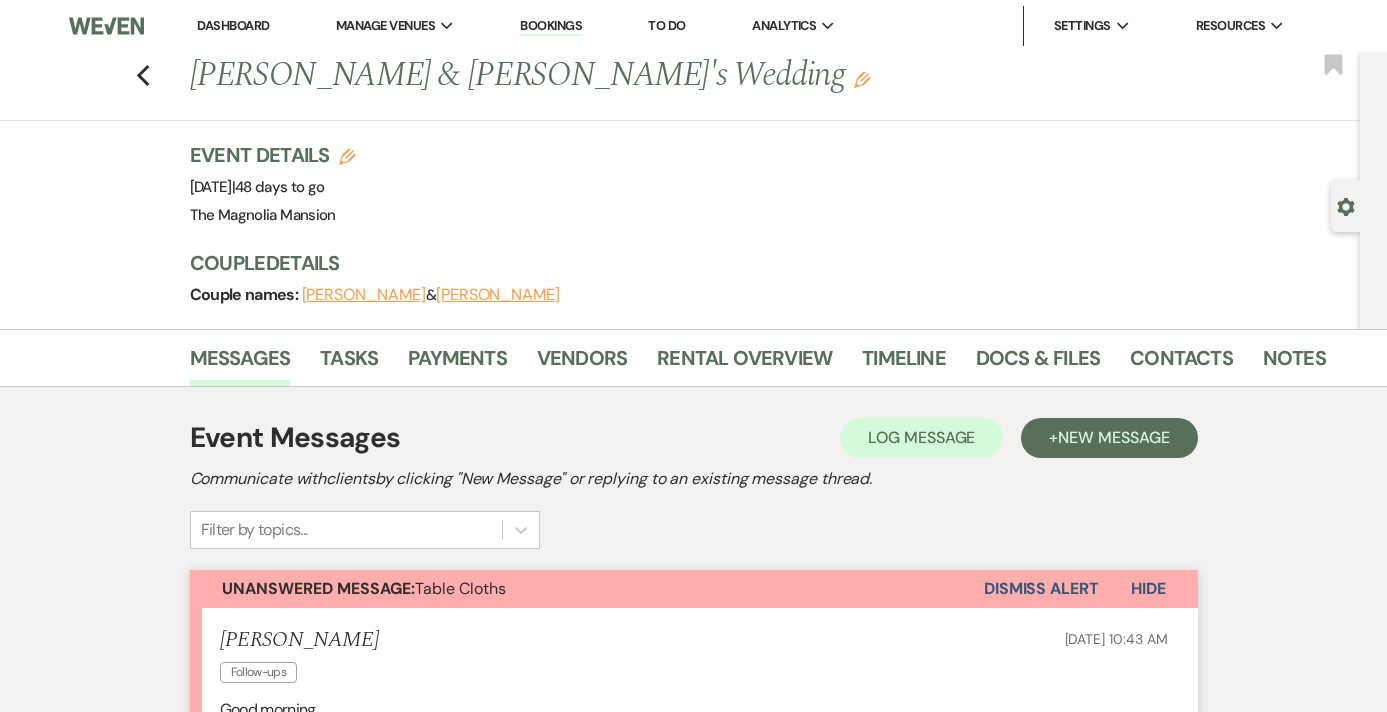 scroll, scrollTop: 777, scrollLeft: 0, axis: vertical 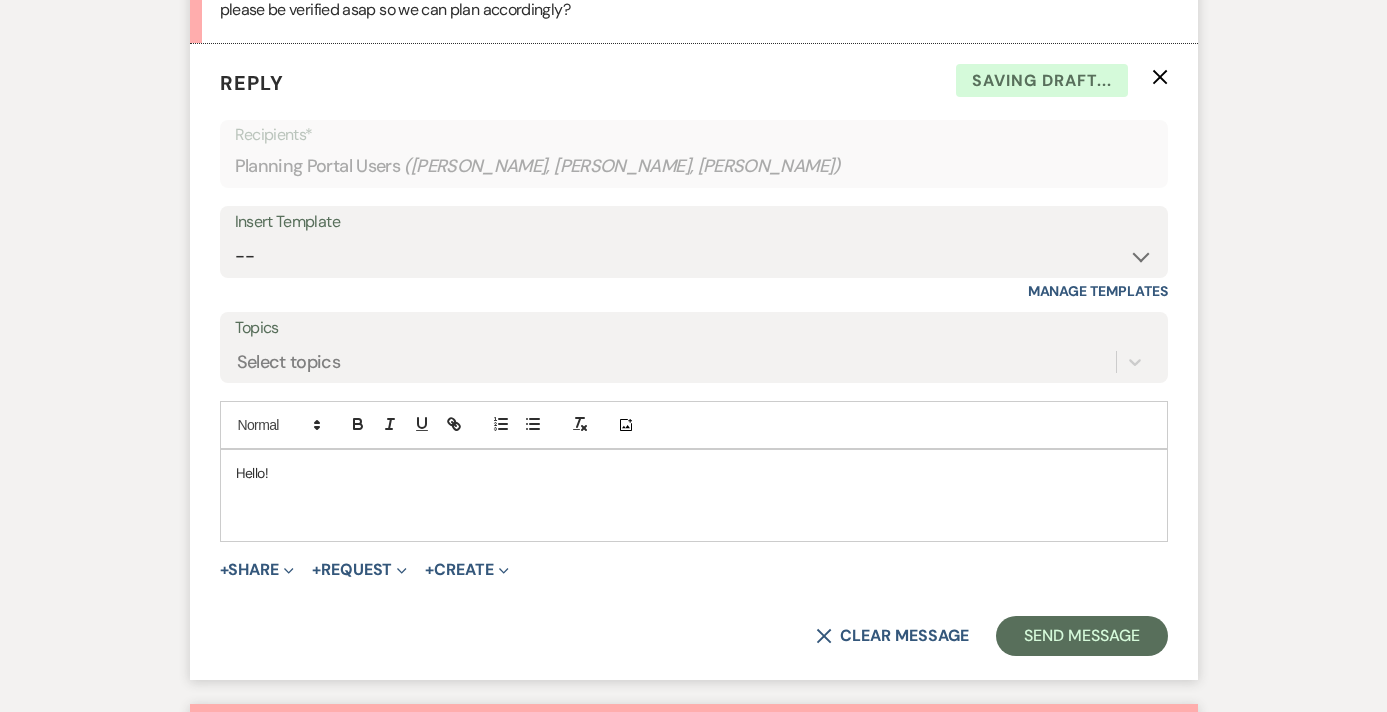 type 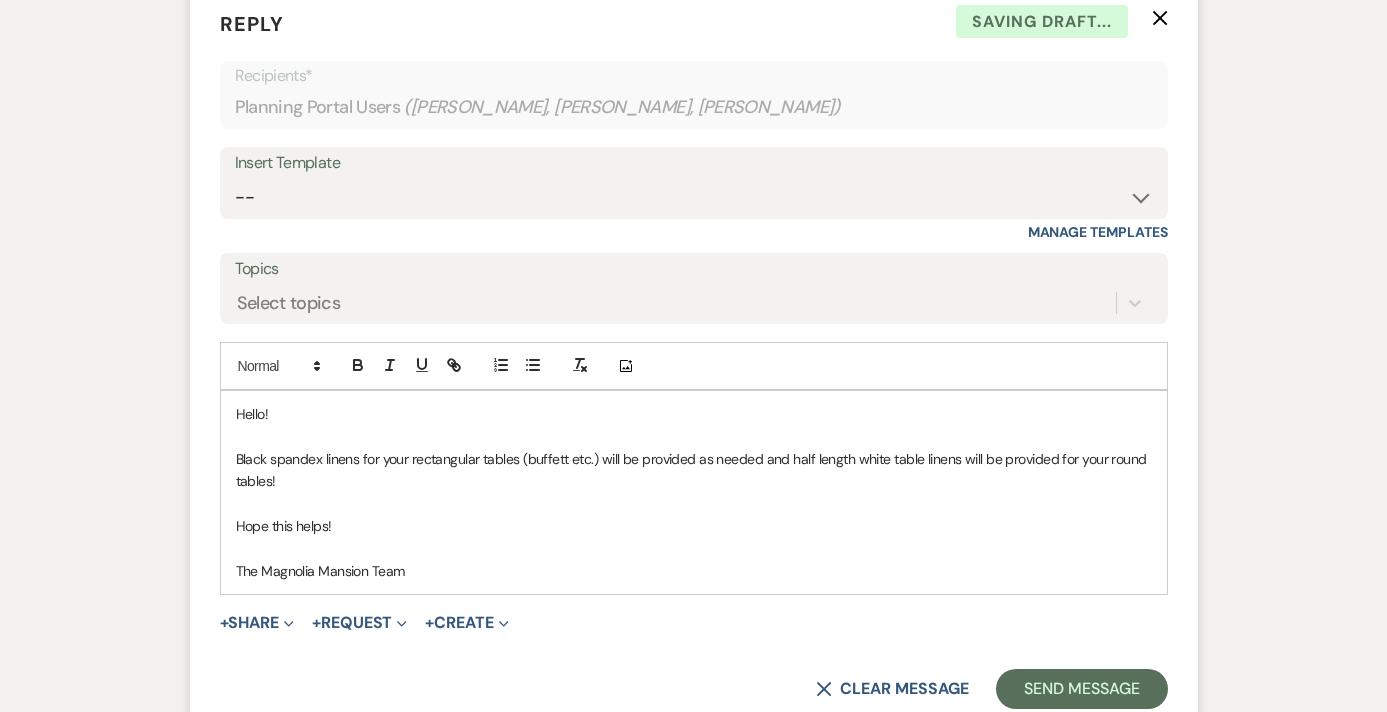scroll, scrollTop: 849, scrollLeft: 0, axis: vertical 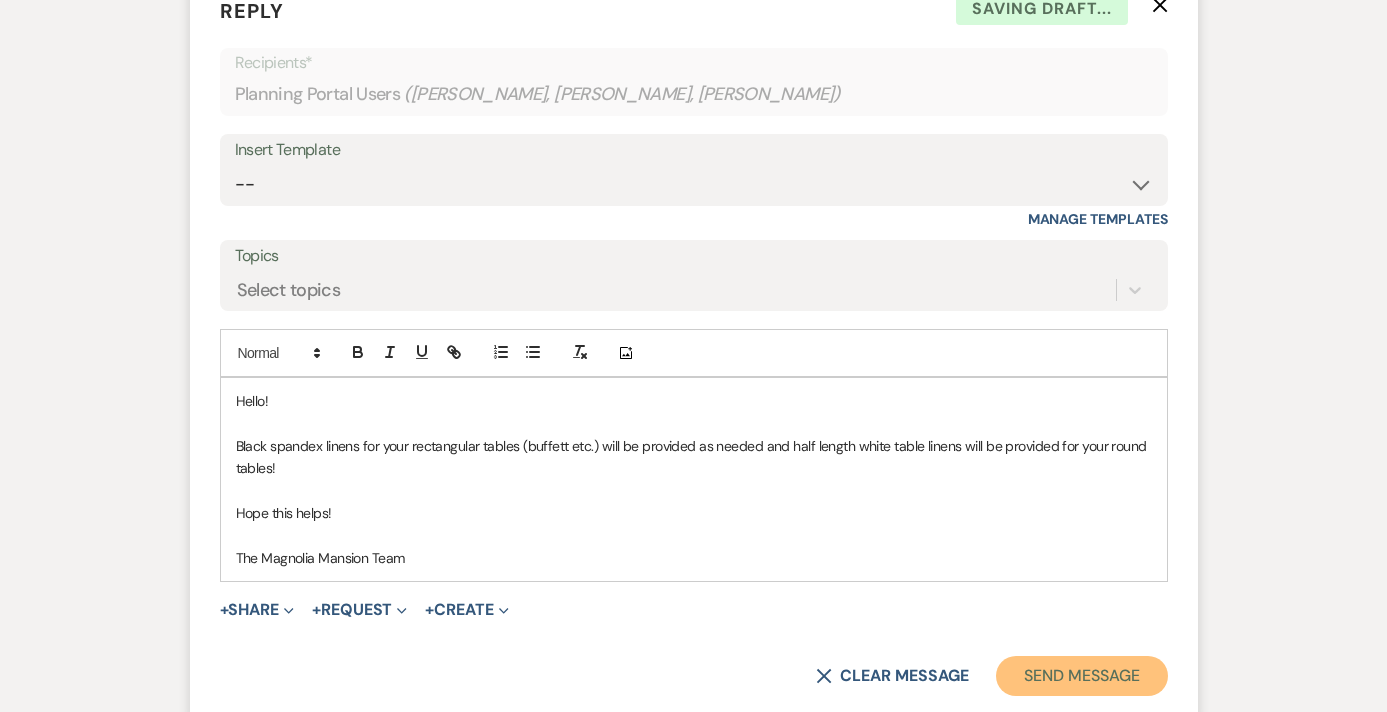 click on "Send Message" at bounding box center (1081, 676) 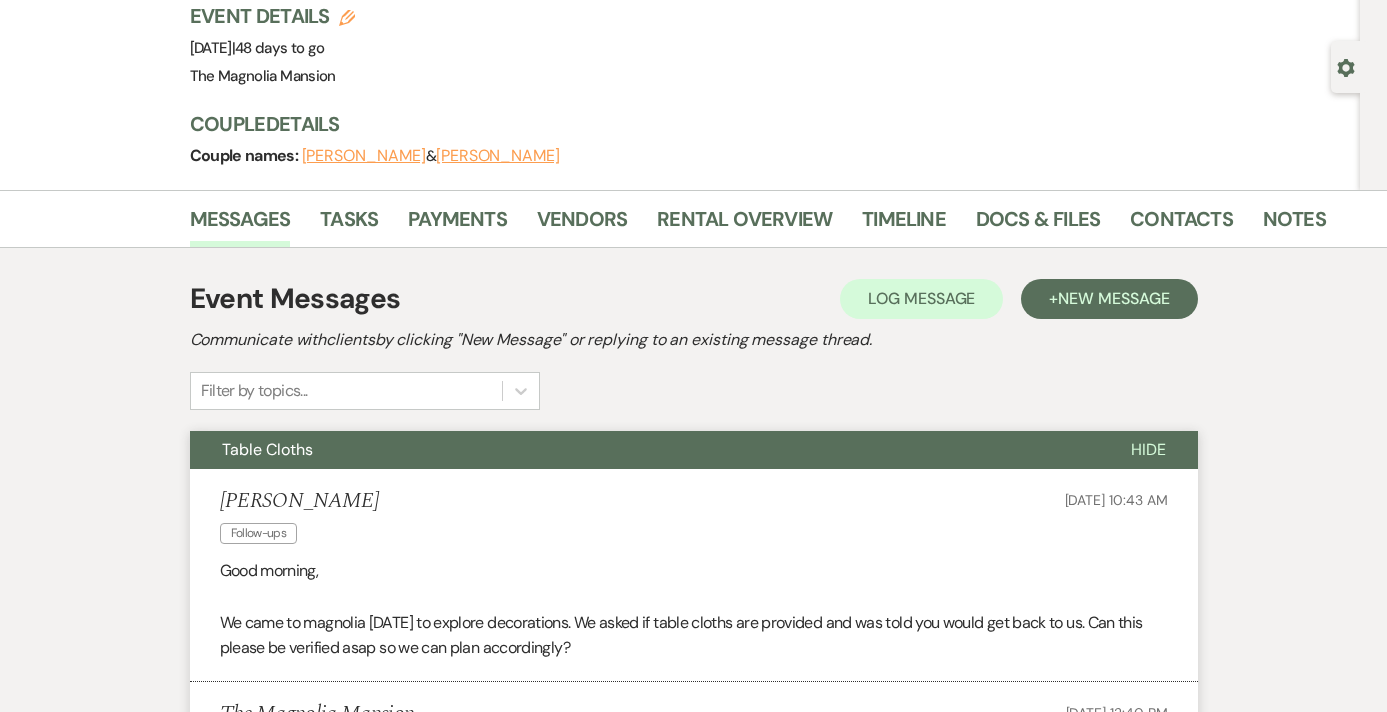 scroll, scrollTop: 0, scrollLeft: 0, axis: both 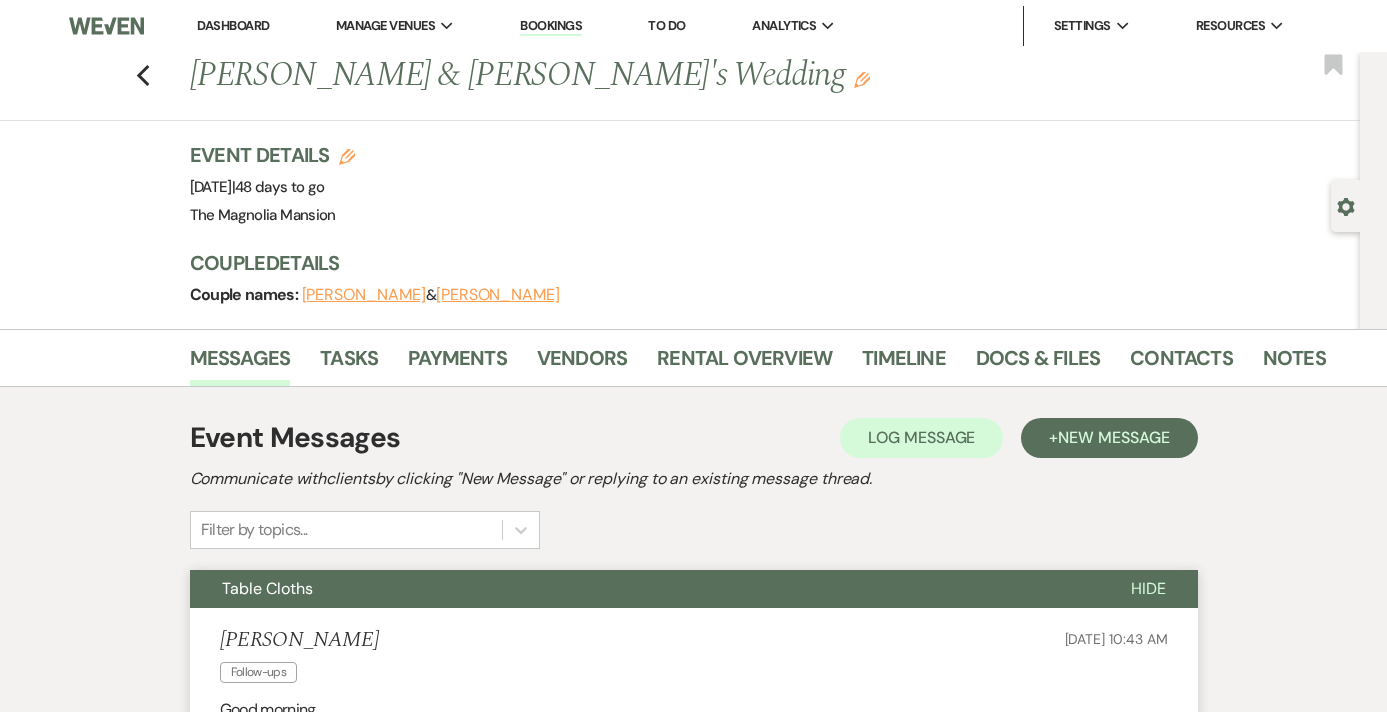click on "Previous Alyssa Shaffer & Ricky Lewis Jr's Wedding Edit Bookmark" at bounding box center (675, 86) 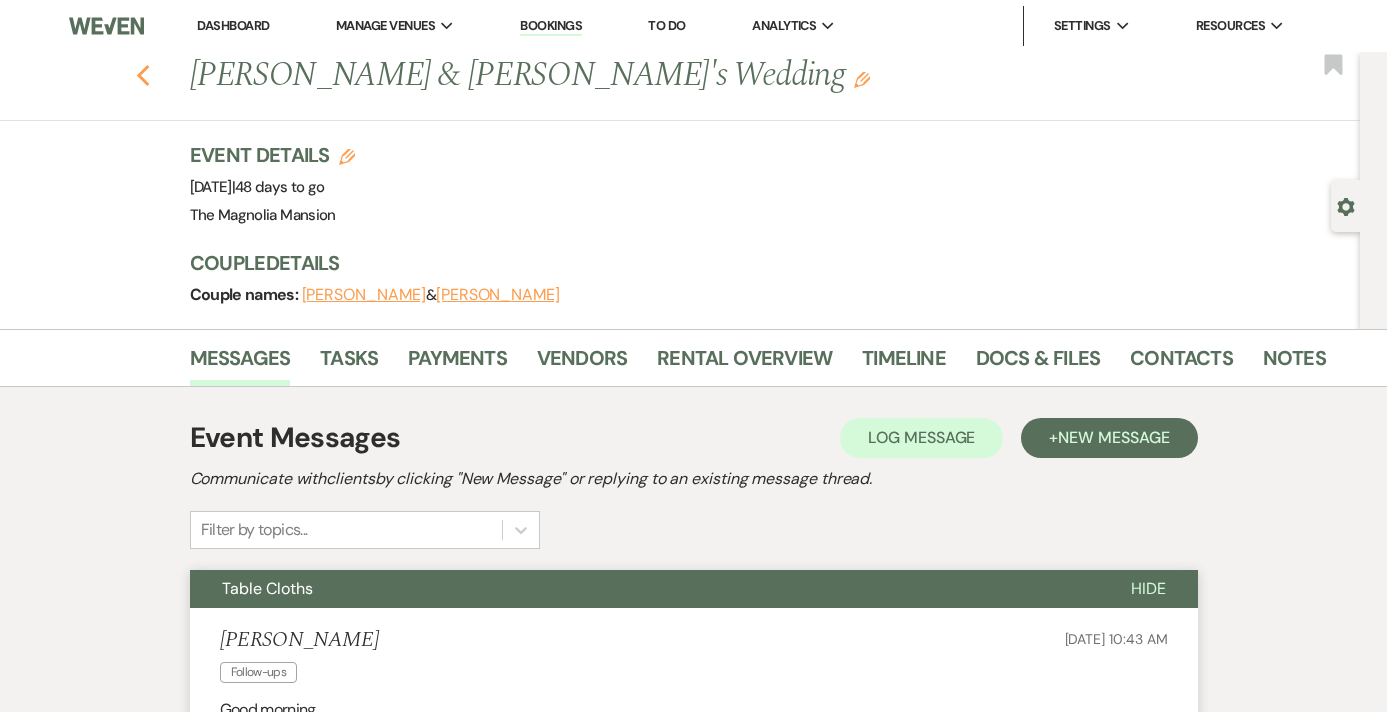 click on "Previous" 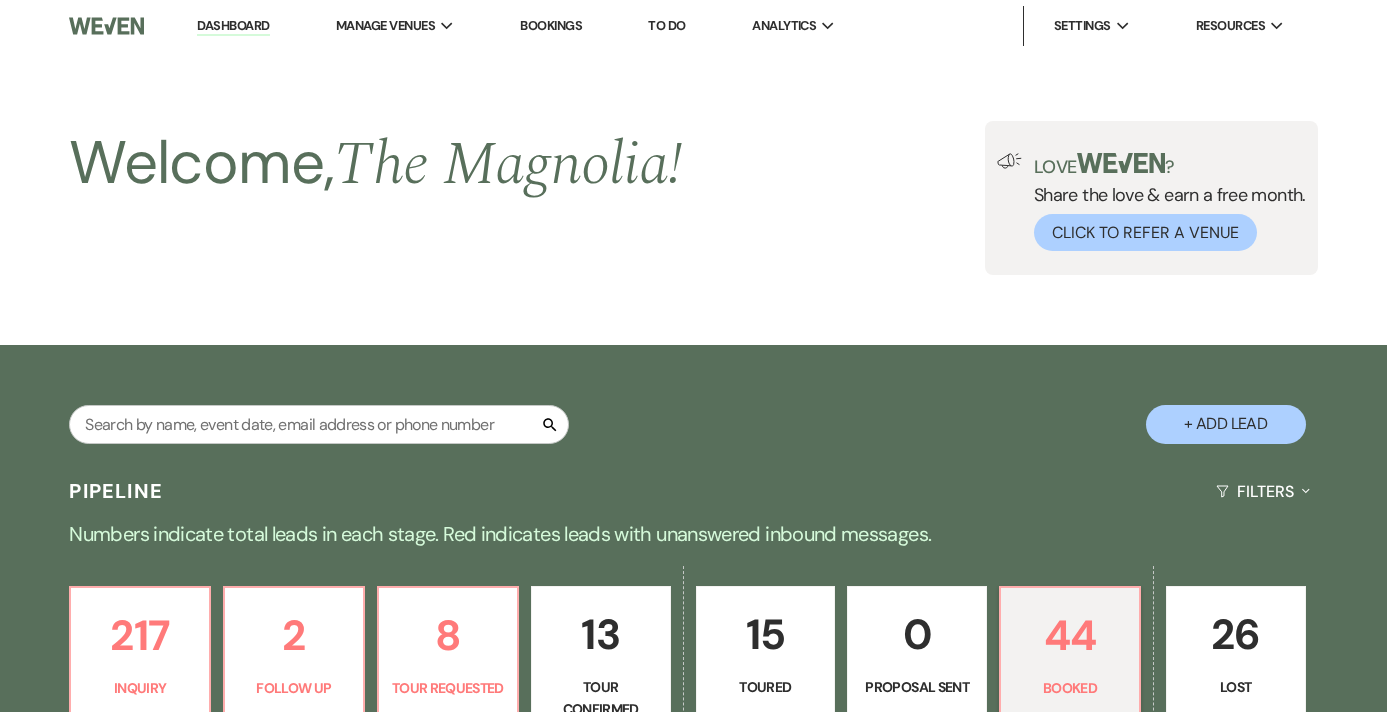 scroll, scrollTop: 656, scrollLeft: 0, axis: vertical 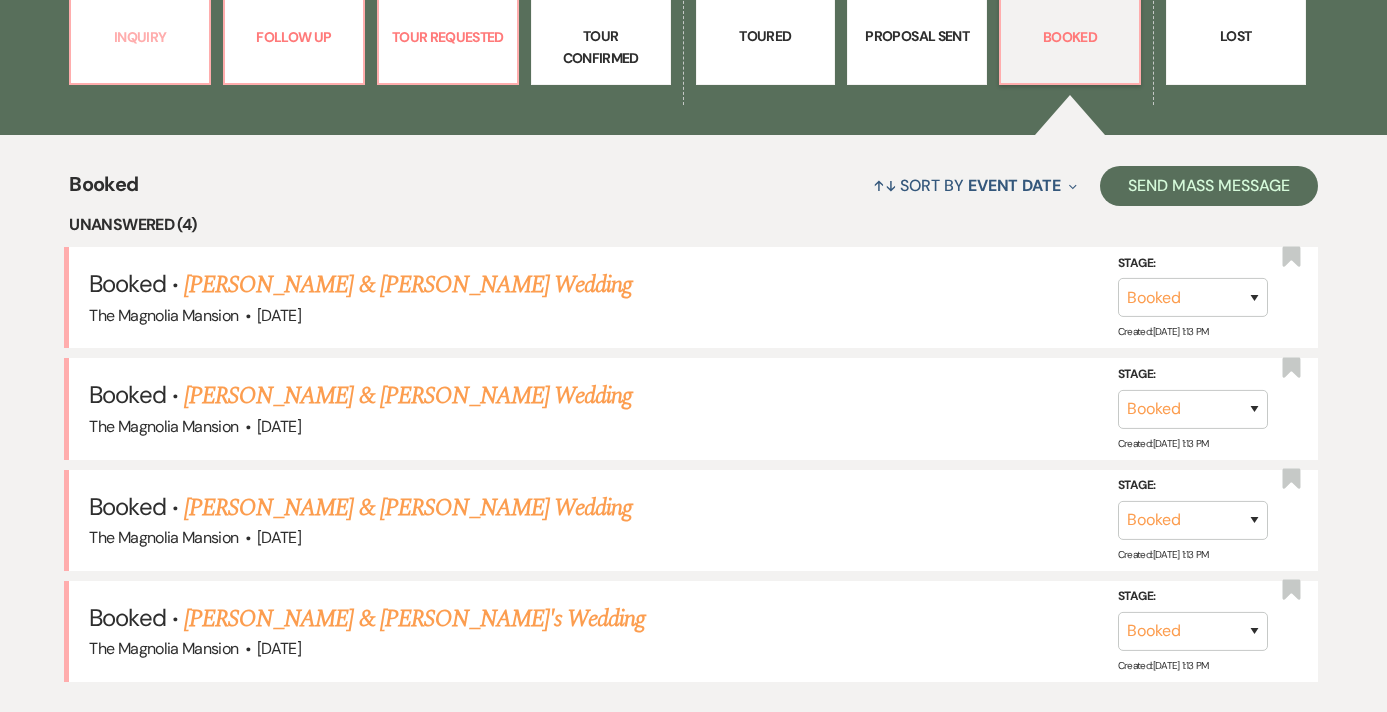 click on "Inquiry" at bounding box center (140, 37) 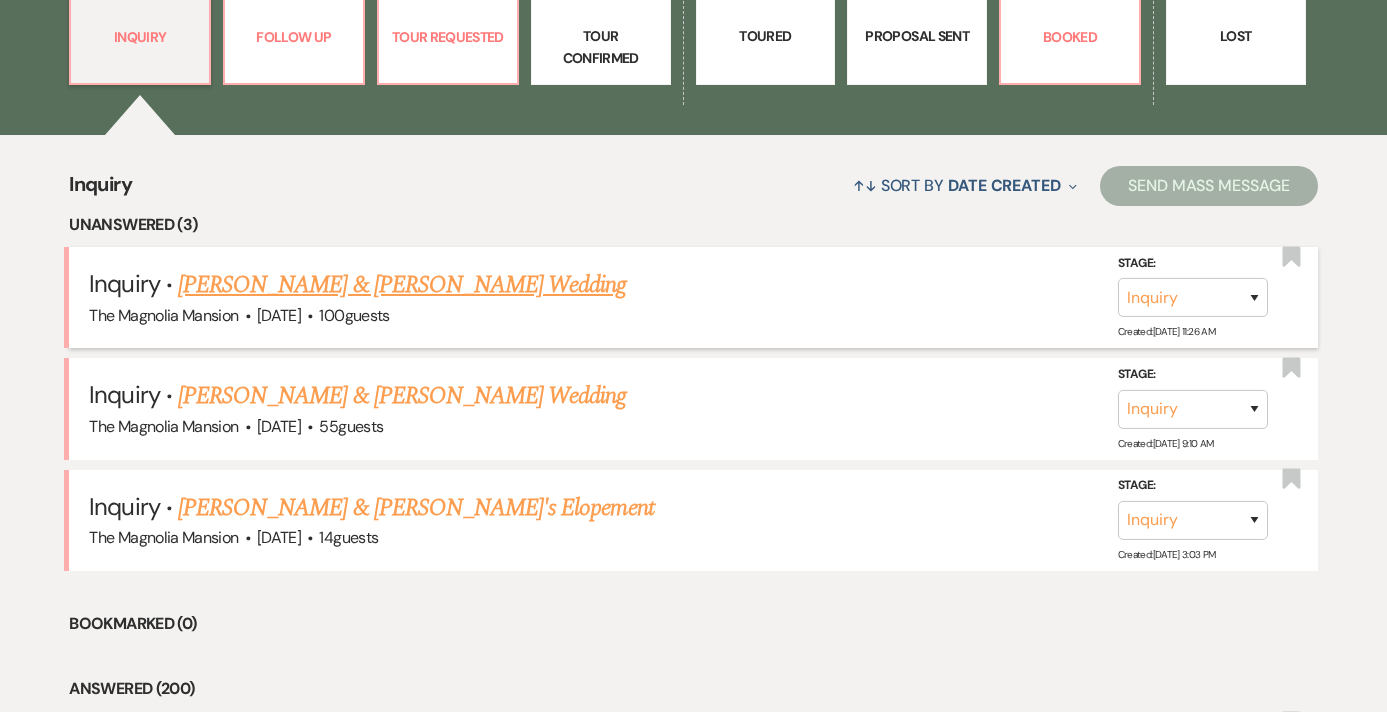 scroll, scrollTop: 625, scrollLeft: 0, axis: vertical 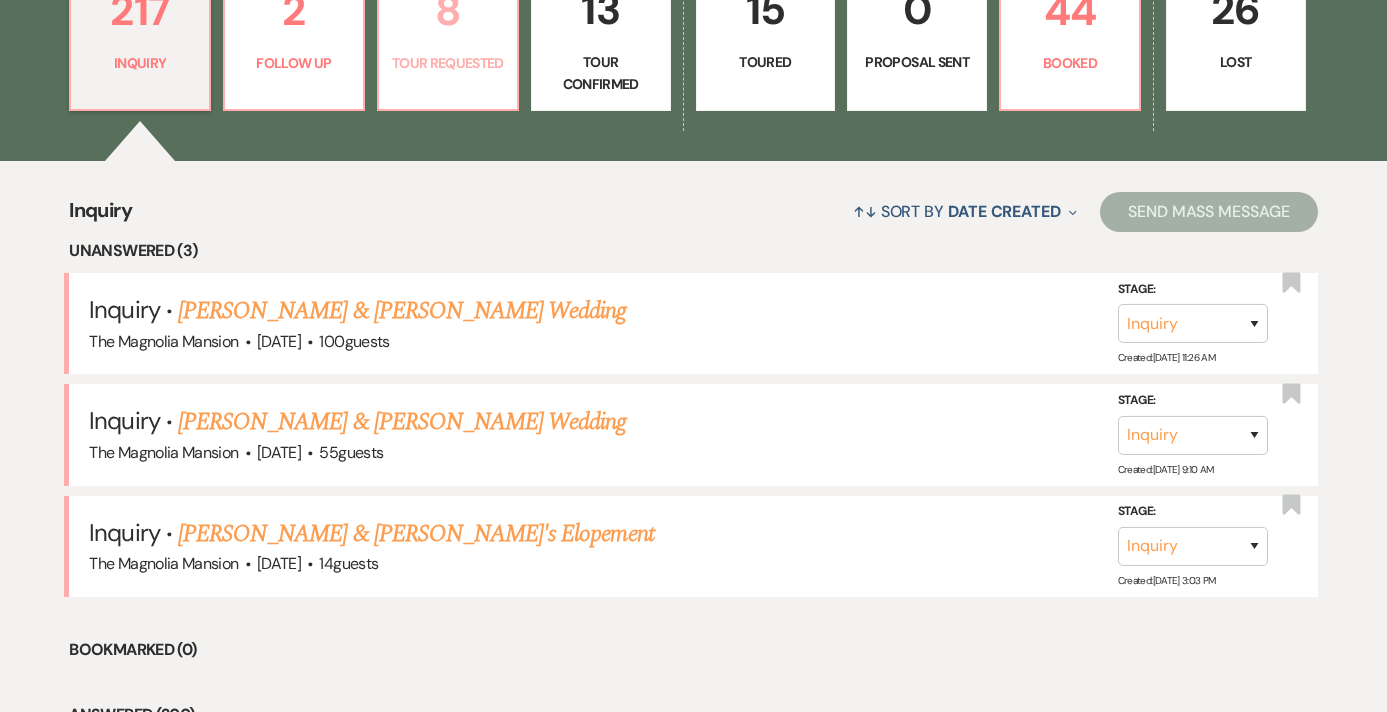 click on "8 Tour Requested" at bounding box center [448, 36] 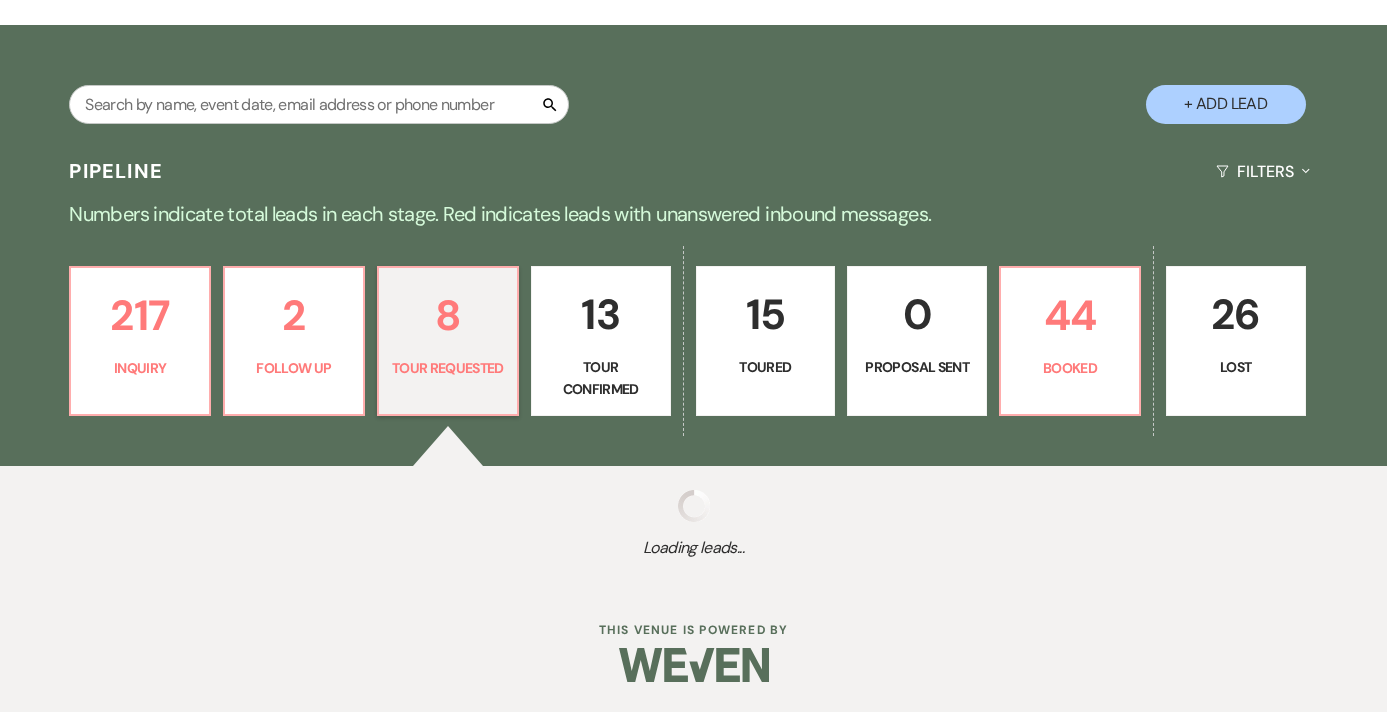 select on "2" 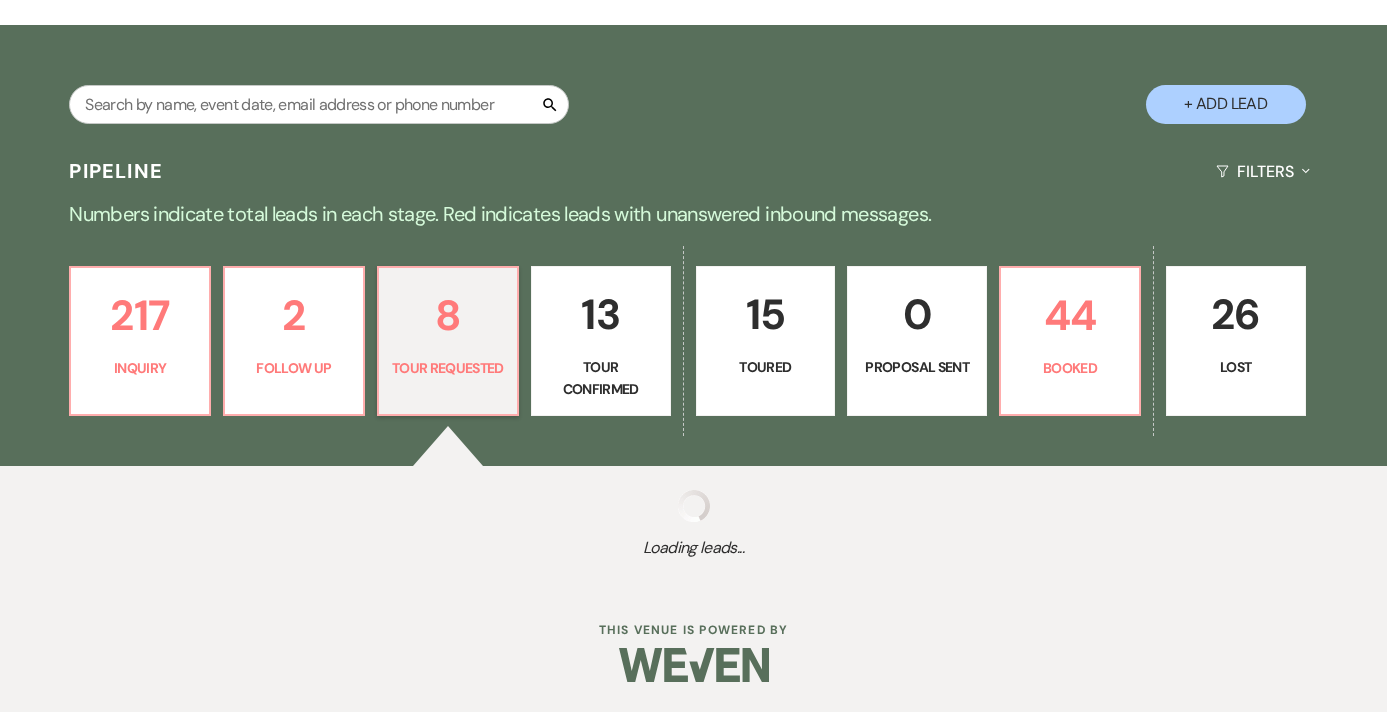 select on "2" 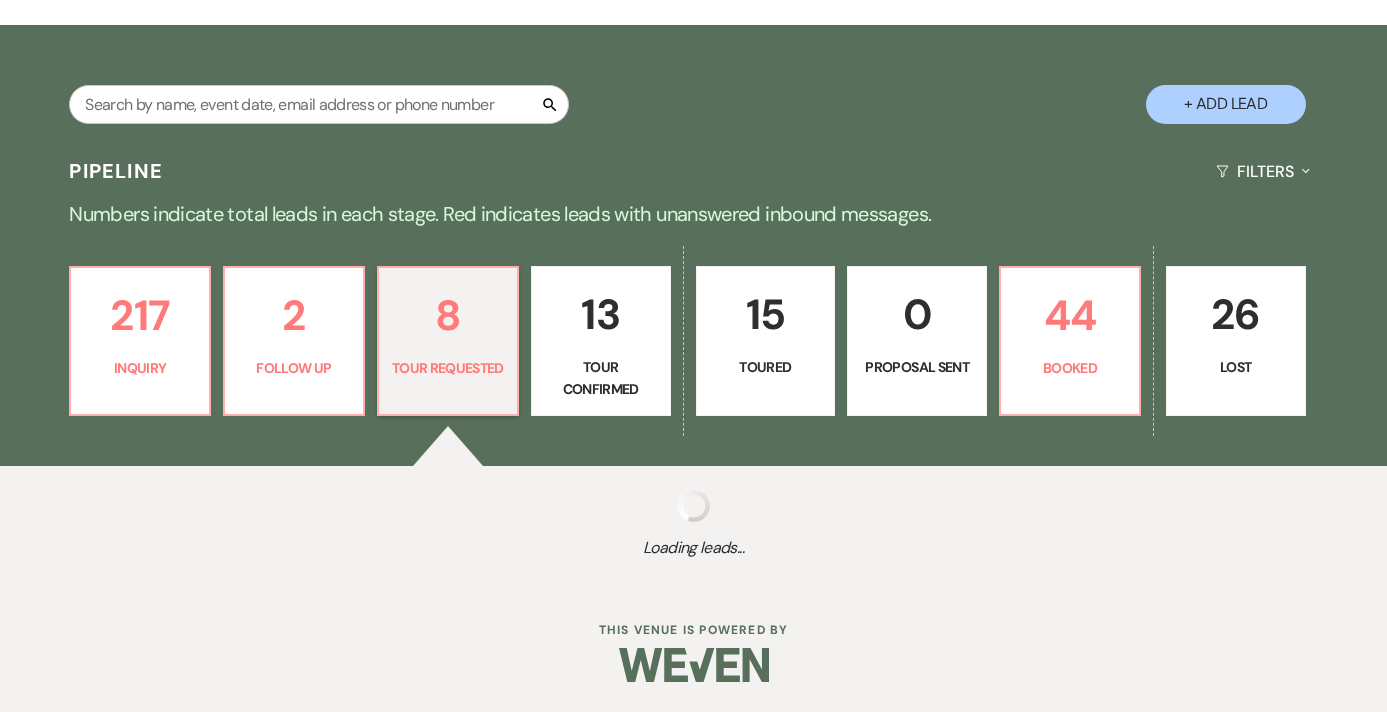 select on "2" 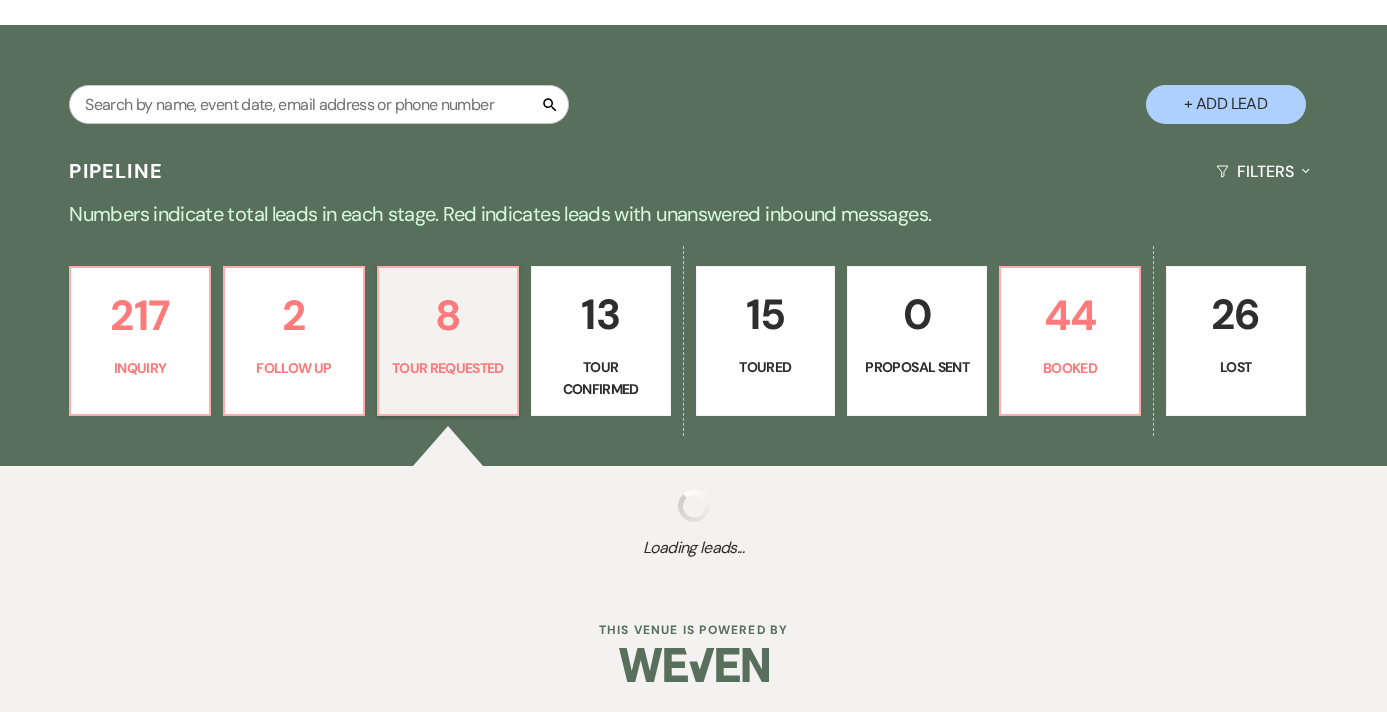 select on "2" 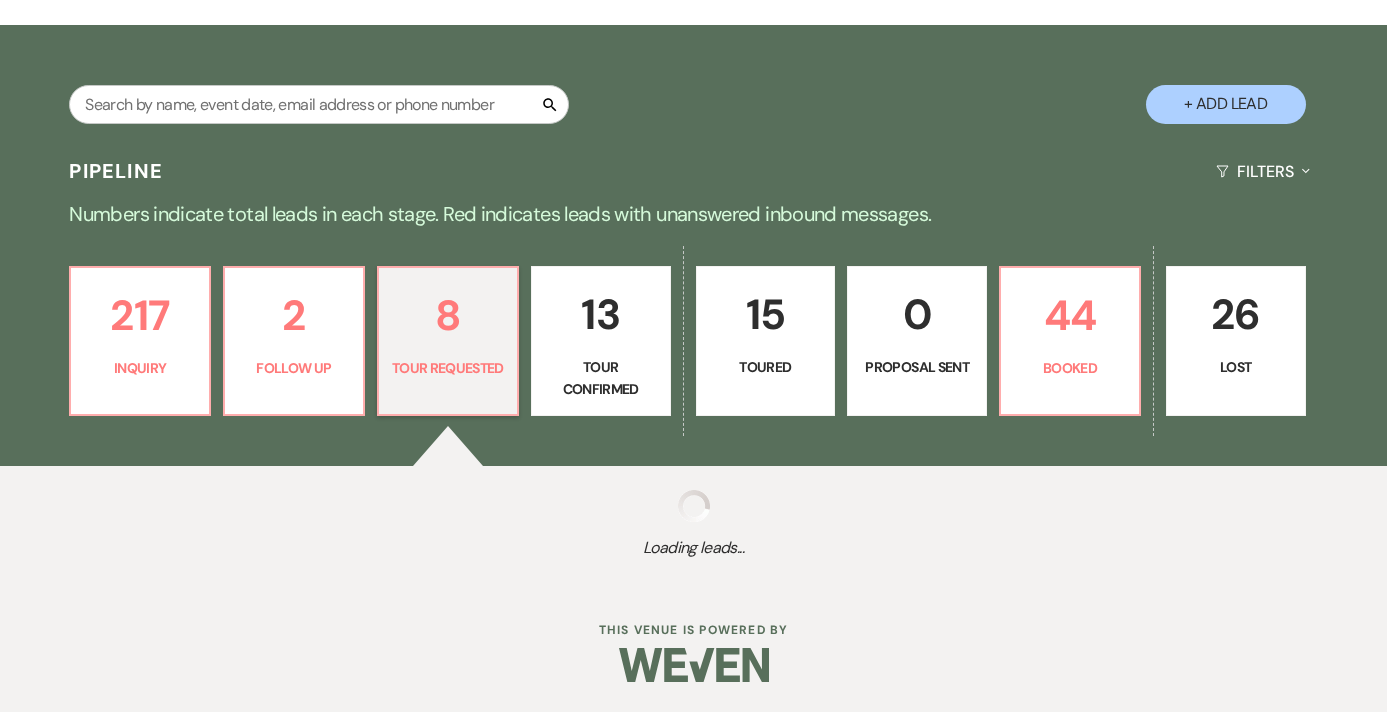 select on "2" 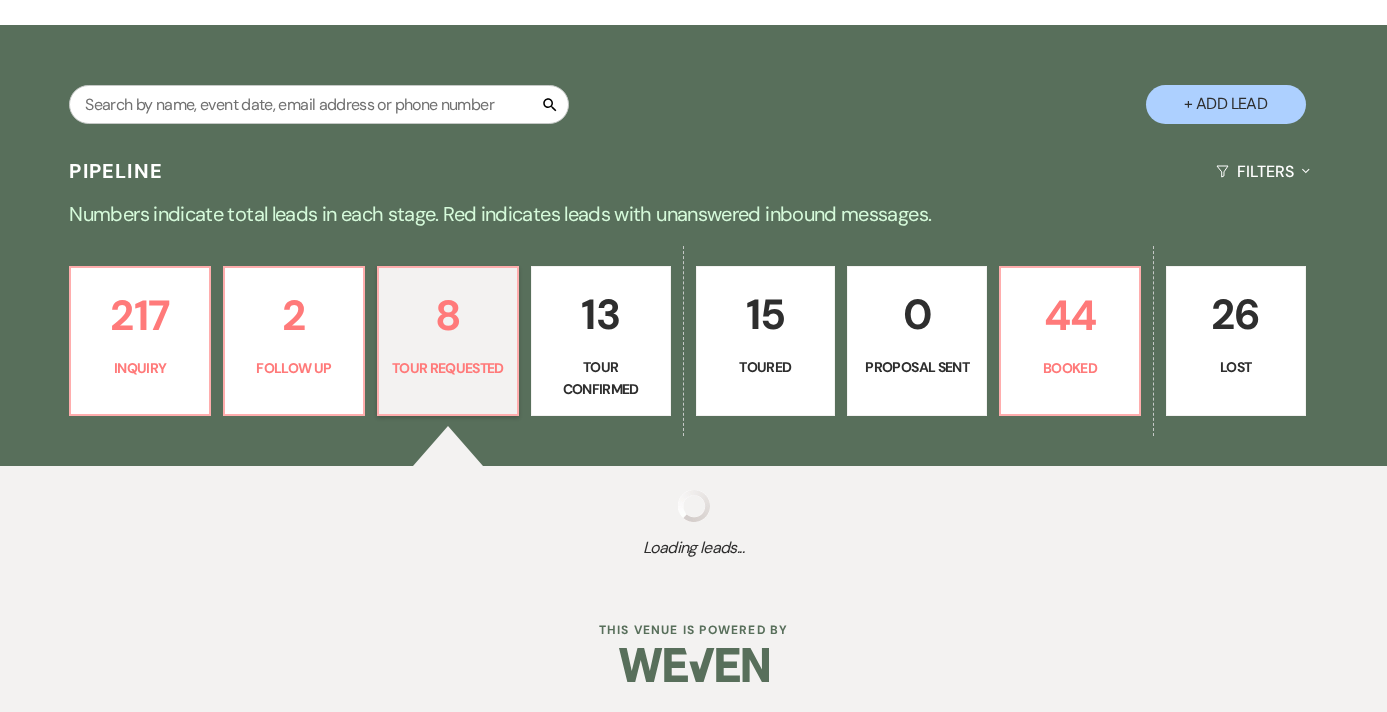 select on "2" 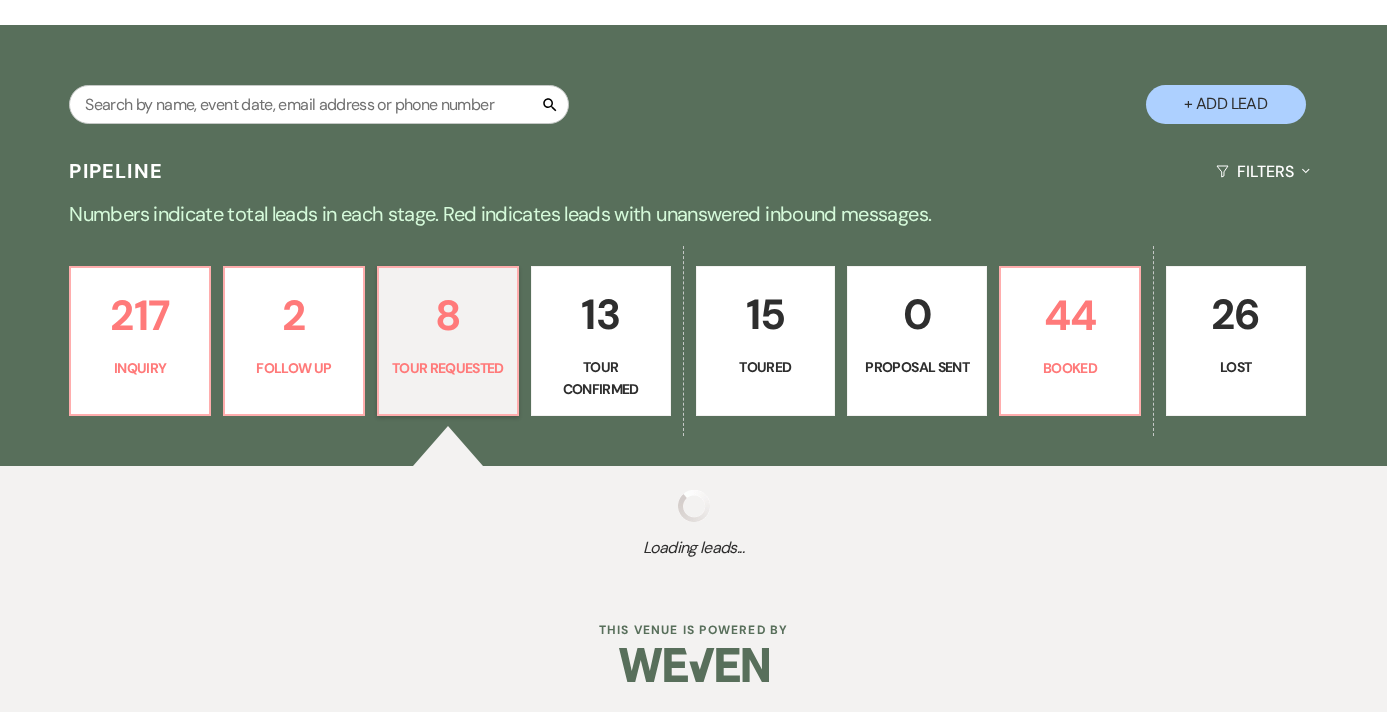 select on "2" 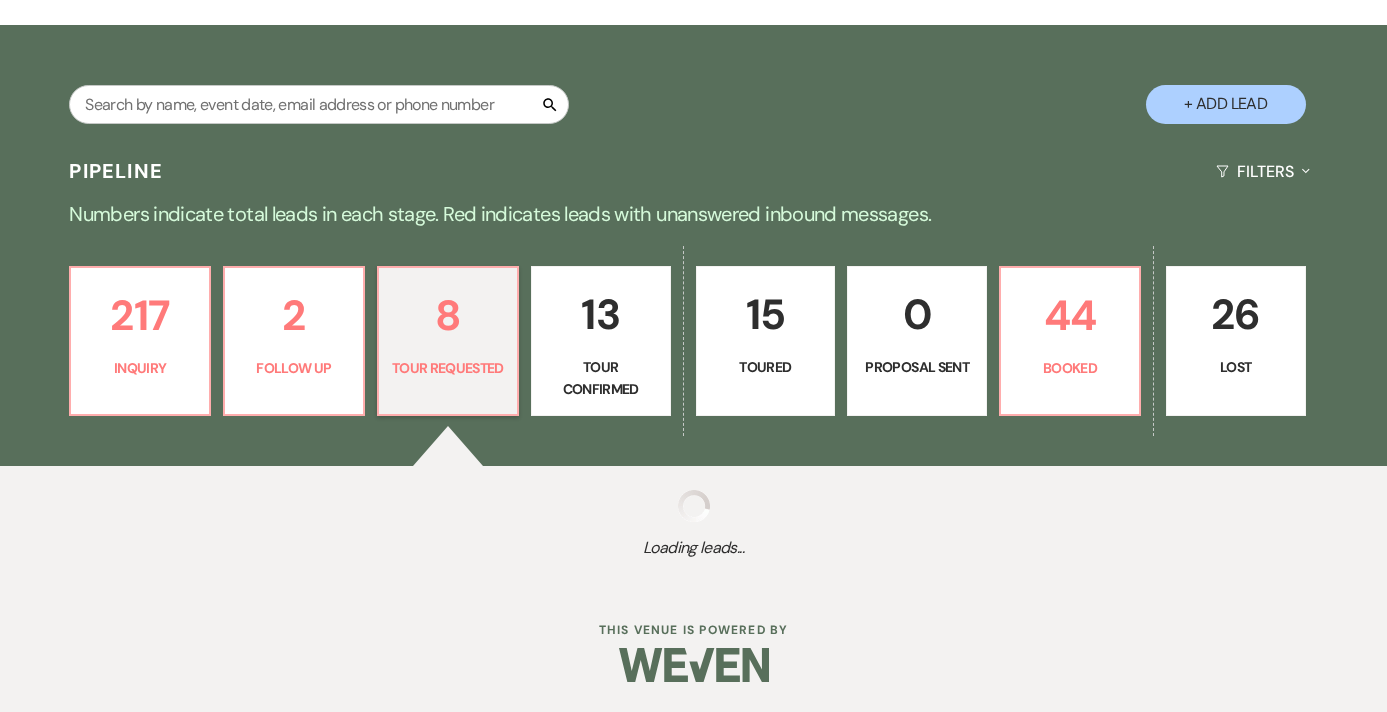 select on "2" 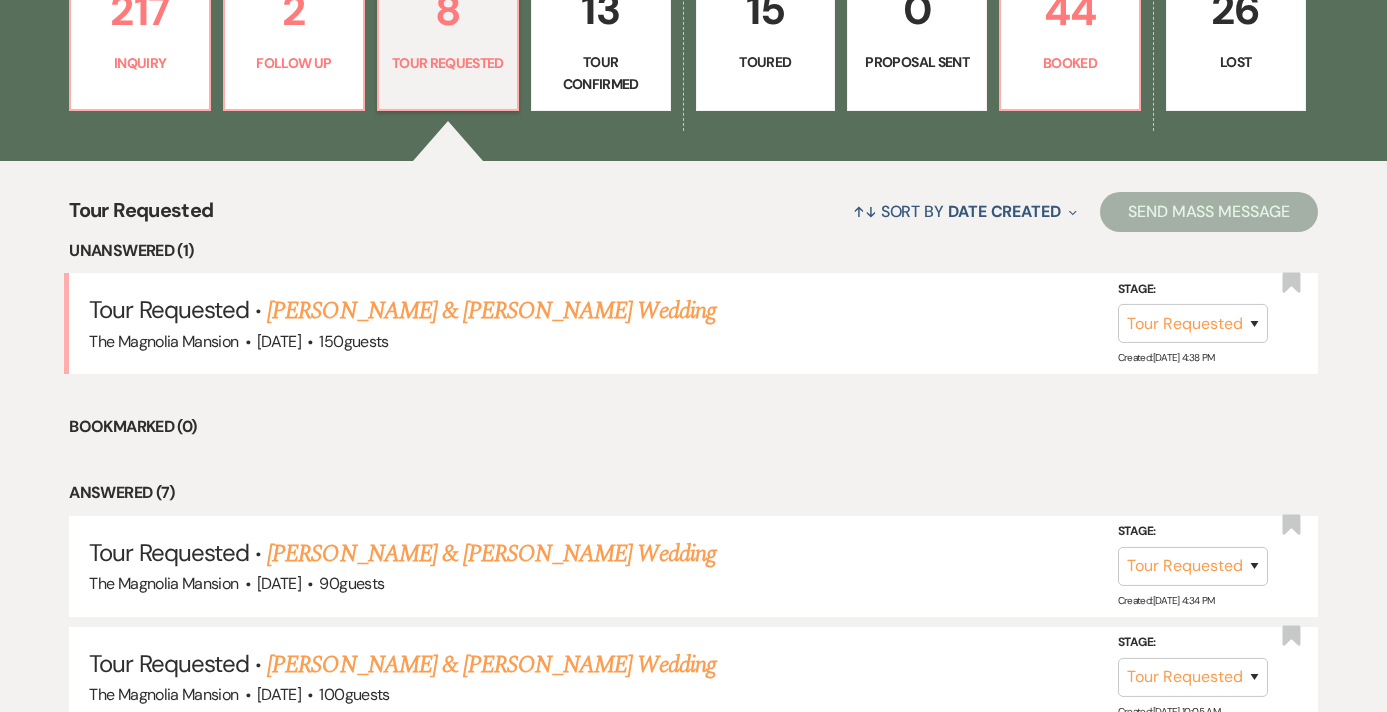 scroll, scrollTop: 654, scrollLeft: 0, axis: vertical 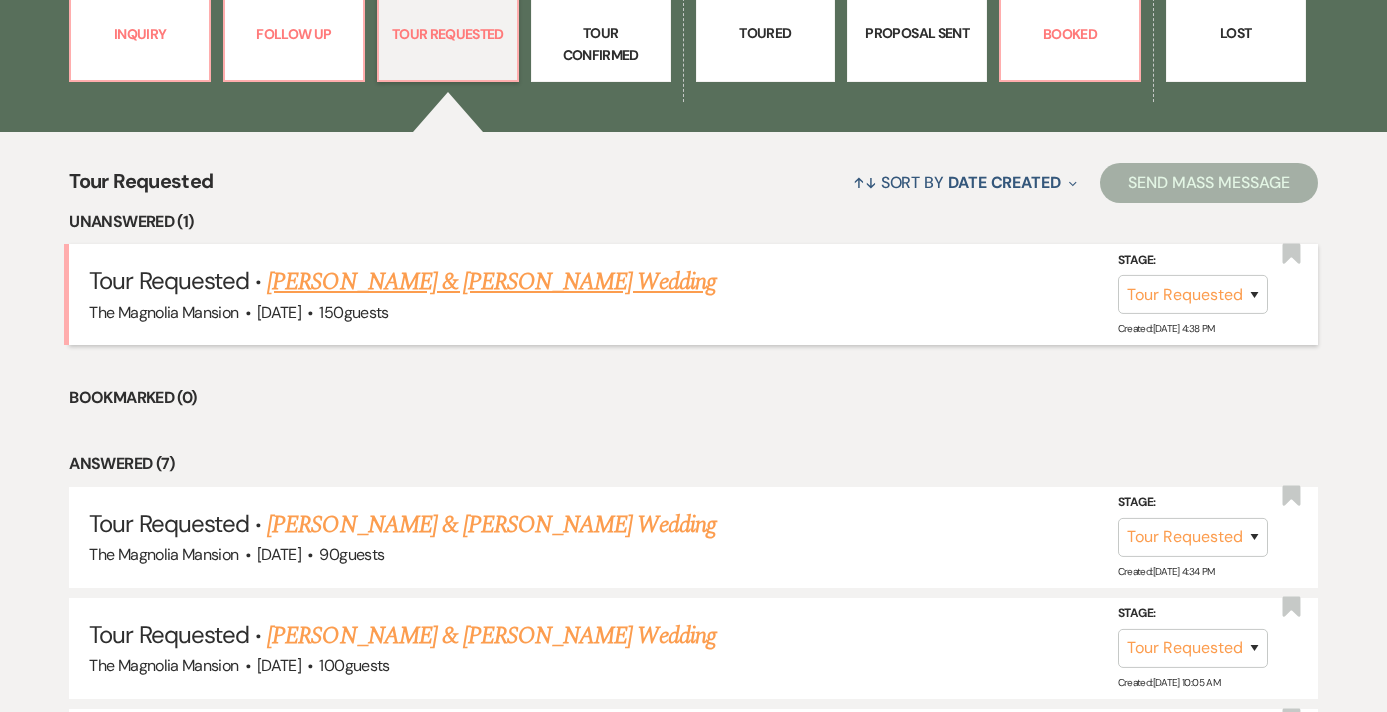 click on "James & Lugar's Wedding" at bounding box center (491, 282) 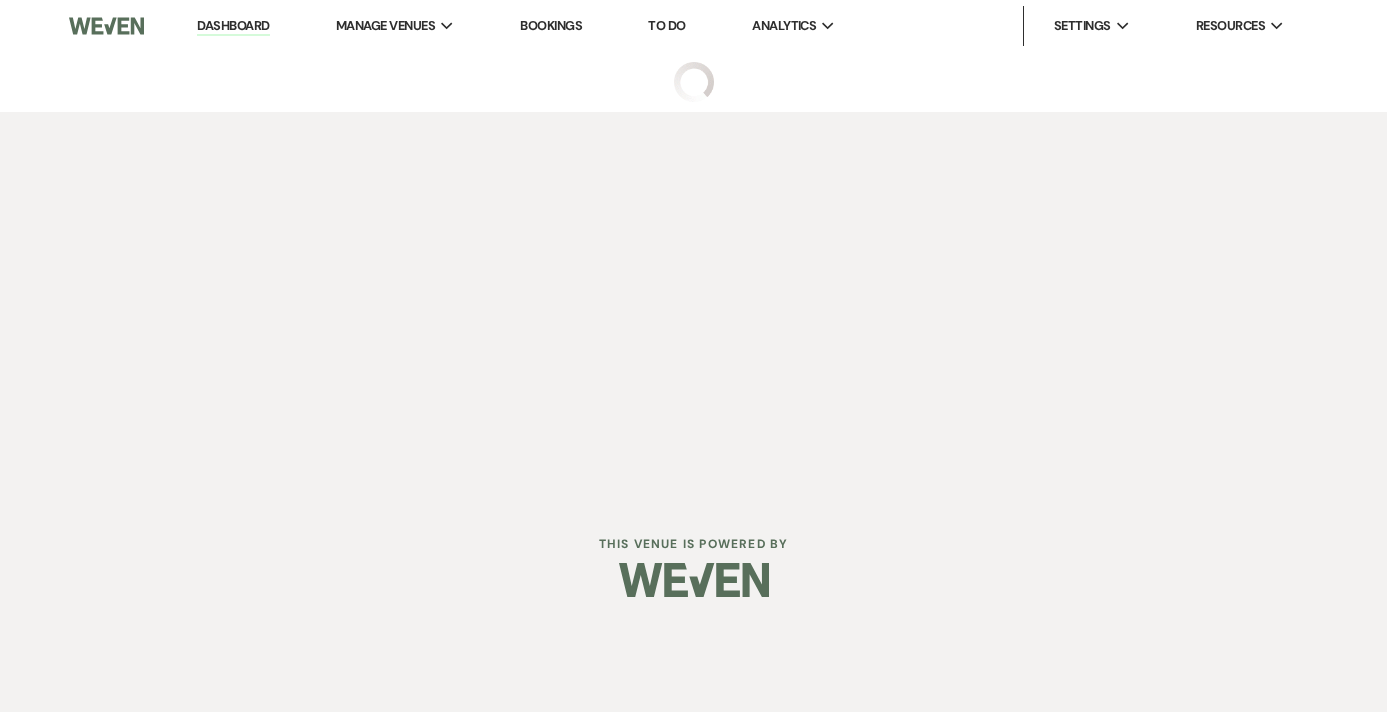 scroll, scrollTop: 0, scrollLeft: 0, axis: both 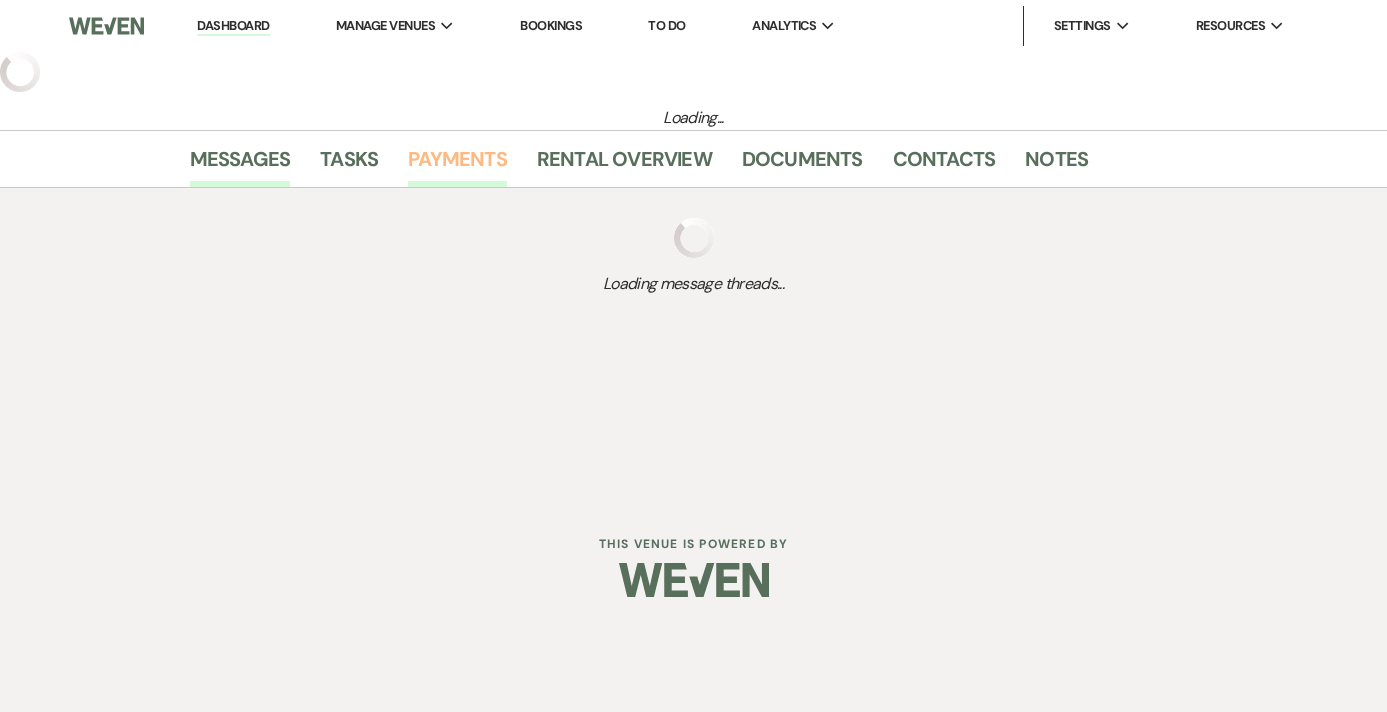 select on "2" 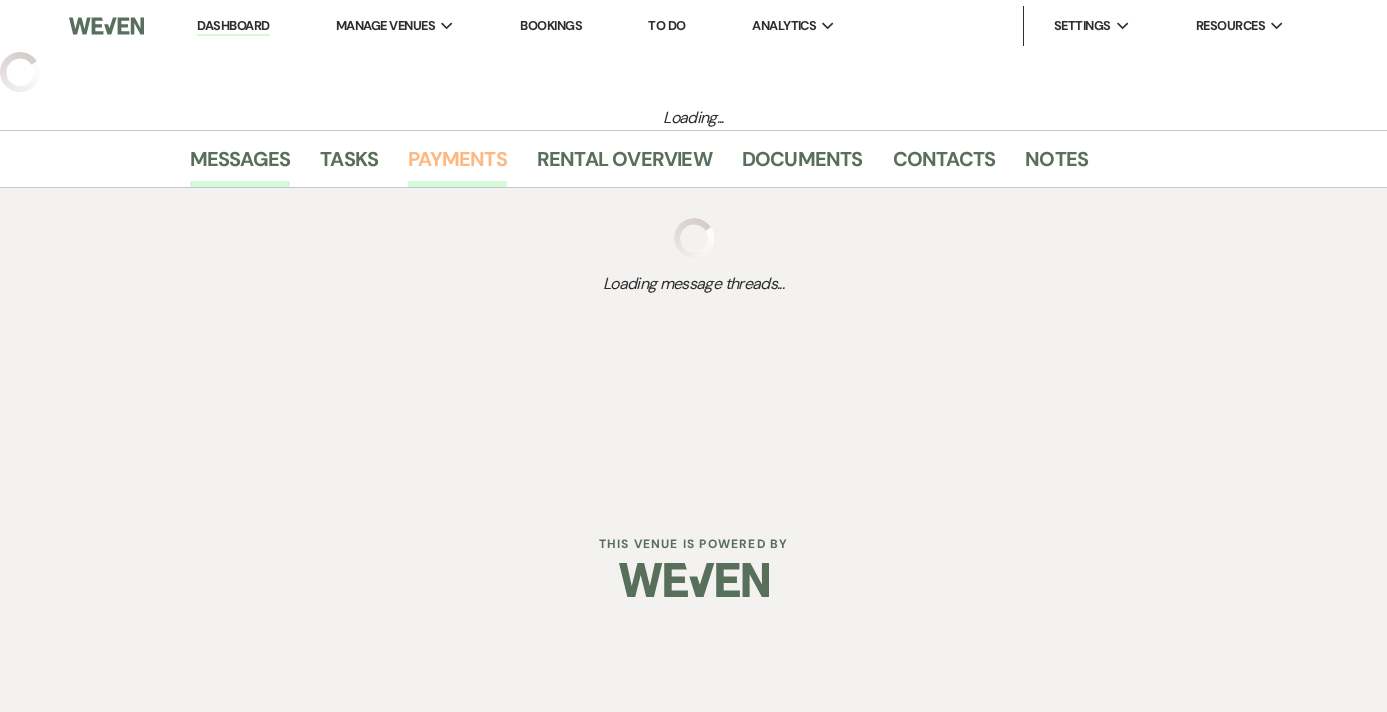 select on "5" 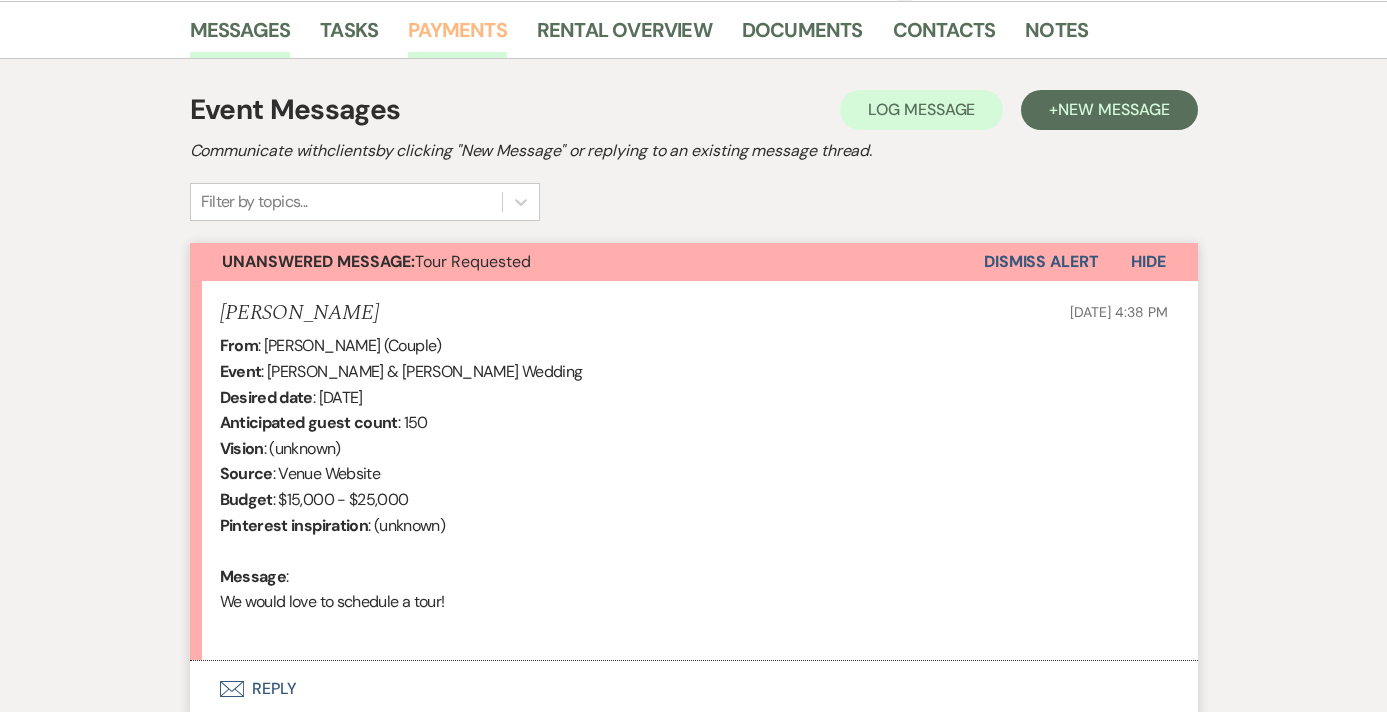 scroll, scrollTop: 493, scrollLeft: 0, axis: vertical 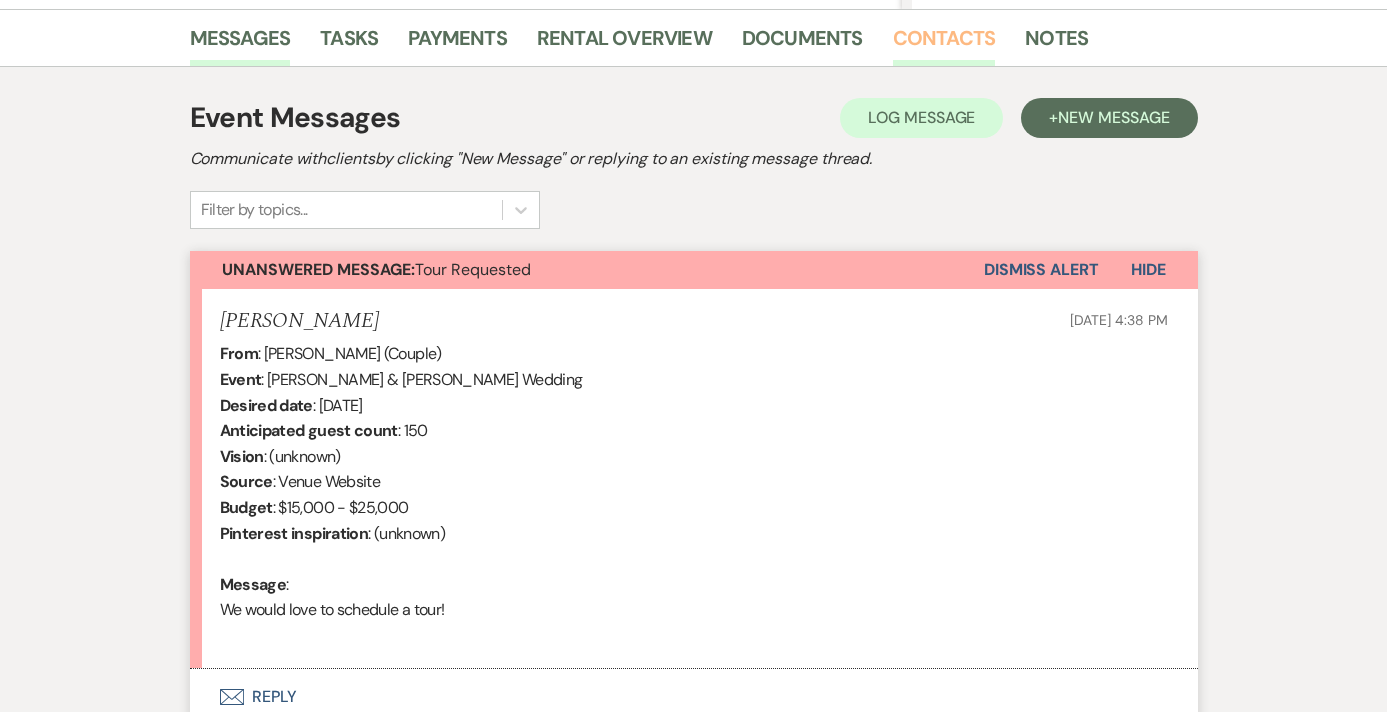 click on "Contacts" at bounding box center (944, 44) 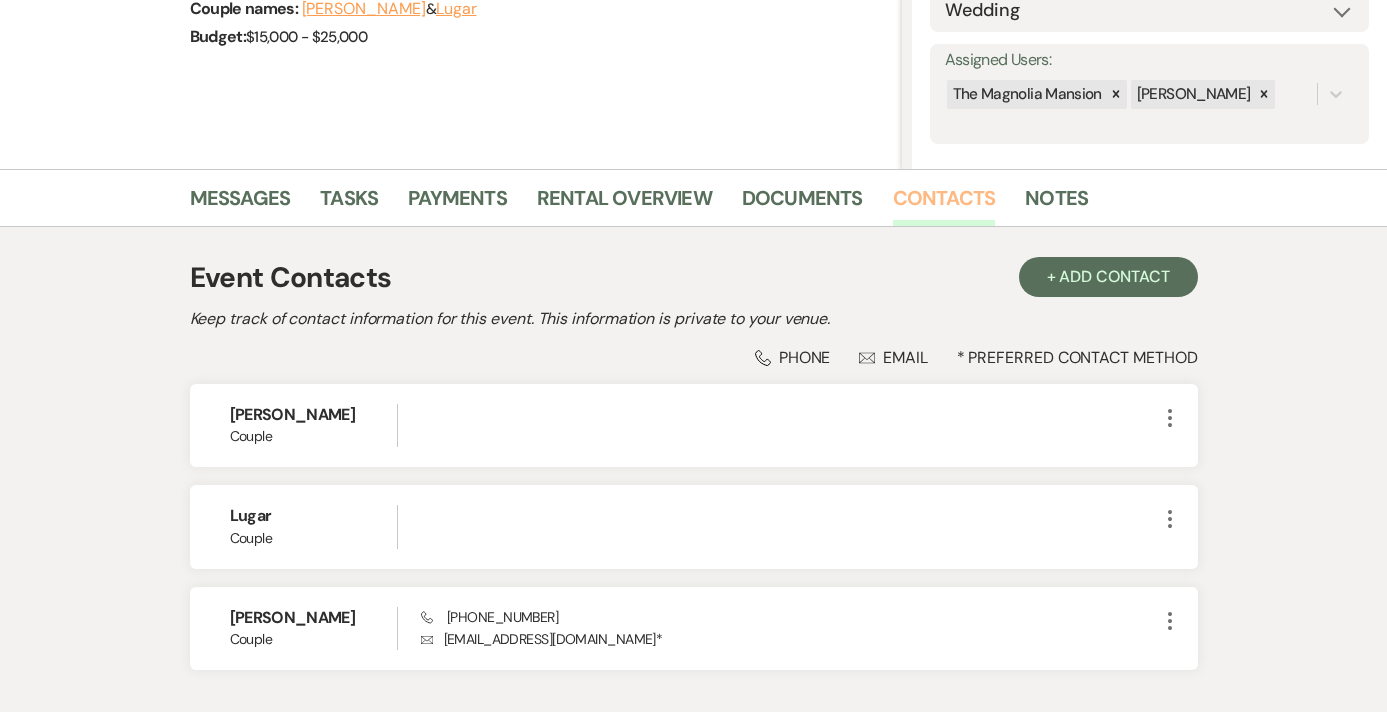 scroll, scrollTop: 336, scrollLeft: 0, axis: vertical 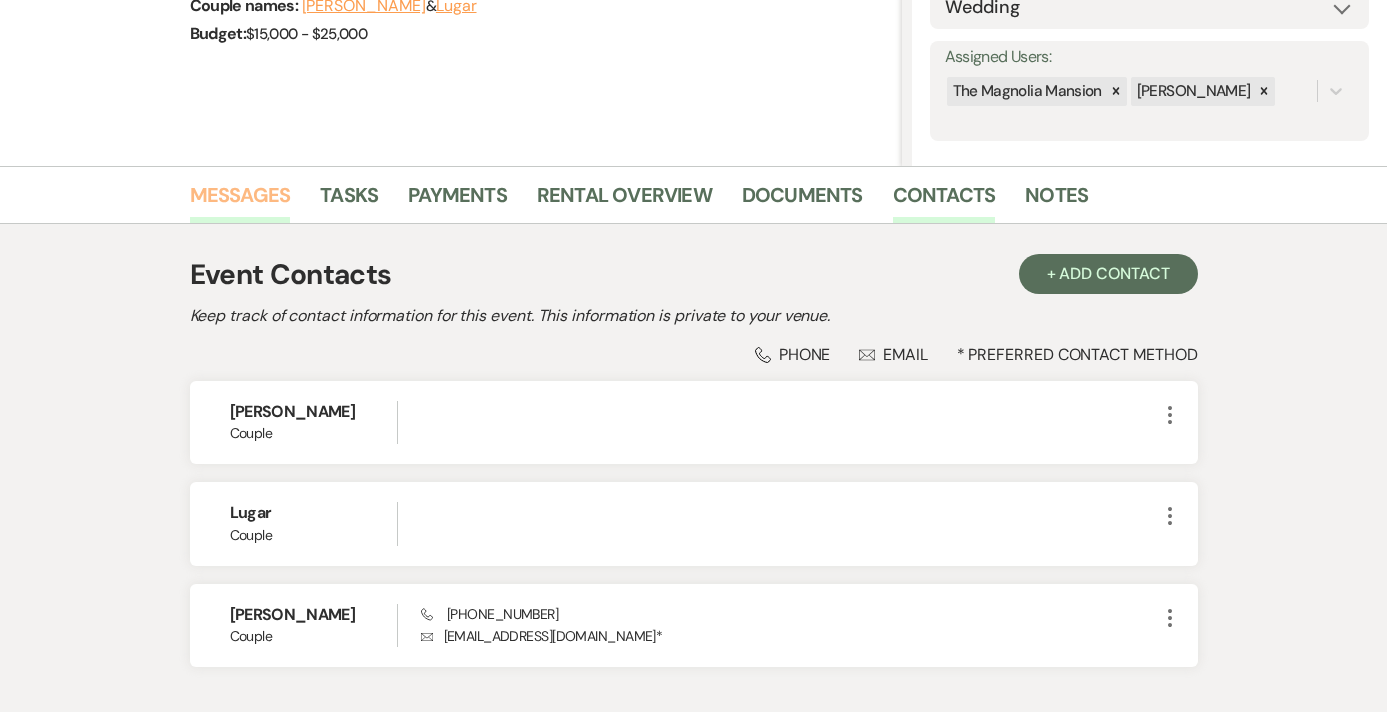 click on "Messages" at bounding box center [240, 201] 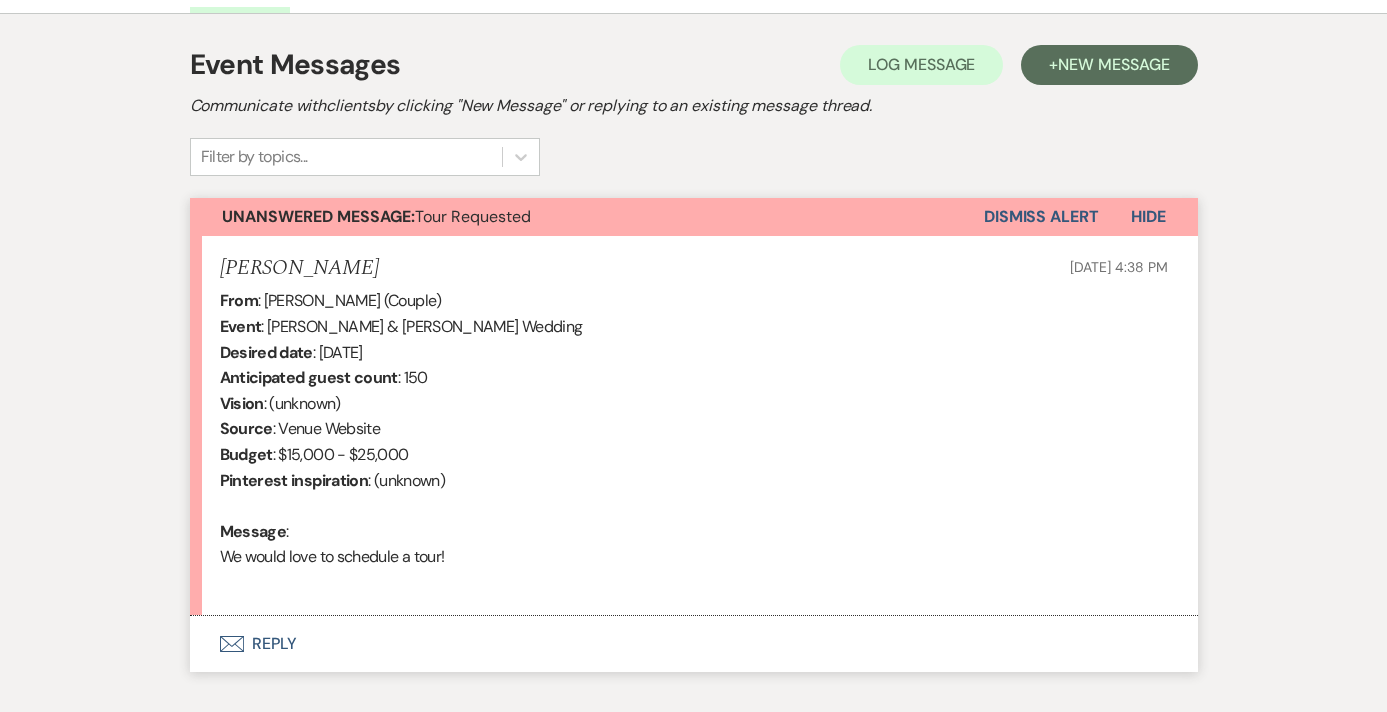 scroll, scrollTop: 558, scrollLeft: 0, axis: vertical 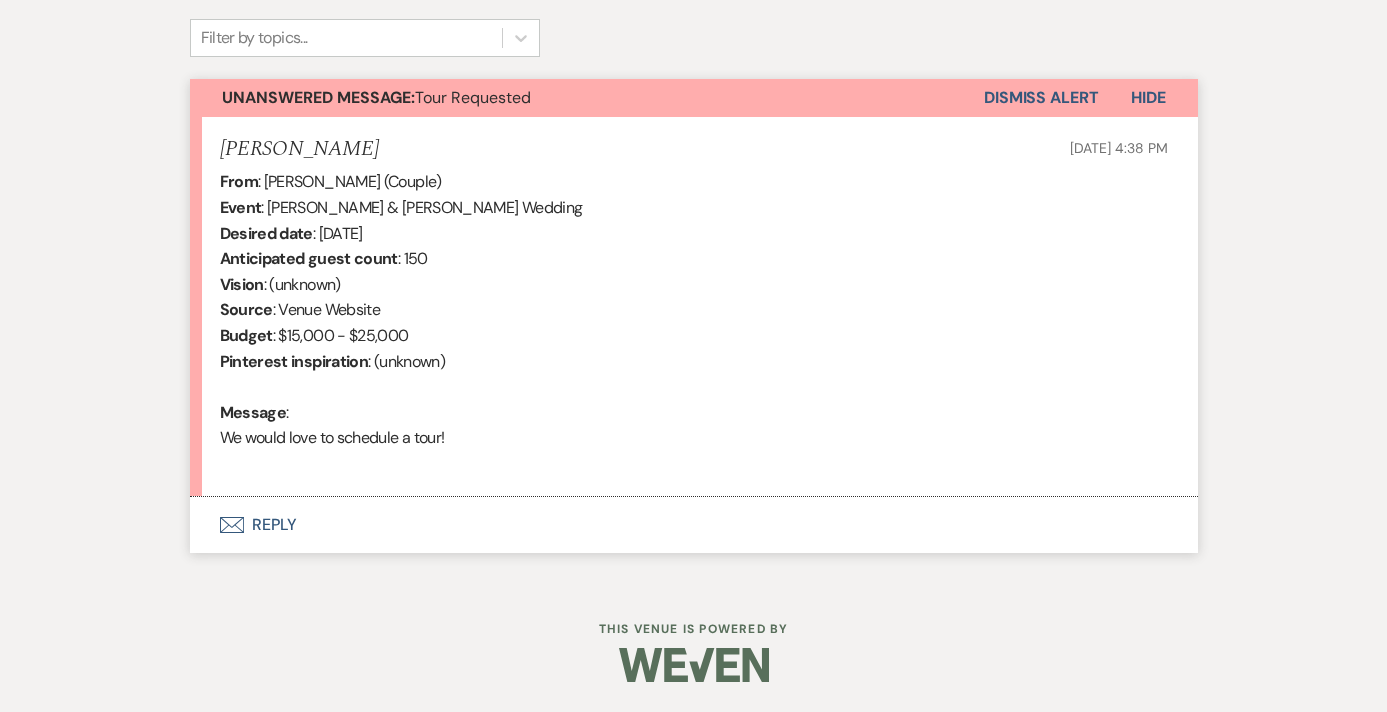 click on "Envelope Reply" at bounding box center (694, 525) 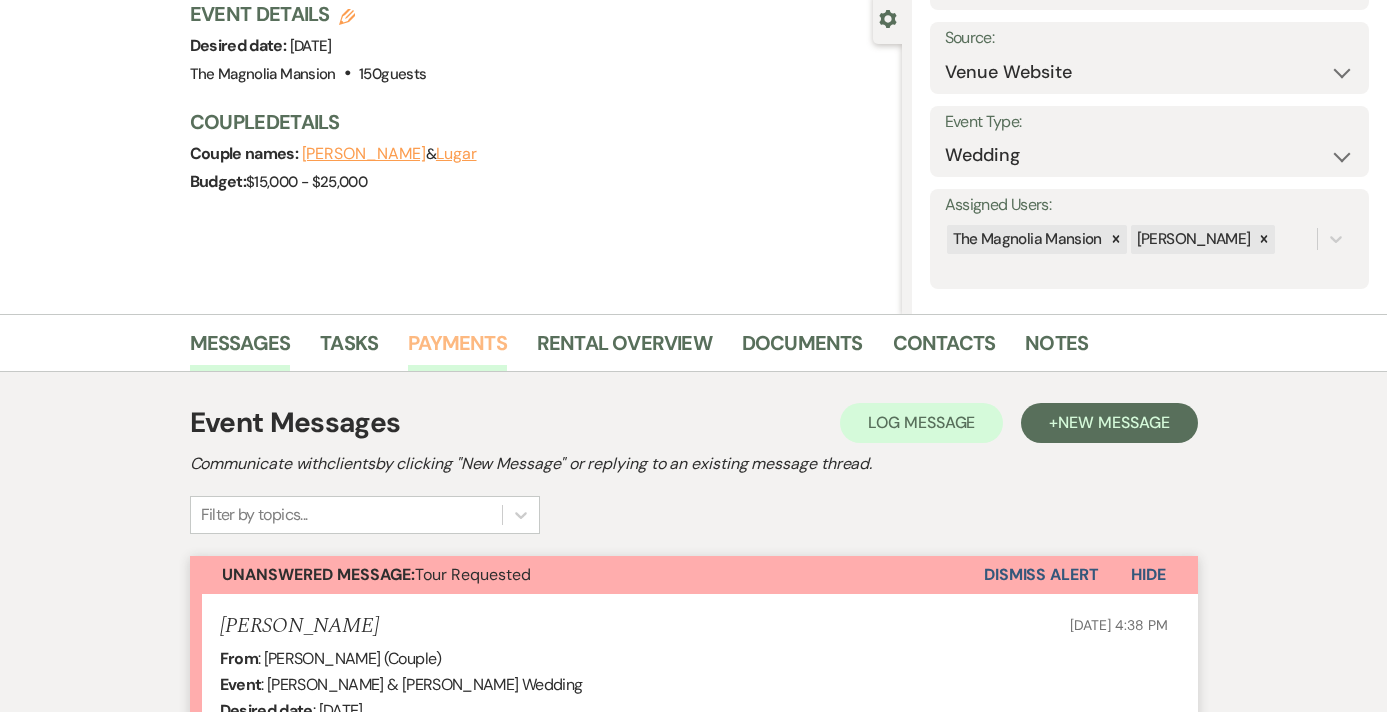 scroll, scrollTop: 0, scrollLeft: 0, axis: both 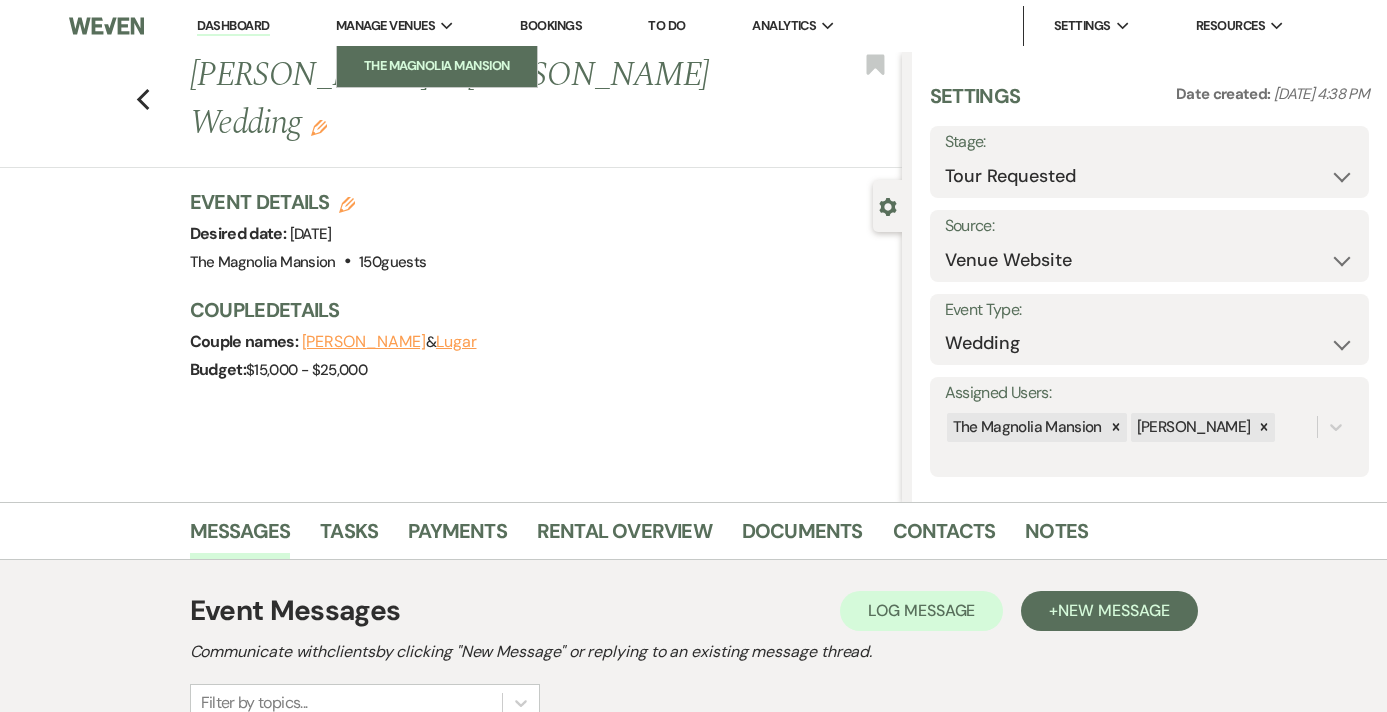 click on "The Magnolia Mansion" at bounding box center [437, 66] 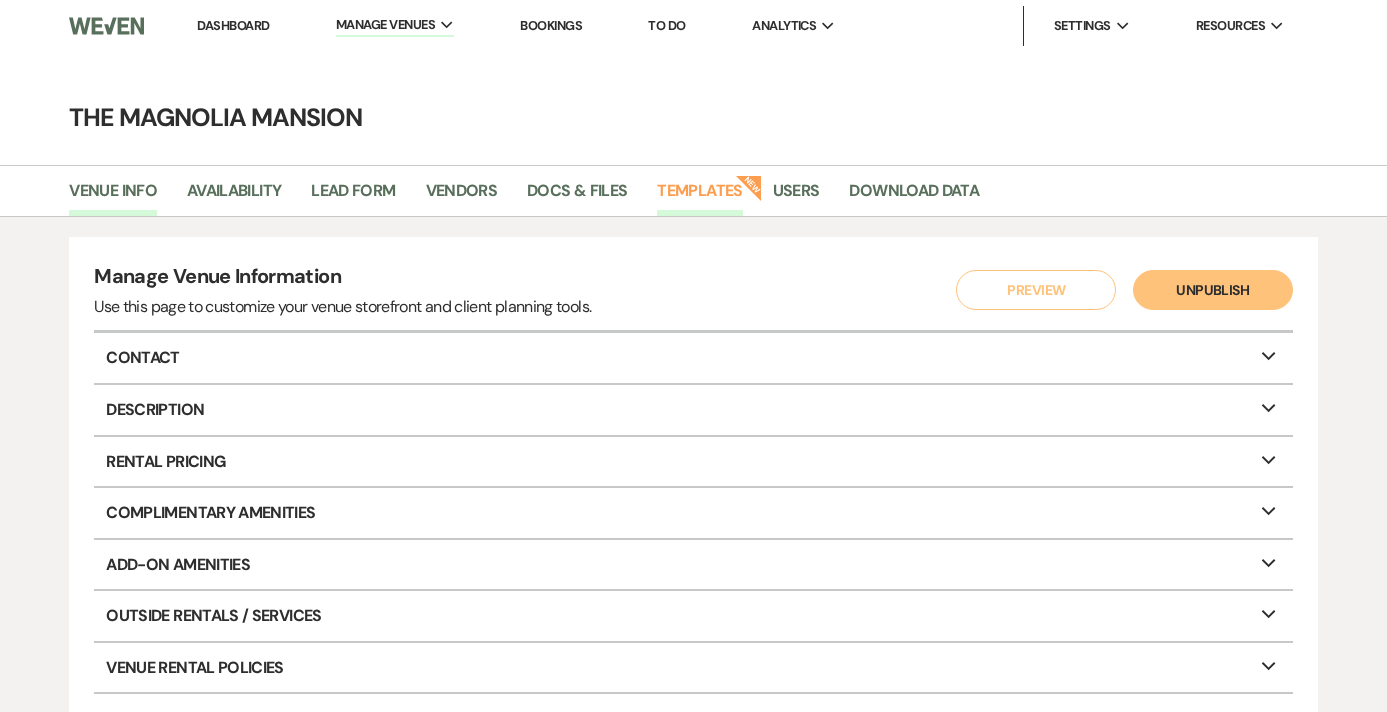click on "Templates" at bounding box center (699, 197) 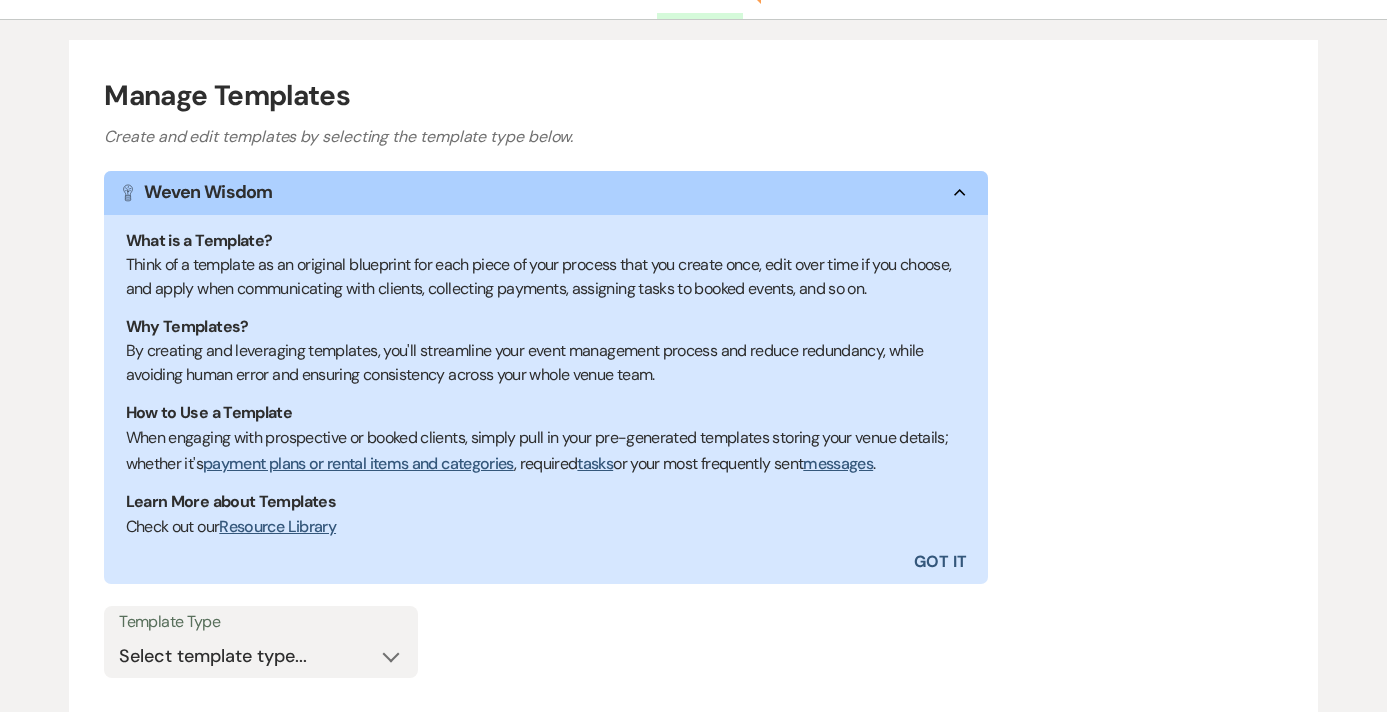 scroll, scrollTop: 364, scrollLeft: 0, axis: vertical 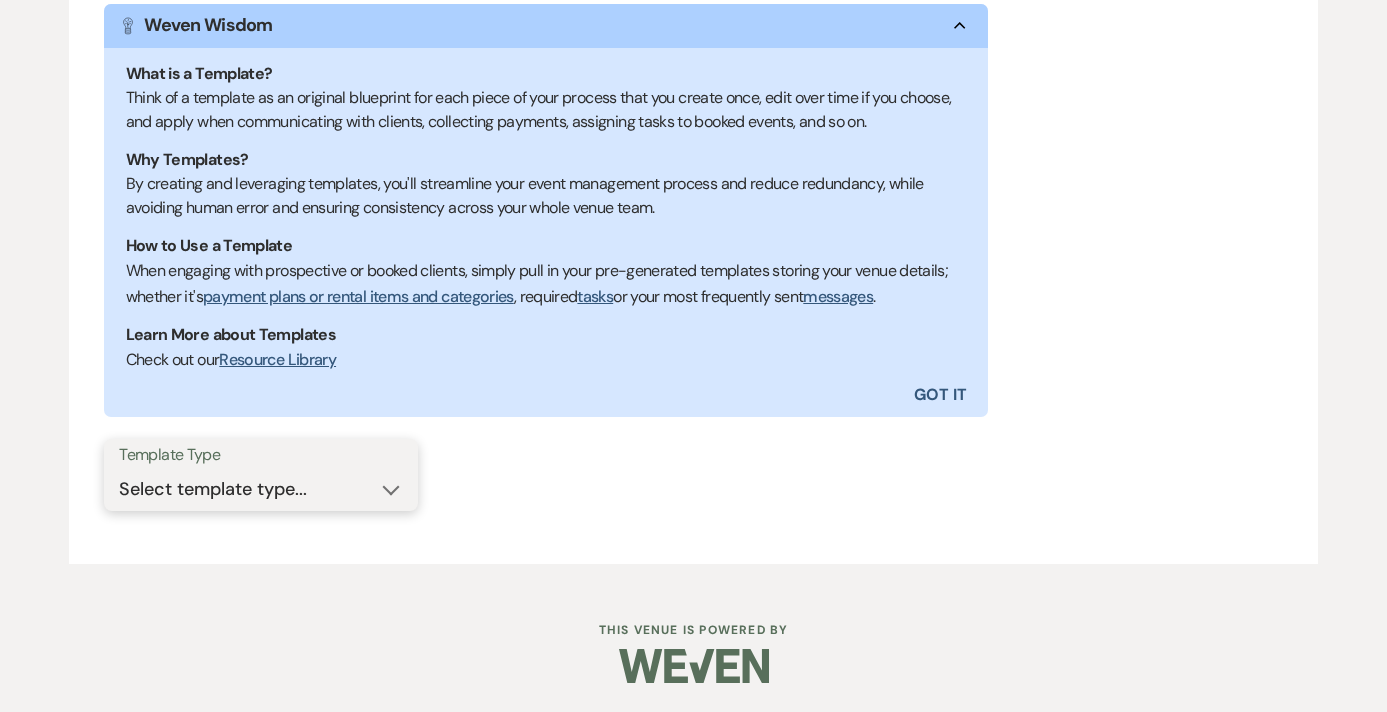 click on "Select template type... Task List Message Templates Payment Plan Inventory Items Categories" at bounding box center [261, 489] 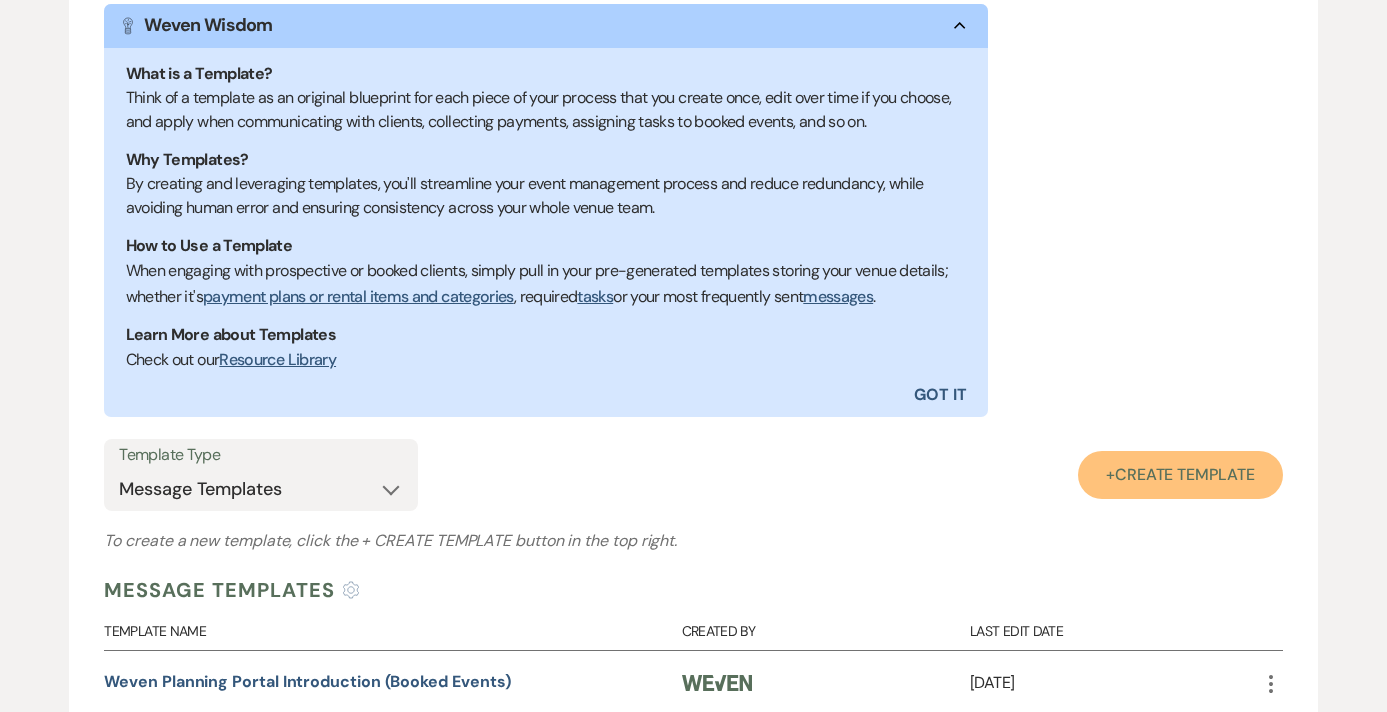 click on "Create Template" at bounding box center (1185, 474) 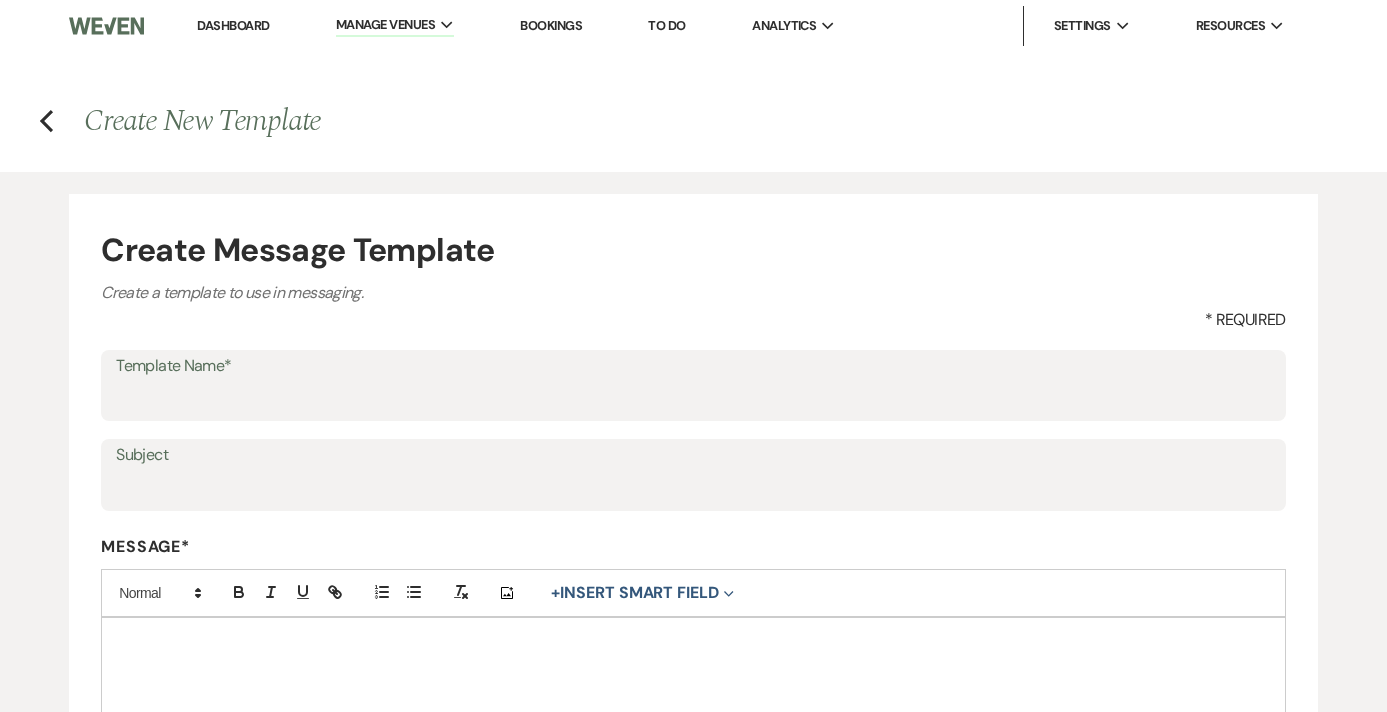 scroll, scrollTop: 0, scrollLeft: 0, axis: both 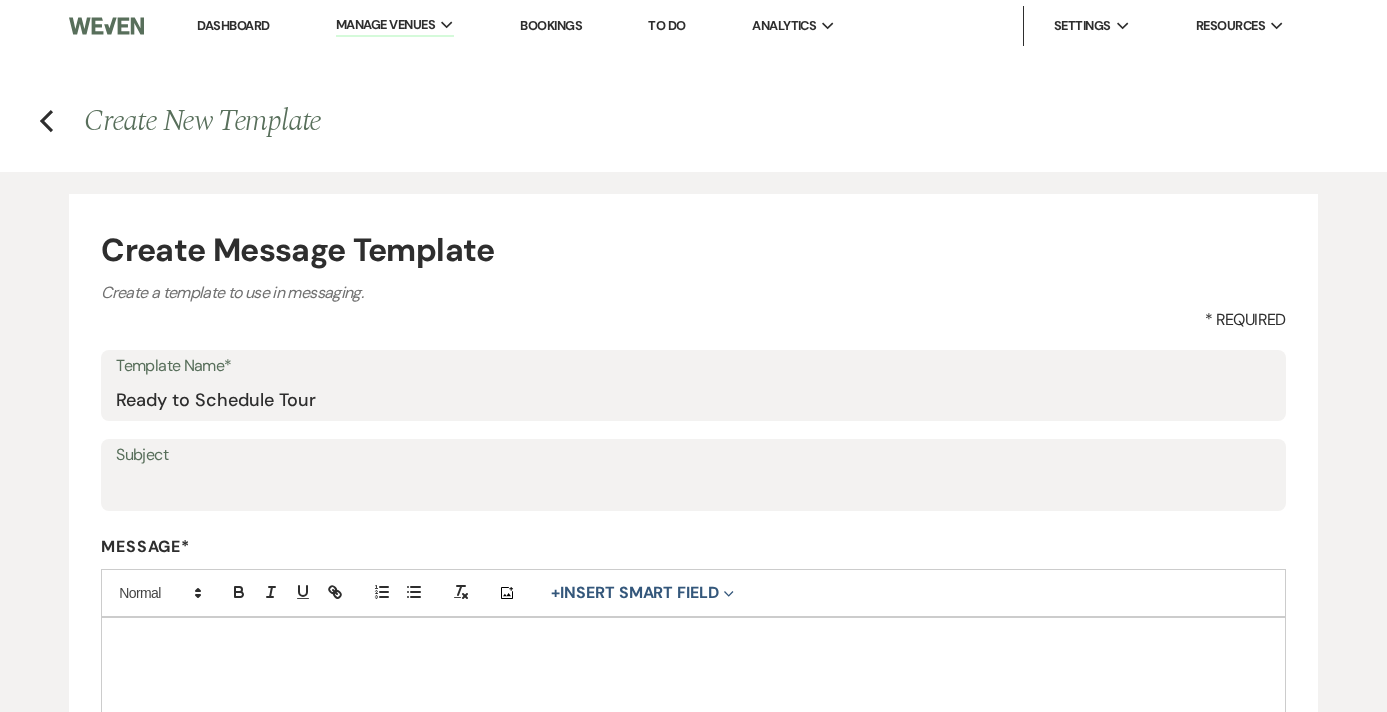 type on "Ready to Schedule Tour" 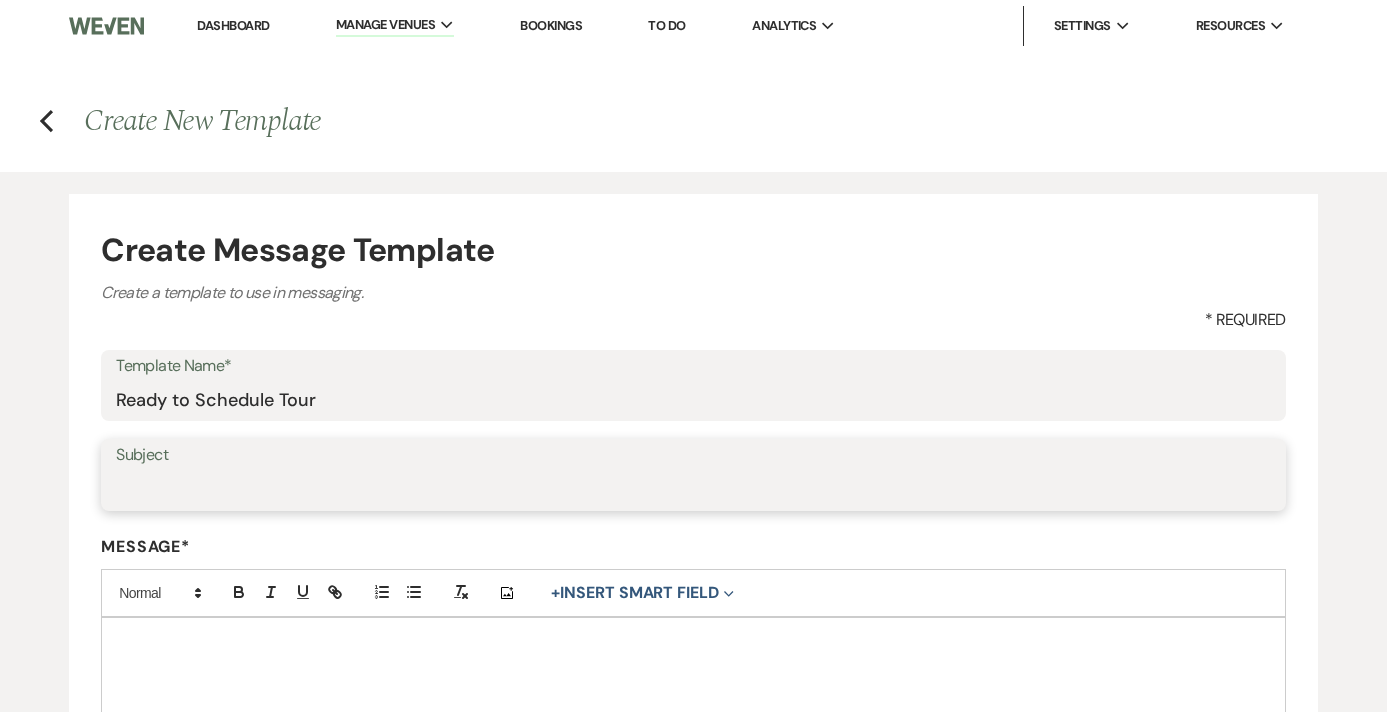 click on "Subject" at bounding box center (693, 489) 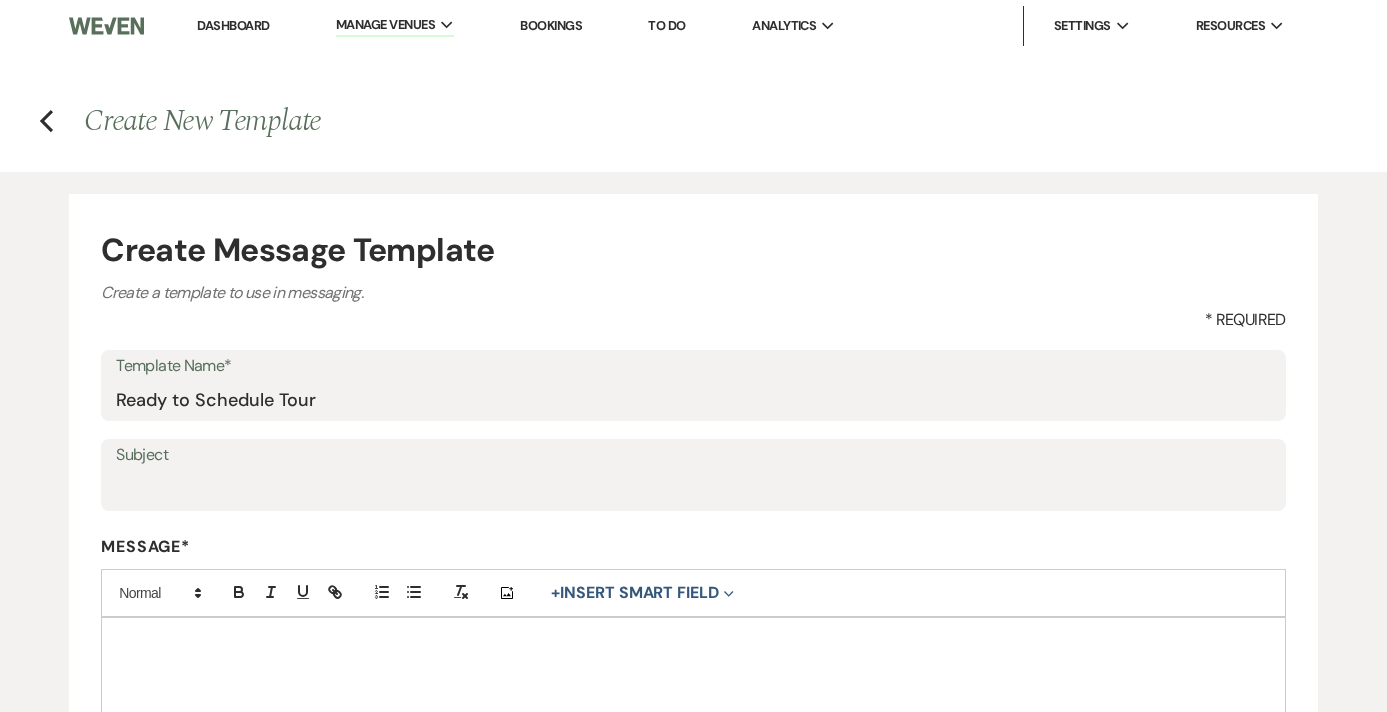 click at bounding box center (693, 743) 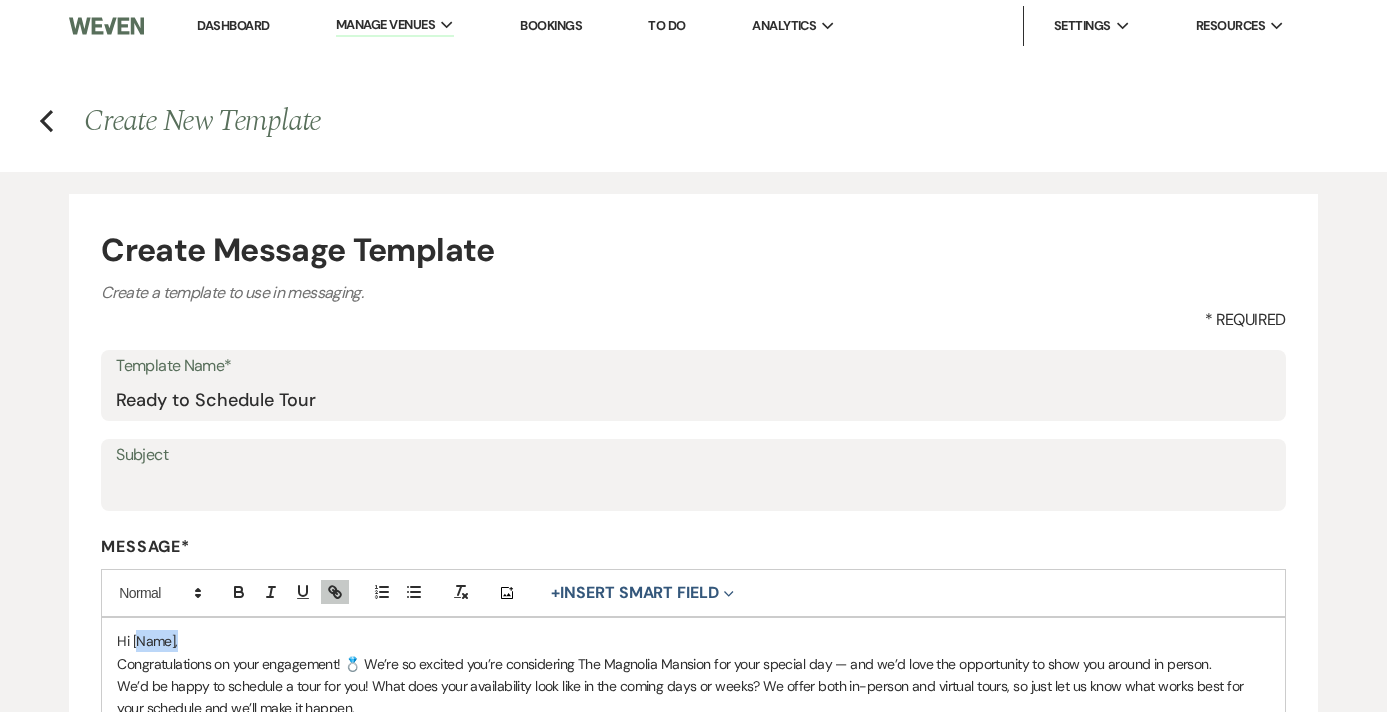 drag, startPoint x: 177, startPoint y: 639, endPoint x: 136, endPoint y: 636, distance: 41.109608 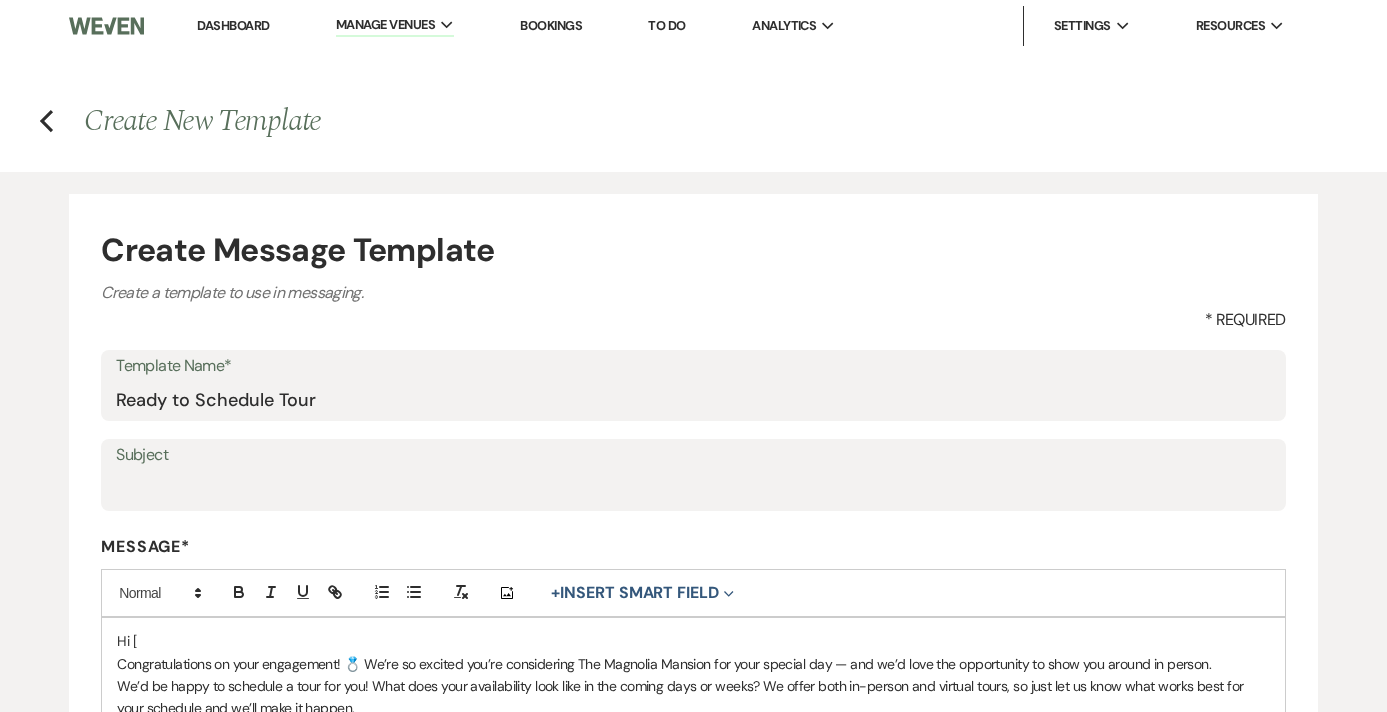 type 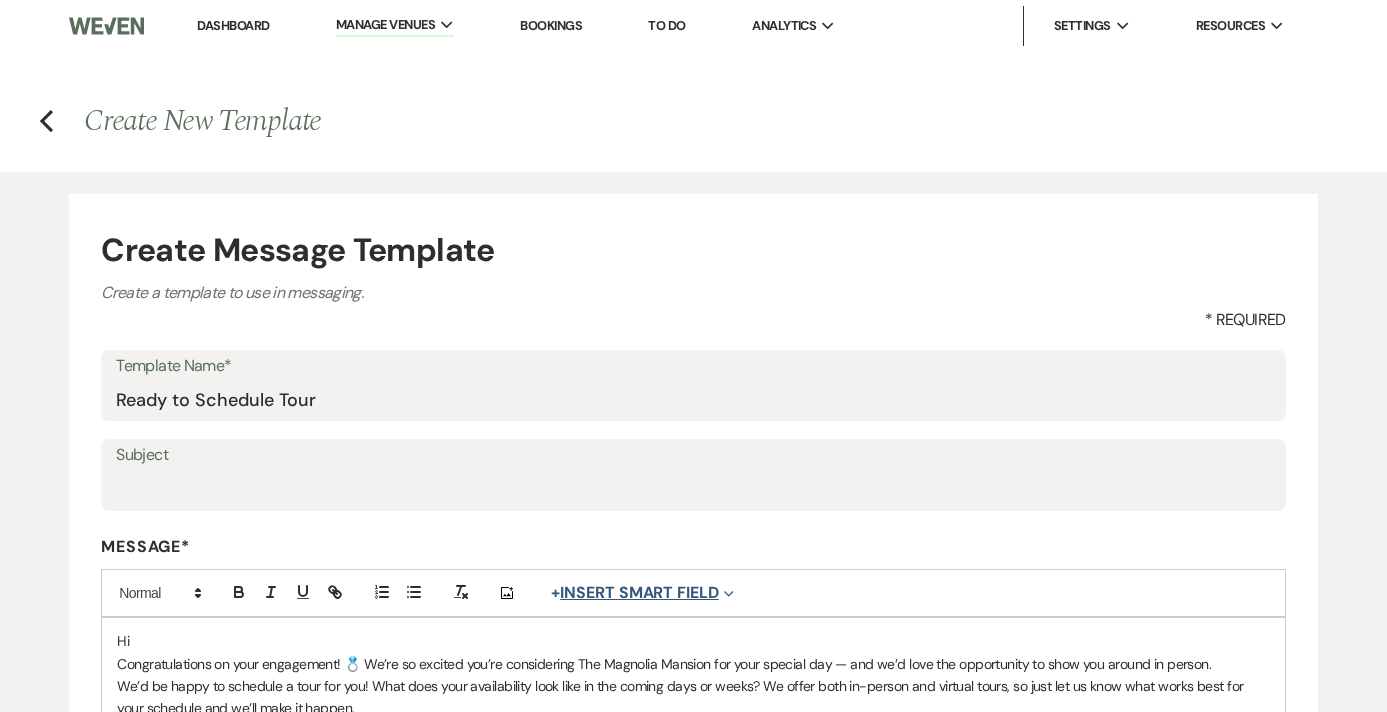 click on "+  Insert Smart Field Expand" at bounding box center (642, 593) 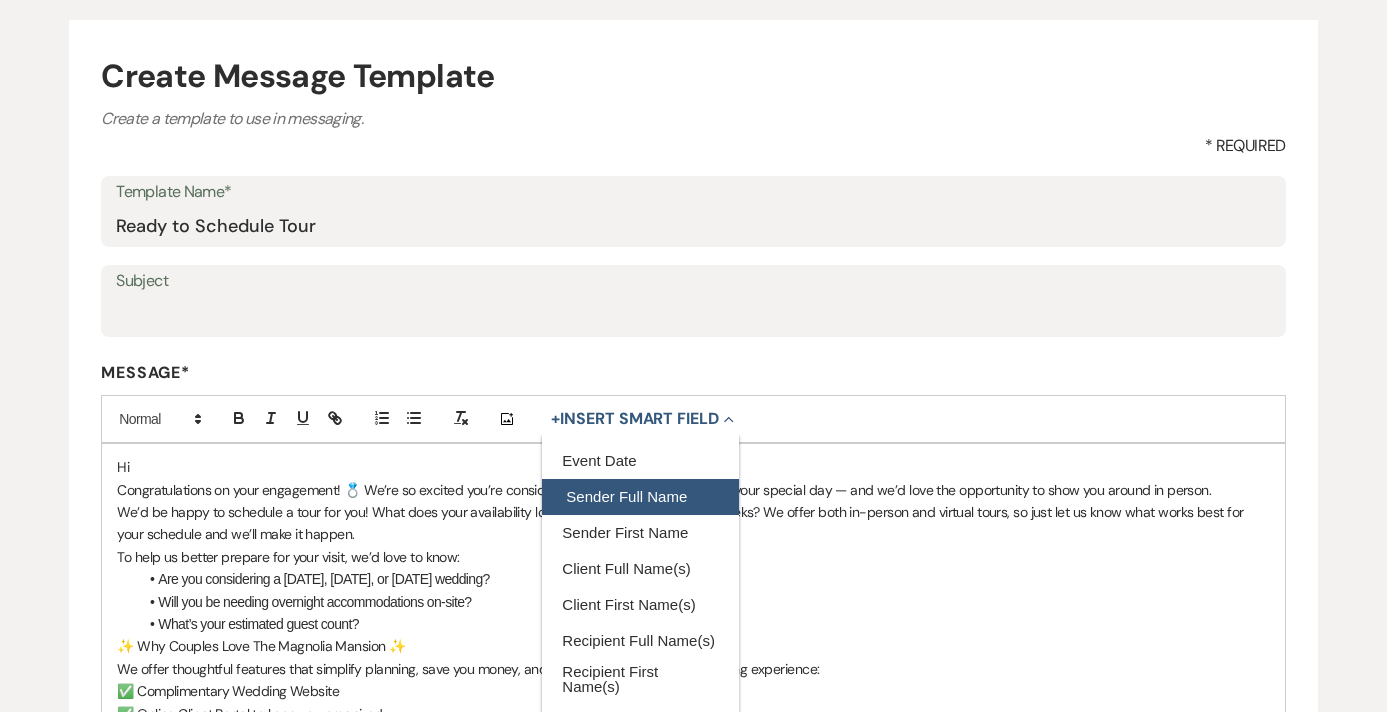 scroll, scrollTop: 175, scrollLeft: 0, axis: vertical 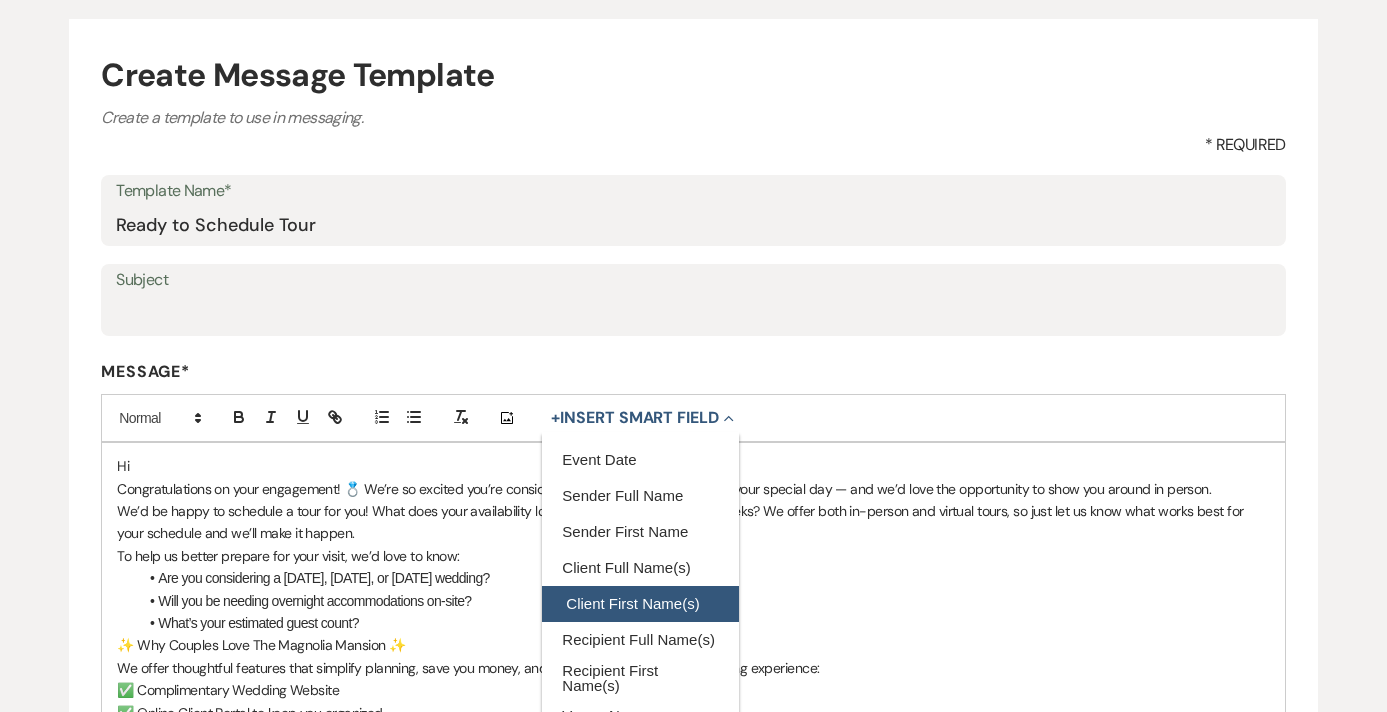 click on "Client First Name(s)" at bounding box center [640, 604] 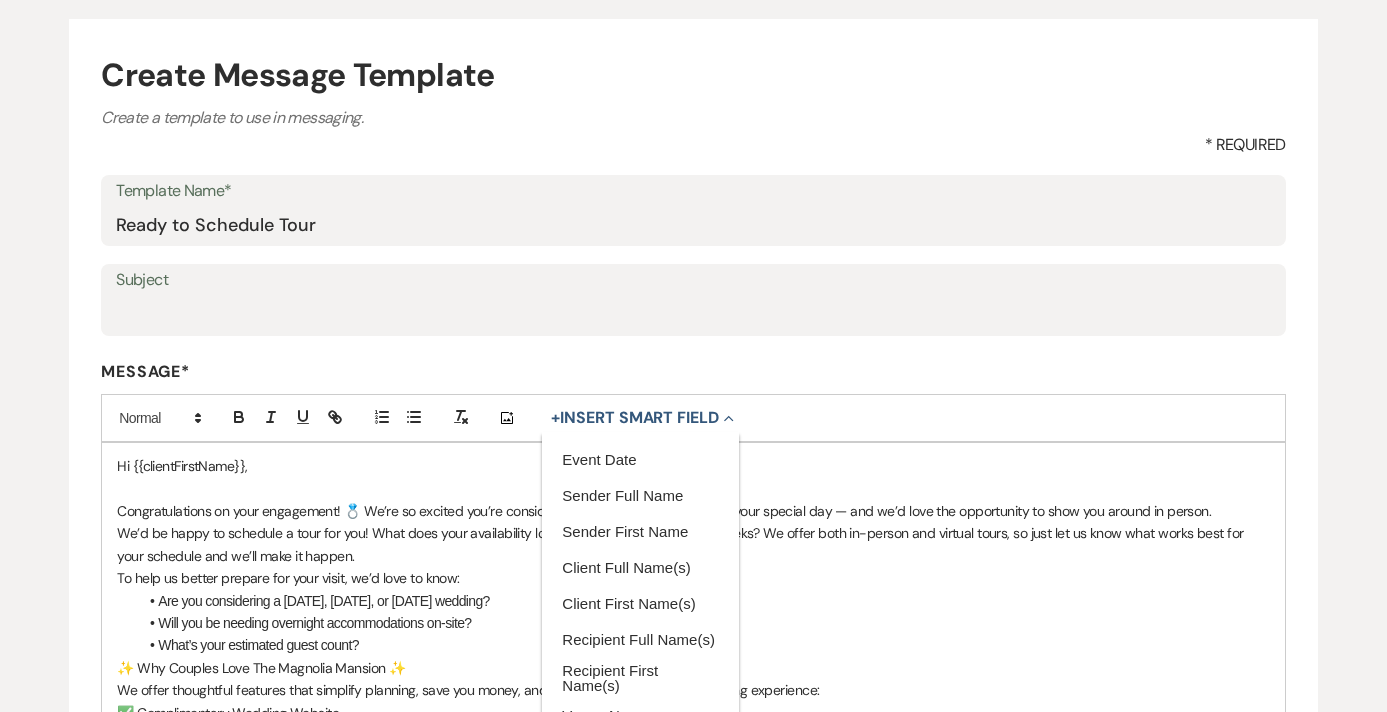 click on "We’d be happy to schedule a tour for you! What does your availability look like in the coming days or weeks? We offer both in-person and virtual tours, so just let us know what works best for your schedule and we’ll make it happen." at bounding box center (693, 544) 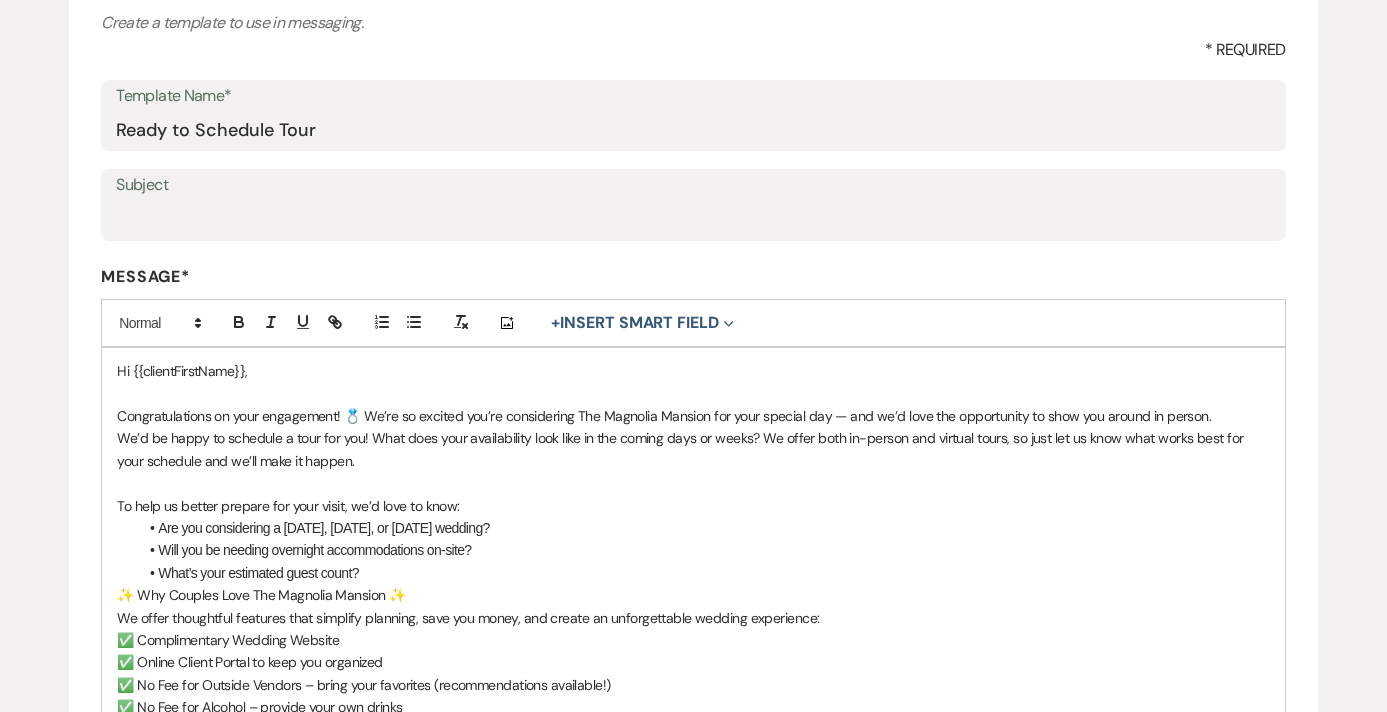scroll, scrollTop: 282, scrollLeft: 0, axis: vertical 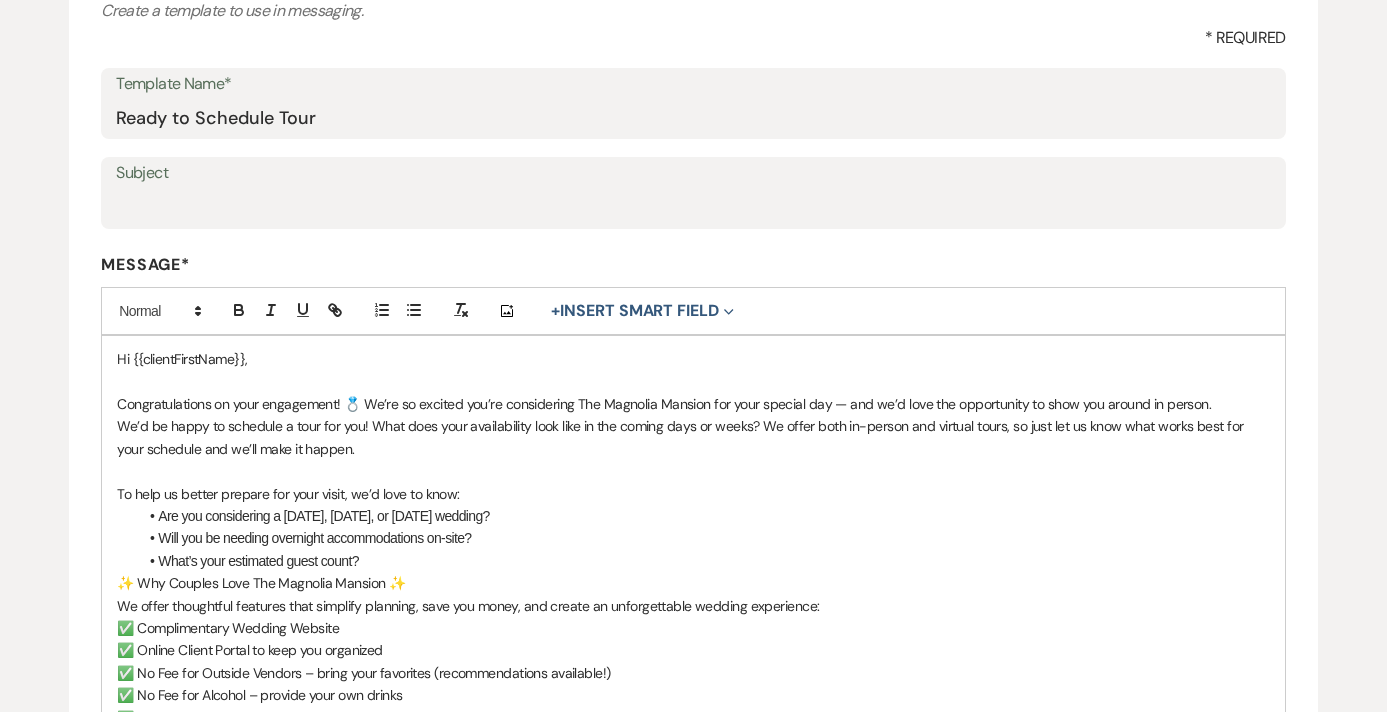 click on "✨ Why Couples Love The Magnolia Mansion ✨" at bounding box center (693, 583) 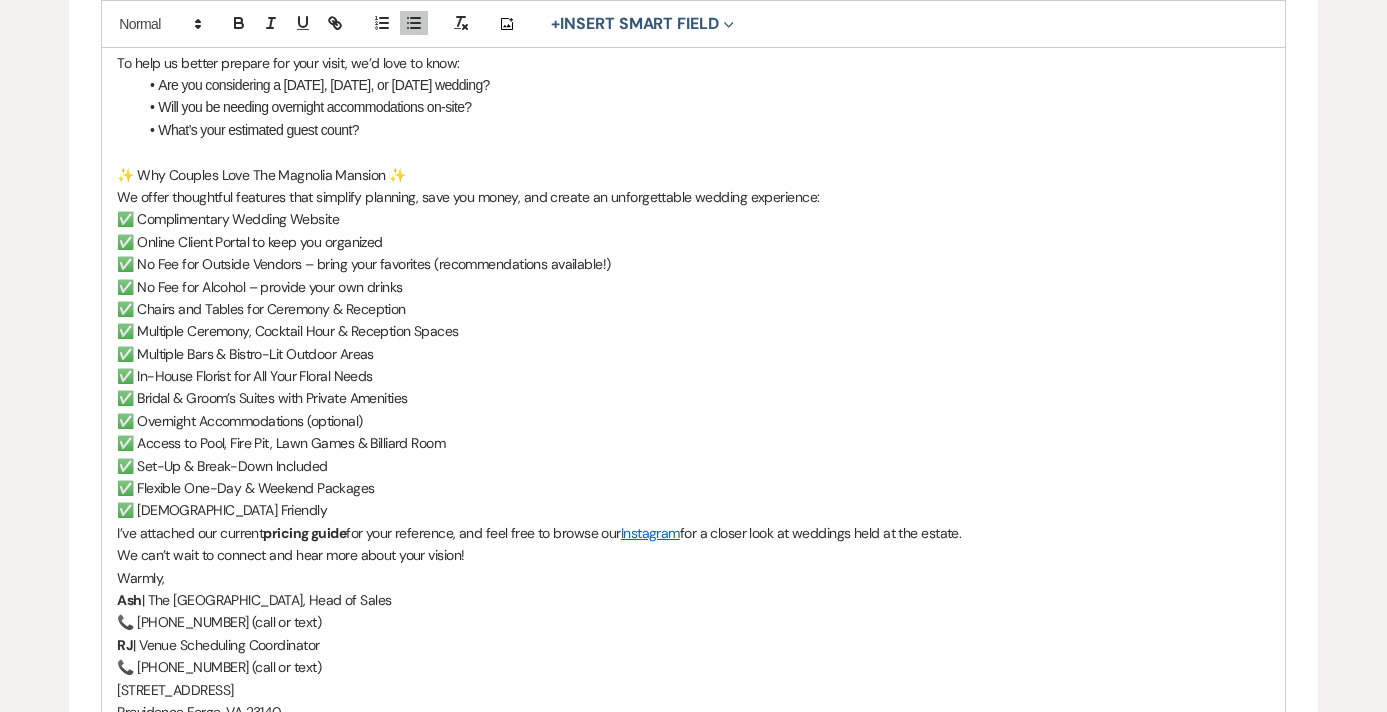 scroll, scrollTop: 745, scrollLeft: 0, axis: vertical 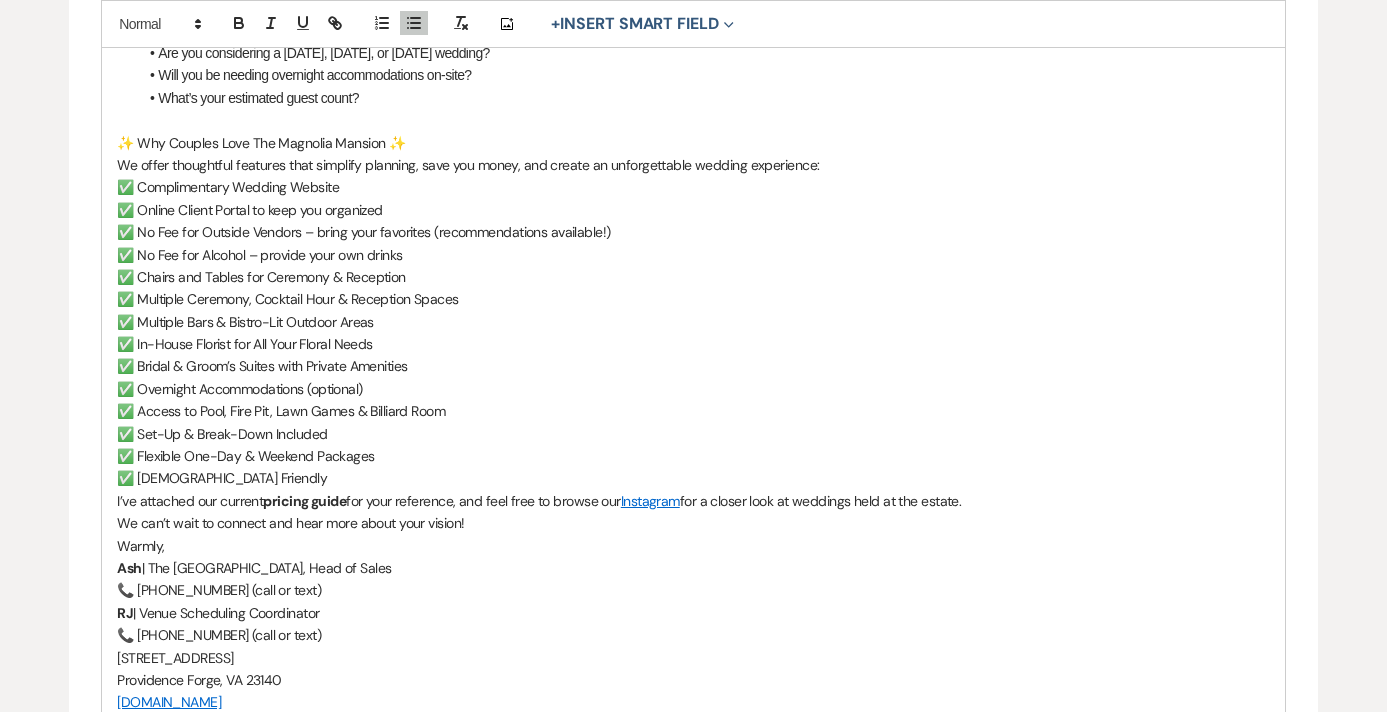 click on "✅ [DEMOGRAPHIC_DATA] Friendly" at bounding box center (693, 478) 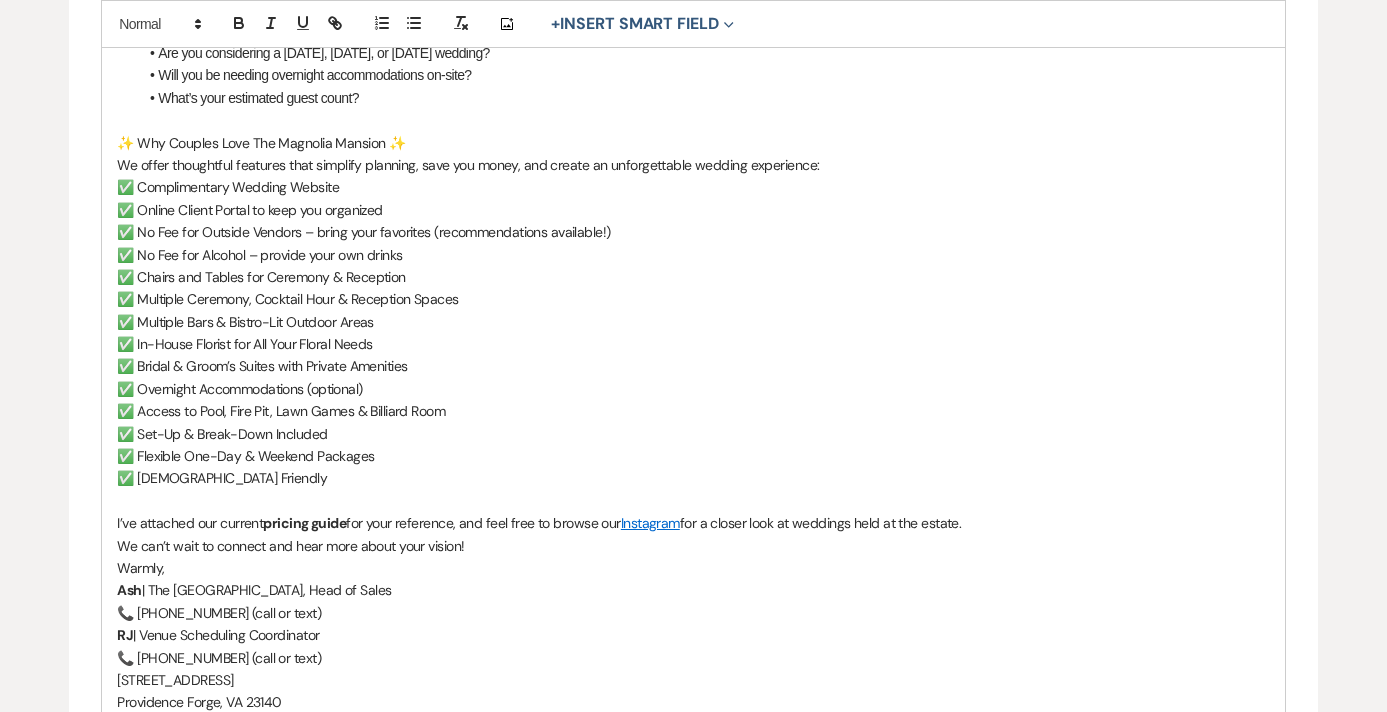 click on "We can’t wait to connect and hear more about your vision!" at bounding box center [693, 546] 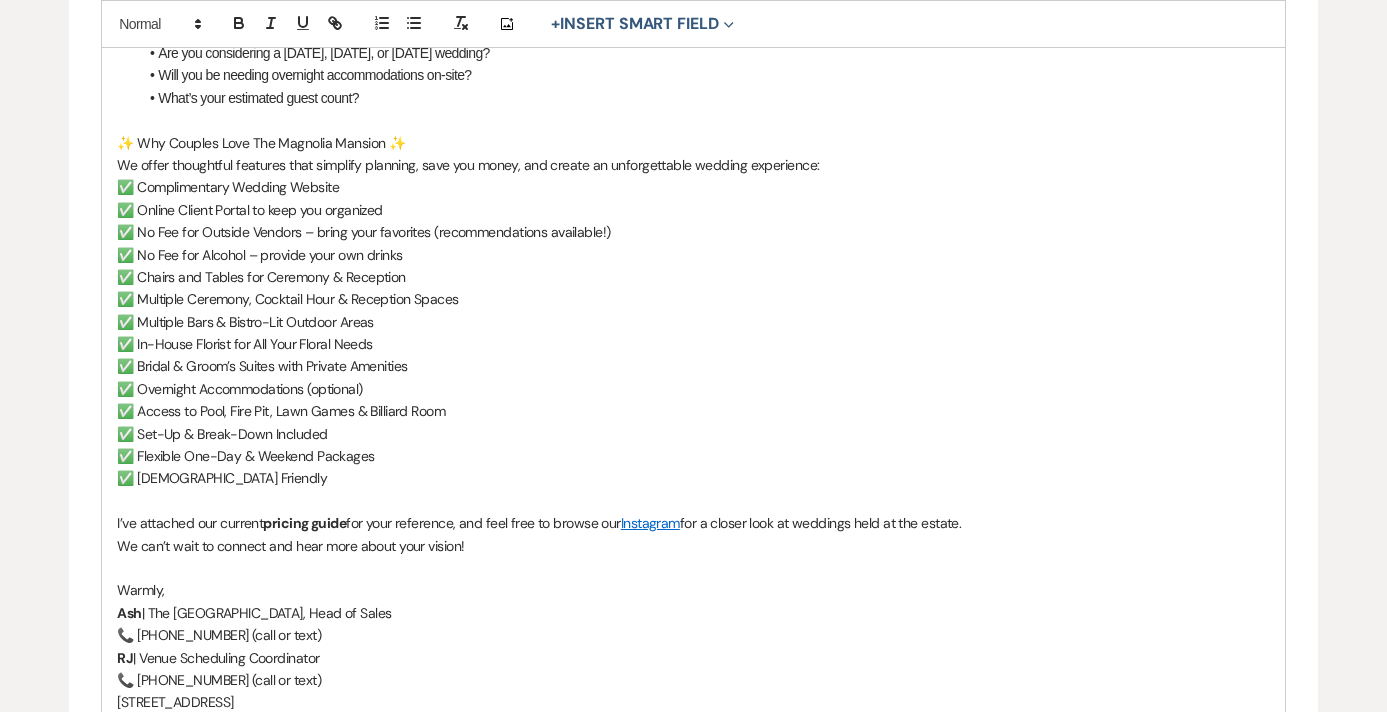 click on "Warmly," at bounding box center (693, 590) 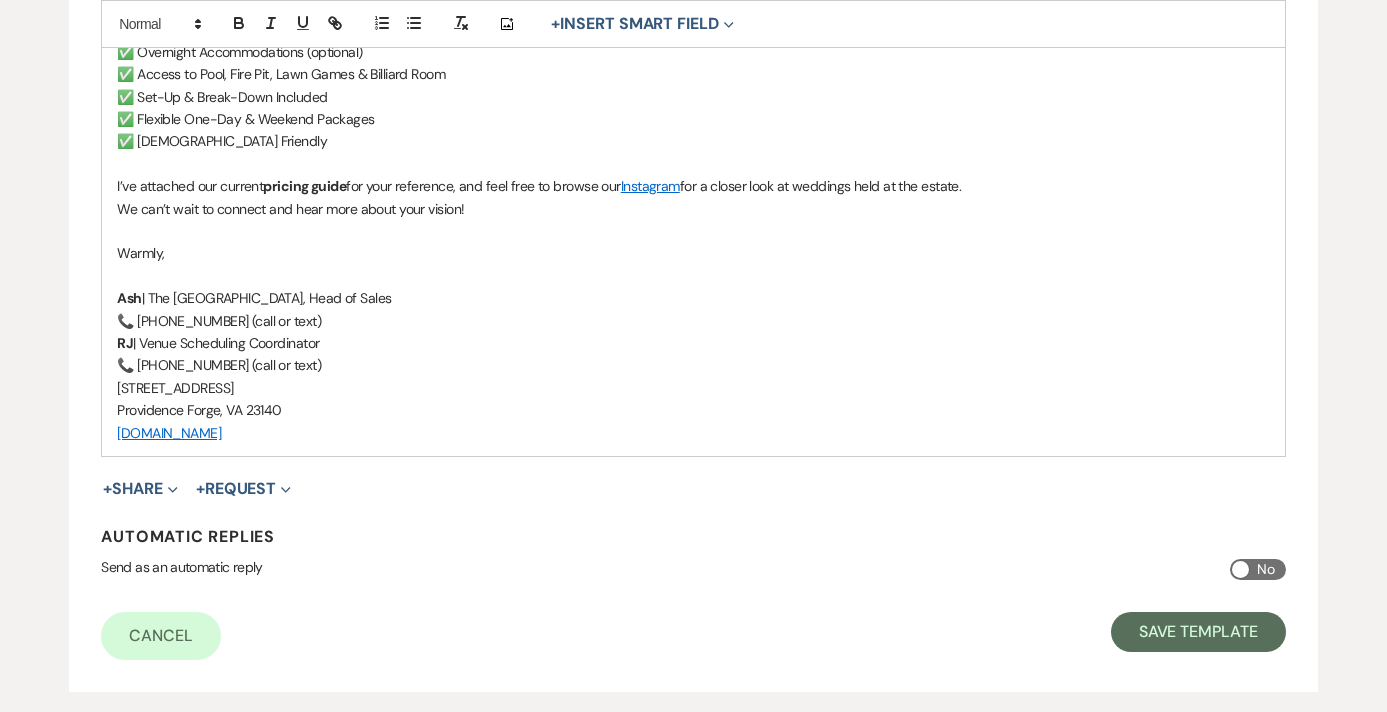 scroll, scrollTop: 1190, scrollLeft: 0, axis: vertical 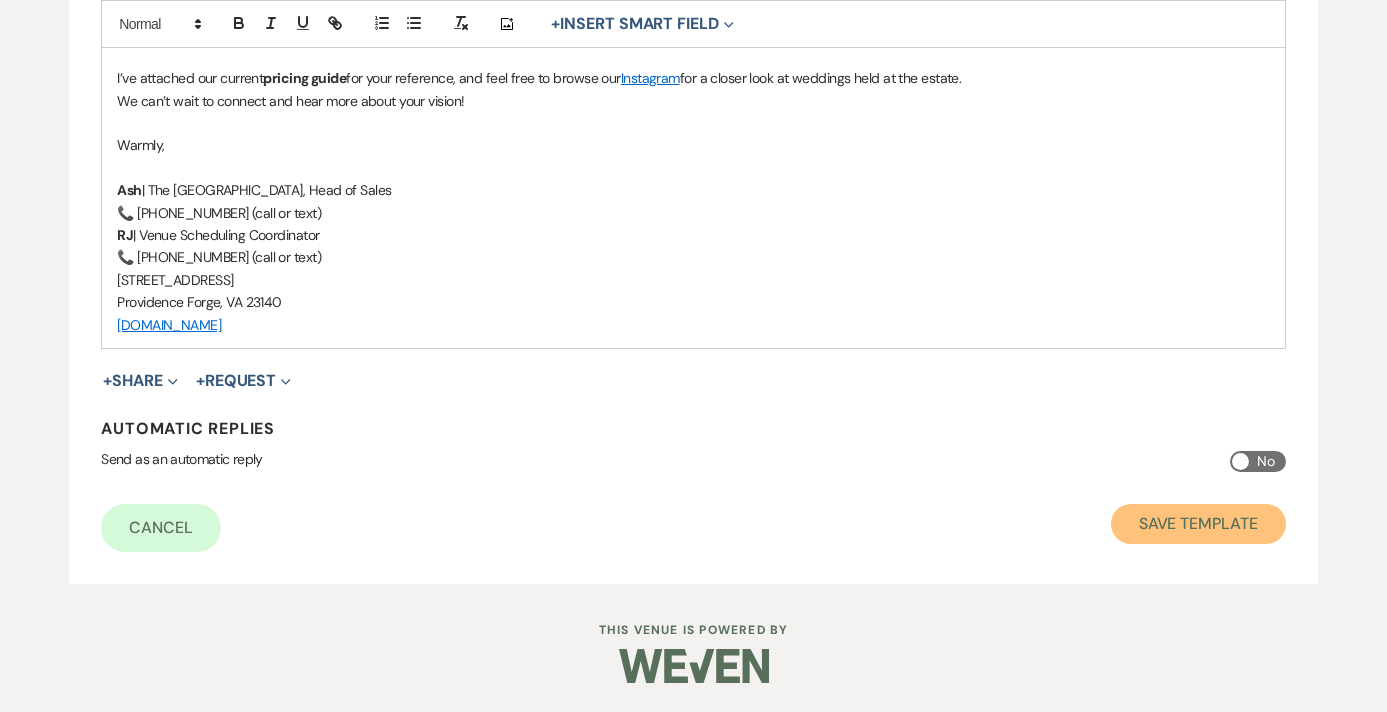 click on "Save Template" at bounding box center (1198, 524) 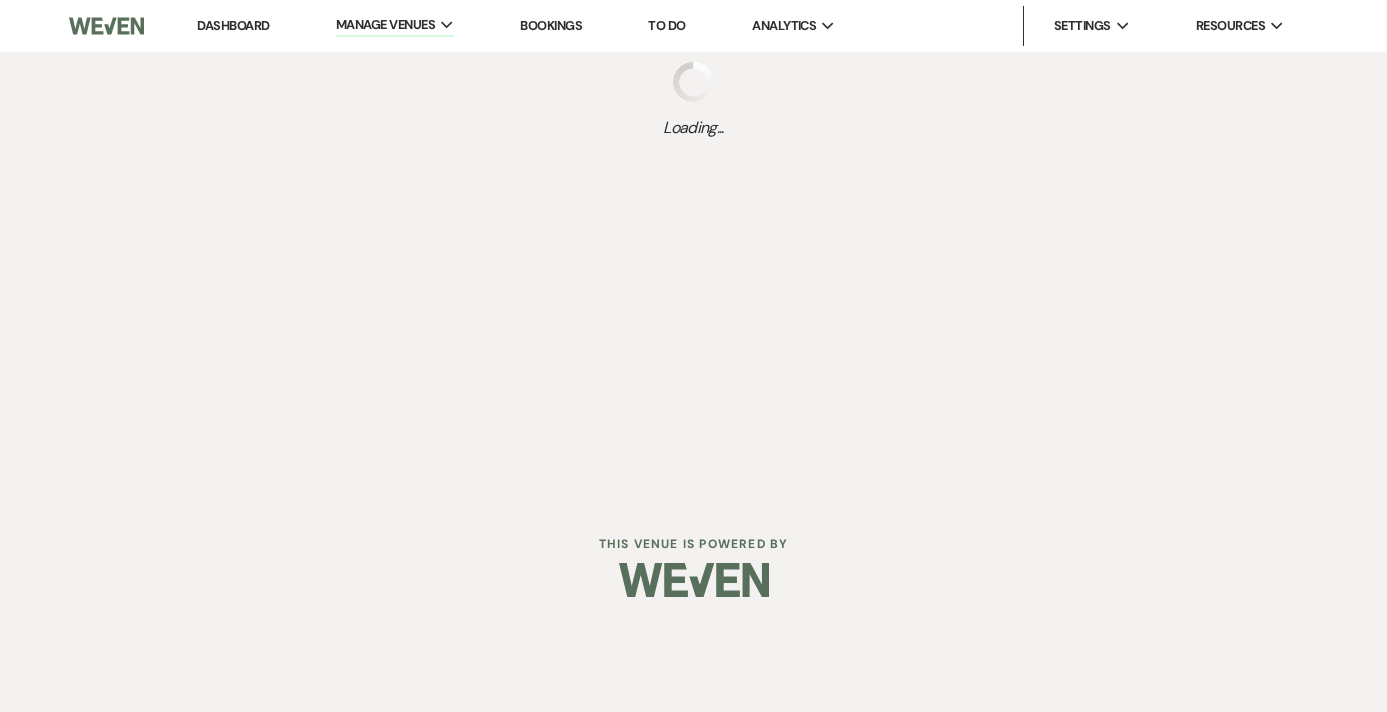scroll, scrollTop: 0, scrollLeft: 0, axis: both 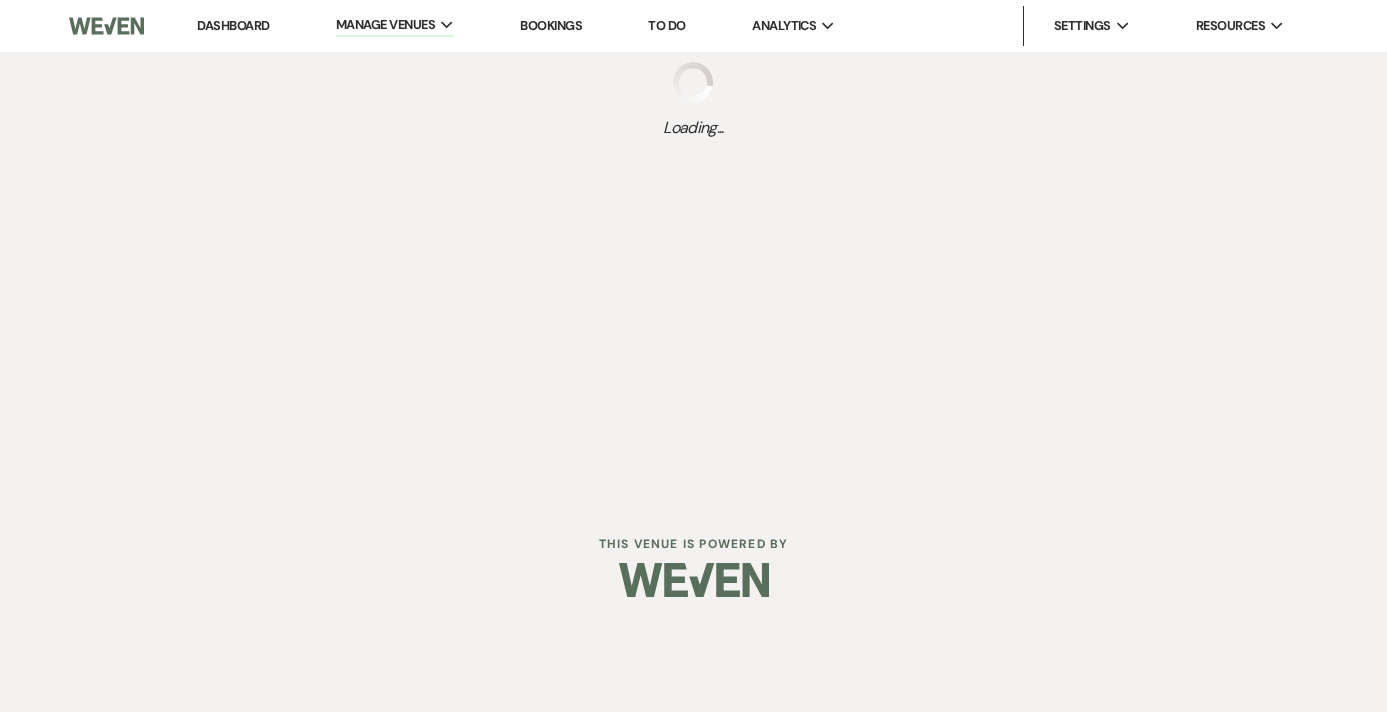 select on "Message Templates" 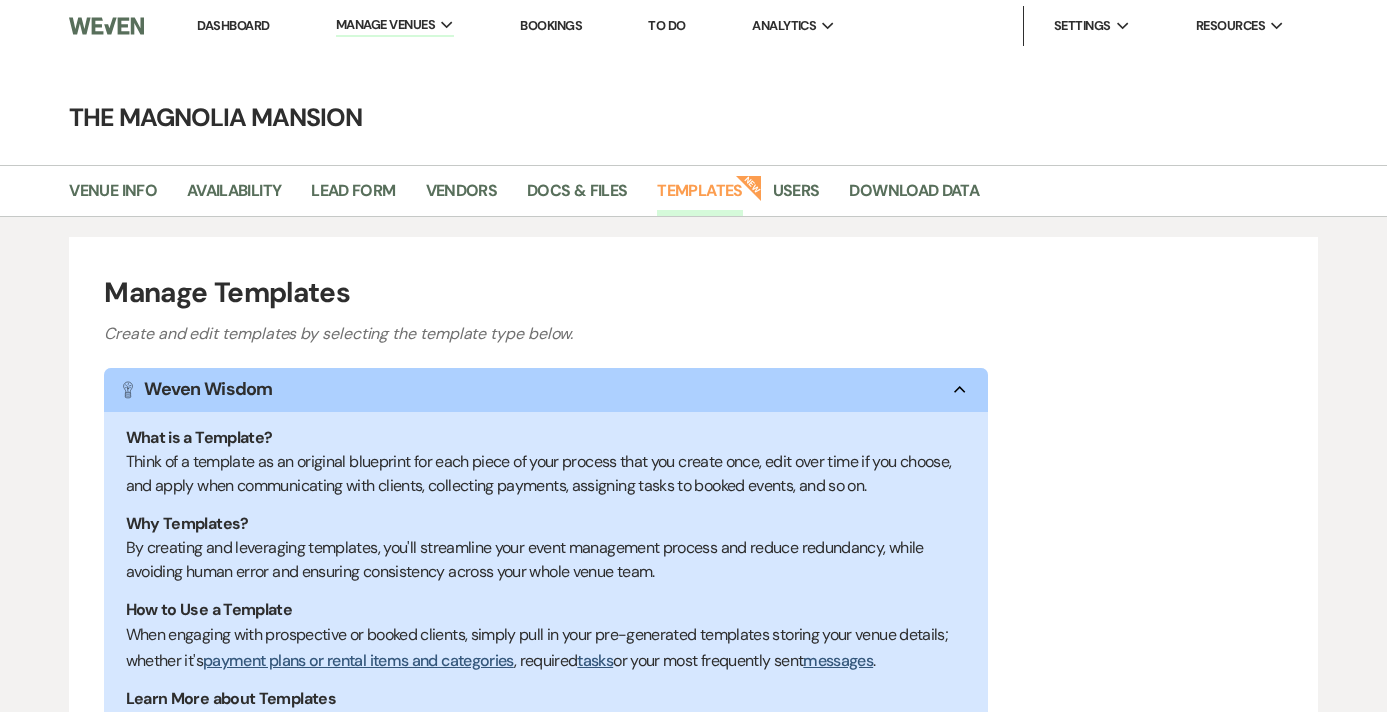 click on "Dashboard" at bounding box center (233, 25) 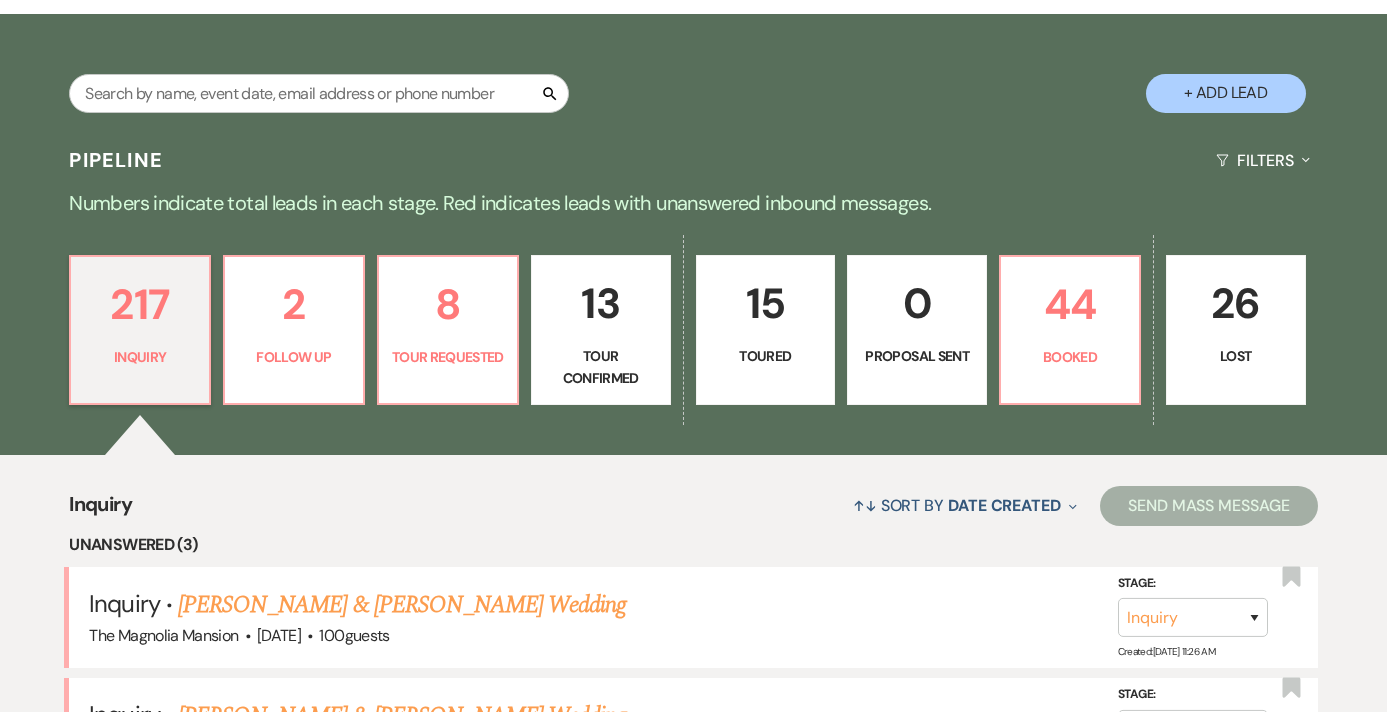 scroll, scrollTop: 408, scrollLeft: 0, axis: vertical 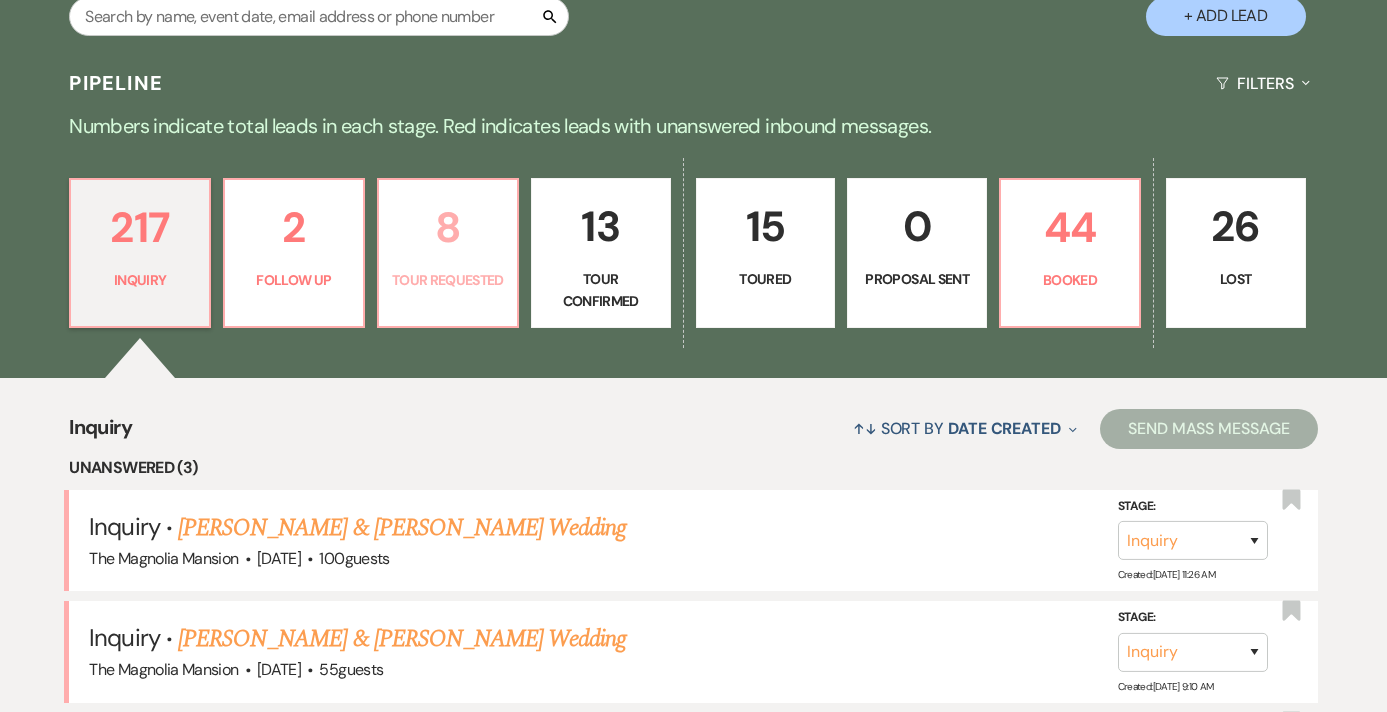 click on "Tour Requested" at bounding box center [448, 280] 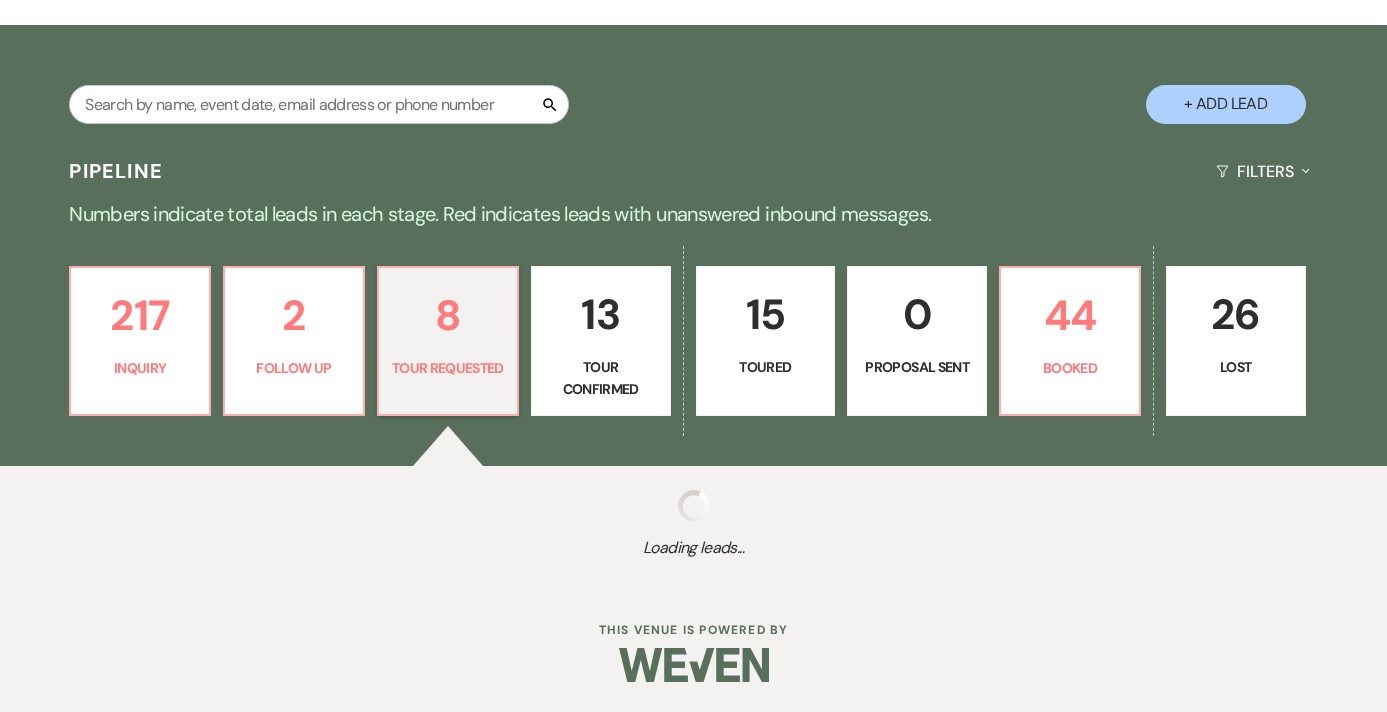 scroll, scrollTop: 408, scrollLeft: 0, axis: vertical 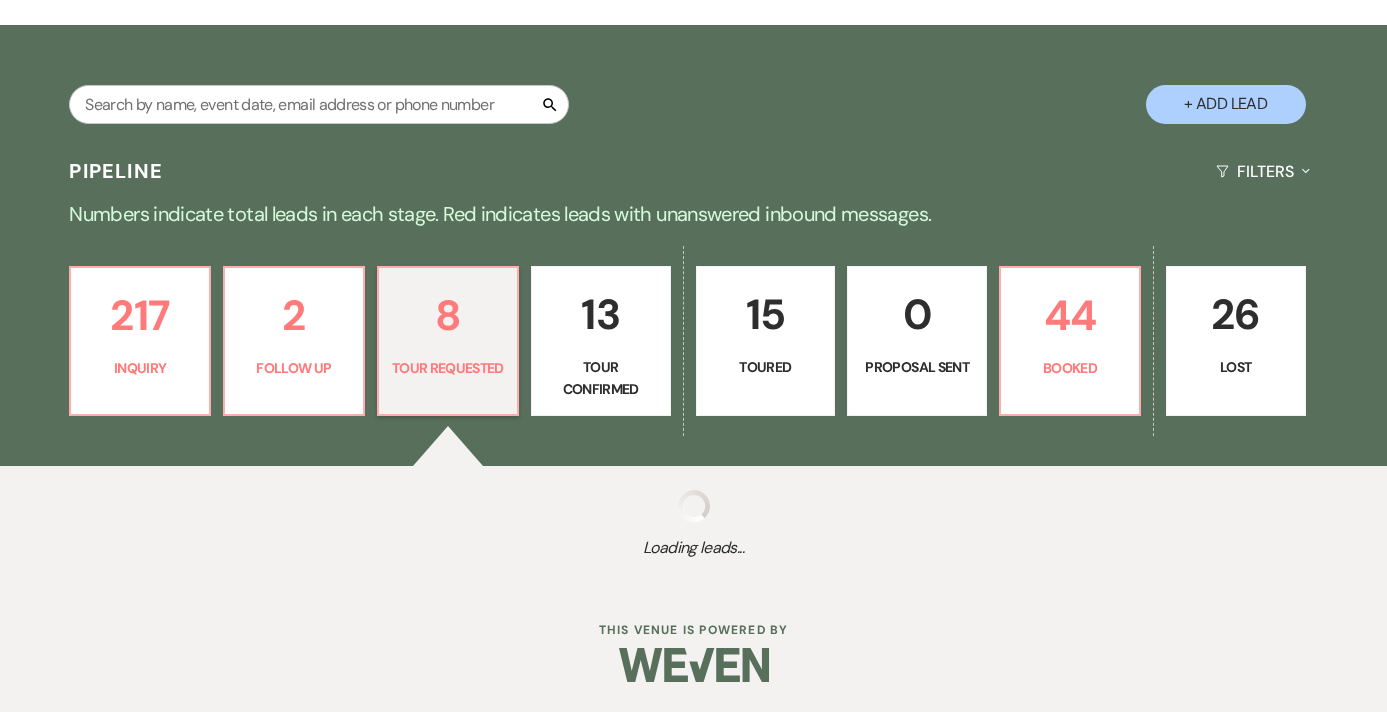 select on "2" 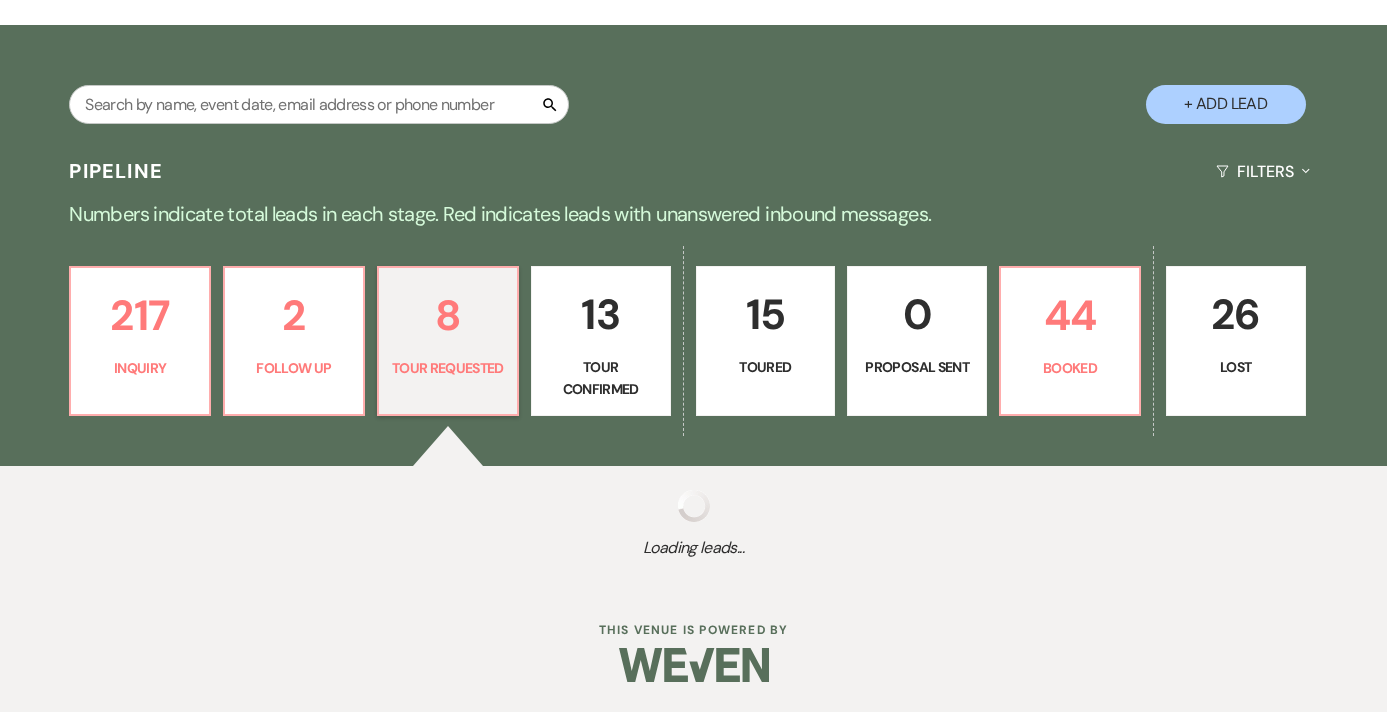 select on "2" 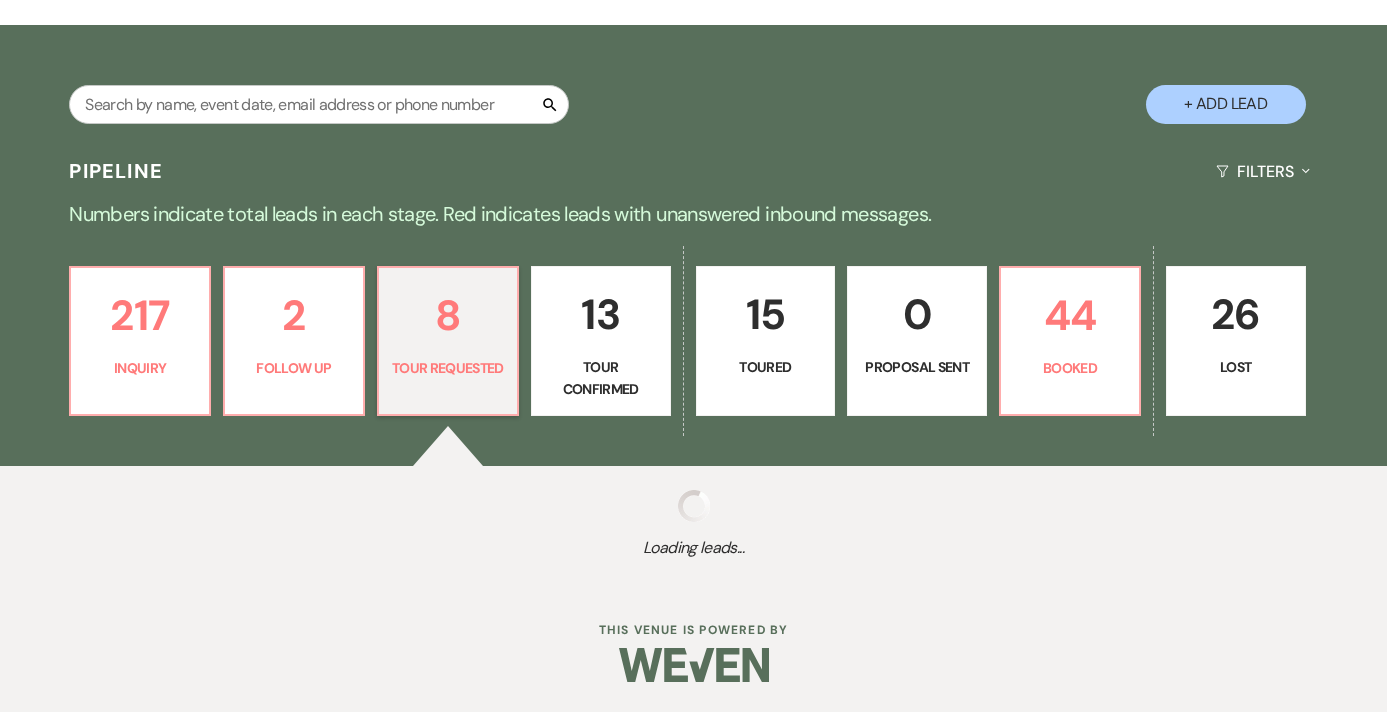 select on "2" 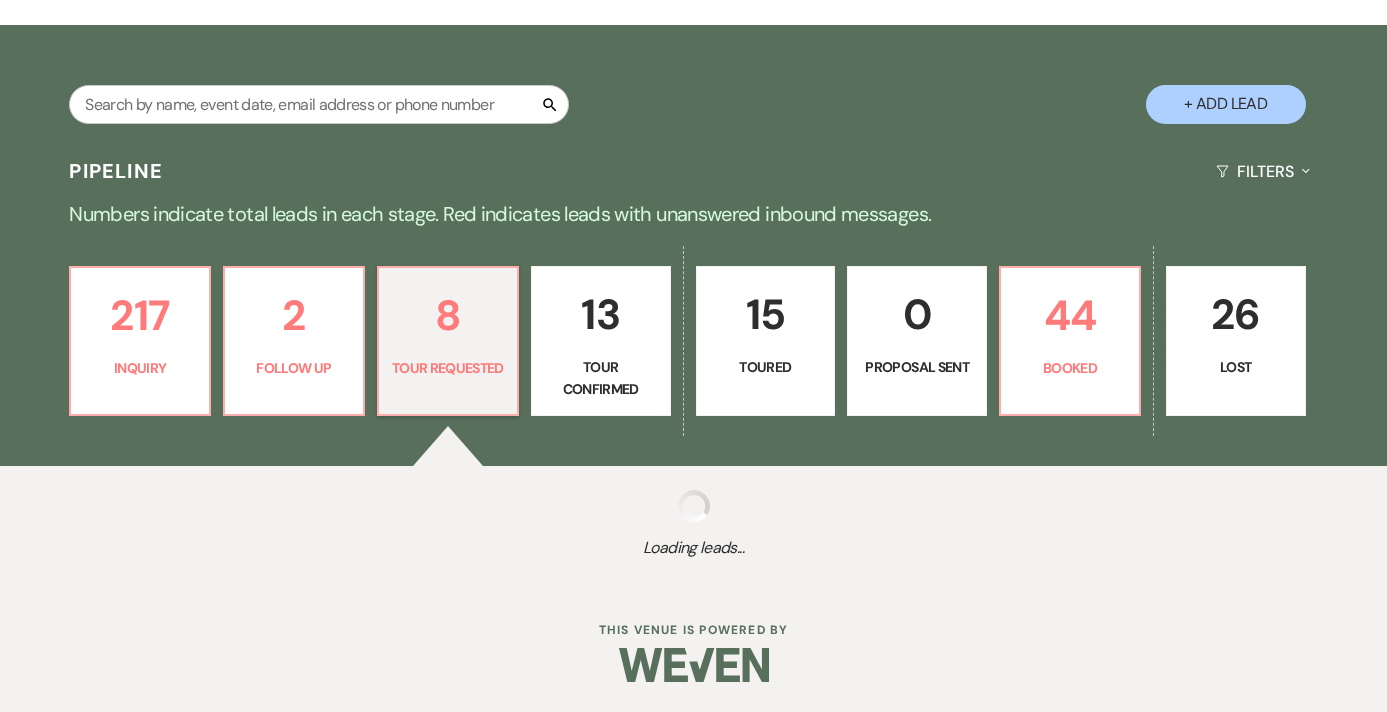 select on "2" 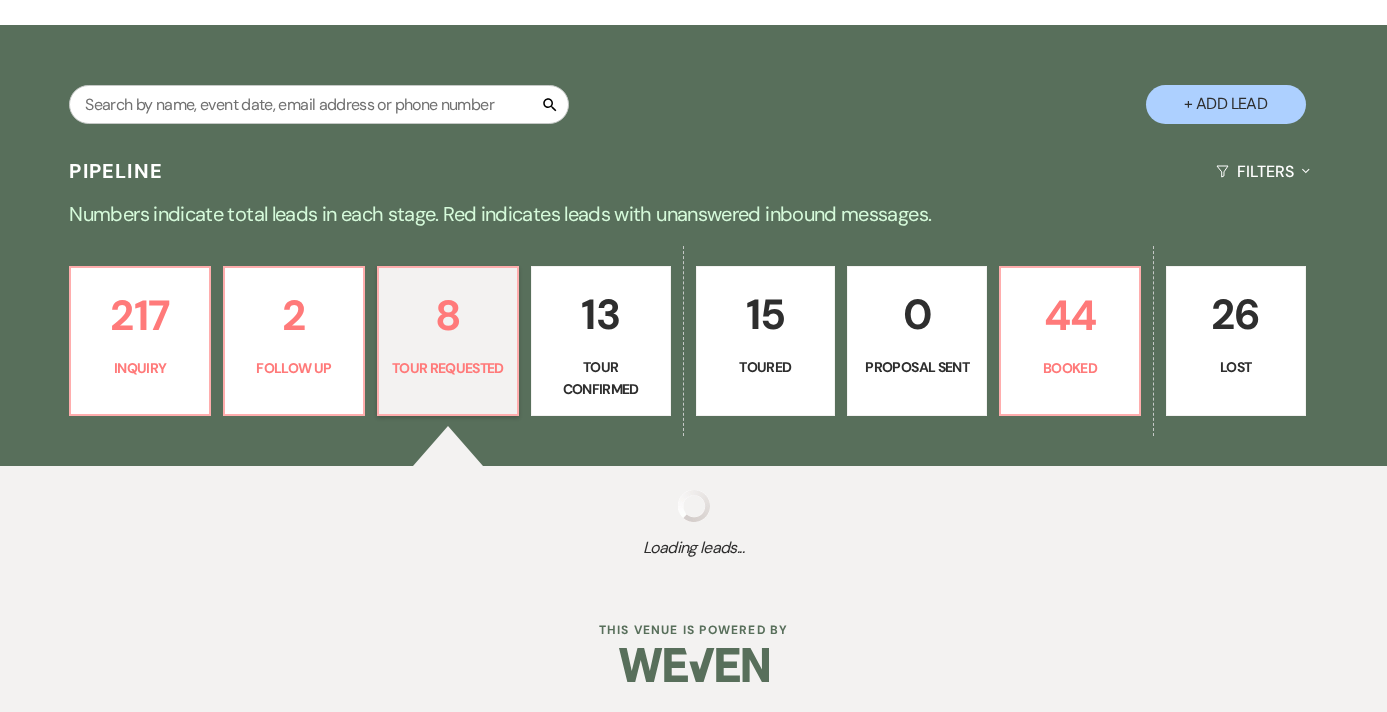 select on "2" 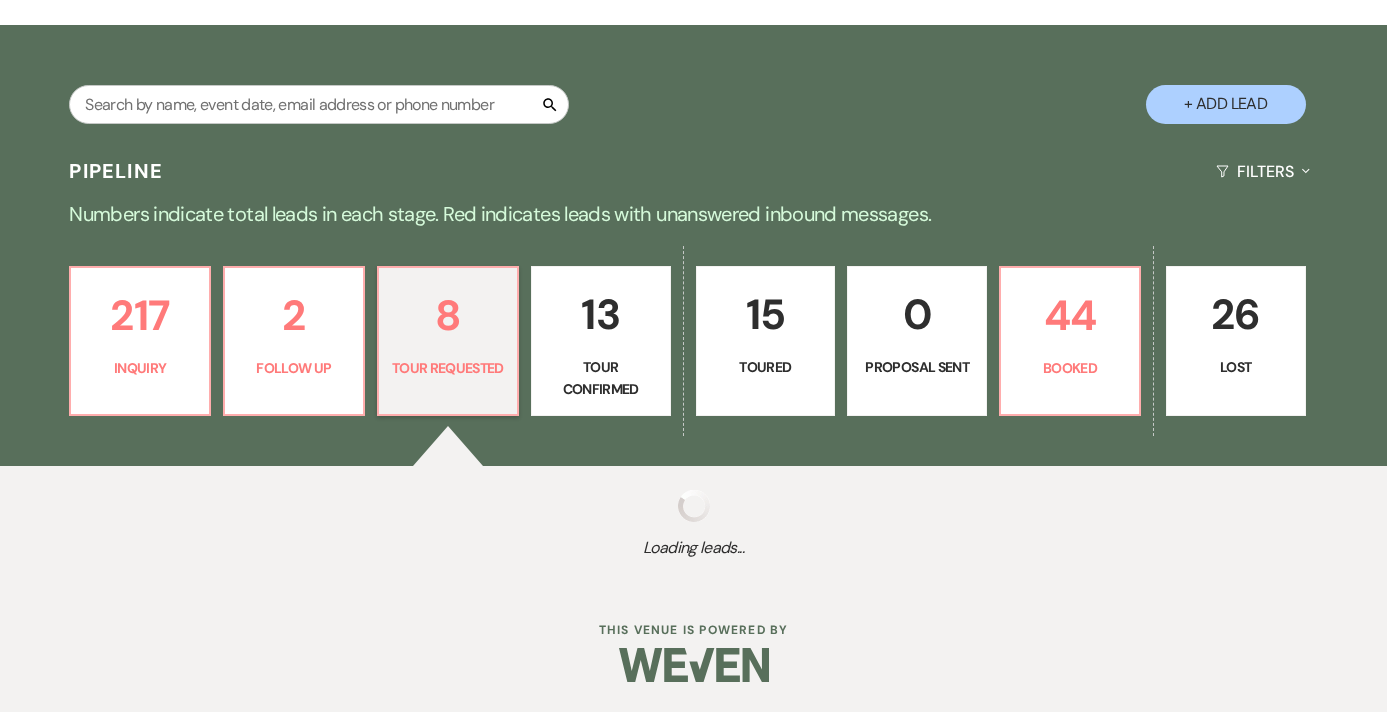 select on "2" 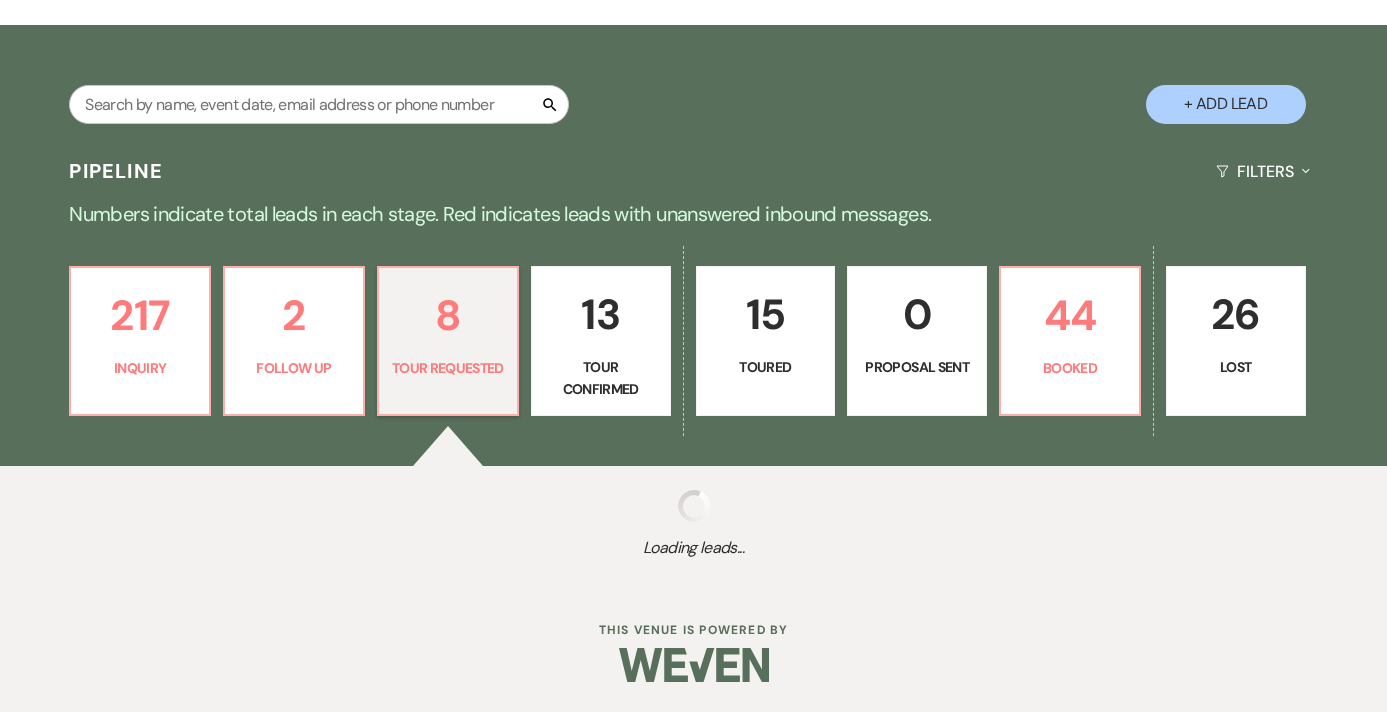select on "2" 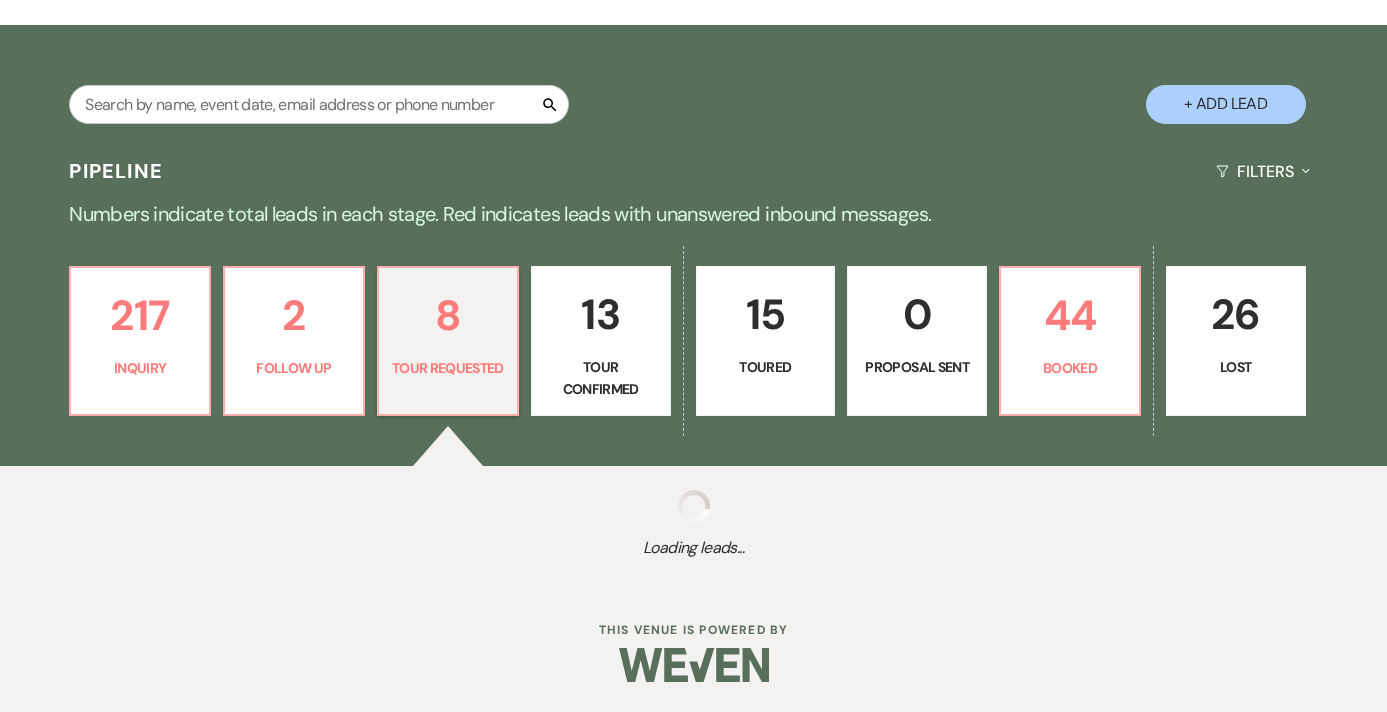 select on "2" 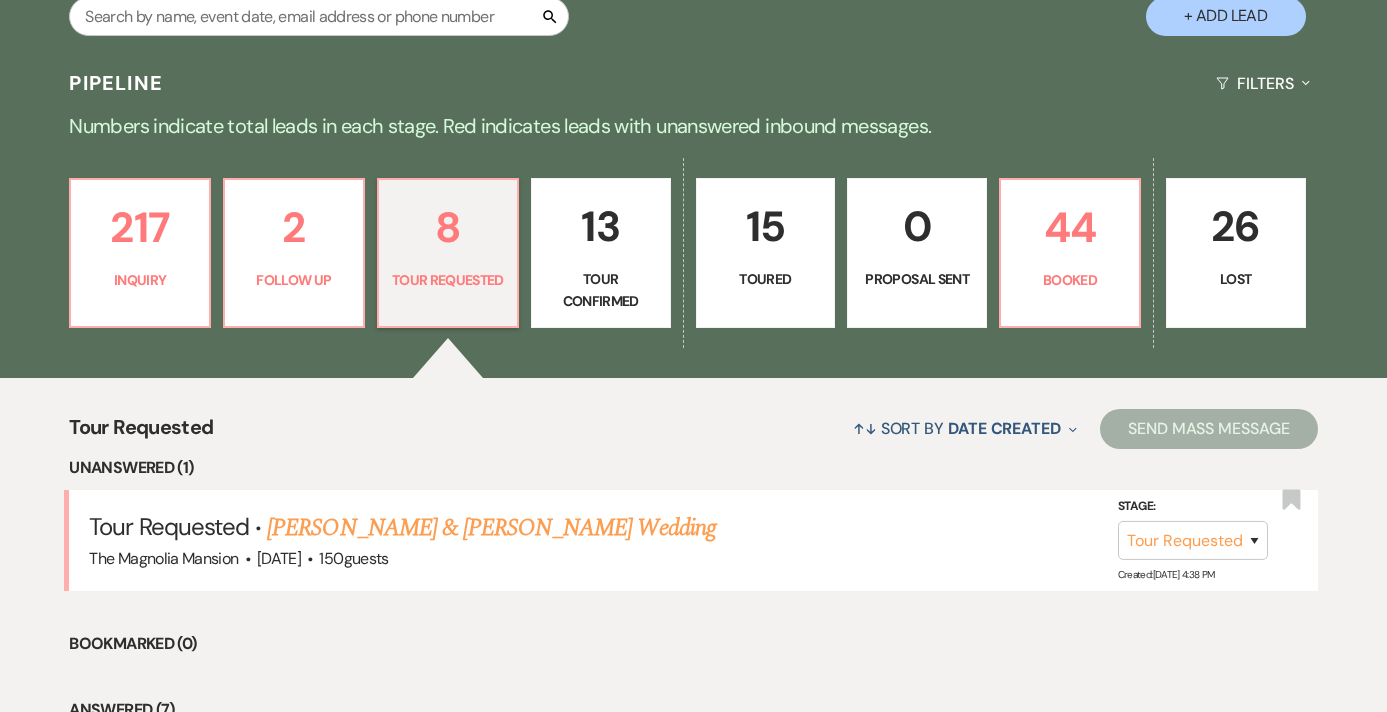 click on "James & Lugar's Wedding" at bounding box center (491, 528) 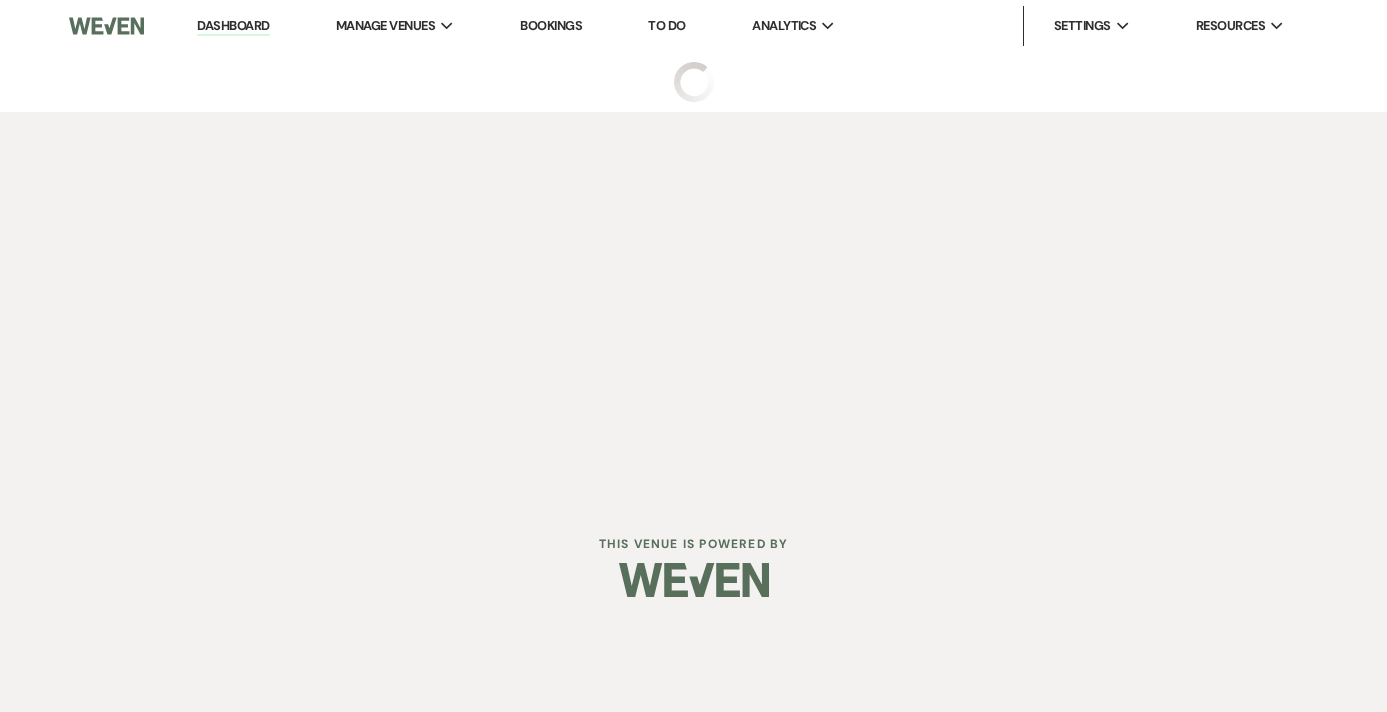 select on "2" 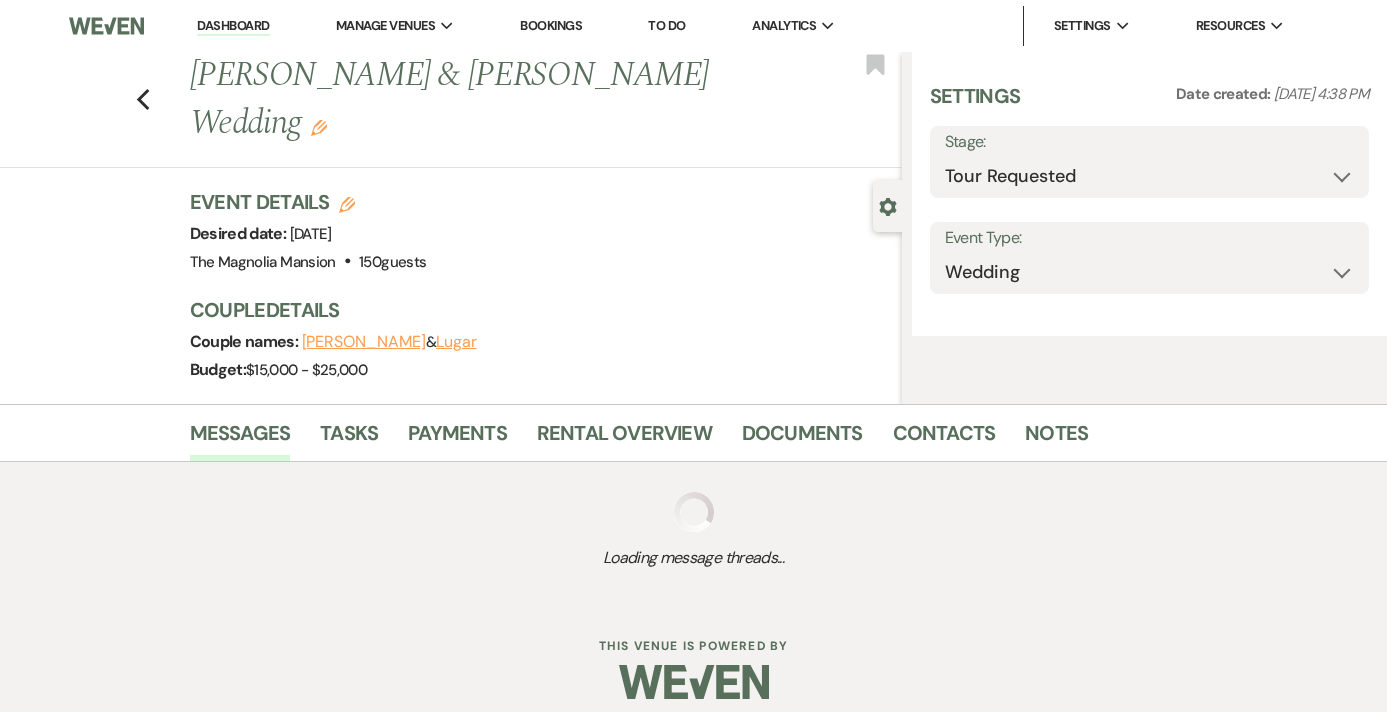 select on "5" 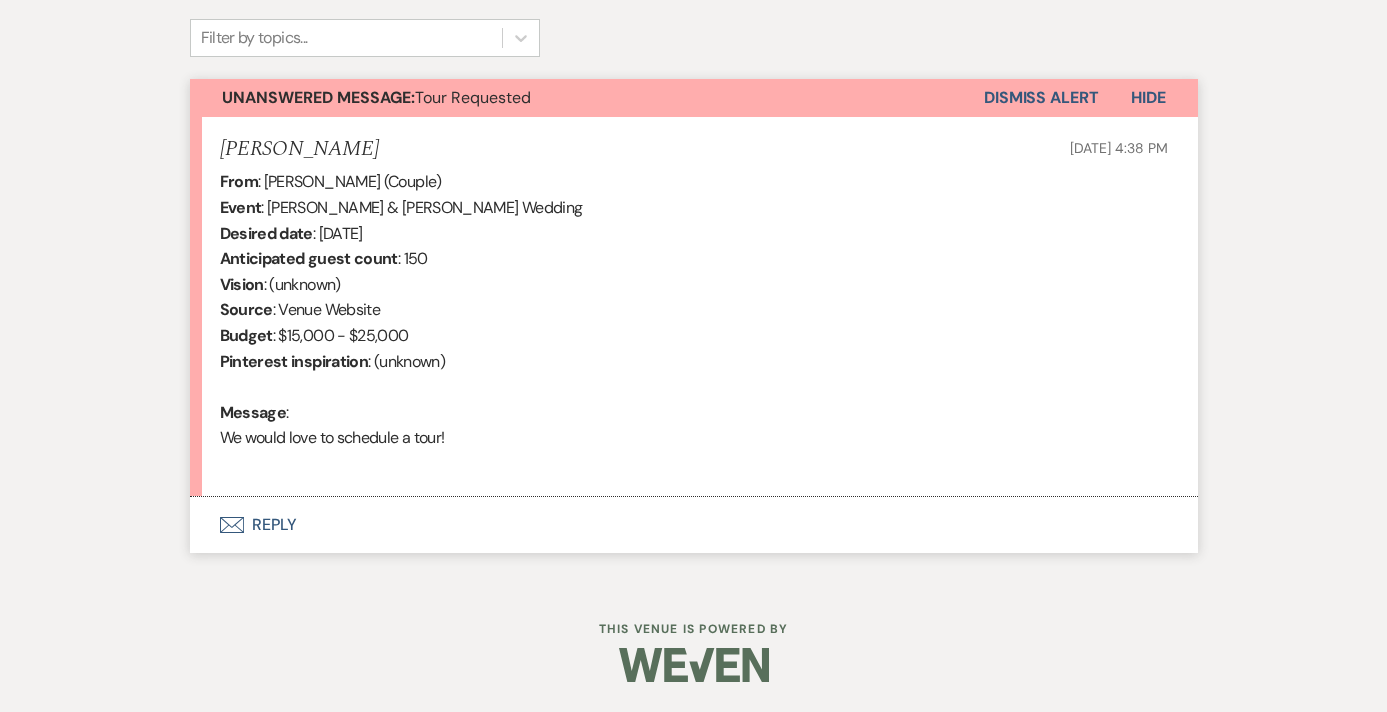 click on "Envelope Reply" at bounding box center (694, 525) 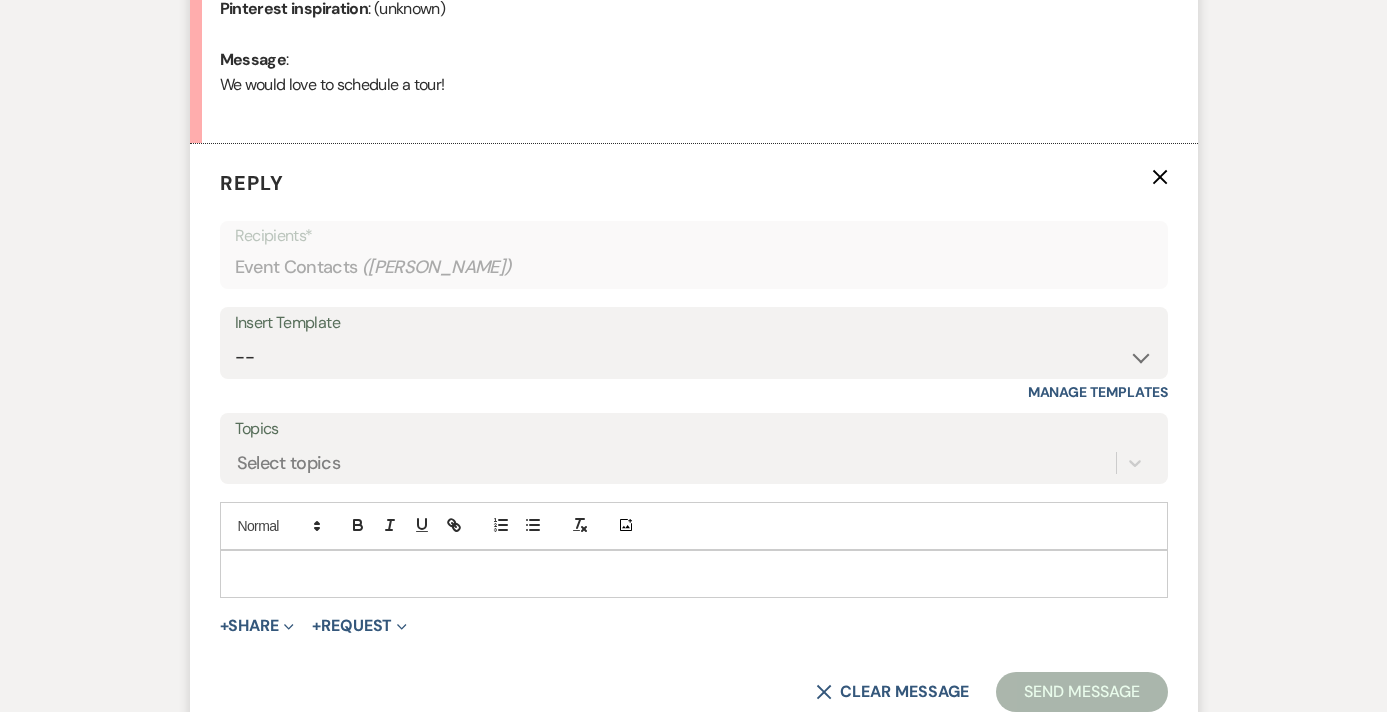scroll, scrollTop: 1102, scrollLeft: 0, axis: vertical 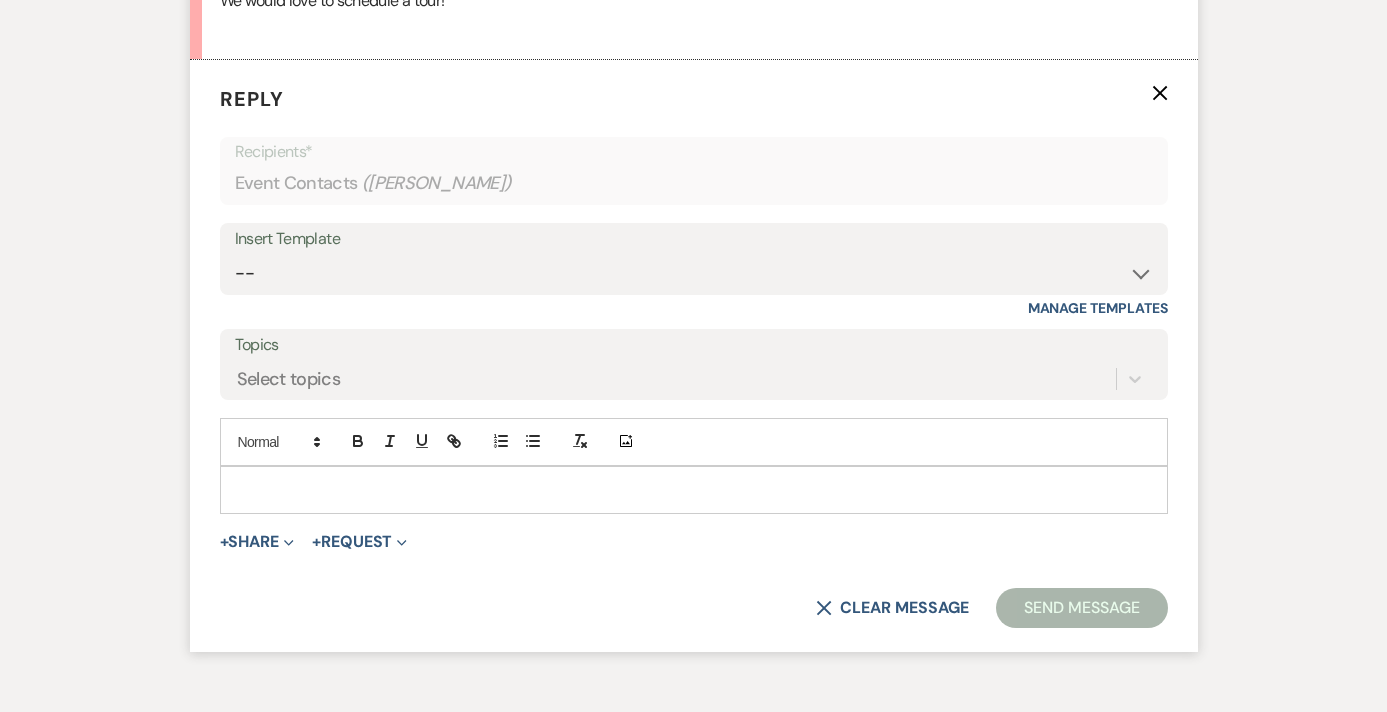 click on "Insert Template" at bounding box center [694, 239] 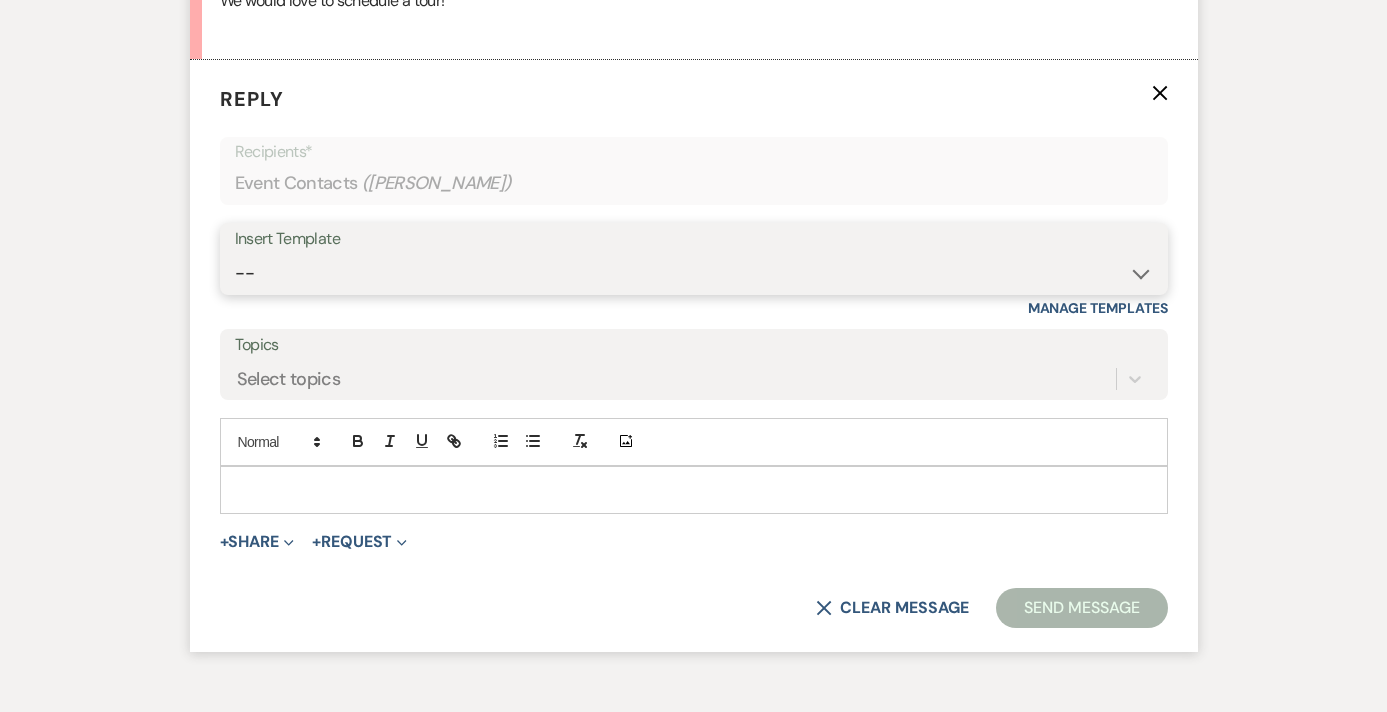 click on "-- Weven Planning Portal Introduction (Booked Events) Tour Request Response Contract (Pre-Booked Leads) Welcome to Your Portal! Wedding: The Magnolia Mansion Initial Inquiry Response  🎉 Exciting Update – Pay Securely Through Weven! Floral Contract  Scheduling Caterer Walk Through/ Final Meeting  Hold Harmless Agreement for Caterer's w/out a Business License Micro Event : The Magnolia Mansion Initial Inquiry Response 🎉 Final Payment & Event Preparation Reminder ⏳ Action Needed: Complete Your Event Tasks Tour Confirmation – The Magnolia Mansion The Magnolia Mansion Follow Up Overnight Stay Explanation Exciting Countdown! Rehearsal & Event Details 🎉 (1 day event) Exciting Countdown! Rehearsal & Event Details 🎉(Gold Package) ⏳ Action Needed: Overdue Tasks for Your Upcoming Event 📅 Walk-Through & Final Preparations – Action Needed 📅 Time to Schedule Your Final Meeting! Thank You For Touring With Us  🎉 Limited-Time Offer: $1,000 Off Your Wedding at The Magnolia Mansion!" at bounding box center [694, 273] 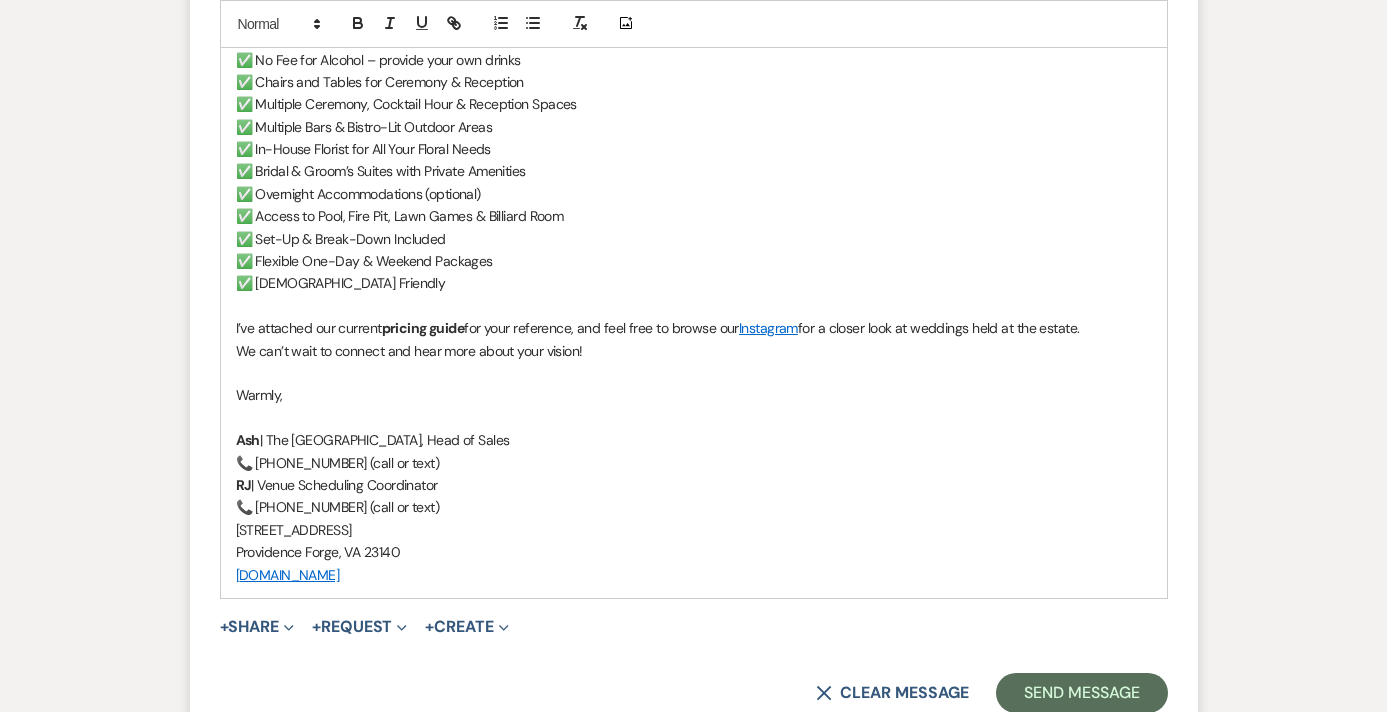 scroll, scrollTop: 2120, scrollLeft: 0, axis: vertical 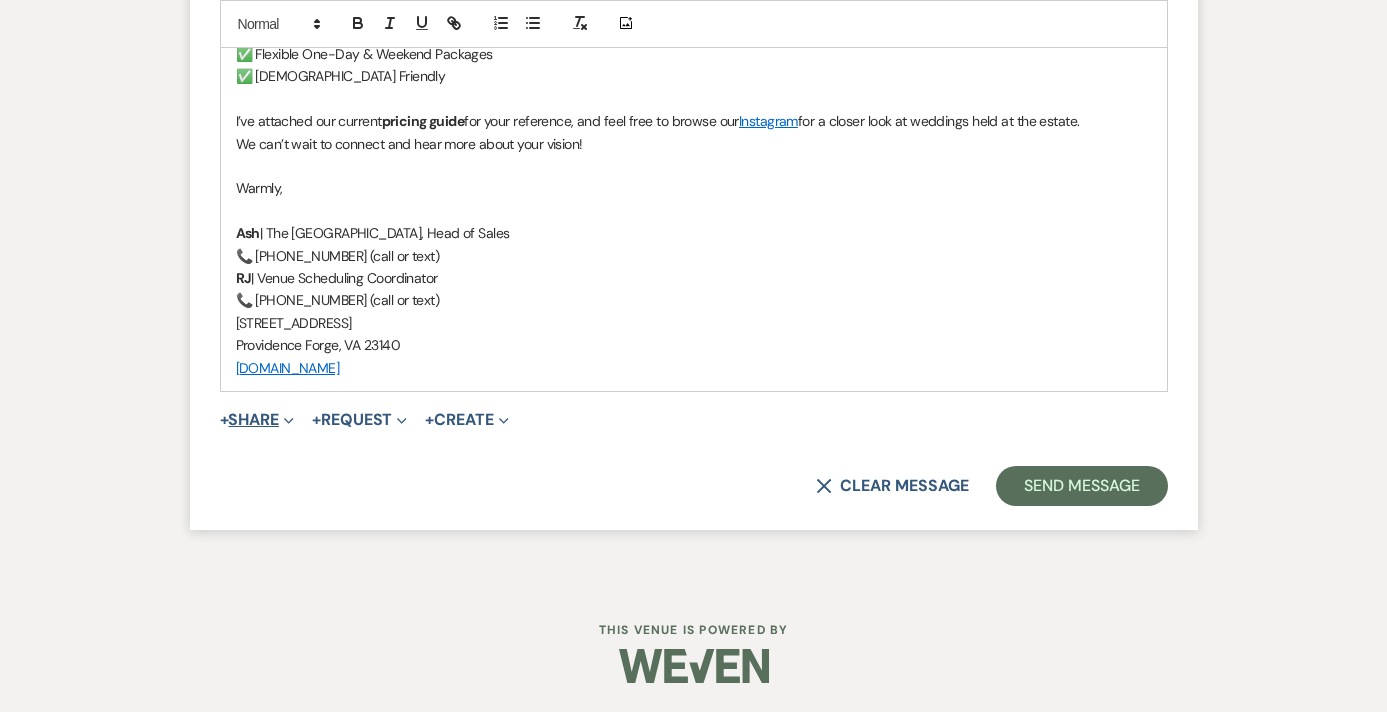 click on "+  Share Expand" at bounding box center (257, 420) 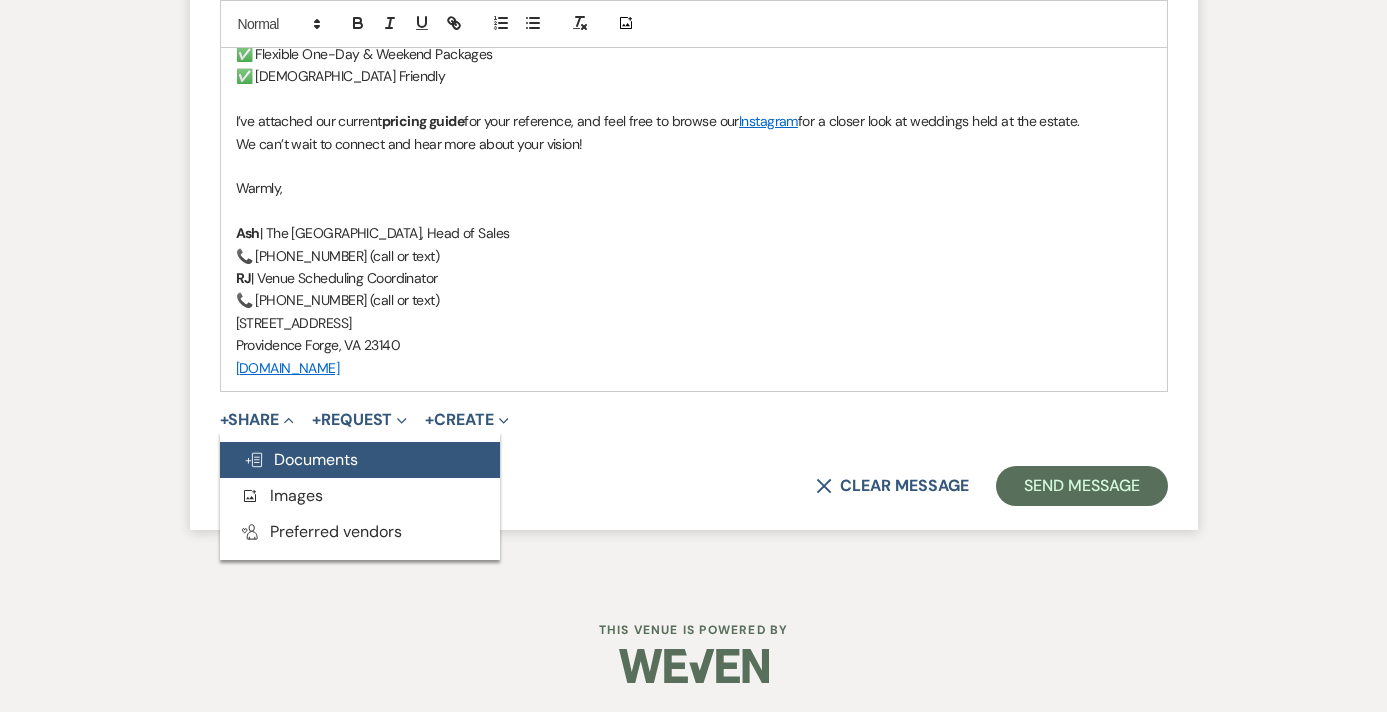 click on "Doc Upload Documents" at bounding box center [301, 459] 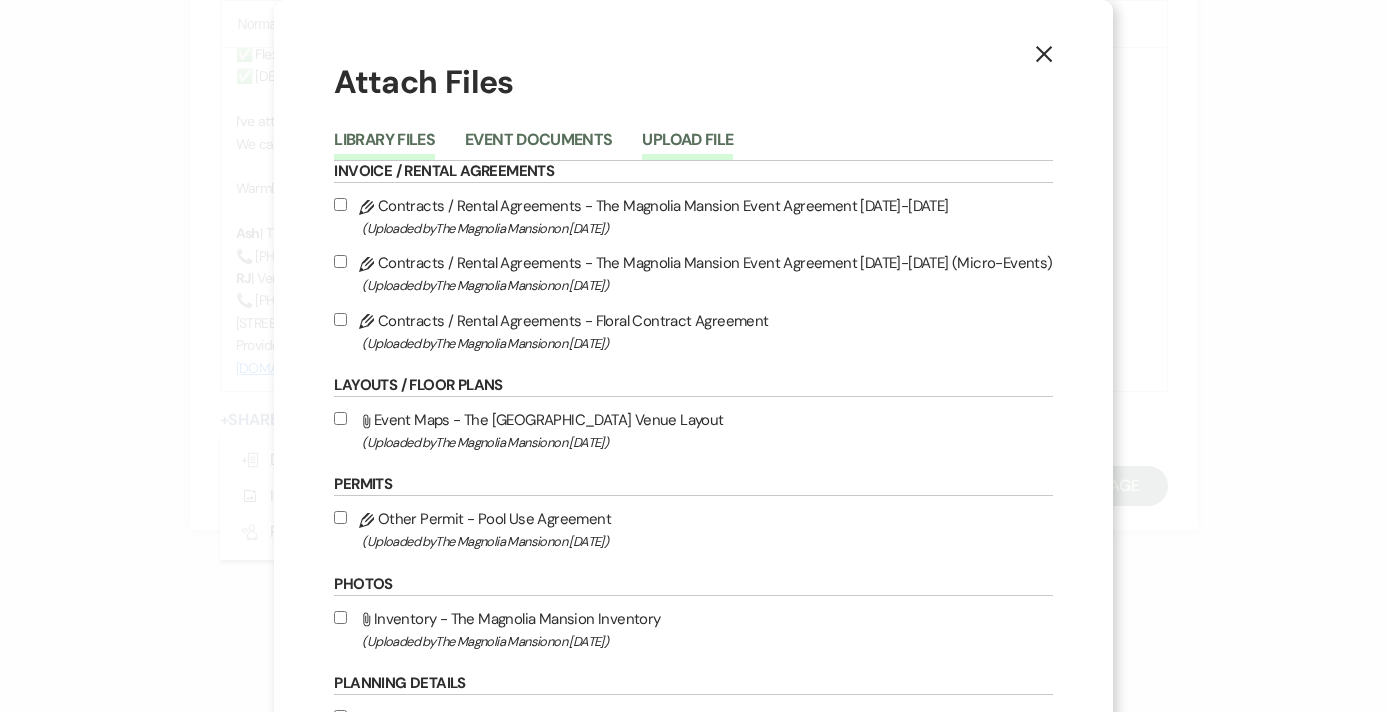 click on "Upload File" at bounding box center [687, 146] 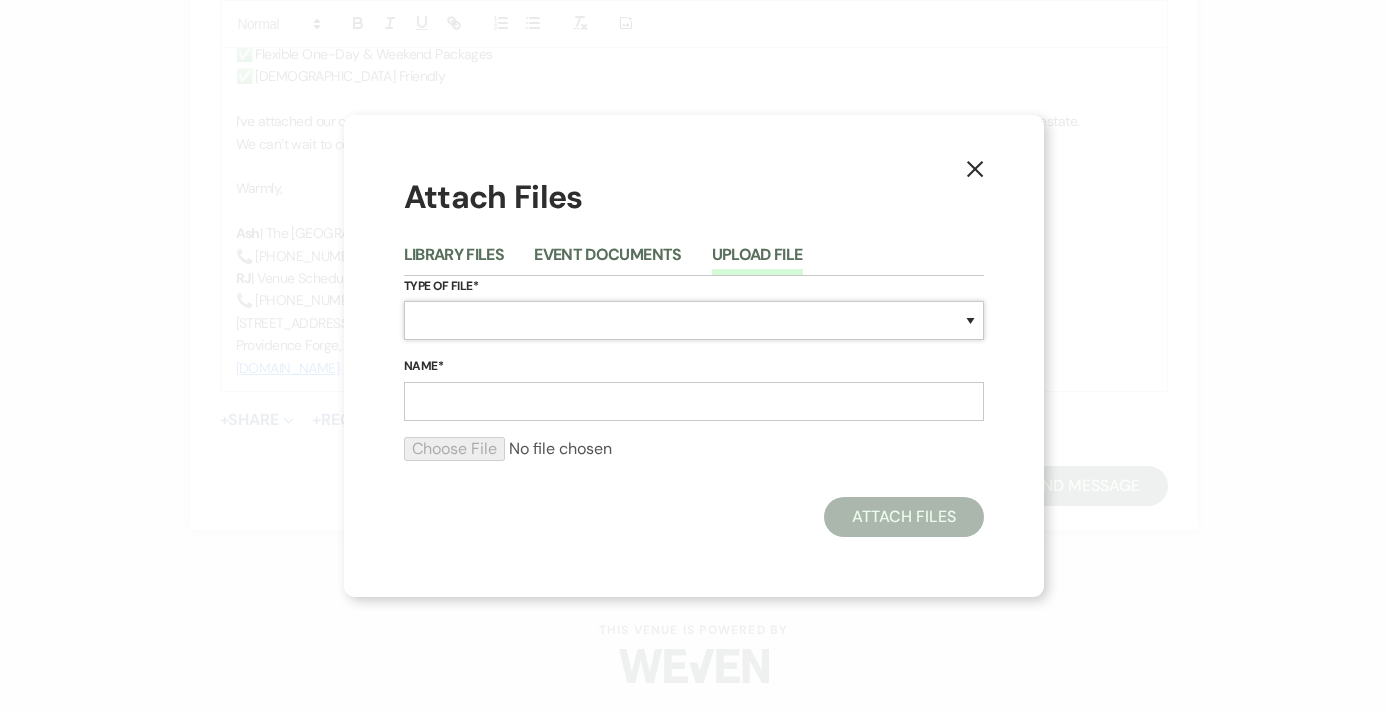 click on "Special Event Insurance Vendor Certificate of Insurance Contracts / Rental Agreements Invoices Receipts Event Maps Floor Plans Rain Plan Seating Charts Venue Layout Catering / Alcohol Permit Event Permit Fire Permit Fuel Permit Generator Permit Tent Permit Venue Permit Other Permit Inventory  Promotional Sample Venue Beverage Ceremony Event Finalize + Share Guests Lodging Menu Vendors Venue Beverage Brochure Menu Packages Product Specifications Quotes Beverage Event and Ceremony Details Finalize & Share Guests Lodging Menu Vendors Venue Event Timeline Family / Wedding Party Timeline Food and Beverage Timeline MC / DJ / Band Timeline Master Timeline Photography Timeline Set-Up / Clean-Up Vendor Timeline Bartender Safe Serve / TiPS Certification Vendor Certification Vendor License Other" at bounding box center (694, 320) 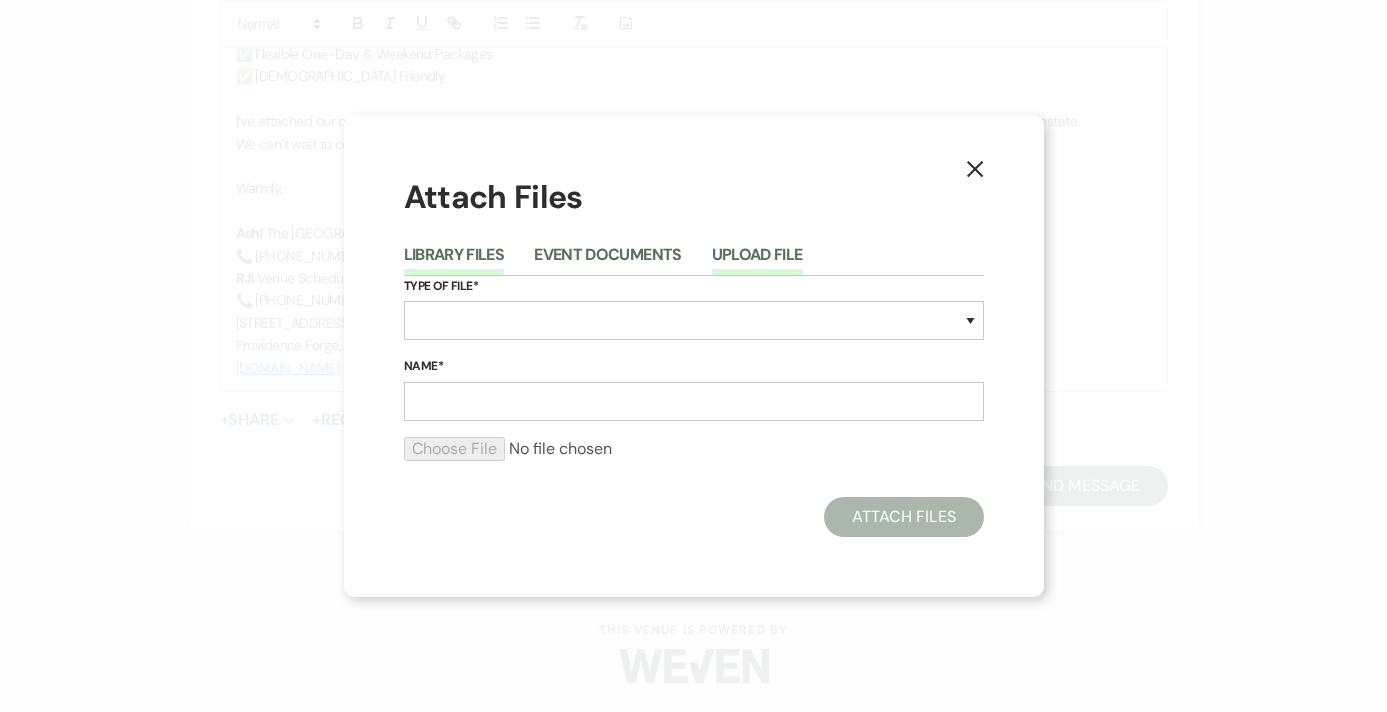 click on "Library Files" at bounding box center (454, 261) 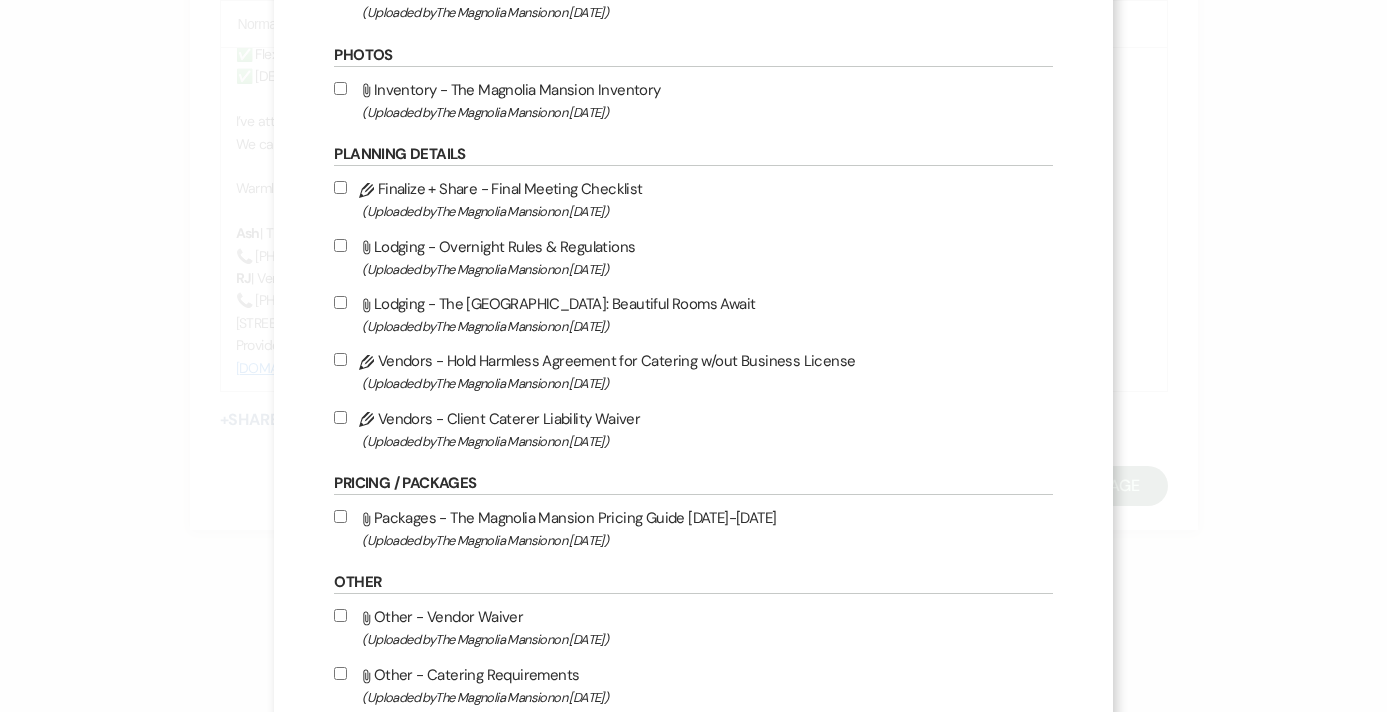 scroll, scrollTop: 627, scrollLeft: 0, axis: vertical 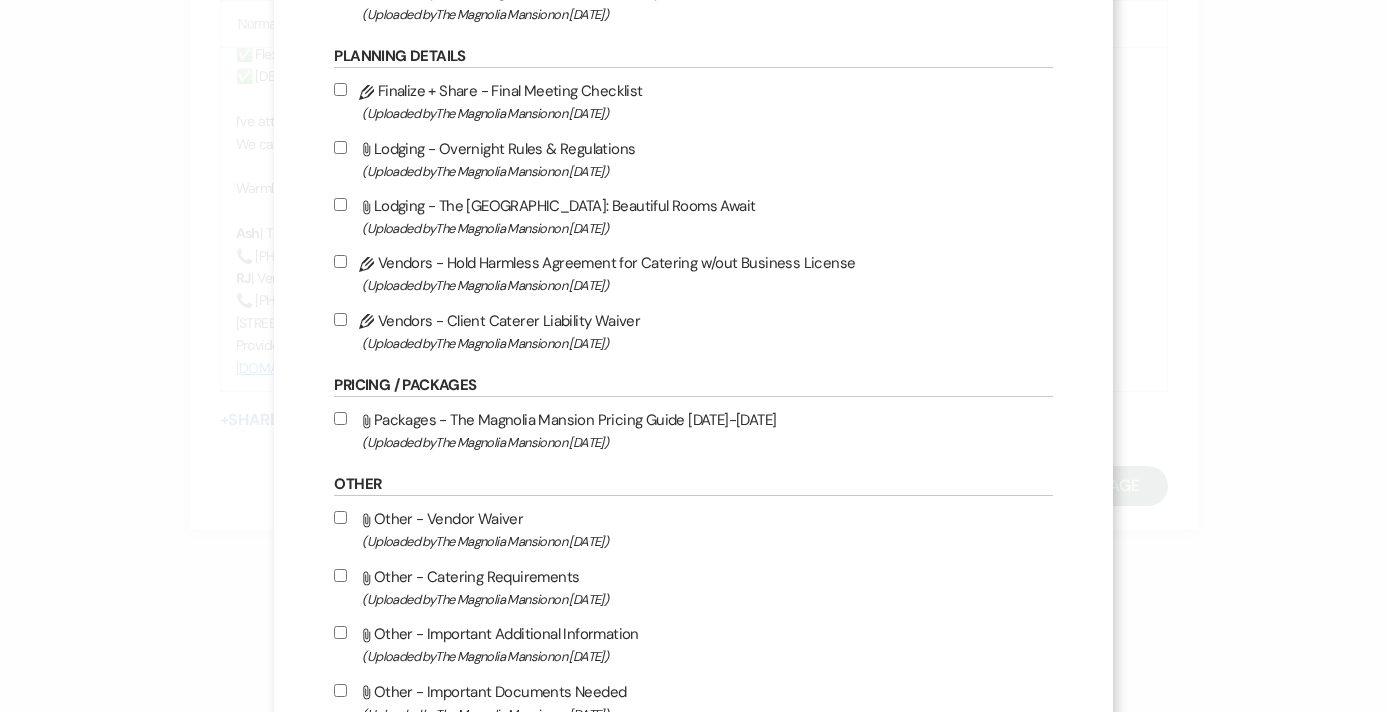 click on "Attach File Packages - The Magnolia Mansion Pricing Guide 2025-2026 (Uploaded by  The Magnolia Mansion  on   May 15th, 2025 )" at bounding box center [693, 430] 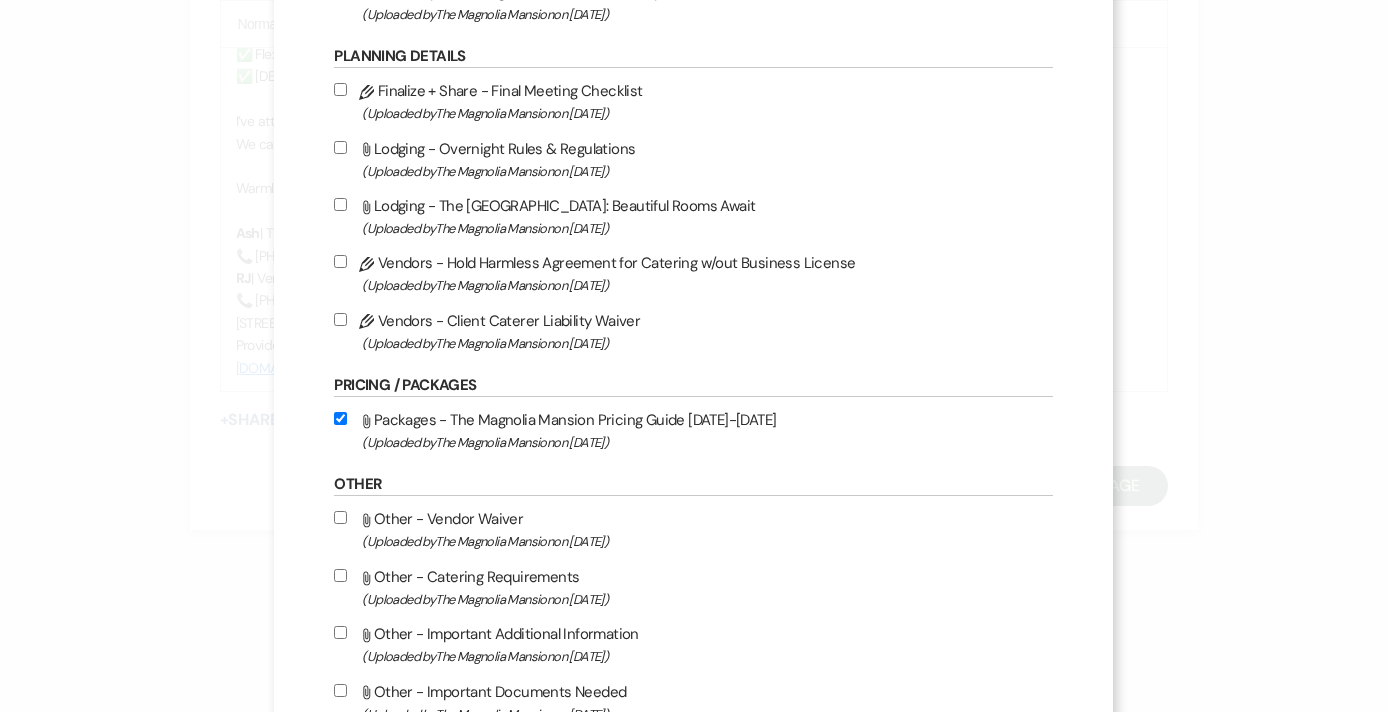 scroll, scrollTop: 884, scrollLeft: 0, axis: vertical 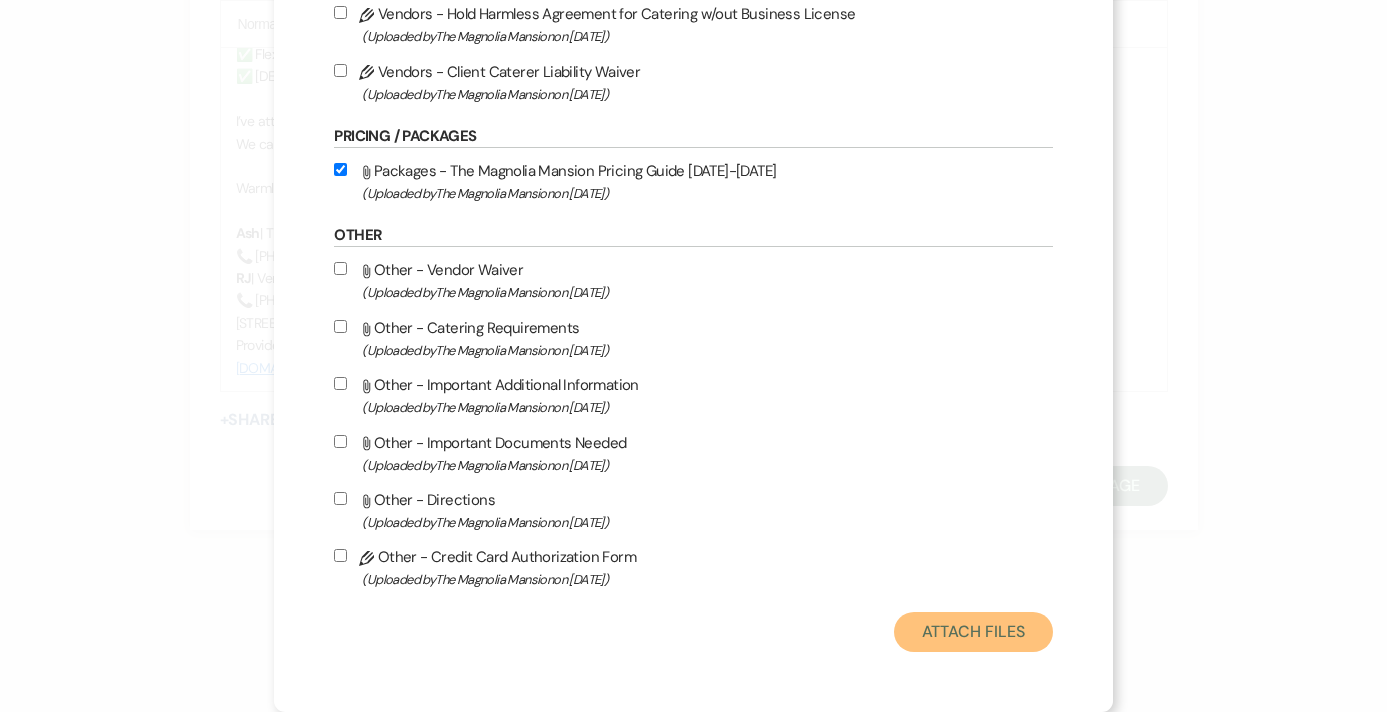 click on "Attach Files" at bounding box center (973, 632) 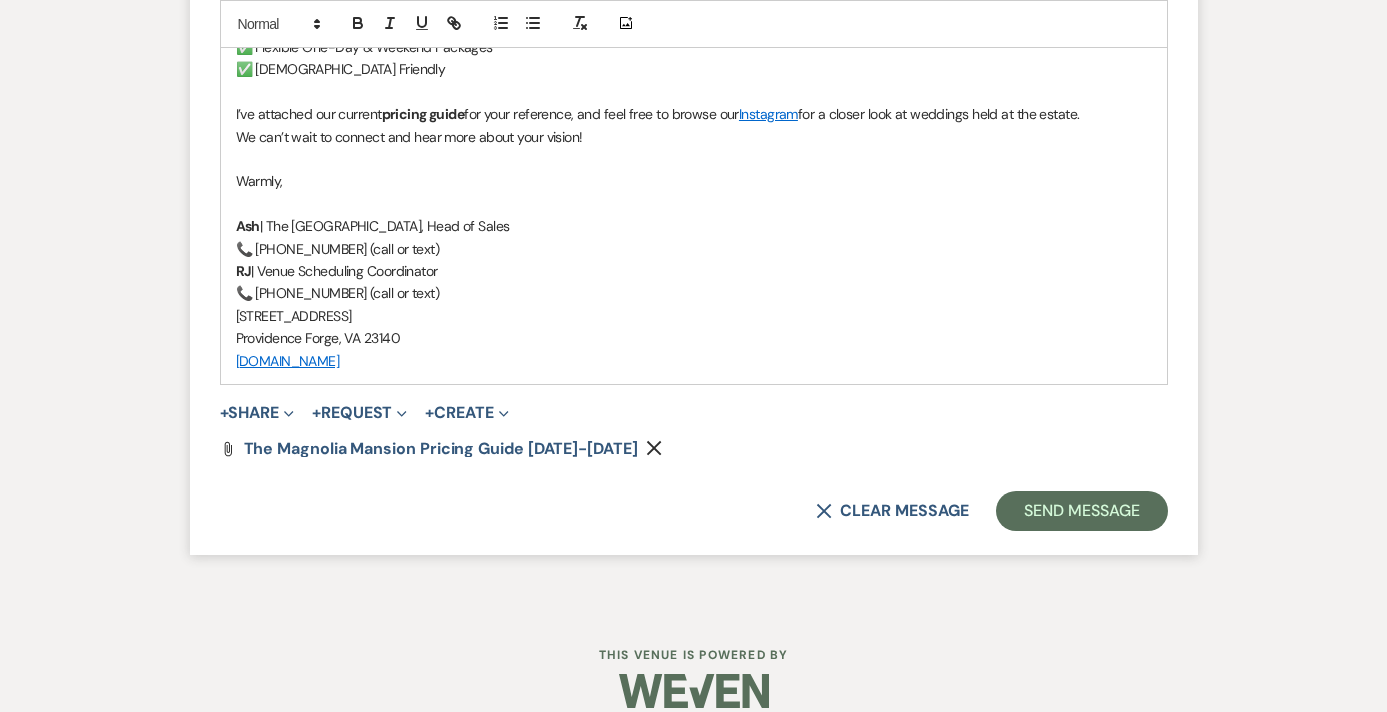 scroll, scrollTop: 2152, scrollLeft: 0, axis: vertical 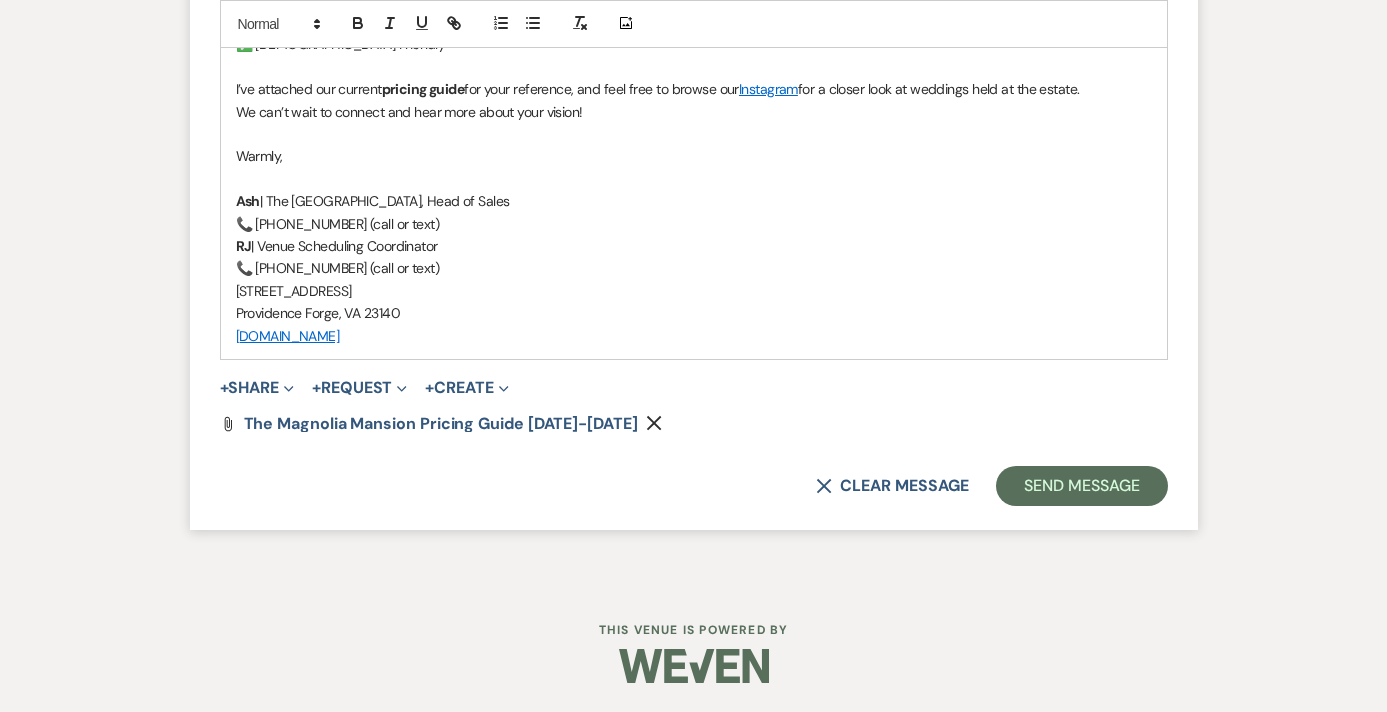 click on "📞 804-221-0521 (call or text)" at bounding box center [694, 268] 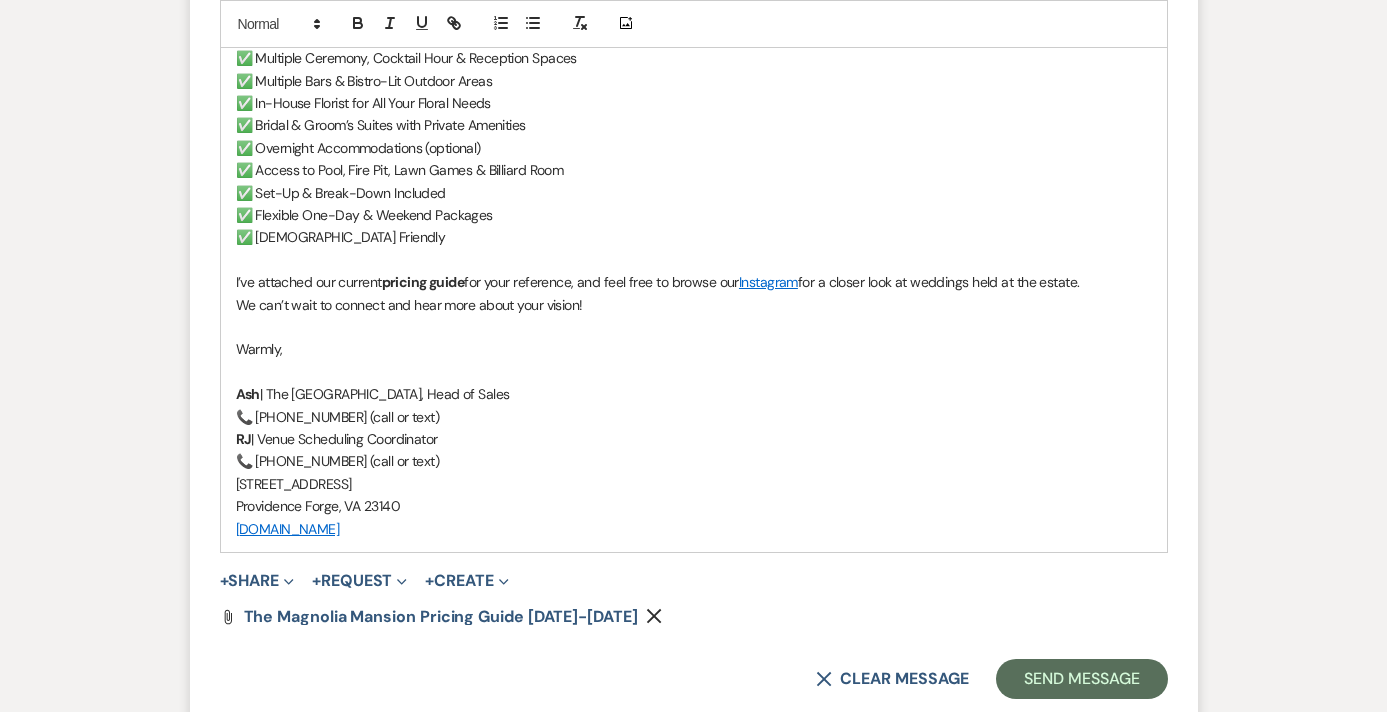 scroll, scrollTop: 2006, scrollLeft: 0, axis: vertical 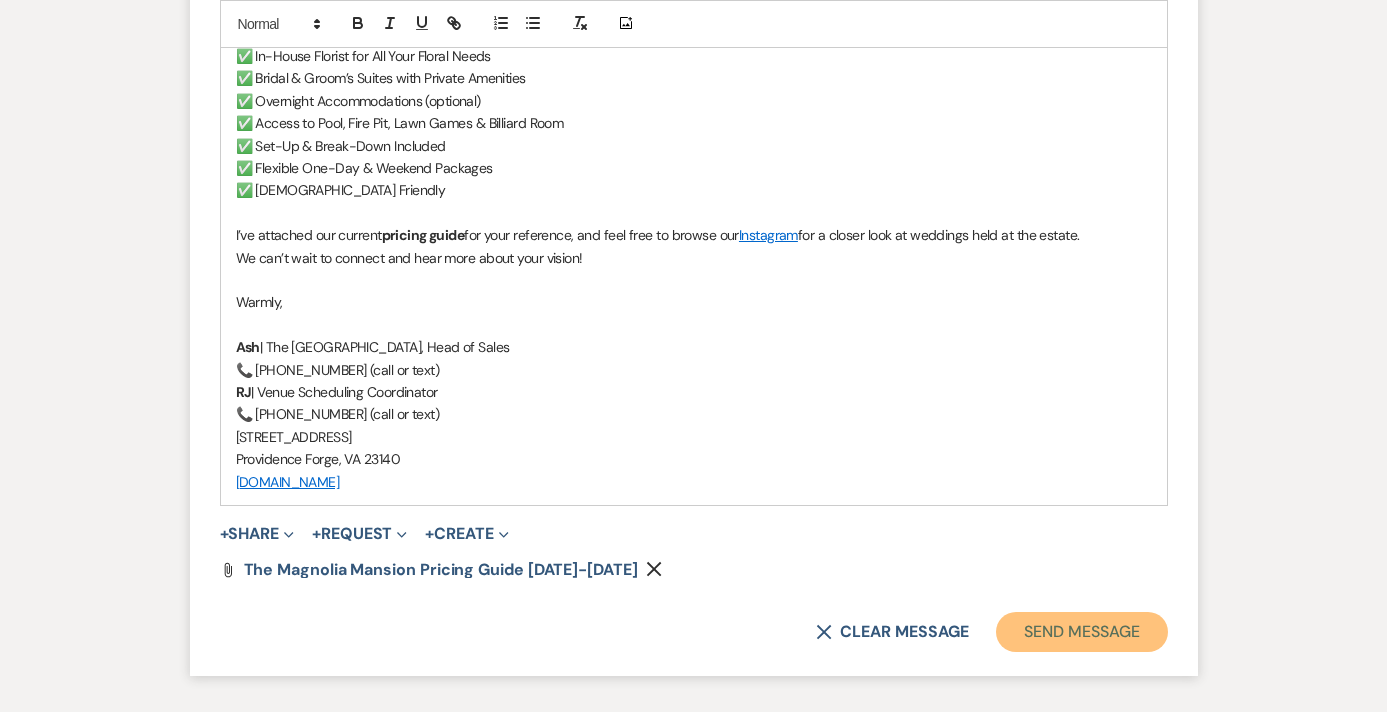 click on "Send Message" at bounding box center (1081, 632) 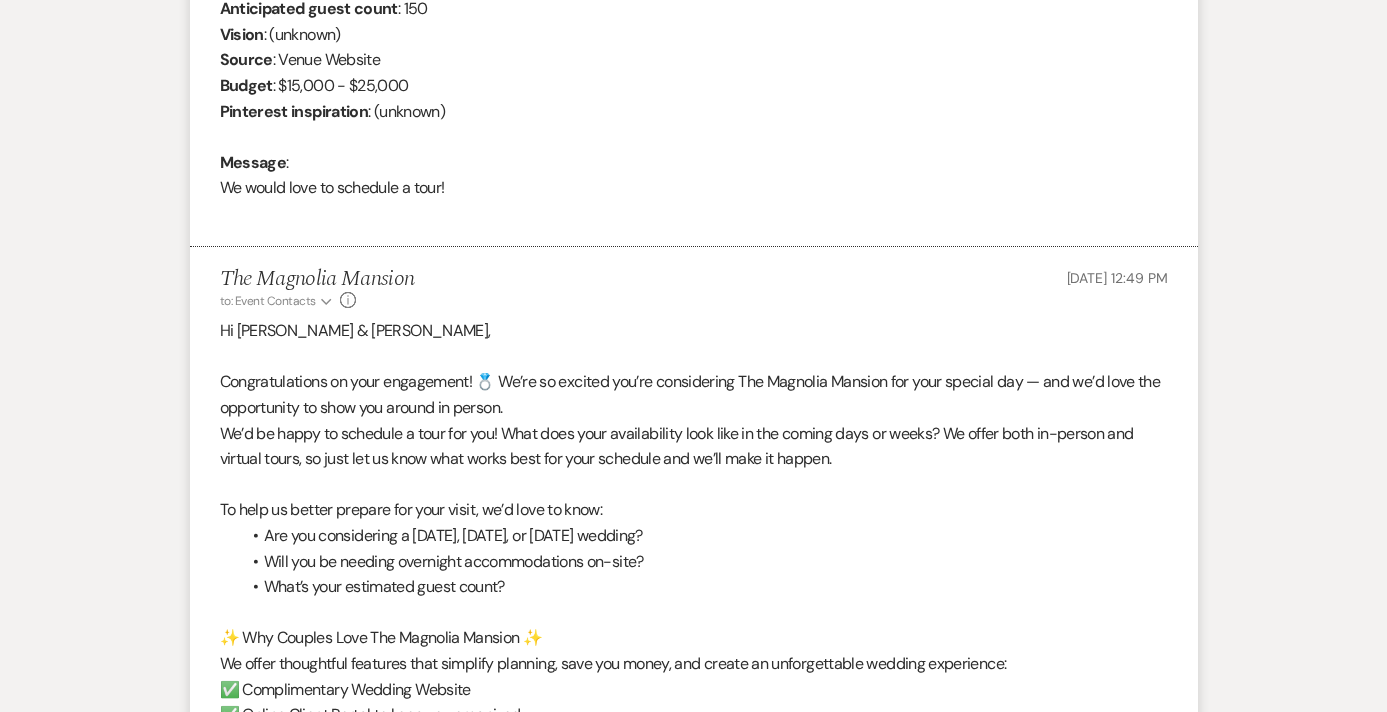 scroll, scrollTop: 0, scrollLeft: 0, axis: both 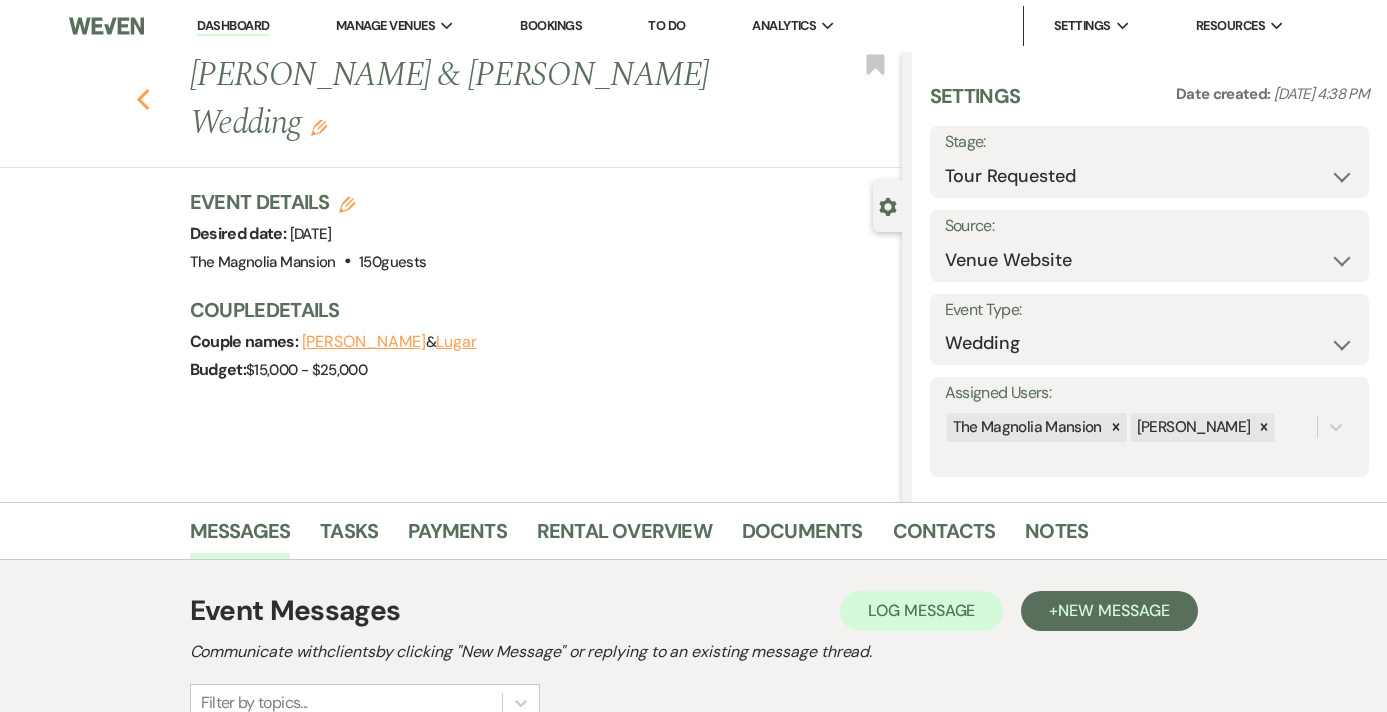 click 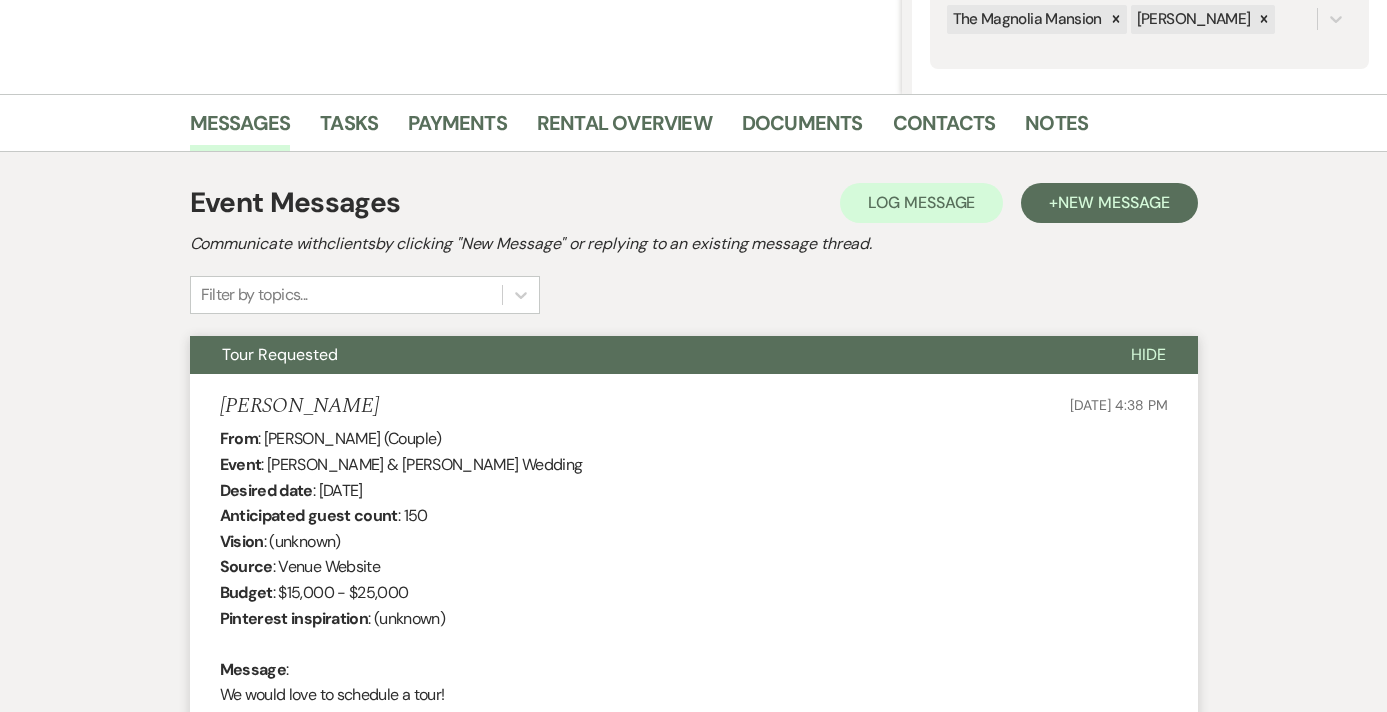 select on "2" 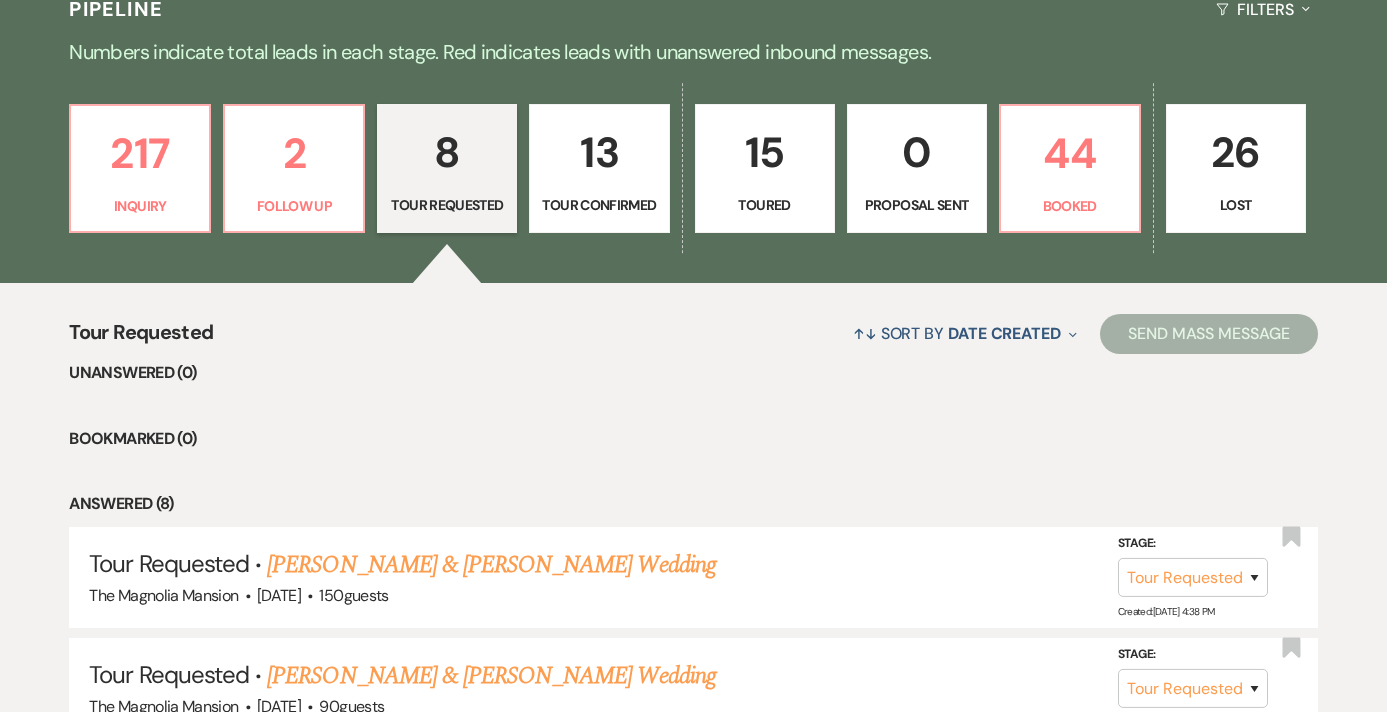 scroll, scrollTop: 456, scrollLeft: 0, axis: vertical 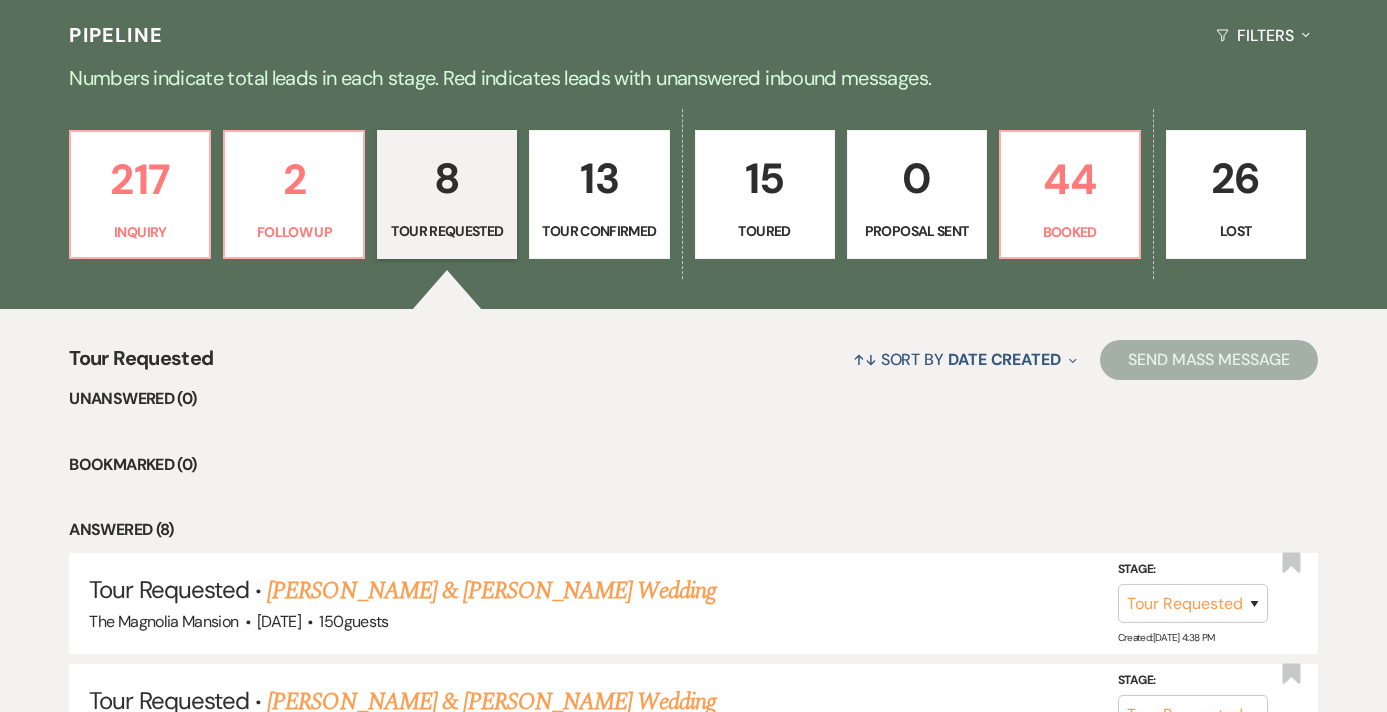 click on "Tour Confirmed" at bounding box center [599, 231] 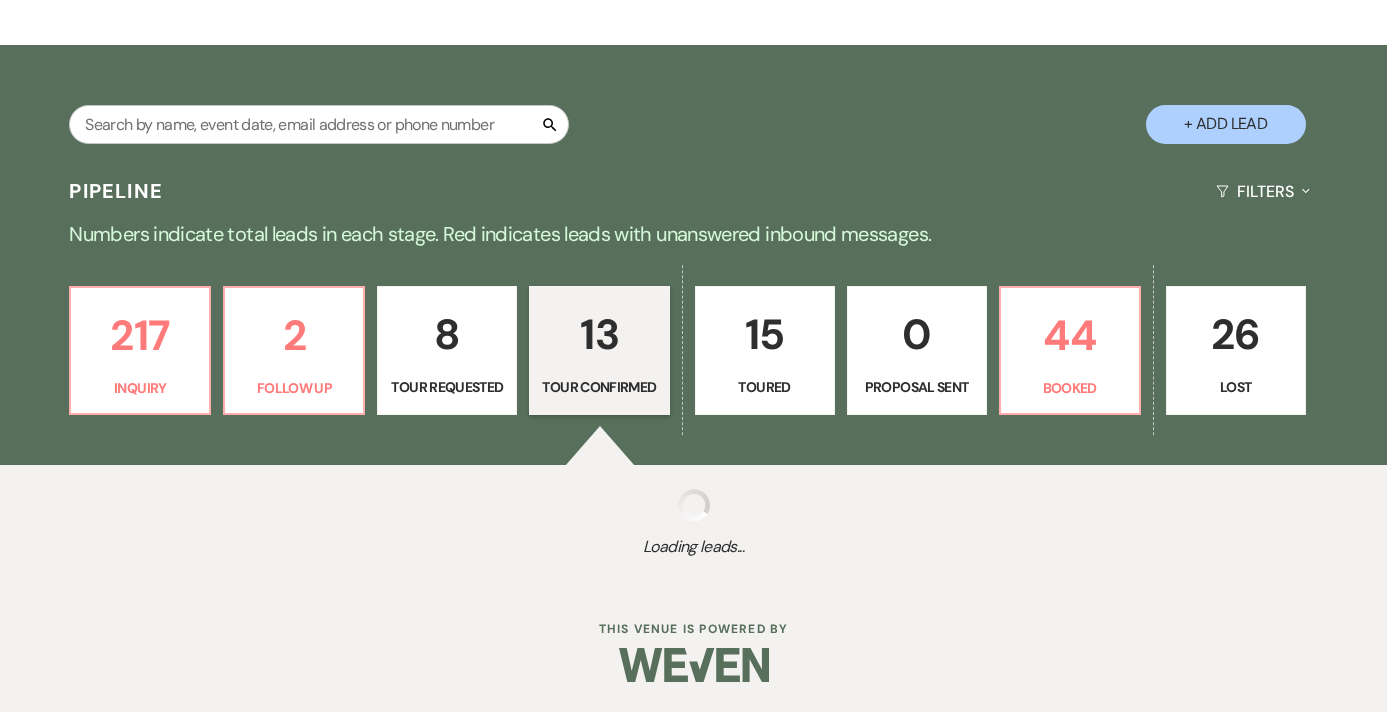 select on "4" 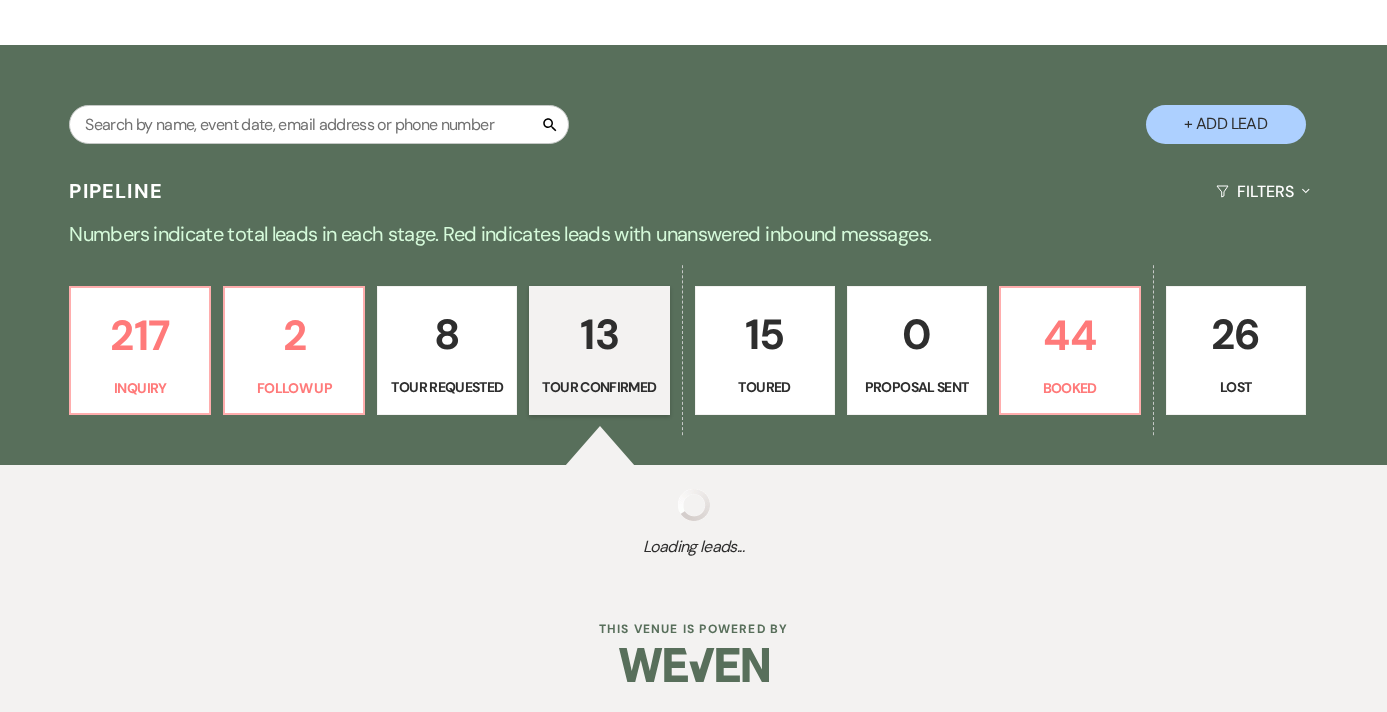 select on "4" 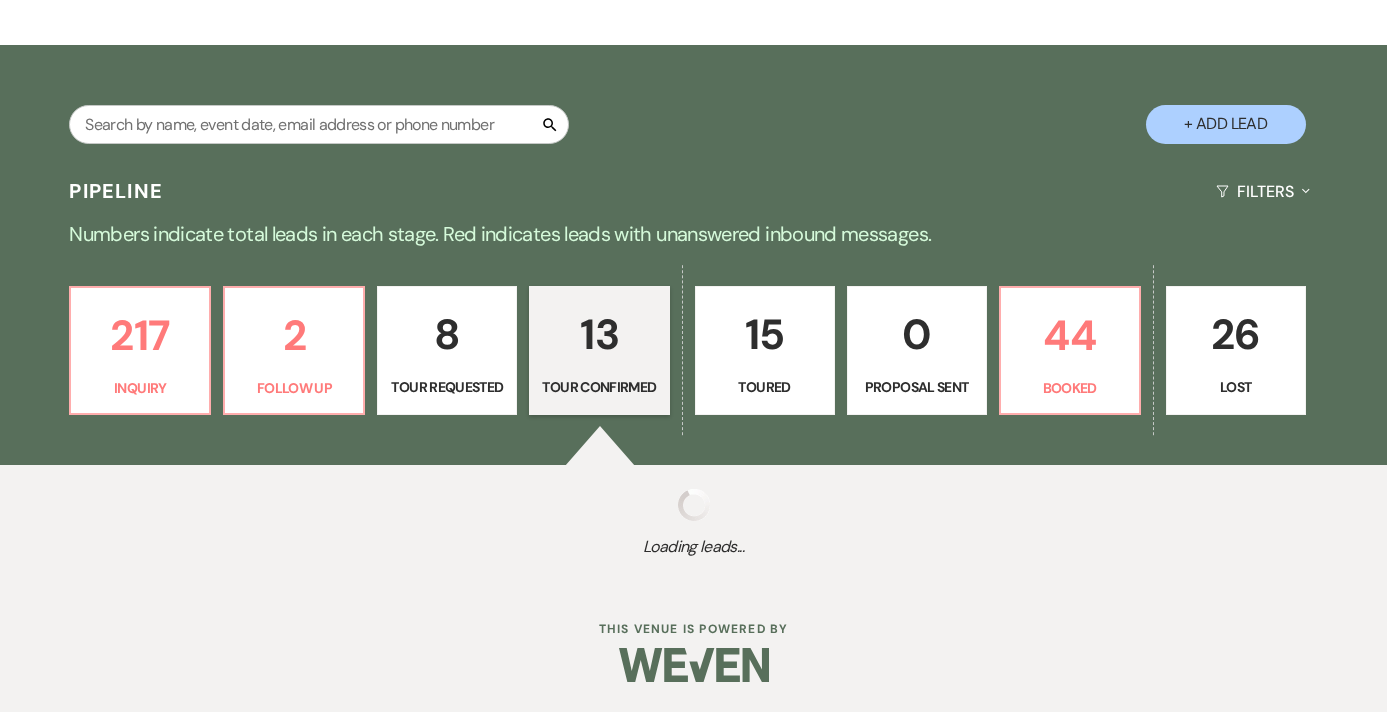 select on "4" 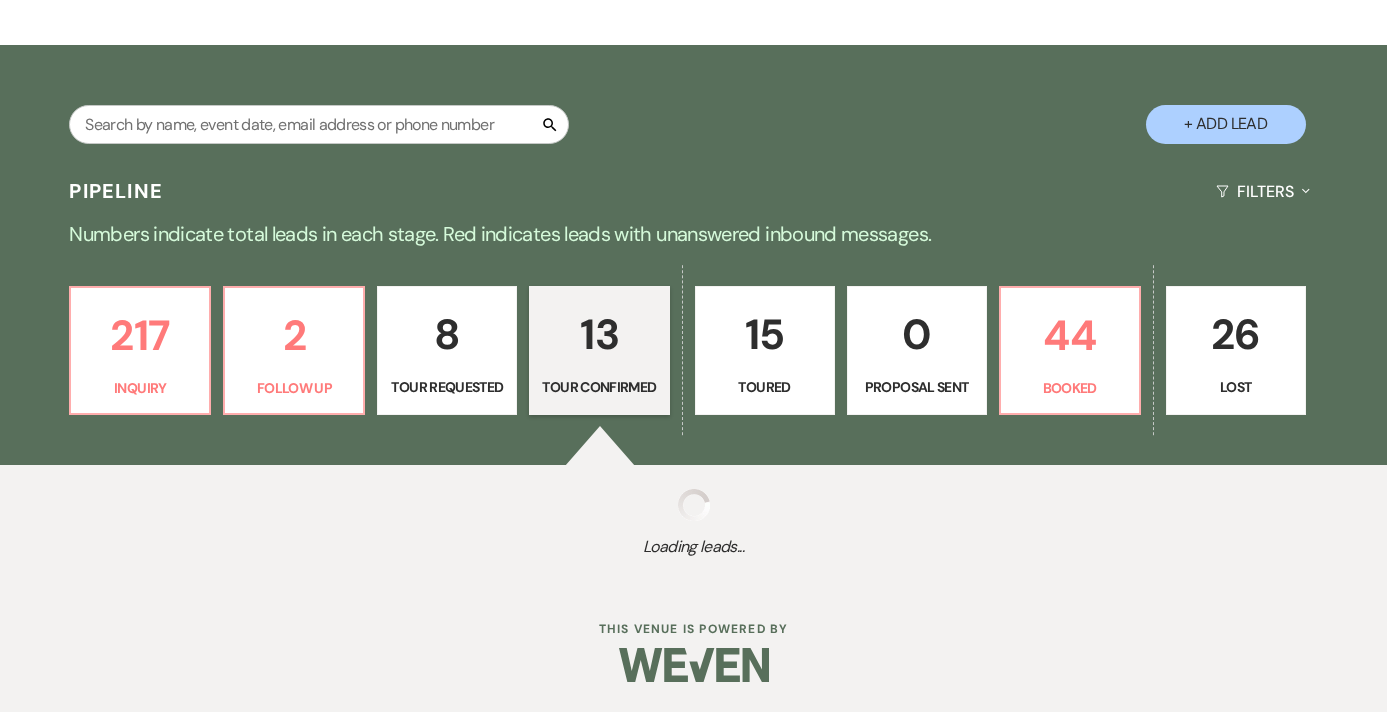 select on "4" 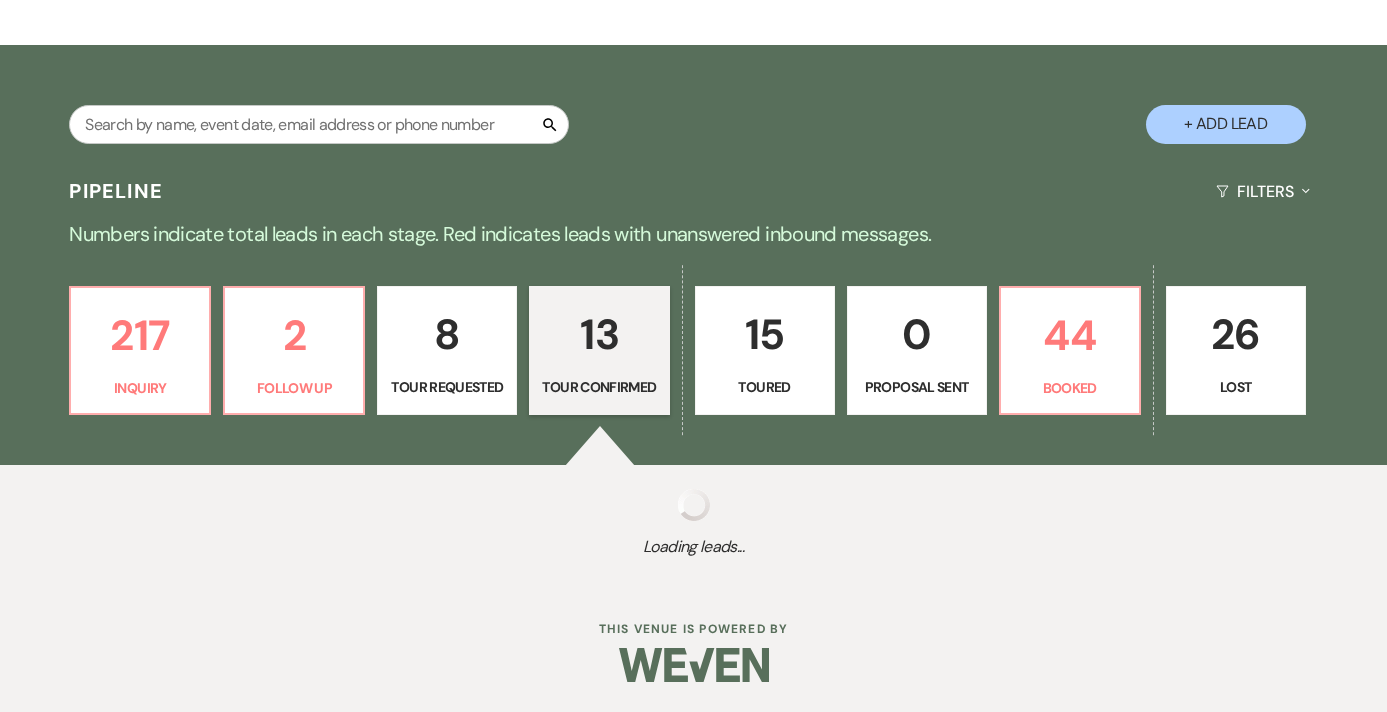 select on "4" 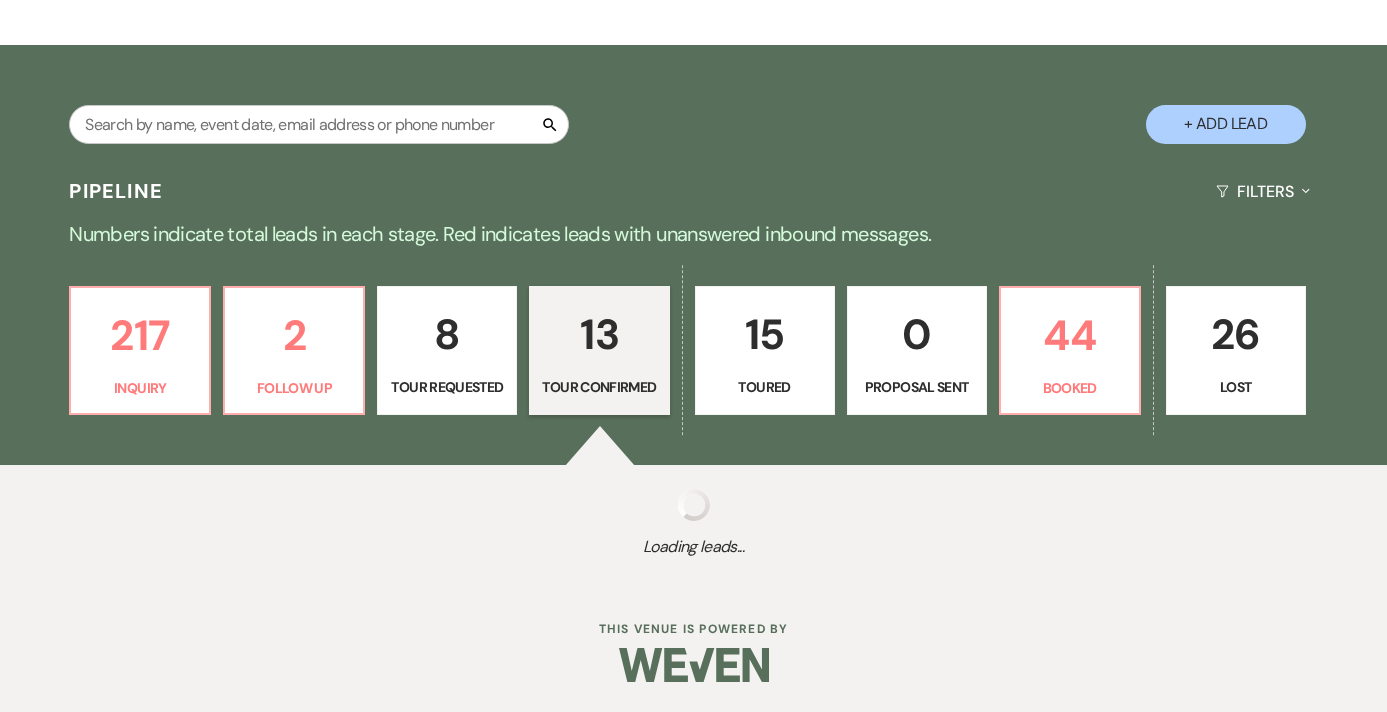 select on "4" 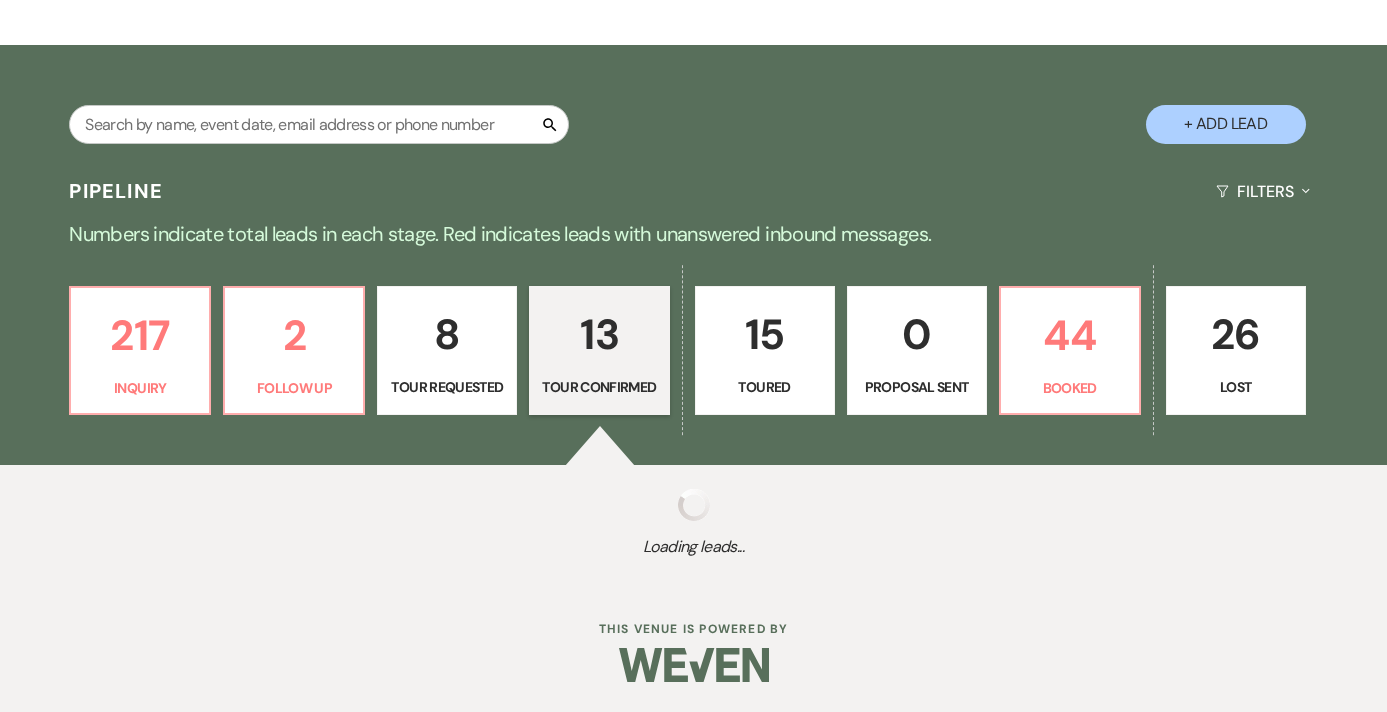 select on "4" 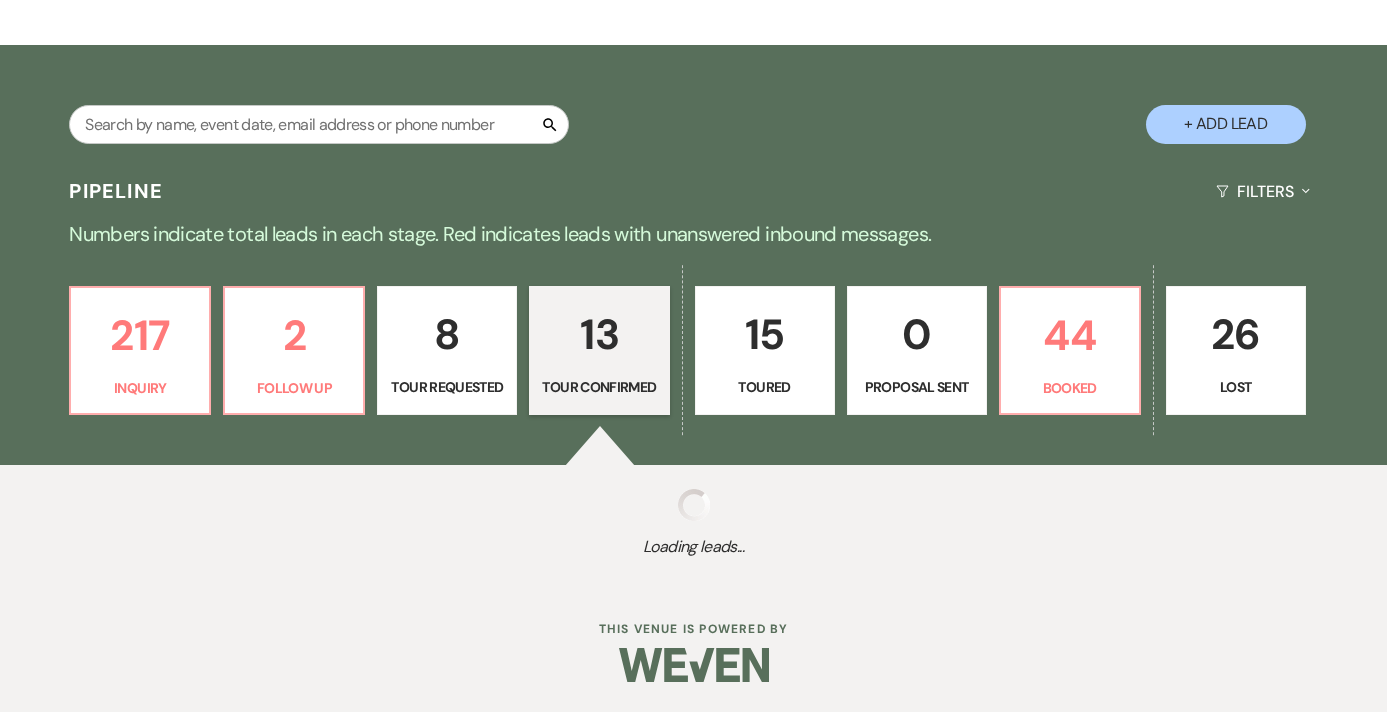 select on "4" 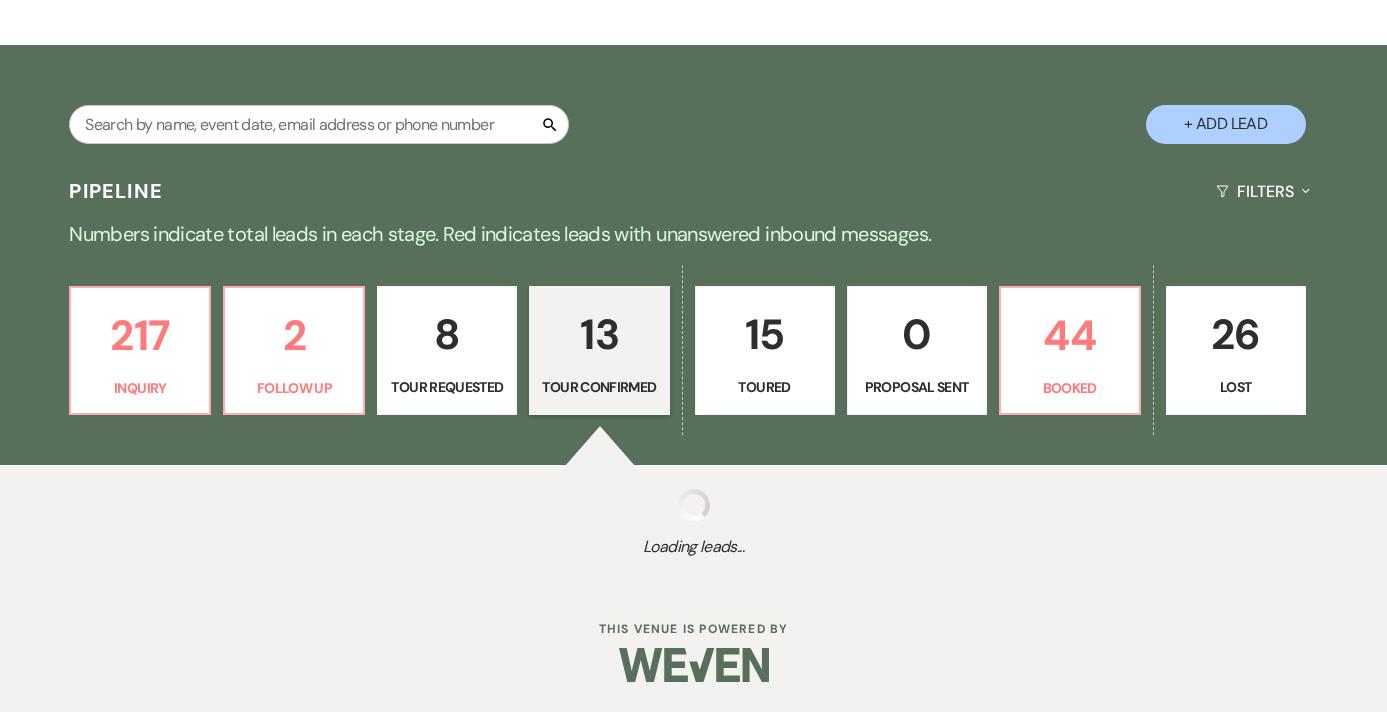select on "4" 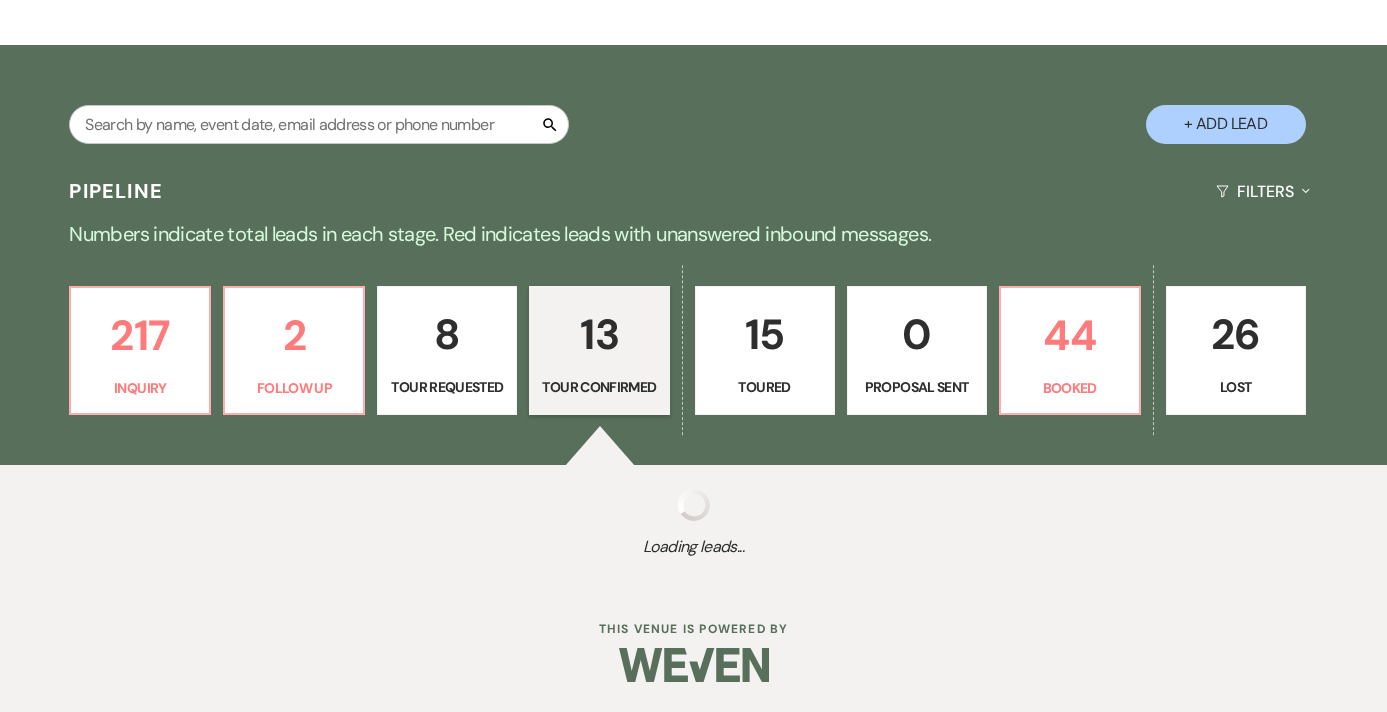 select on "4" 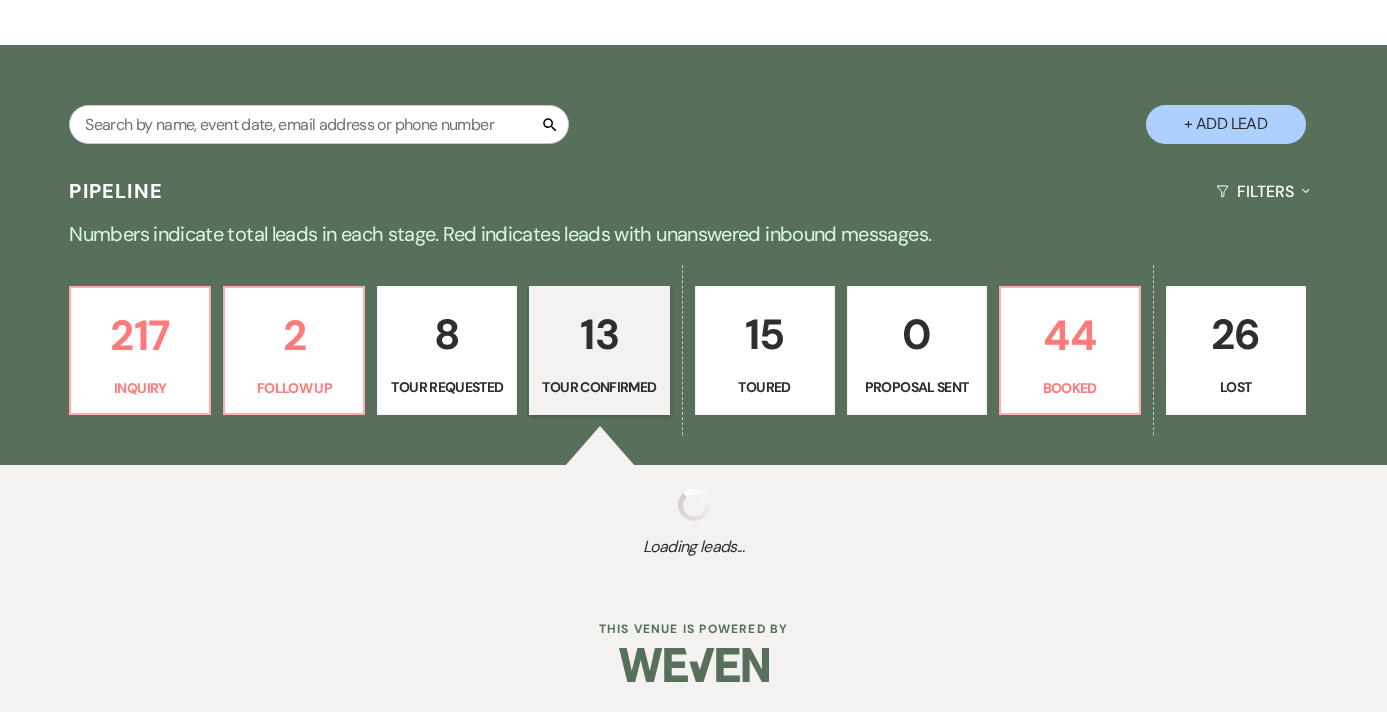 select on "4" 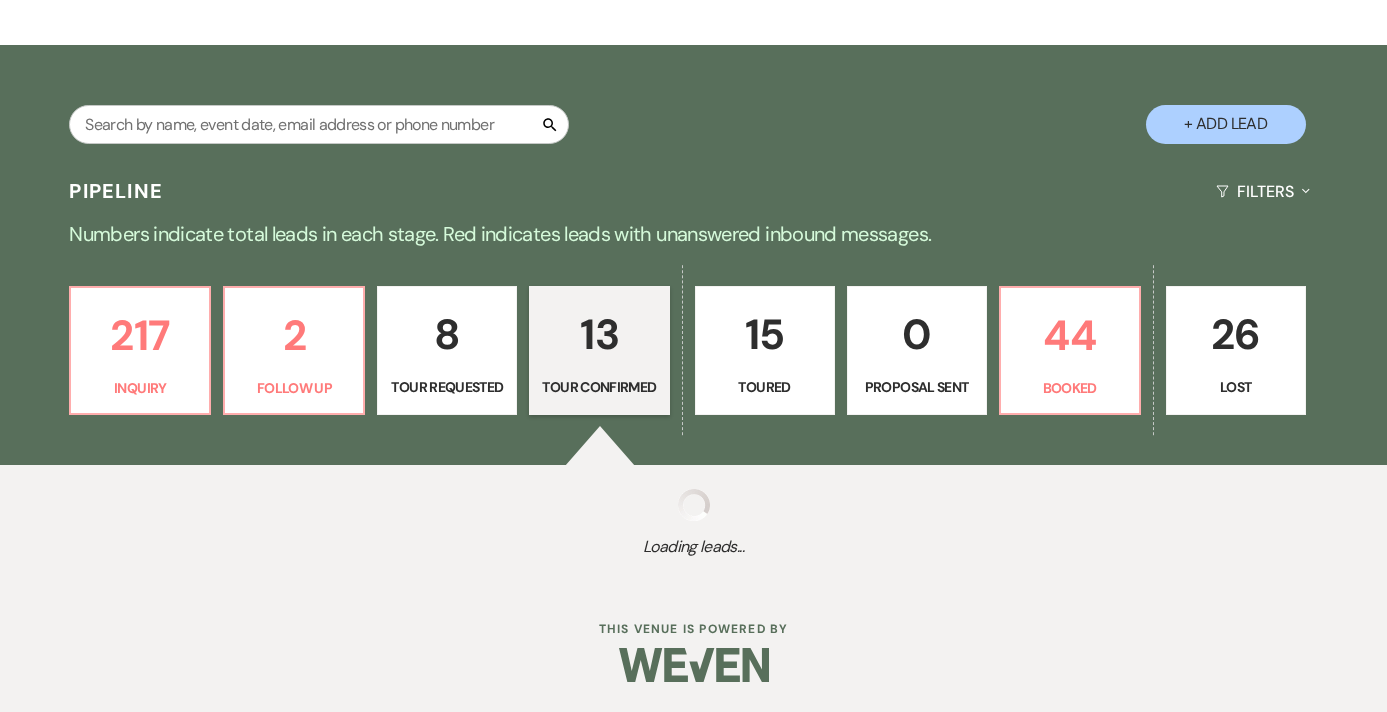 select on "4" 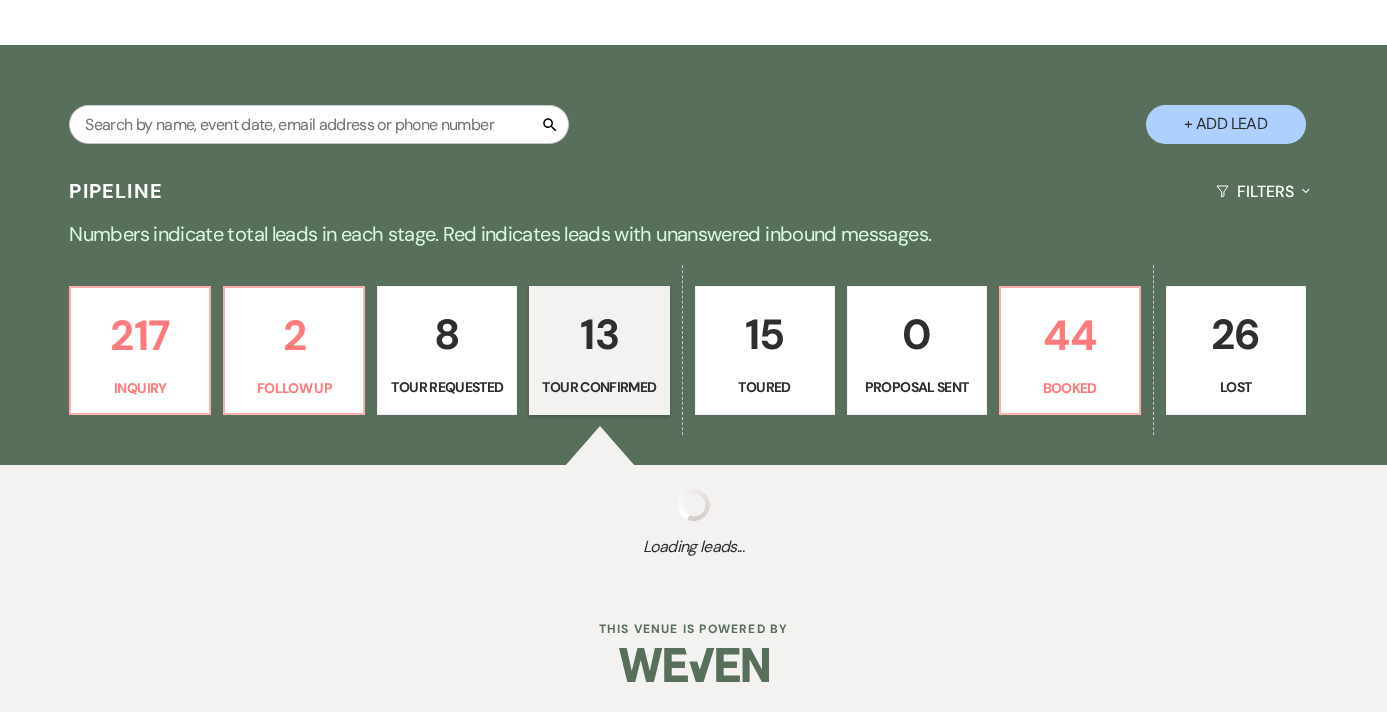 select on "4" 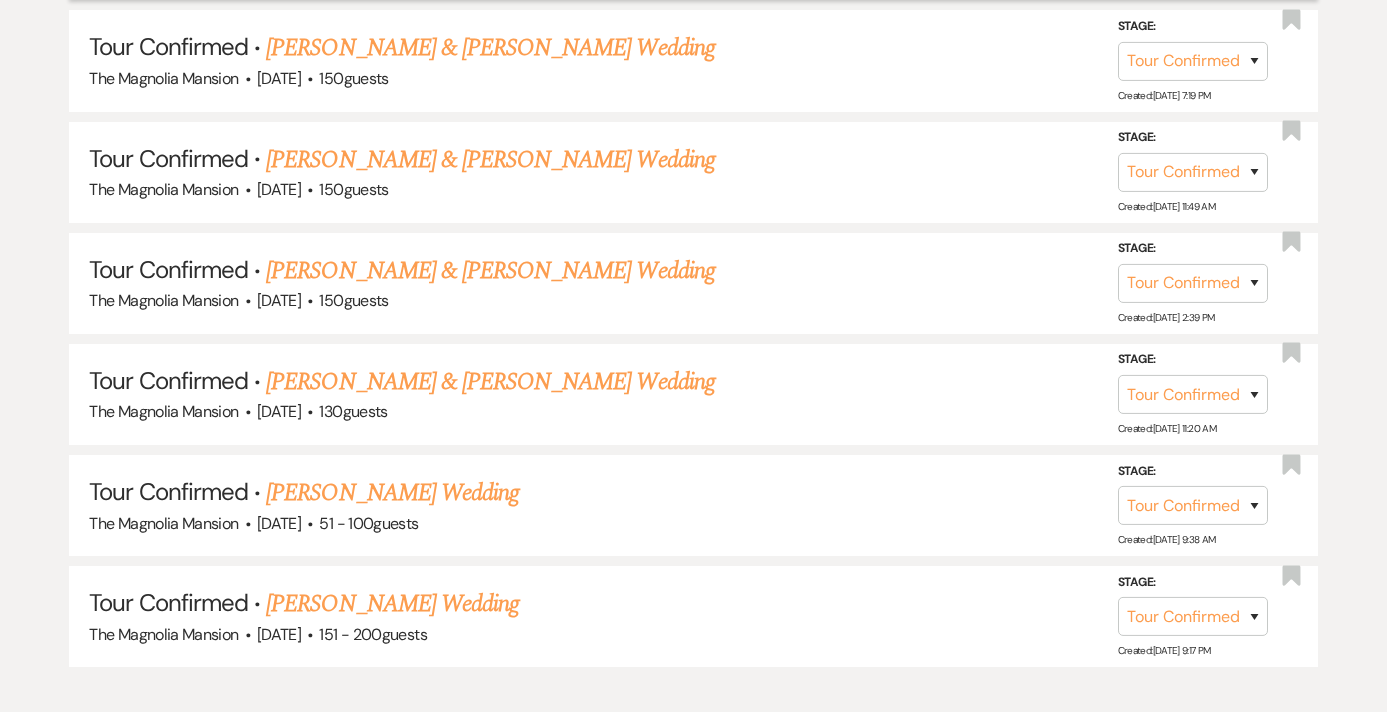 scroll, scrollTop: 1799, scrollLeft: 0, axis: vertical 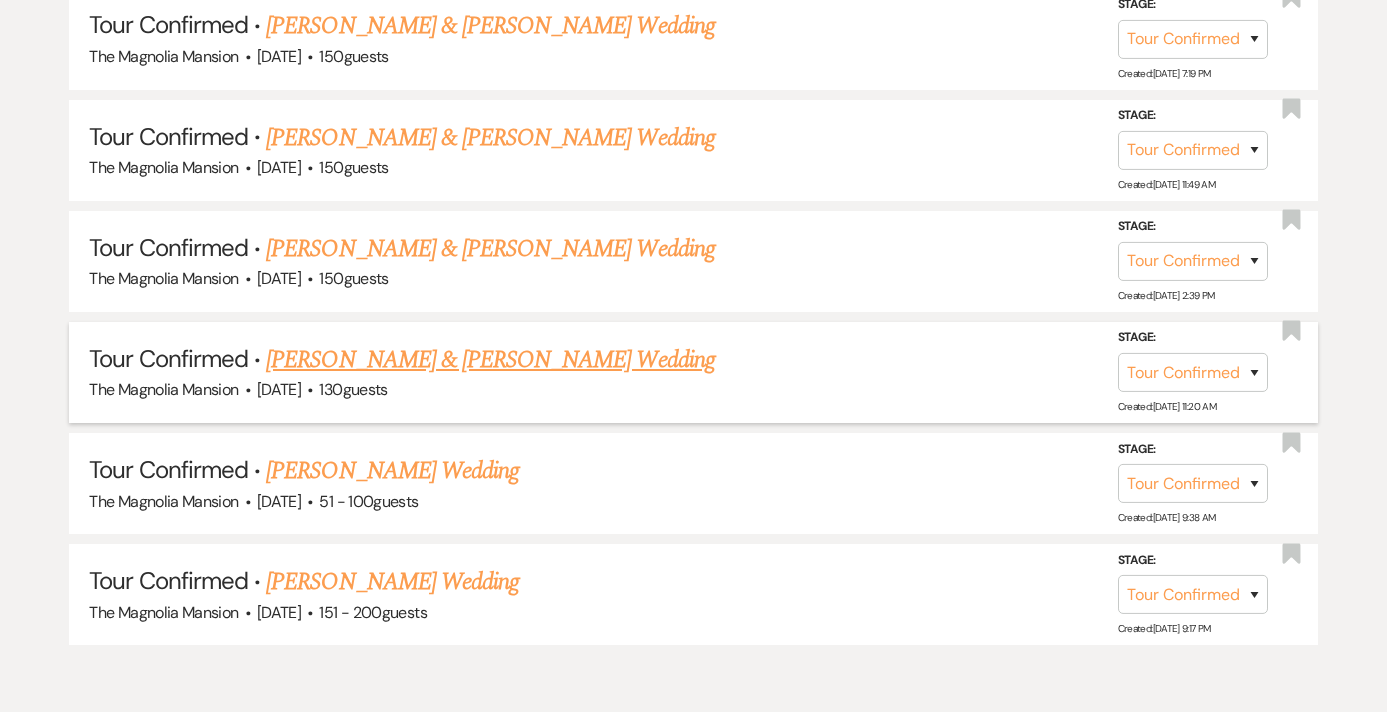 click on "Ryan Durand & Karli Woodcock's Wedding" at bounding box center (490, 360) 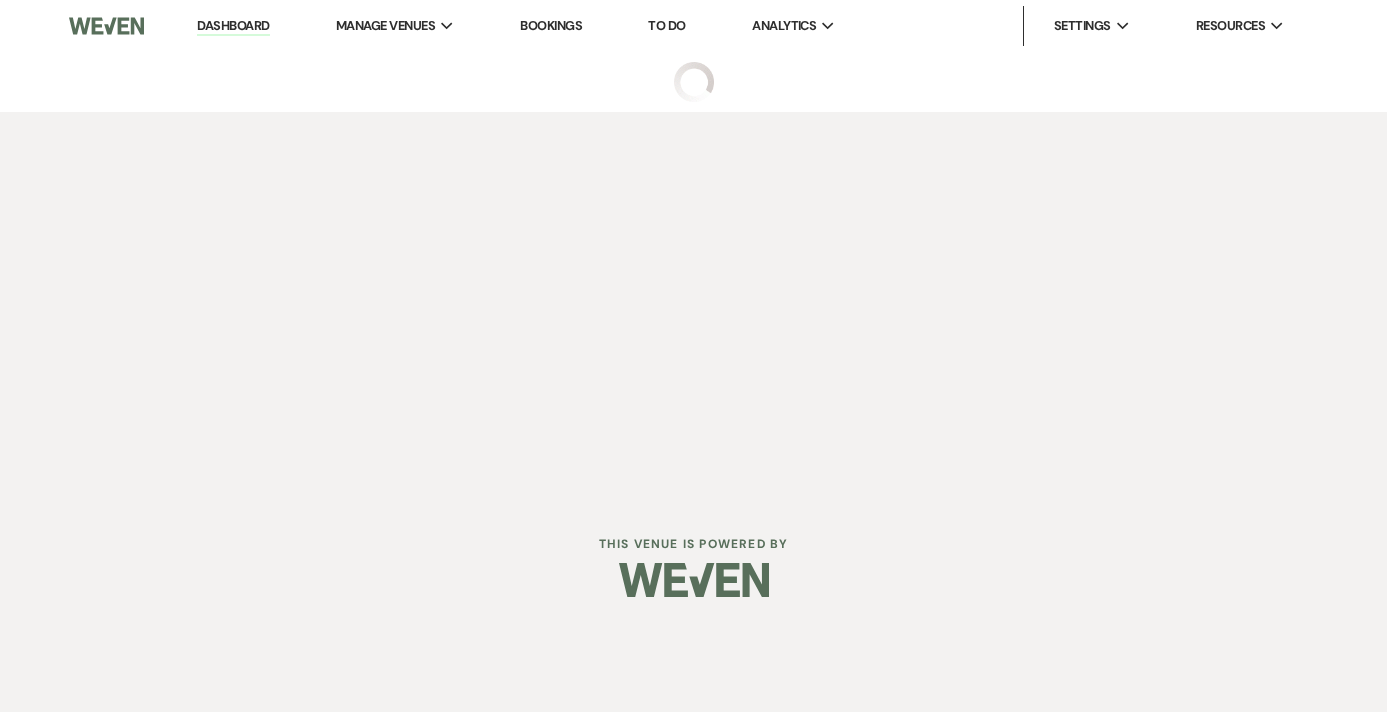 scroll, scrollTop: 0, scrollLeft: 0, axis: both 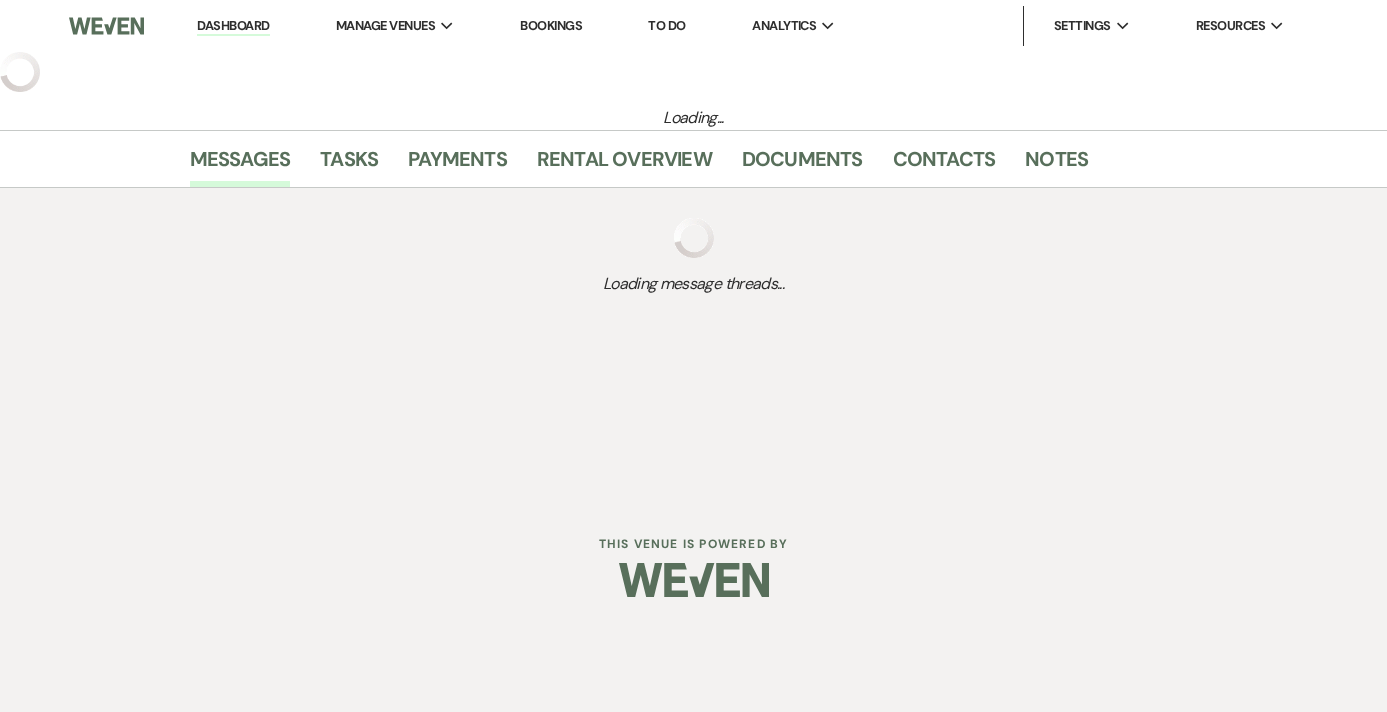 select on "4" 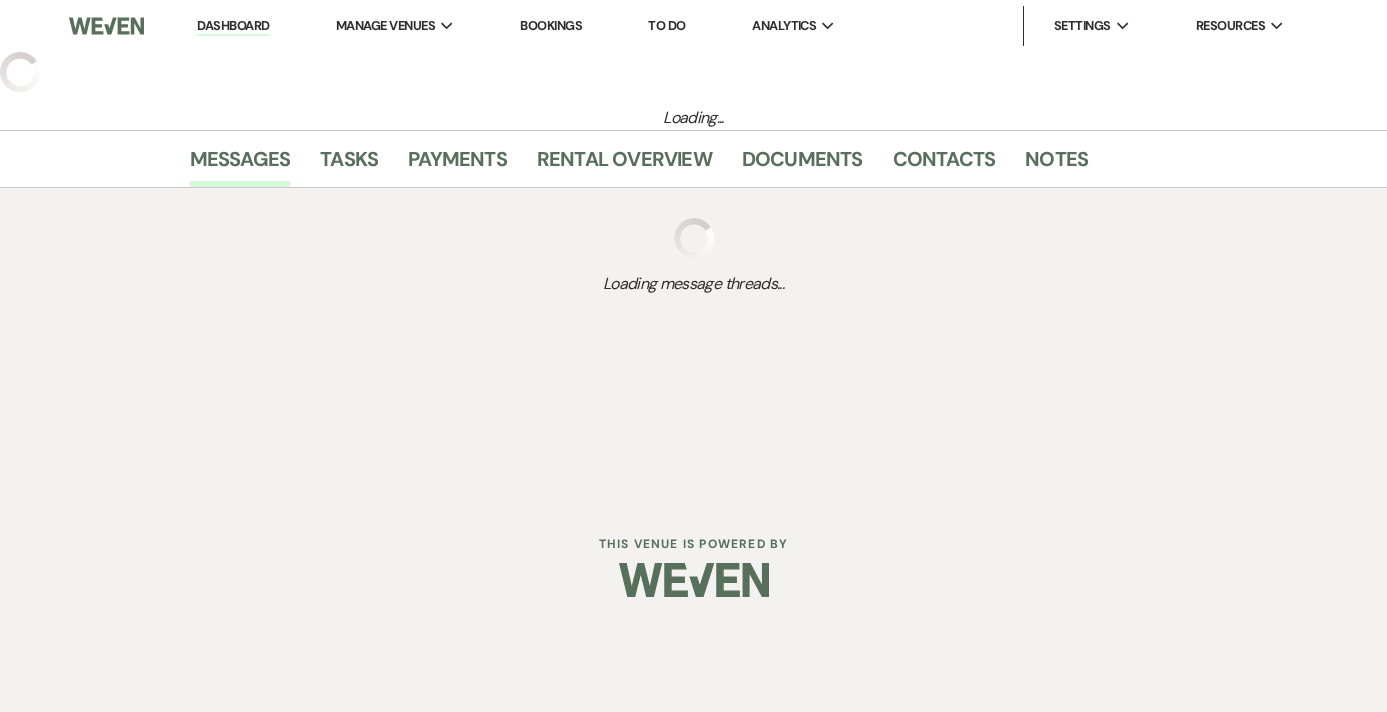 select on "5" 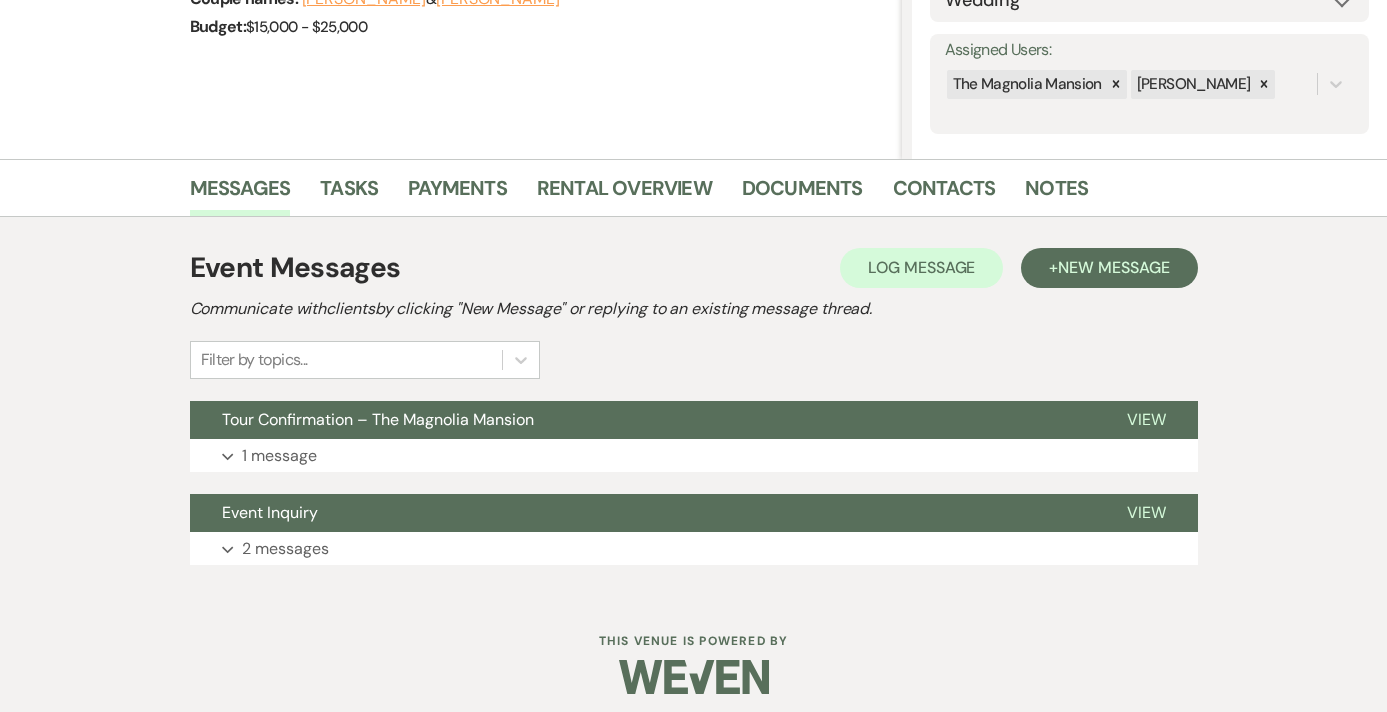 scroll, scrollTop: 355, scrollLeft: 0, axis: vertical 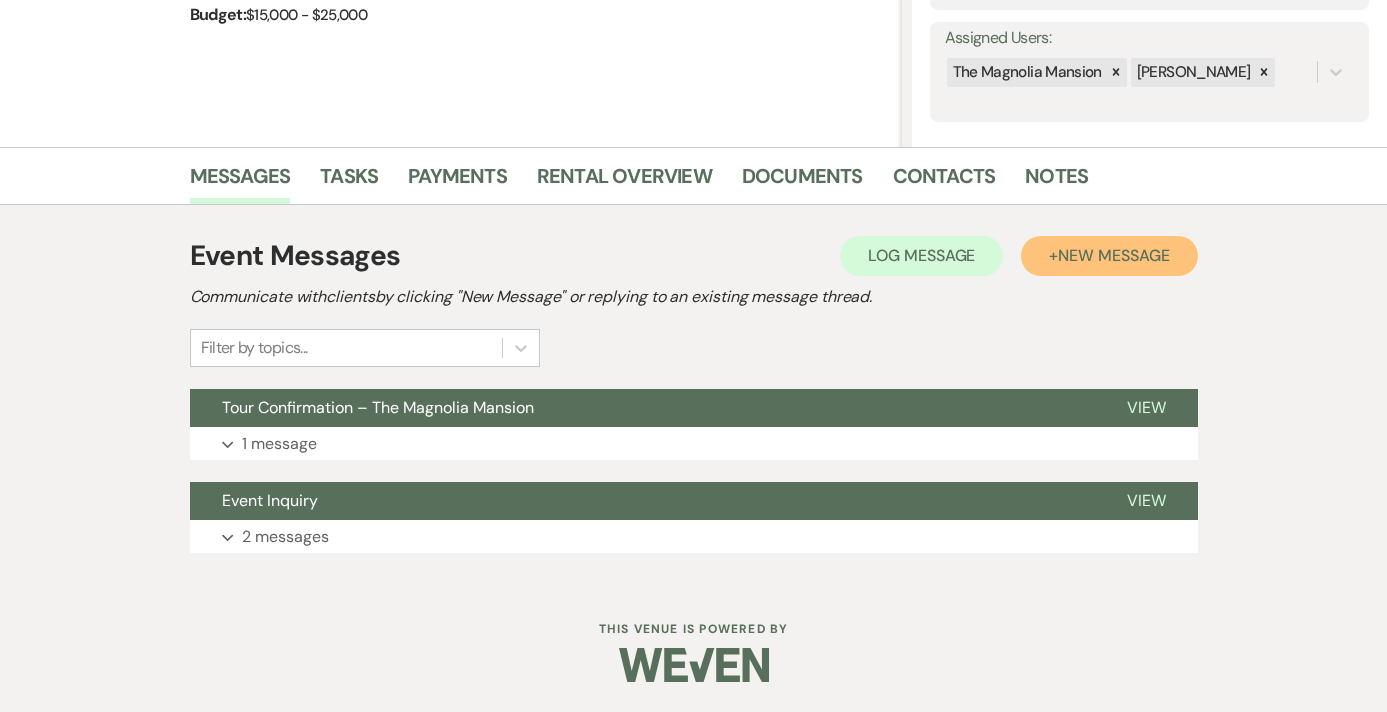 click on "+  New Message" at bounding box center [1109, 256] 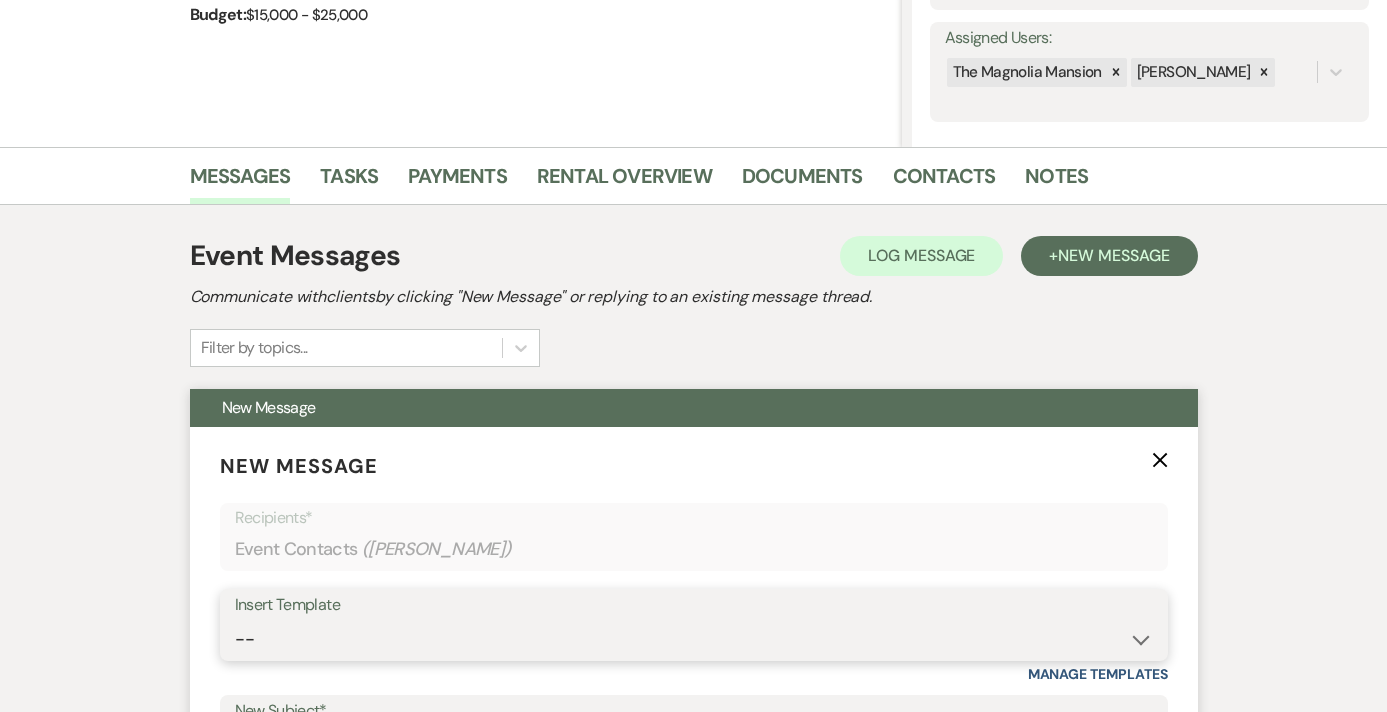 click on "-- Weven Planning Portal Introduction (Booked Events) Tour Request Response Contract (Pre-Booked Leads) Welcome to Your Portal! Wedding: The Magnolia Mansion Initial Inquiry Response  🎉 Exciting Update – Pay Securely Through Weven! Floral Contract  Scheduling Caterer Walk Through/ Final Meeting  Hold Harmless Agreement for Caterer's w/out a Business License Micro Event : The Magnolia Mansion Initial Inquiry Response 🎉 Final Payment & Event Preparation Reminder ⏳ Action Needed: Complete Your Event Tasks Tour Confirmation – The Magnolia Mansion The Magnolia Mansion Follow Up Overnight Stay Explanation Exciting Countdown! Rehearsal & Event Details 🎉 (1 day event) Exciting Countdown! Rehearsal & Event Details 🎉(Gold Package) ⏳ Action Needed: Overdue Tasks for Your Upcoming Event 📅 Walk-Through & Final Preparations – Action Needed 📅 Time to Schedule Your Final Meeting! Thank You For Touring With Us  🎉 Limited-Time Offer: $1,000 Off Your Wedding at The Magnolia Mansion!" at bounding box center [694, 639] 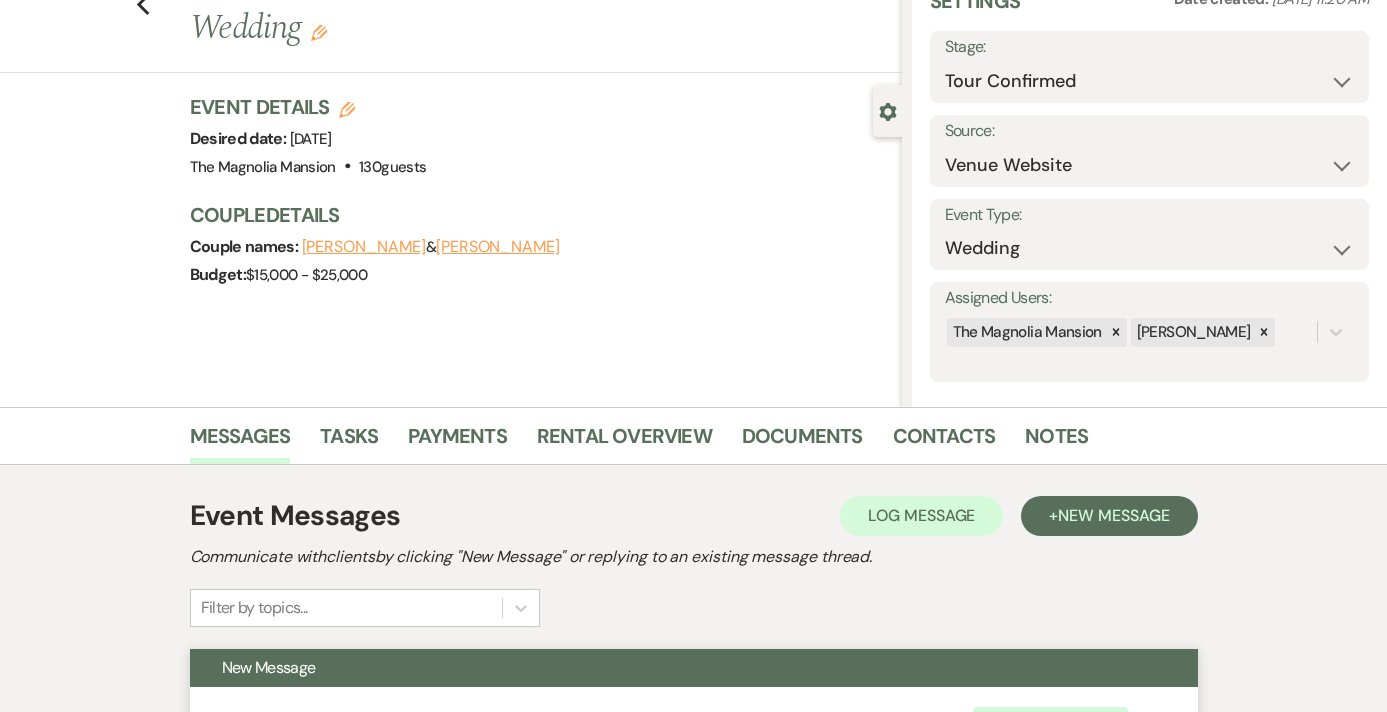 scroll, scrollTop: 0, scrollLeft: 0, axis: both 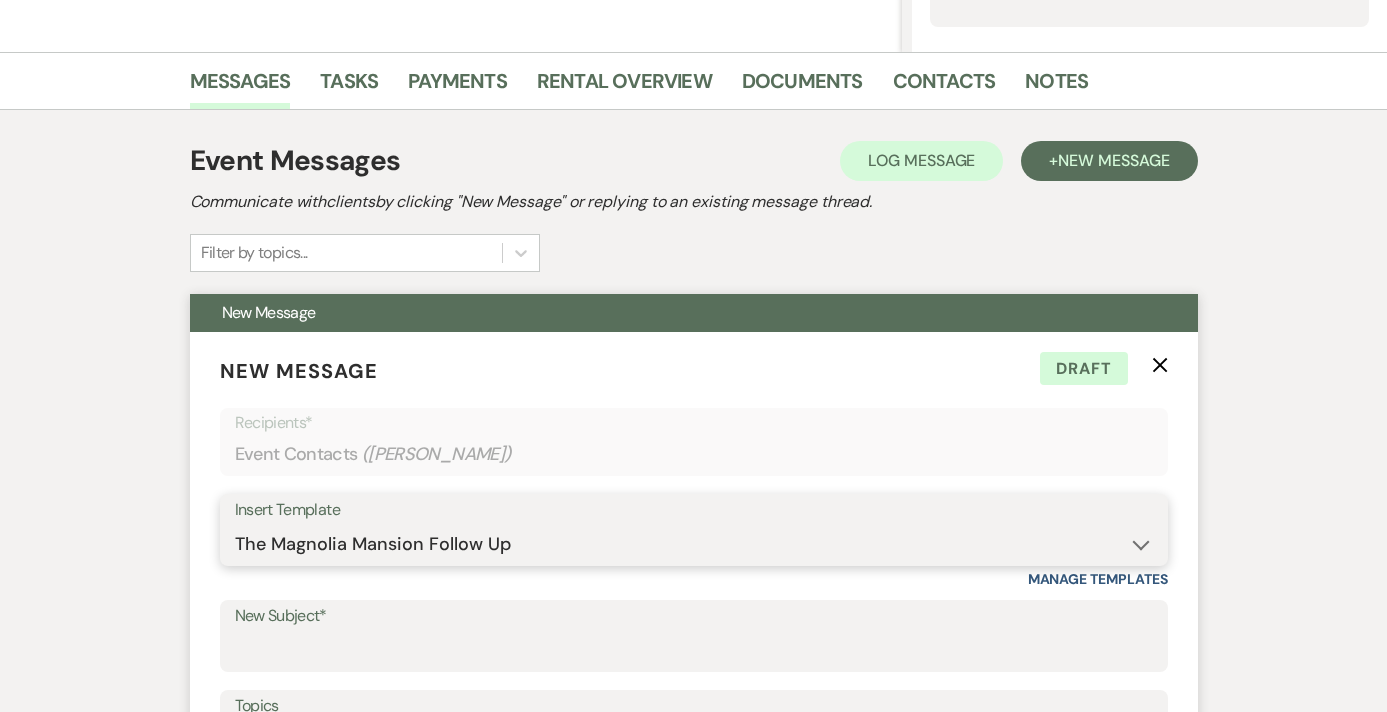 click on "-- Weven Planning Portal Introduction (Booked Events) Tour Request Response Contract (Pre-Booked Leads) Welcome to Your Portal! Wedding: The Magnolia Mansion Initial Inquiry Response  🎉 Exciting Update – Pay Securely Through Weven! Floral Contract  Scheduling Caterer Walk Through/ Final Meeting  Hold Harmless Agreement for Caterer's w/out a Business License Micro Event : The Magnolia Mansion Initial Inquiry Response 🎉 Final Payment & Event Preparation Reminder ⏳ Action Needed: Complete Your Event Tasks Tour Confirmation – The Magnolia Mansion The Magnolia Mansion Follow Up Overnight Stay Explanation Exciting Countdown! Rehearsal & Event Details 🎉 (1 day event) Exciting Countdown! Rehearsal & Event Details 🎉(Gold Package) ⏳ Action Needed: Overdue Tasks for Your Upcoming Event 📅 Walk-Through & Final Preparations – Action Needed 📅 Time to Schedule Your Final Meeting! Thank You For Touring With Us  🎉 Limited-Time Offer: $1,000 Off Your Wedding at The Magnolia Mansion!" at bounding box center (694, 544) 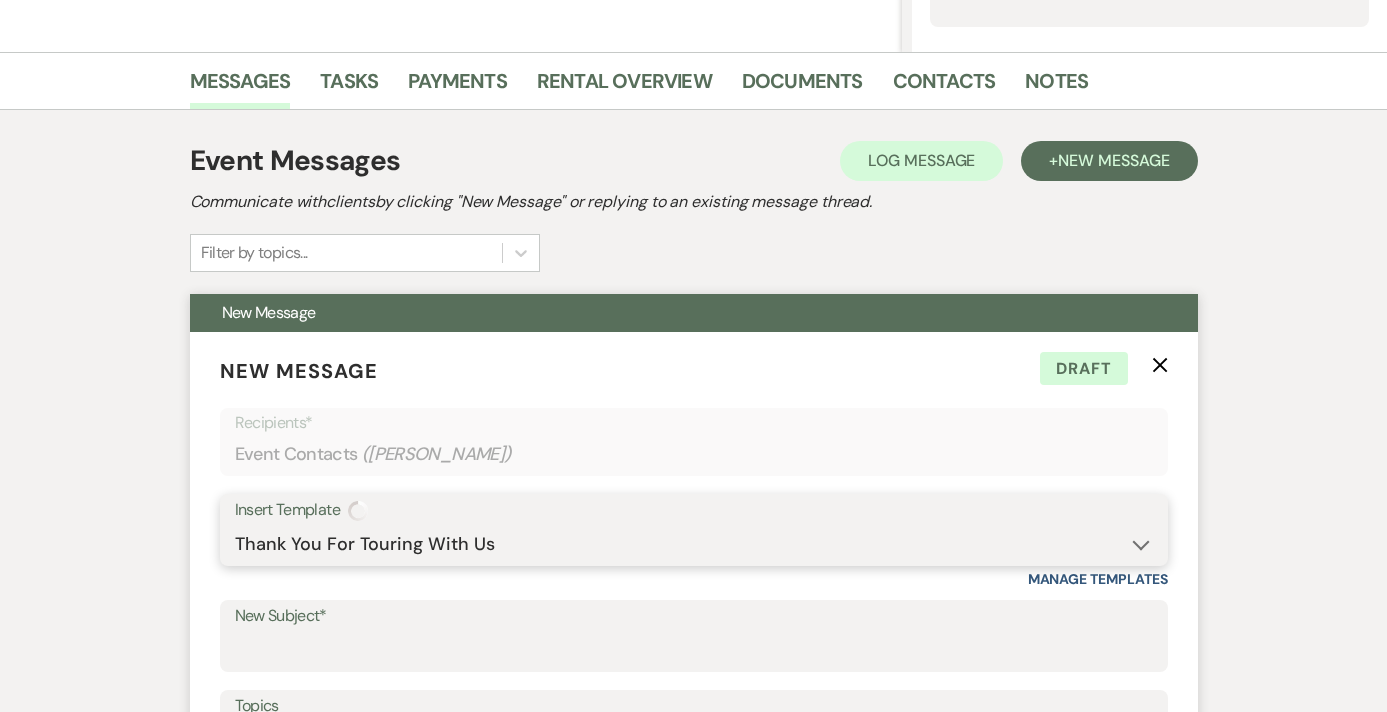 type on "Thank You For Touring With Us" 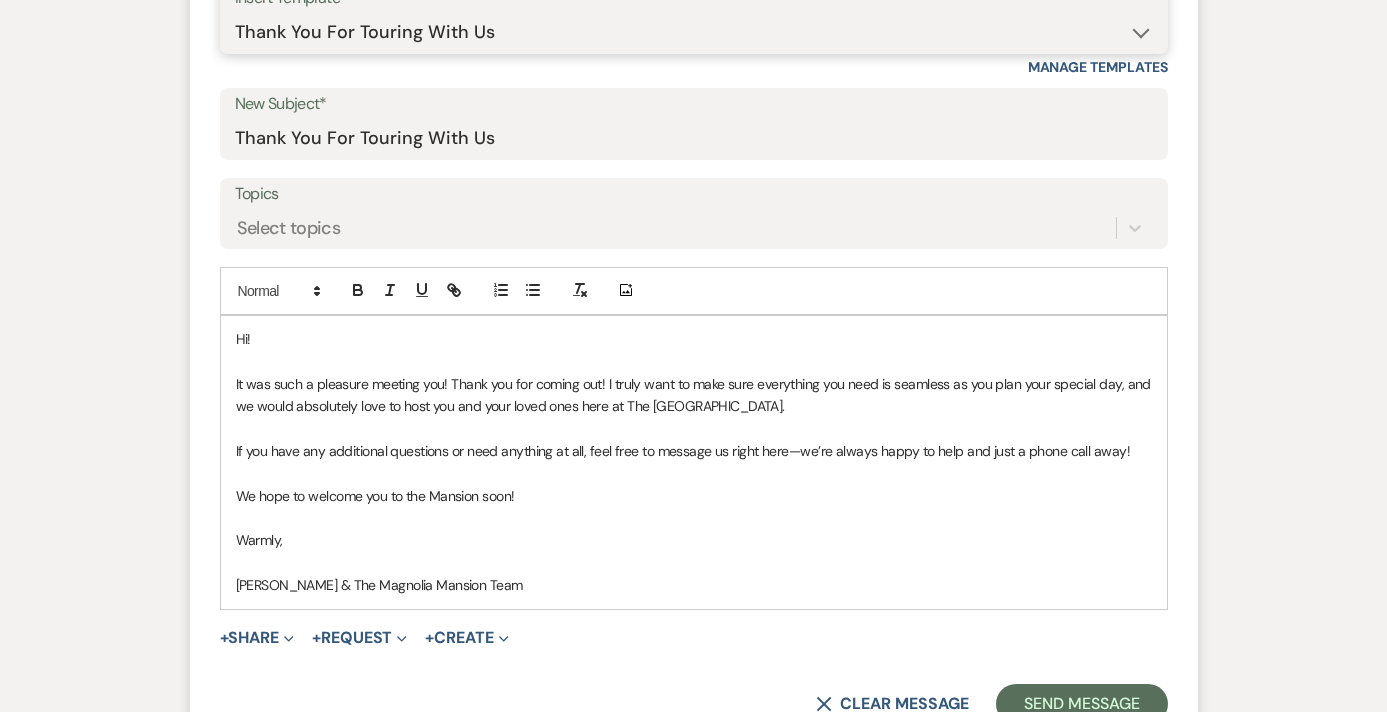 scroll, scrollTop: 969, scrollLeft: 0, axis: vertical 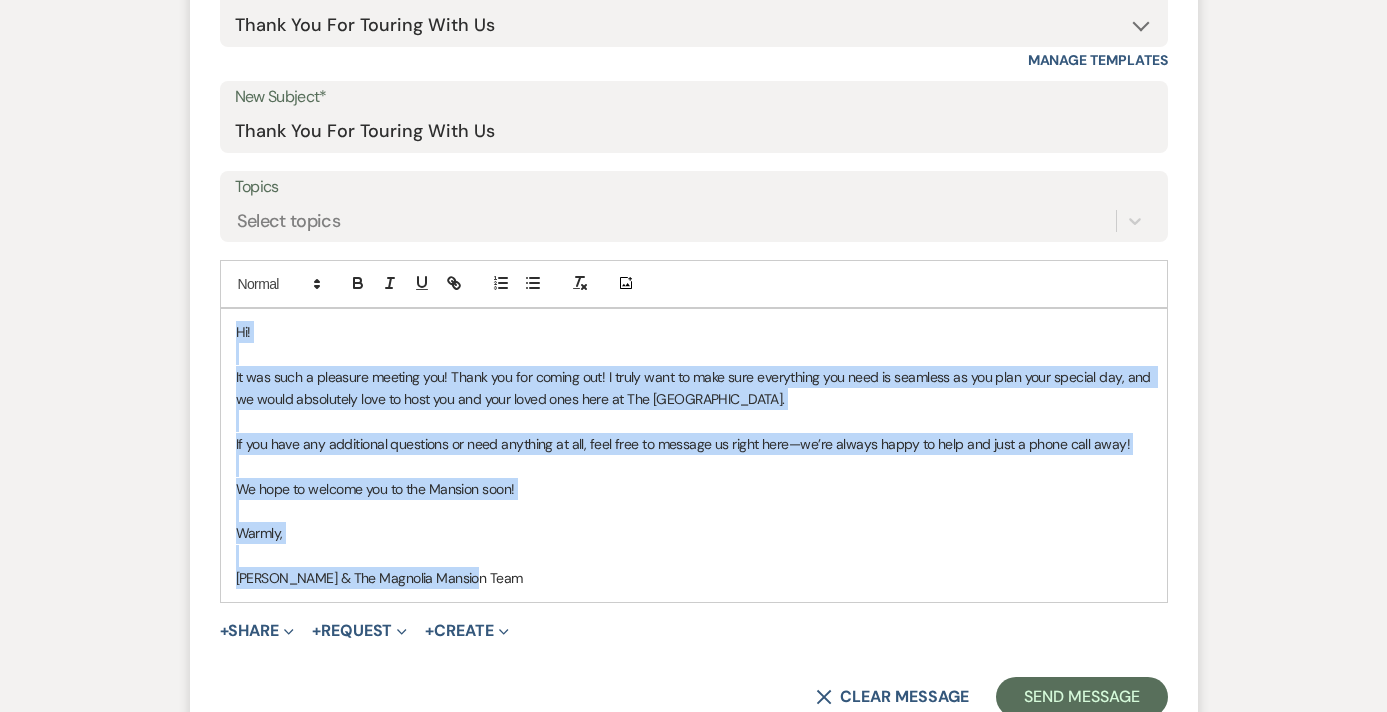 drag, startPoint x: 478, startPoint y: 576, endPoint x: 228, endPoint y: 333, distance: 348.6388 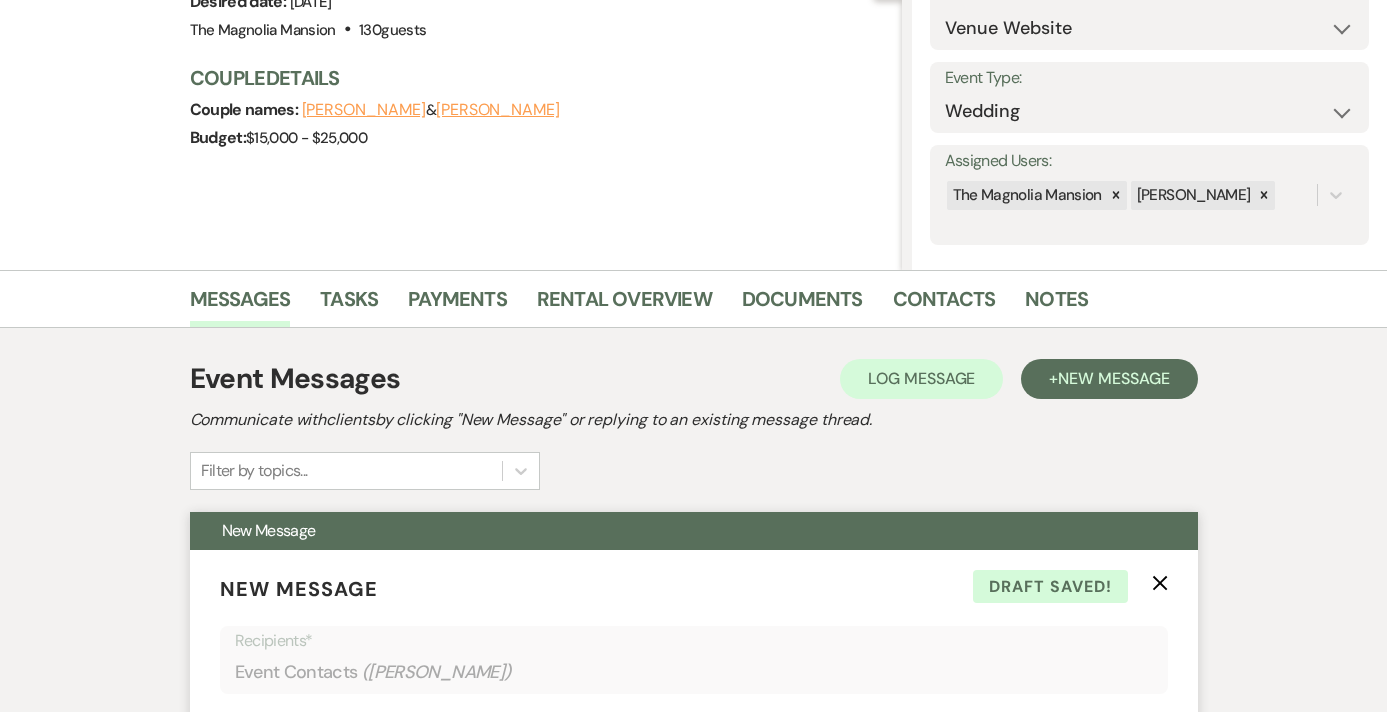 scroll, scrollTop: 0, scrollLeft: 0, axis: both 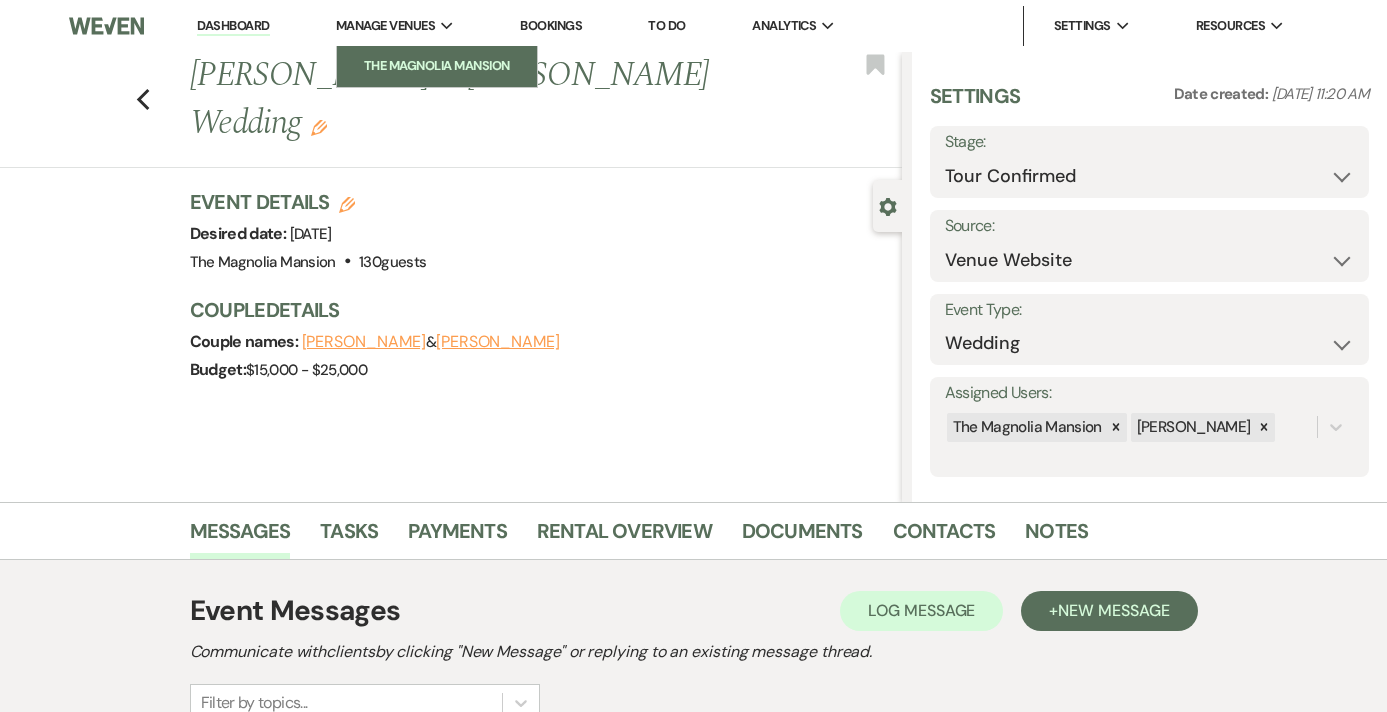 click on "The Magnolia Mansion" at bounding box center (437, 66) 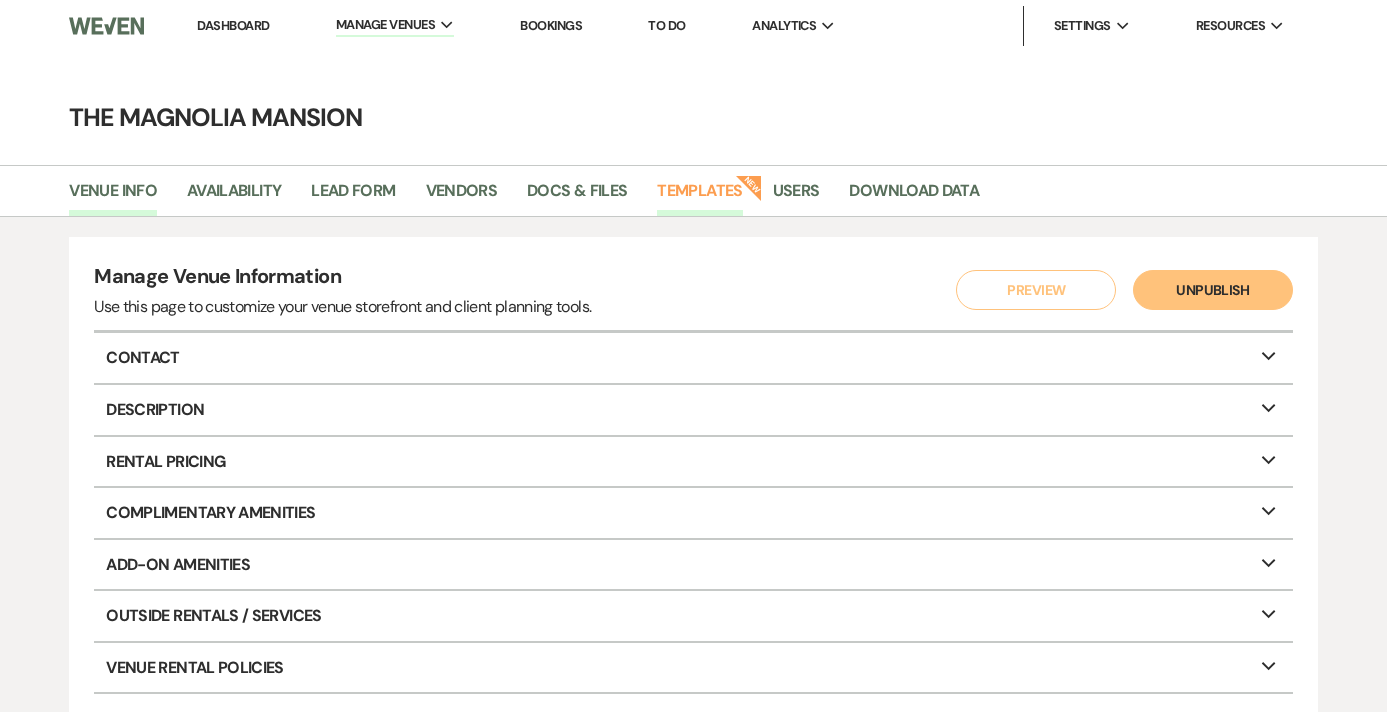 click on "Templates" at bounding box center [699, 197] 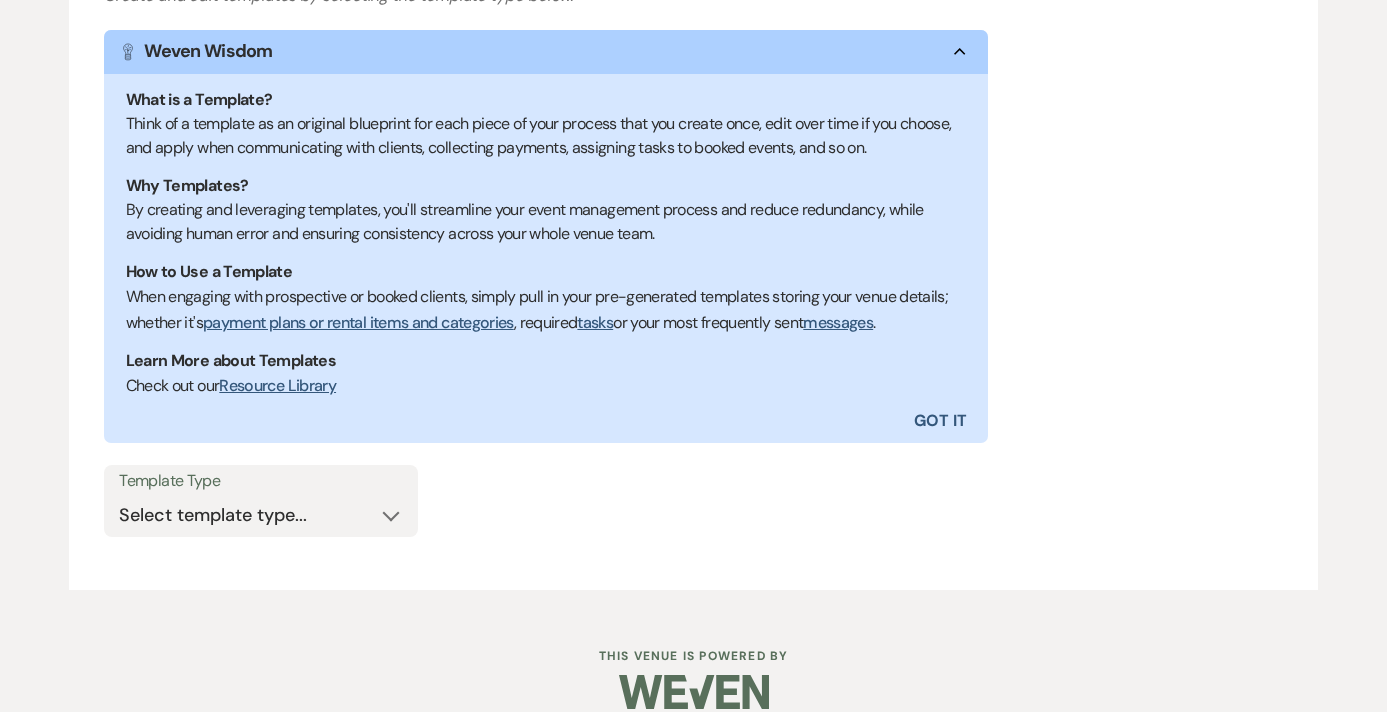 scroll, scrollTop: 364, scrollLeft: 0, axis: vertical 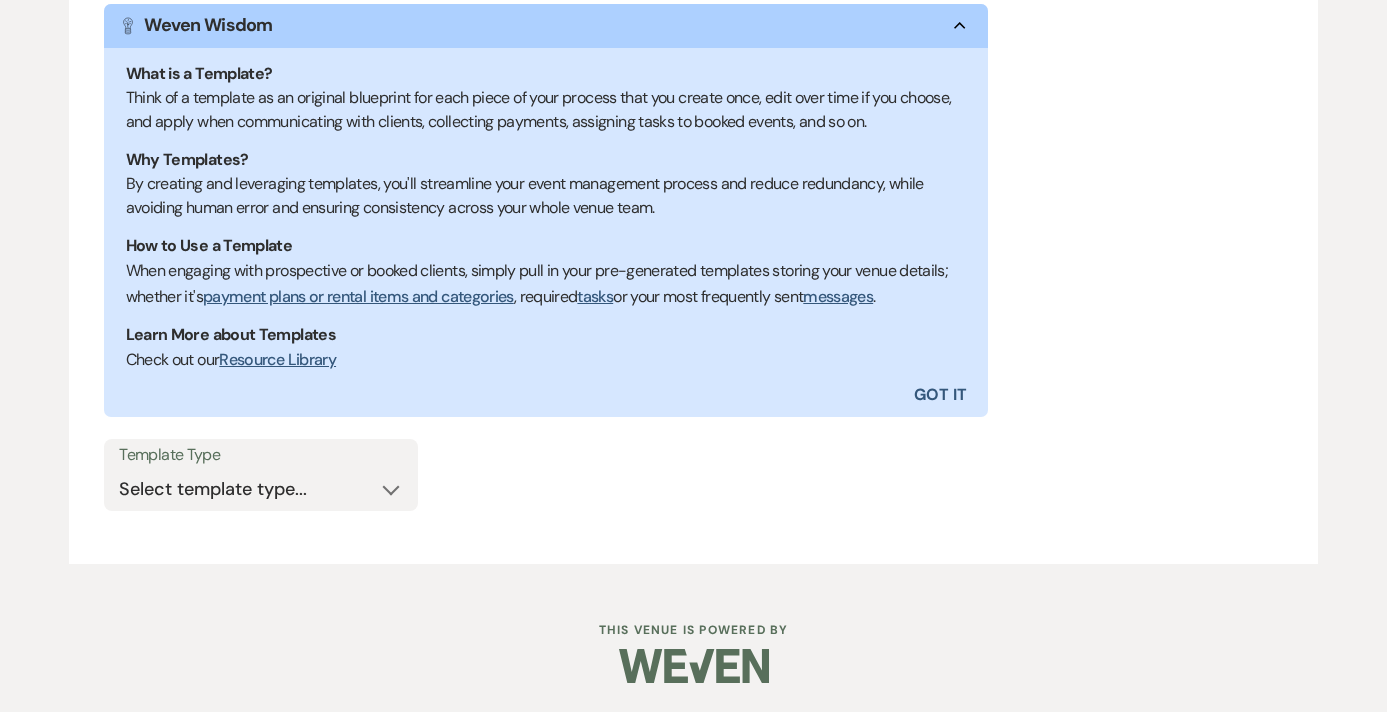click on "Manage Templates Create and edit templates by selecting the template type below. Lightbulb Weven Wisdom Collapse What is a Template? Think of a template as an original blueprint for each piece of your process that you create once, edit over time if you choose, and apply when communicating with clients, collecting payments, assigning tasks to booked events, and so on. Why Templates? By creating and leveraging templates, you'll streamline your event management process and reduce redundancy, while avoiding human error and ensuring consistency across your whole venue team. How to Use a Template When engaging with prospective or booked clients, simply pull in your pre-generated
templates storing your venue details; whether it's
payment plans or rental items and categories ,
required  tasks  or your most frequently sent
messages .
Learn More about Templates Check out our  Resource Library
Got It Template Type Select template type... Task List Message Templates Payment Plan Inventory Items Categories" at bounding box center [693, 218] 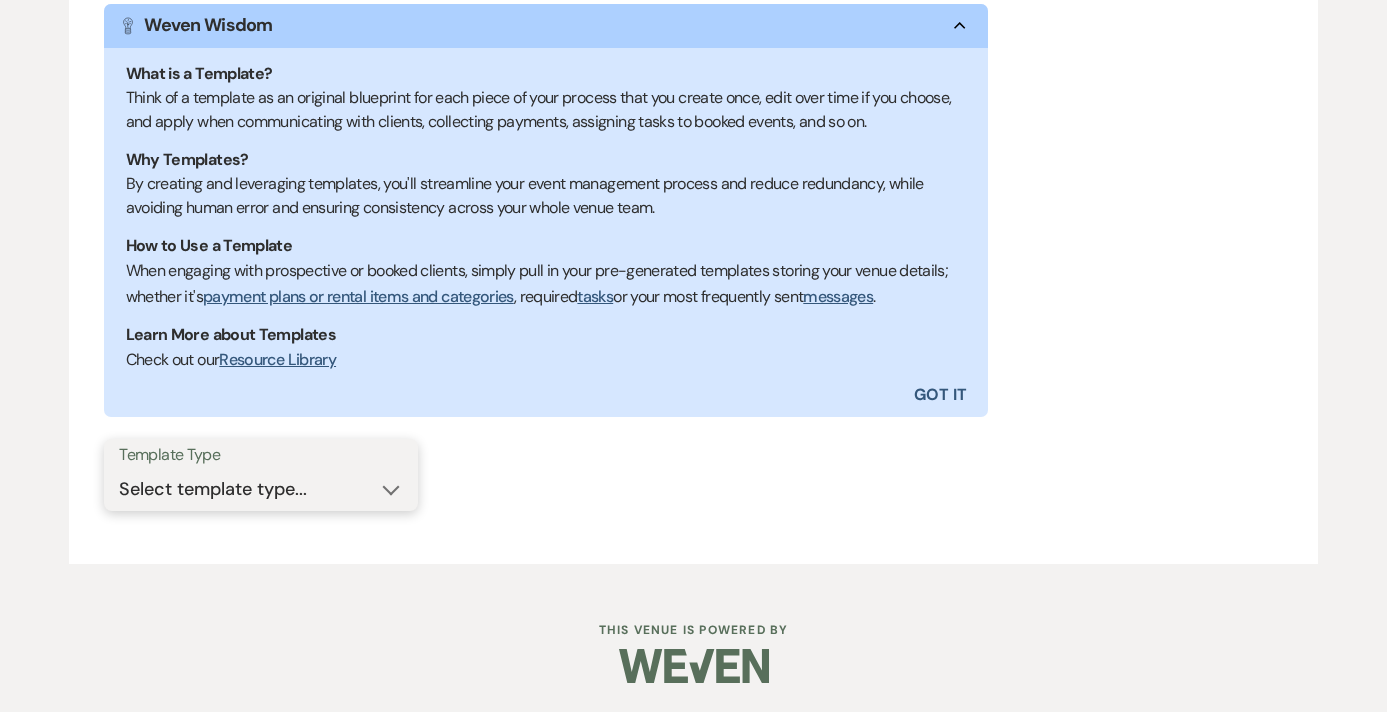 click on "Select template type... Task List Message Templates Payment Plan Inventory Items Categories" at bounding box center [261, 489] 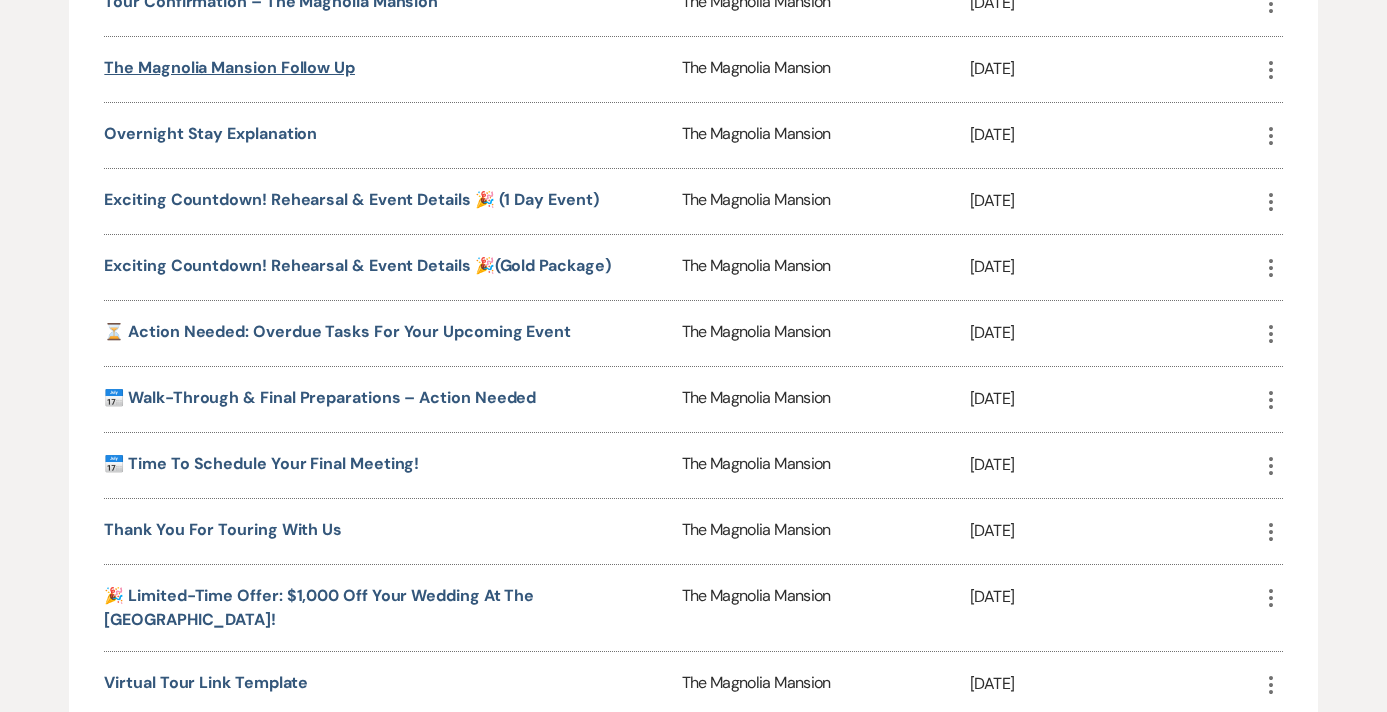 scroll, scrollTop: 1886, scrollLeft: 0, axis: vertical 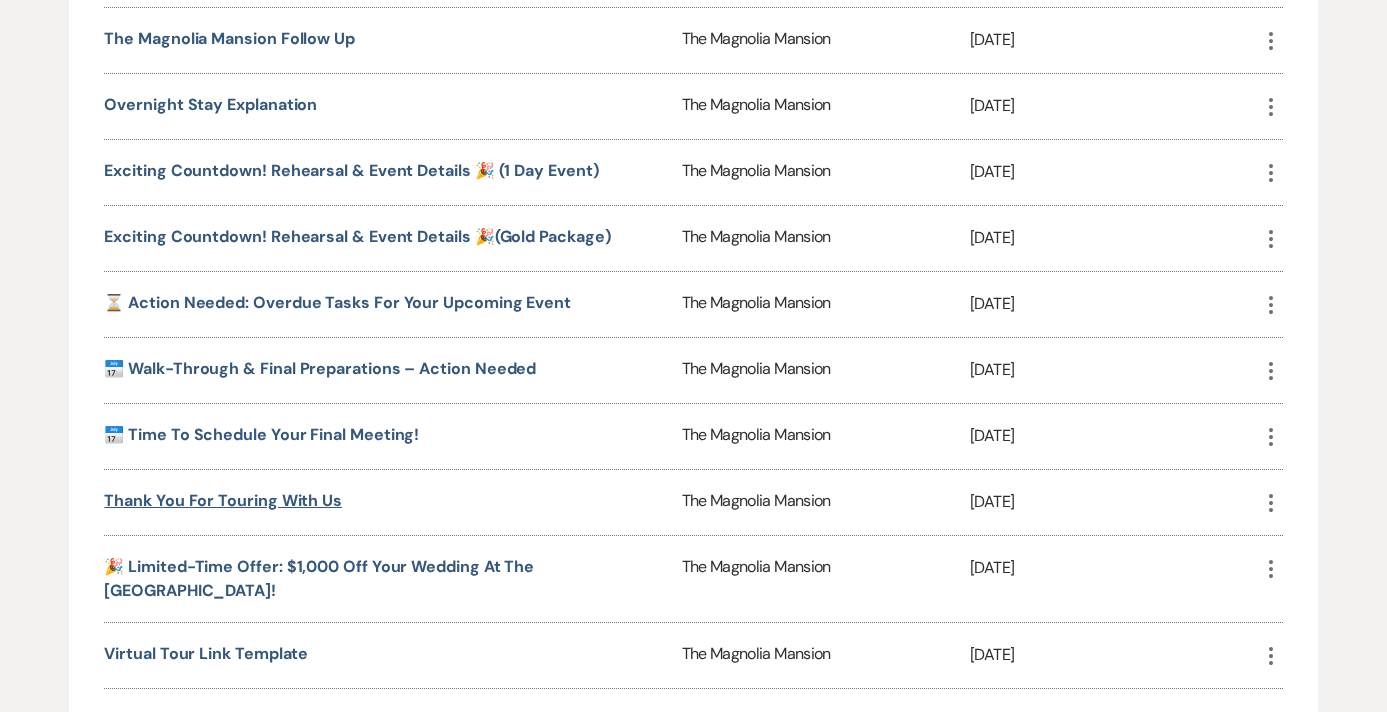 click on "Thank You For Touring With Us" at bounding box center (223, 500) 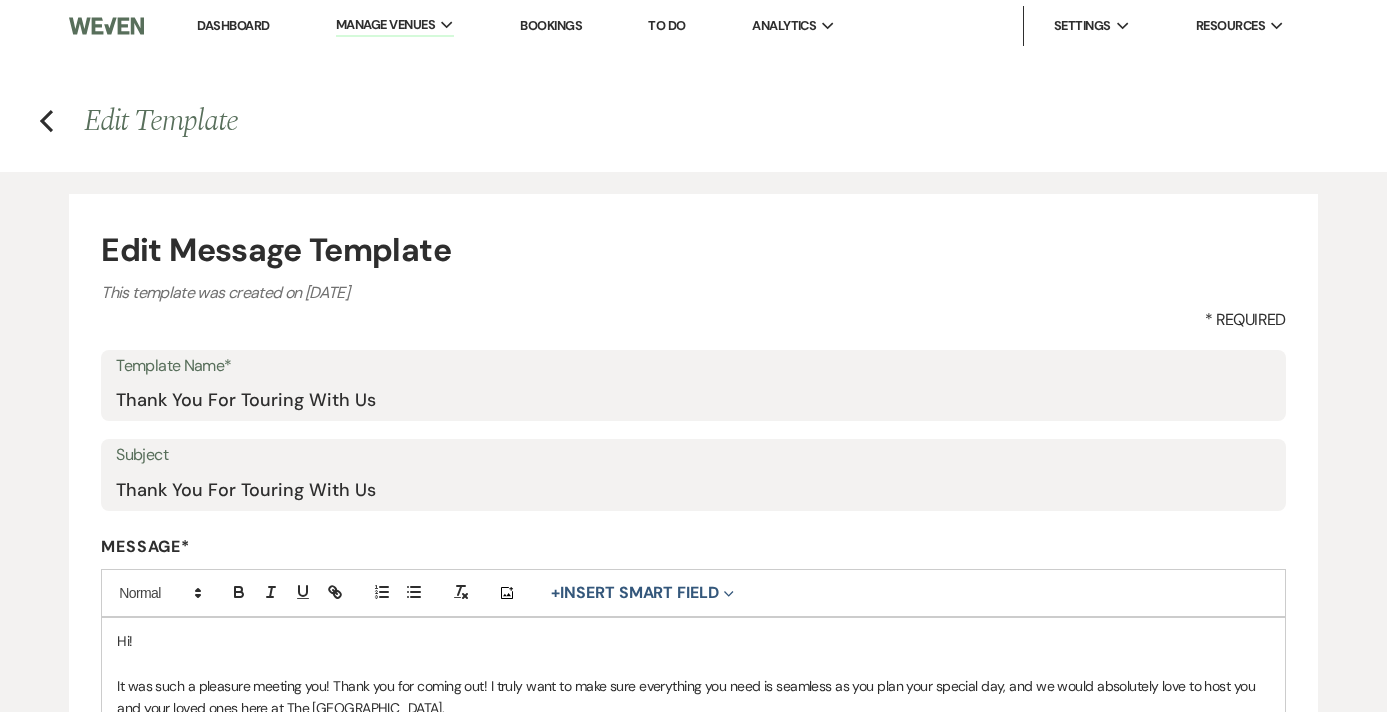 scroll, scrollTop: 60, scrollLeft: 0, axis: vertical 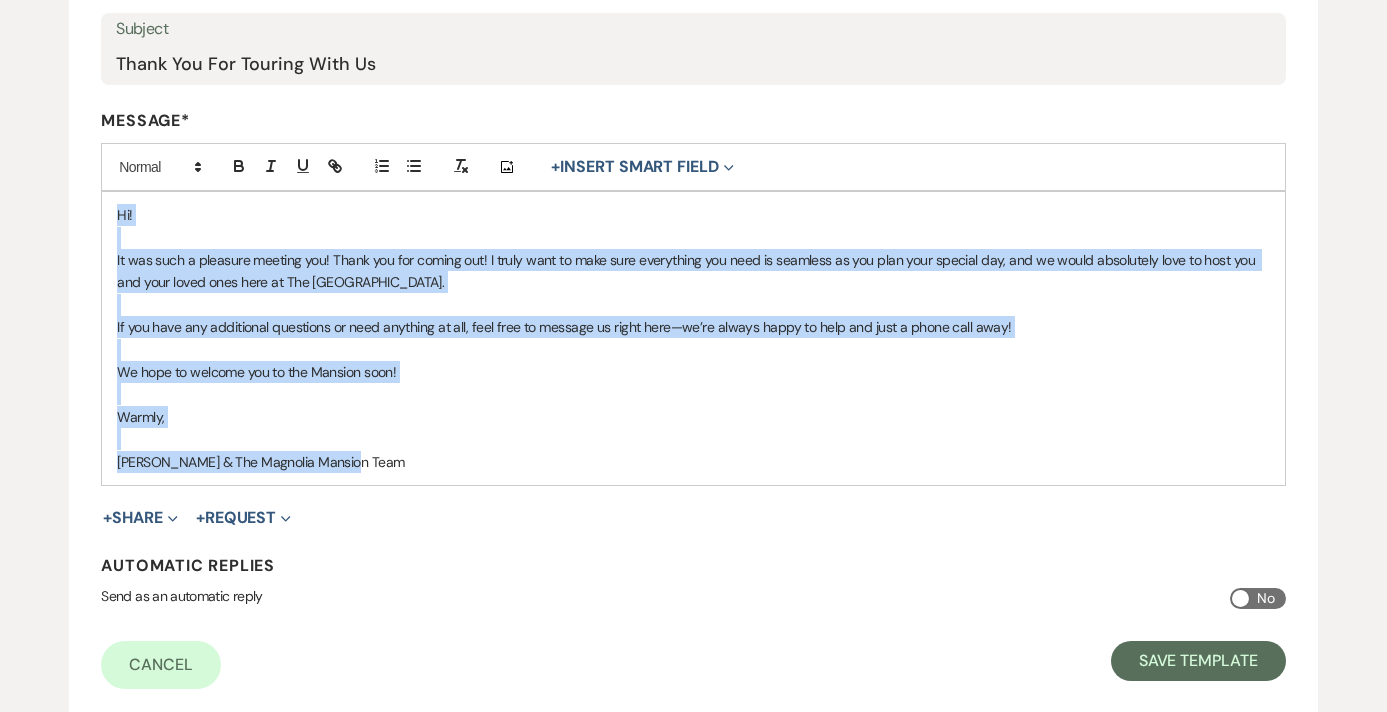drag, startPoint x: 351, startPoint y: 461, endPoint x: 116, endPoint y: 206, distance: 346.7708 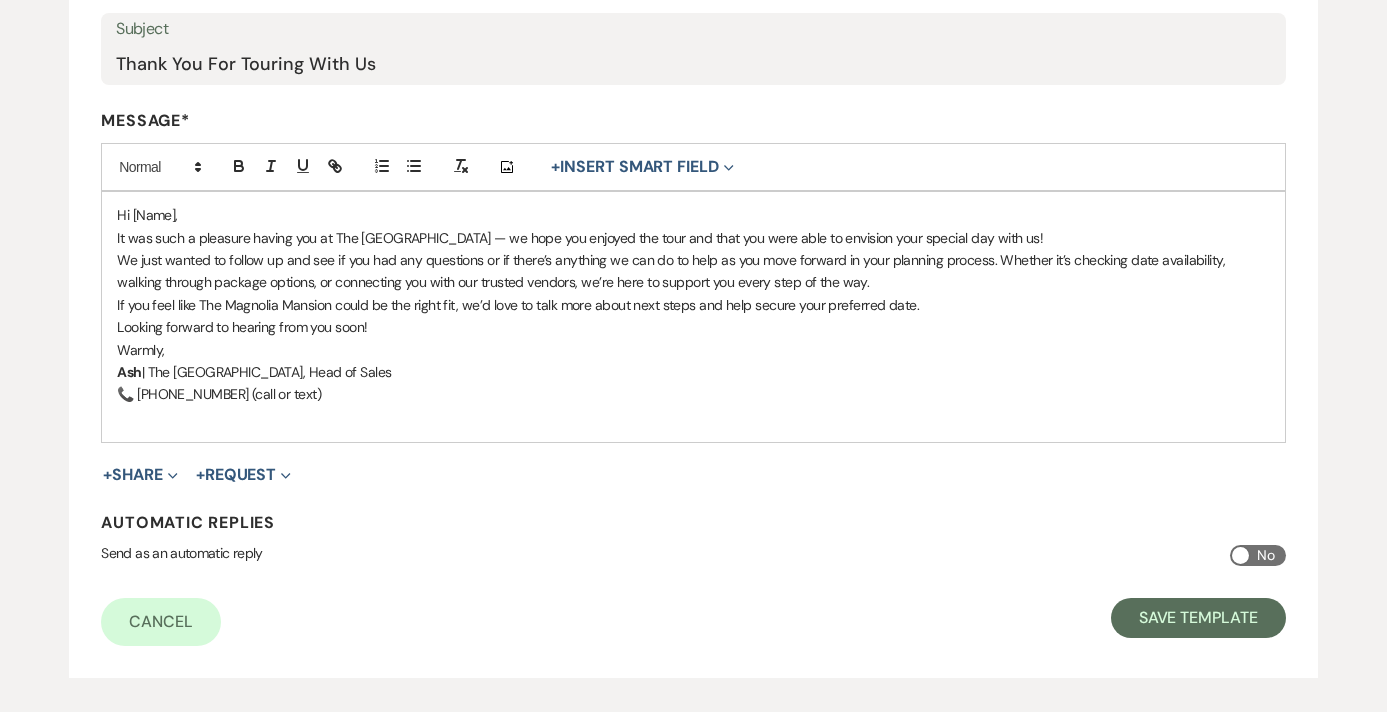 click on "Hi [Name]," at bounding box center [693, 215] 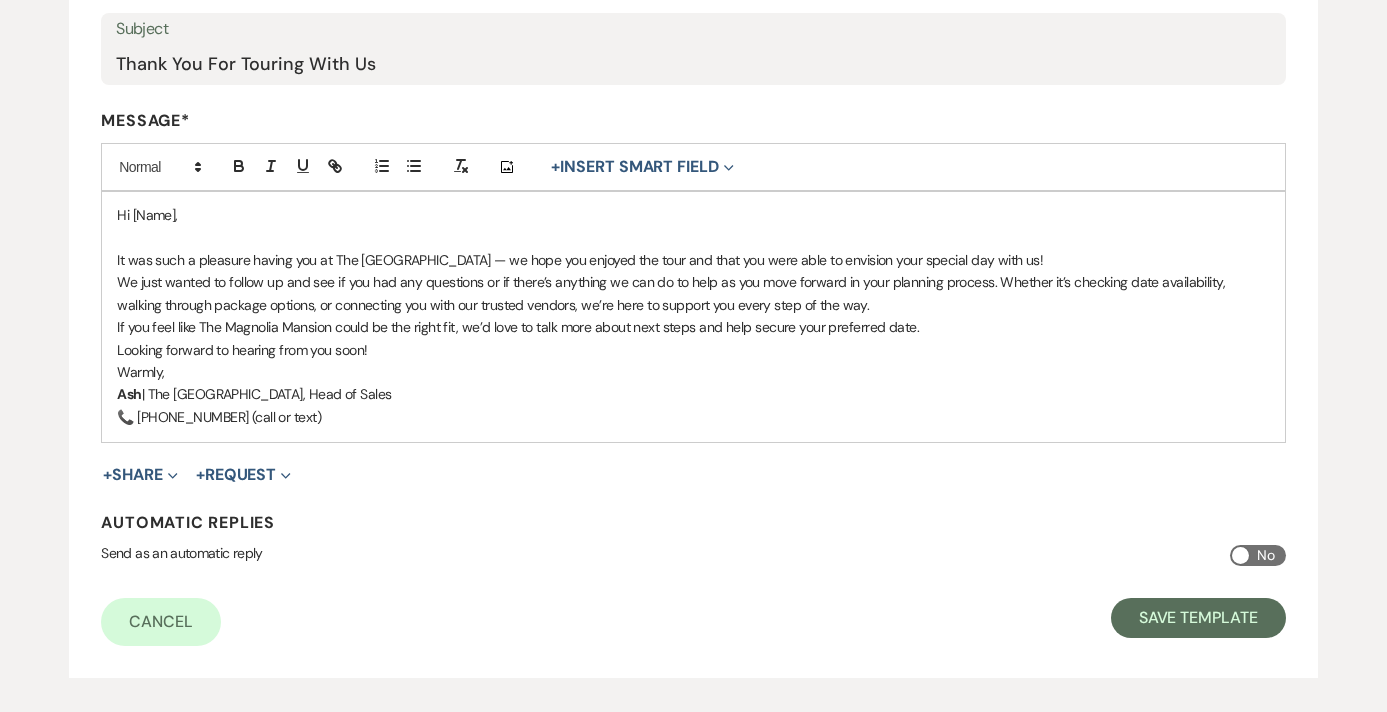 click on "It was such a pleasure having you at The Magnolia Mansion — we hope you enjoyed the tour and that you were able to envision your special day with us!" at bounding box center [693, 260] 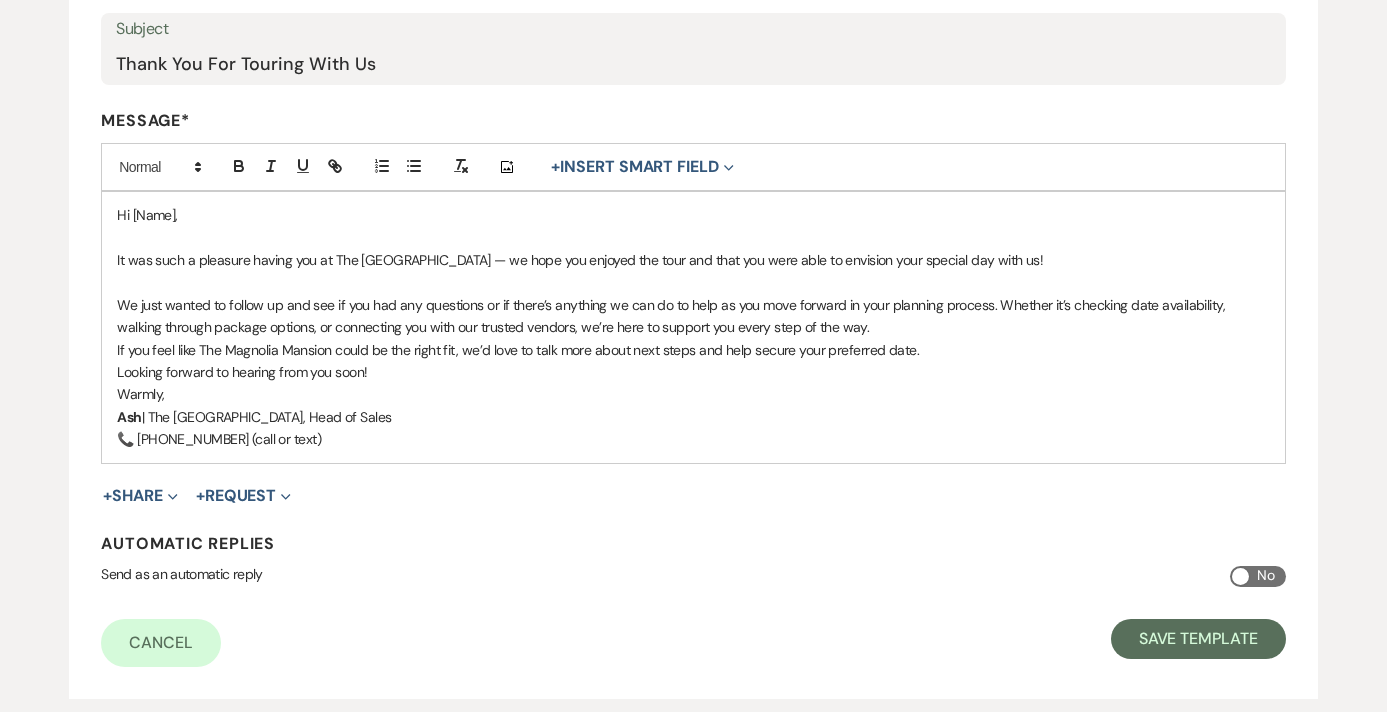 click on "We just wanted to follow up and see if you had any questions or if there’s anything we can do to help as you move forward in your planning process. Whether it’s checking date availability, walking through package options, or connecting you with our trusted vendors, we’re here to support you every step of the way." at bounding box center [693, 316] 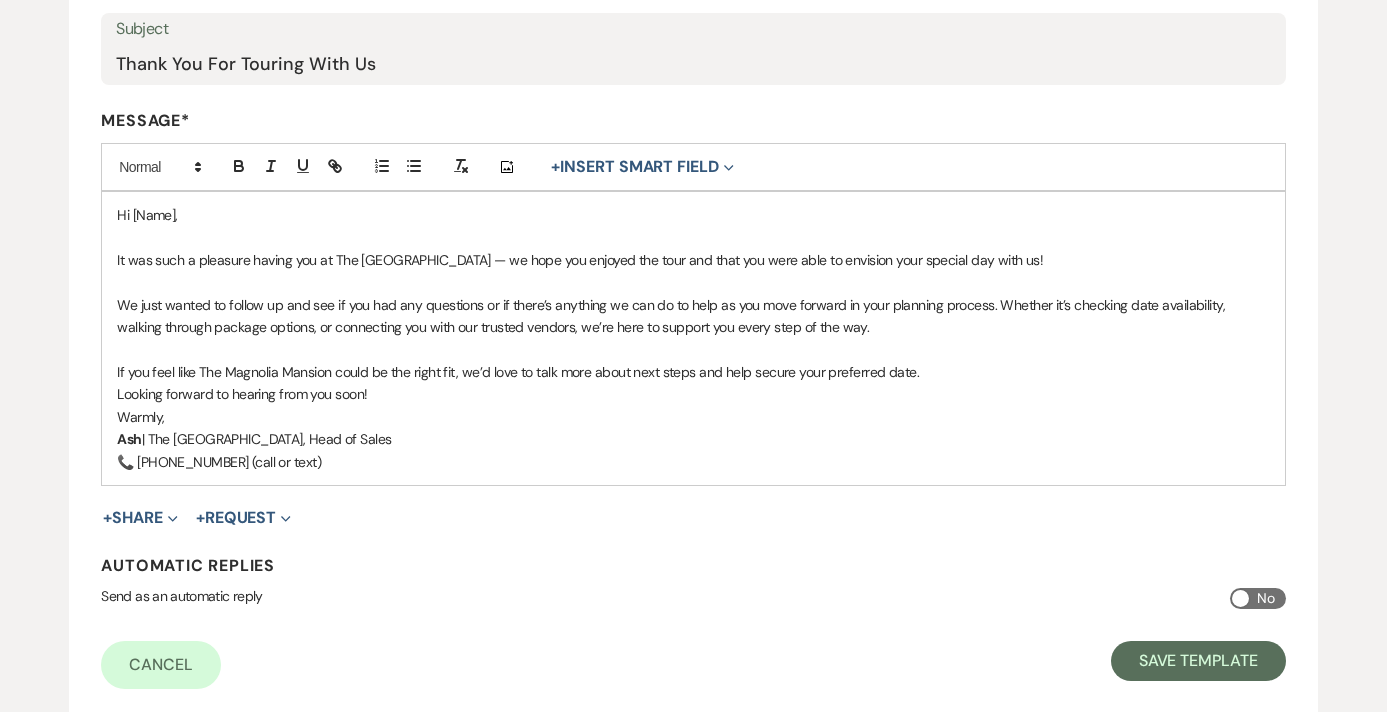 click on "If you feel like The Magnolia Mansion could be the right fit, we’d love to talk more about next steps and help secure your preferred date." at bounding box center (693, 372) 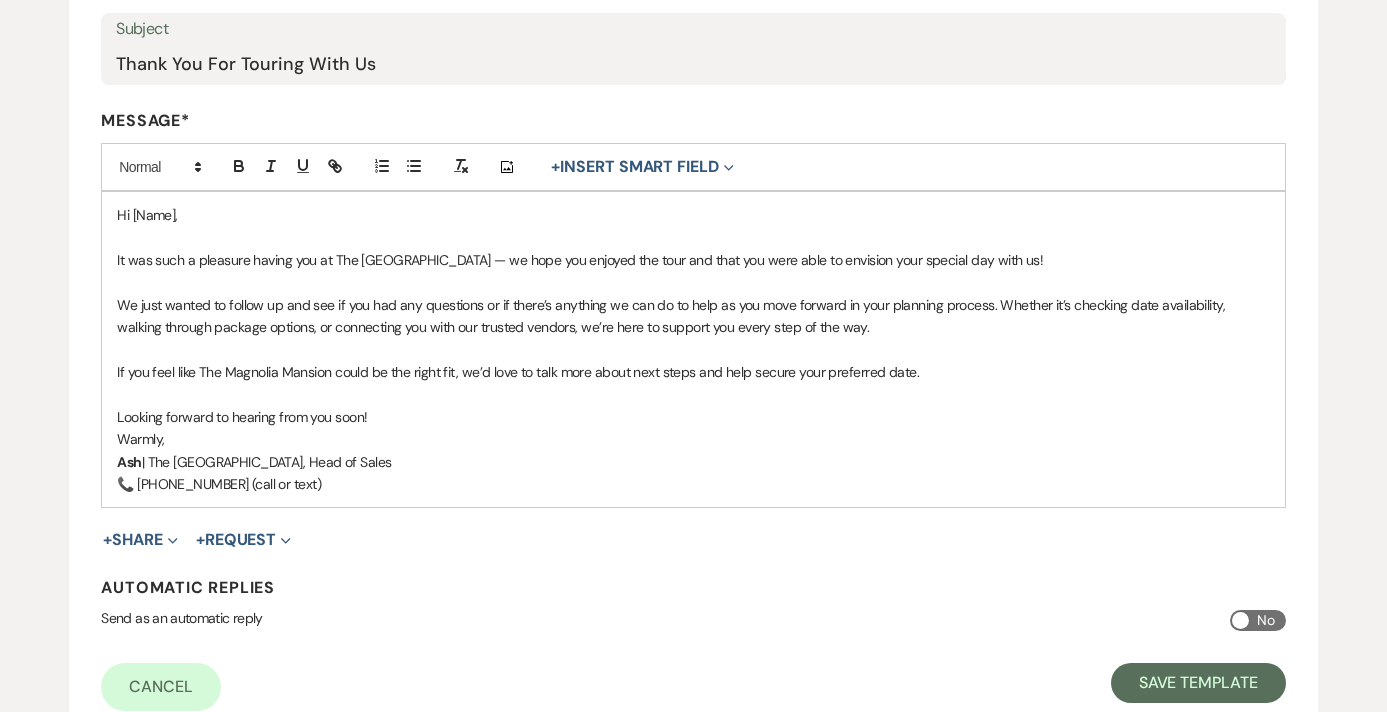 click on "Looking forward to hearing from you soon!" at bounding box center (693, 417) 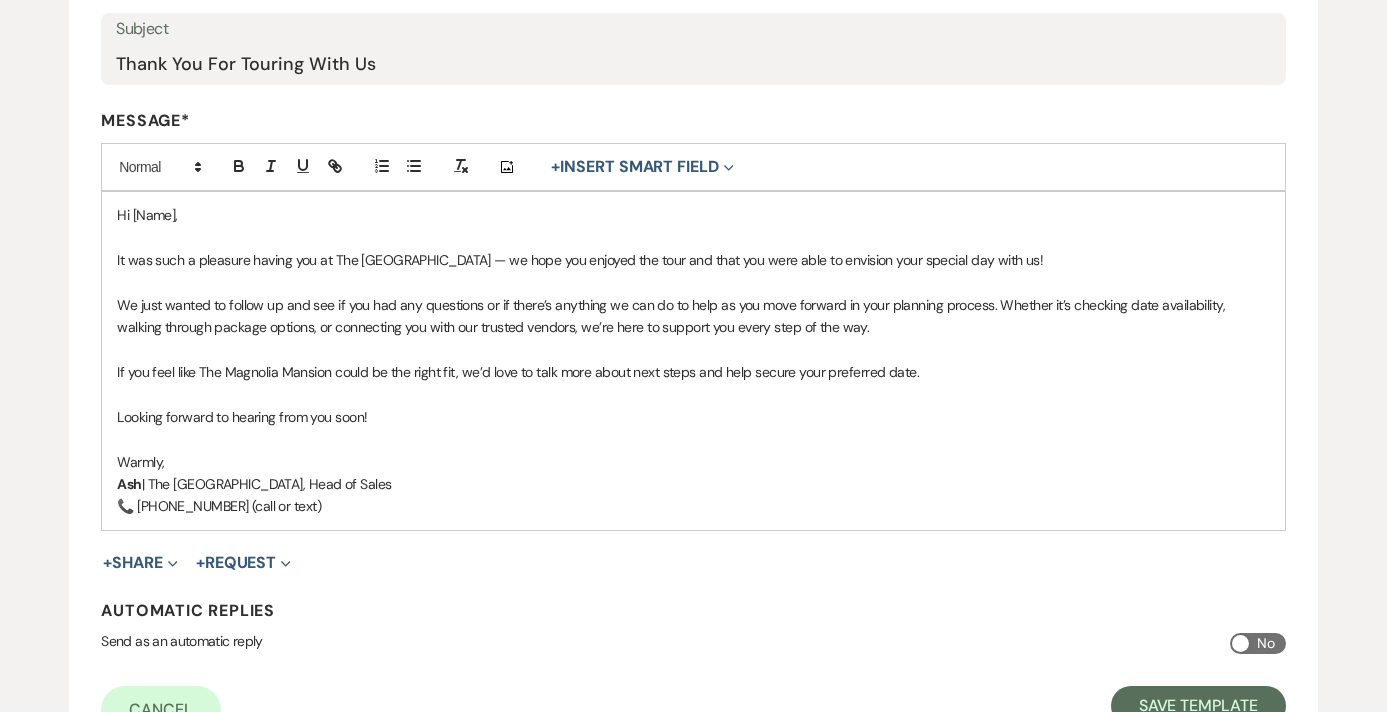 click on "Ash  | The Magnolia Mansion Estate, Head of Sales" at bounding box center [693, 484] 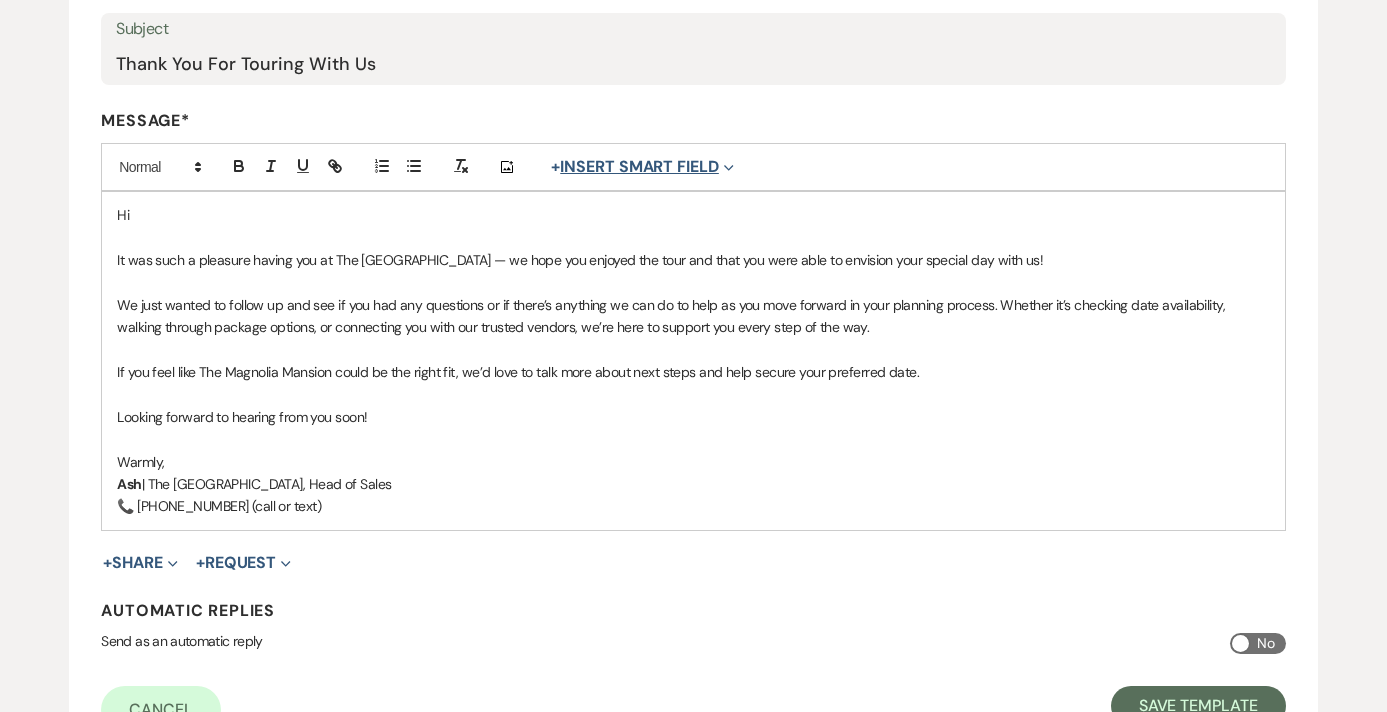 click on "+  Insert Smart Field Expand" at bounding box center [642, 167] 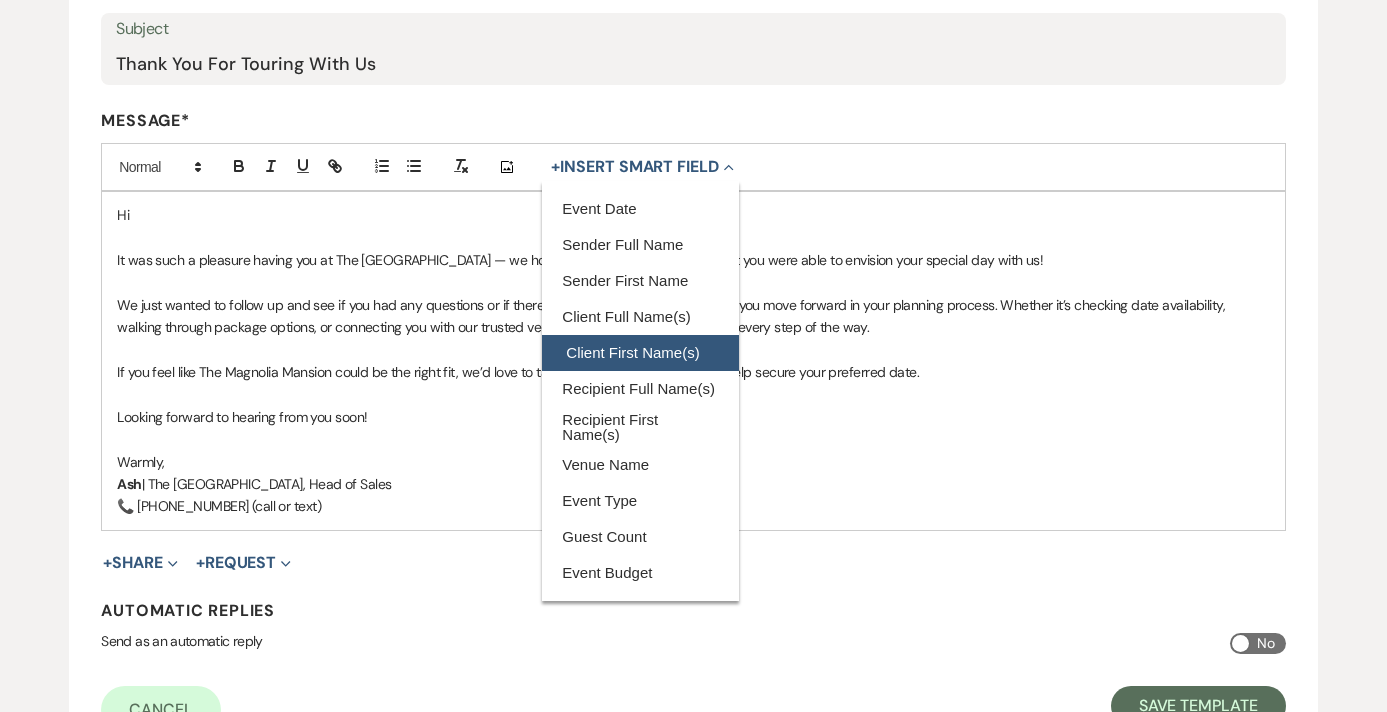 click on "Client First Name(s)" at bounding box center (640, 353) 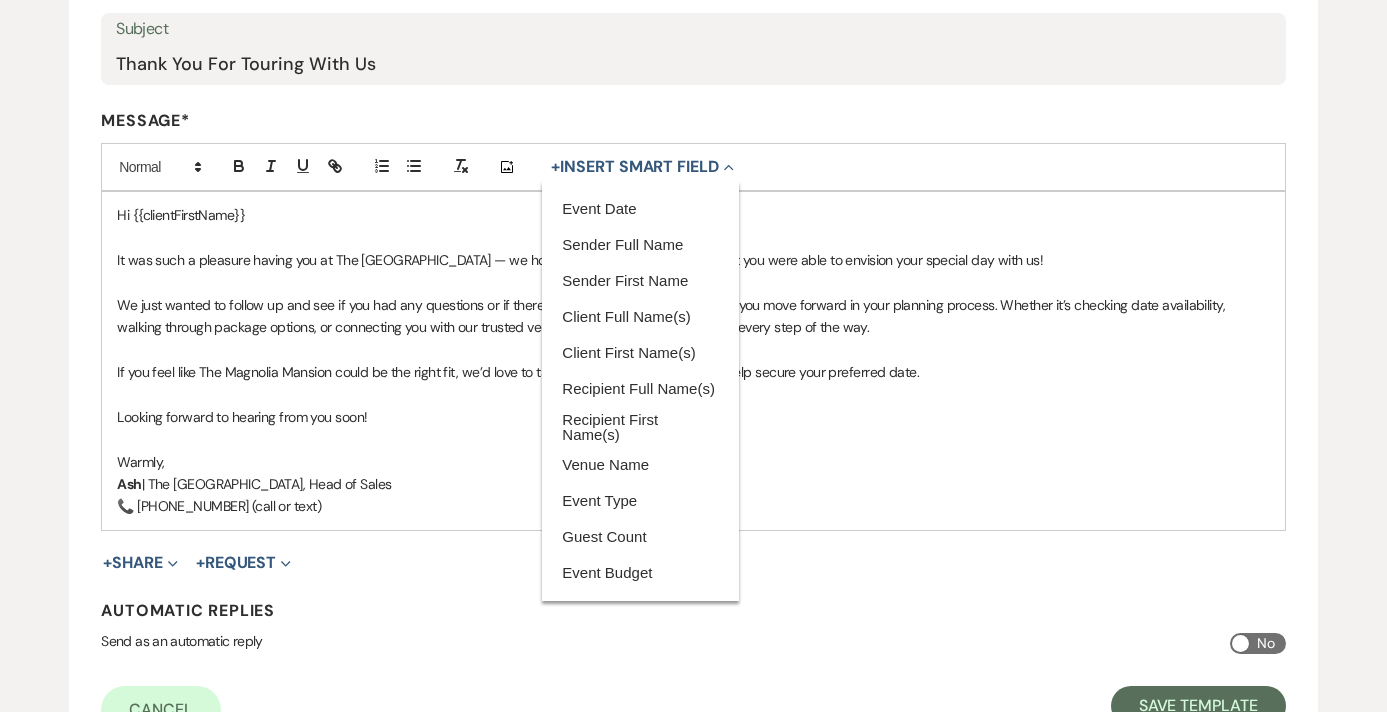 click at bounding box center (693, 282) 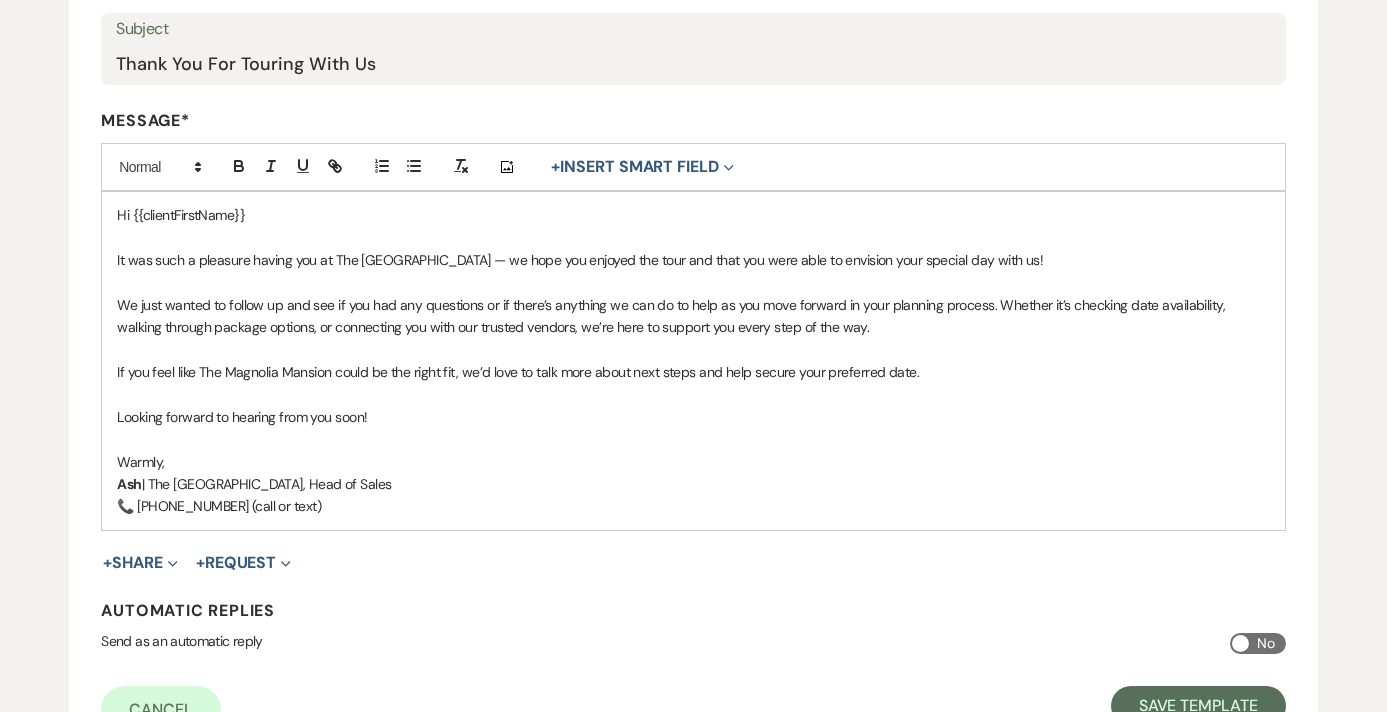 click on "Hi {{clientFirstName}}" at bounding box center (693, 215) 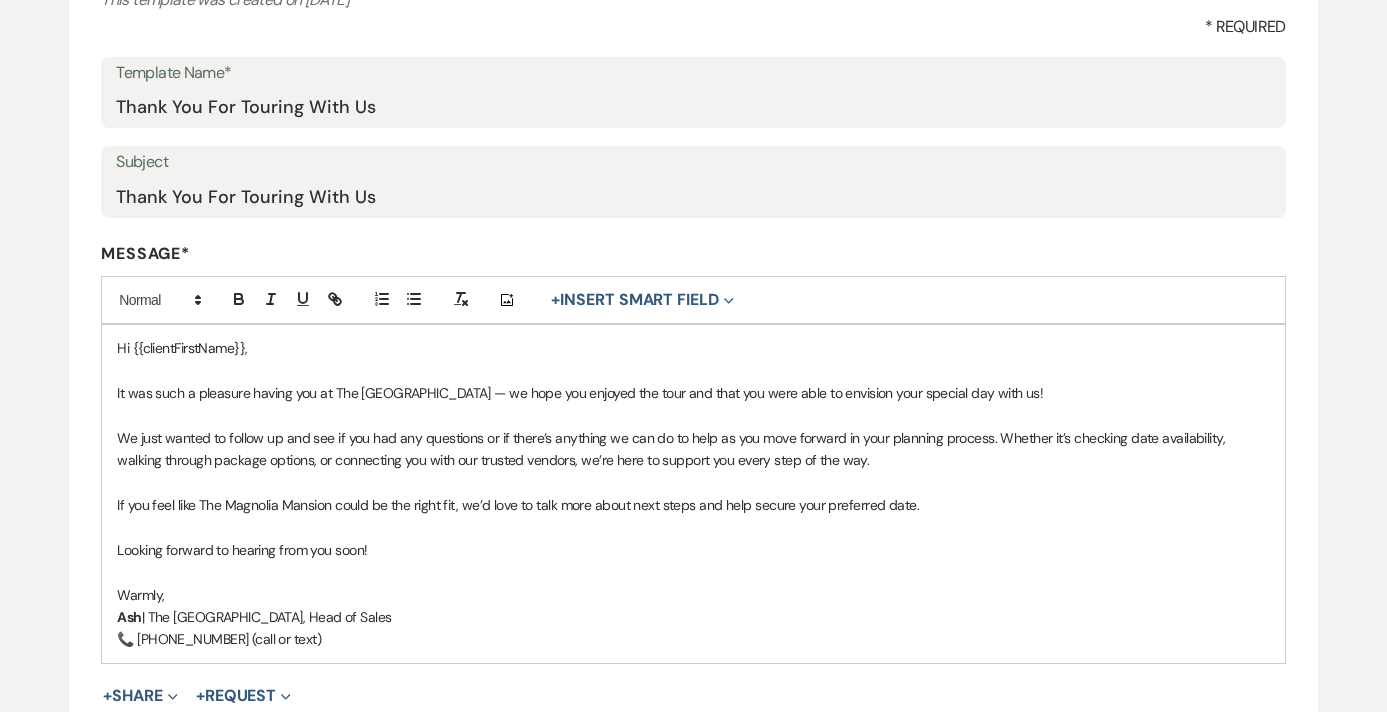 scroll, scrollTop: 290, scrollLeft: 0, axis: vertical 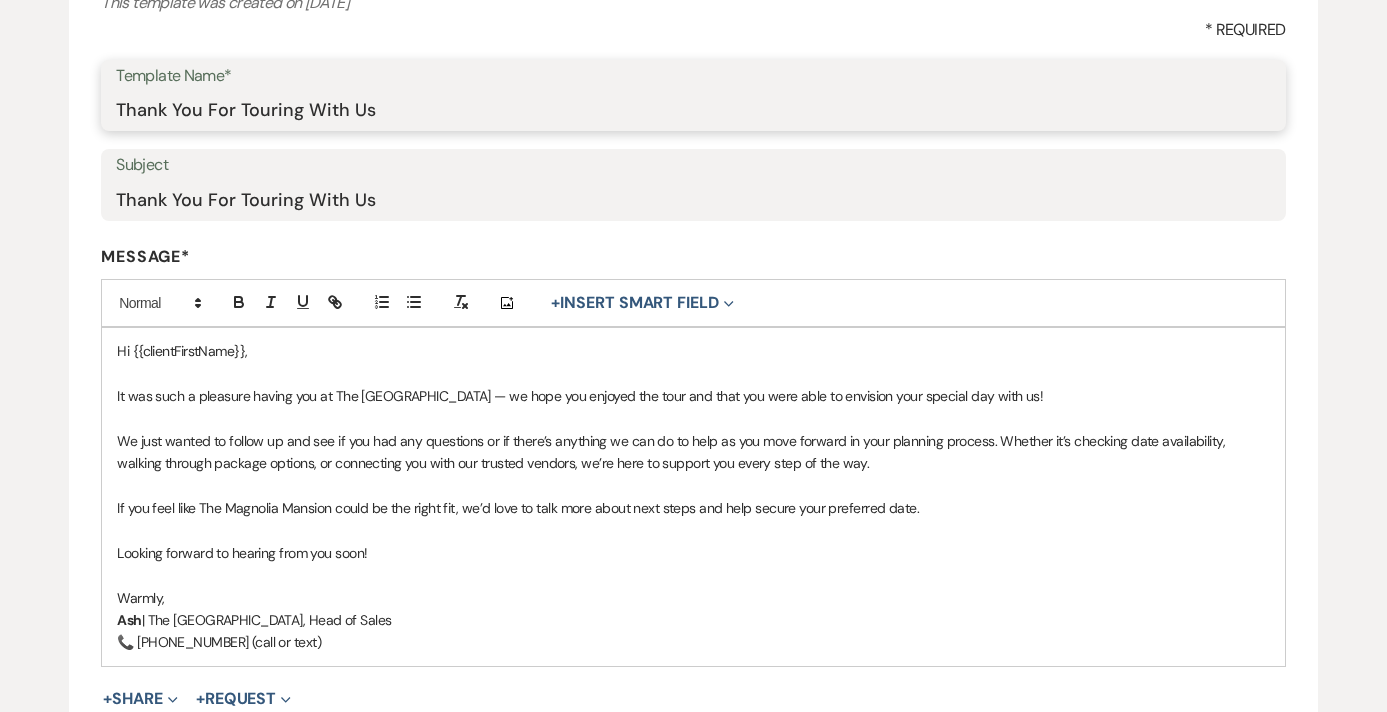 click on "Thank You For Touring With Us" at bounding box center (693, 109) 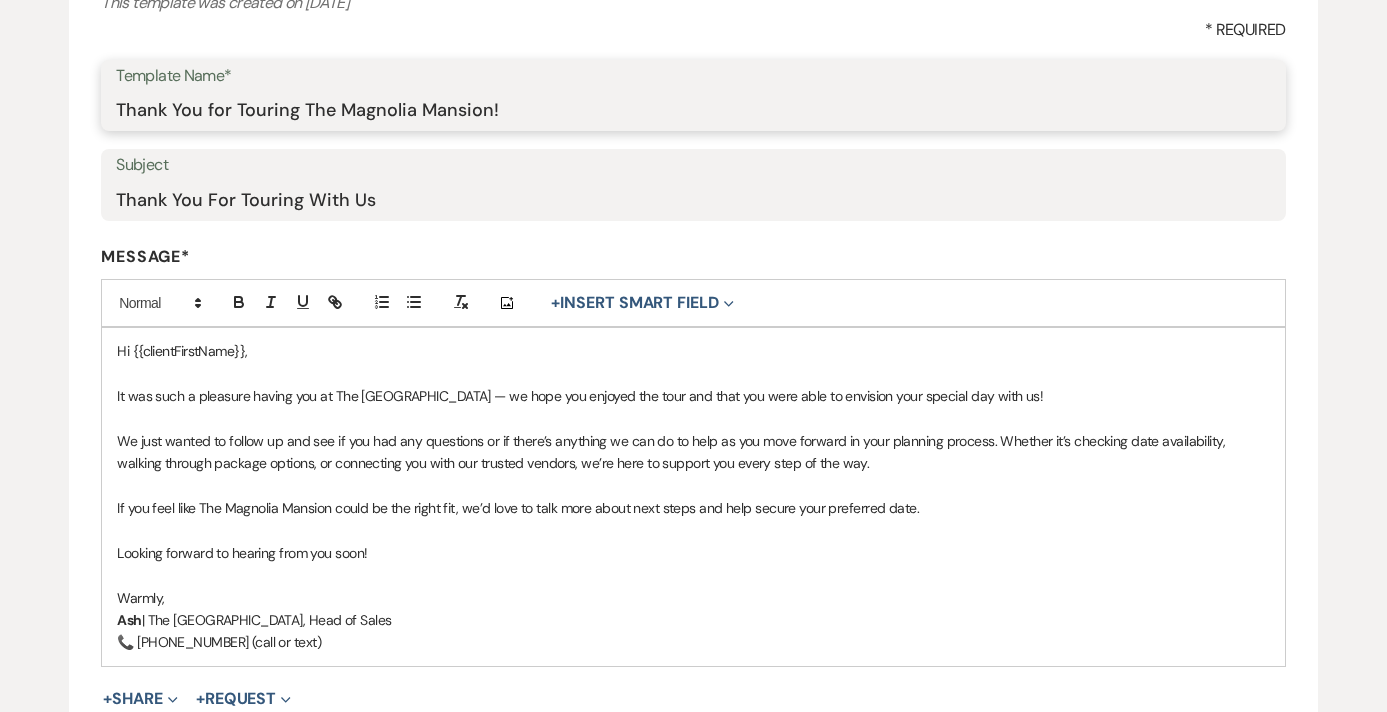 type on "Thank You for Touring The Magnolia Mansion!" 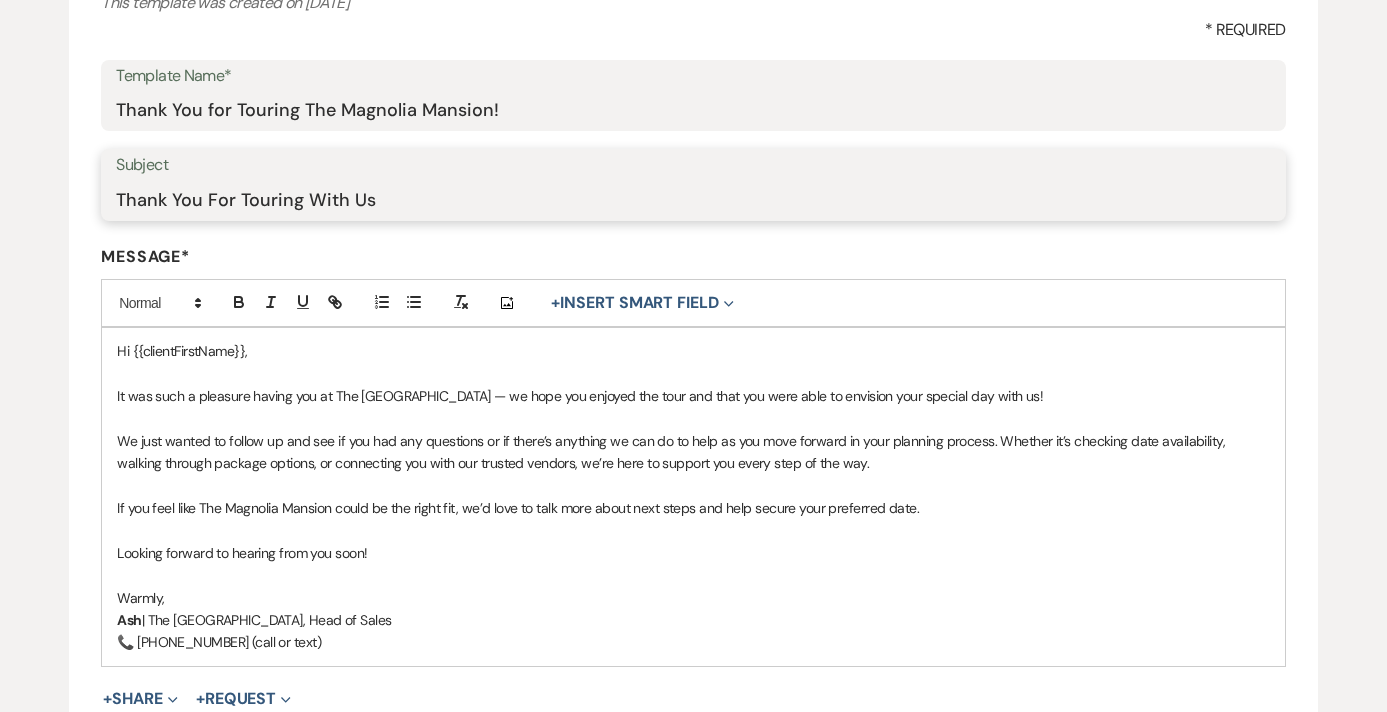 click on "Thank You For Touring With Us" at bounding box center (693, 199) 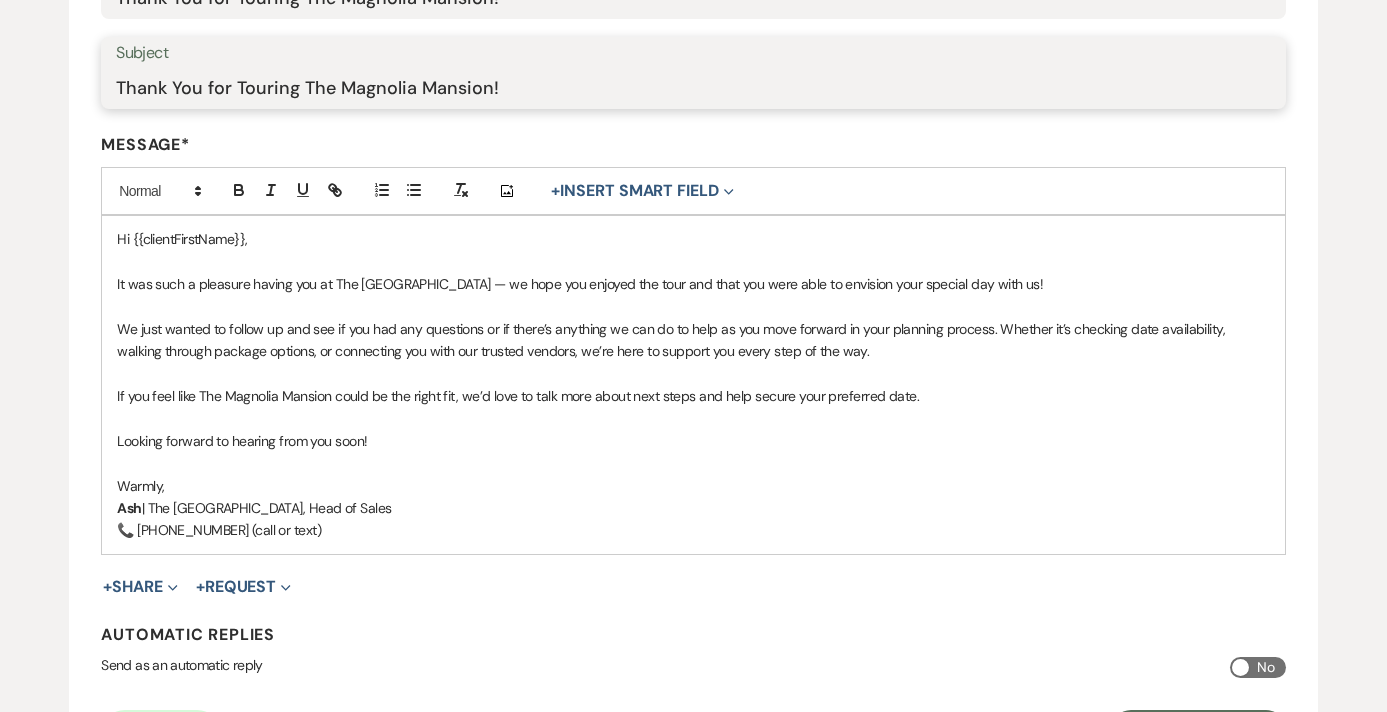 scroll, scrollTop: 529, scrollLeft: 0, axis: vertical 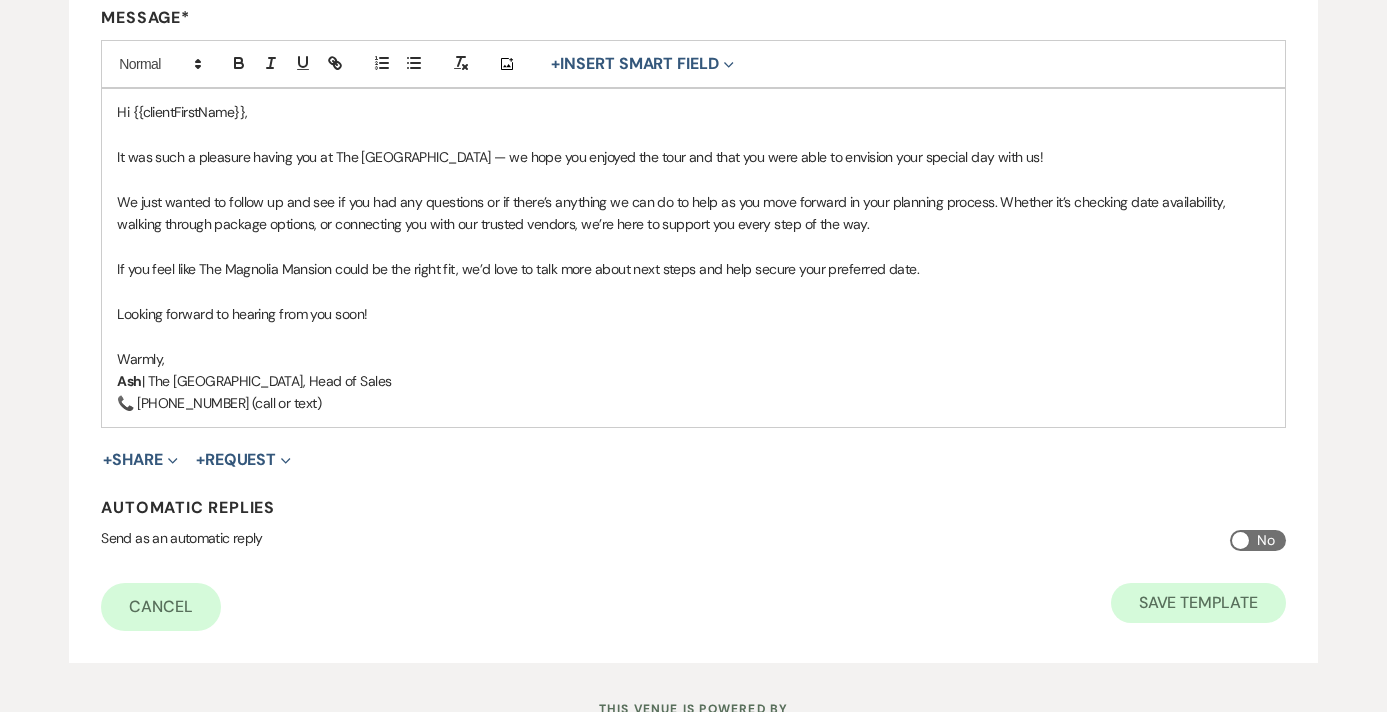 type on "Thank You for Touring The Magnolia Mansion!" 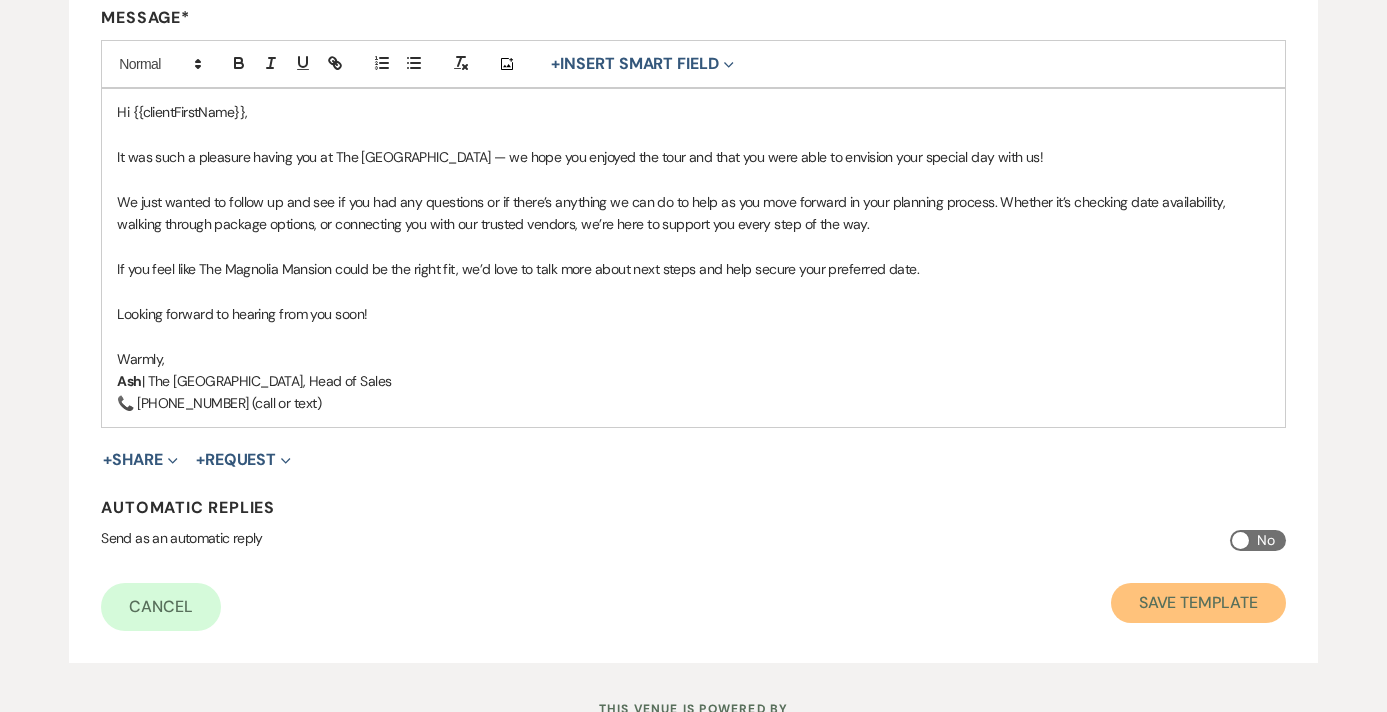click on "Save Template" at bounding box center [1198, 603] 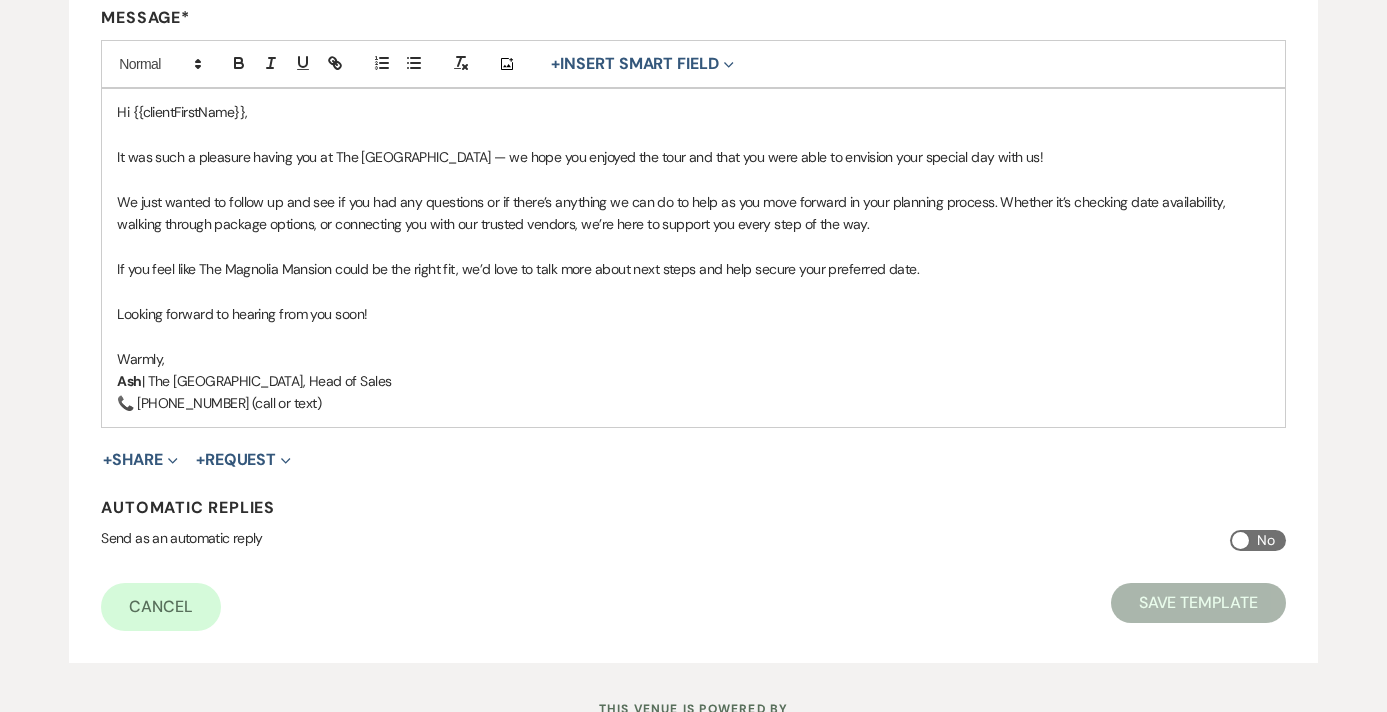 scroll, scrollTop: 0, scrollLeft: 0, axis: both 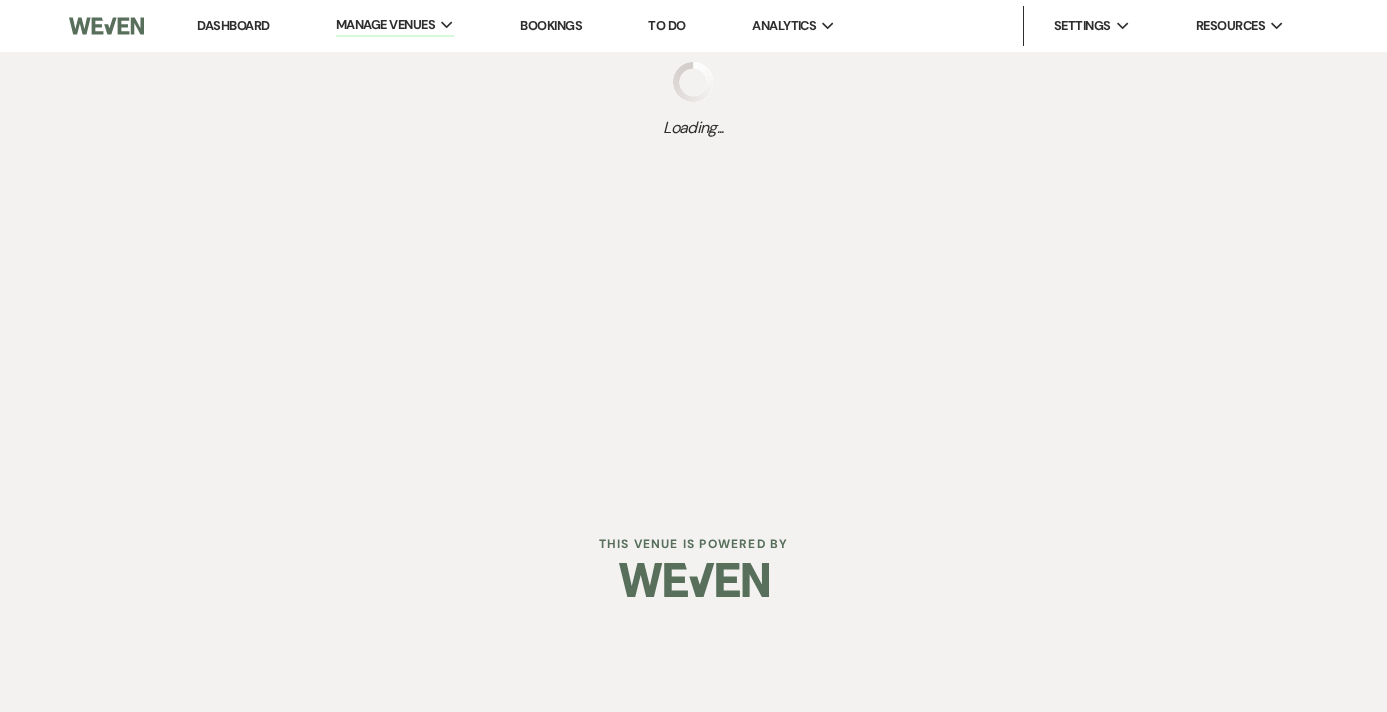 select on "Message Templates" 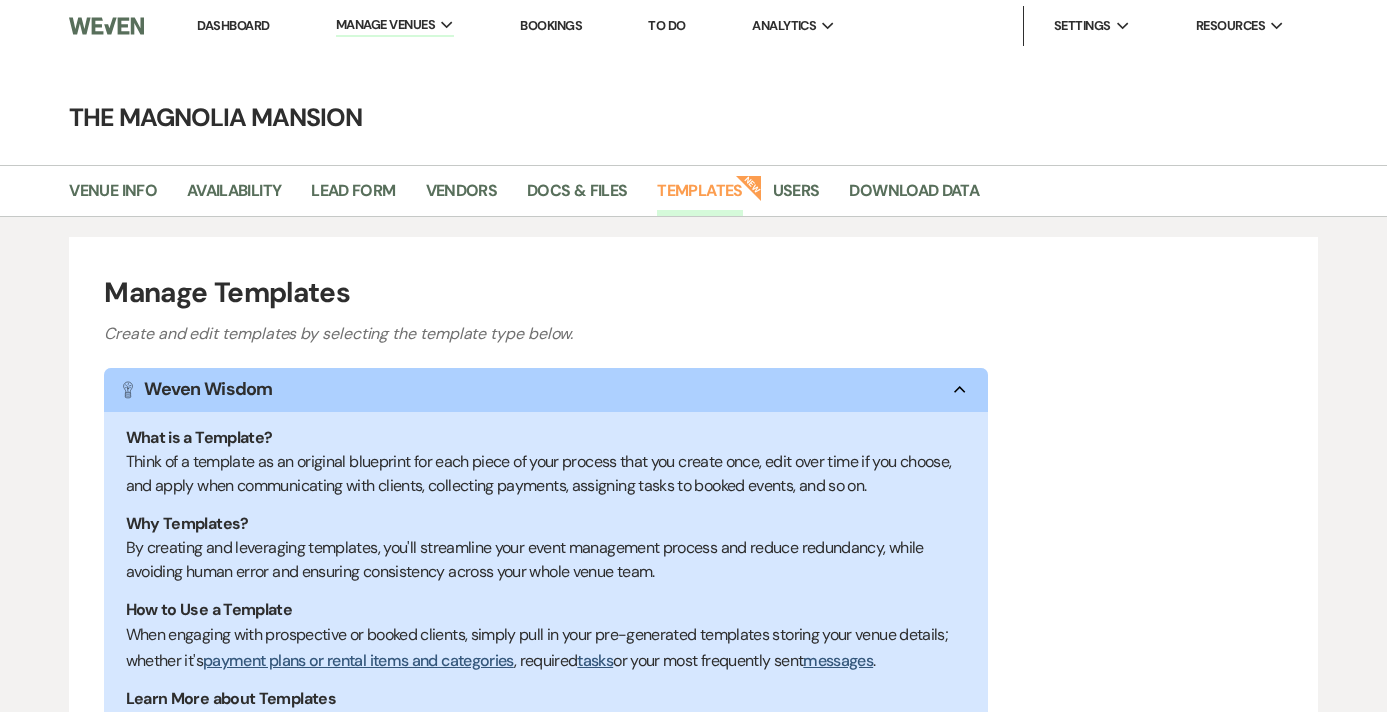 click on "Dashboard" at bounding box center [233, 25] 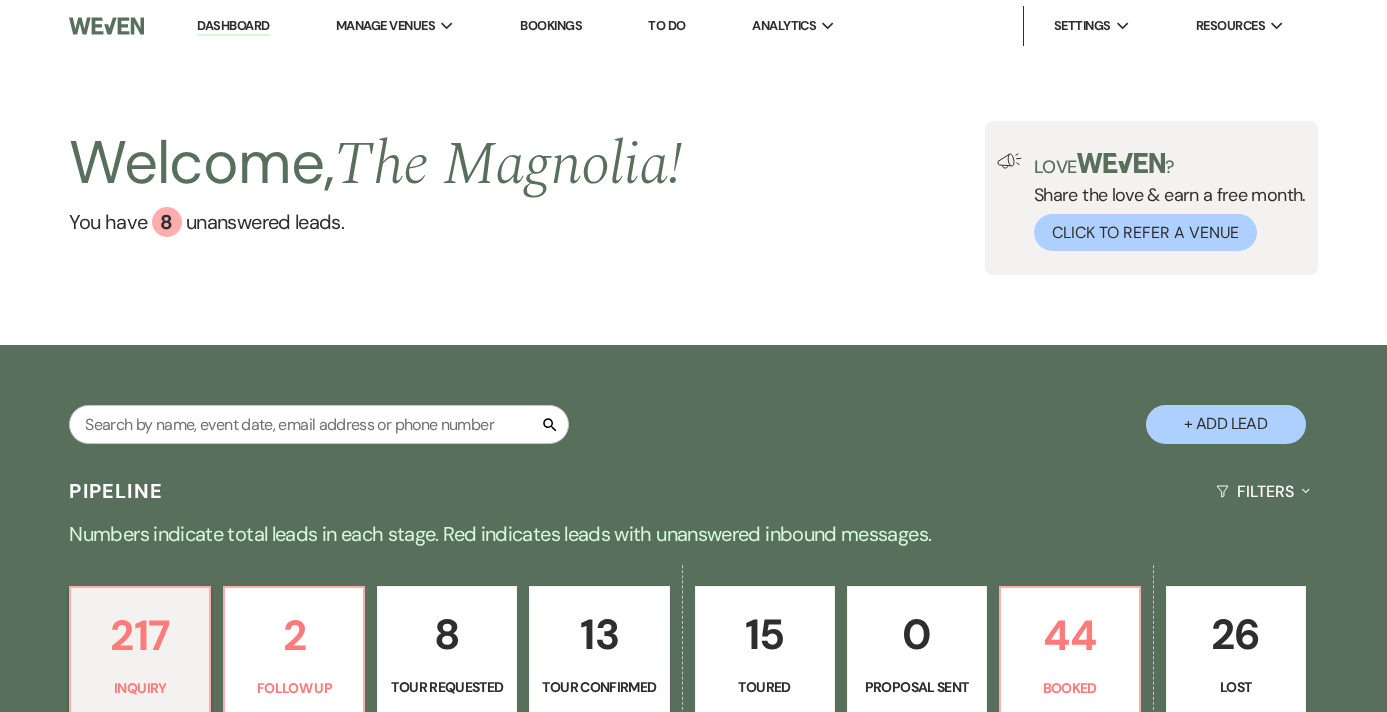 click on "13" at bounding box center (599, 634) 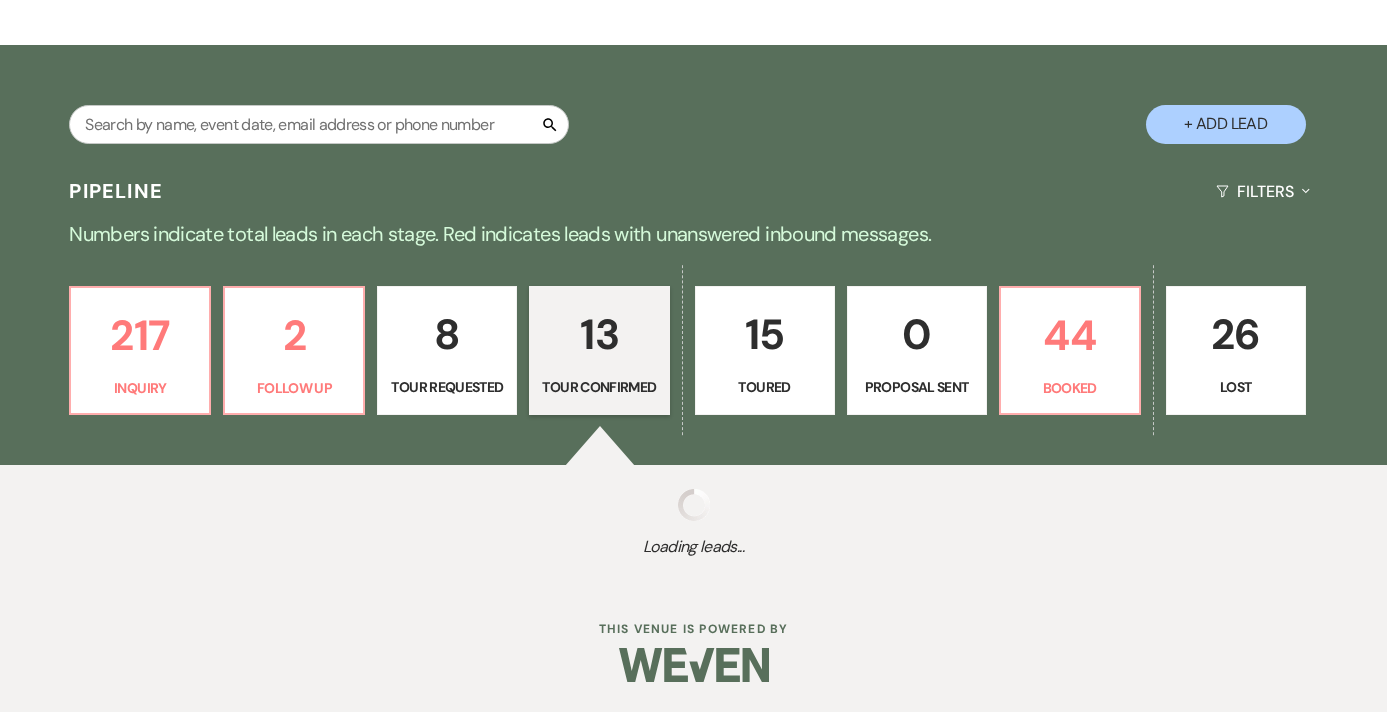 select on "4" 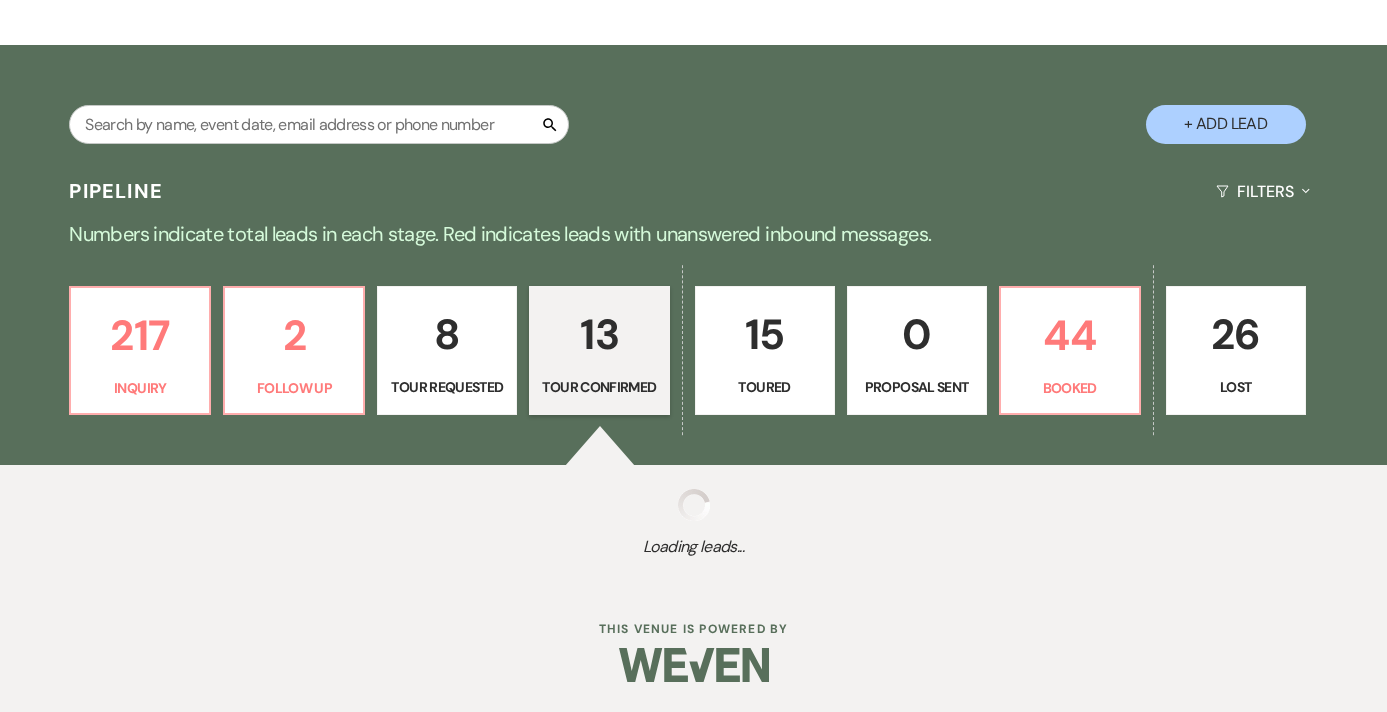 select on "4" 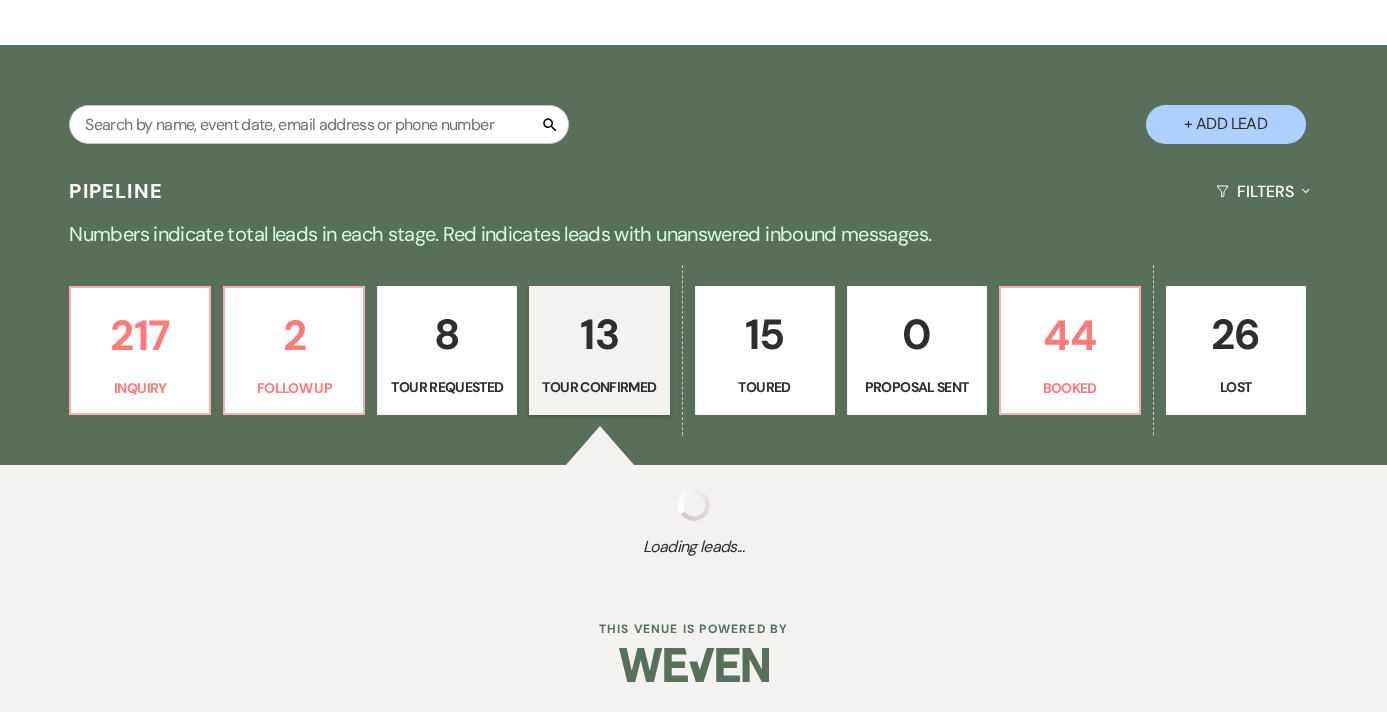 select on "4" 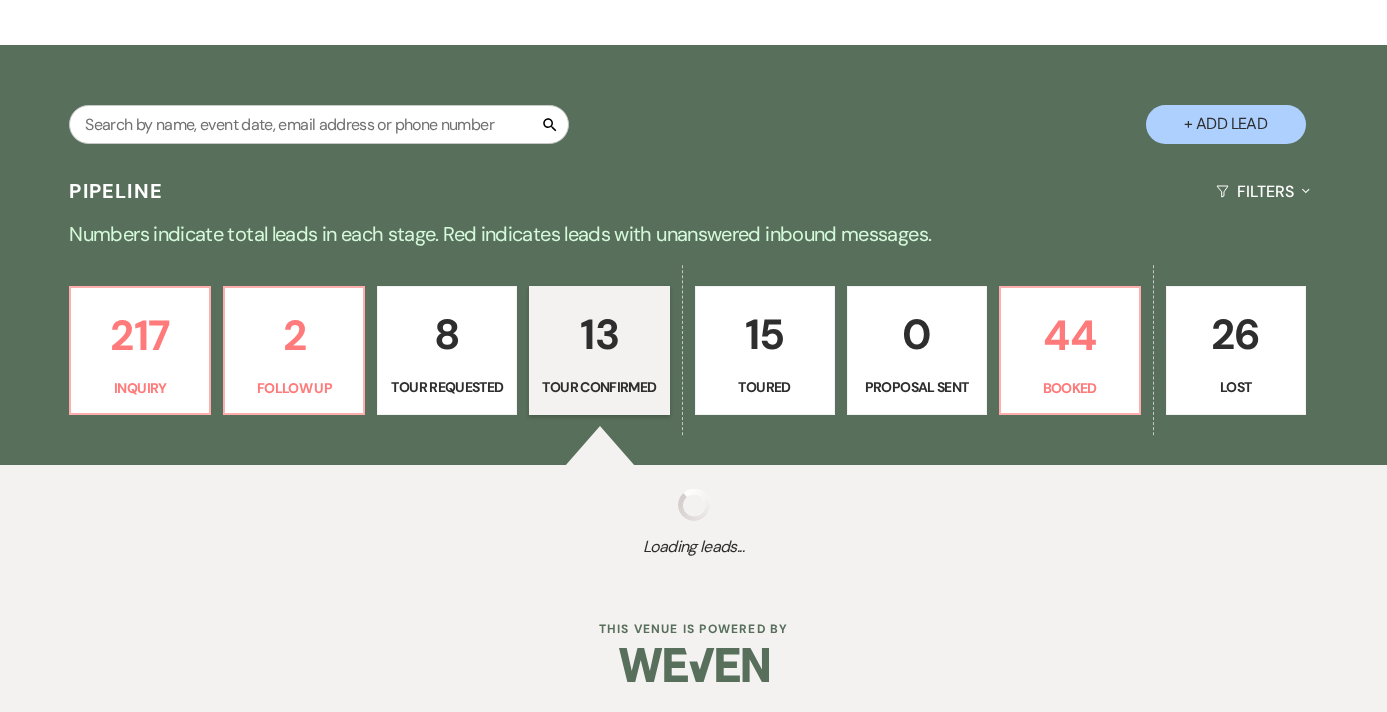 select on "4" 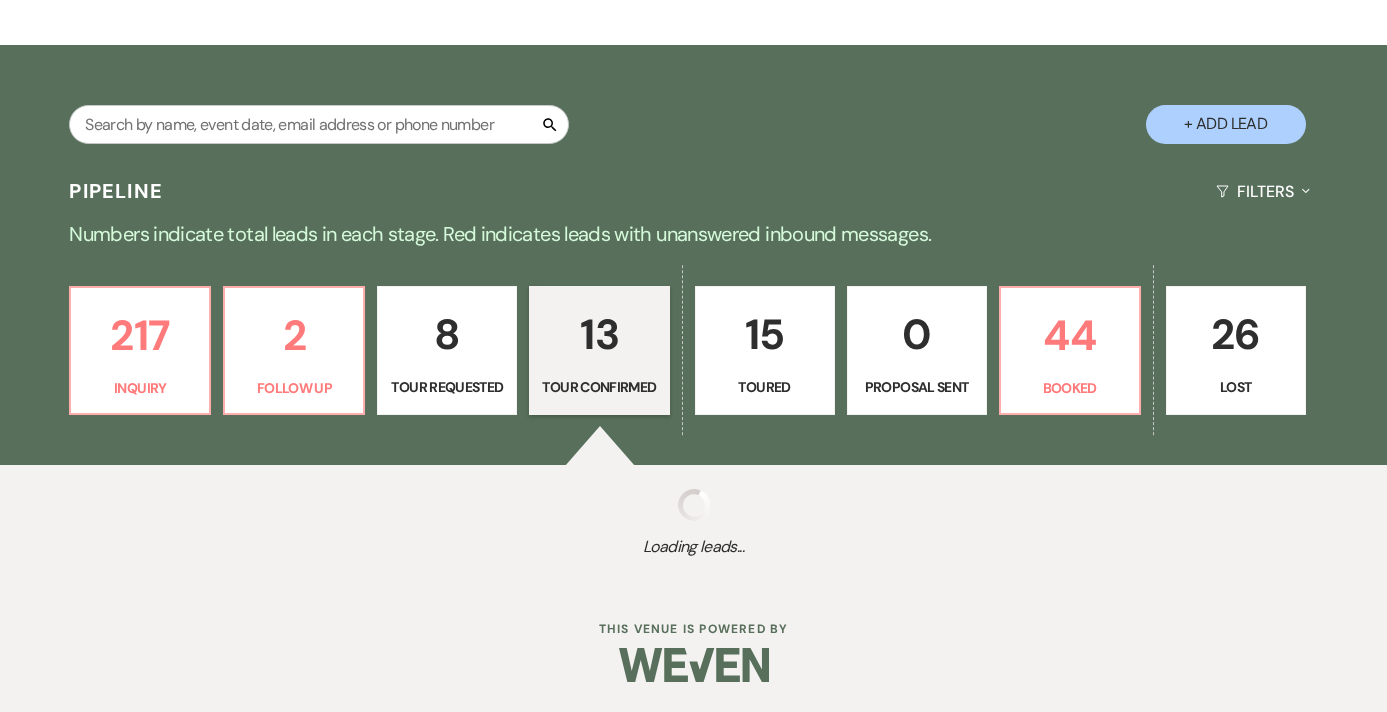 select on "4" 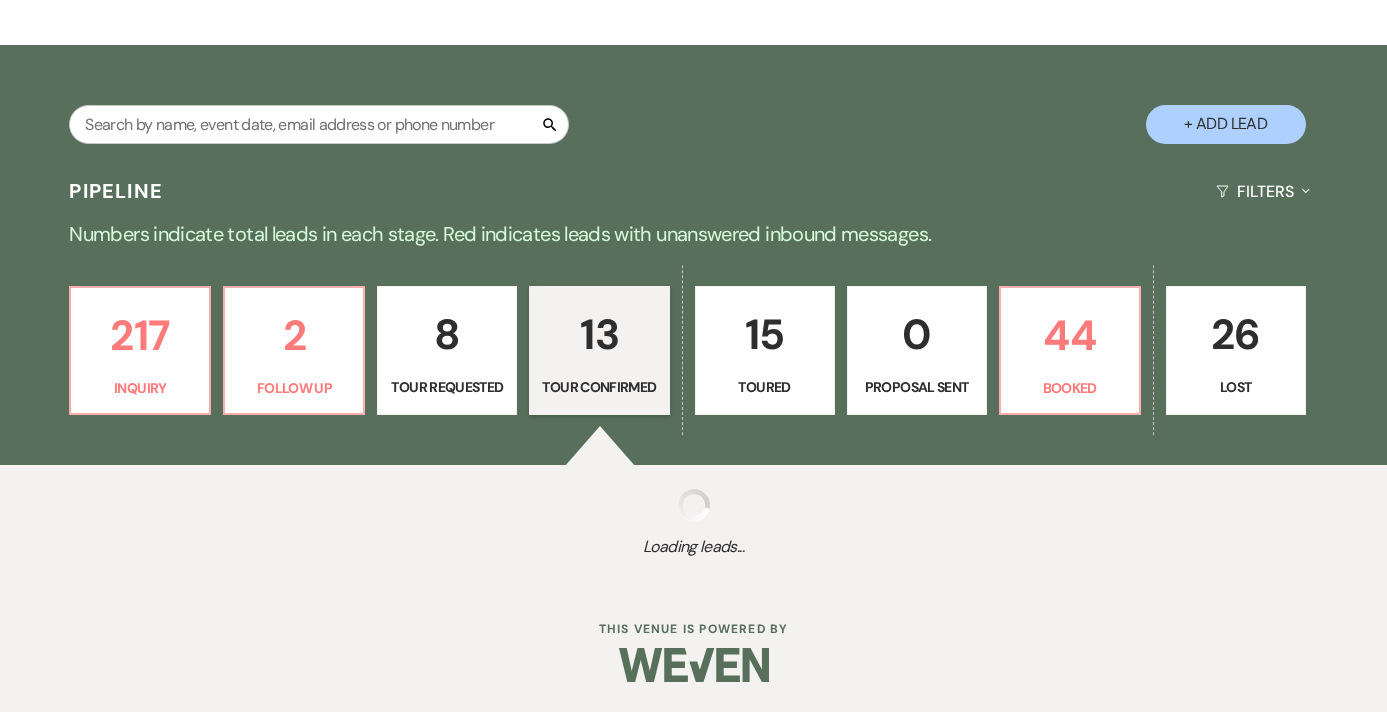 select on "4" 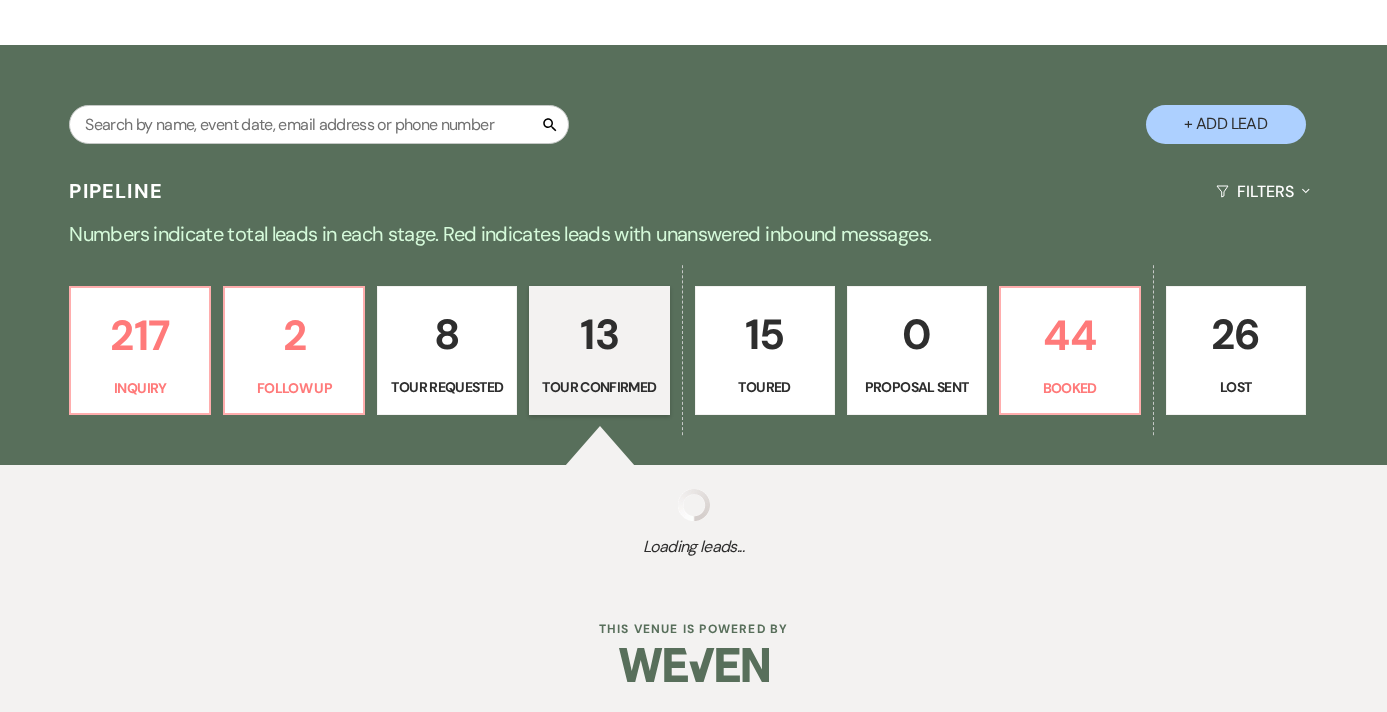 select on "4" 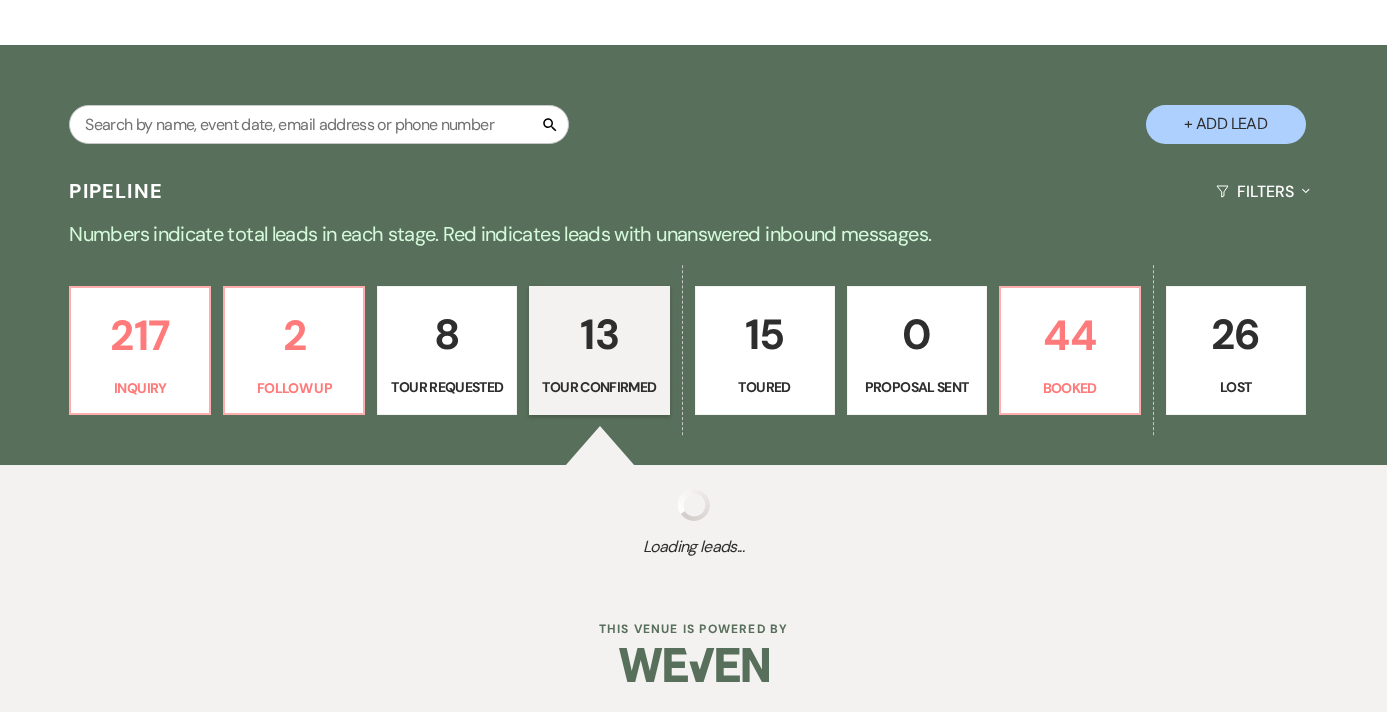 select on "4" 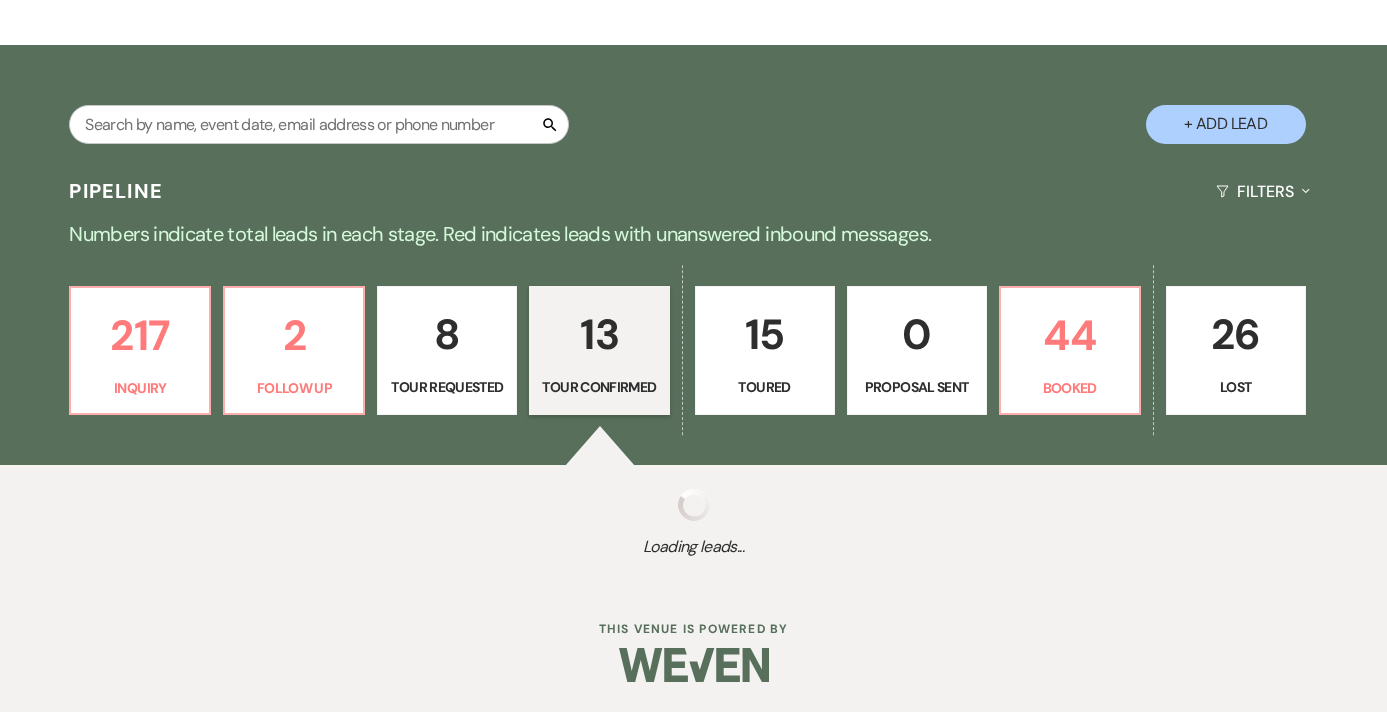 select on "4" 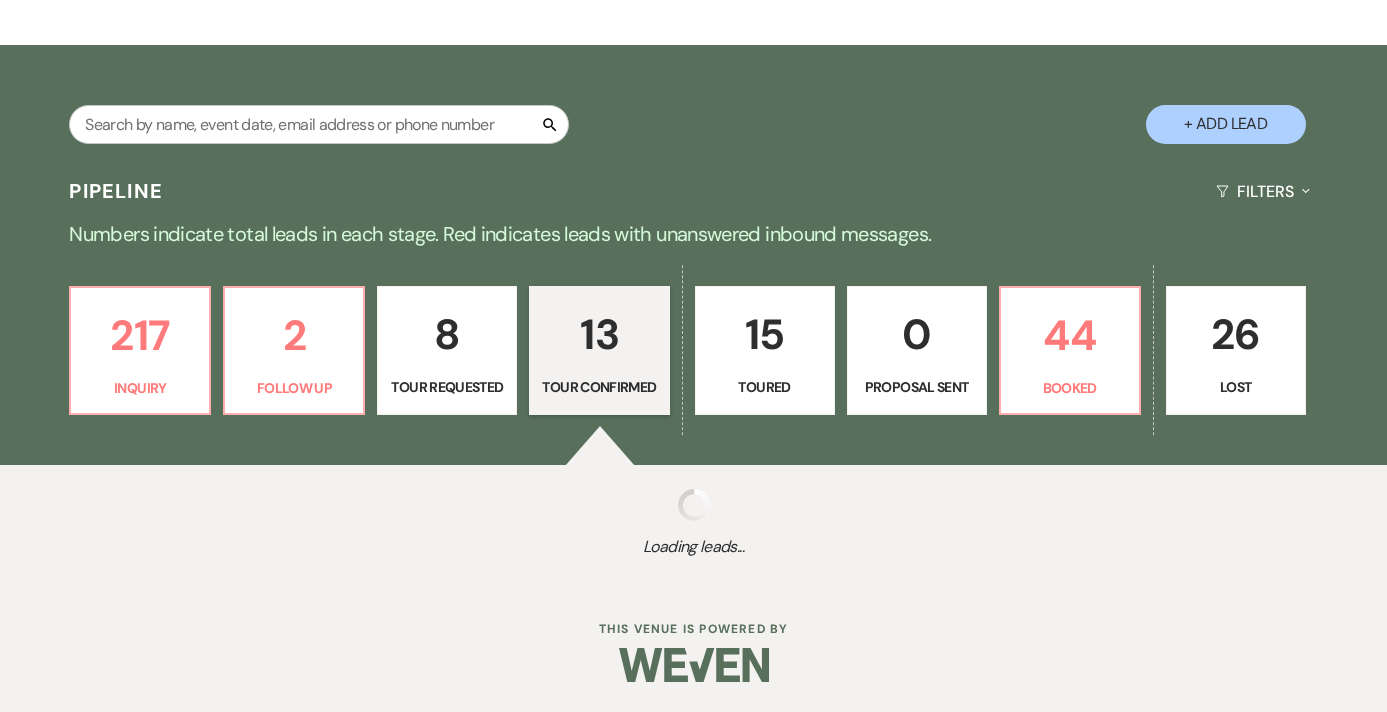 select on "4" 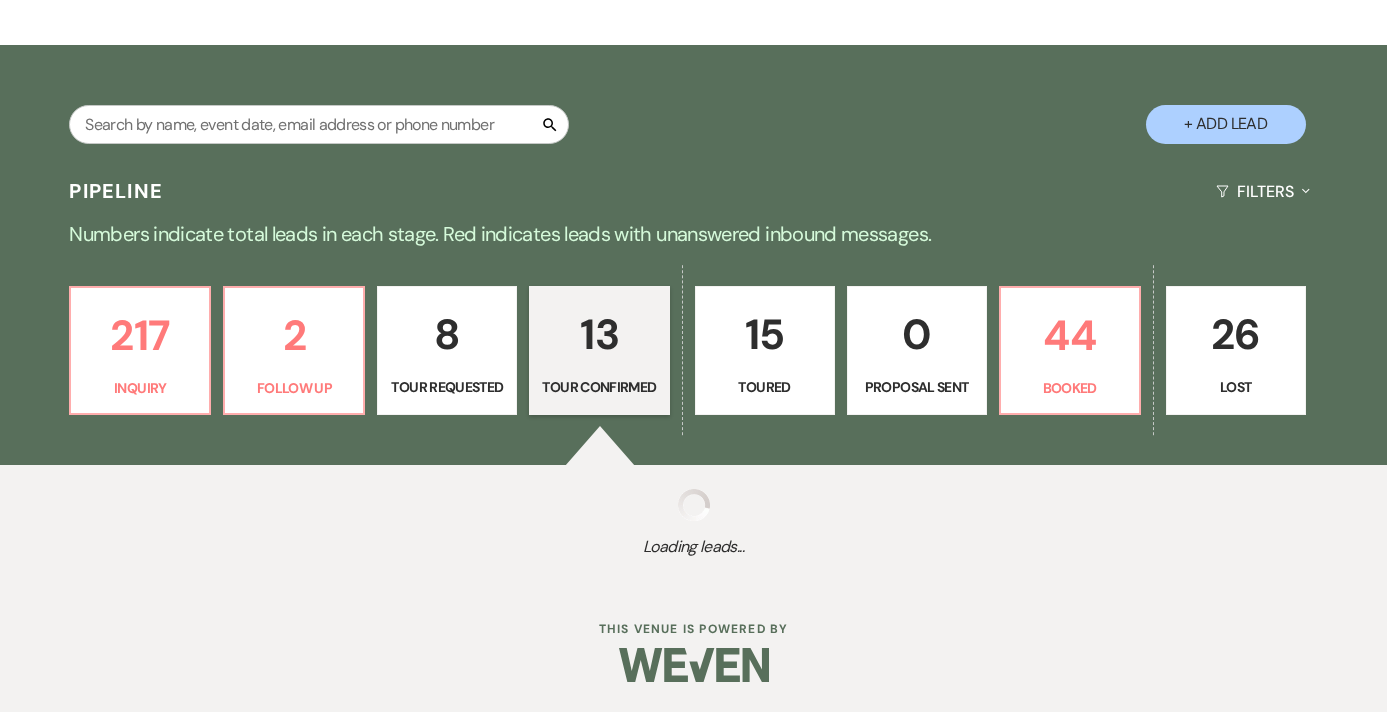 select on "4" 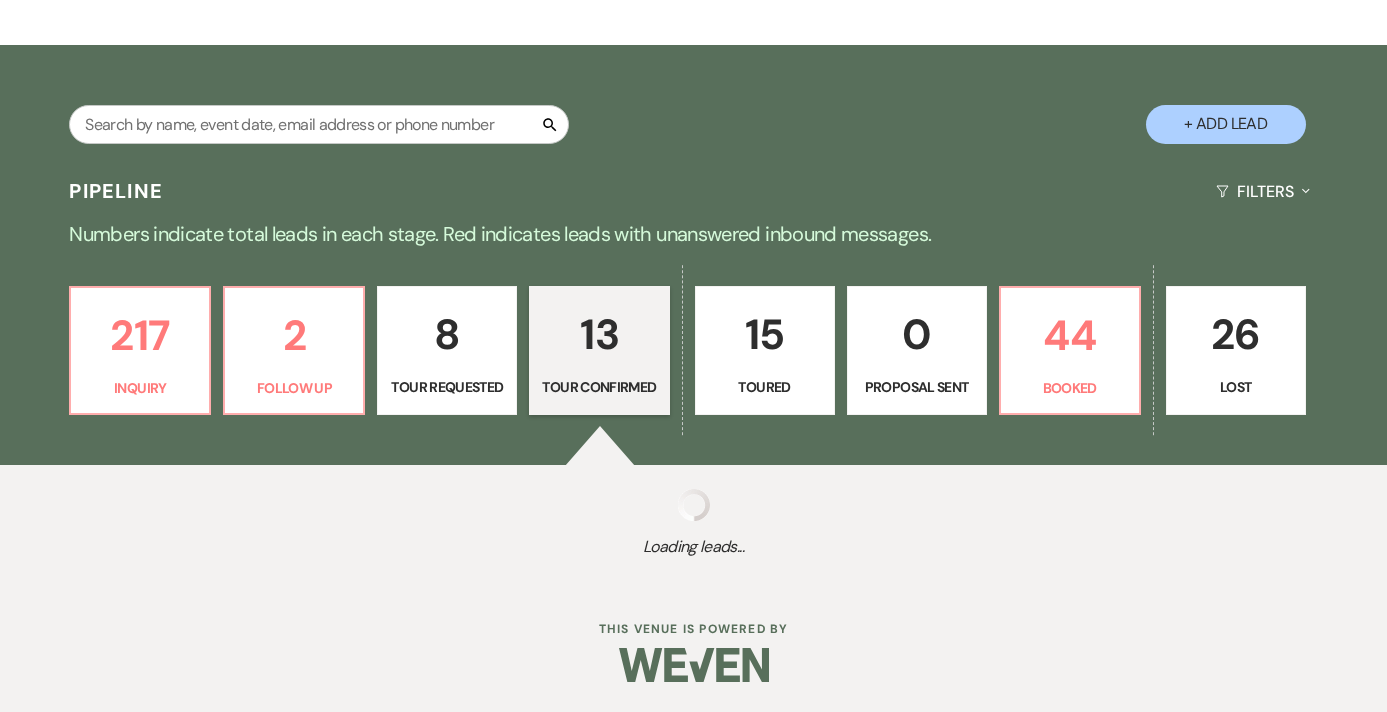 select on "4" 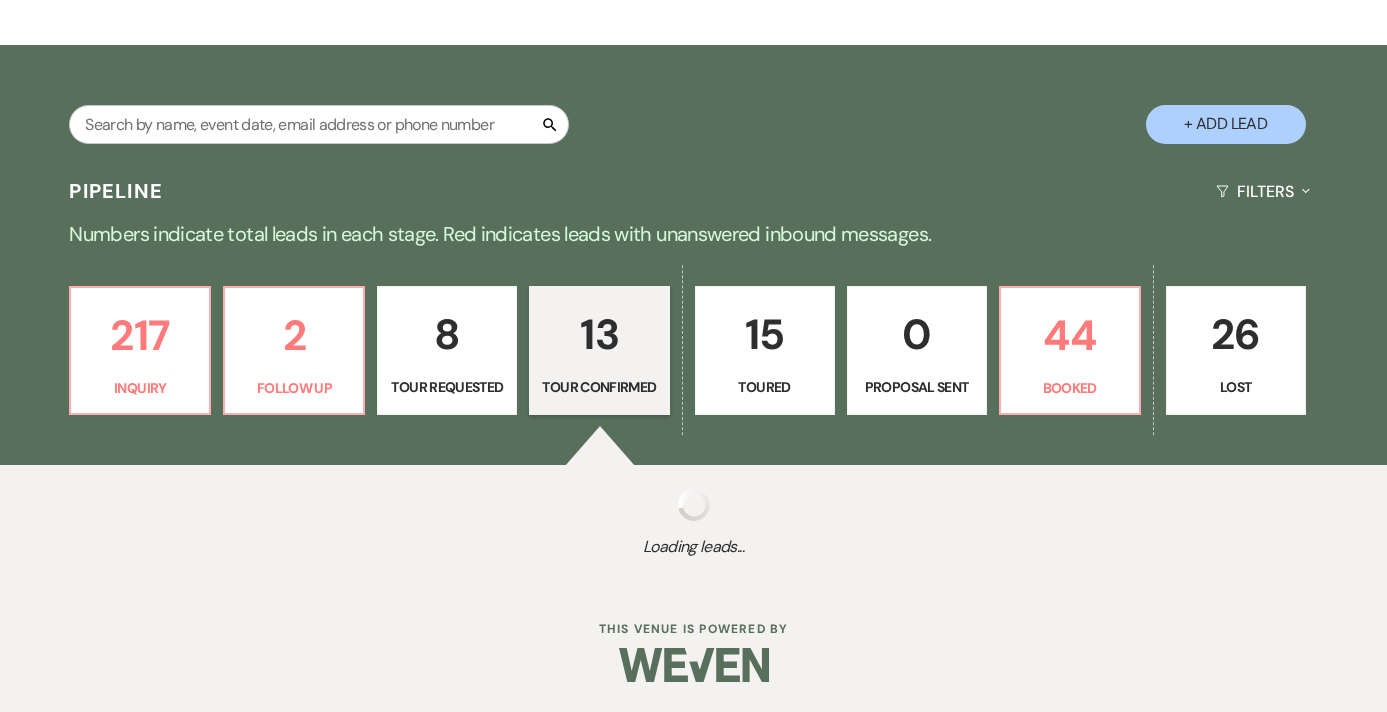 select on "4" 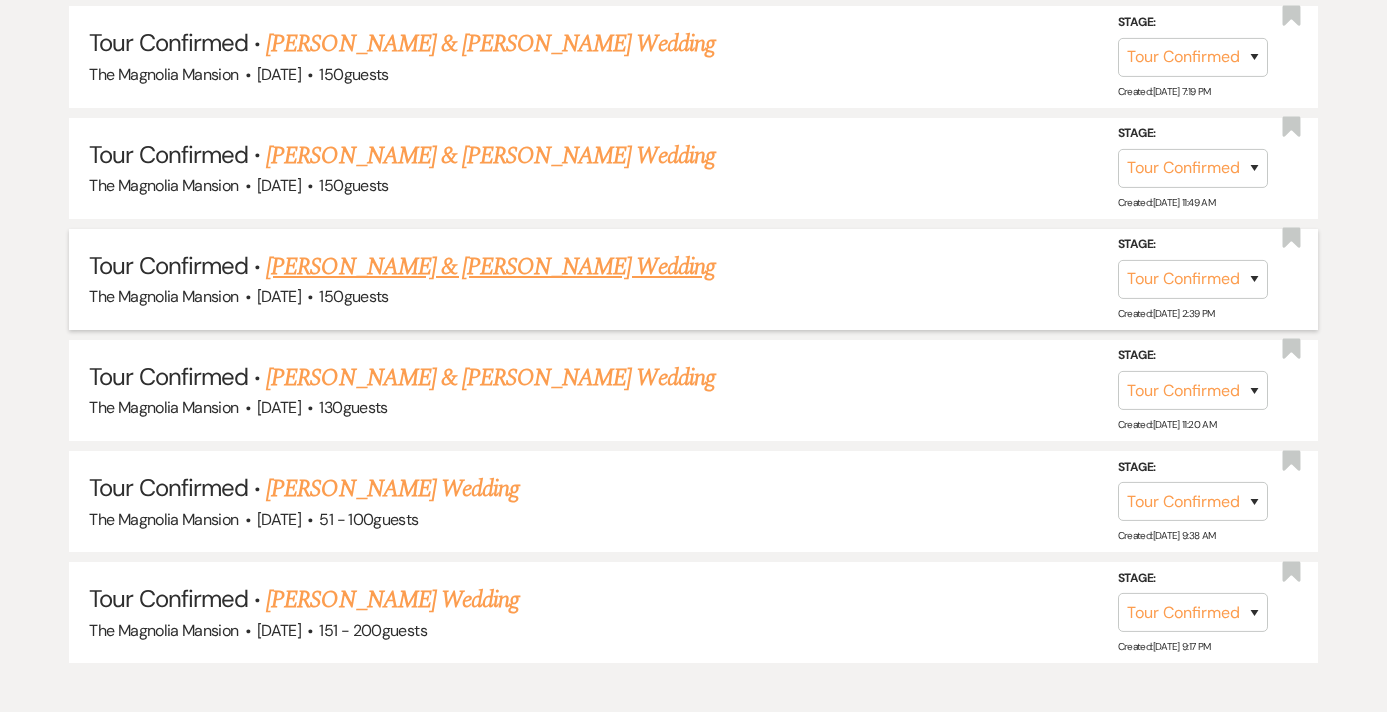 scroll, scrollTop: 1798, scrollLeft: 0, axis: vertical 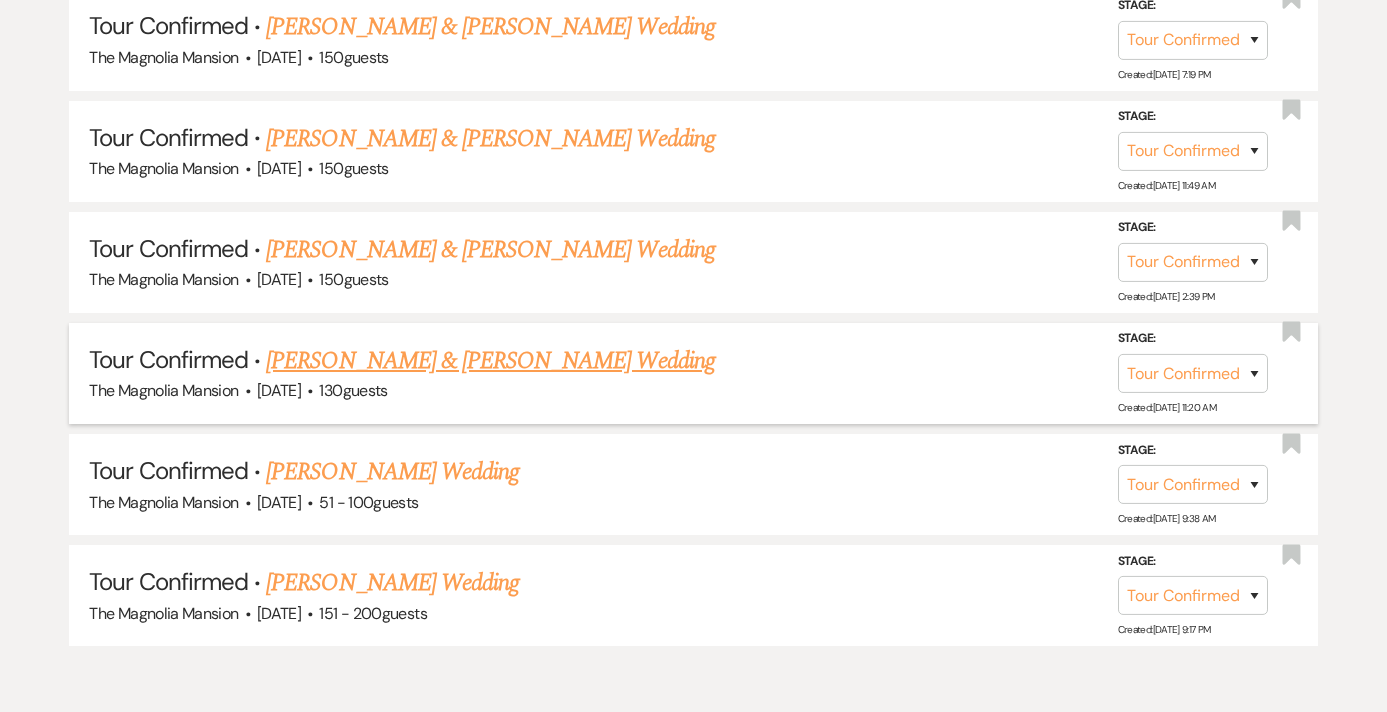click on "Ryan Durand & Karli Woodcock's Wedding" at bounding box center [490, 361] 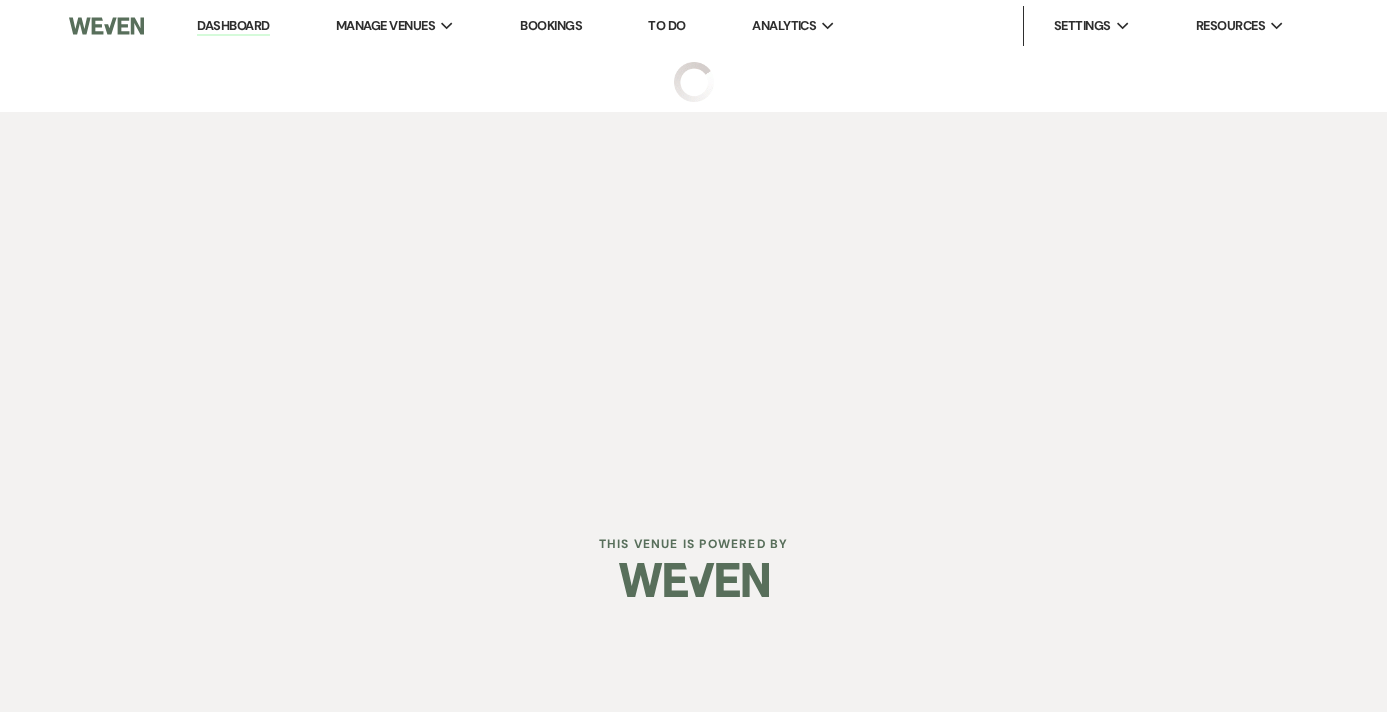 select on "4" 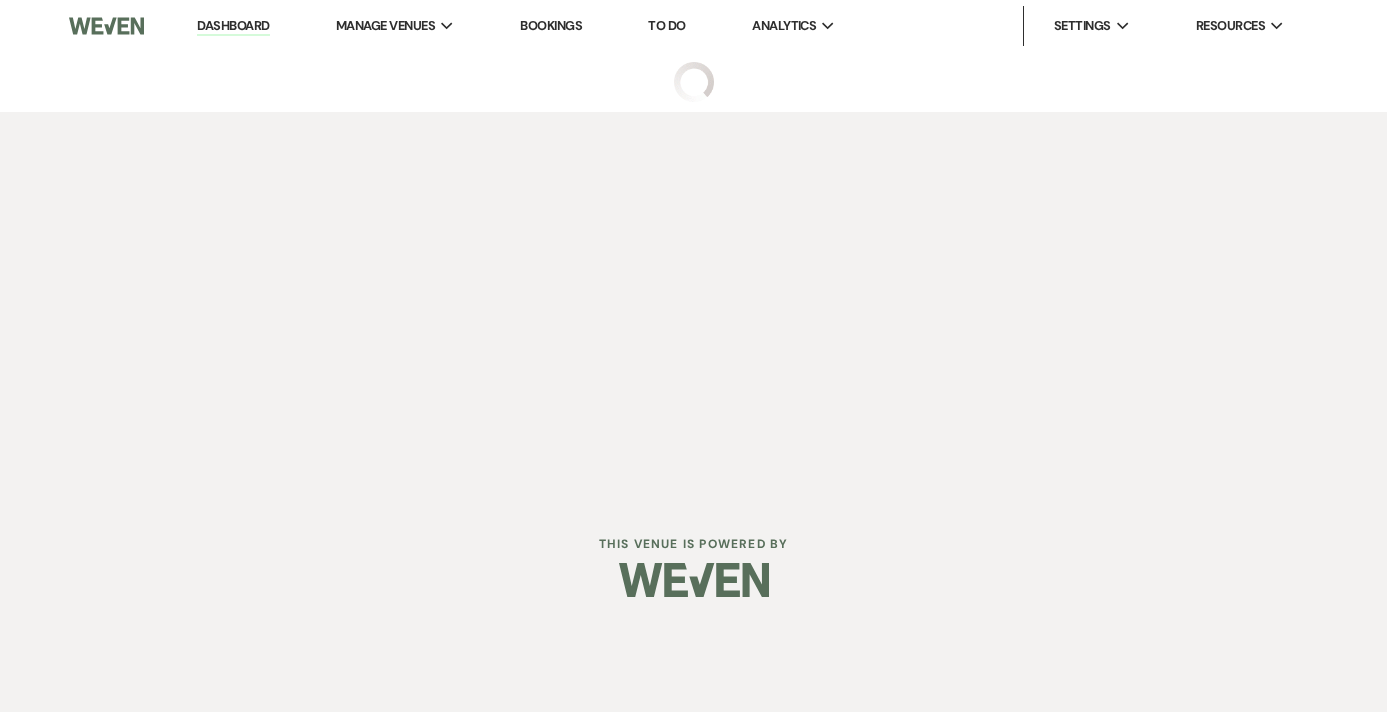 select on "5" 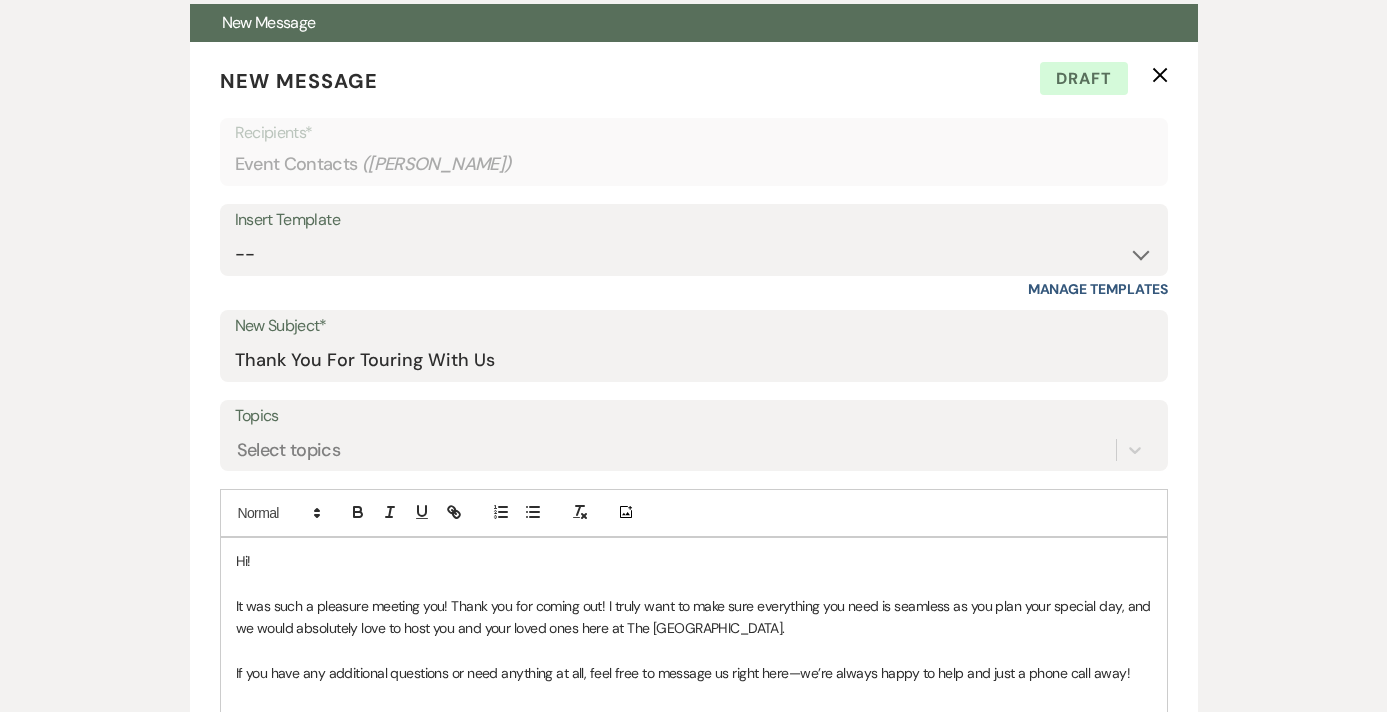 scroll, scrollTop: 824, scrollLeft: 0, axis: vertical 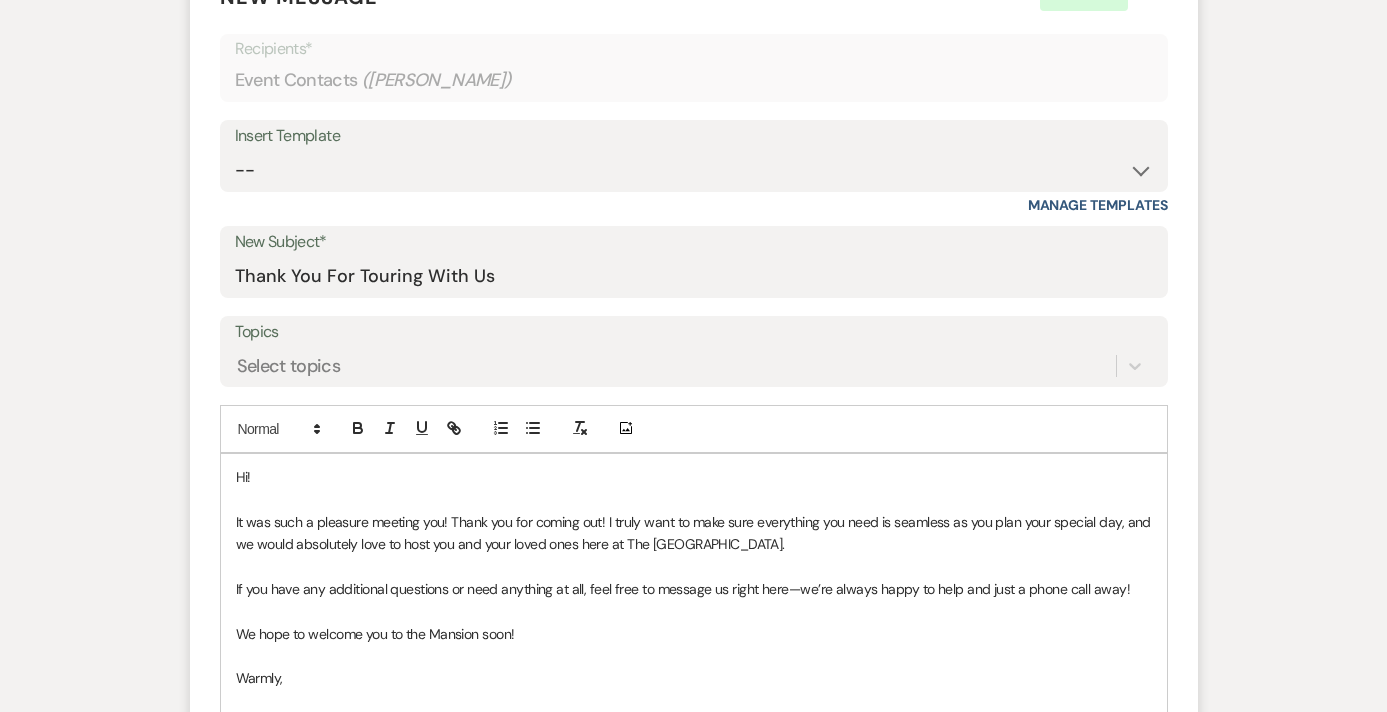 click on "New Message   X Draft Recipients* Event Contacts   ( Karli Woodcock )   Insert Template   -- Weven Planning Portal Introduction (Booked Events) Tour Request Response Contract (Pre-Booked Leads) Welcome to Your Portal! Wedding: The Magnolia Mansion Initial Inquiry Response  🎉 Exciting Update – Pay Securely Through Weven! Floral Contract  Scheduling Caterer Walk Through/ Final Meeting  Hold Harmless Agreement for Caterer's w/out a Business License Micro Event : The Magnolia Mansion Initial Inquiry Response 🎉 Final Payment & Event Preparation Reminder ⏳ Action Needed: Complete Your Event Tasks Tour Confirmation – The Magnolia Mansion The Magnolia Mansion Follow Up Overnight Stay Explanation Exciting Countdown! Rehearsal & Event Details 🎉 (1 day event) Exciting Countdown! Rehearsal & Event Details 🎉(Gold Package) ⏳ Action Needed: Overdue Tasks for Your Upcoming Event 📅 Walk-Through & Final Preparations – Action Needed 📅 Time to Schedule Your Final Meeting! Virtual Tour Link Template" at bounding box center [694, 422] 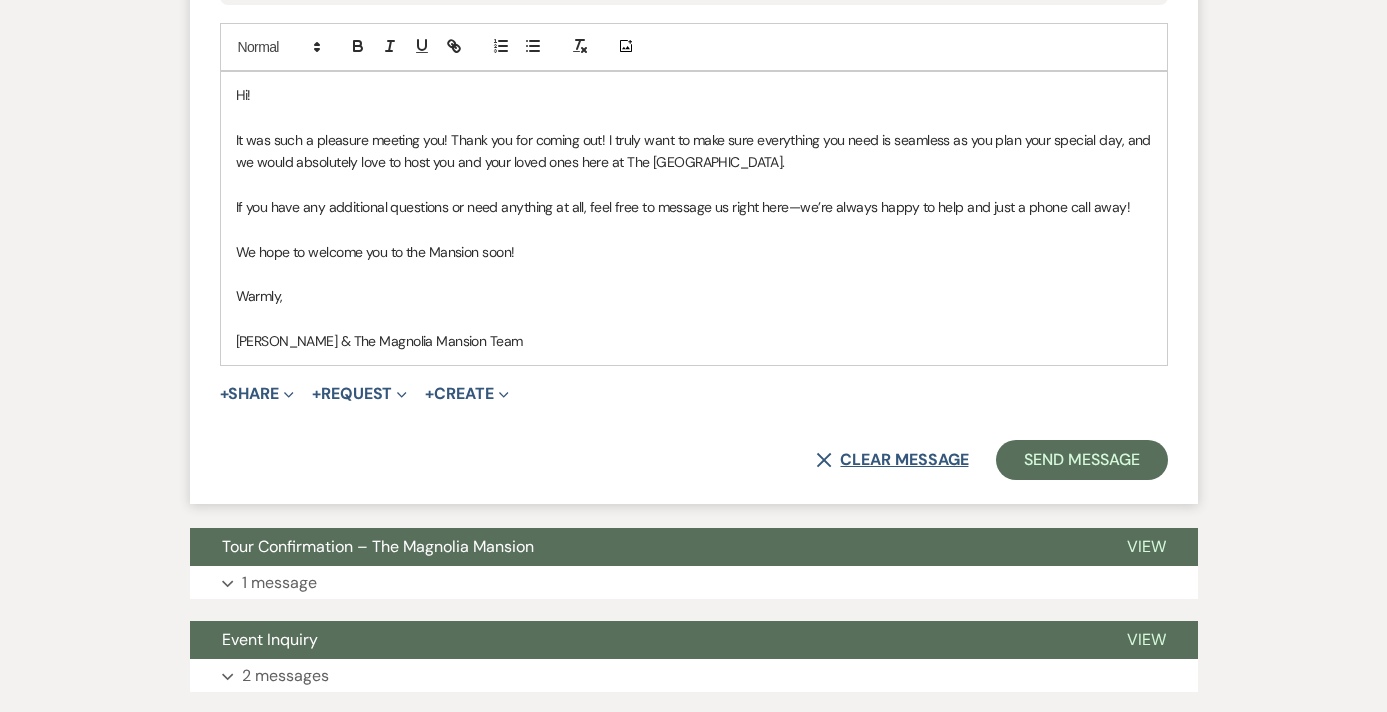 click on "X  Clear message" at bounding box center (892, 460) 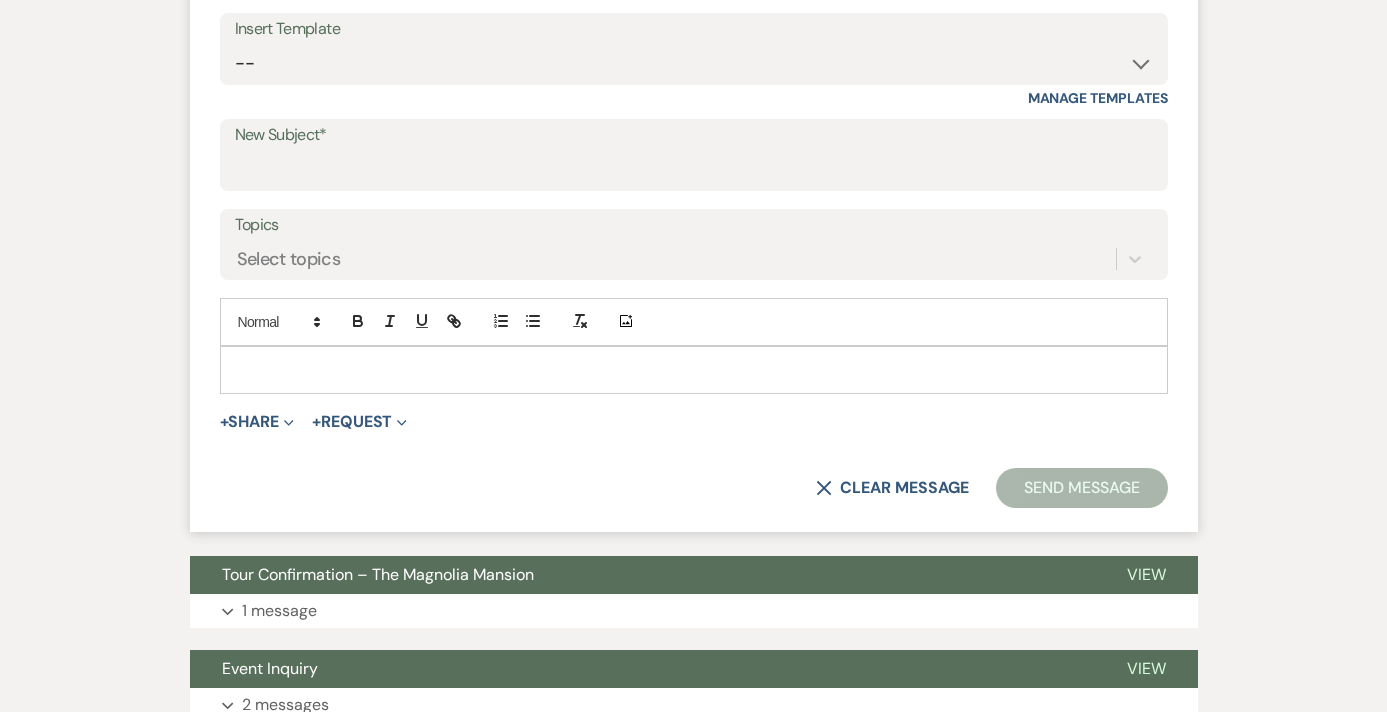 scroll, scrollTop: 634, scrollLeft: 0, axis: vertical 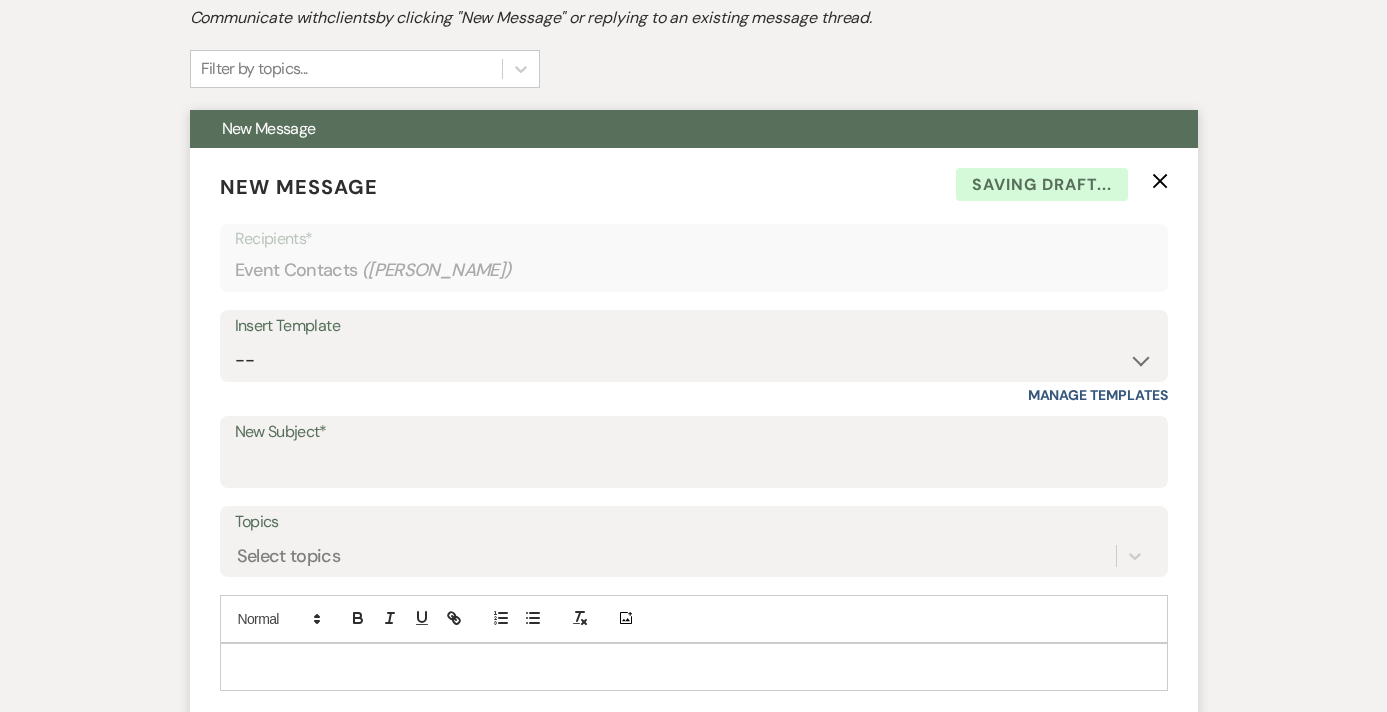 click on "Insert Template" at bounding box center [694, 326] 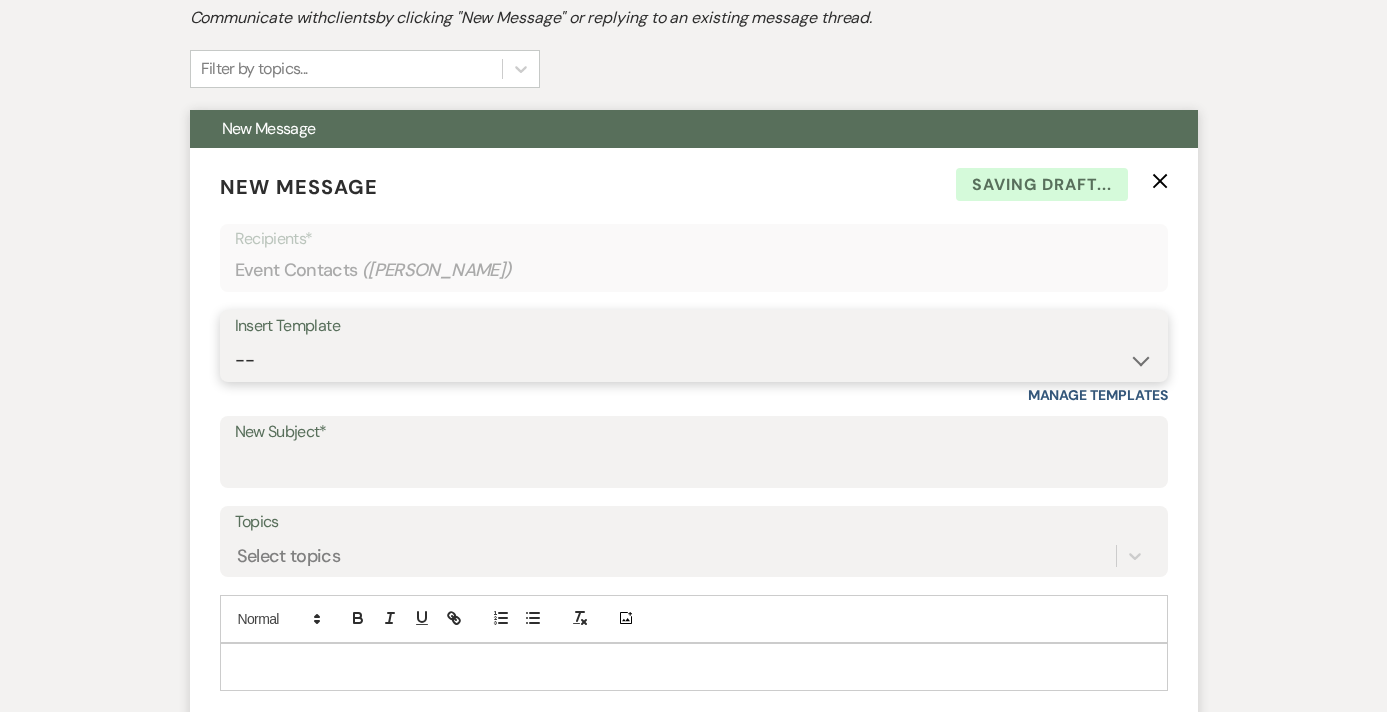 click on "-- Weven Planning Portal Introduction (Booked Events) Tour Request Response Contract (Pre-Booked Leads) Welcome to Your Portal! Wedding: The Magnolia Mansion Initial Inquiry Response  🎉 Exciting Update – Pay Securely Through Weven! Floral Contract  Scheduling Caterer Walk Through/ Final Meeting  Hold Harmless Agreement for [PERSON_NAME]'s w/out a Business License Micro Event : The [GEOGRAPHIC_DATA] Initial Inquiry Response 🎉 Final Payment & Event Preparation Reminder ⏳ Action Needed: Complete Your Event Tasks Tour Confirmation – The Magnolia Mansion The Magnolia Mansion Follow Up Overnight Stay Explanation Exciting Countdown! Rehearsal & Event Details 🎉 (1 day event) Exciting Countdown! Rehearsal & Event Details 🎉(Gold Package) ⏳ Action Needed: Overdue Tasks for Your Upcoming Event 📅 Walk-Through & Final Preparations – Action Needed 📅 Time to Schedule Your Final Meeting! Thank You for Touring The Magnolia Mansion! 🎉 Limited-Time Offer: $1,000 Off Your Wedding at The [GEOGRAPHIC_DATA]!" at bounding box center (694, 360) 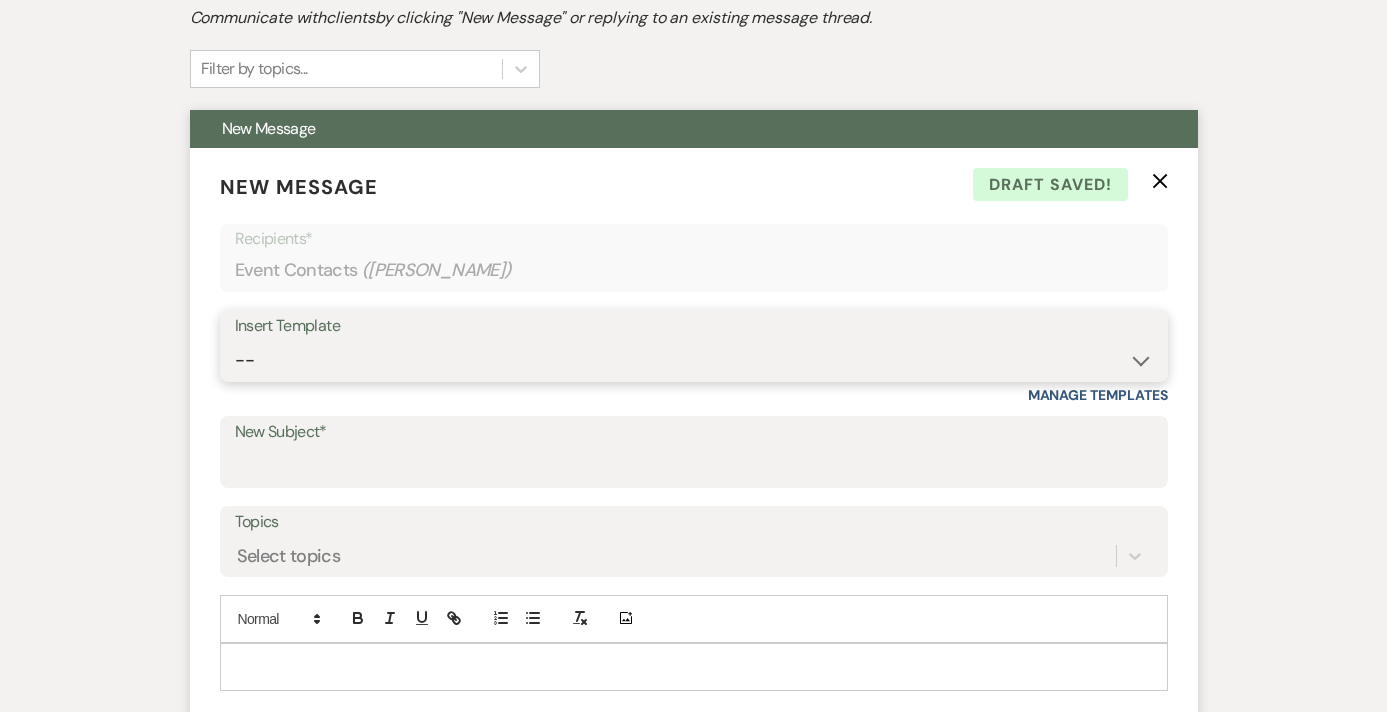 select on "5511" 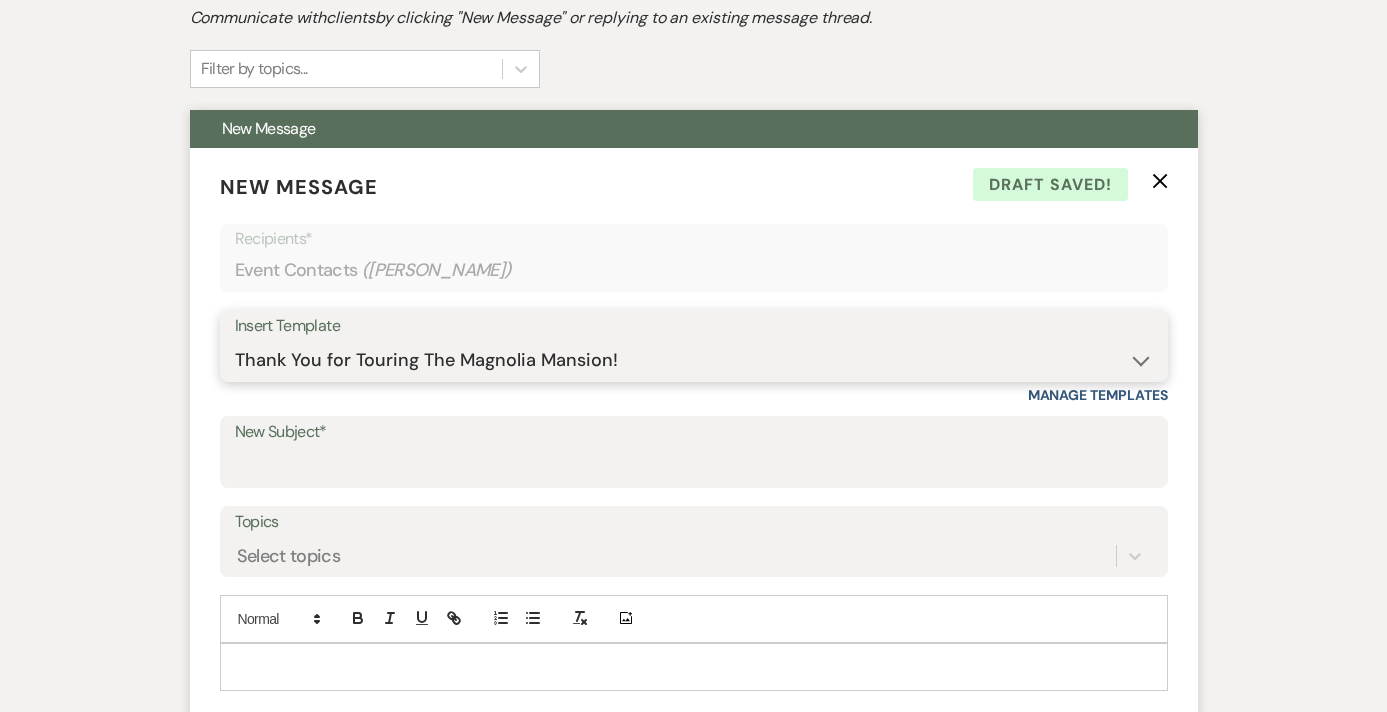type on "Thank You for Touring The Magnolia Mansion!" 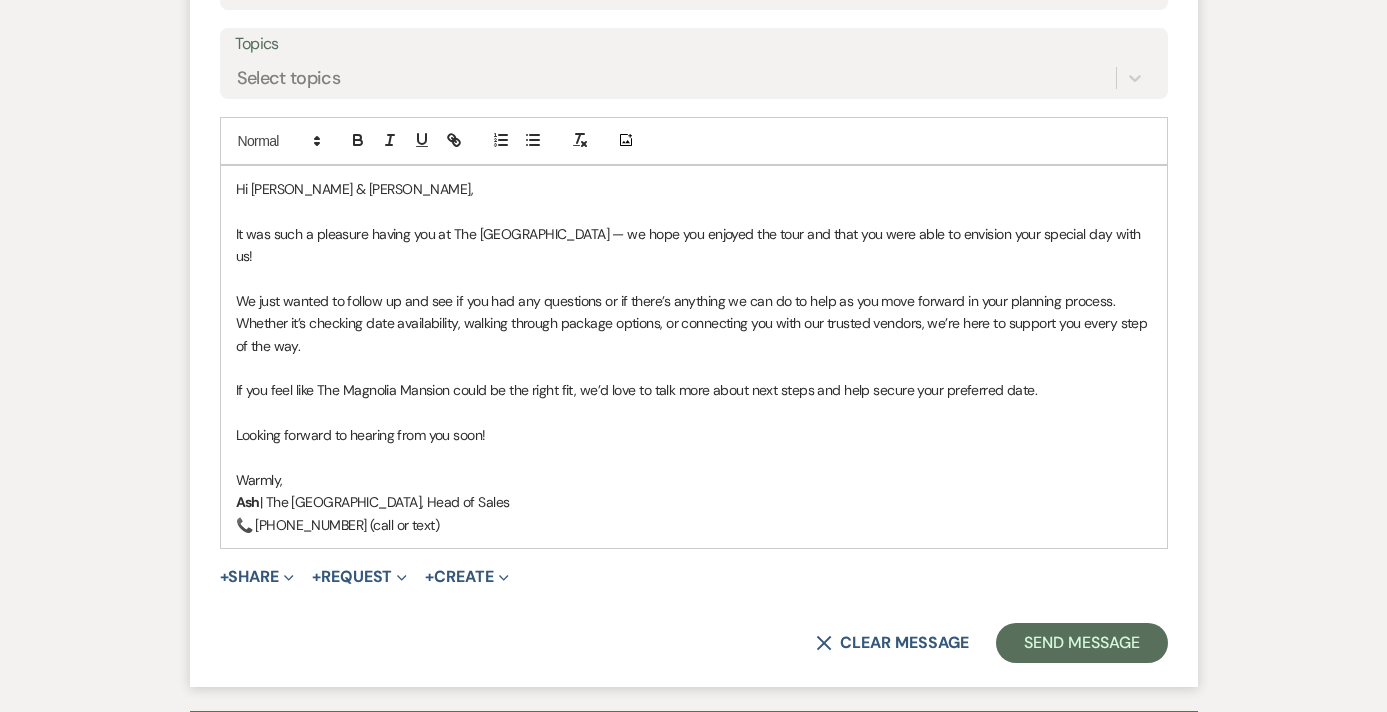 scroll, scrollTop: 1114, scrollLeft: 0, axis: vertical 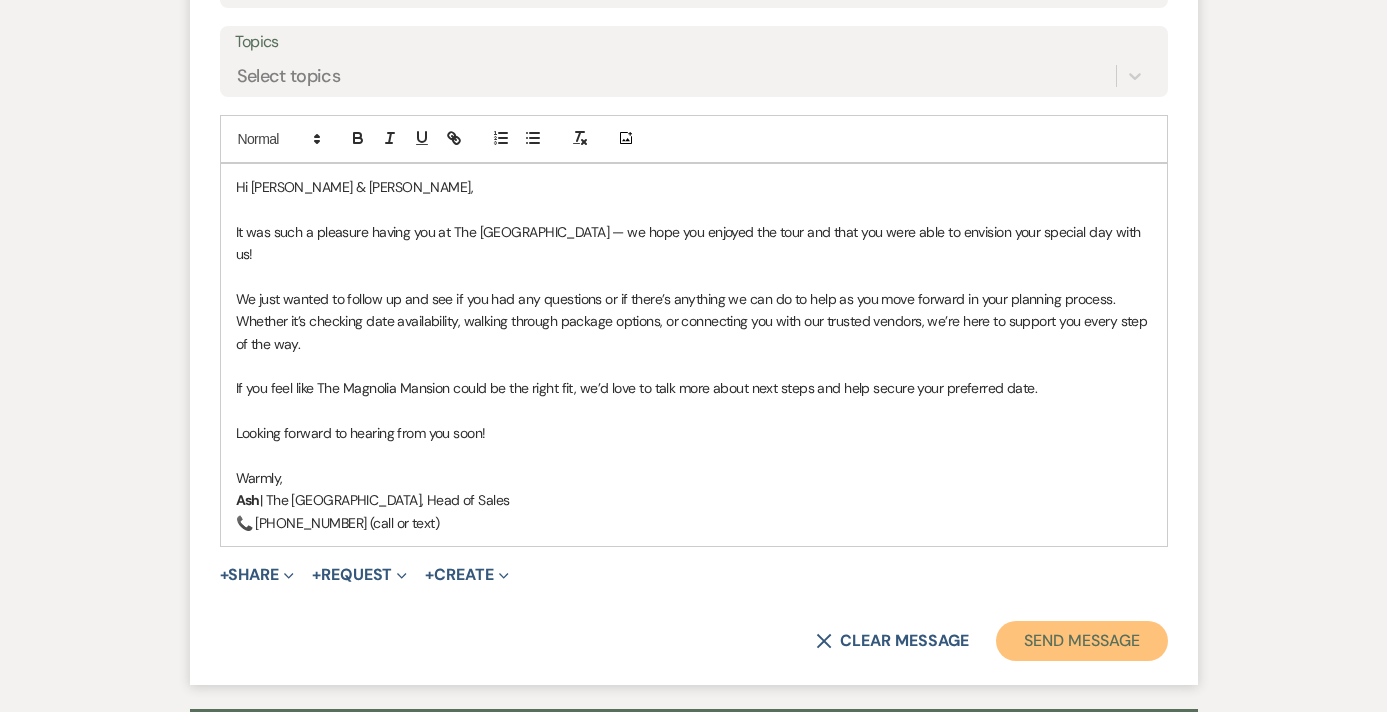 click on "Send Message" at bounding box center [1081, 641] 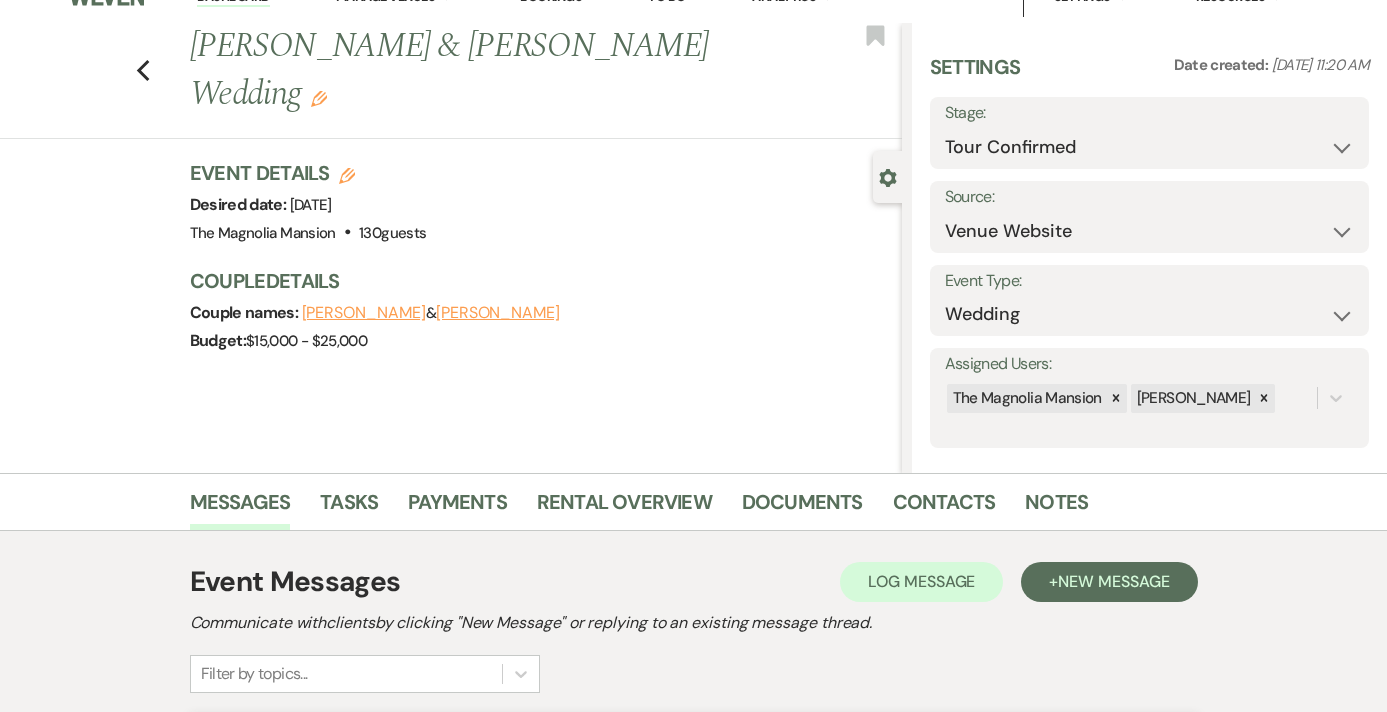 scroll, scrollTop: 0, scrollLeft: 0, axis: both 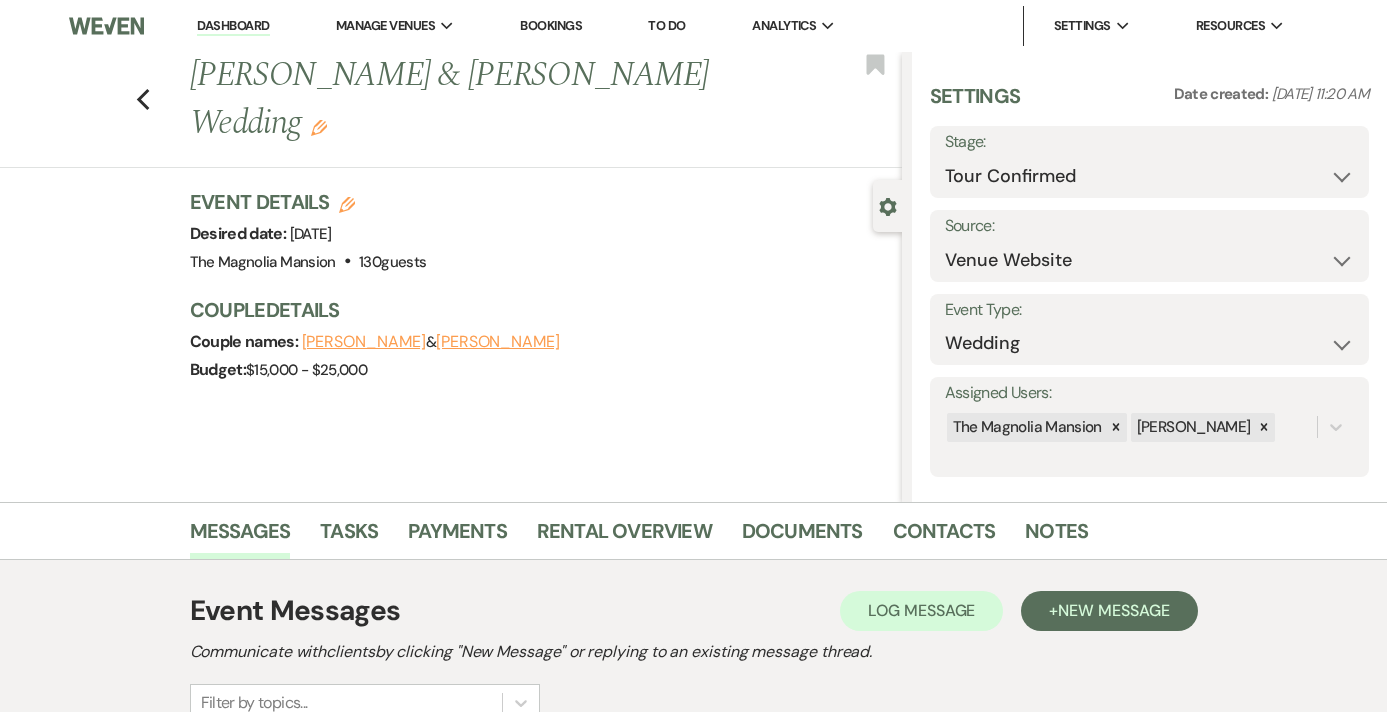 click on "Settings Date created:   Jun 13, 2025, 11:20 AM Stage: Inquiry Follow Up Tour Requested Tour Confirmed Toured Proposal Sent Booked Lost Source: Weven Venue Website Instagram Facebook Pinterest Google The Knot Wedding Wire Here Comes the Guide Wedding Spot Eventective Zola The Venue Report PartySlate VRBO / Homeaway Airbnb Wedding Show TikTok X / Twitter Phone Call Walk-in Vendor Referral Advertising Personal Referral Local Referral Other Event Type: Wedding Anniversary Party Baby Shower Bachelorette / Bachelor Party Birthday Party Bridal Shower Brunch Community Event Concert Corporate Event Elopement End of Life Celebration Engagement Party Fundraiser Graduation Party Micro Wedding Prom Quinceañera Rehearsal Dinner Religious Event Retreat Other Assigned Users: The Magnolia Mansion Ricardo Allen" at bounding box center [1149, 279] 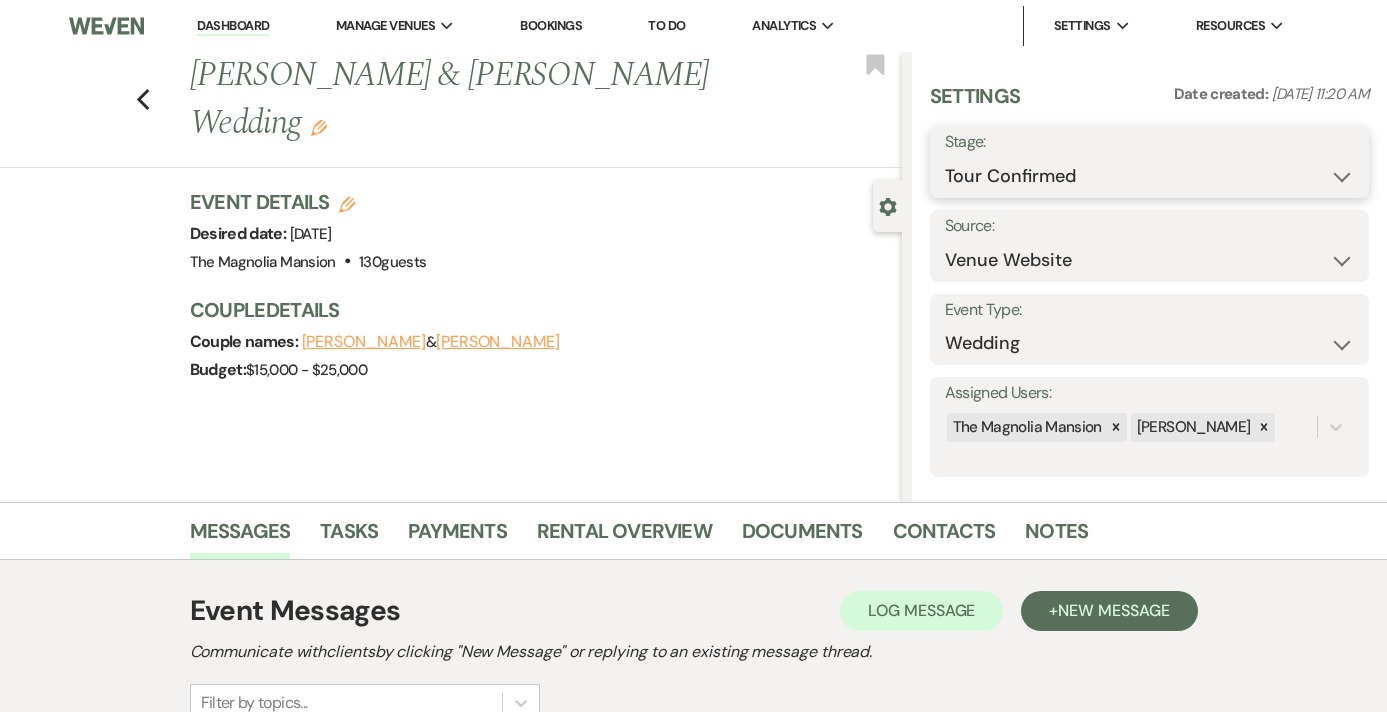 click on "Inquiry Follow Up Tour Requested Tour Confirmed Toured Proposal Sent Booked Lost" at bounding box center (1149, 176) 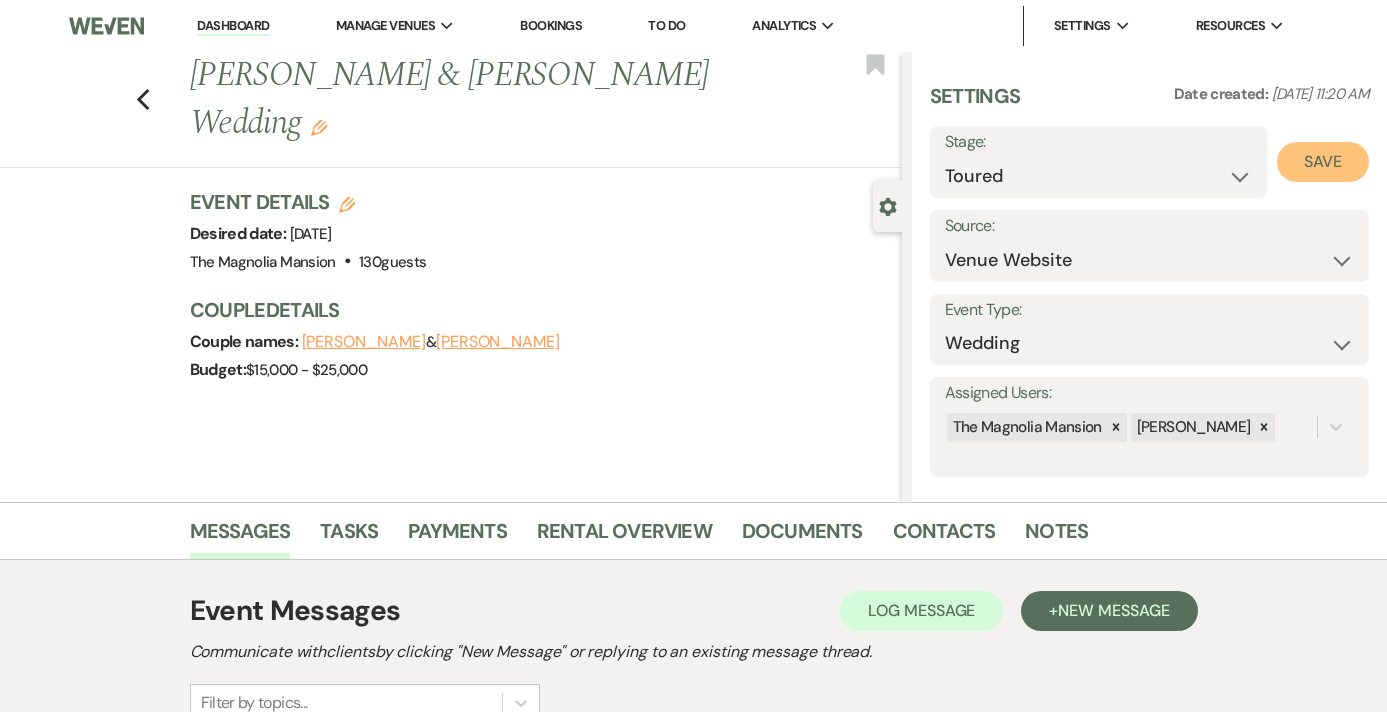 click on "Save" at bounding box center [1323, 162] 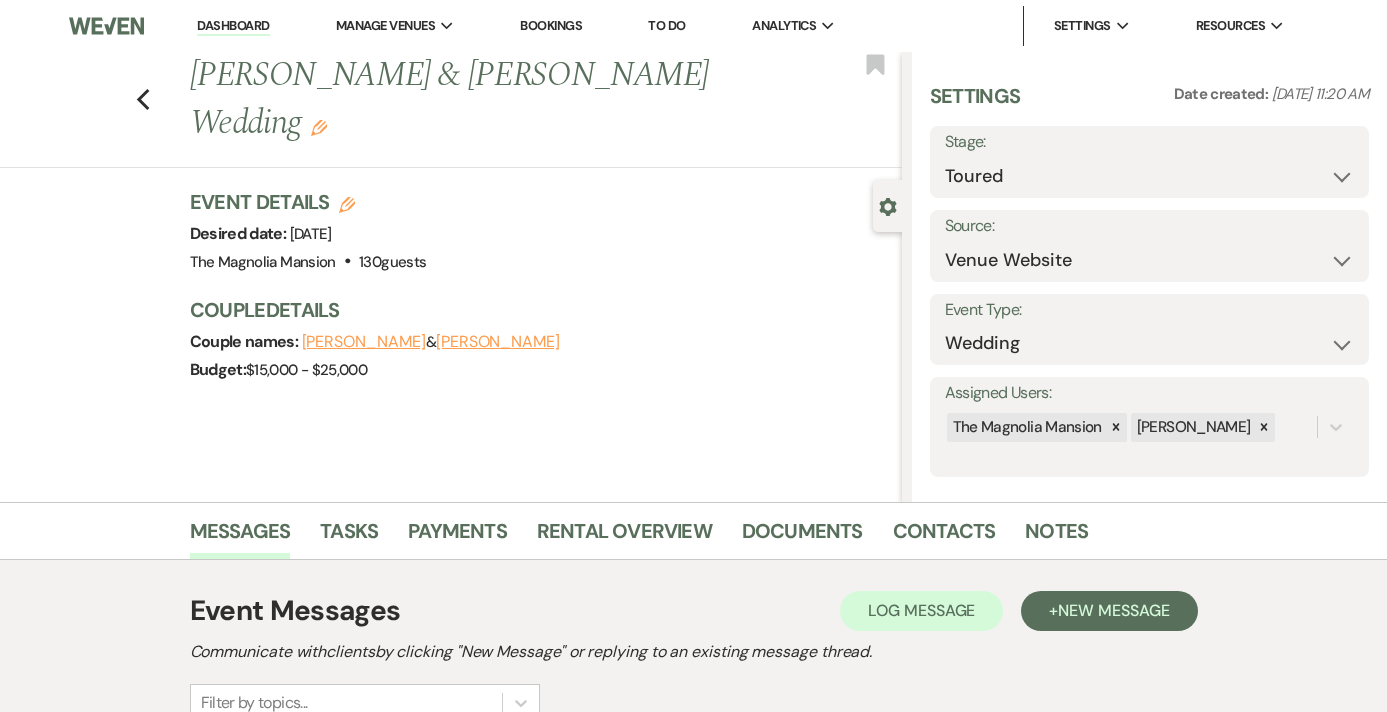 click on "Previous Ryan Durand & Karli Woodcock's Wedding Edit Bookmark" at bounding box center [446, 110] 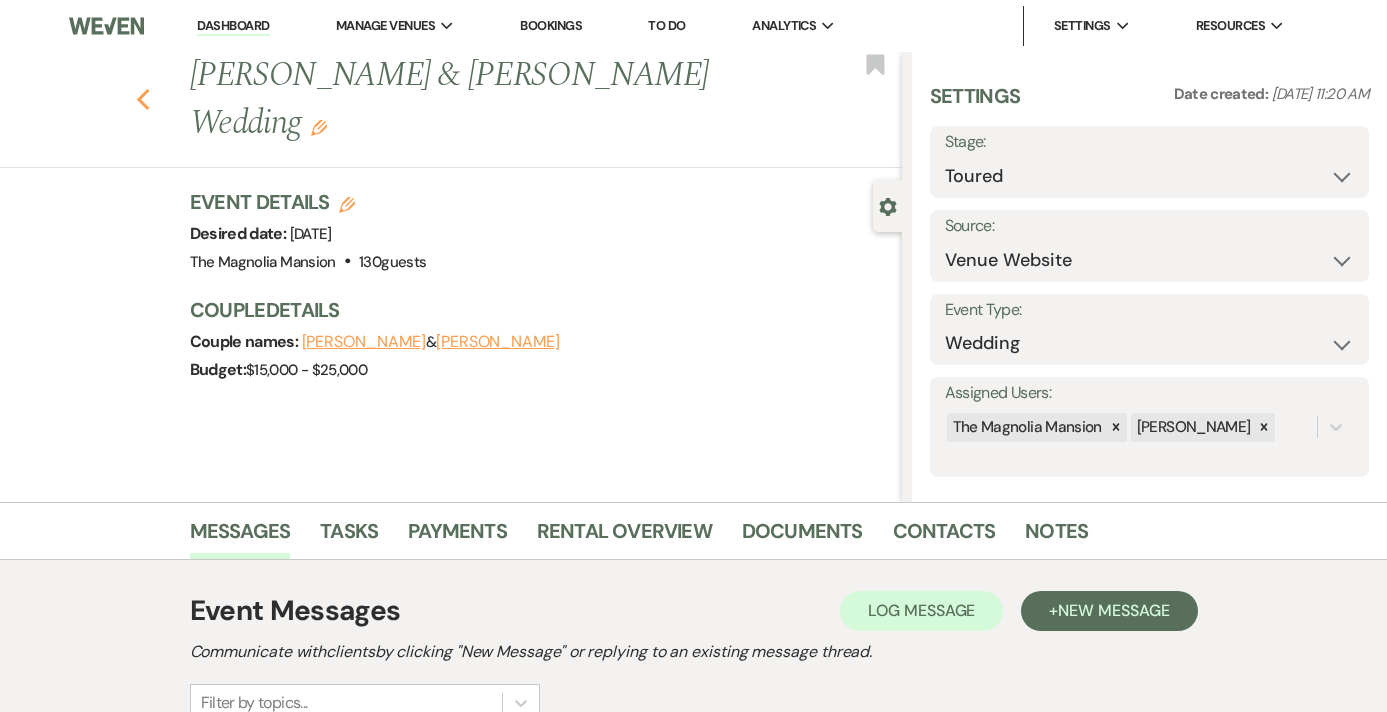 click on "Previous" 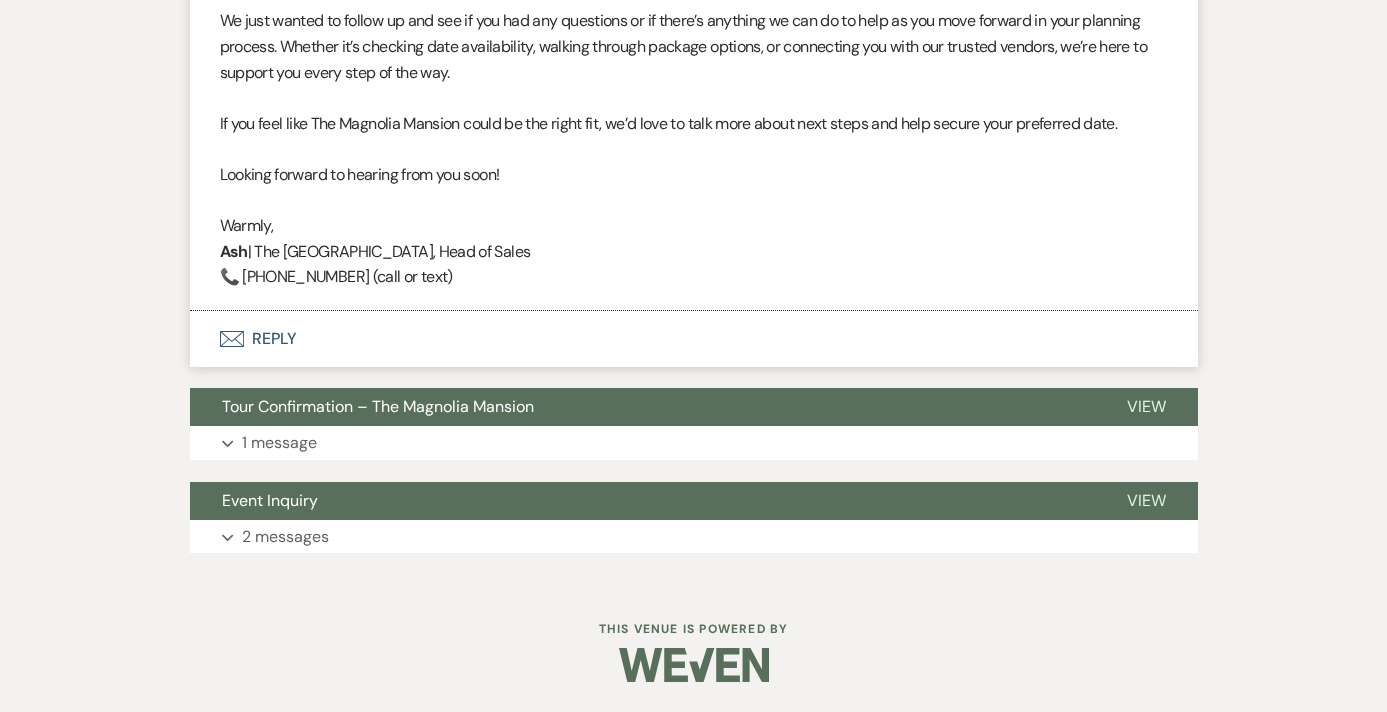 select on "4" 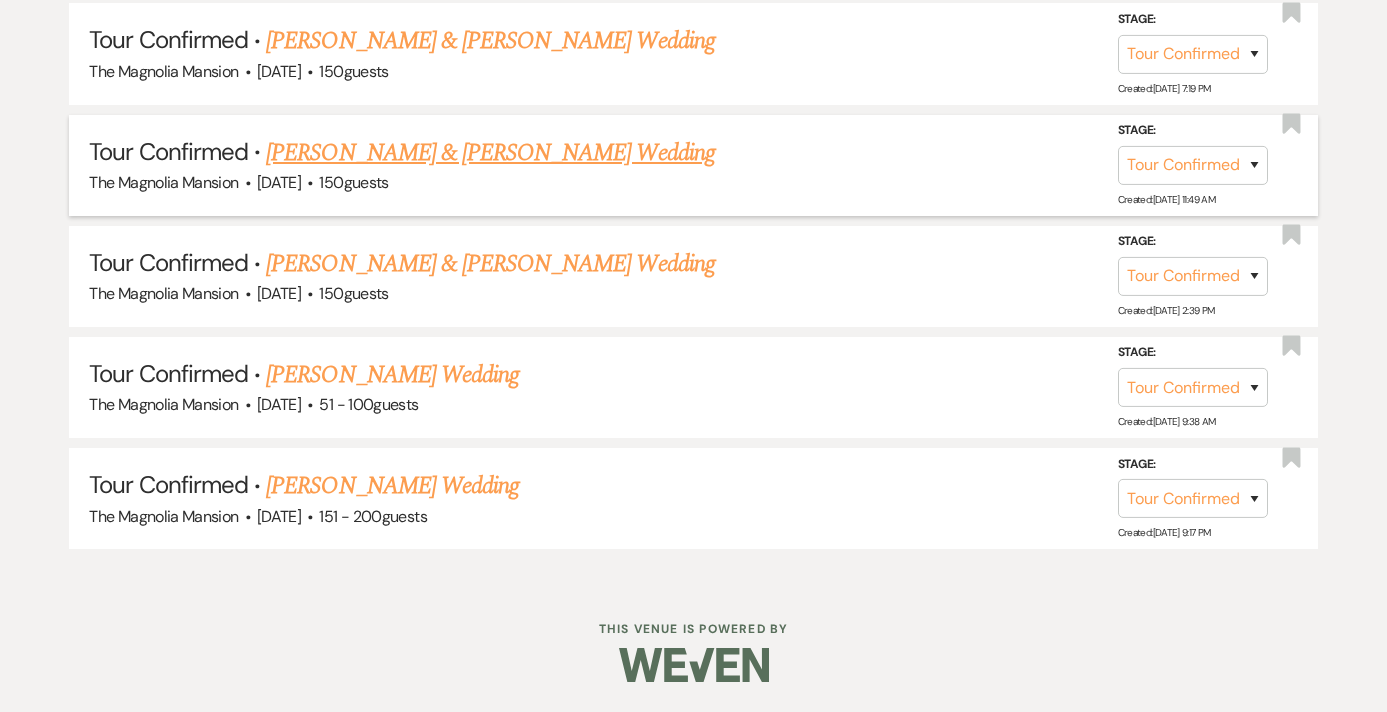 scroll, scrollTop: 1793, scrollLeft: 0, axis: vertical 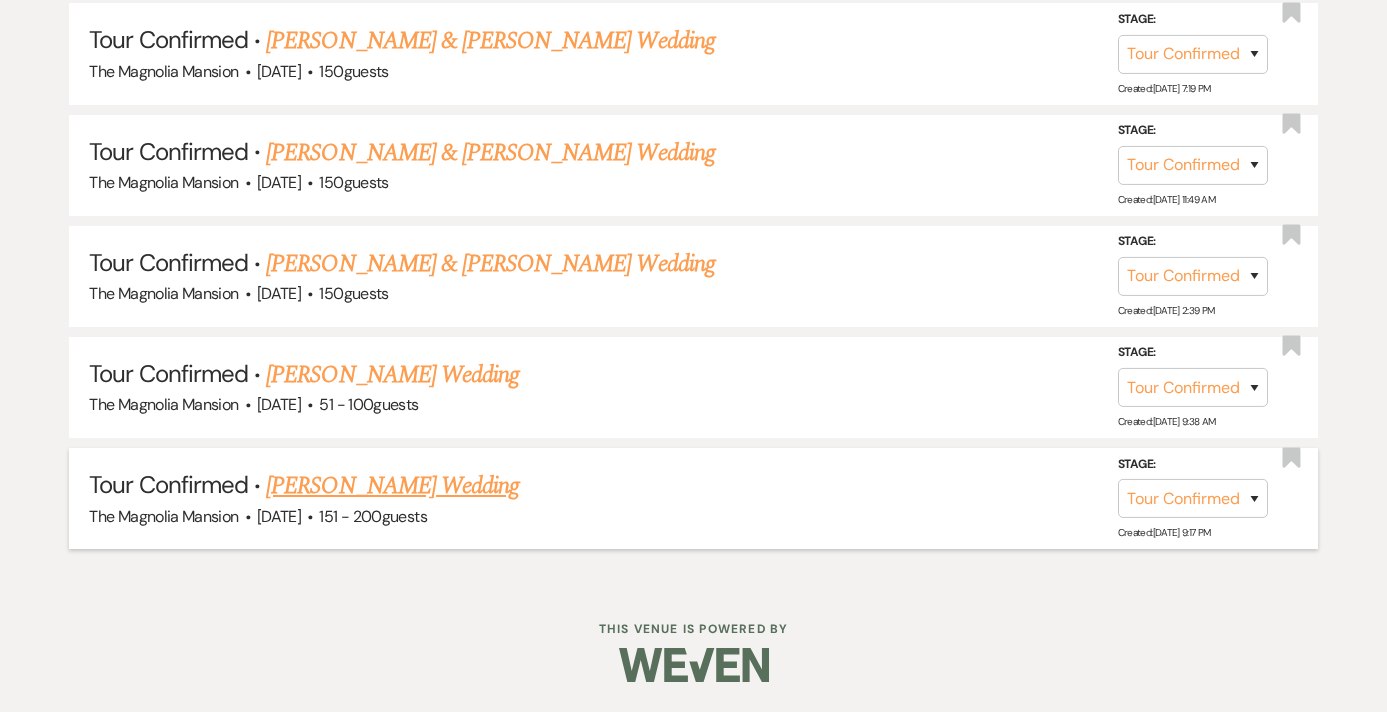 click on "Carlie Odejewski's Wedding" at bounding box center [392, 486] 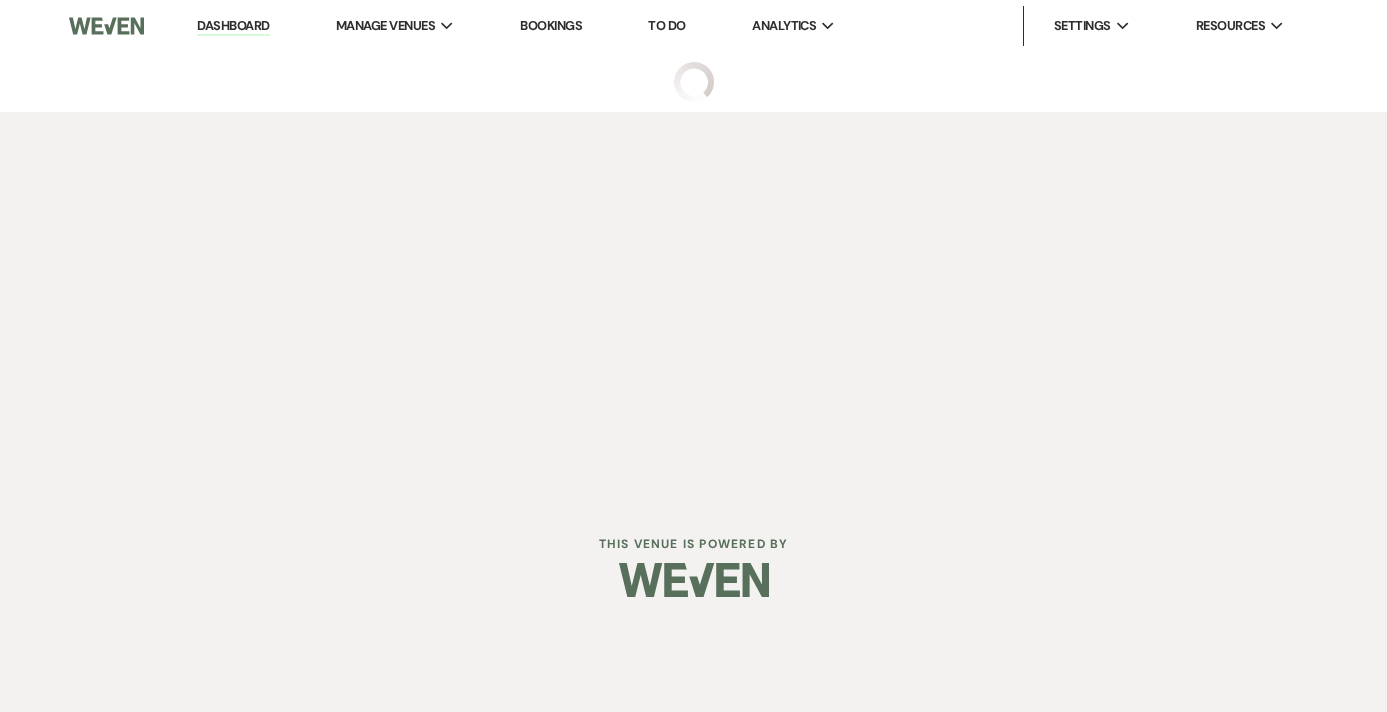 scroll, scrollTop: 0, scrollLeft: 0, axis: both 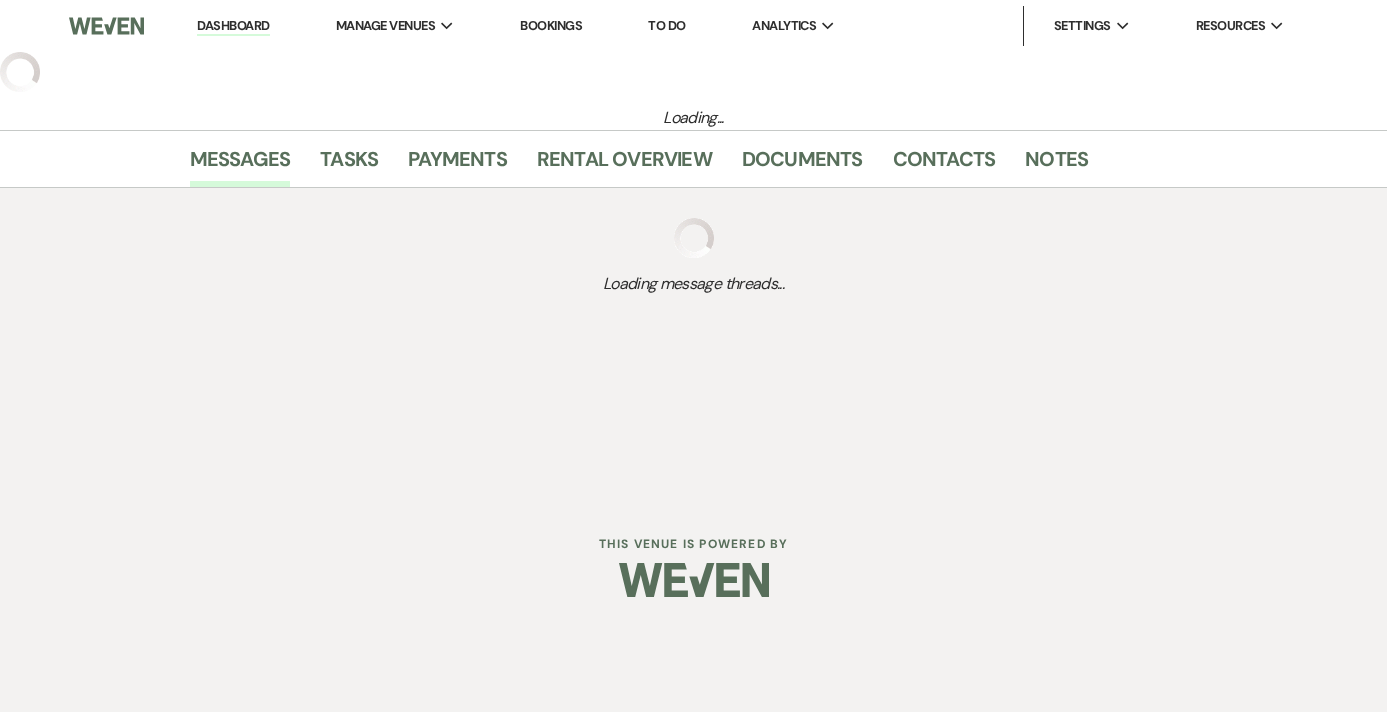 select on "4" 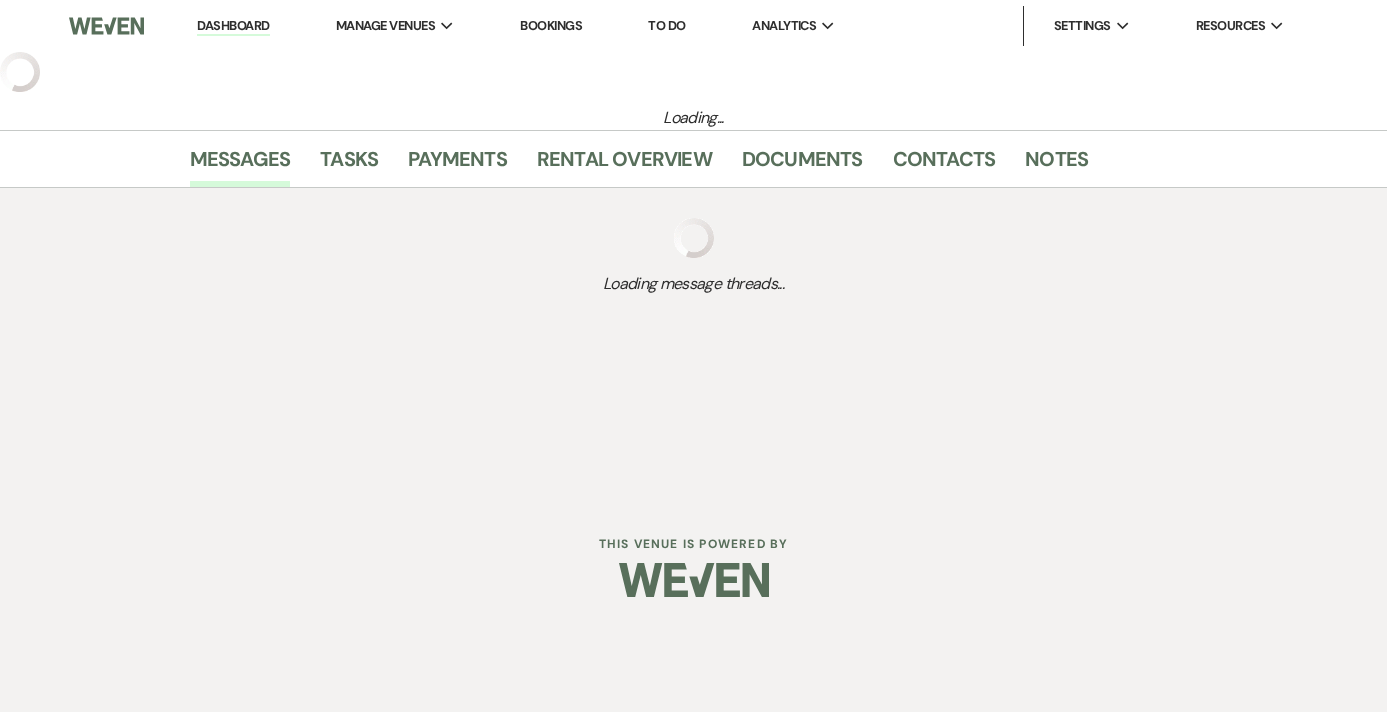 select on "2" 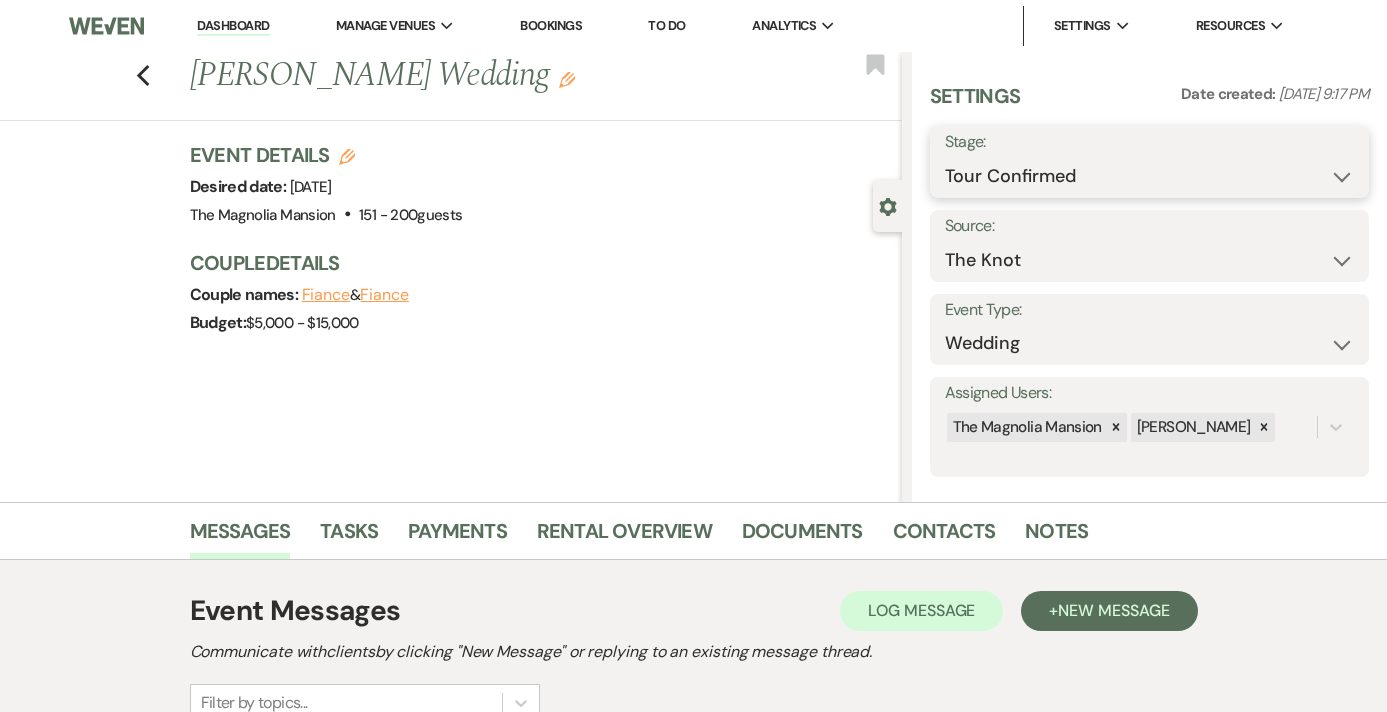click on "Inquiry Follow Up Tour Requested Tour Confirmed Toured Proposal Sent Booked Lost" at bounding box center (1149, 176) 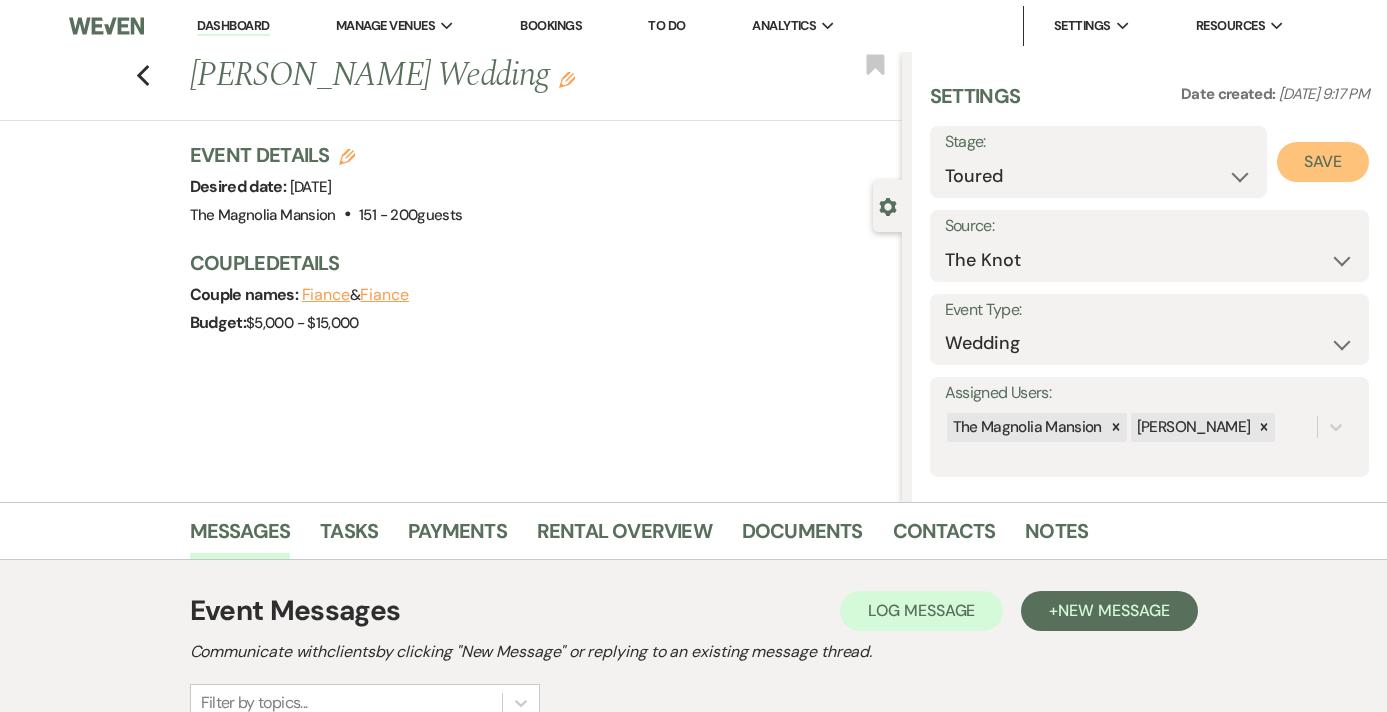 click on "Save" at bounding box center (1323, 162) 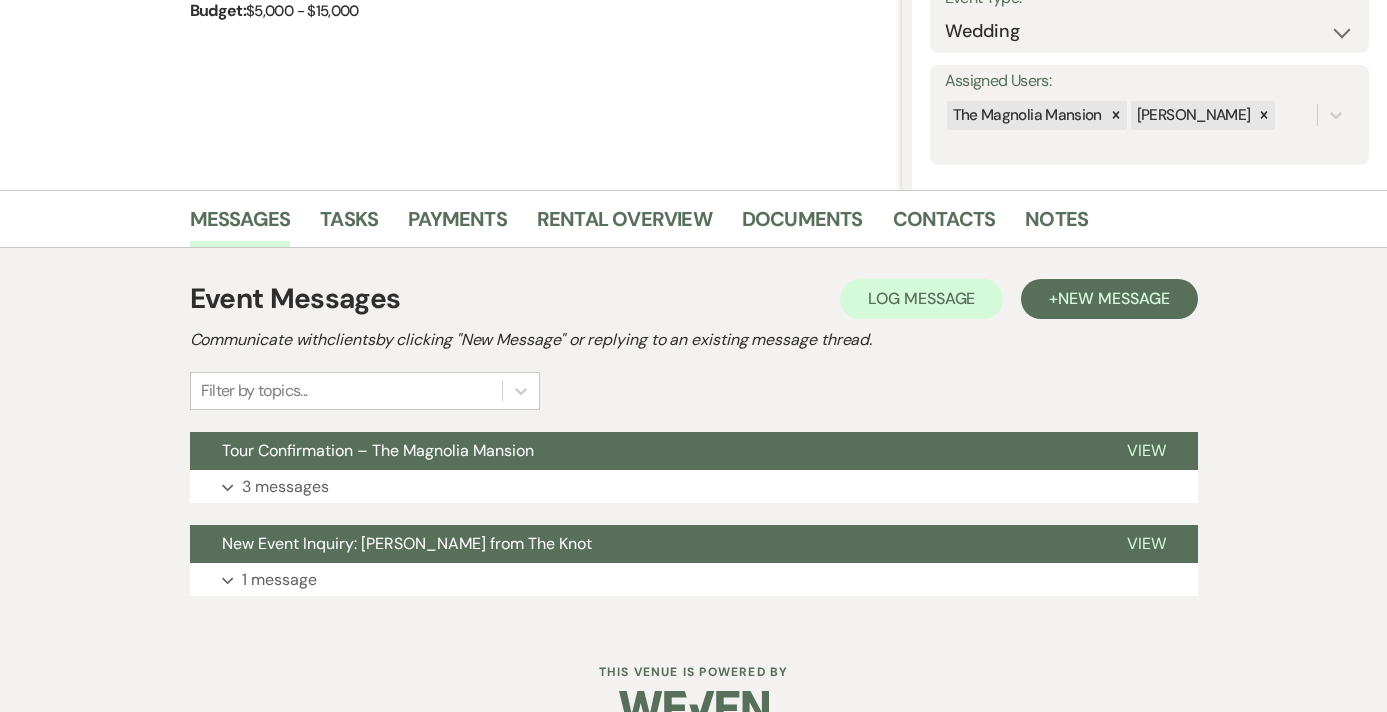 scroll, scrollTop: 328, scrollLeft: 0, axis: vertical 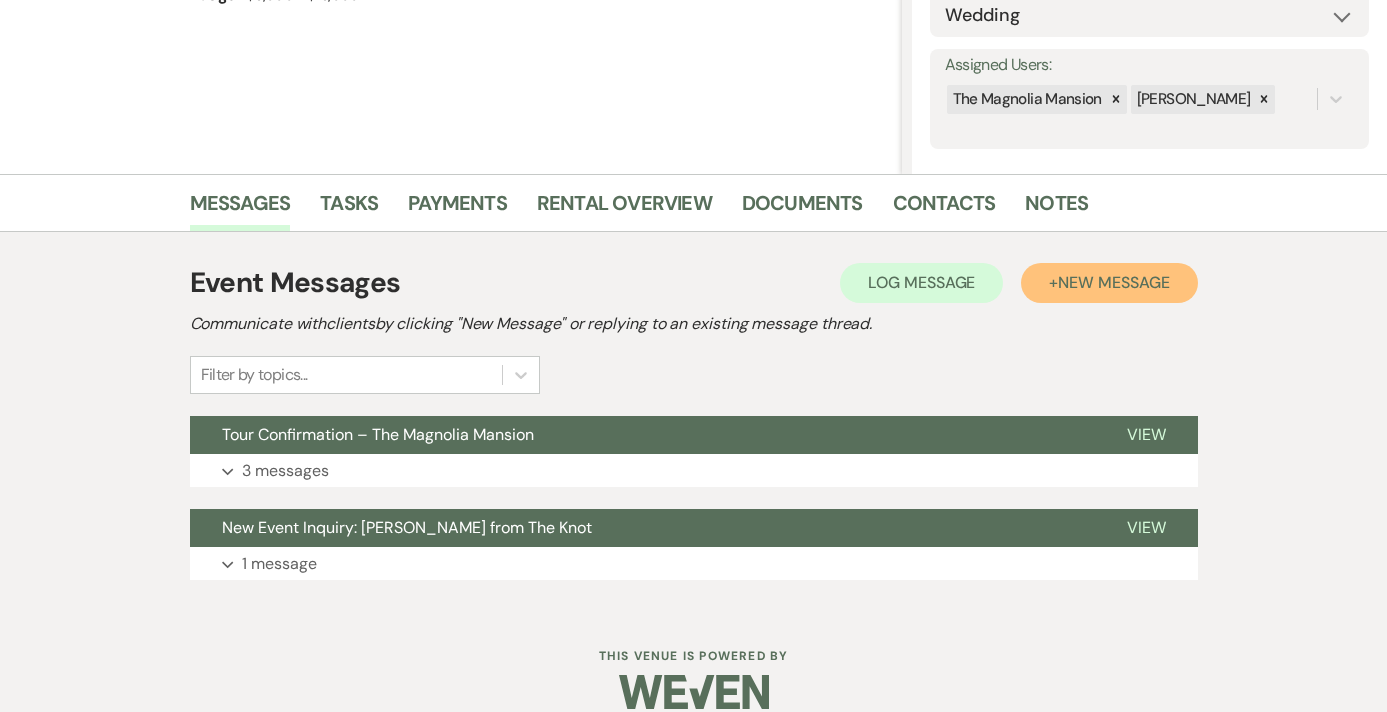 click on "New Message" at bounding box center [1113, 282] 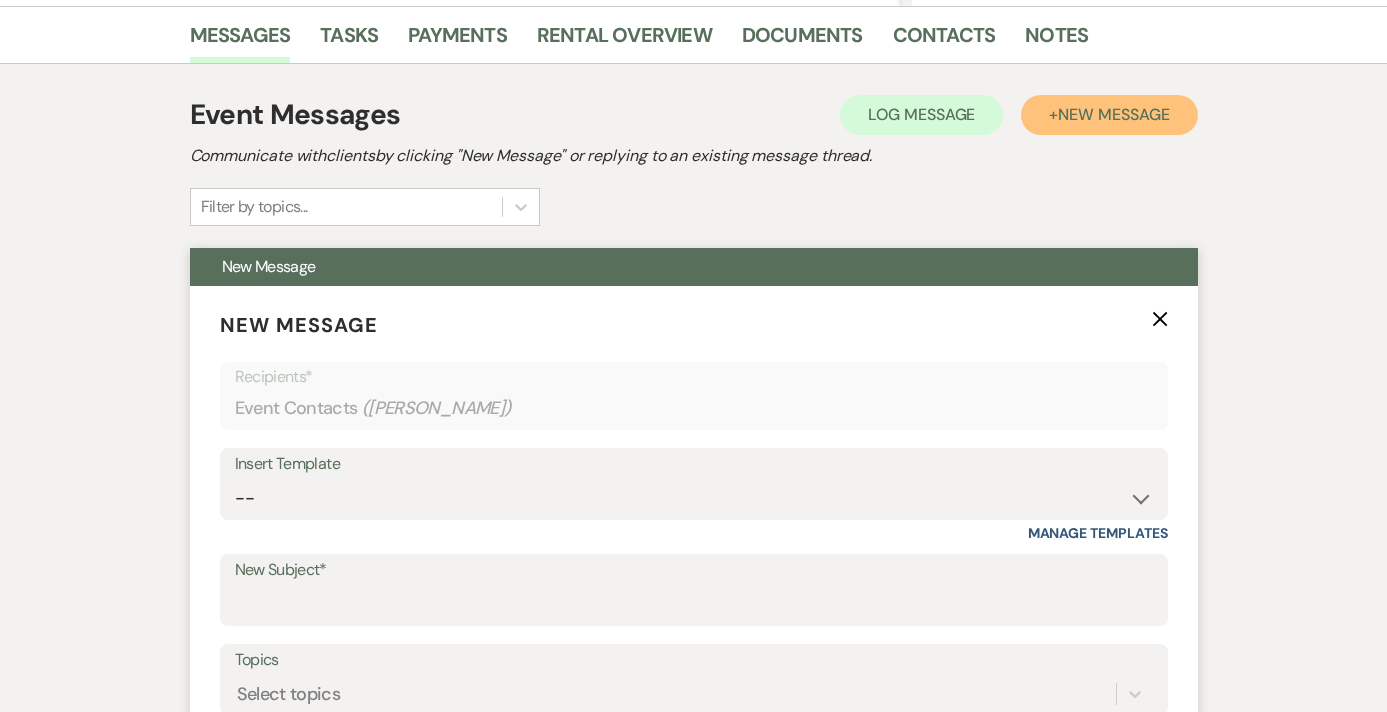 scroll, scrollTop: 593, scrollLeft: 0, axis: vertical 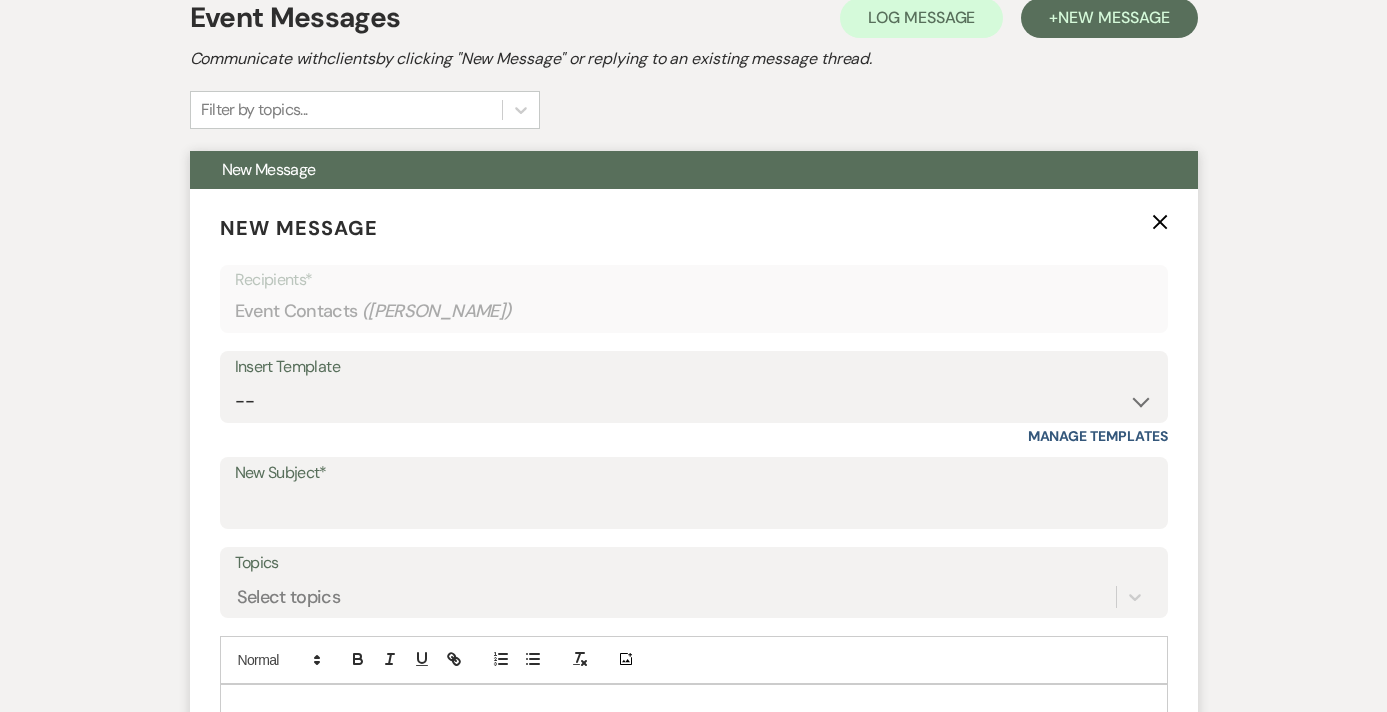 click on "Insert Template" at bounding box center (694, 367) 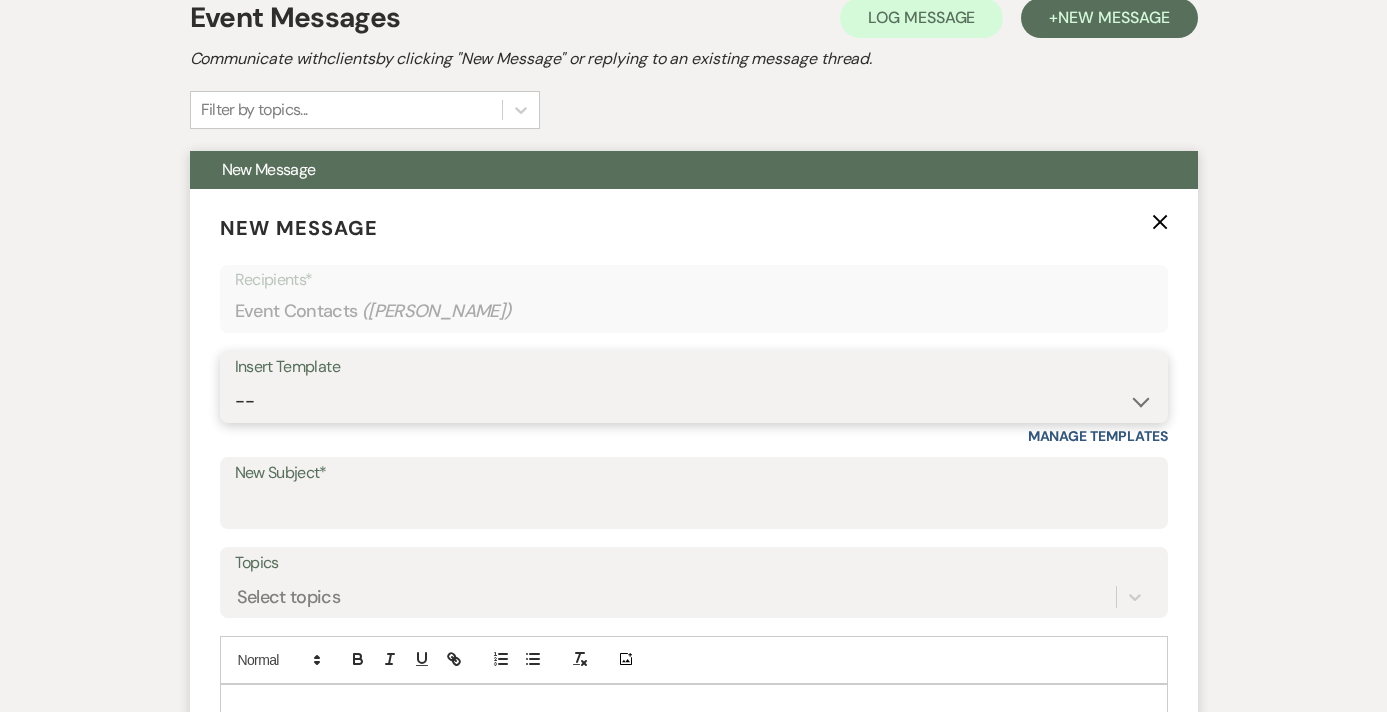 click on "-- Weven Planning Portal Introduction (Booked Events) Tour Request Response Contract (Pre-Booked Leads) Welcome to Your Portal! Wedding: The Magnolia Mansion Initial Inquiry Response  🎉 Exciting Update – Pay Securely Through Weven! Floral Contract  Scheduling Caterer Walk Through/ Final Meeting  Hold Harmless Agreement for [PERSON_NAME]'s w/out a Business License Micro Event : The [GEOGRAPHIC_DATA] Initial Inquiry Response 🎉 Final Payment & Event Preparation Reminder ⏳ Action Needed: Complete Your Event Tasks Tour Confirmation – The Magnolia Mansion The Magnolia Mansion Follow Up Overnight Stay Explanation Exciting Countdown! Rehearsal & Event Details 🎉 (1 day event) Exciting Countdown! Rehearsal & Event Details 🎉(Gold Package) ⏳ Action Needed: Overdue Tasks for Your Upcoming Event 📅 Walk-Through & Final Preparations – Action Needed 📅 Time to Schedule Your Final Meeting! Thank You for Touring The Magnolia Mansion! 🎉 Limited-Time Offer: $1,000 Off Your Wedding at The [GEOGRAPHIC_DATA]!" at bounding box center [694, 401] 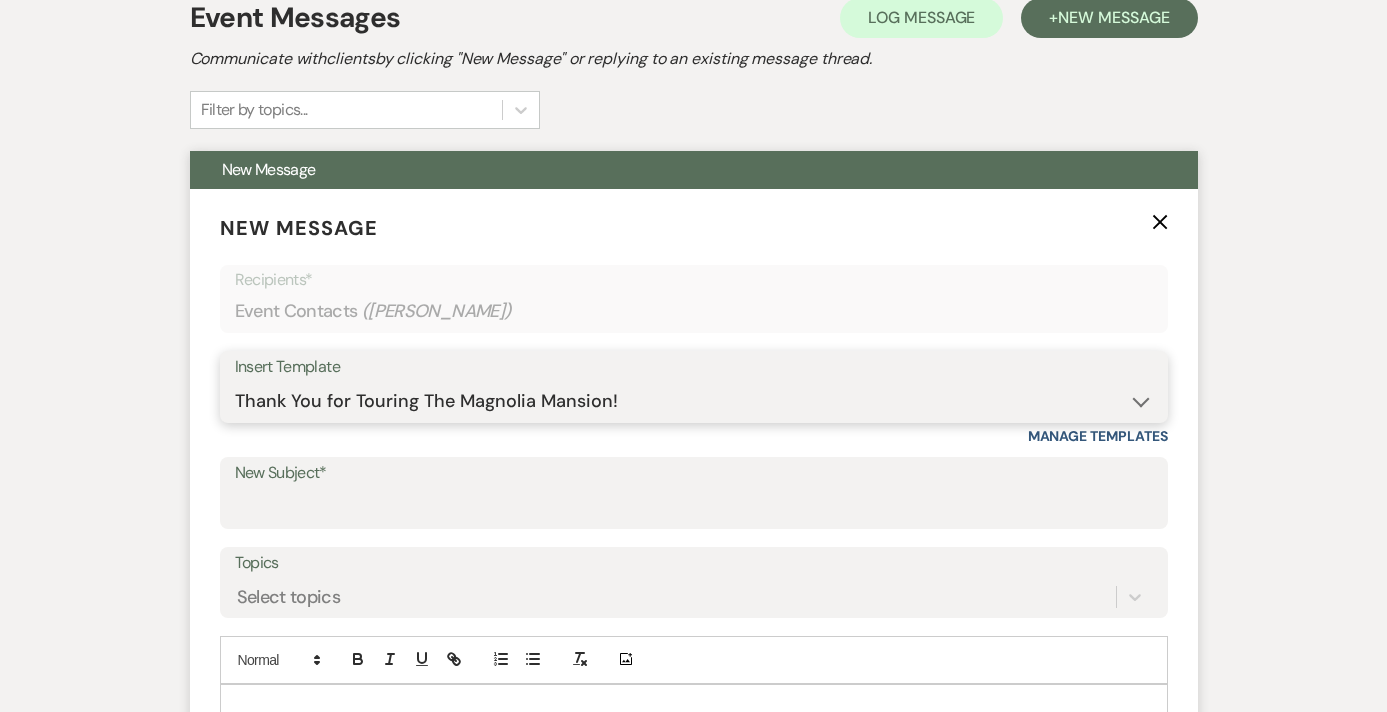 type on "Thank You for Touring The Magnolia Mansion!" 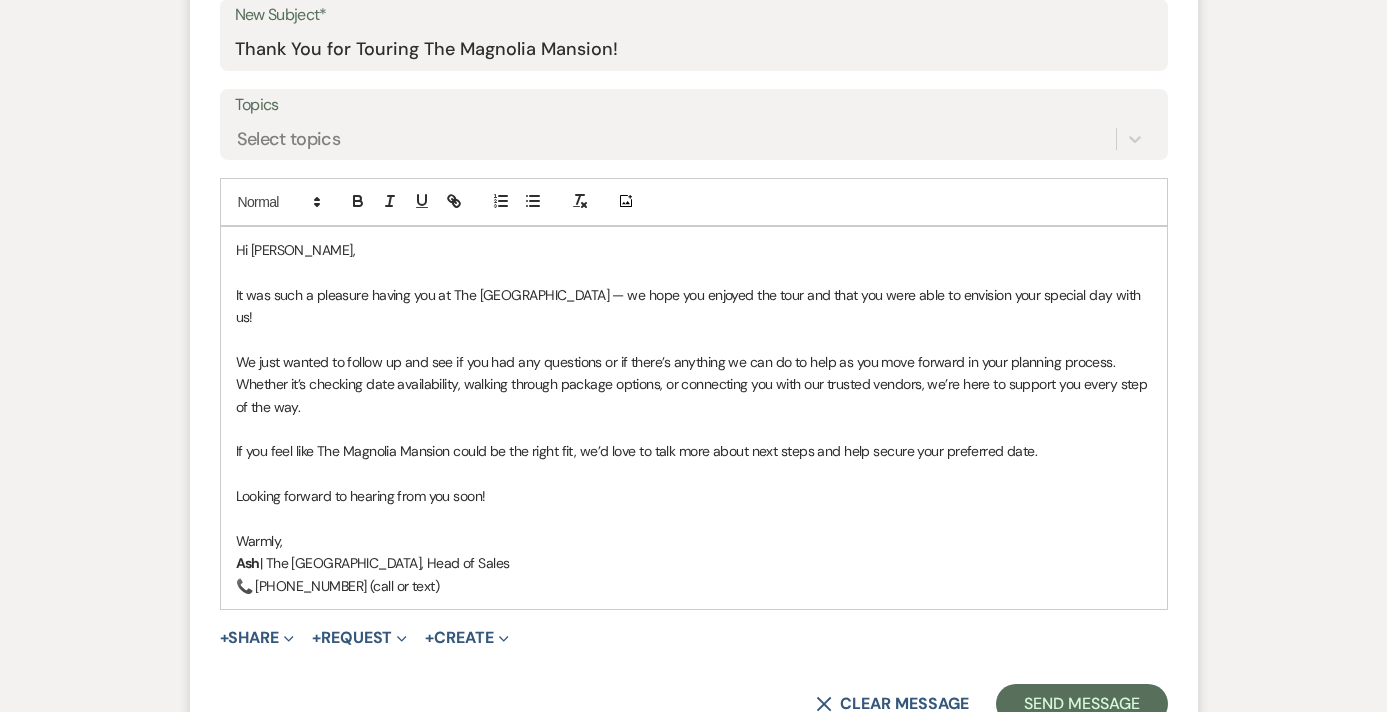 scroll, scrollTop: 1048, scrollLeft: 0, axis: vertical 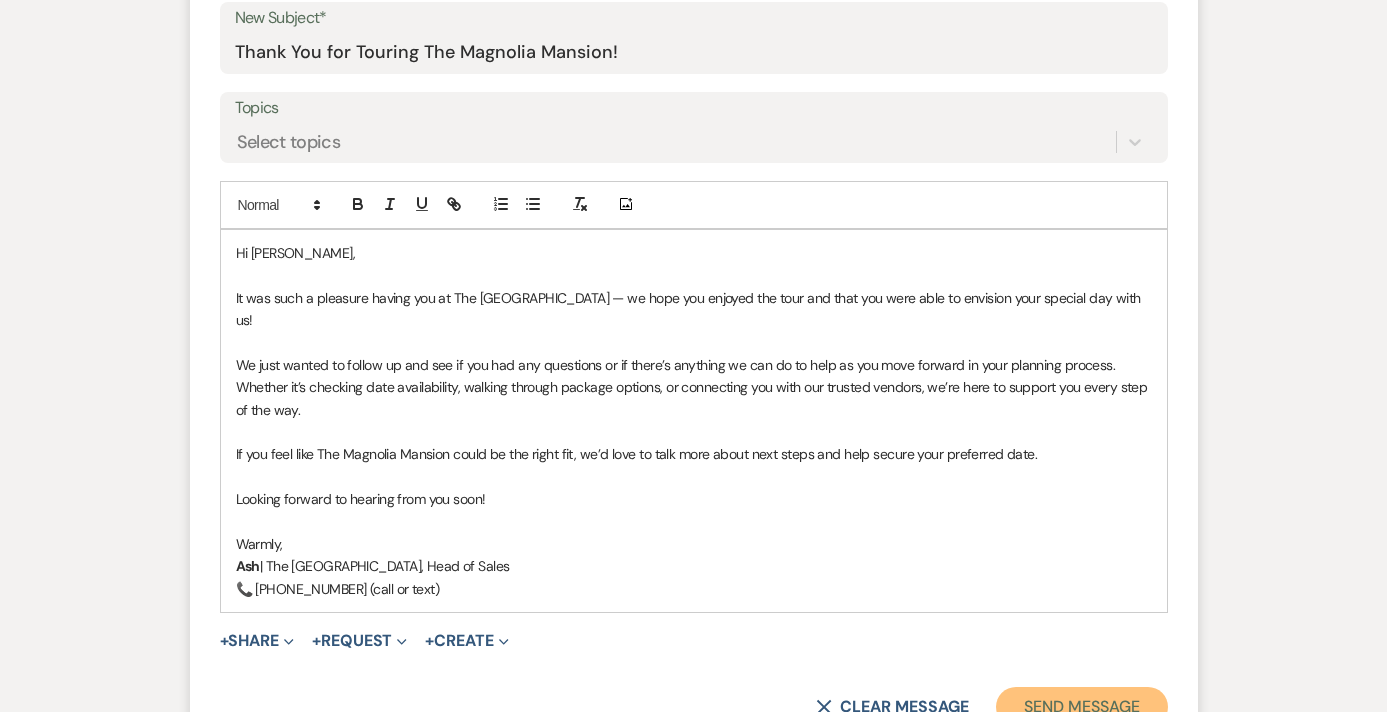 click on "Send Message" at bounding box center [1081, 707] 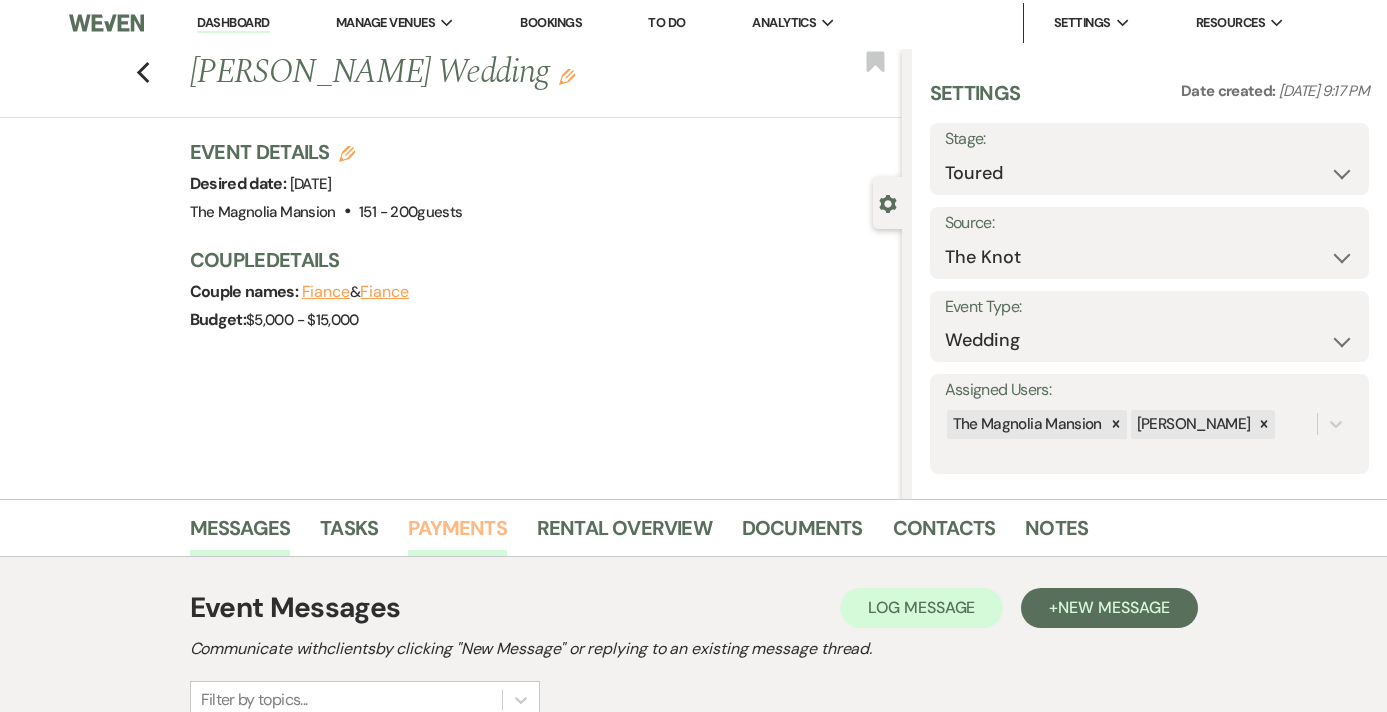 scroll, scrollTop: 0, scrollLeft: 0, axis: both 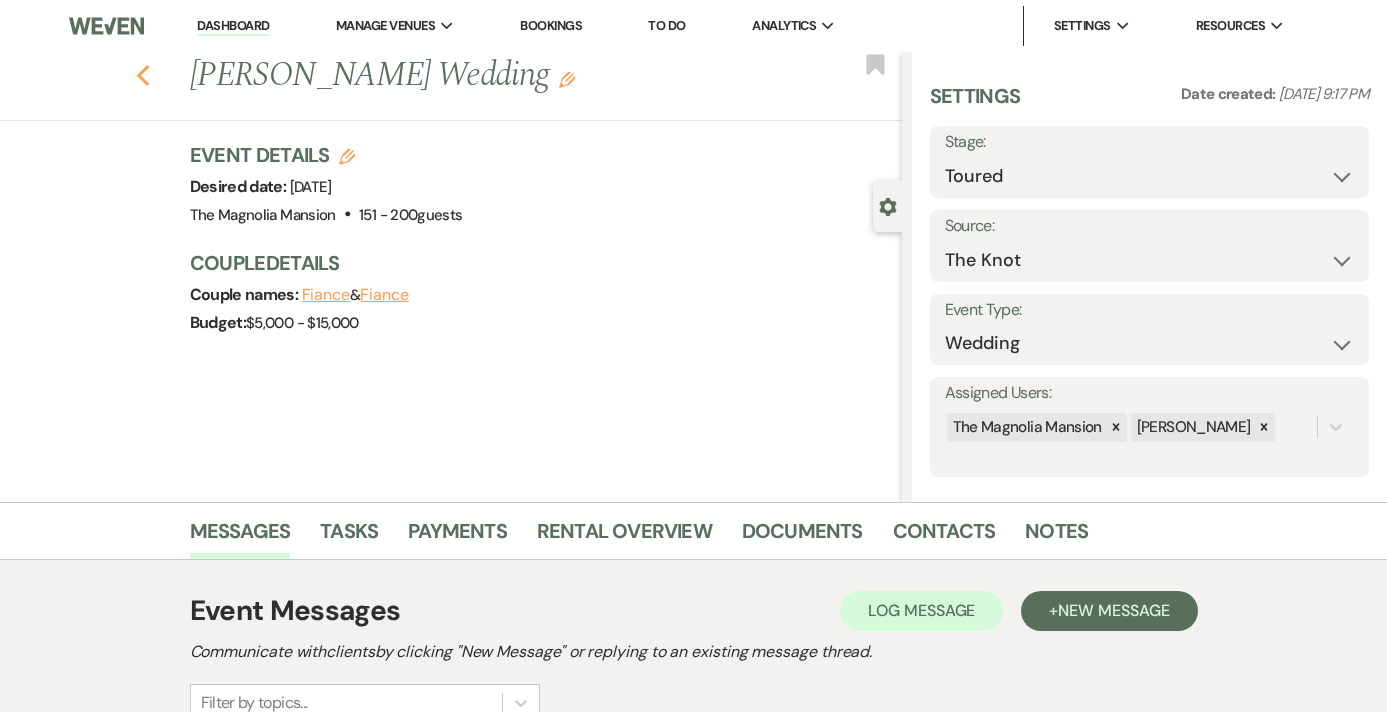 click 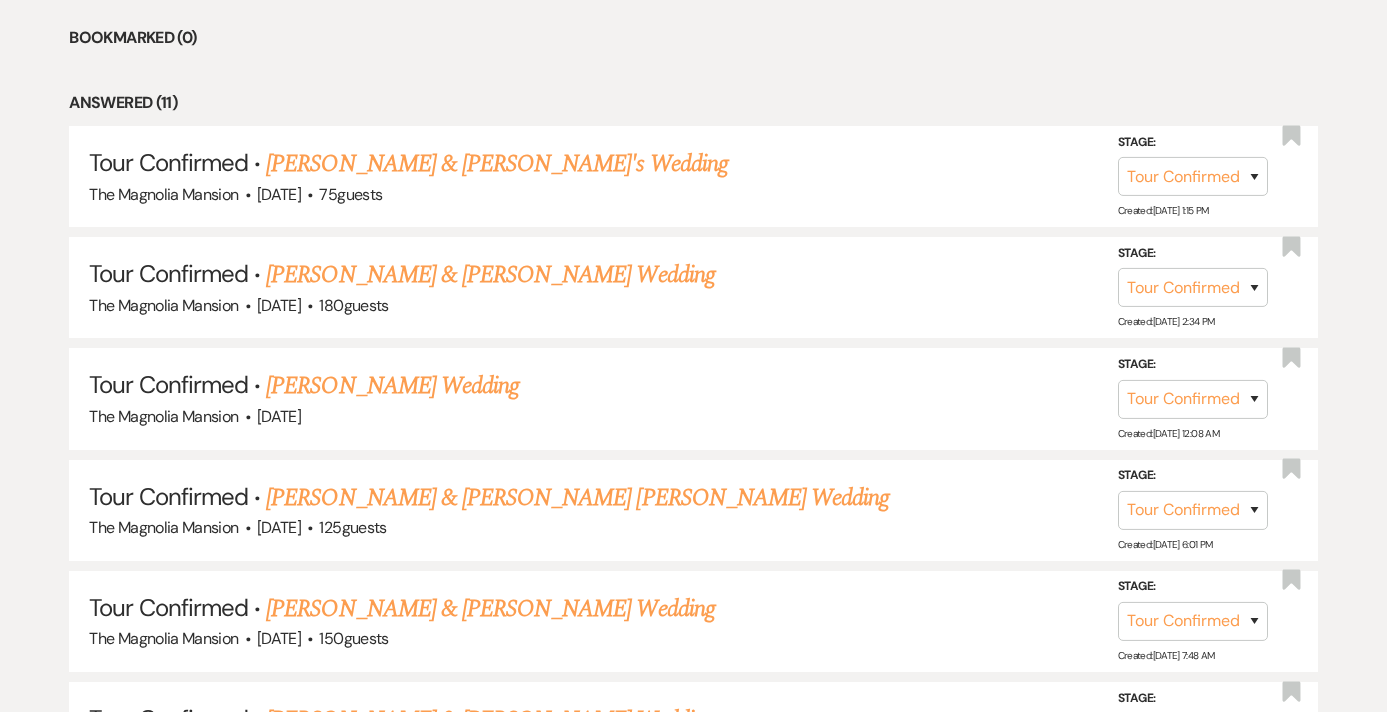 scroll, scrollTop: 882, scrollLeft: 0, axis: vertical 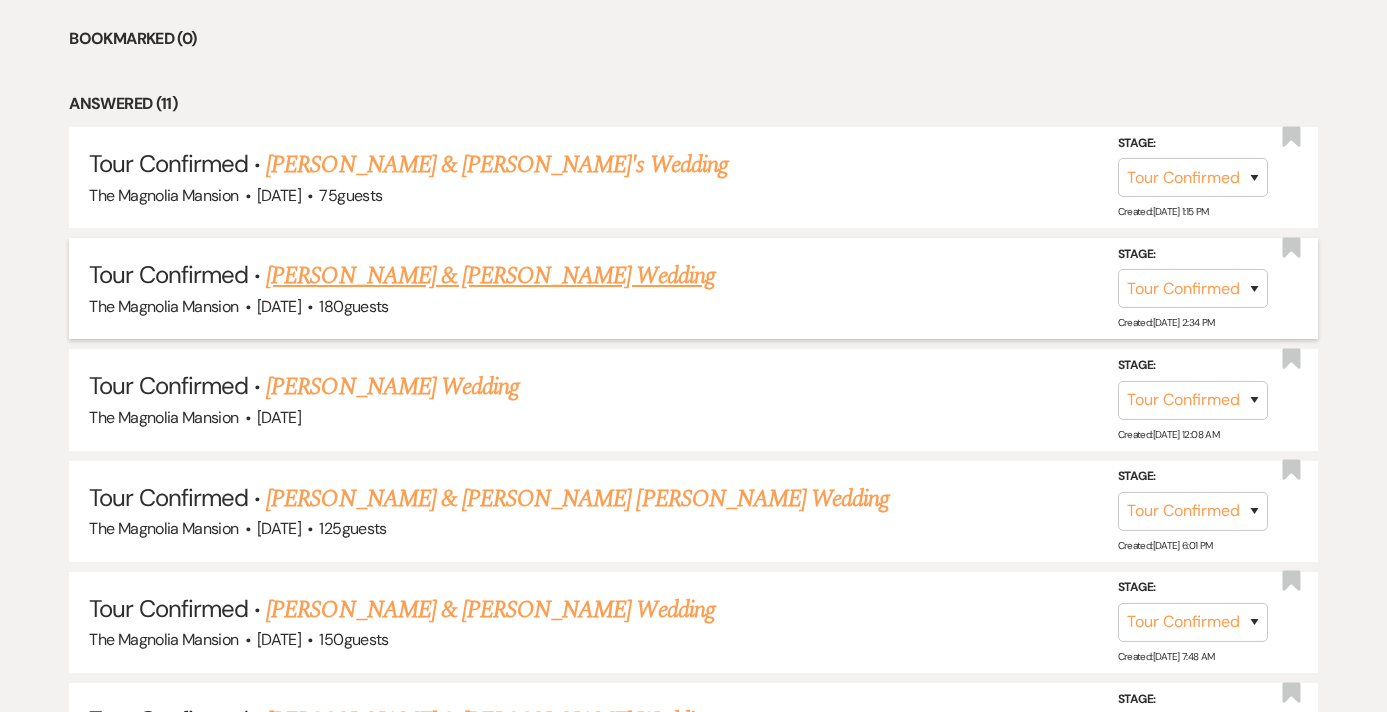click on "Cesar García & Allison Gutierrez's Wedding" at bounding box center [490, 276] 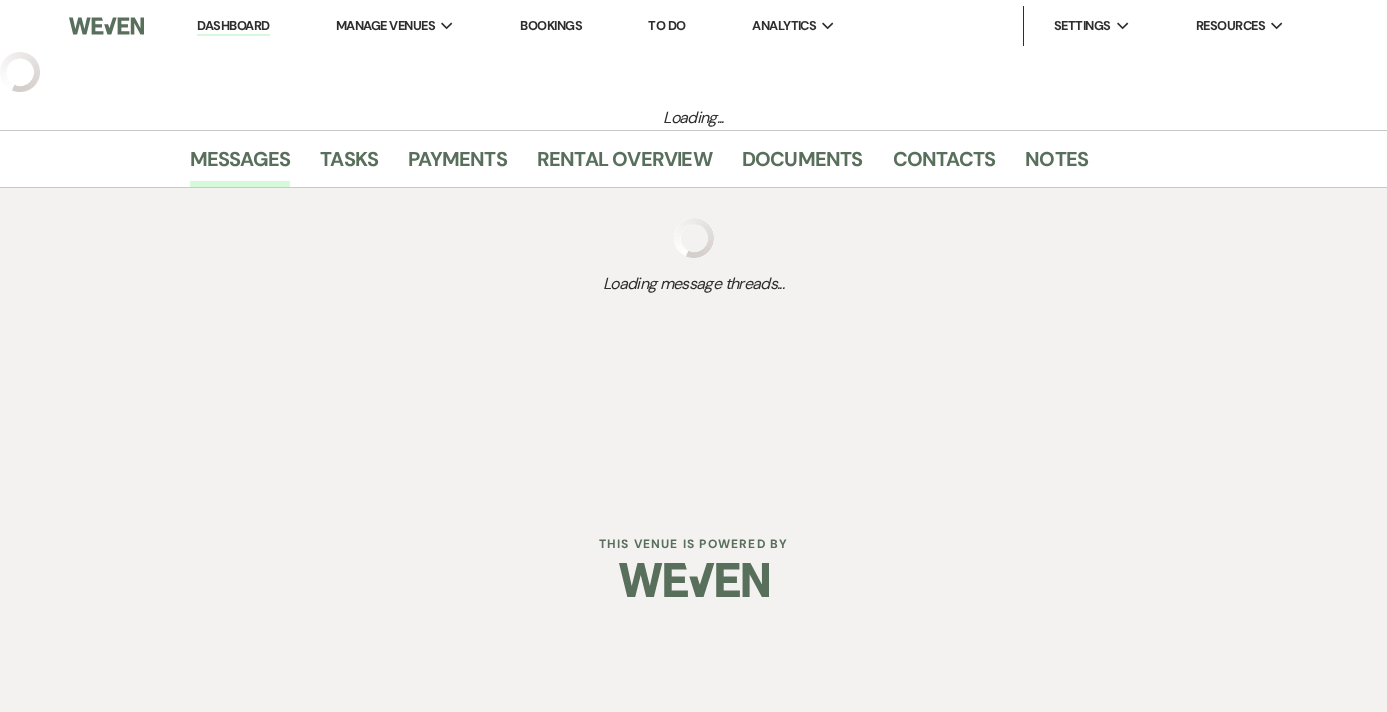 select on "4" 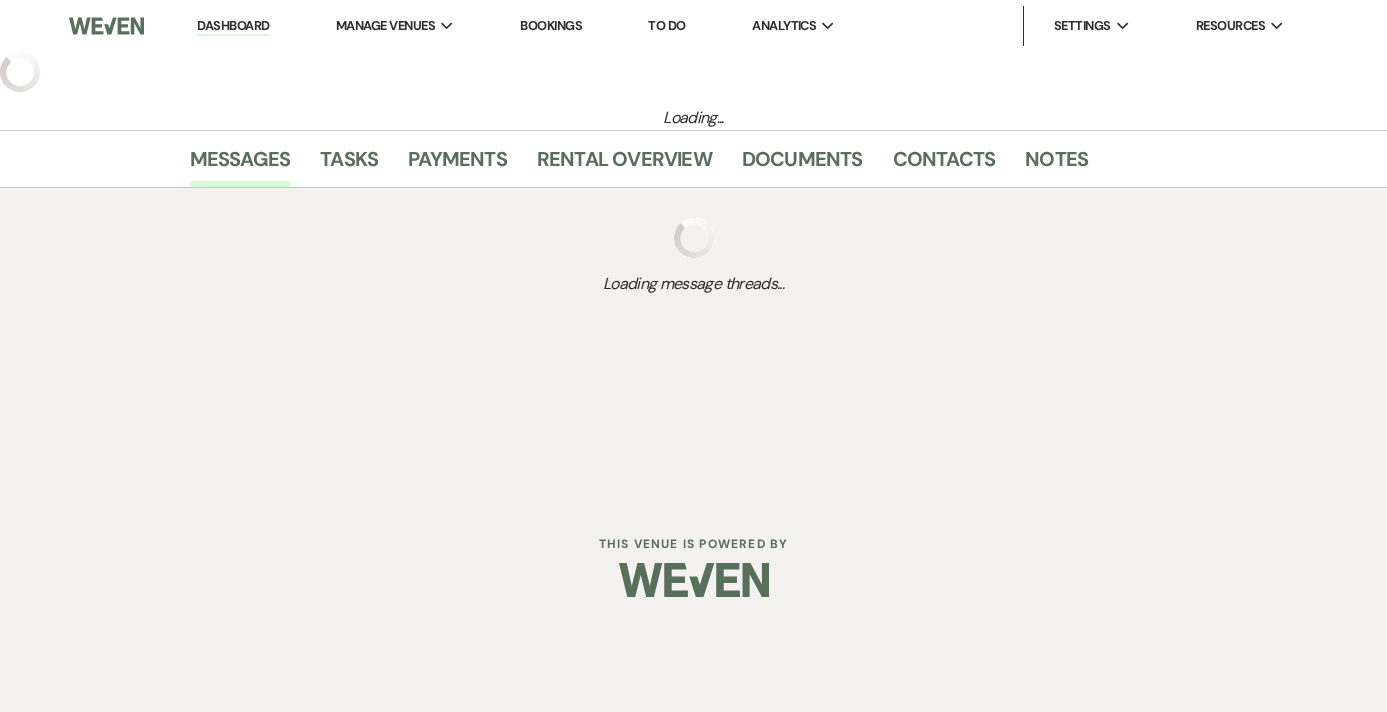 select on "5" 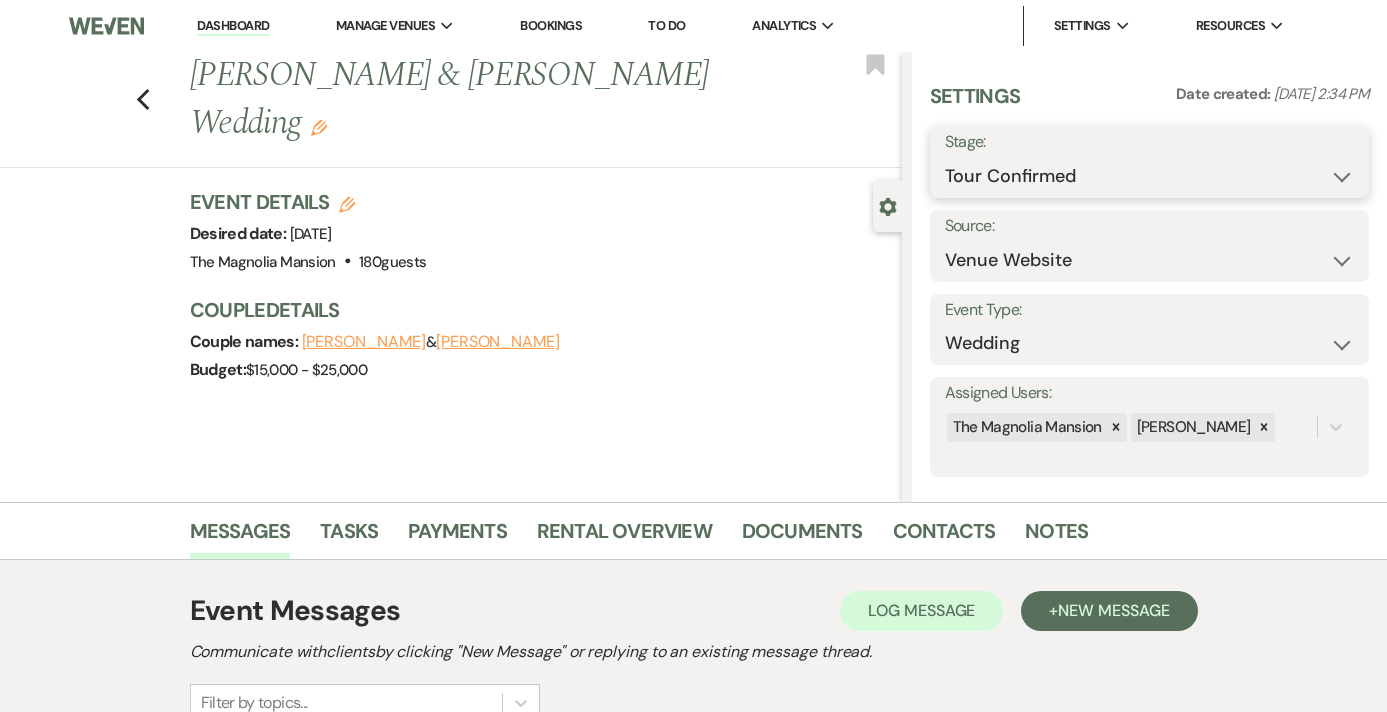 click on "Inquiry Follow Up Tour Requested Tour Confirmed Toured Proposal Sent Booked Lost" at bounding box center (1149, 176) 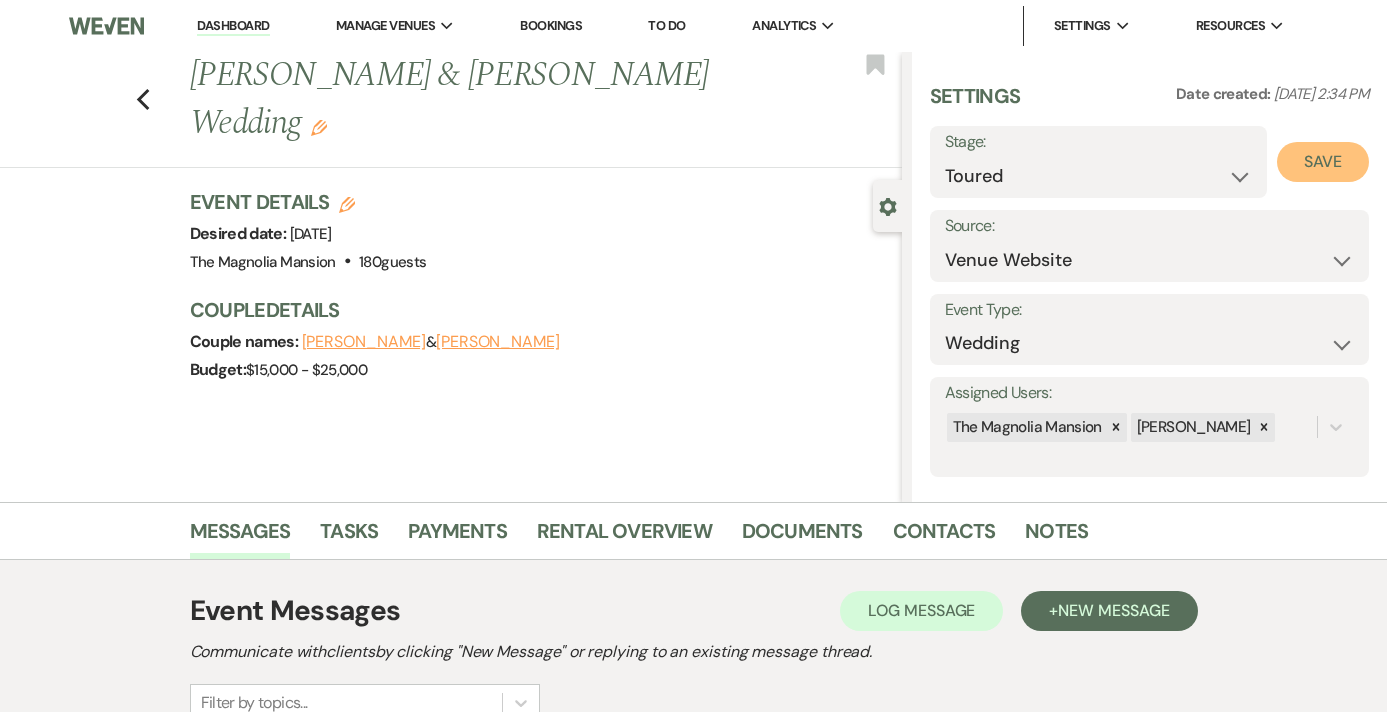 click on "Save" at bounding box center [1323, 162] 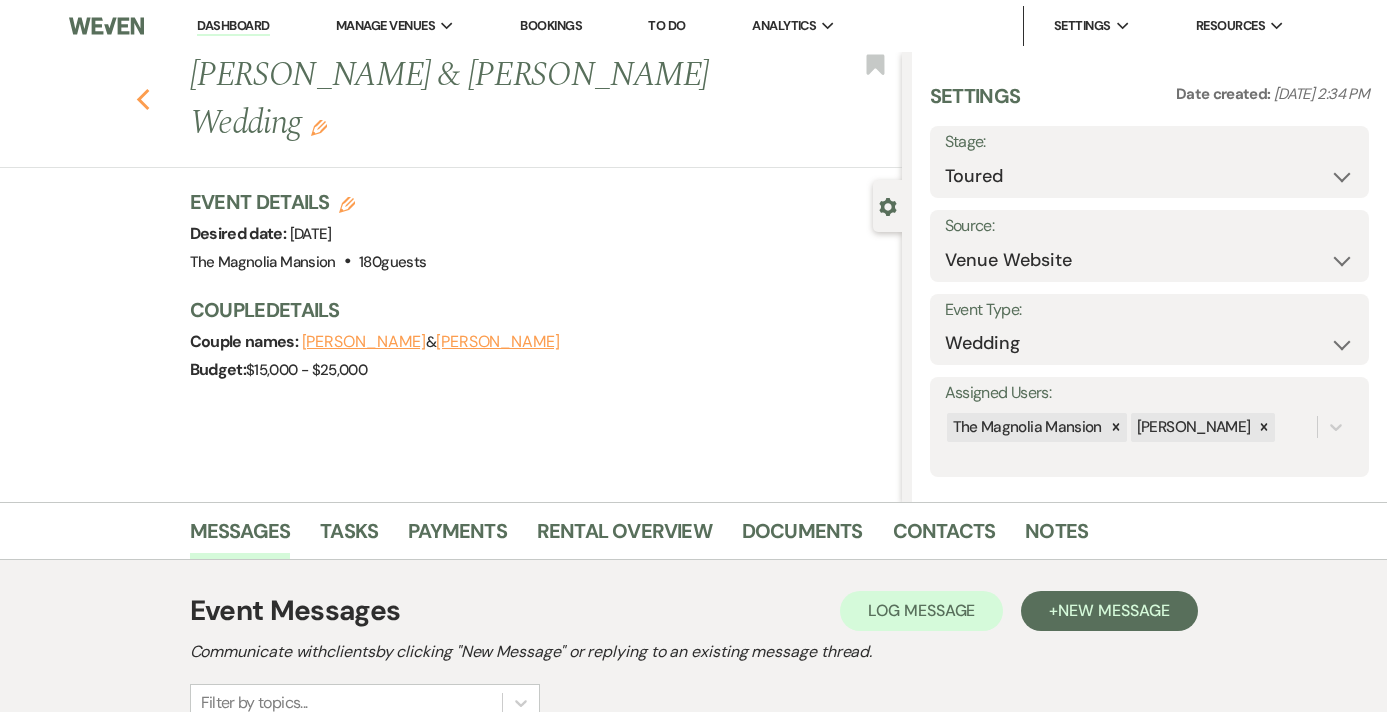 click on "Previous" 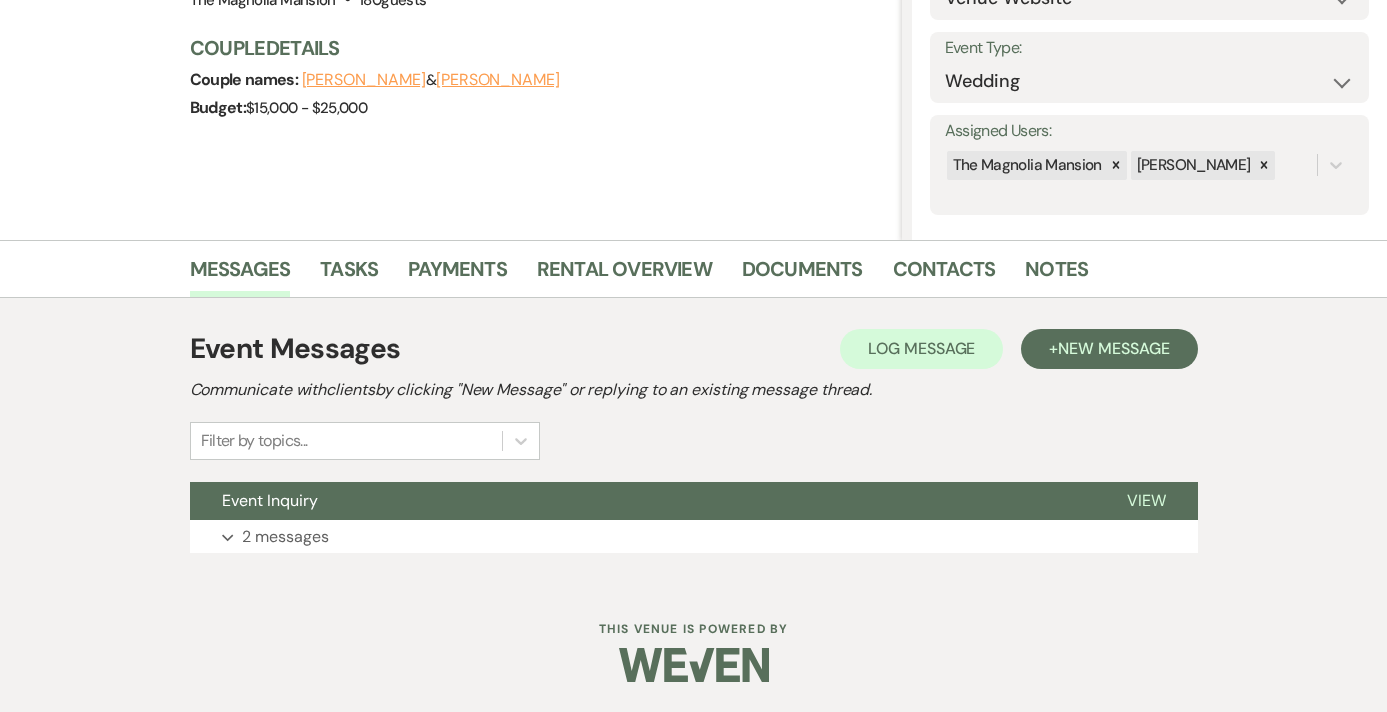 select on "4" 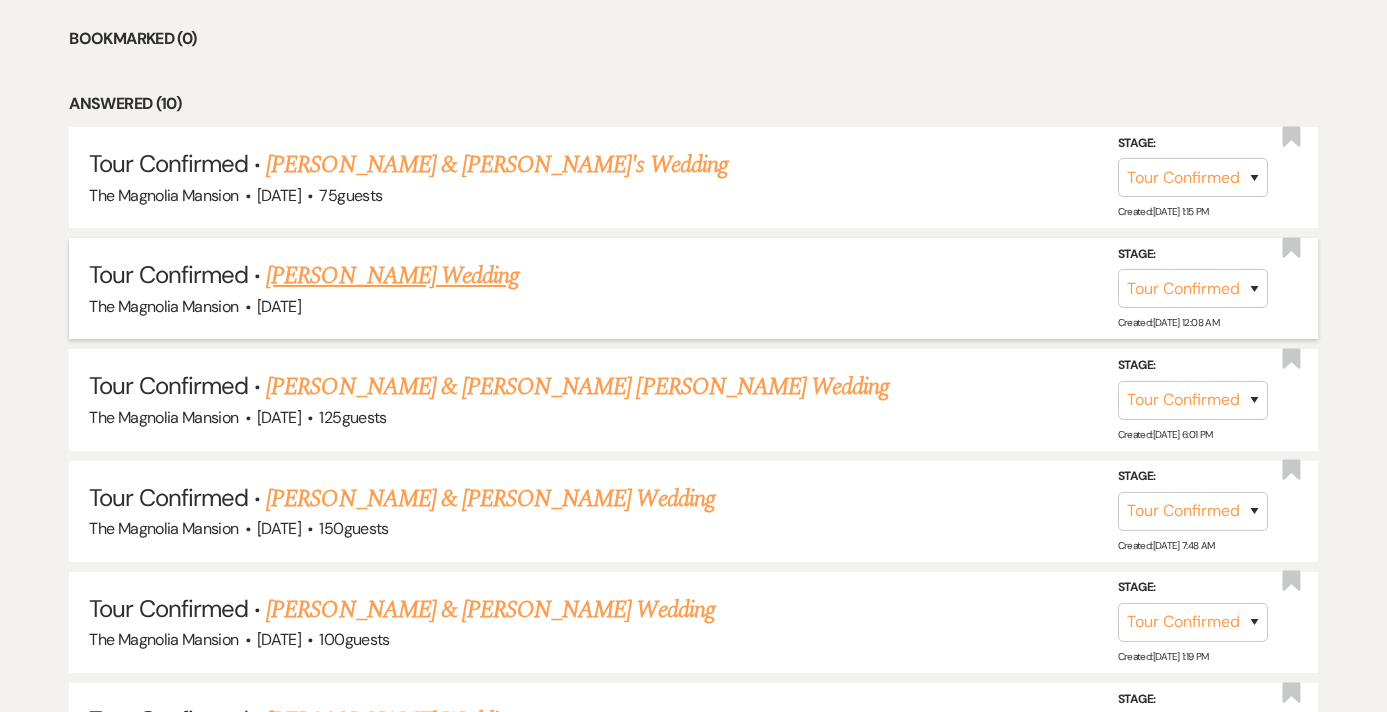 scroll, scrollTop: 857, scrollLeft: 0, axis: vertical 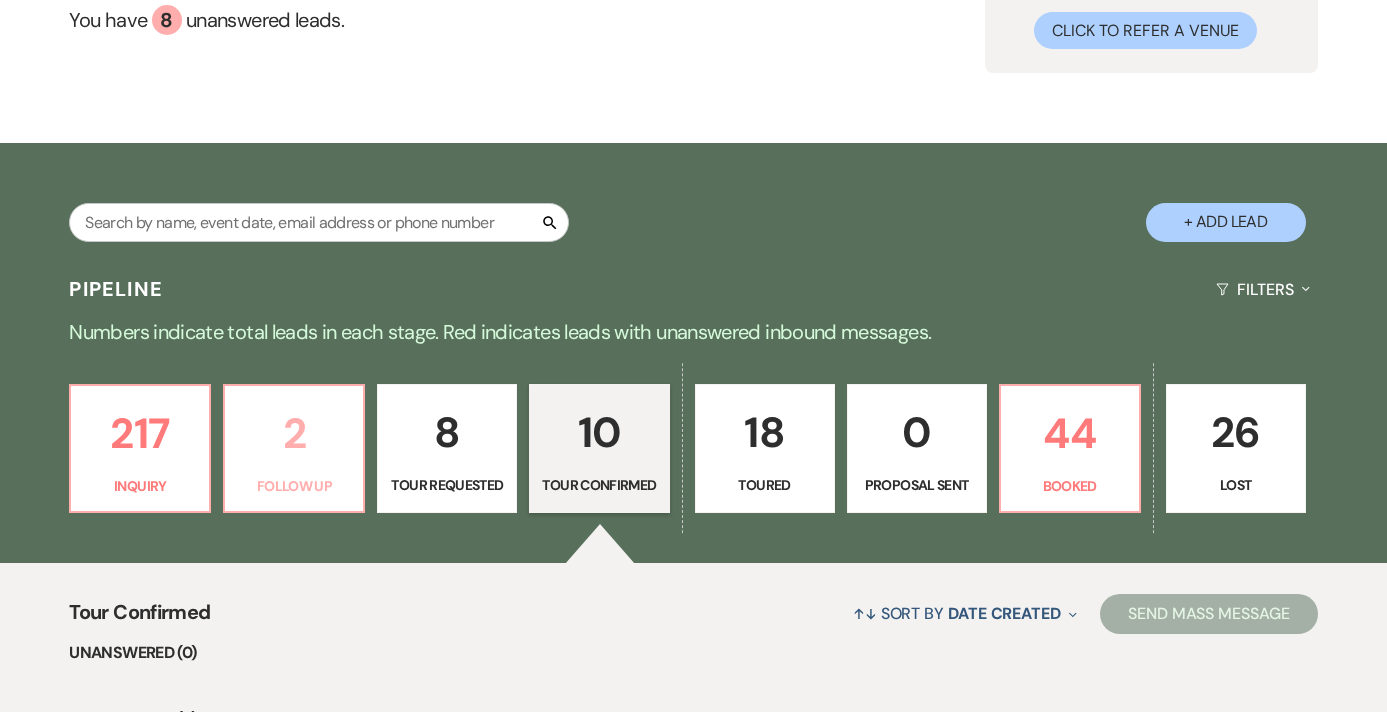 click on "2" at bounding box center [294, 433] 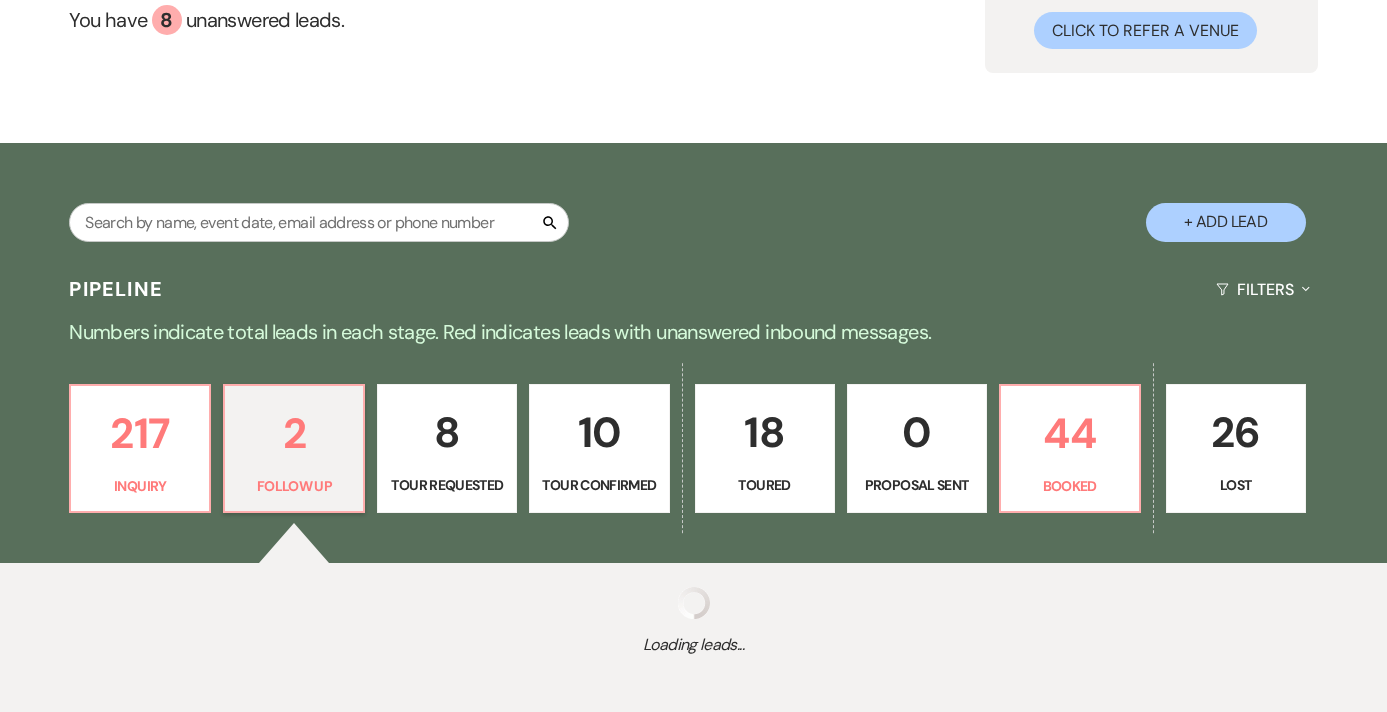 select on "9" 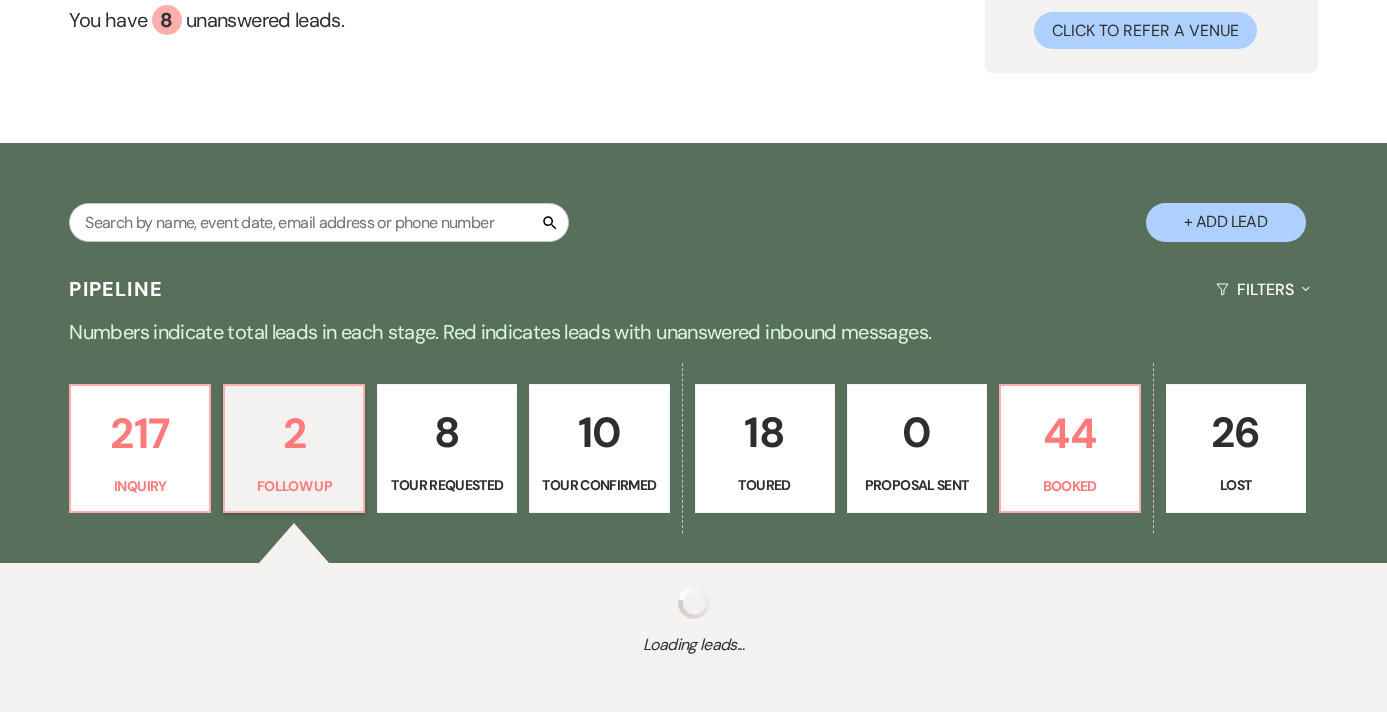 select on "9" 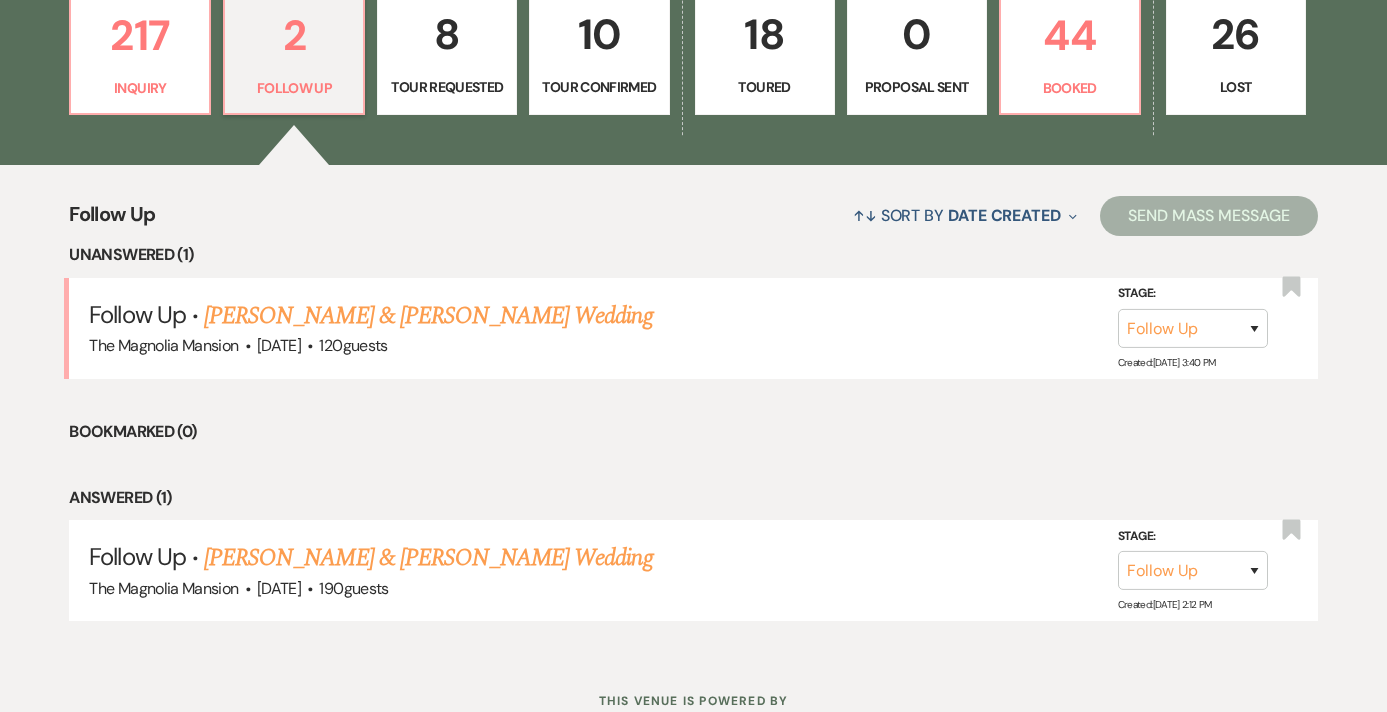 scroll, scrollTop: 664, scrollLeft: 0, axis: vertical 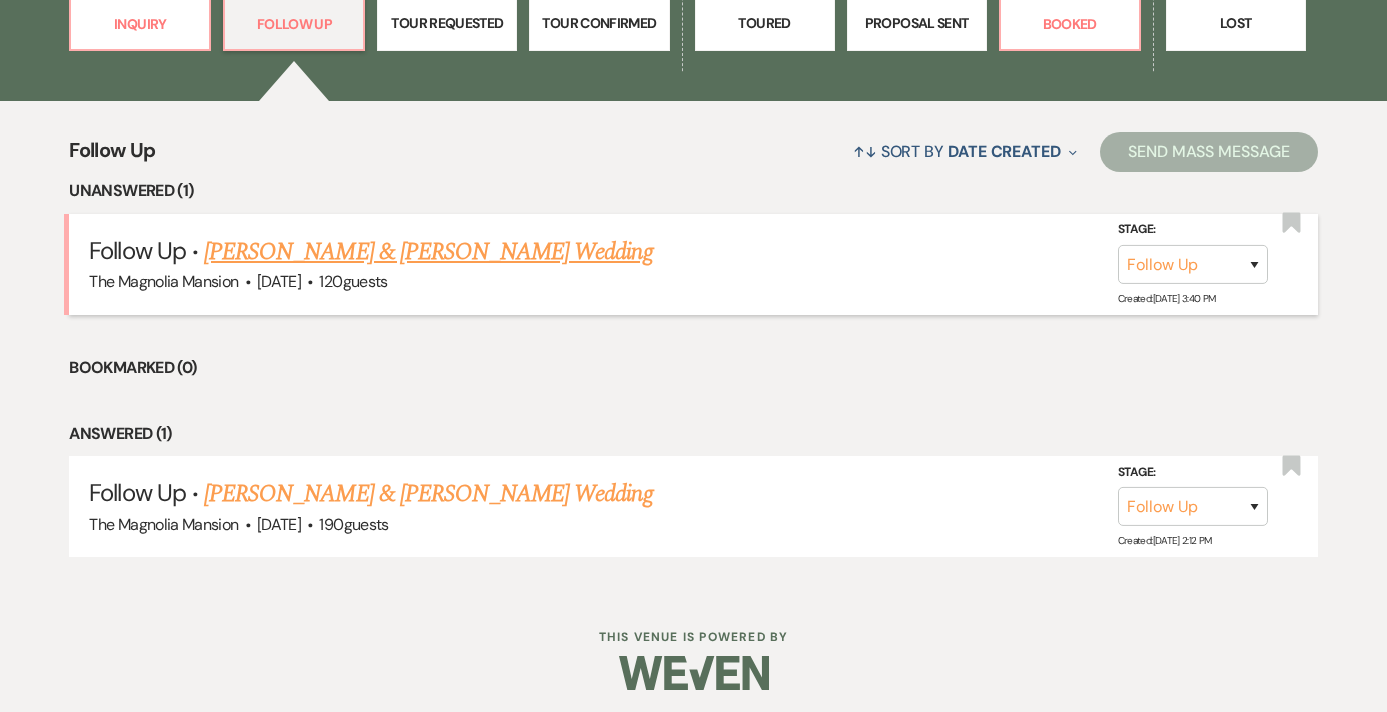 click on "Sean Moran & Sean Moran's Wedding" at bounding box center (428, 252) 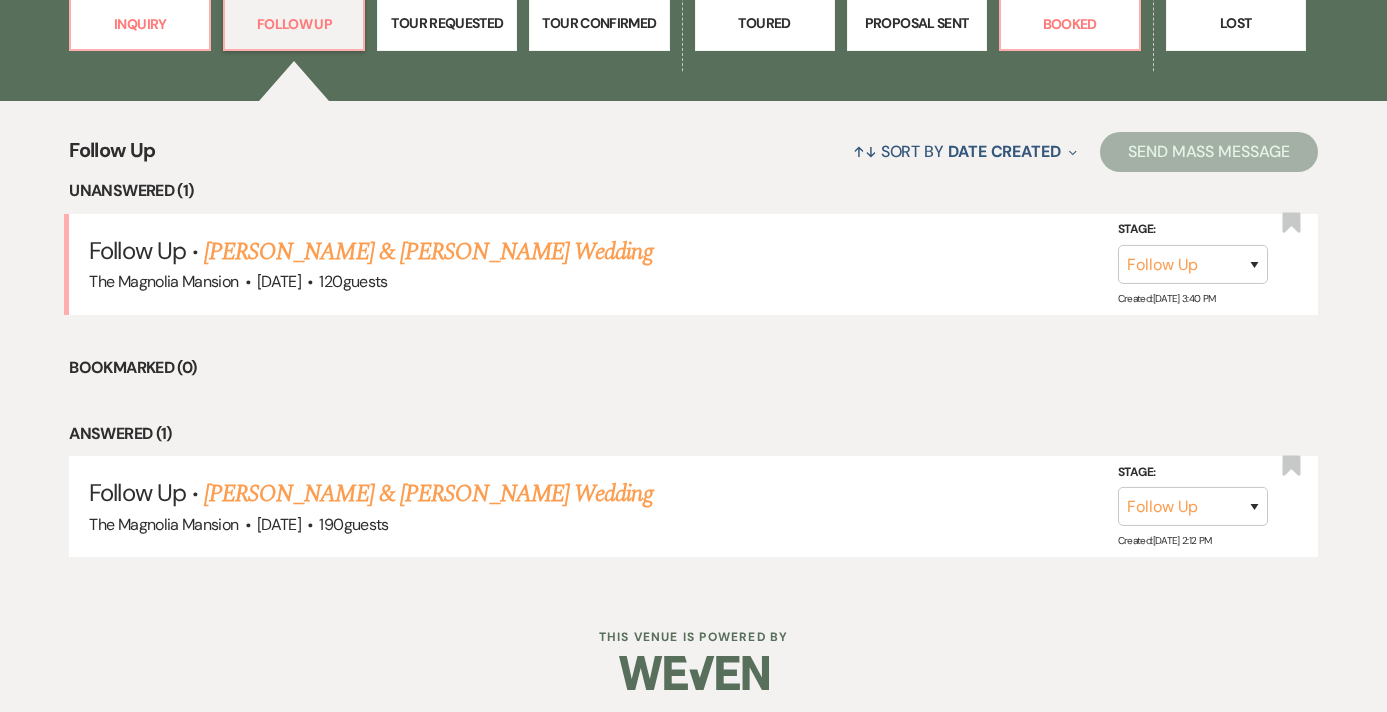 scroll, scrollTop: 0, scrollLeft: 0, axis: both 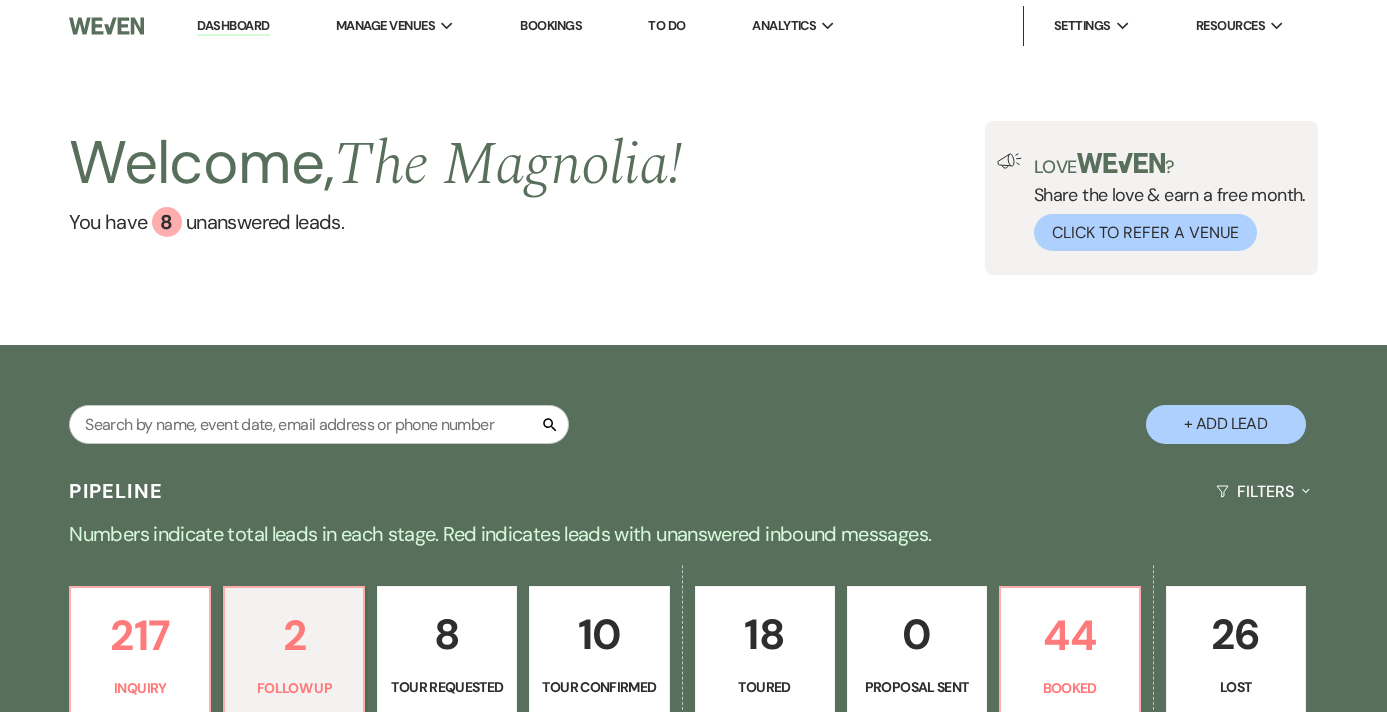 select on "9" 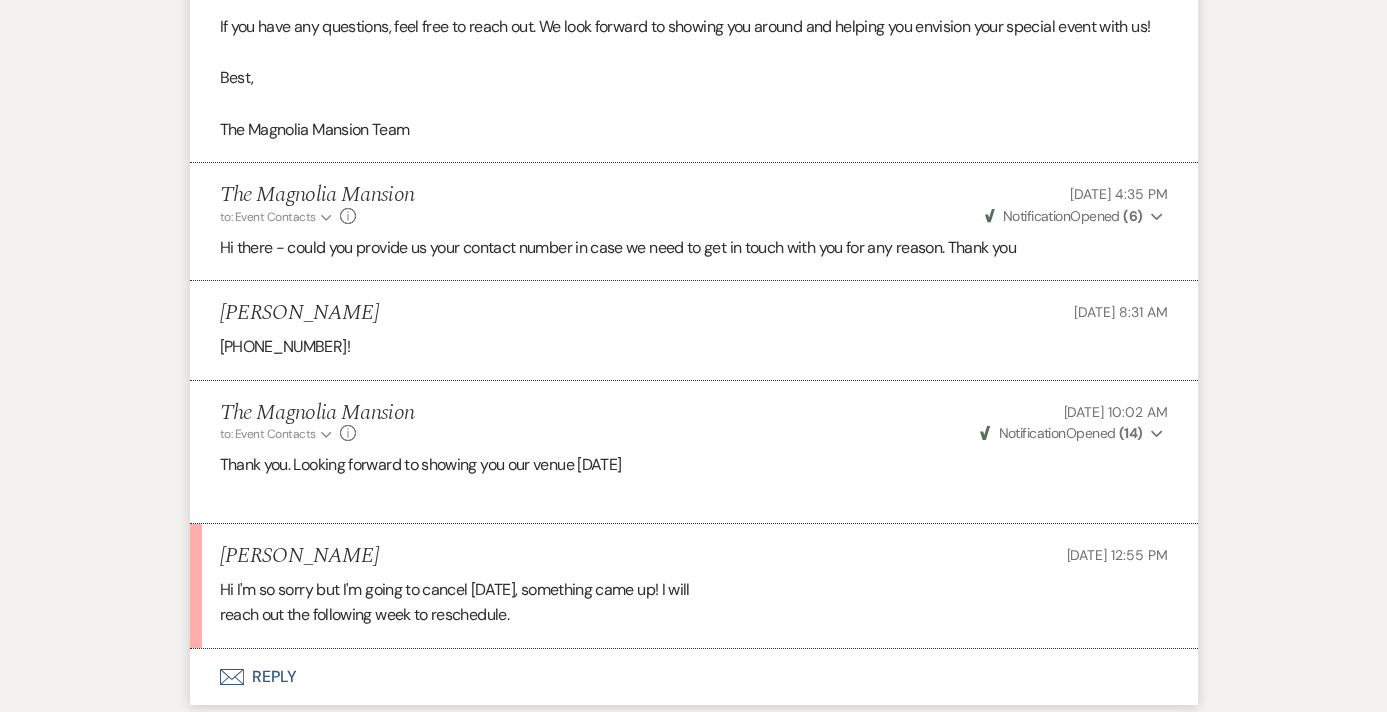 scroll, scrollTop: 4537, scrollLeft: 0, axis: vertical 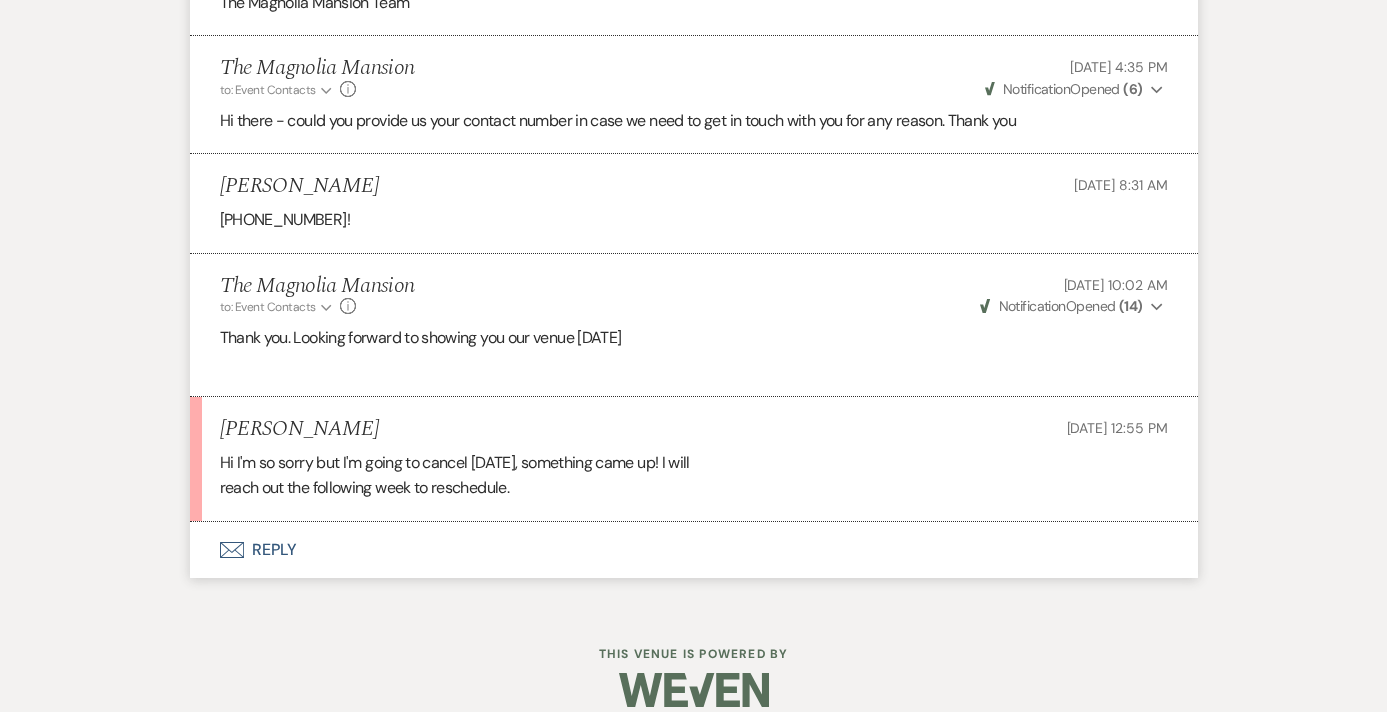 click on "Envelope Reply" at bounding box center (694, 550) 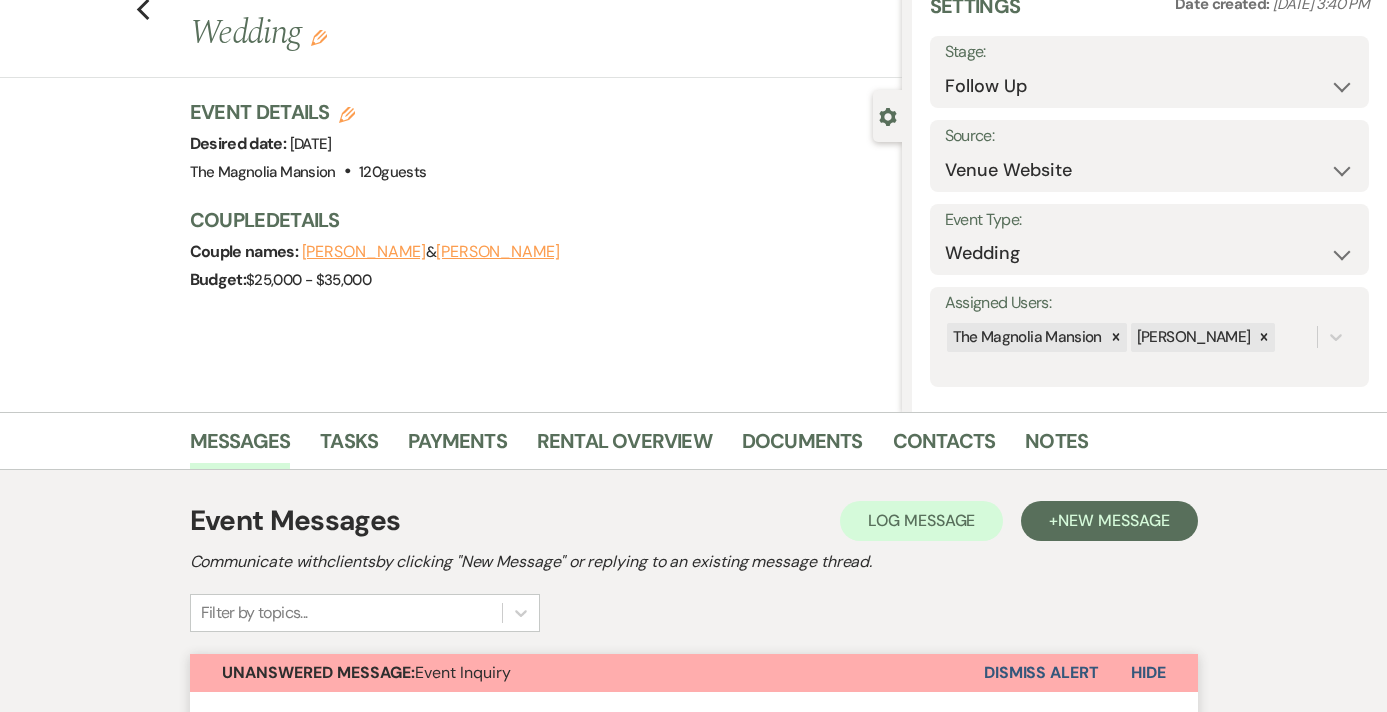 scroll, scrollTop: 0, scrollLeft: 0, axis: both 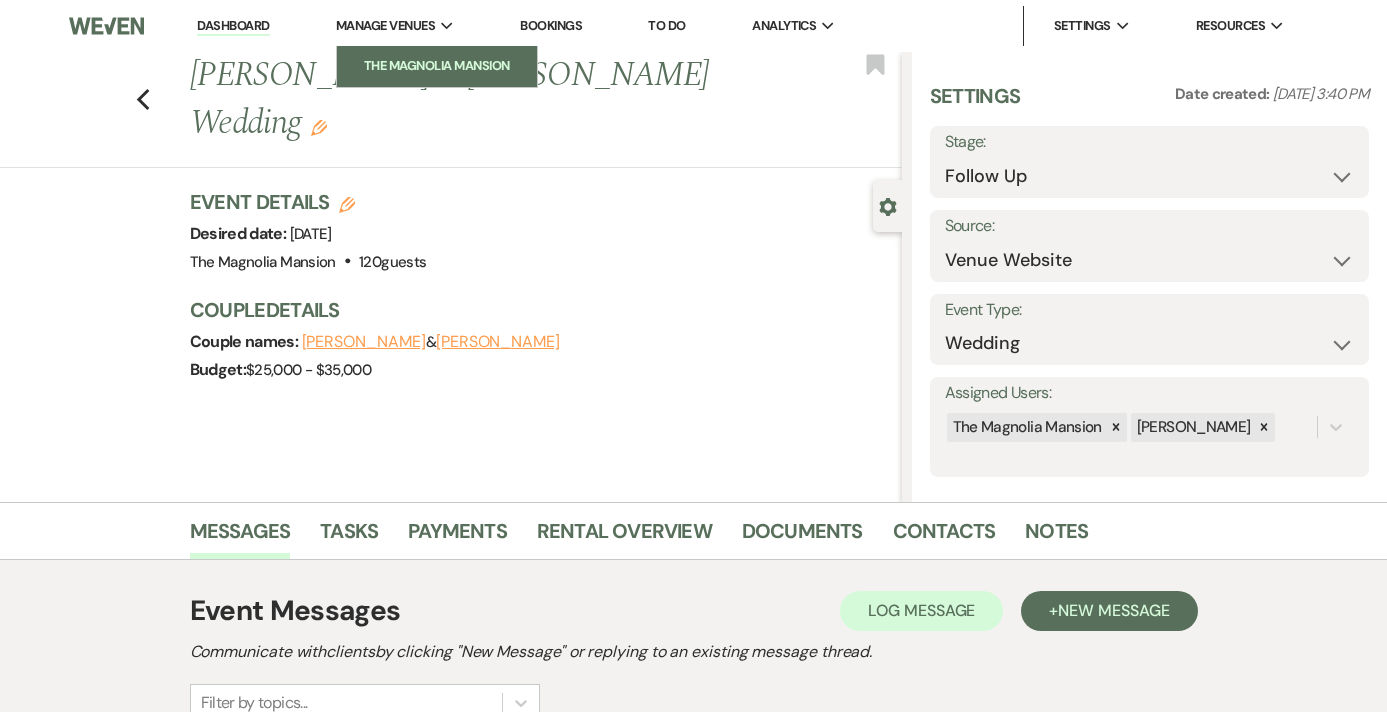 click on "The Magnolia Mansion" at bounding box center (437, 66) 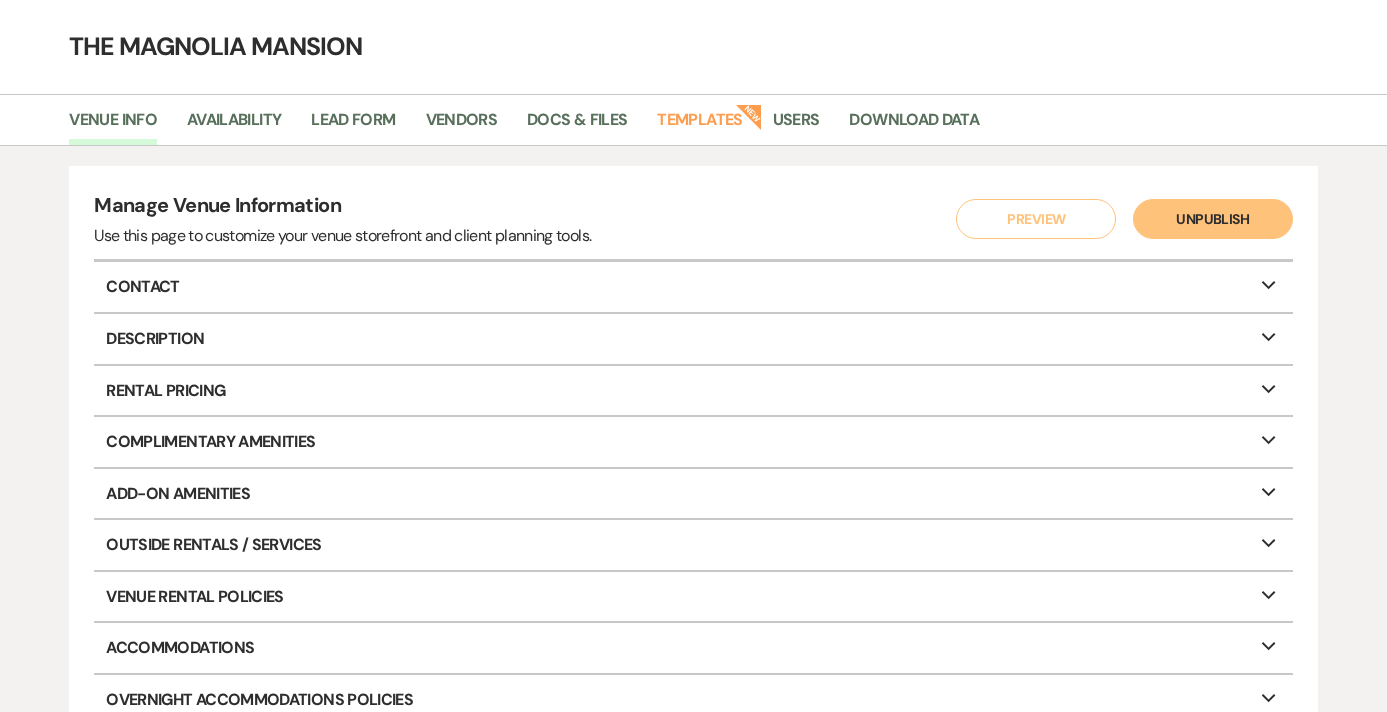 scroll, scrollTop: 0, scrollLeft: 0, axis: both 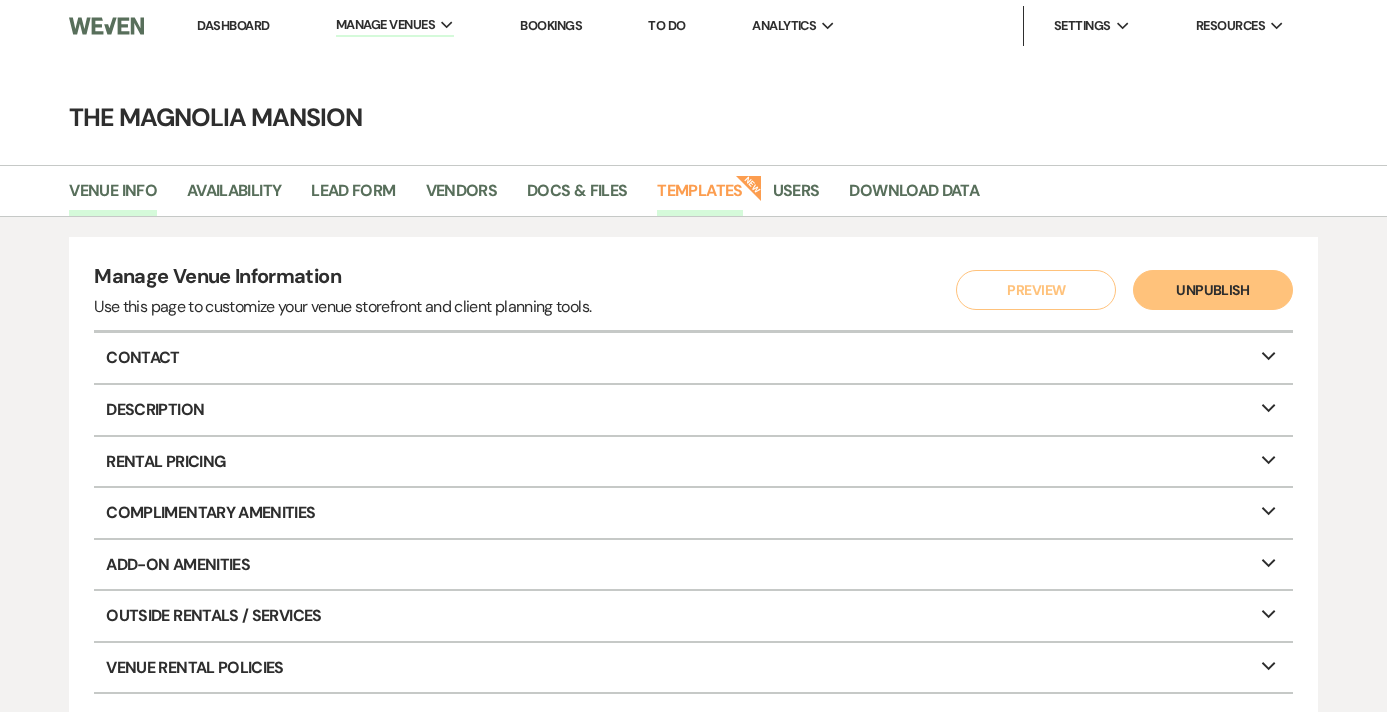 click on "Templates" at bounding box center (699, 197) 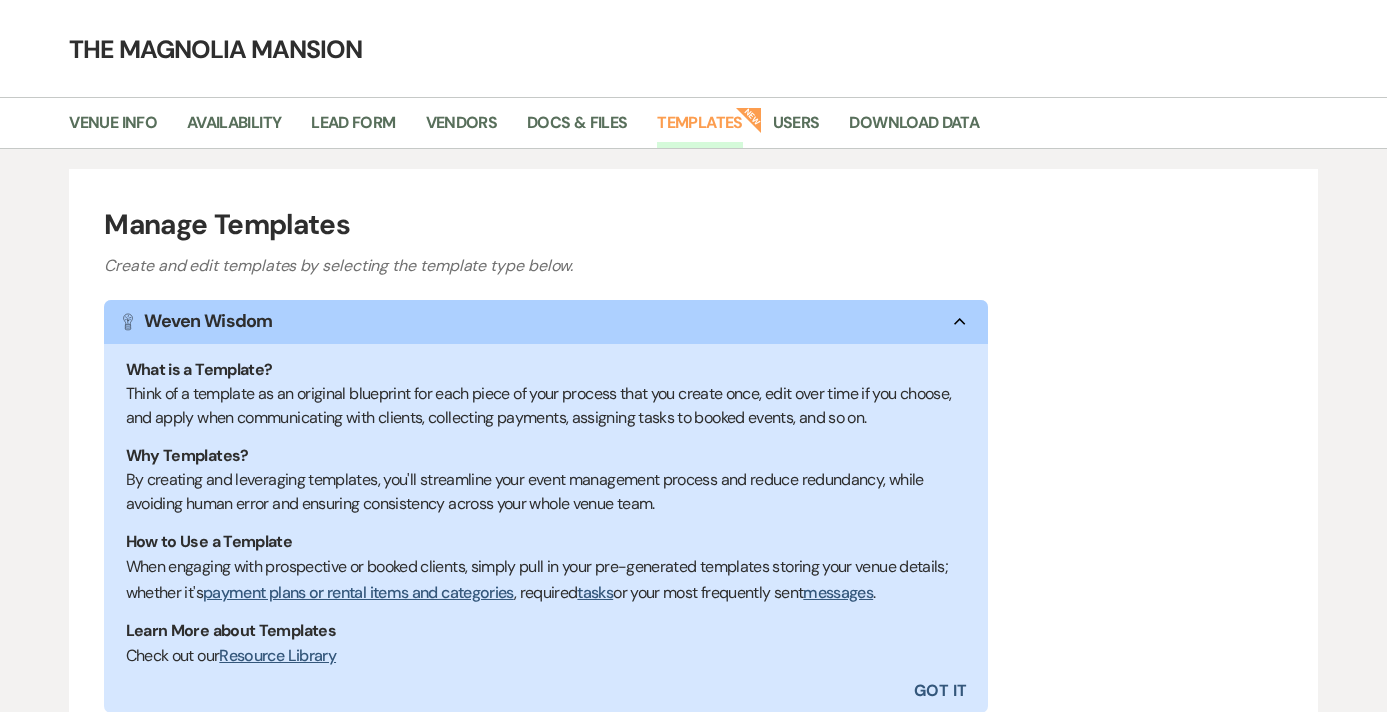 scroll, scrollTop: 364, scrollLeft: 0, axis: vertical 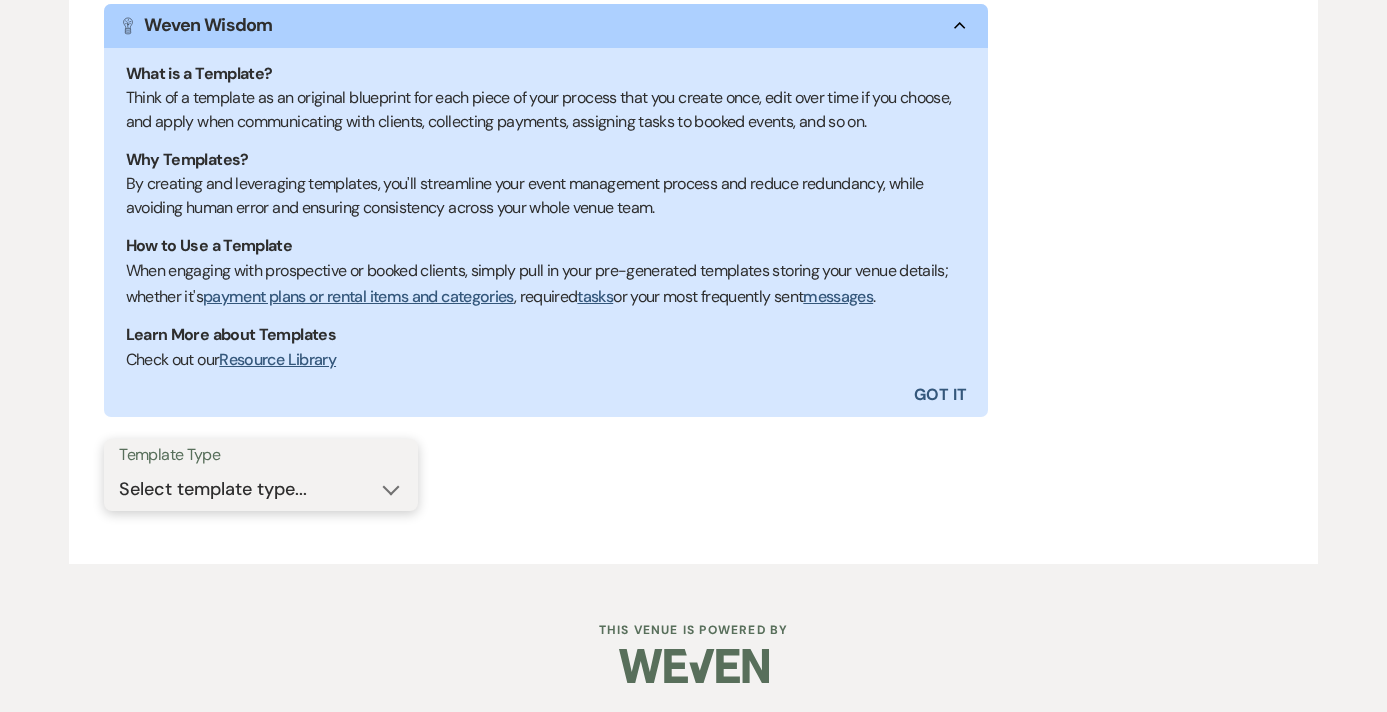 click on "Select template type... Task List Message Templates Payment Plan Inventory Items Categories" at bounding box center (261, 489) 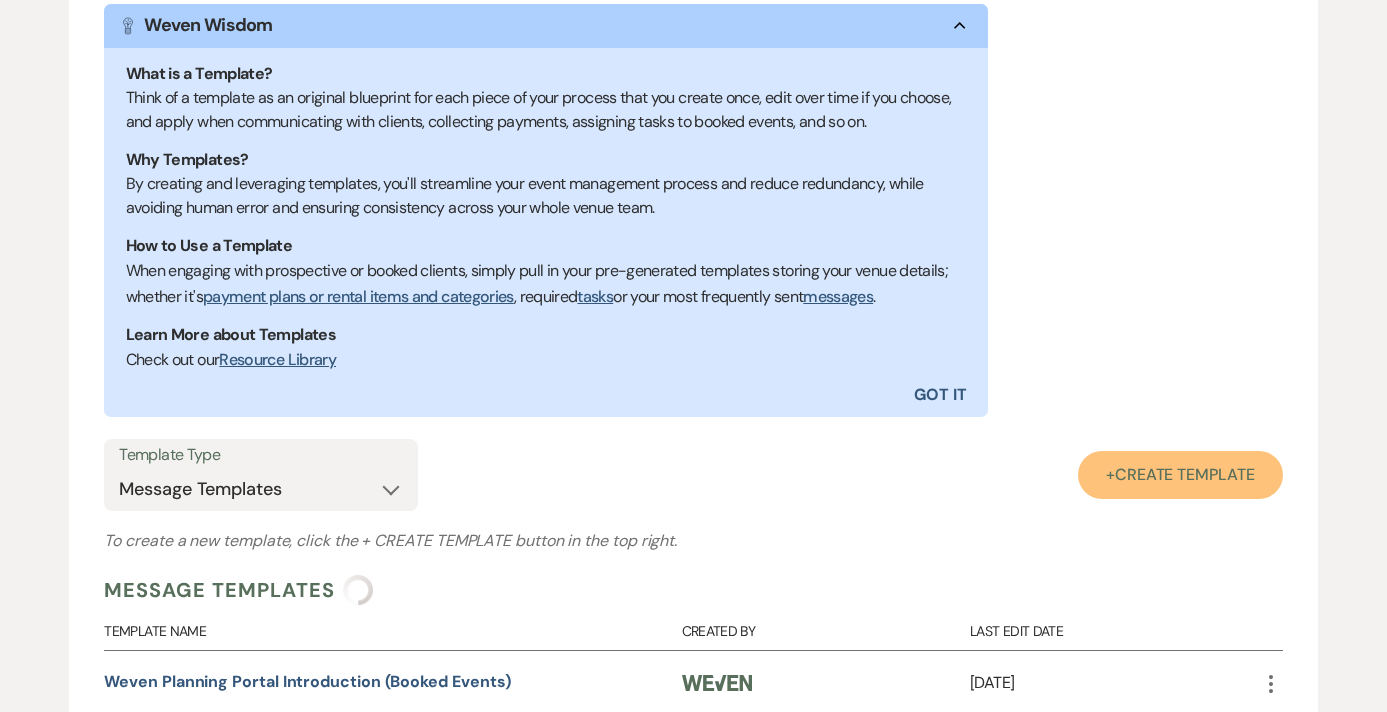 click on "+  Create Template" at bounding box center (1180, 475) 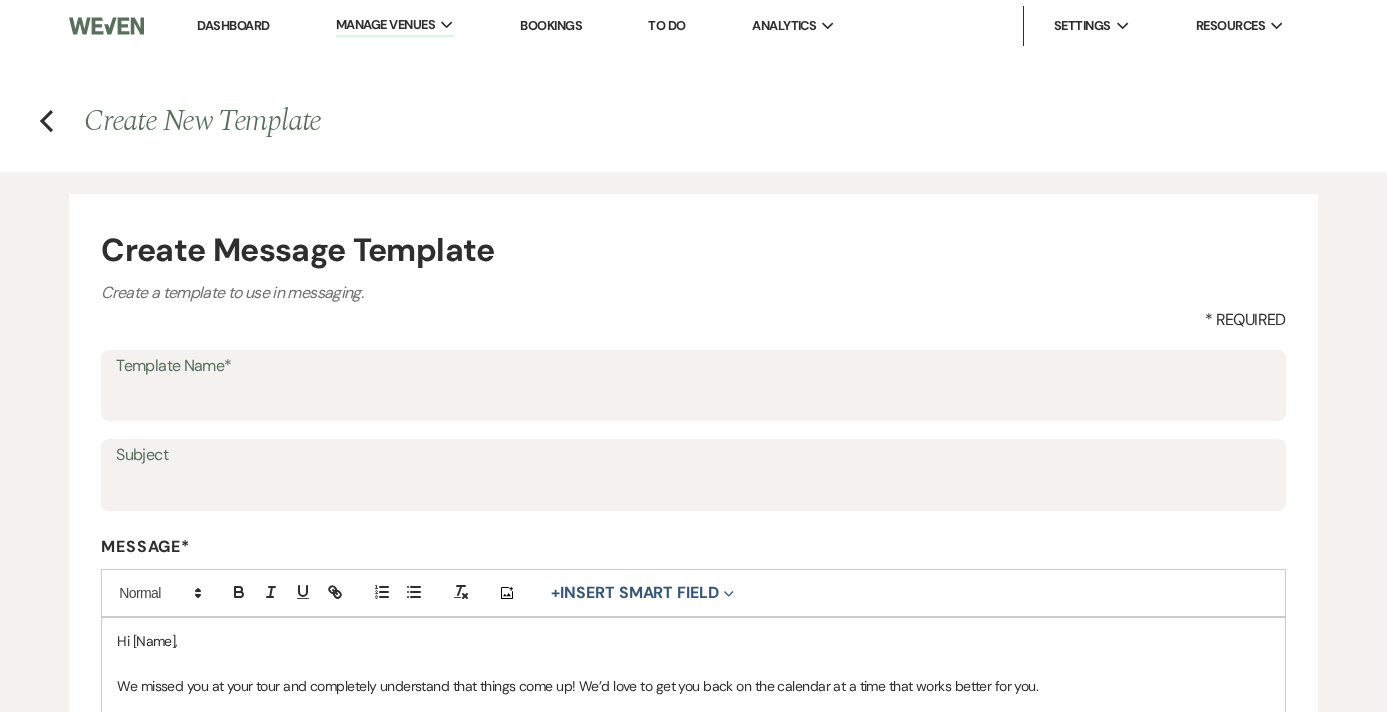 scroll, scrollTop: 324, scrollLeft: 0, axis: vertical 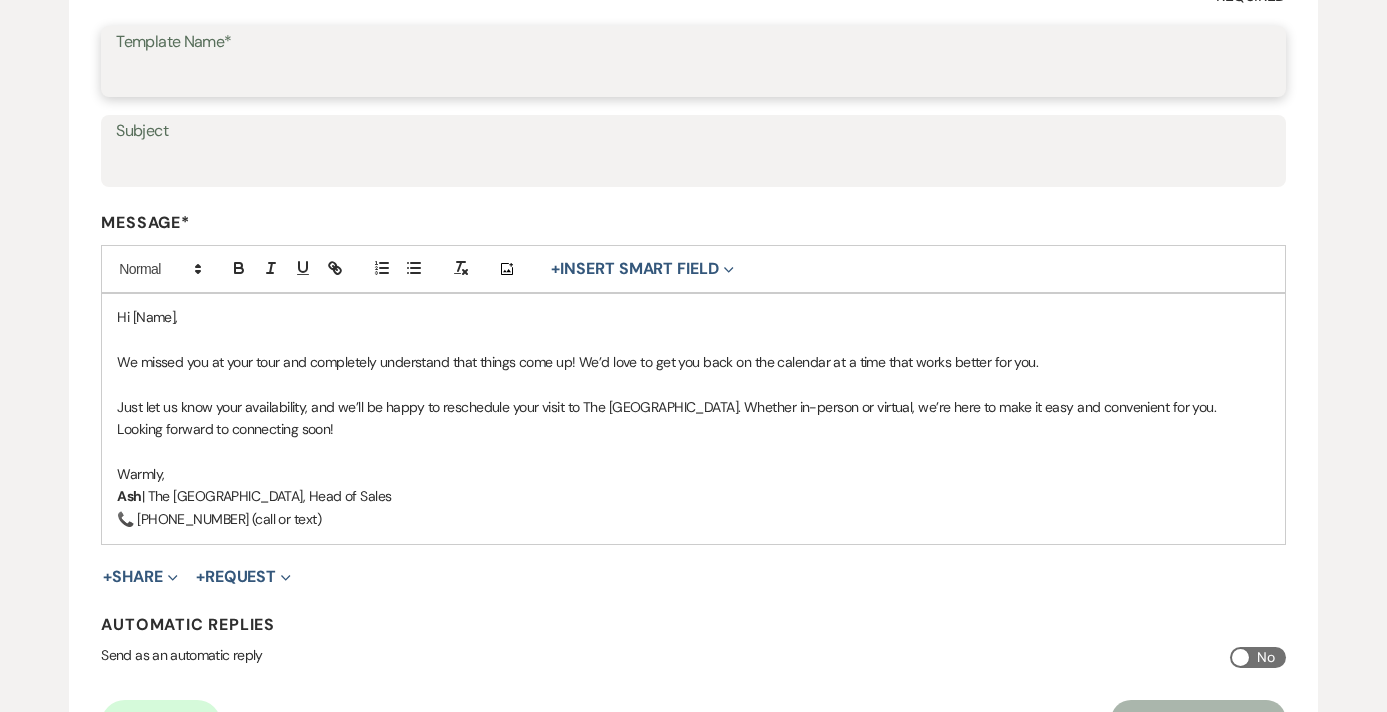 click on "Template Name*" at bounding box center (693, 75) 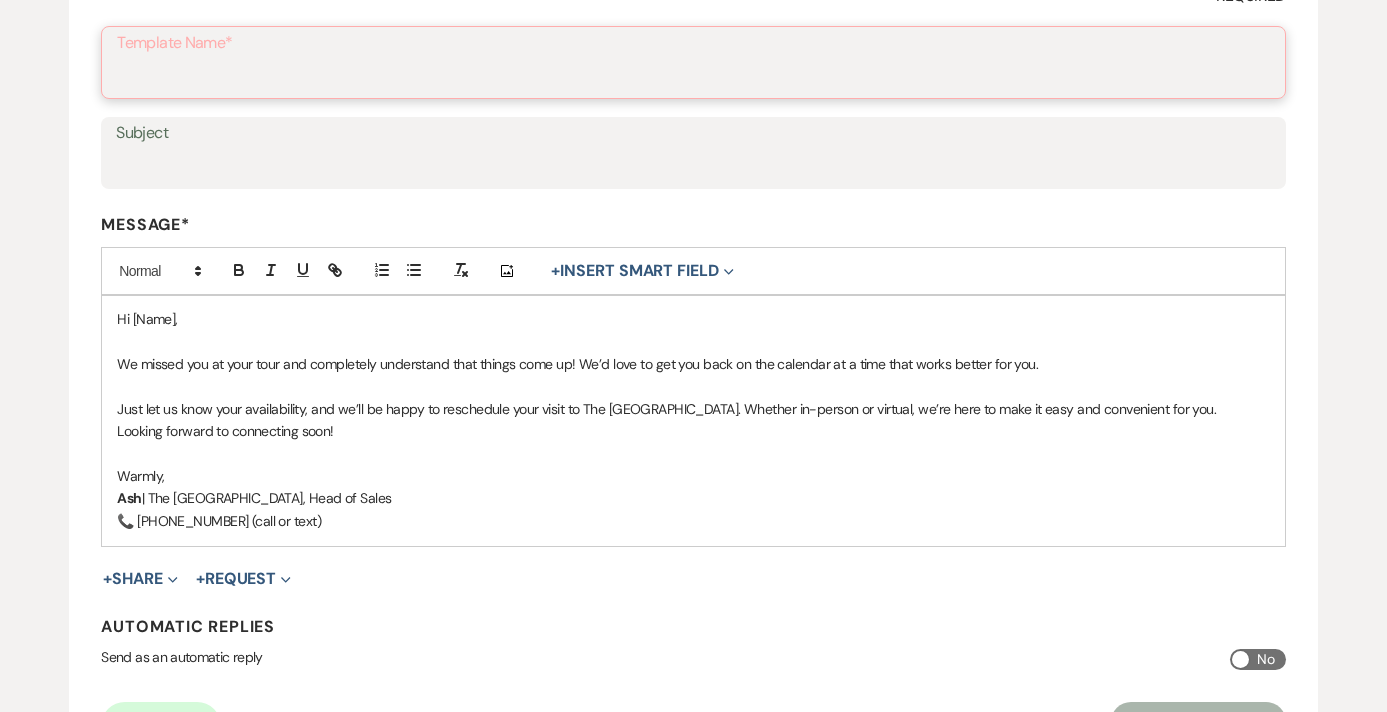 paste on "Let Us Know When You’d Like to Reschedule Your Tour" 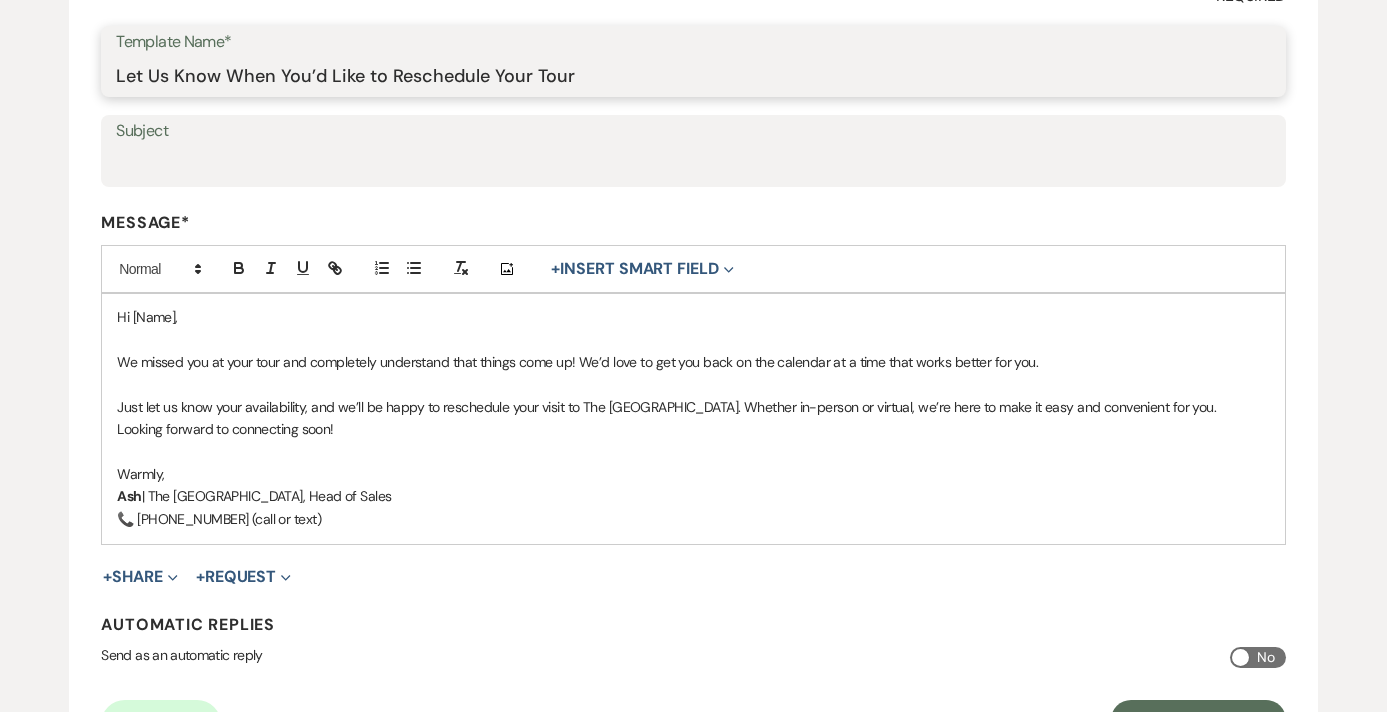 type on "Let Us Know When You’d Like to Reschedule Your Tour" 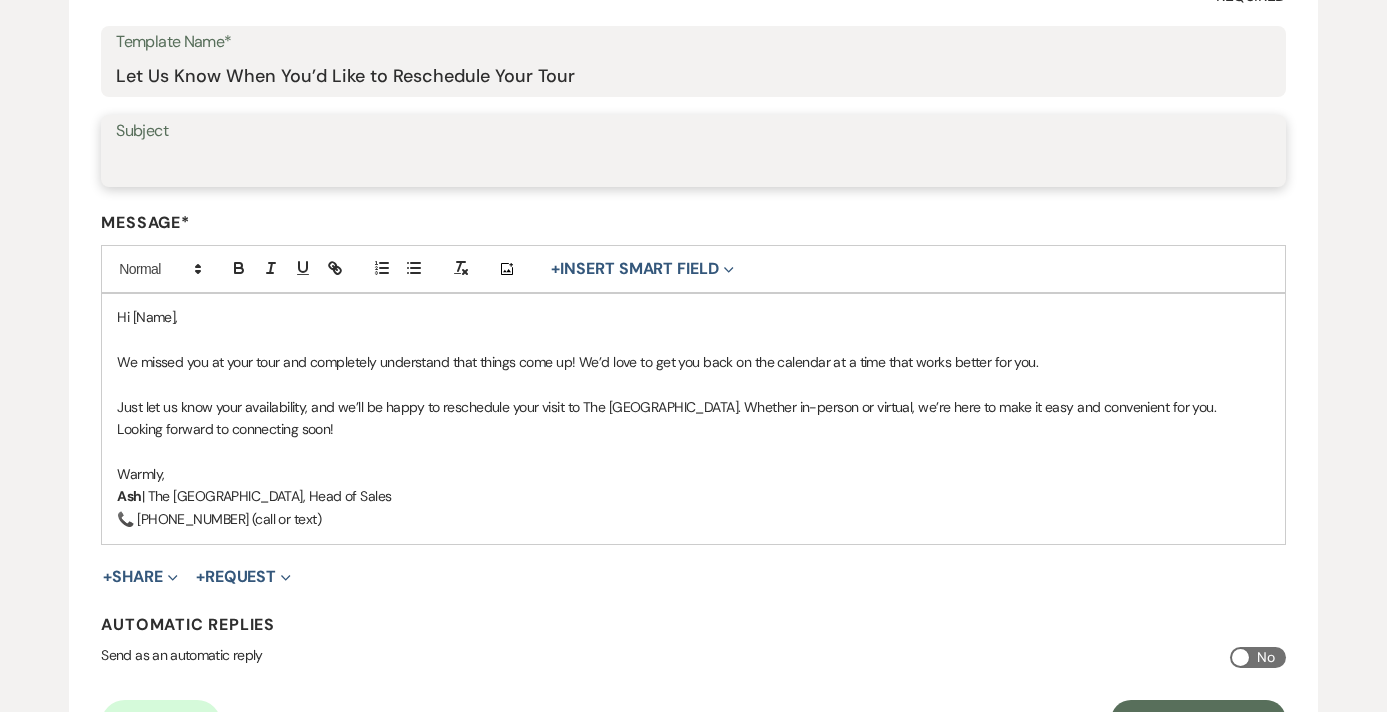 click on "Subject" at bounding box center [693, 165] 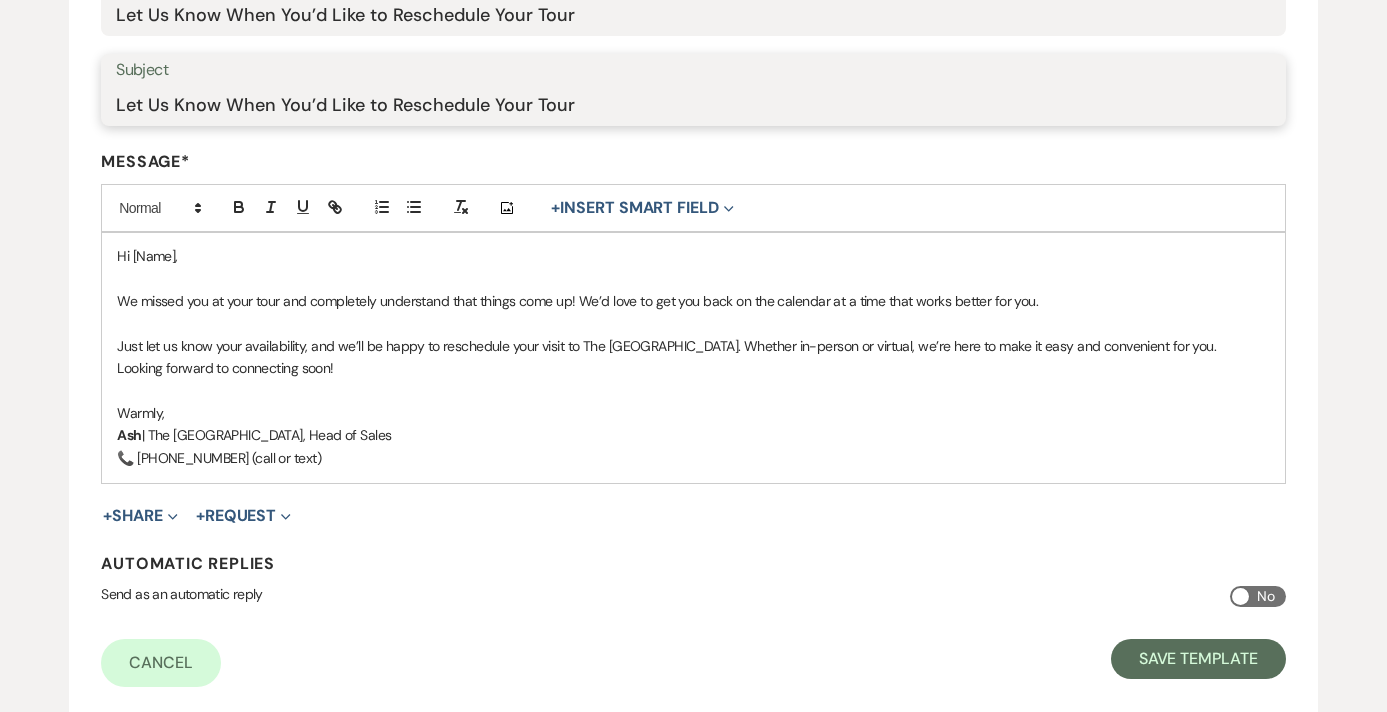 scroll, scrollTop: 390, scrollLeft: 0, axis: vertical 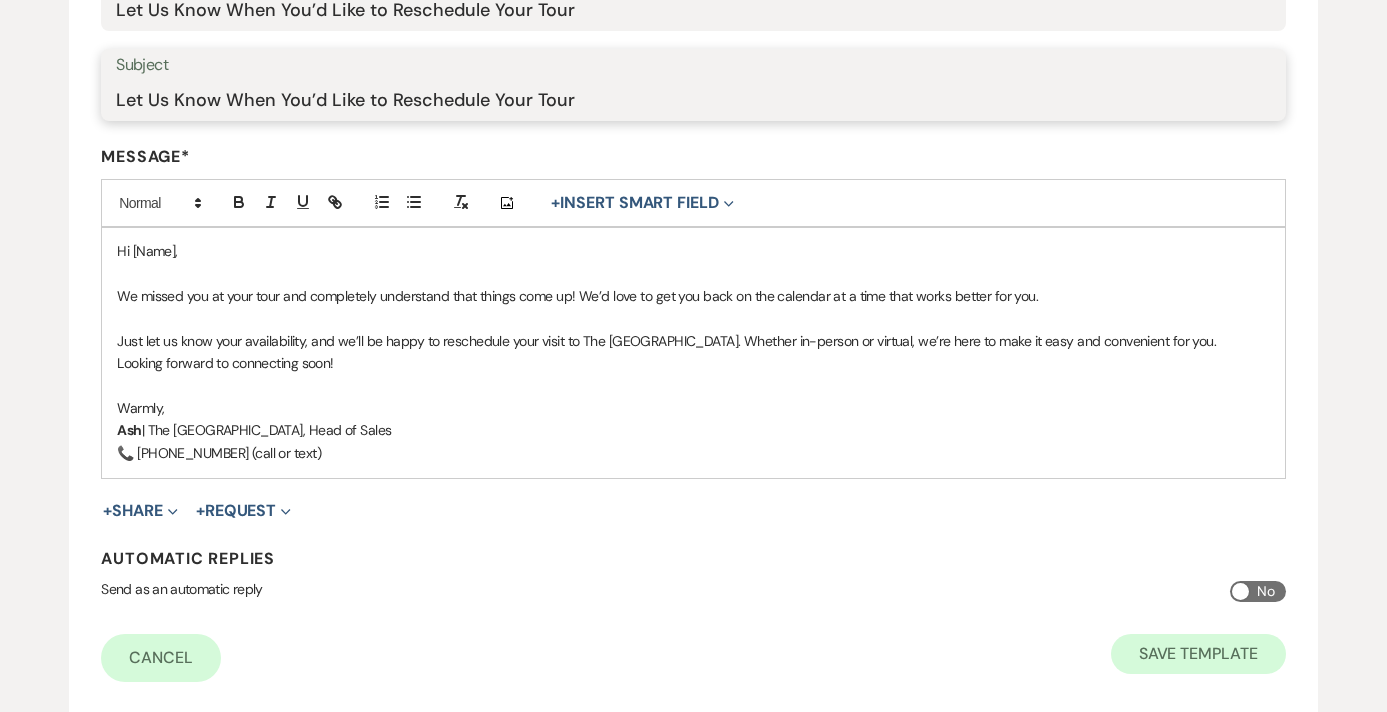 type on "Let Us Know When You’d Like to Reschedule Your Tour" 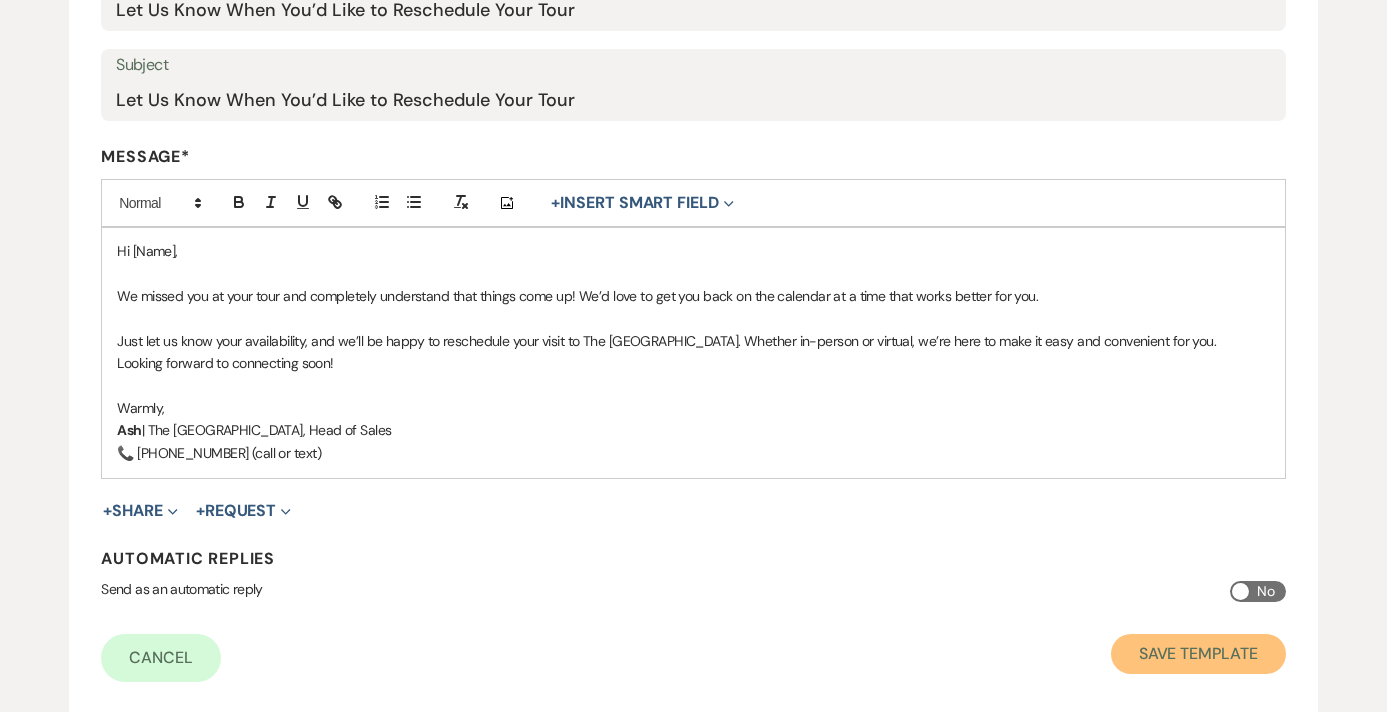 click on "Save Template" at bounding box center [1198, 654] 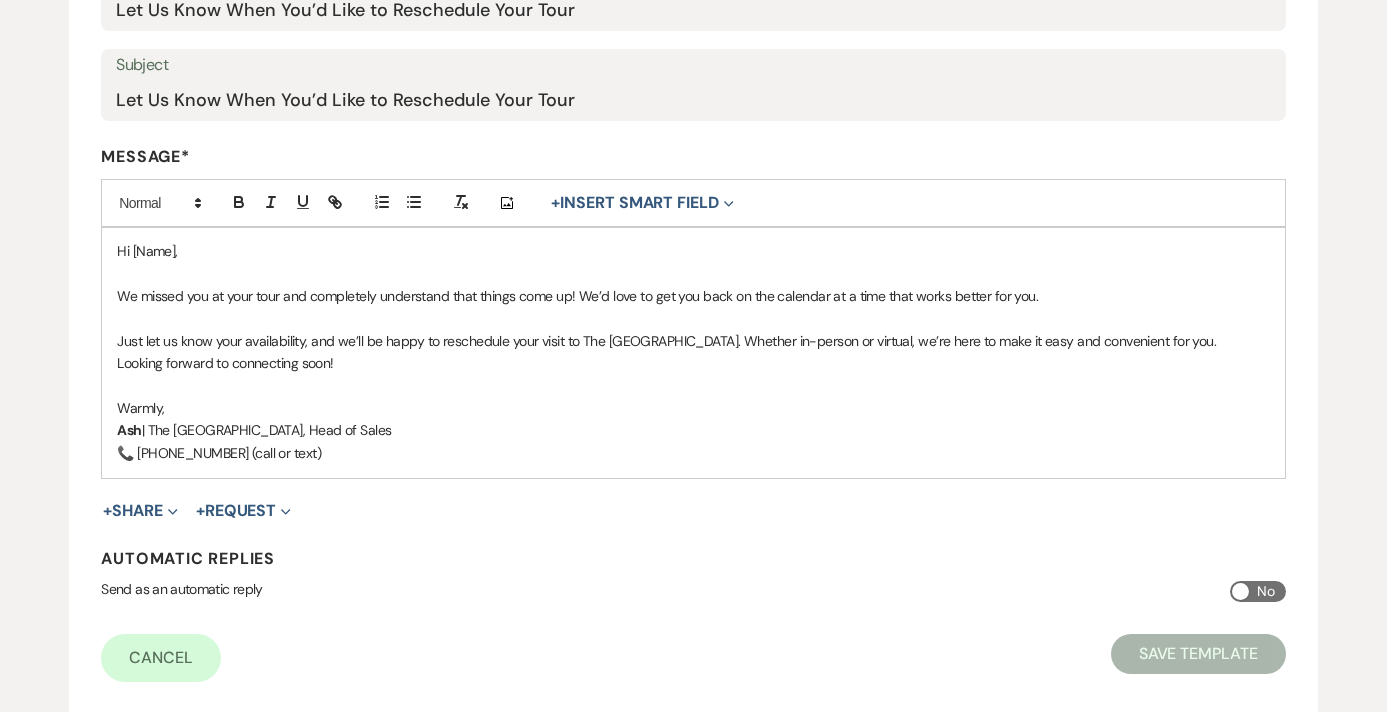 scroll, scrollTop: 0, scrollLeft: 0, axis: both 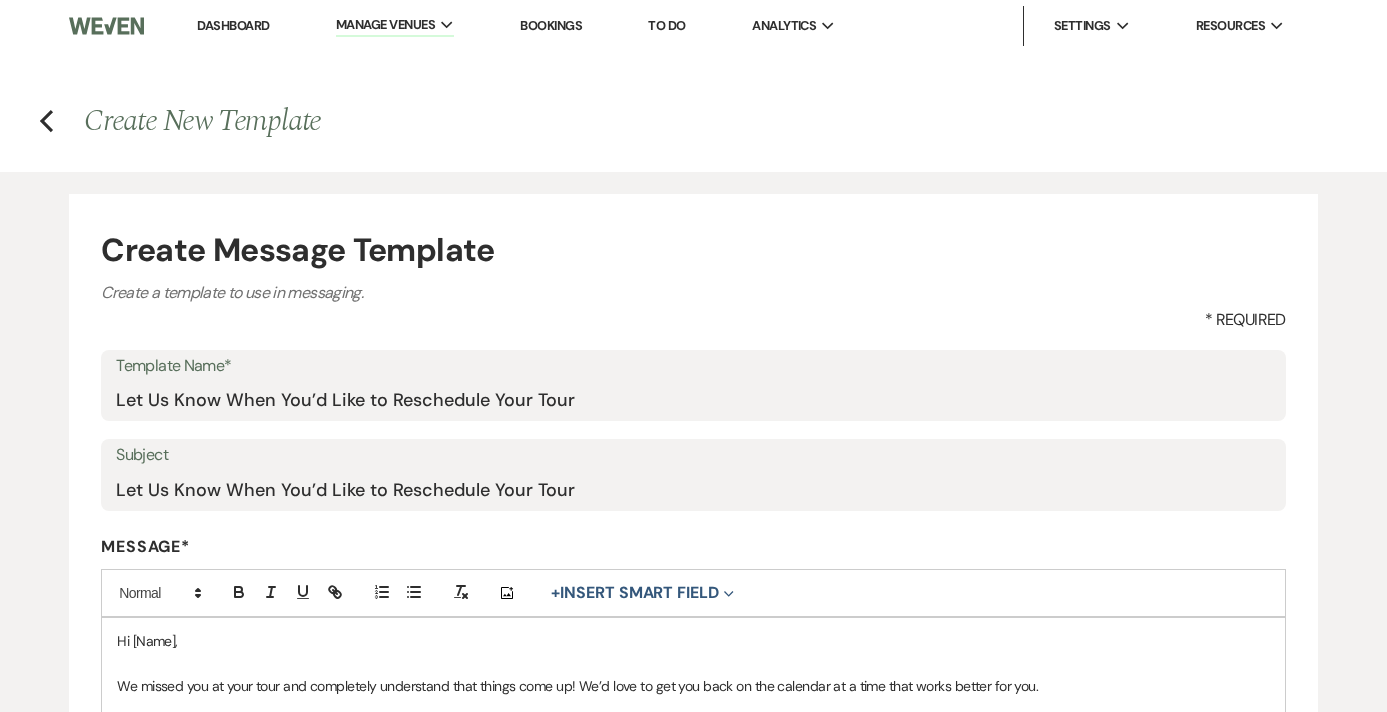 select on "Message Templates" 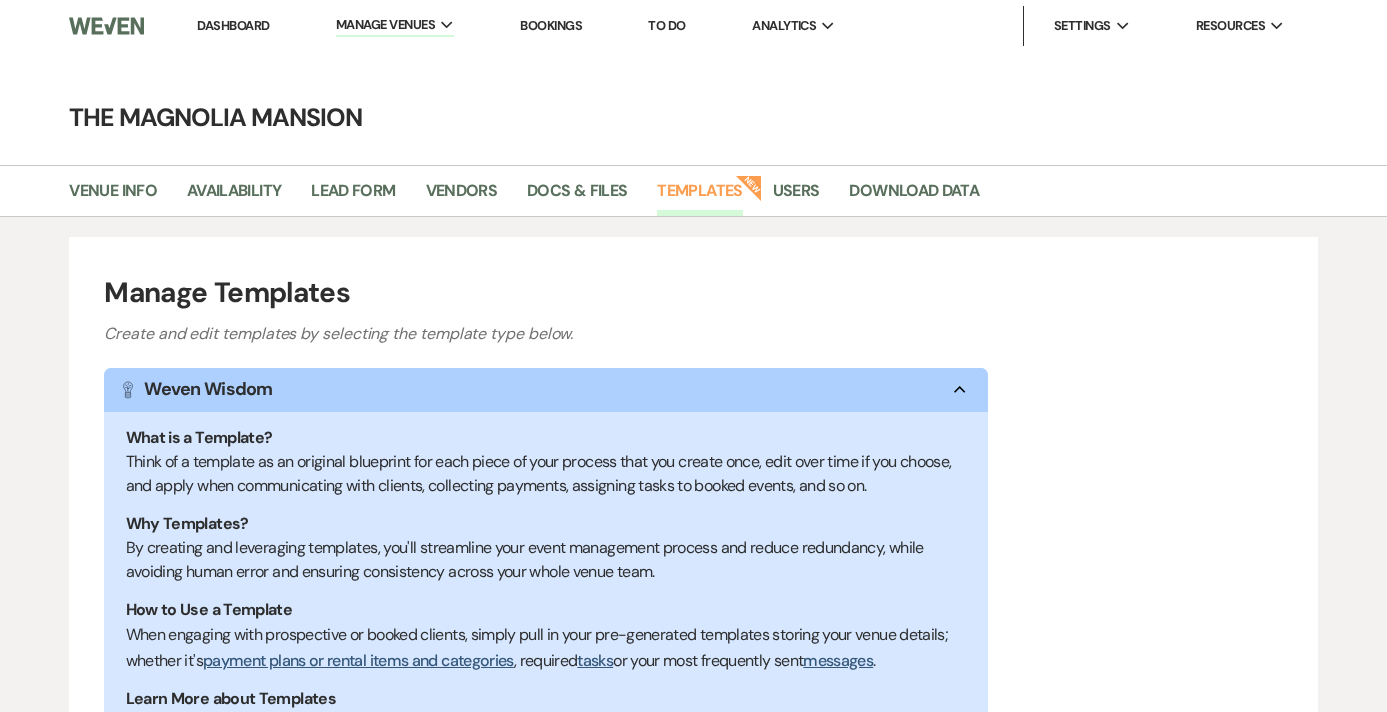 click on "Dashboard" at bounding box center [233, 25] 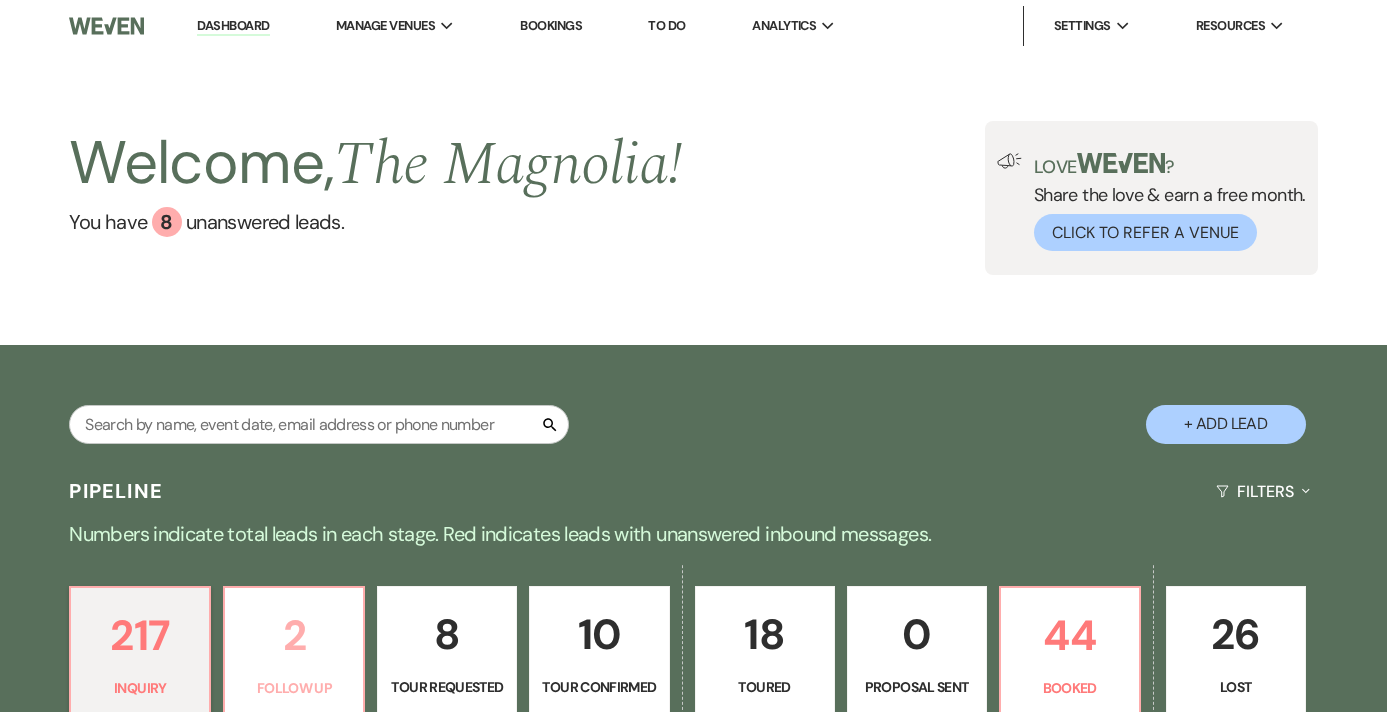 click on "2" at bounding box center (294, 635) 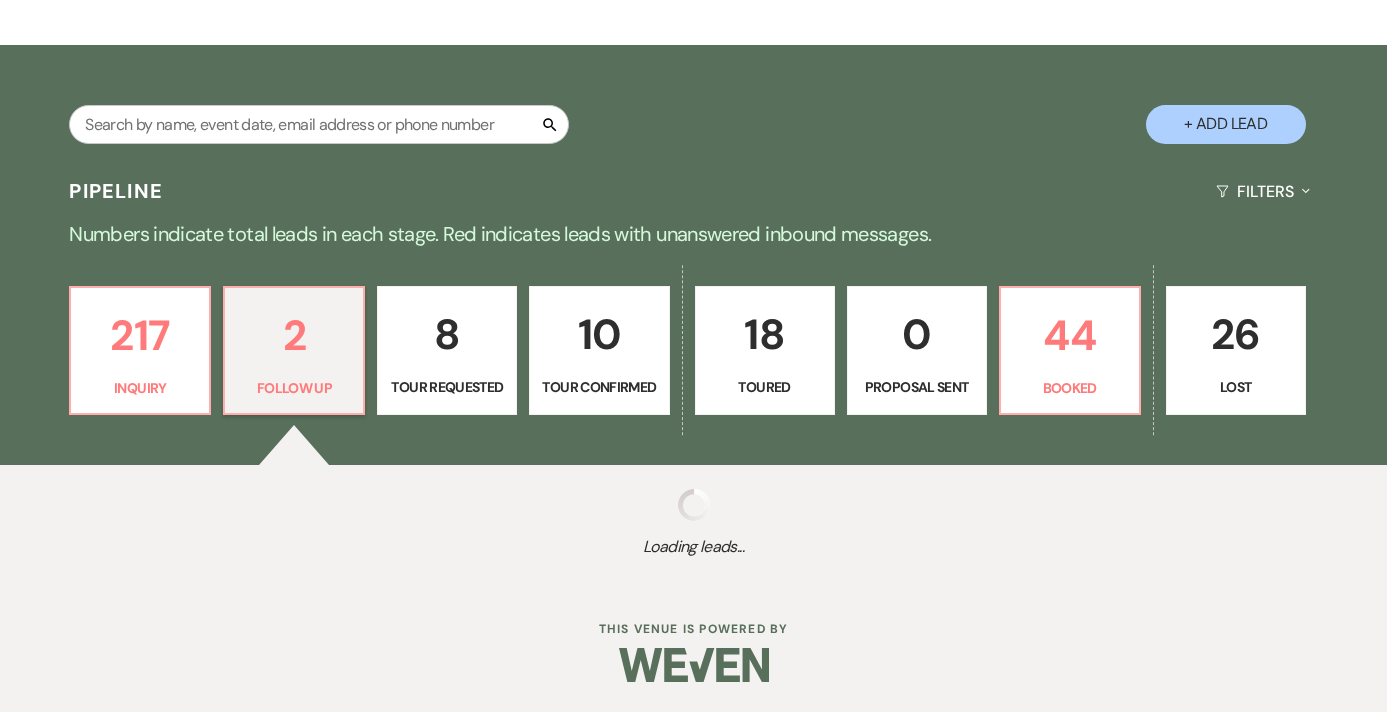 select on "9" 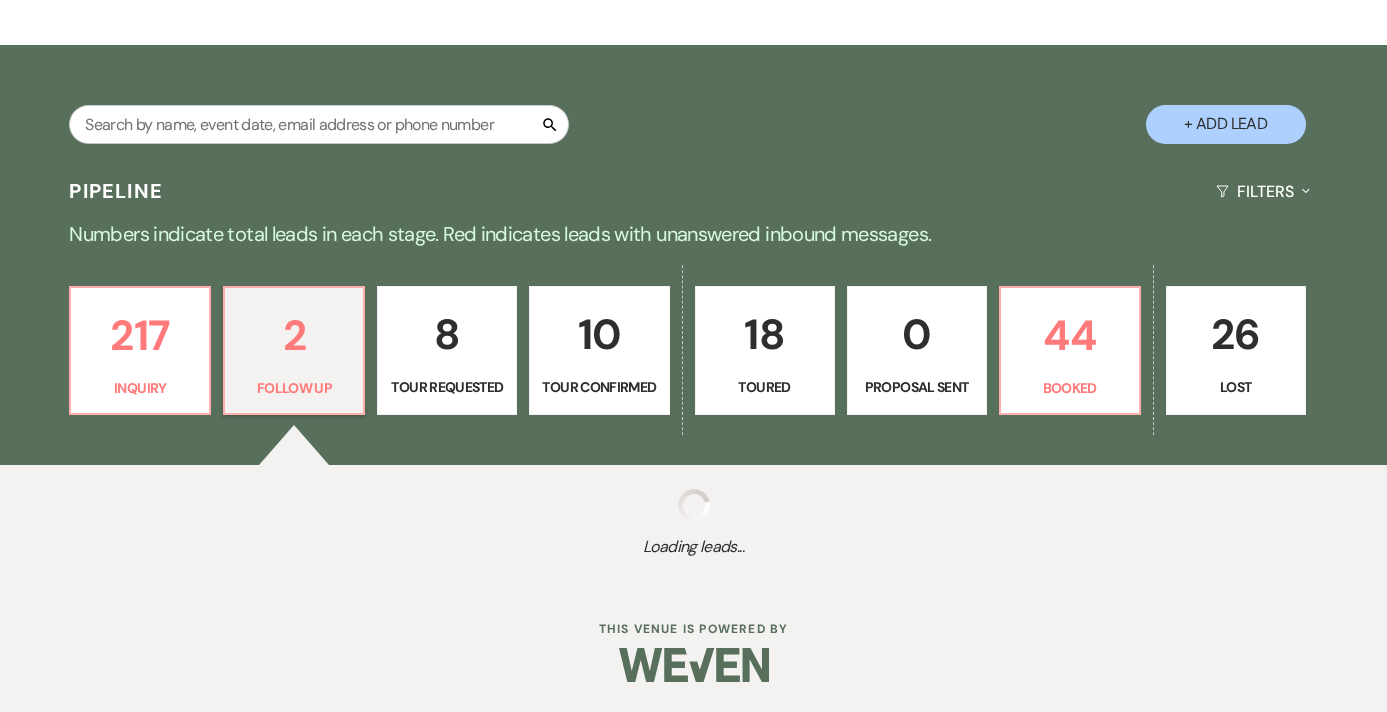 select on "9" 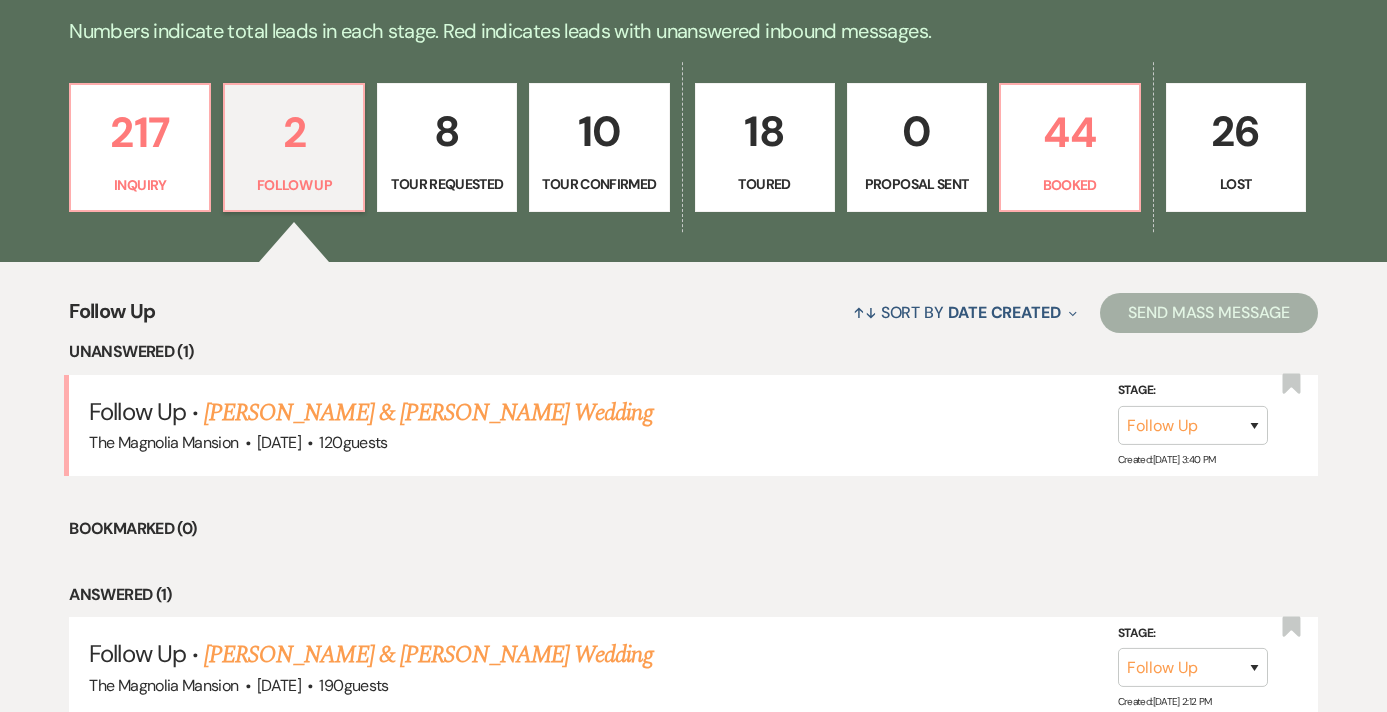 scroll, scrollTop: 527, scrollLeft: 0, axis: vertical 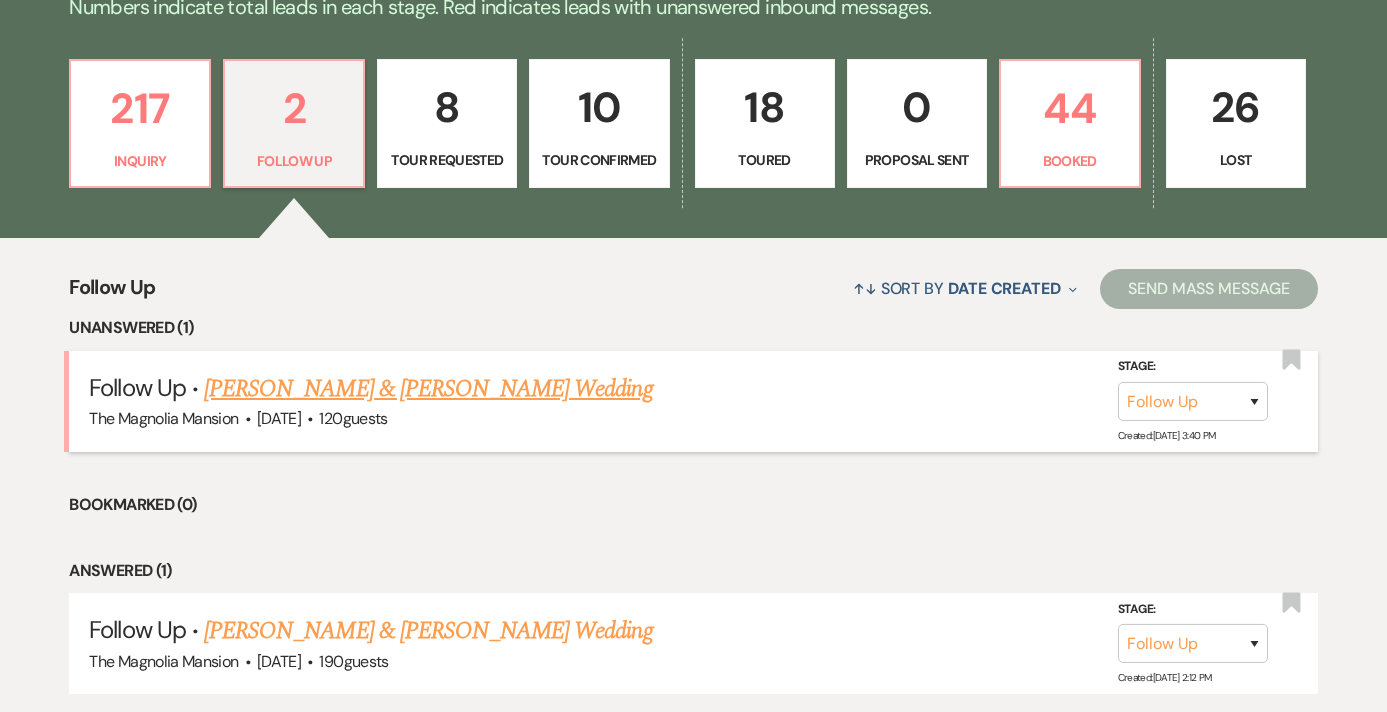 click on "[PERSON_NAME] & [PERSON_NAME] Wedding" at bounding box center [428, 389] 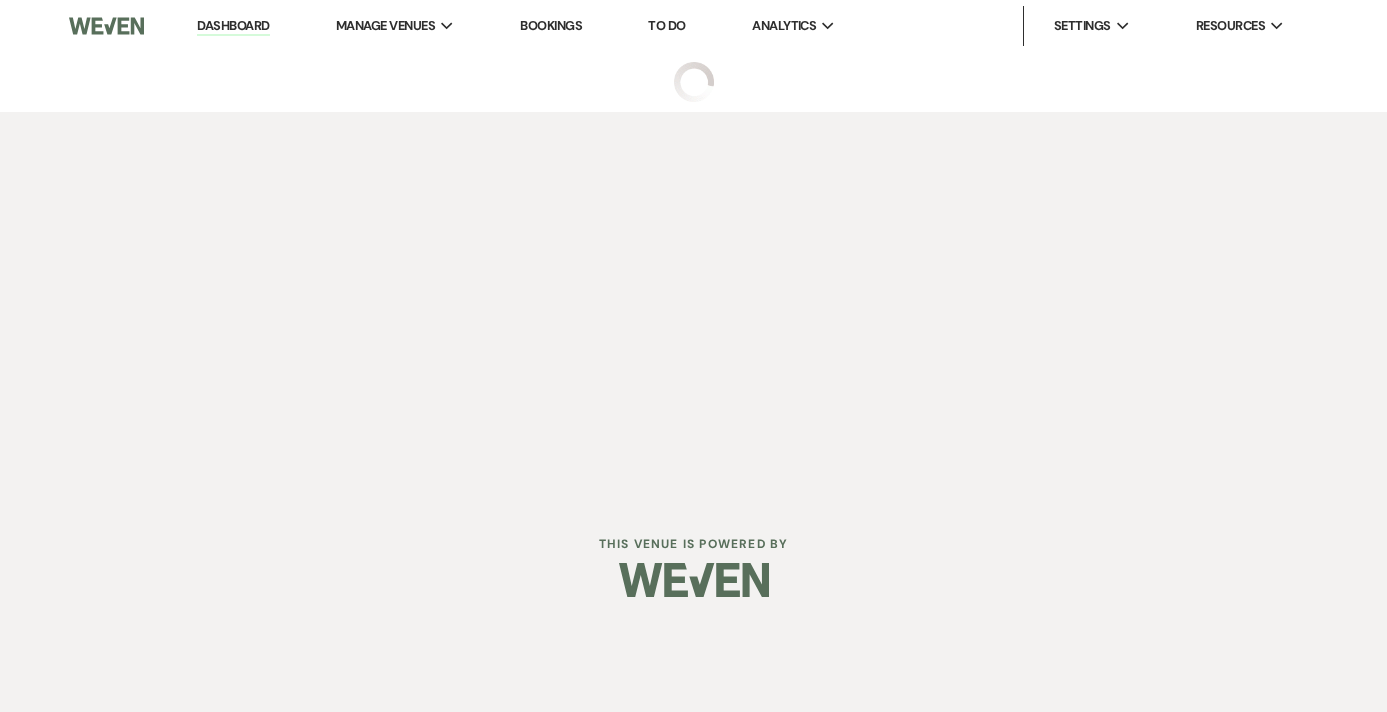 select on "9" 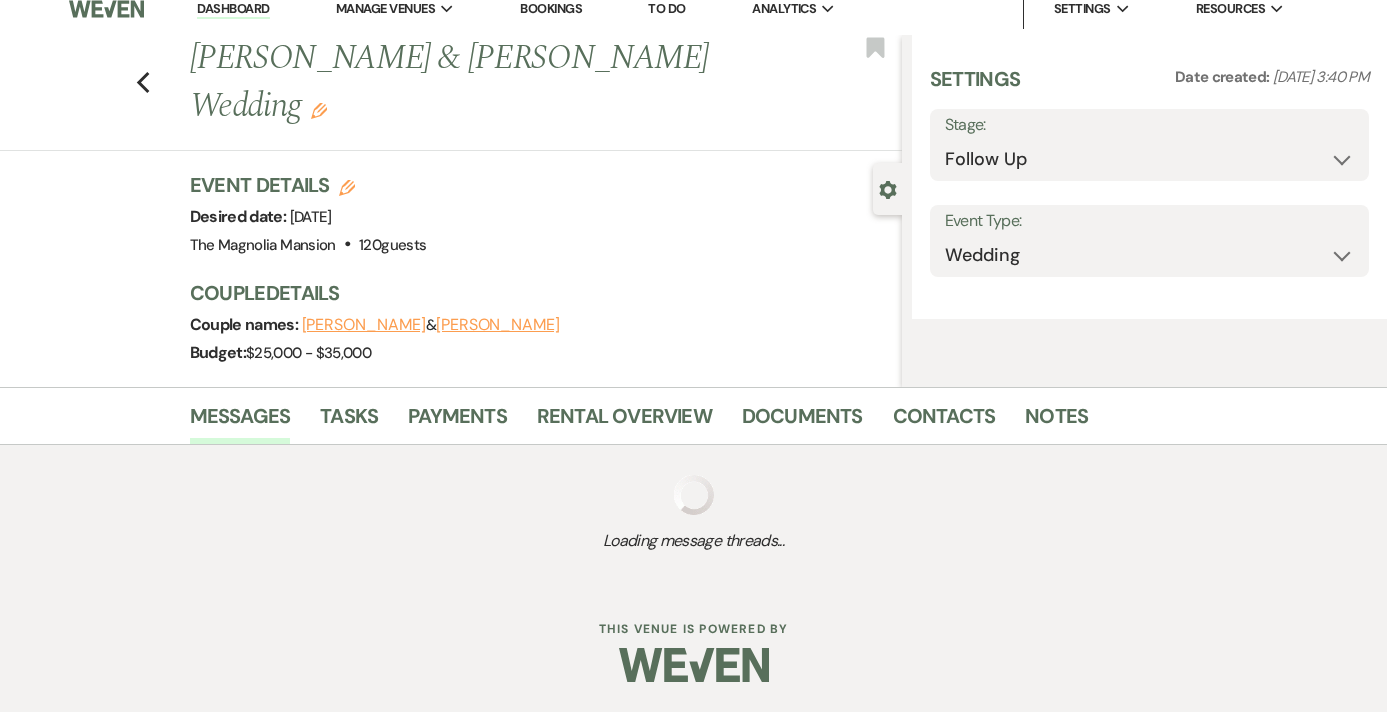 select on "5" 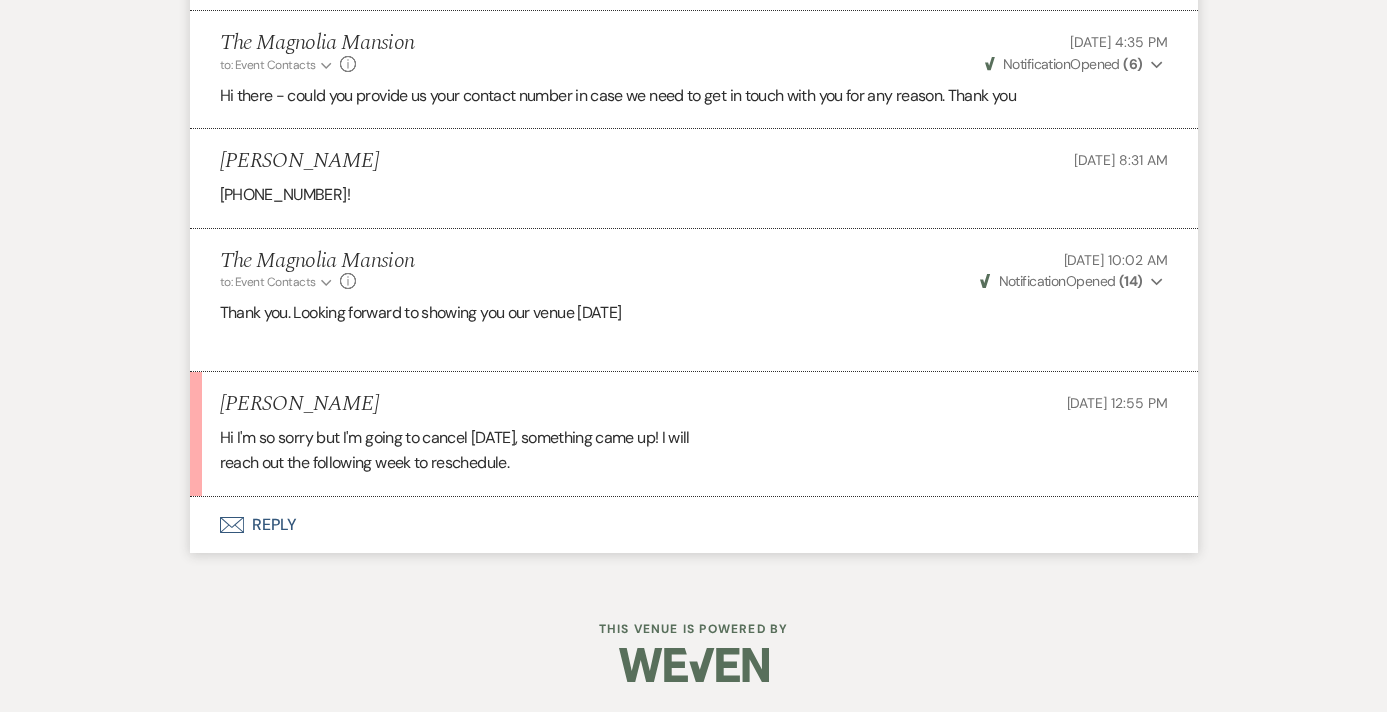 click on "Envelope Reply" at bounding box center (694, 525) 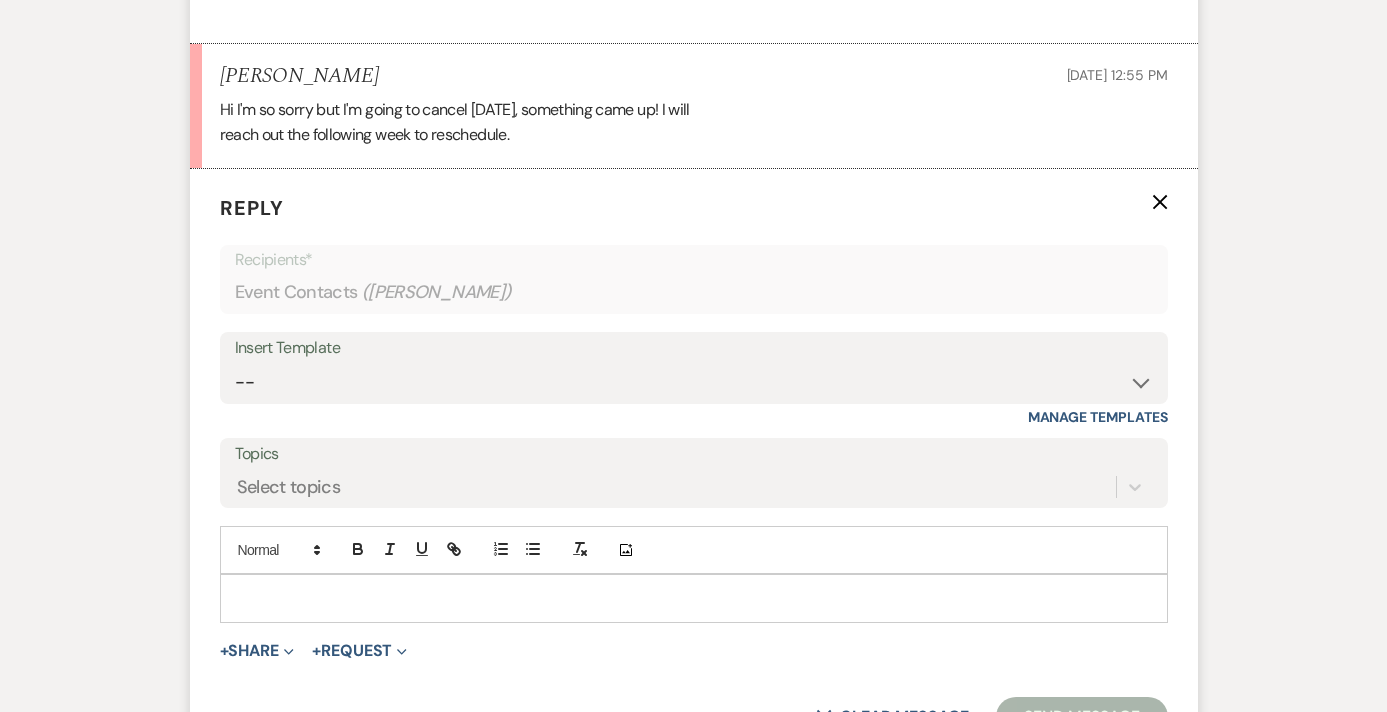scroll, scrollTop: 4999, scrollLeft: 0, axis: vertical 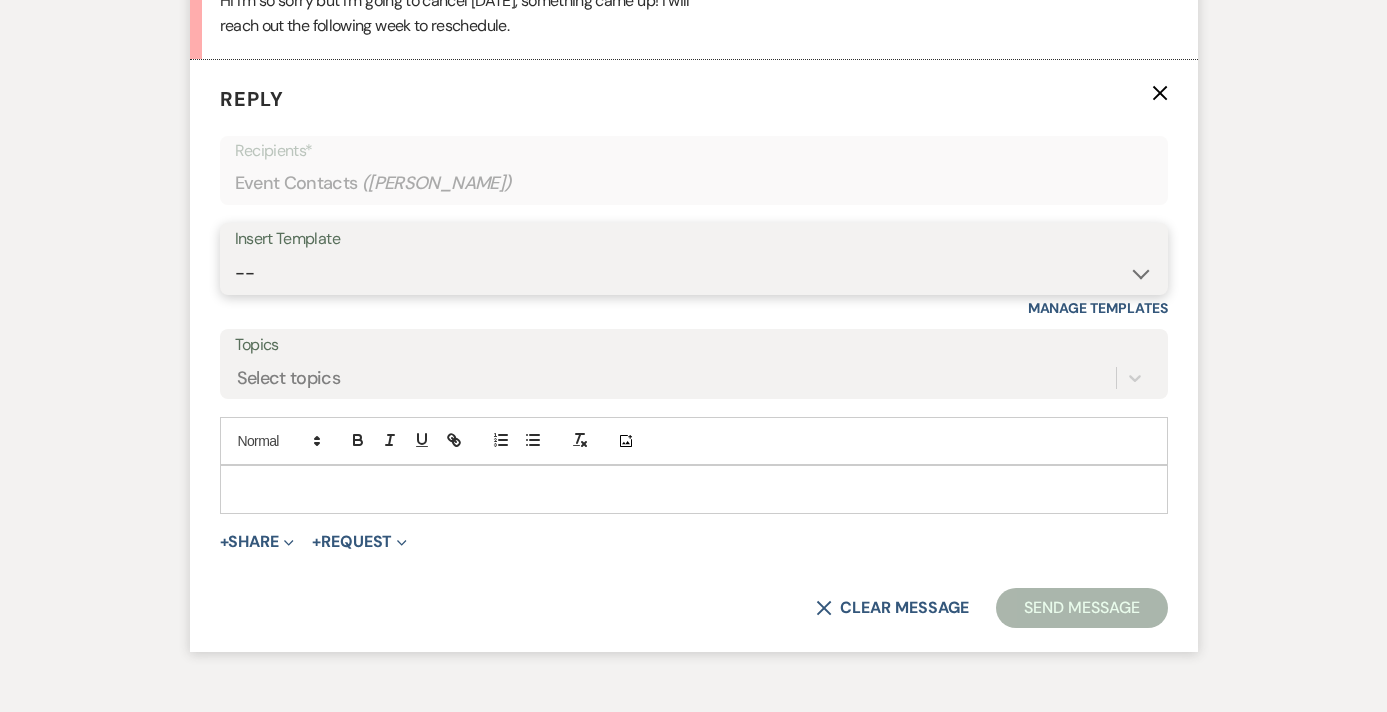 click on "-- Weven Planning Portal Introduction (Booked Events) Tour Request Response Contract (Pre-Booked Leads) Welcome to Your Portal! Wedding: The Magnolia Mansion Initial Inquiry Response  🎉 Exciting Update – Pay Securely Through Weven! Floral Contract  Scheduling Caterer Walk Through/ Final Meeting  Hold Harmless Agreement for [PERSON_NAME]'s w/out a Business License Micro Event : The [GEOGRAPHIC_DATA] Initial Inquiry Response 🎉 Final Payment & Event Preparation Reminder ⏳ Action Needed: Complete Your Event Tasks Tour Confirmation – The Magnolia Mansion The Magnolia Mansion Follow Up Overnight Stay Explanation Exciting Countdown! Rehearsal & Event Details 🎉 (1 day event) Exciting Countdown! Rehearsal & Event Details 🎉(Gold Package) ⏳ Action Needed: Overdue Tasks for Your Upcoming Event 📅 Walk-Through & Final Preparations – Action Needed 📅 Time to Schedule Your Final Meeting! Thank You for Touring The Magnolia Mansion! 🎉 Limited-Time Offer: $1,000 Off Your Wedding at The [GEOGRAPHIC_DATA]!" at bounding box center (694, 273) 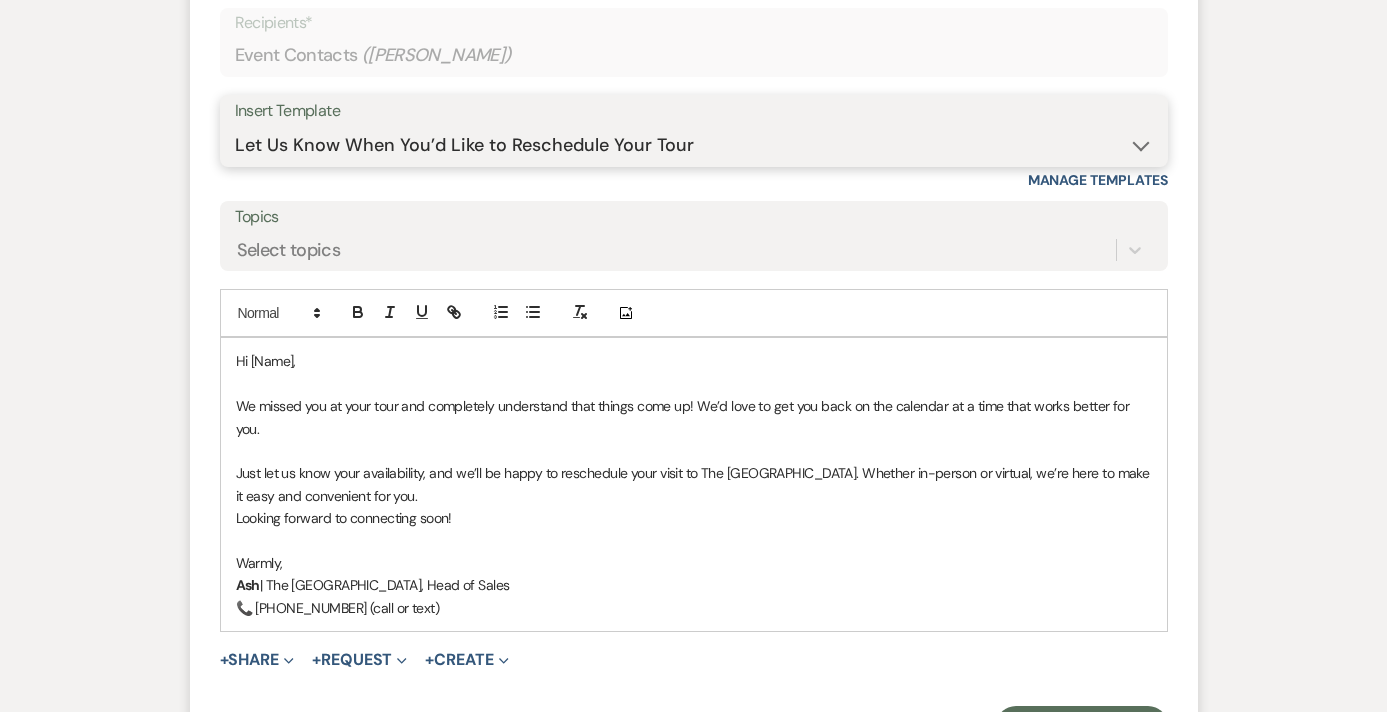scroll, scrollTop: 5128, scrollLeft: 0, axis: vertical 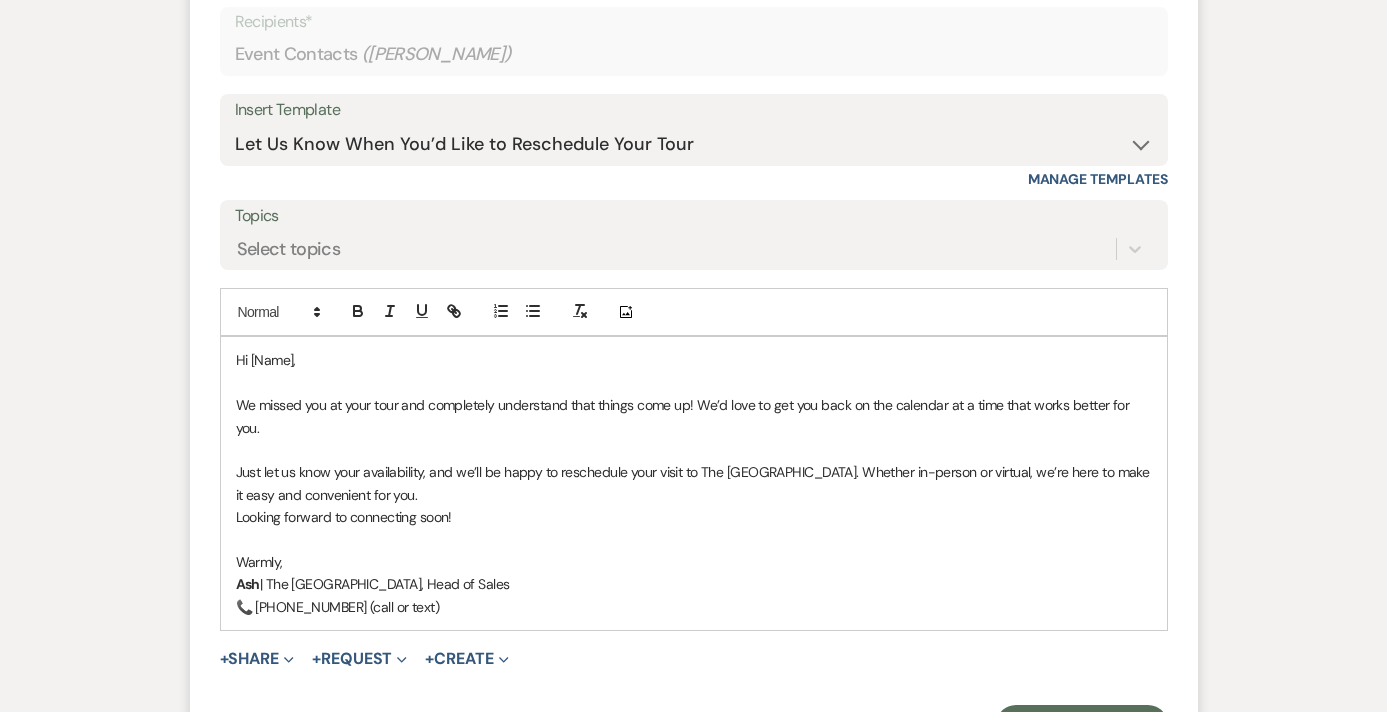 click on "Hi [Name]," at bounding box center [694, 360] 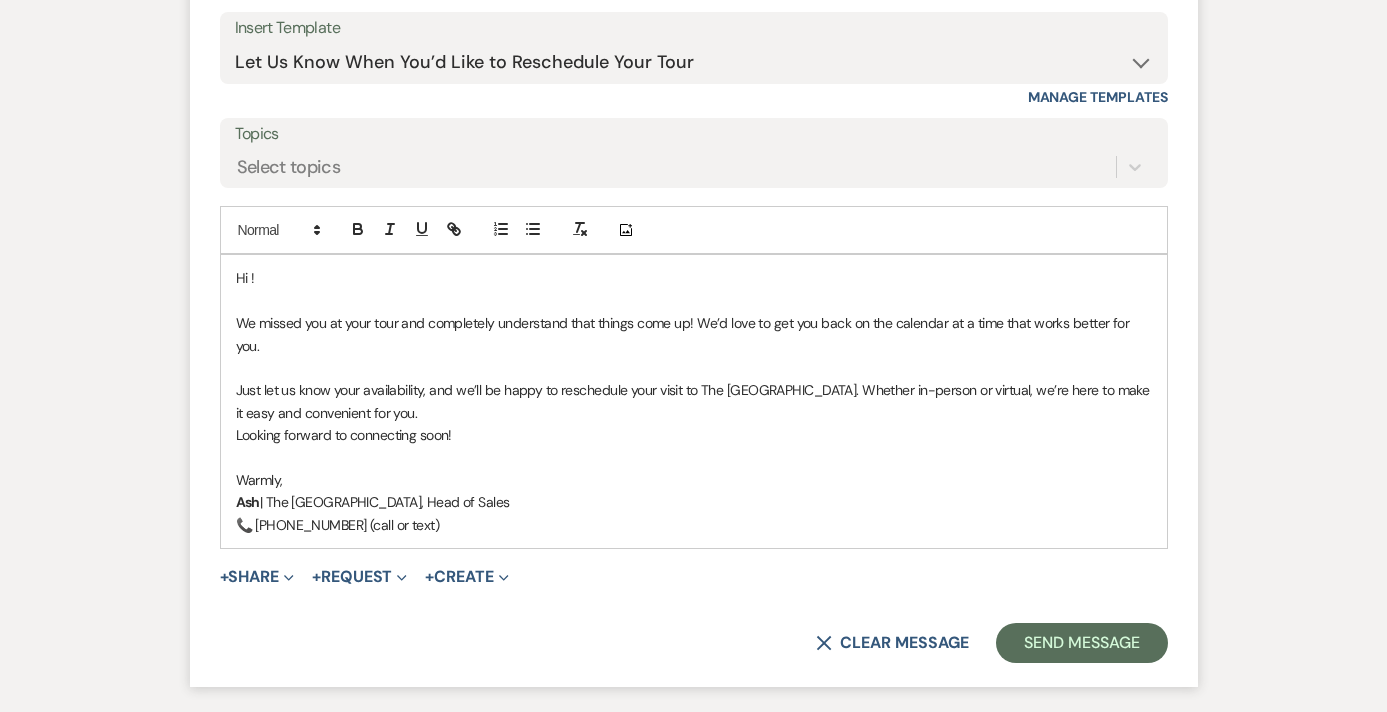 scroll, scrollTop: 5211, scrollLeft: 0, axis: vertical 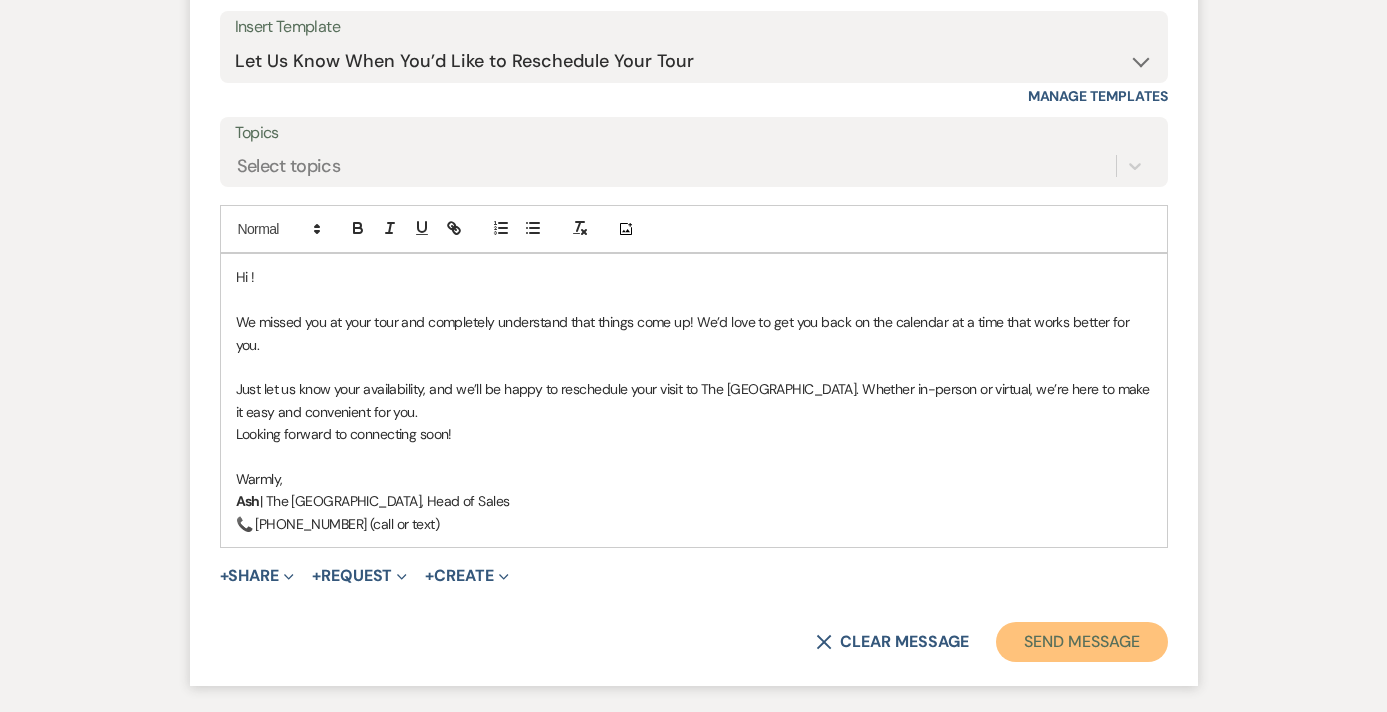 click on "Send Message" at bounding box center [1081, 642] 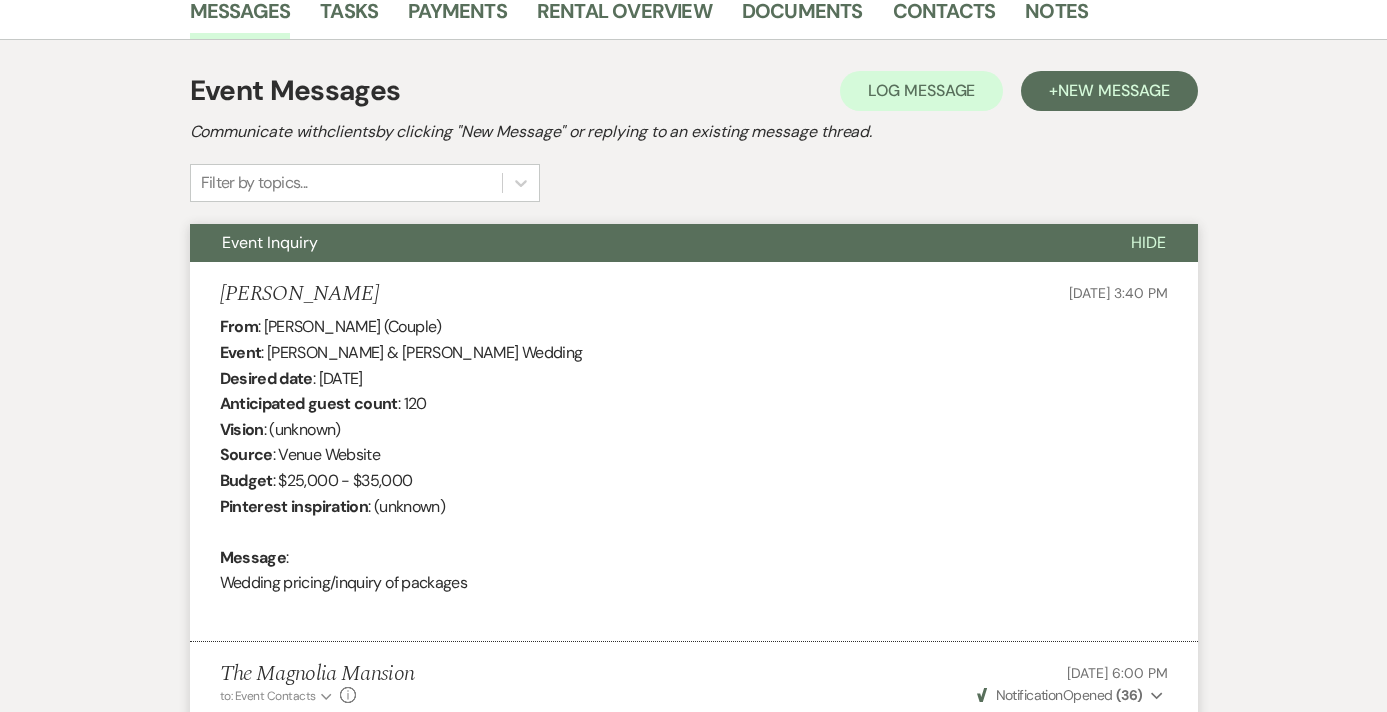scroll, scrollTop: 0, scrollLeft: 0, axis: both 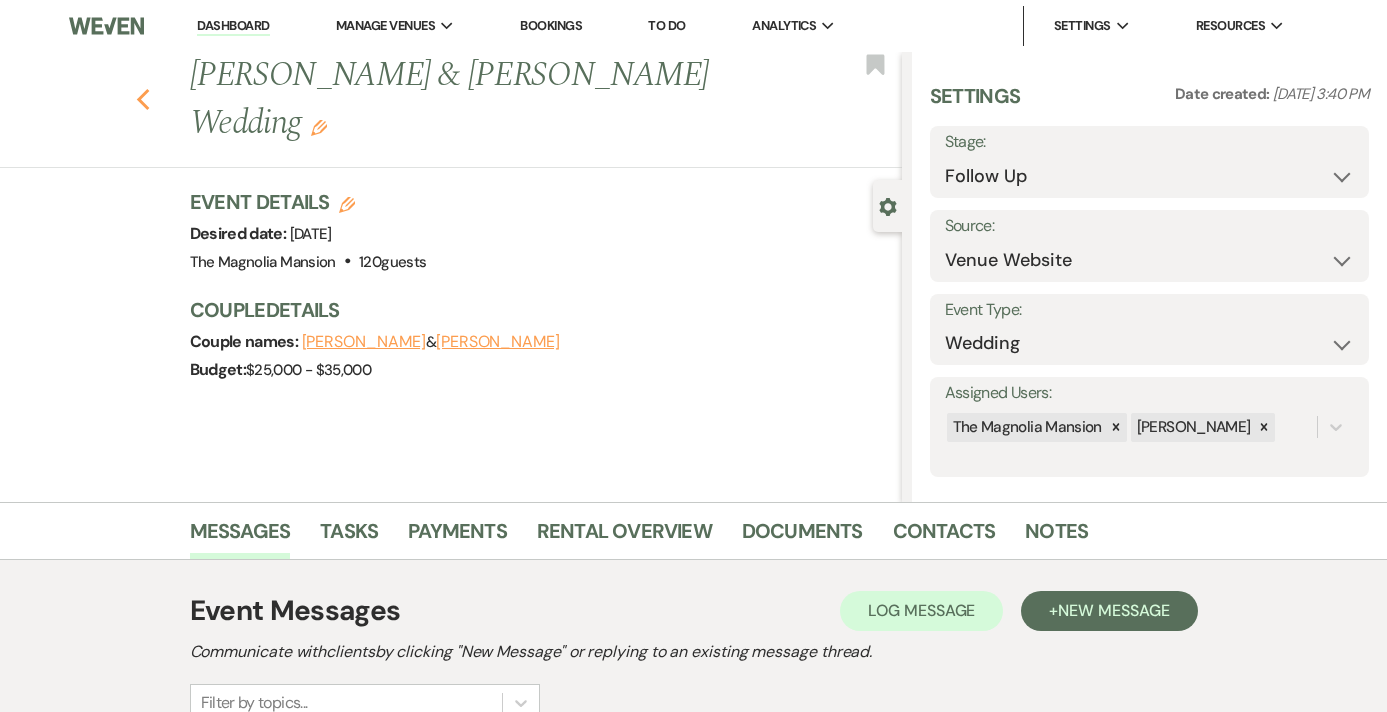 click on "Previous" 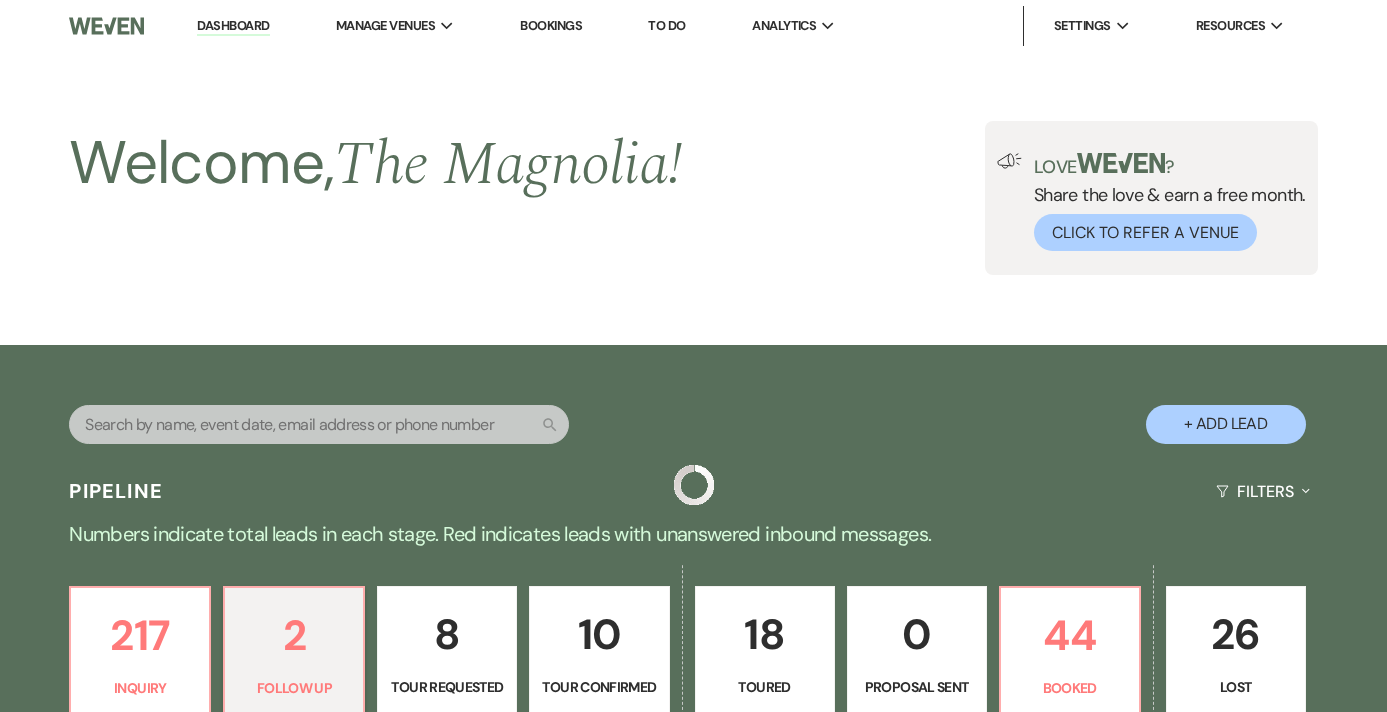 scroll, scrollTop: 527, scrollLeft: 0, axis: vertical 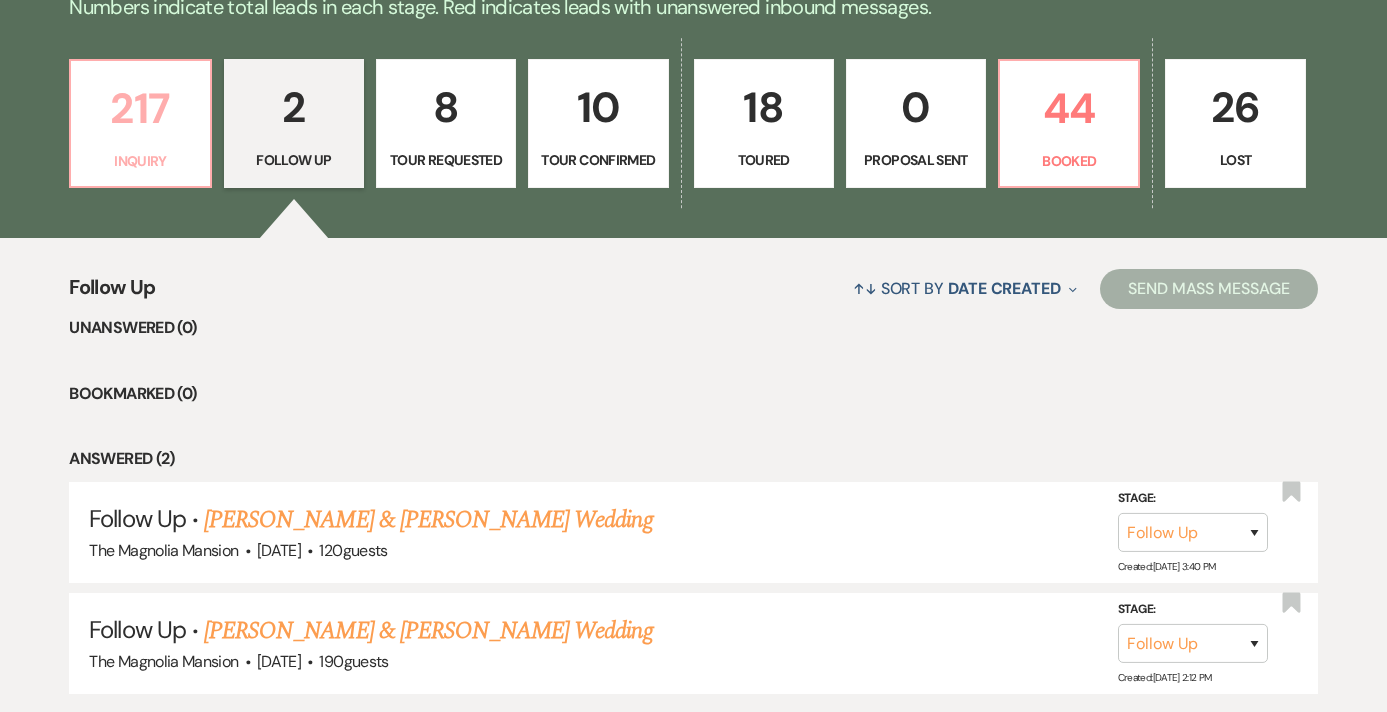 click on "217 Inquiry" at bounding box center [140, 124] 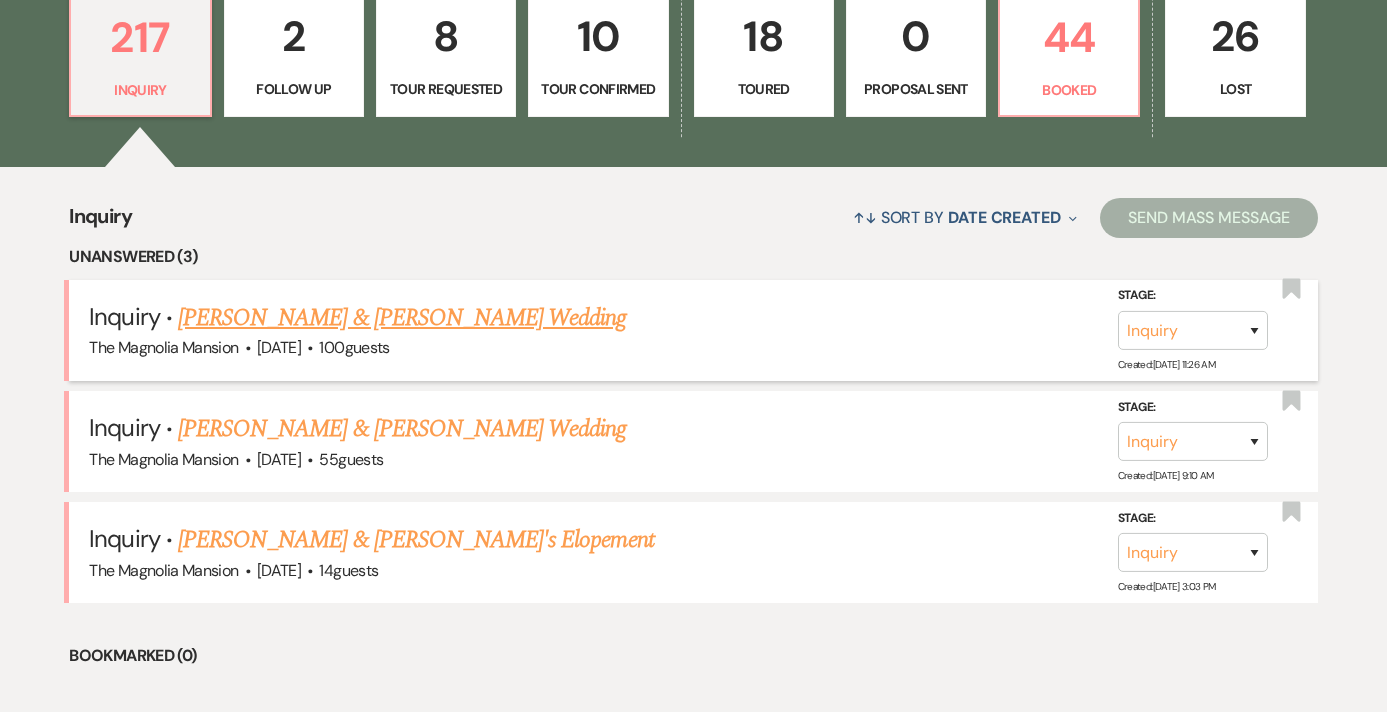 scroll, scrollTop: 608, scrollLeft: 0, axis: vertical 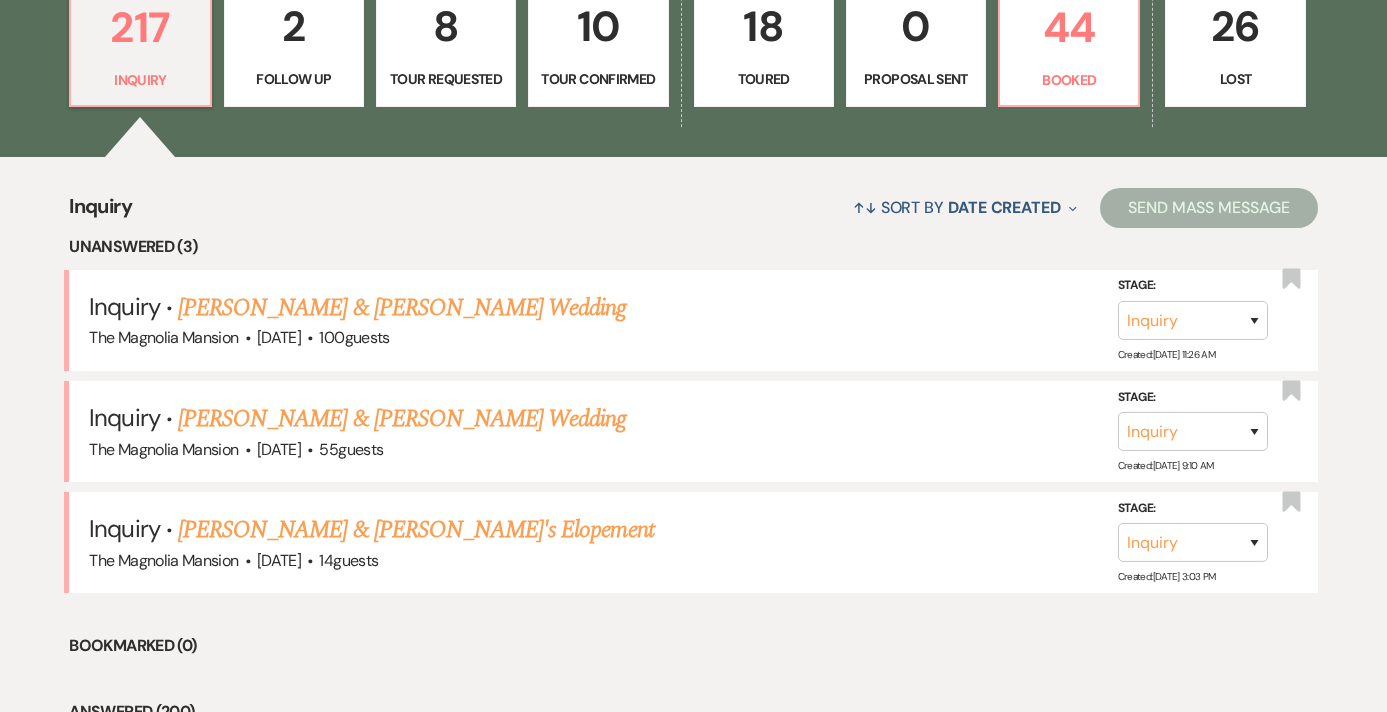 click on "[PERSON_NAME] & [PERSON_NAME]'s Elopement" at bounding box center (416, 530) 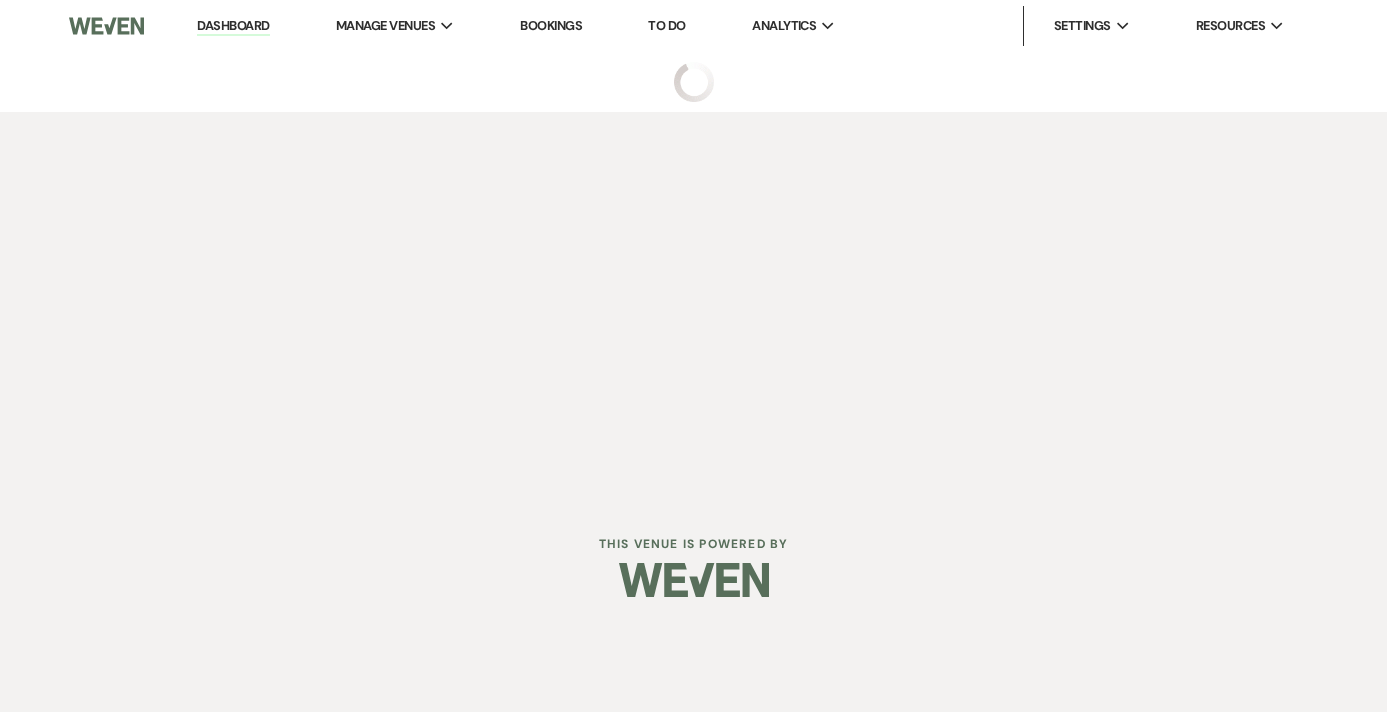 scroll, scrollTop: 0, scrollLeft: 0, axis: both 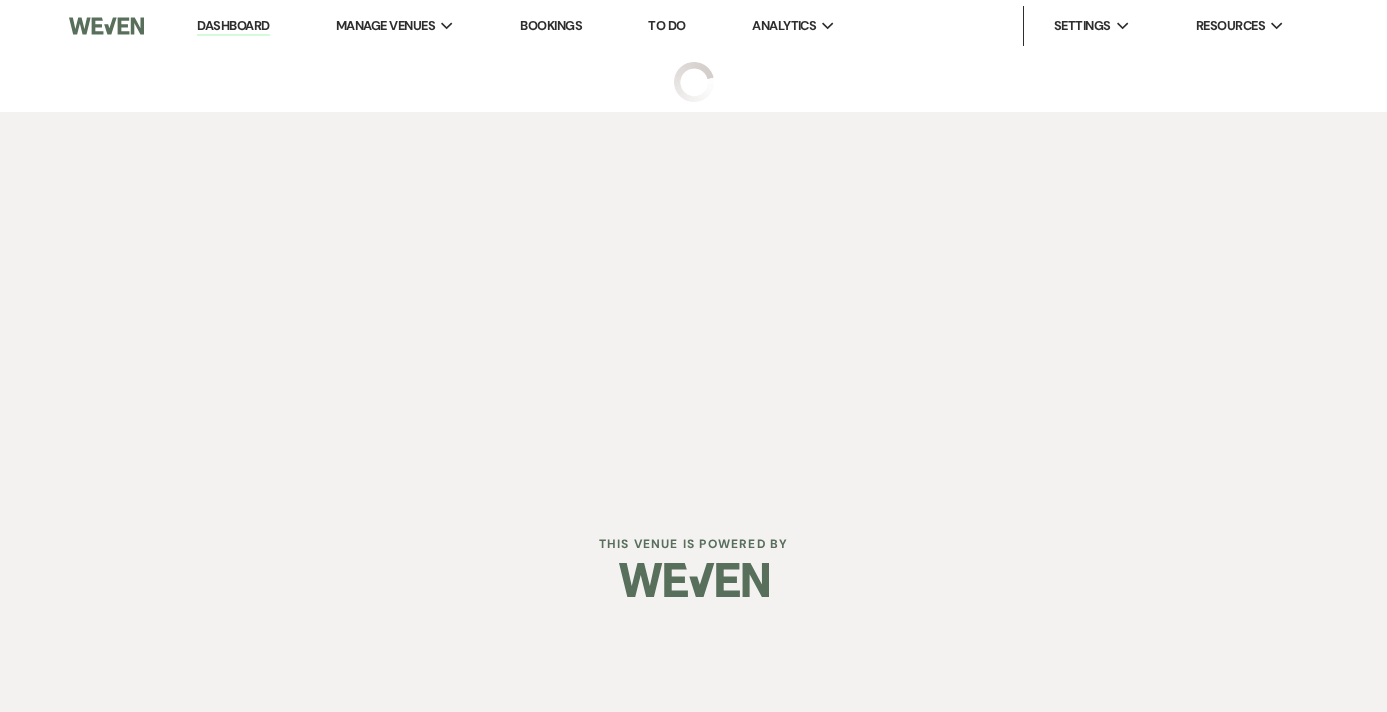 select on "5" 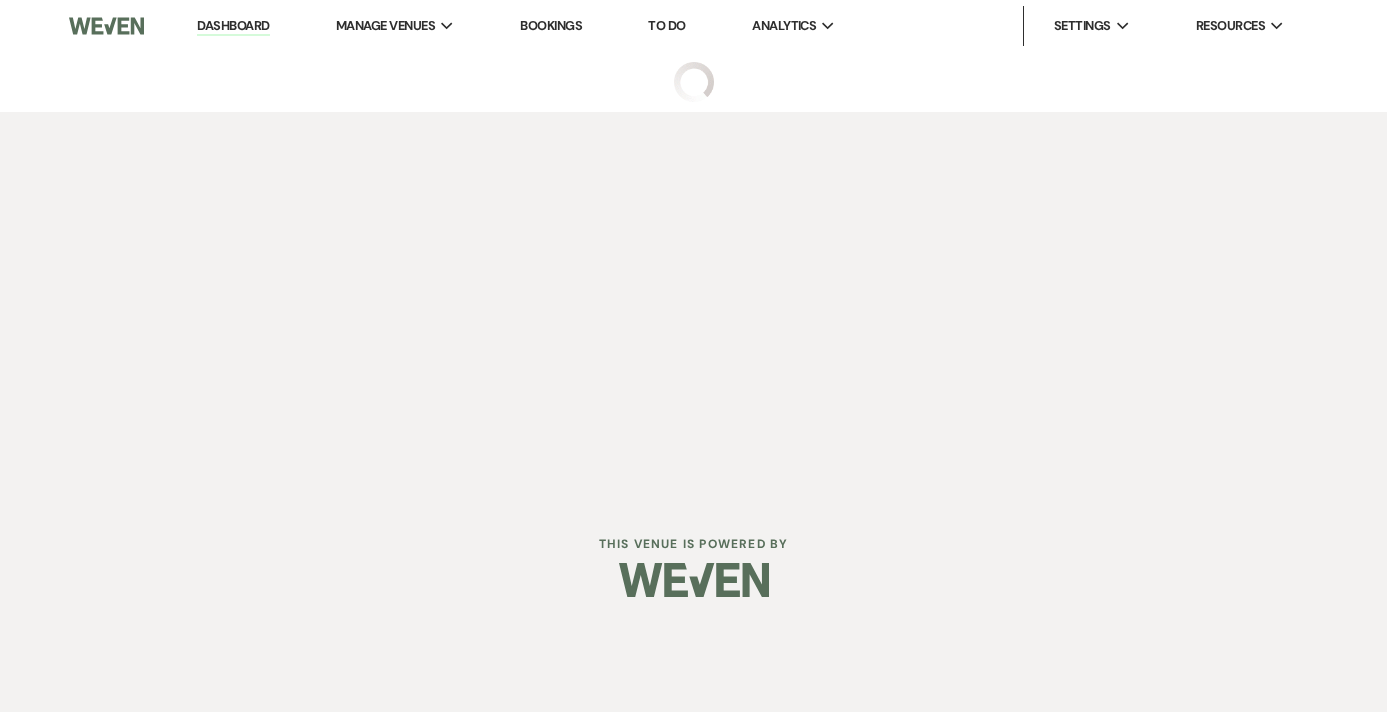 select on "22" 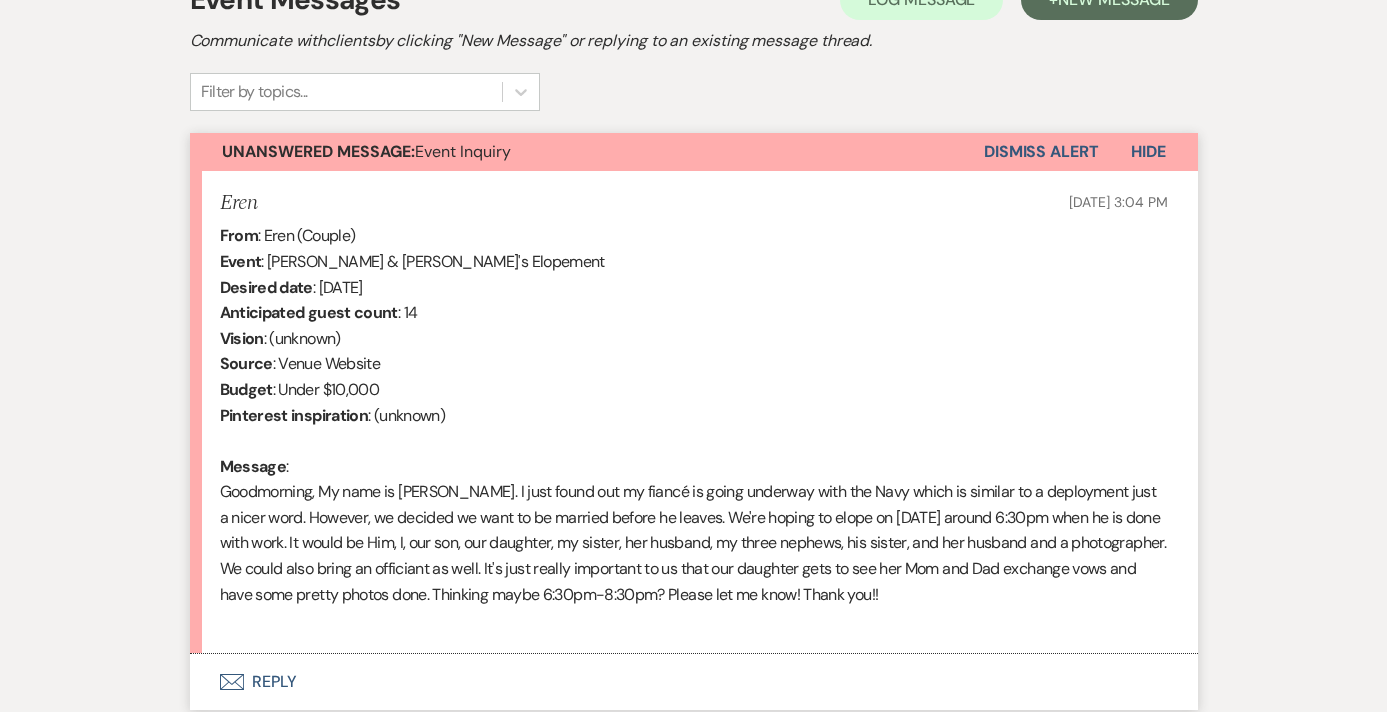 scroll, scrollTop: 623, scrollLeft: 0, axis: vertical 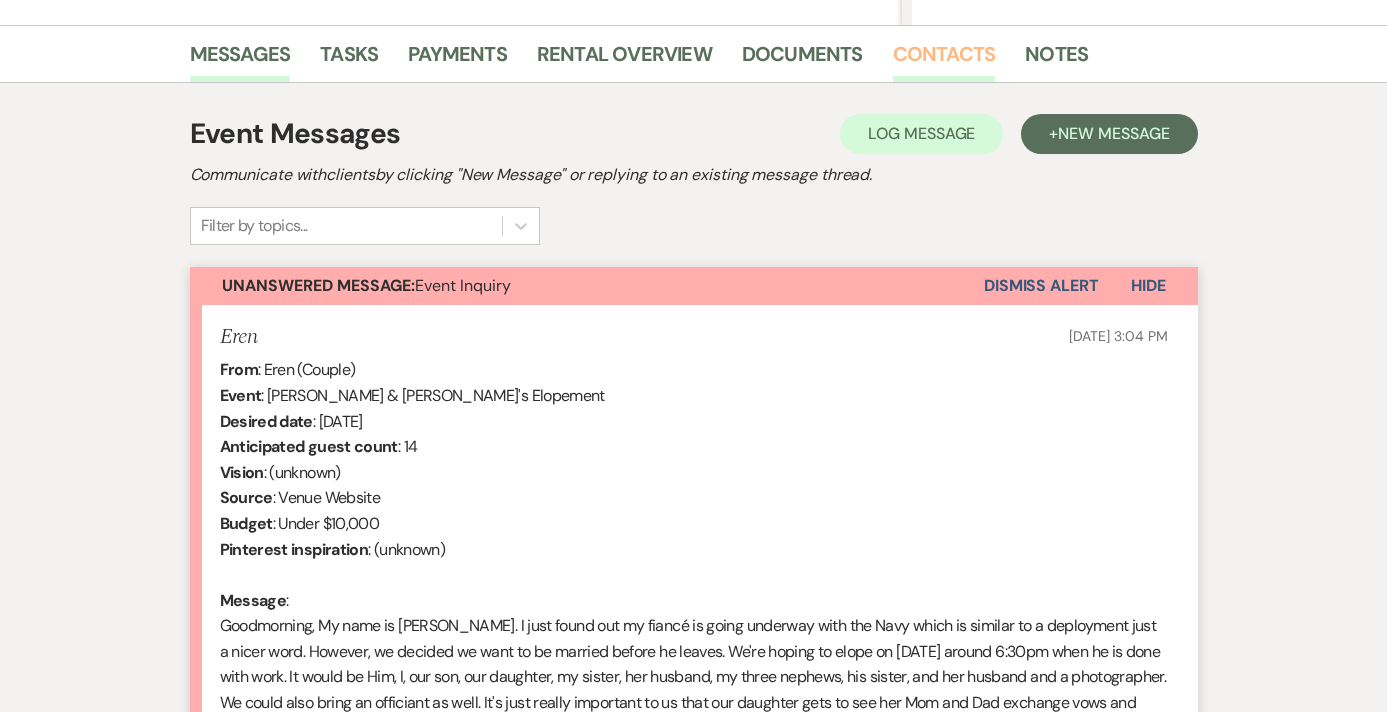 click on "Contacts" at bounding box center [944, 60] 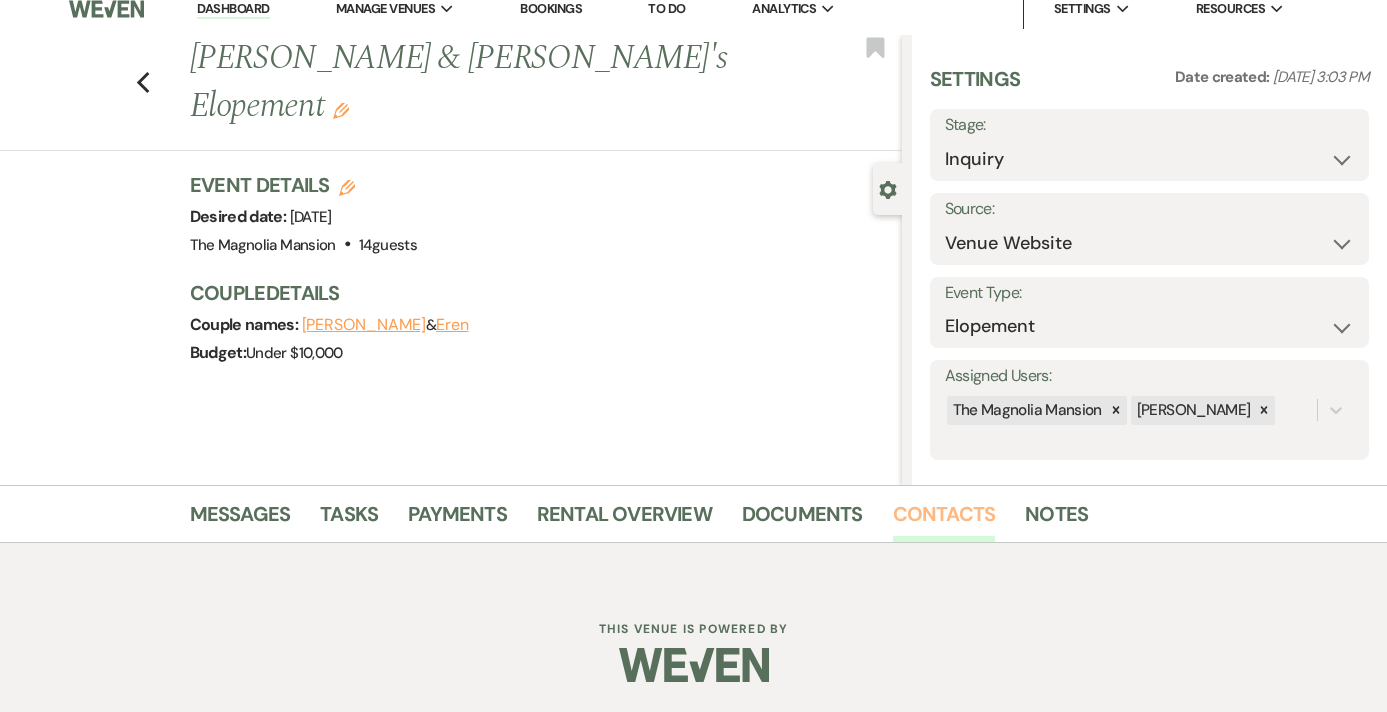 scroll, scrollTop: 366, scrollLeft: 0, axis: vertical 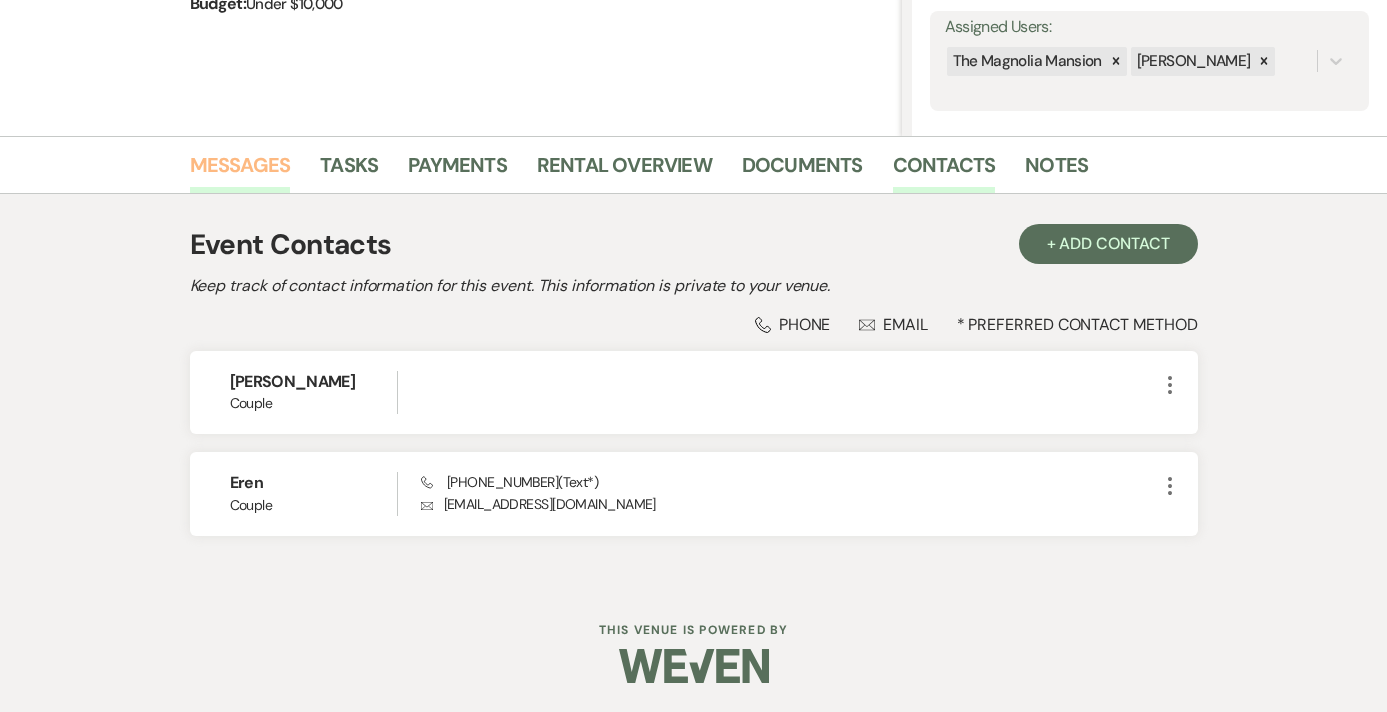 click on "Messages" at bounding box center (240, 171) 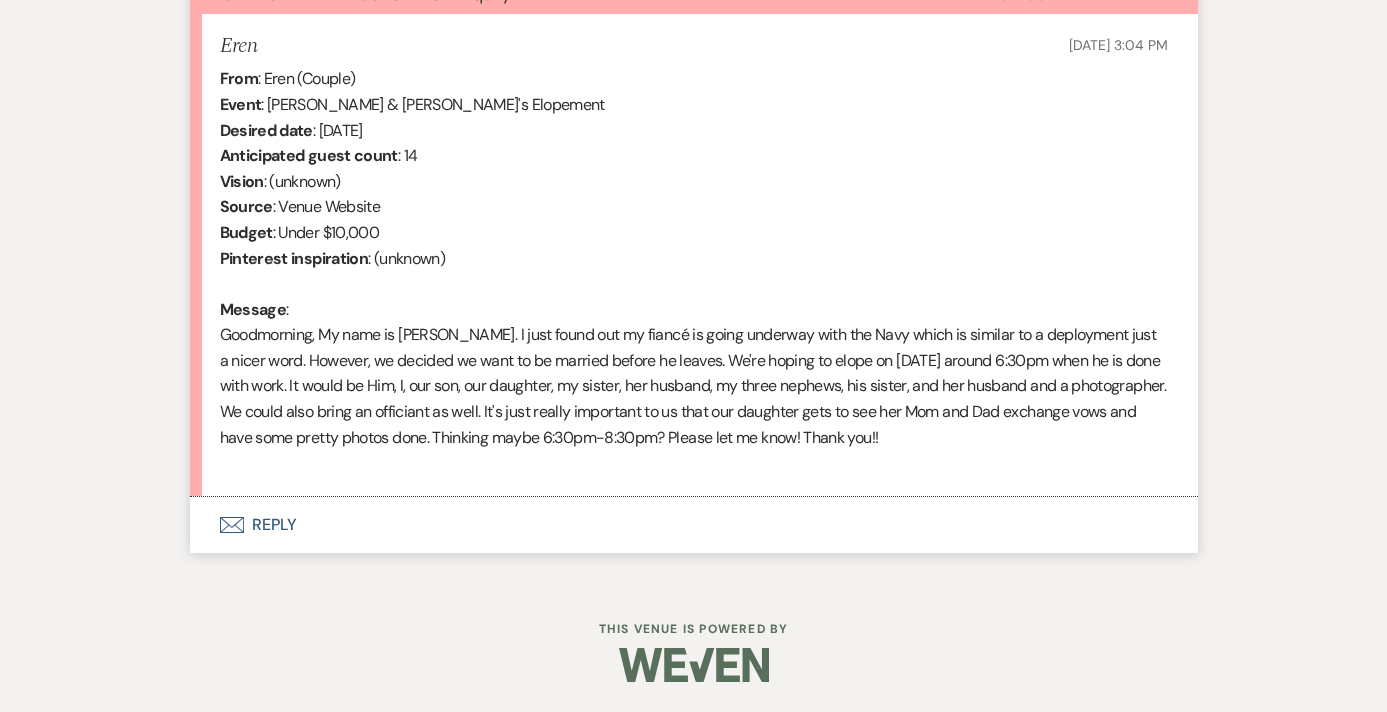 scroll, scrollTop: 767, scrollLeft: 0, axis: vertical 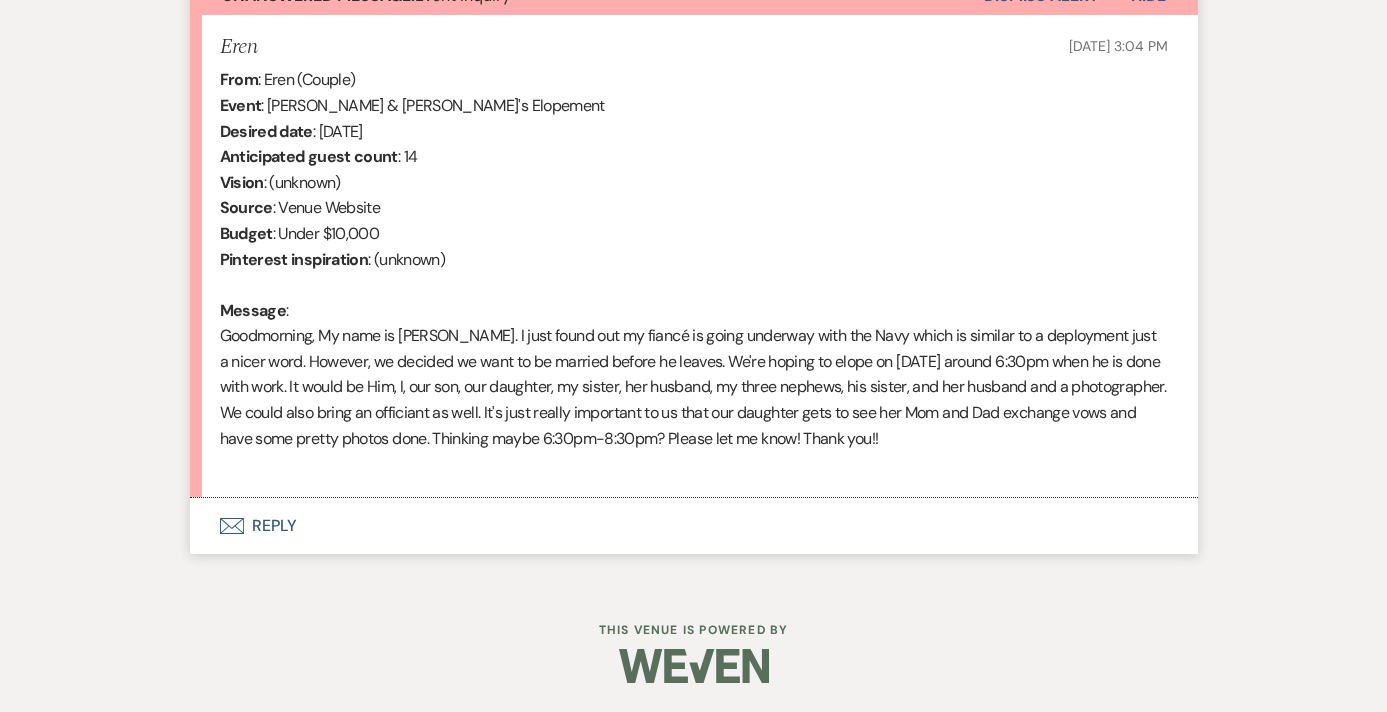drag, startPoint x: 1040, startPoint y: 445, endPoint x: 211, endPoint y: 329, distance: 837.0765 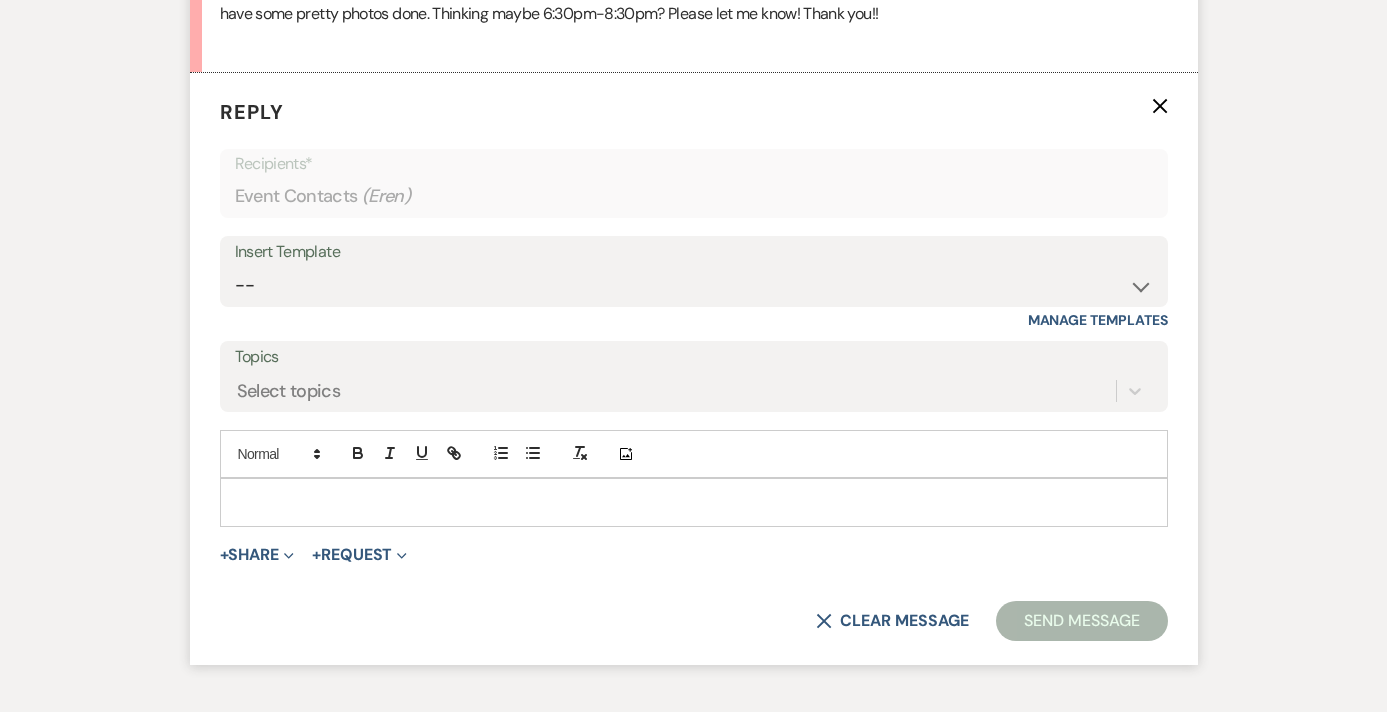 scroll, scrollTop: 1205, scrollLeft: 0, axis: vertical 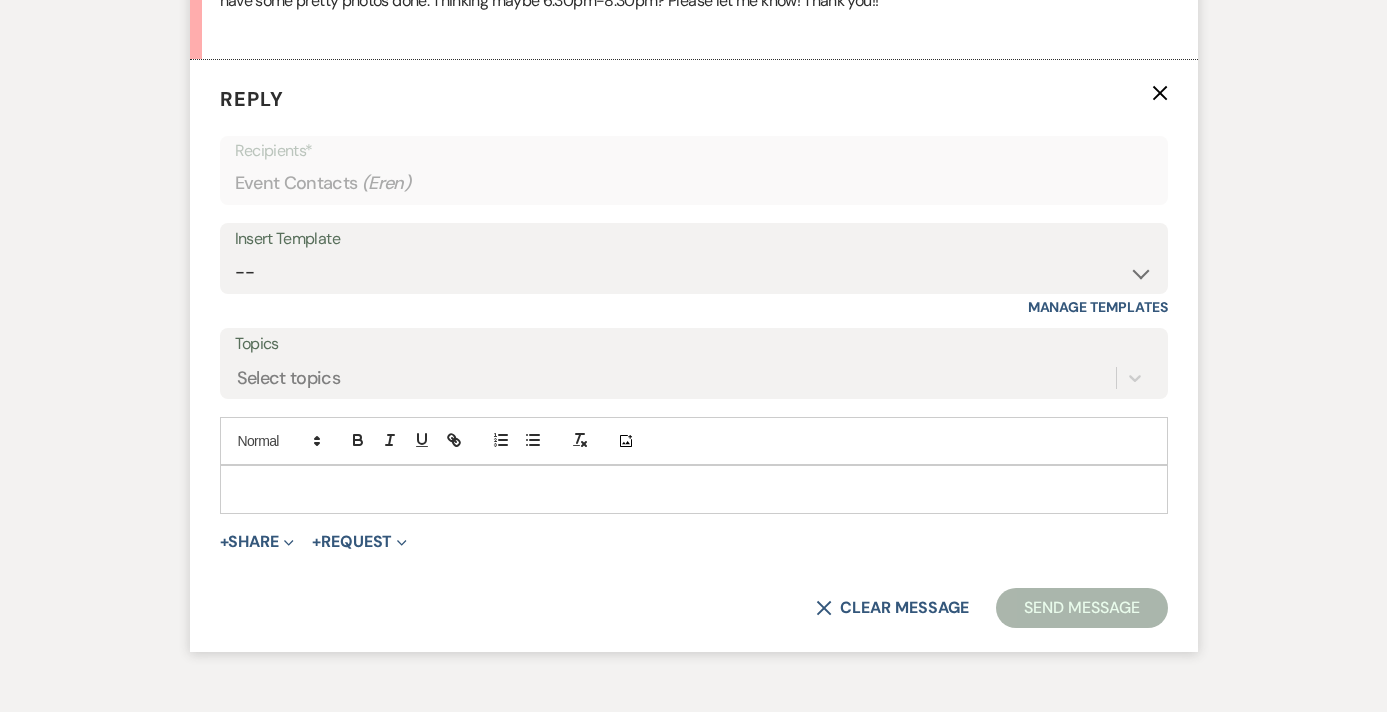 click at bounding box center [694, 489] 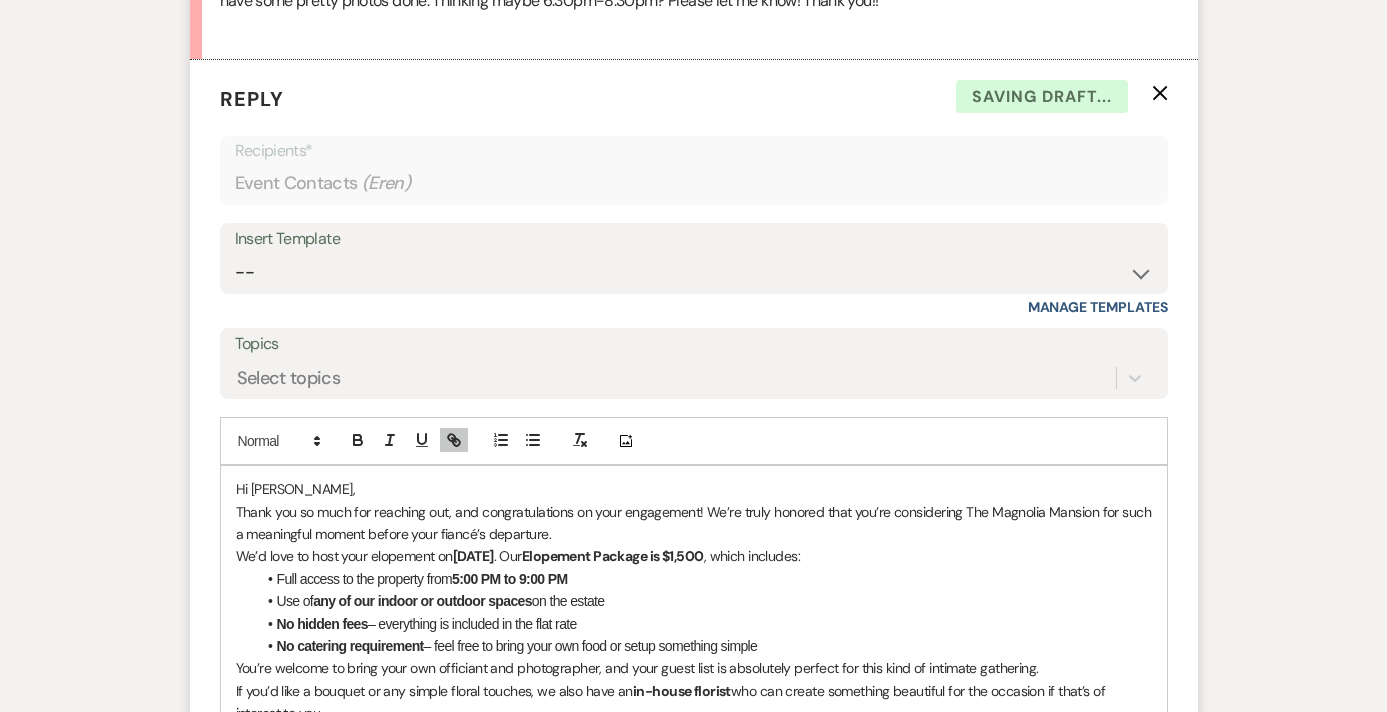 click on "Hi Eren," at bounding box center [694, 489] 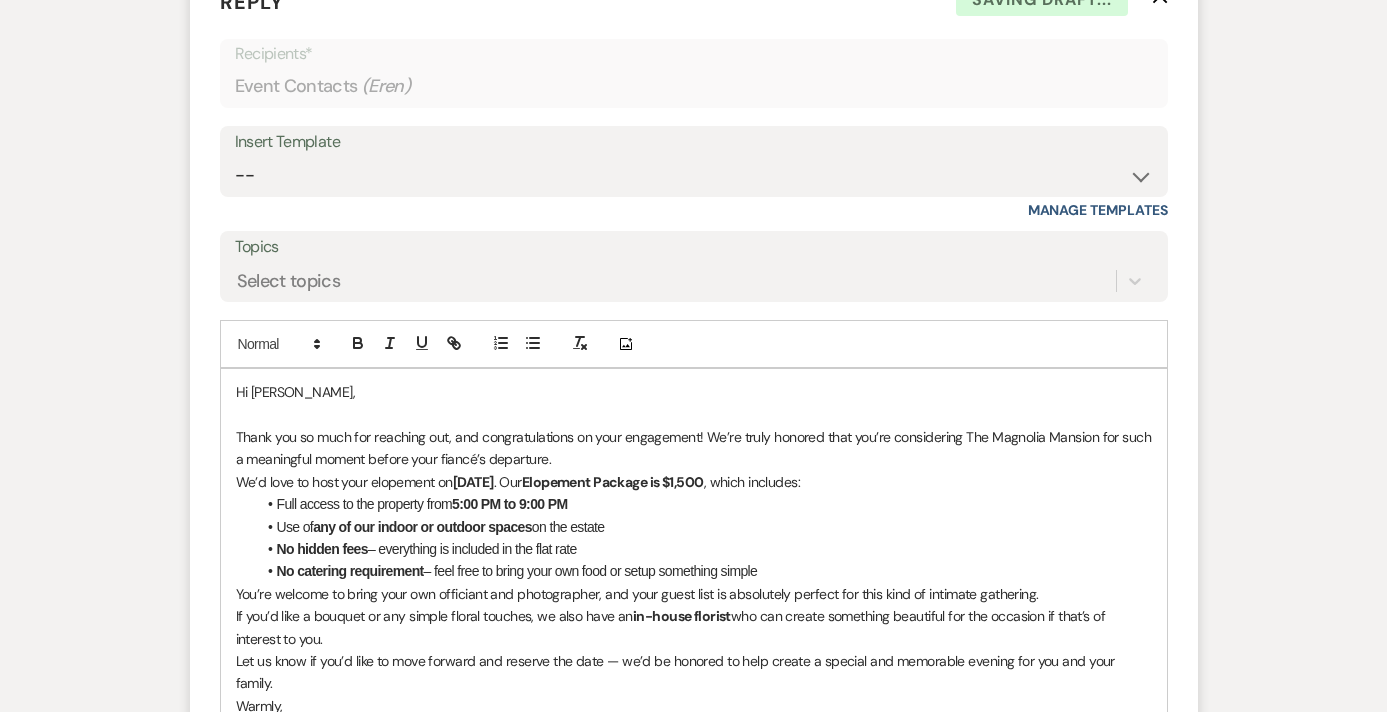 scroll, scrollTop: 1326, scrollLeft: 0, axis: vertical 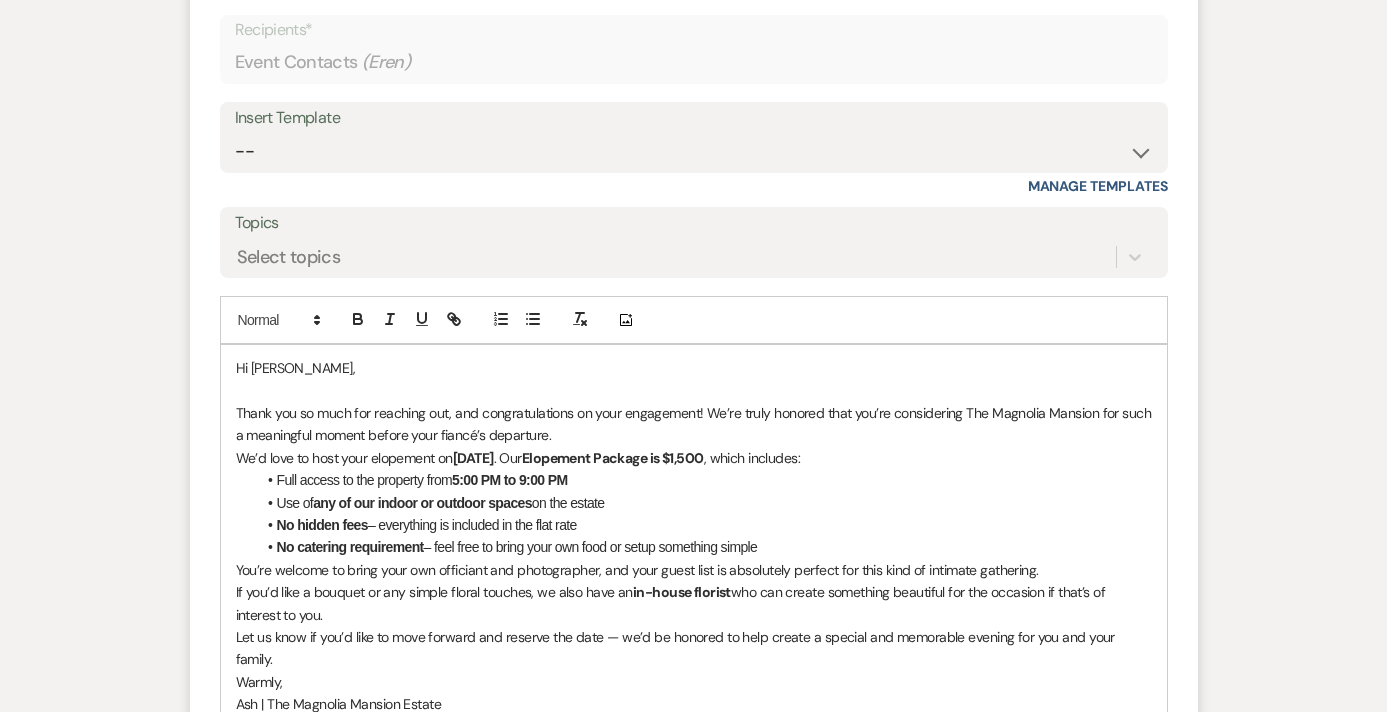 click on "Thank you so much for reaching out, and congratulations on your engagement! We’re truly honored that you’re considering The Magnolia Mansion for such a meaningful moment before your fiancé’s departure." at bounding box center (694, 424) 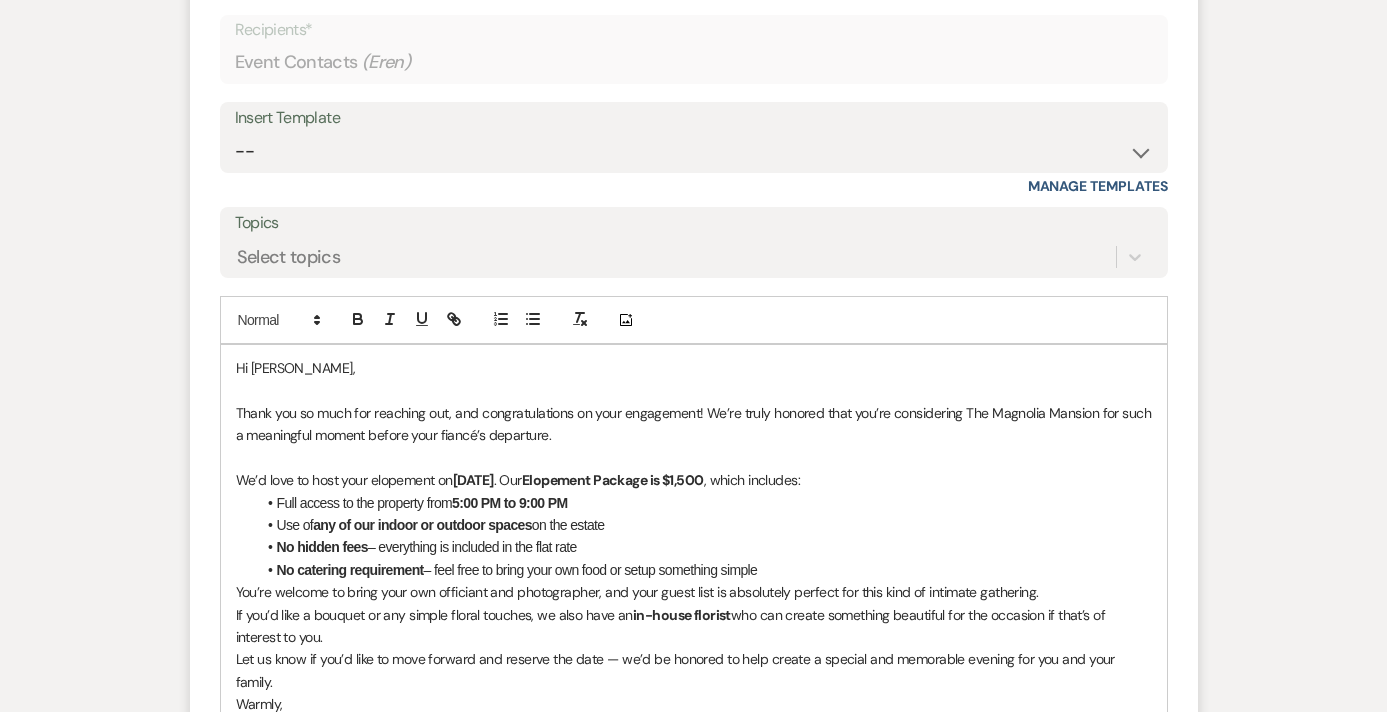 scroll, scrollTop: 1338, scrollLeft: 0, axis: vertical 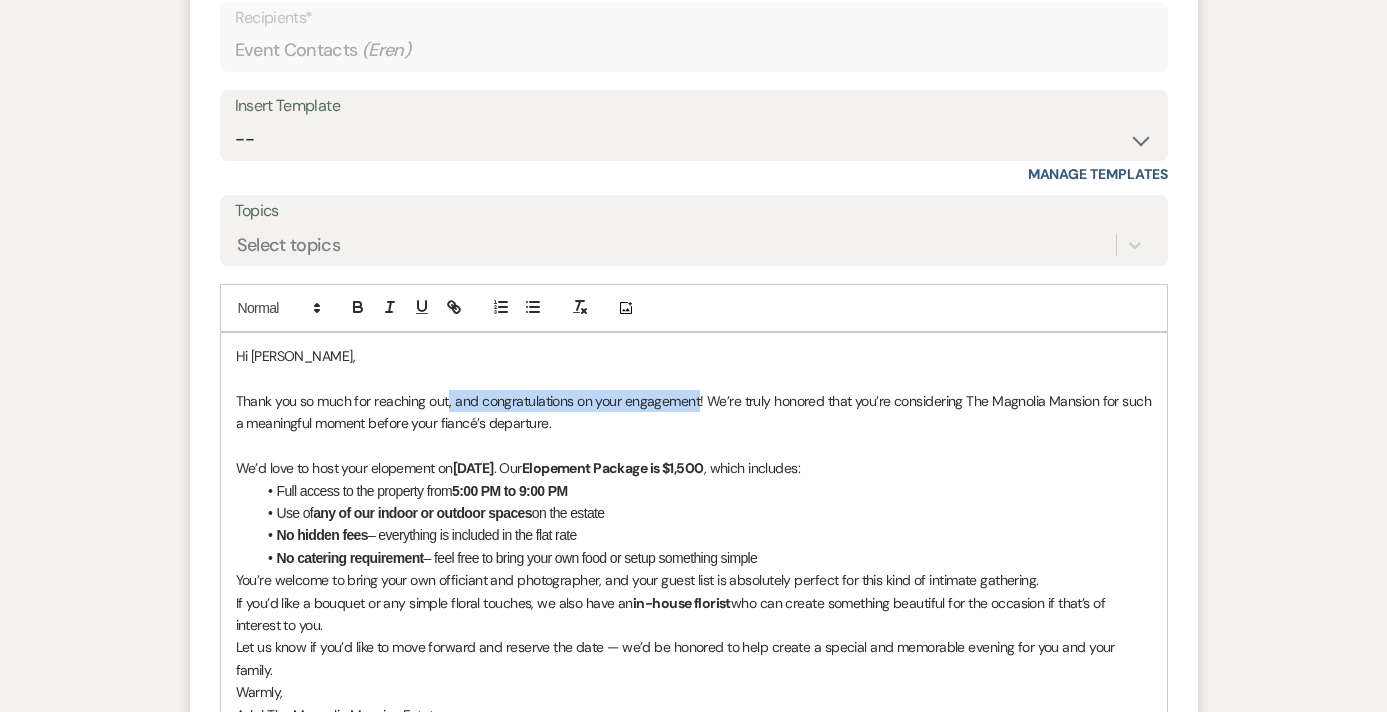 drag, startPoint x: 698, startPoint y: 398, endPoint x: 449, endPoint y: 393, distance: 249.0502 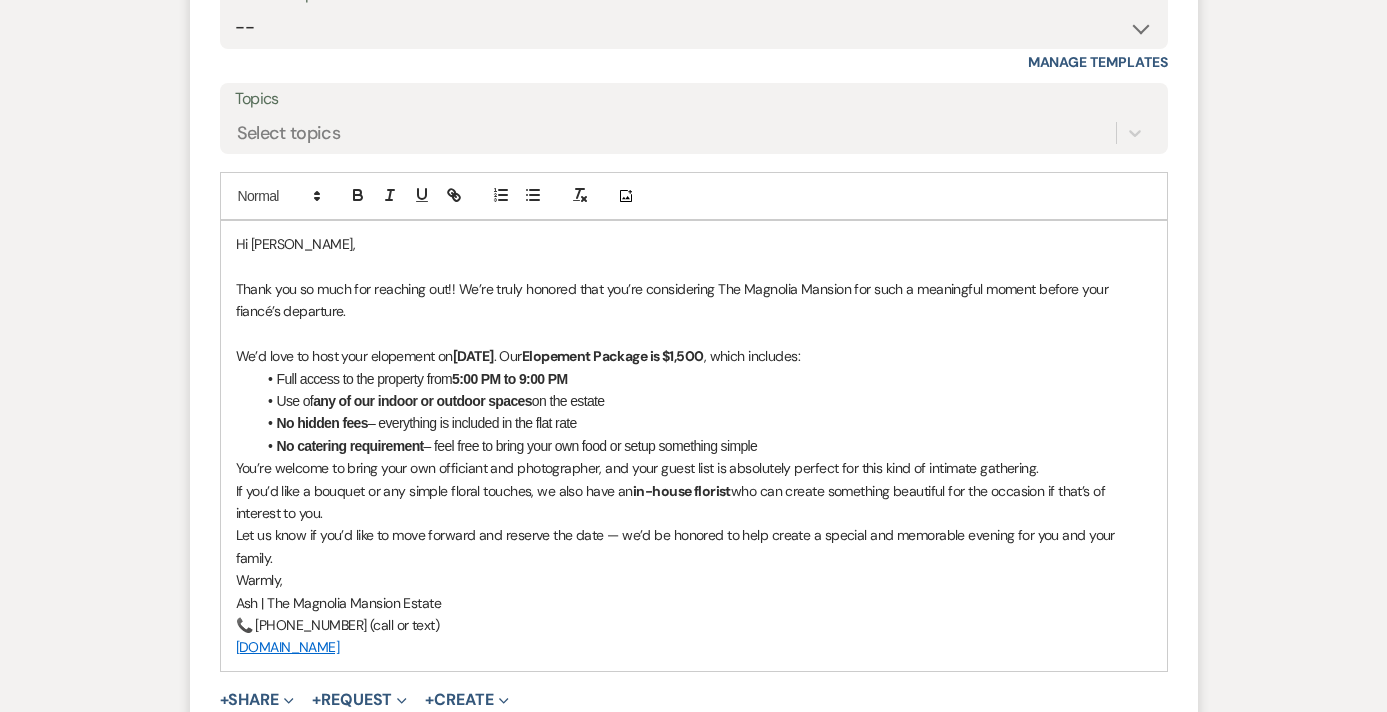 scroll, scrollTop: 1451, scrollLeft: 0, axis: vertical 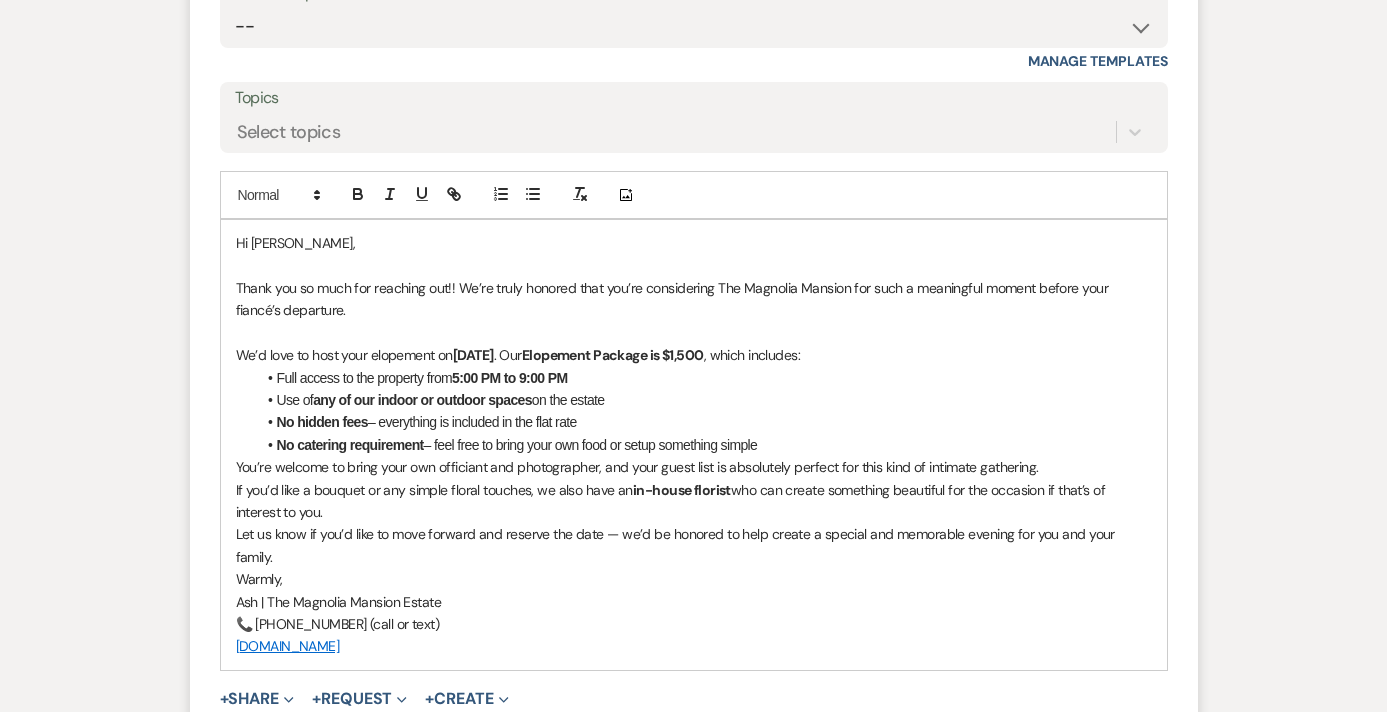 click on "Full access to the property from  5:00 PM to 9:00 PM" at bounding box center [704, 378] 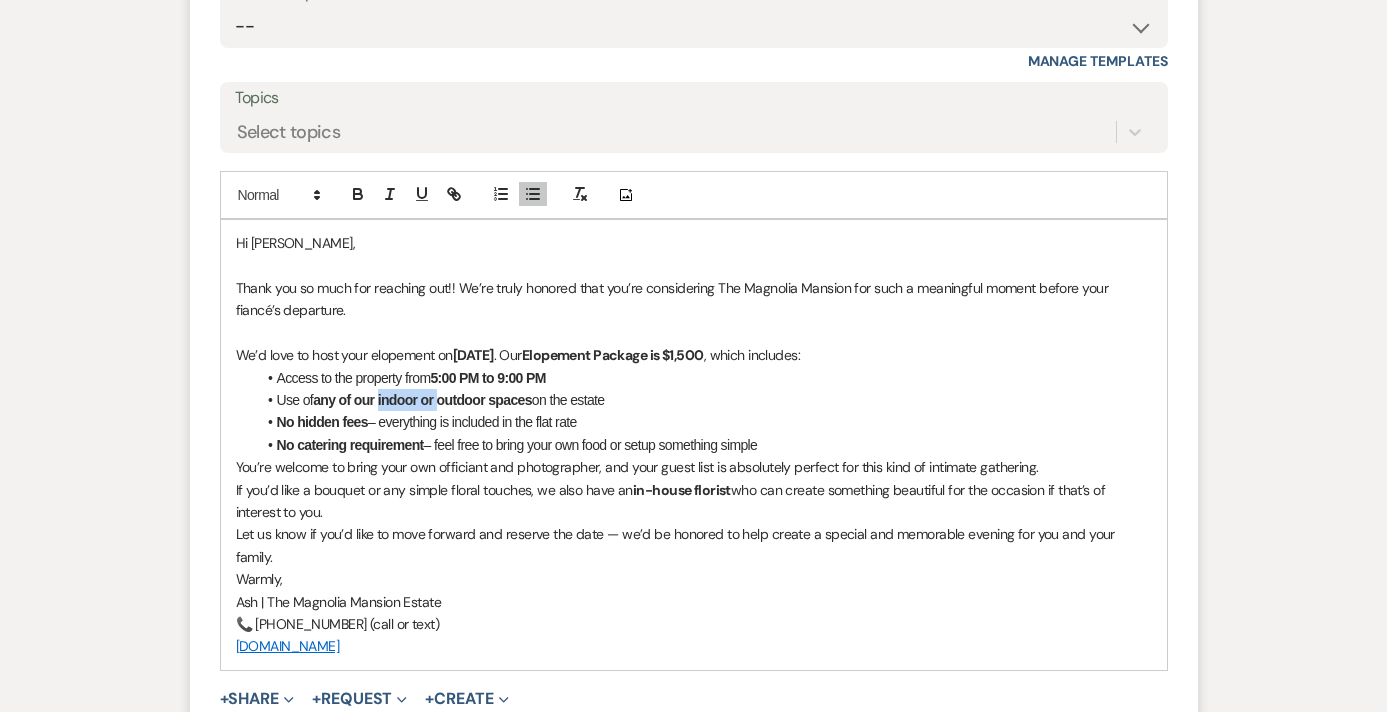 drag, startPoint x: 441, startPoint y: 400, endPoint x: 381, endPoint y: 396, distance: 60.133186 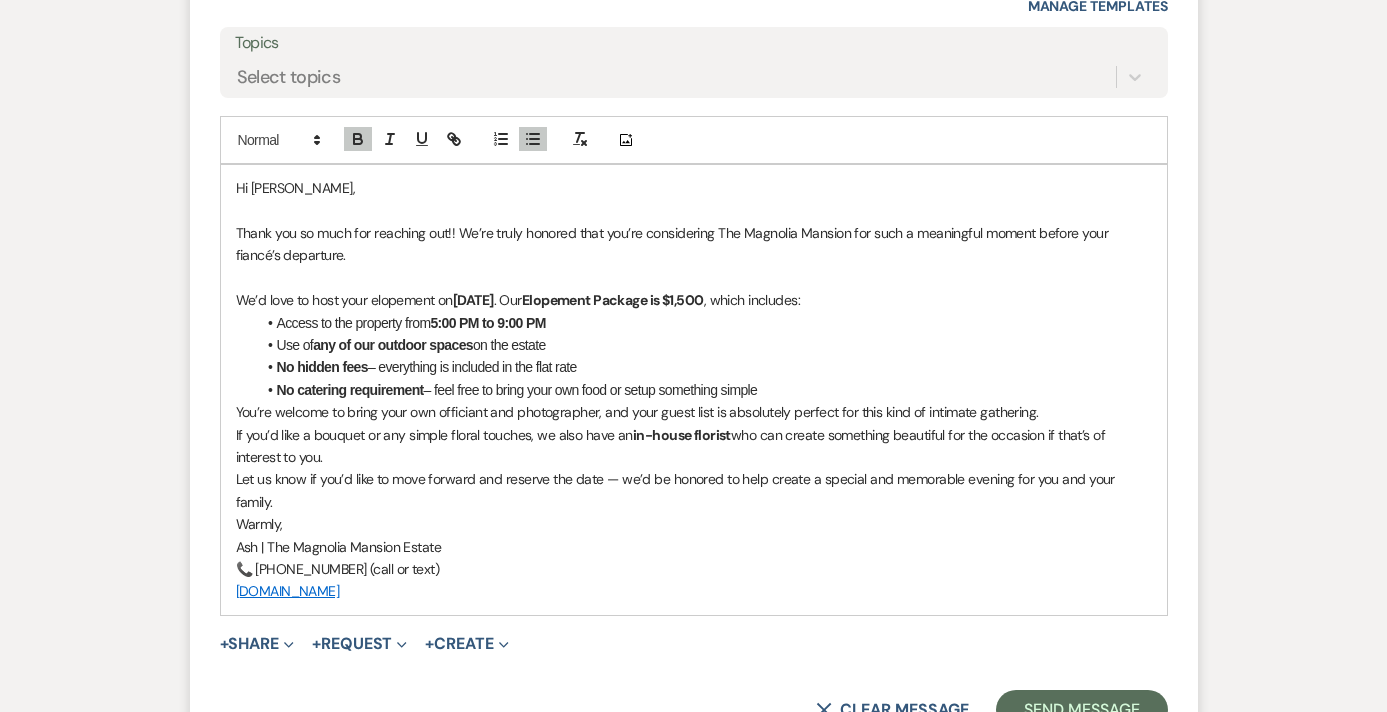 scroll, scrollTop: 1511, scrollLeft: 0, axis: vertical 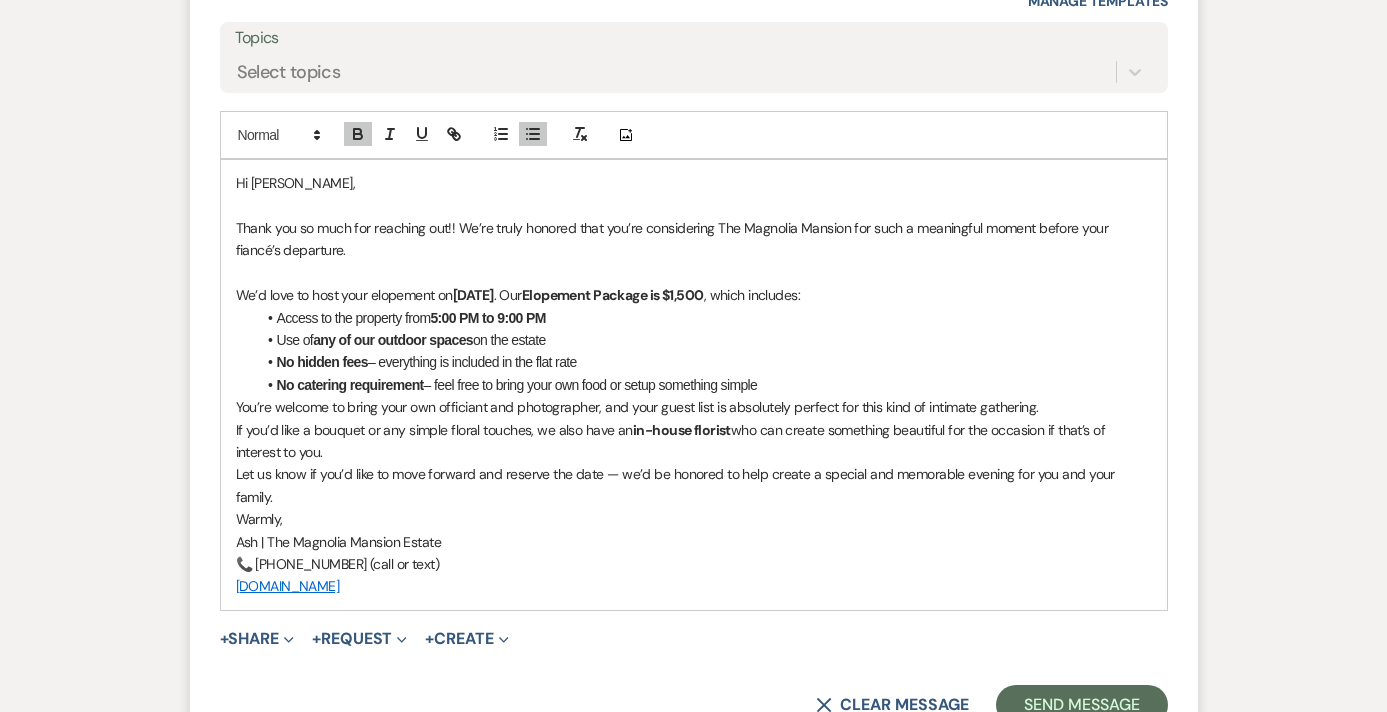 drag, startPoint x: 775, startPoint y: 386, endPoint x: 285, endPoint y: 379, distance: 490.05 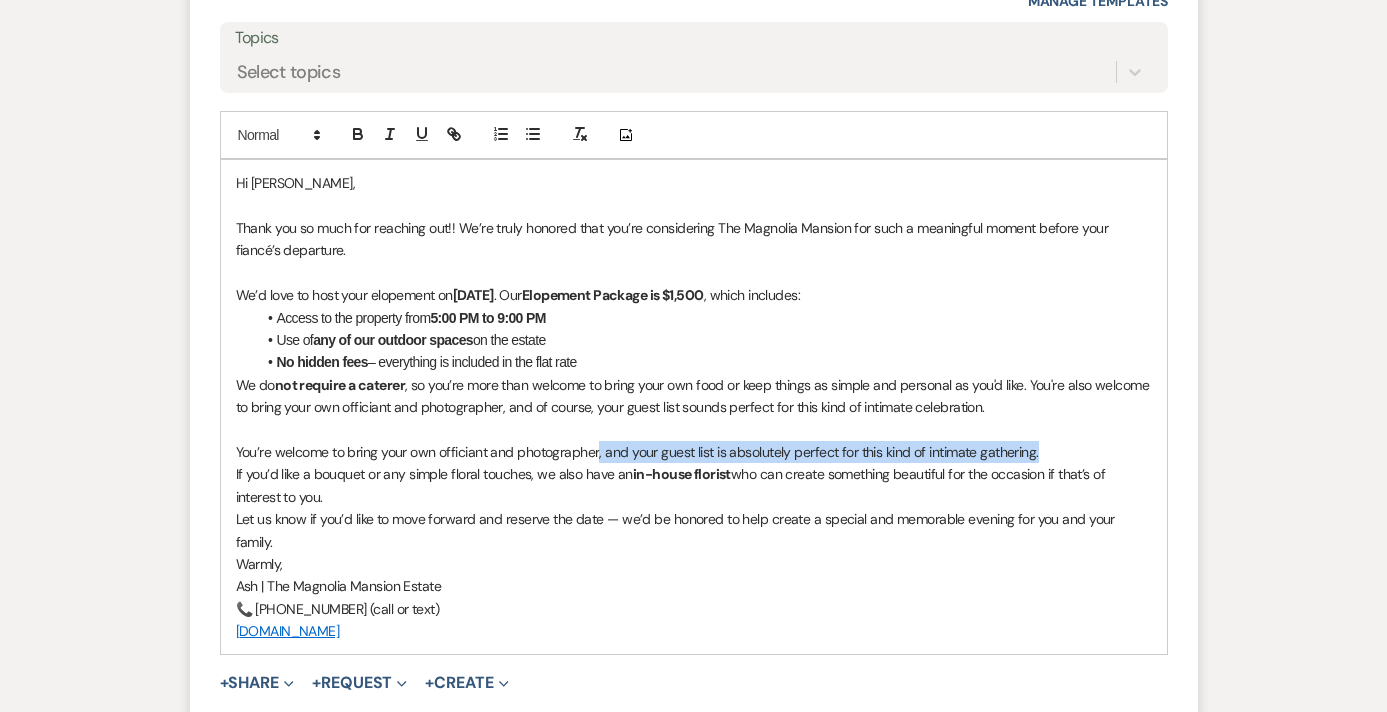 drag, startPoint x: 1045, startPoint y: 449, endPoint x: 596, endPoint y: 451, distance: 449.00446 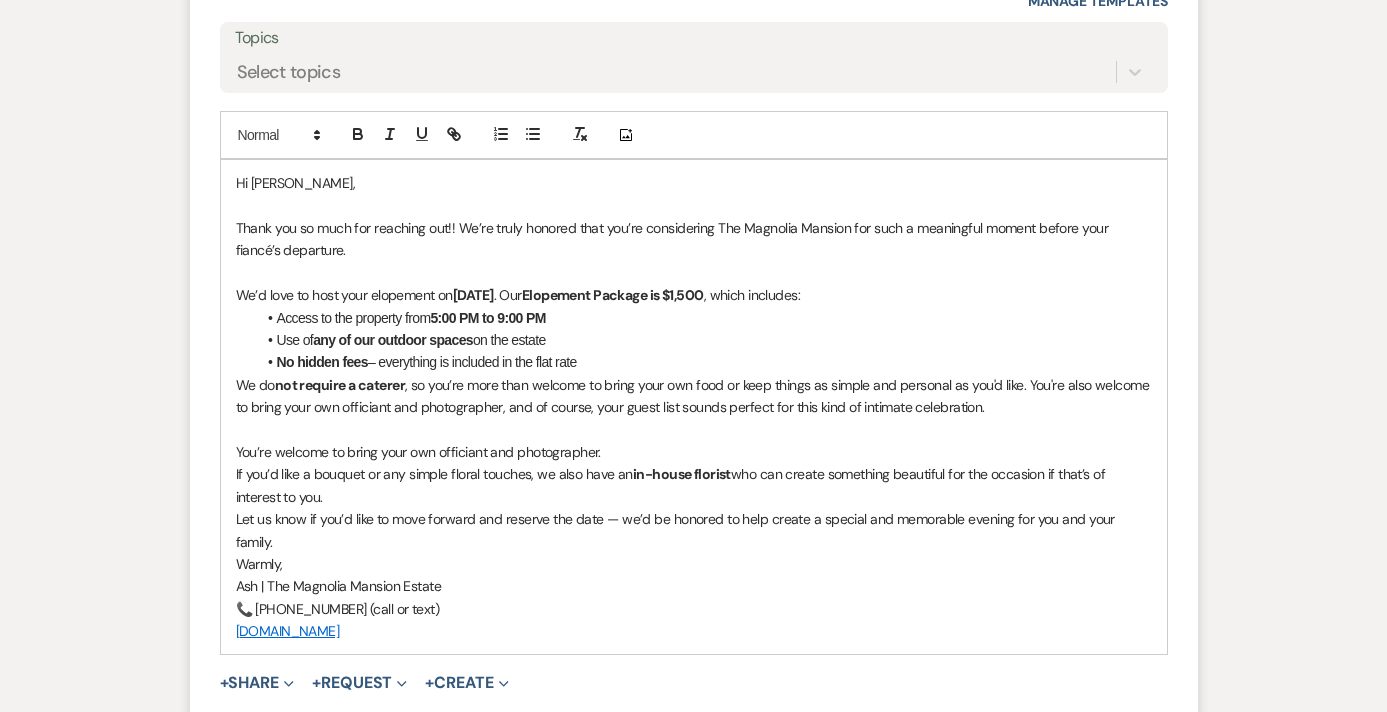 click on "Hi Eren, Thank you so much for reaching out!! We’re truly honored that you’re considering The Magnolia Mansion for such a meaningful moment before your fiancé’s departure. We’d love to host your elopement on  July 26th . Our  Elopement Package is $1,500 , which includes: Access to the property from  5:00 PM to 9:00 PM Use of  any of our outdoor spaces  on the estate No hidden fees  – everything is included in the flat rate We do  not require a caterer , so you’re more than welcome to bring your own food or keep things as simple and personal as you'd like. You're also welcome to bring your own officiant and photographer, and of course, your guest list sounds perfect for this kind of intimate celebration. You’re welcome to bring your own officiant and photographer. If you’d like a bouquet or any simple floral touches, we also have an  in-house florist  who can create something beautiful for the occasion if that’s of interest to you. Warmly,  Ash | The Magnolia Mansion Estate" at bounding box center (694, 407) 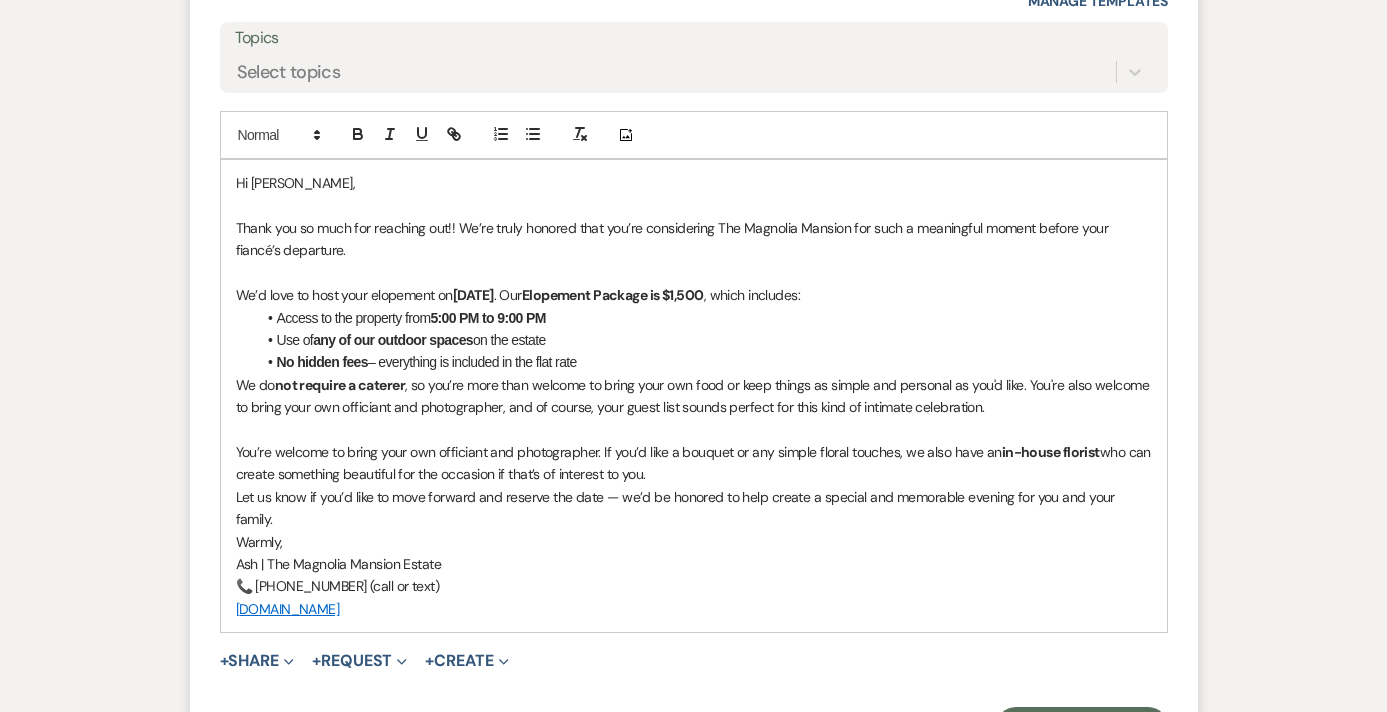 click on "You’re welcome to bring your own officiant and photographer. If you’d like a bouquet or any simple floral touches, we also have an  in-house florist  who can create something beautiful for the occasion if that’s of interest to you." at bounding box center (694, 463) 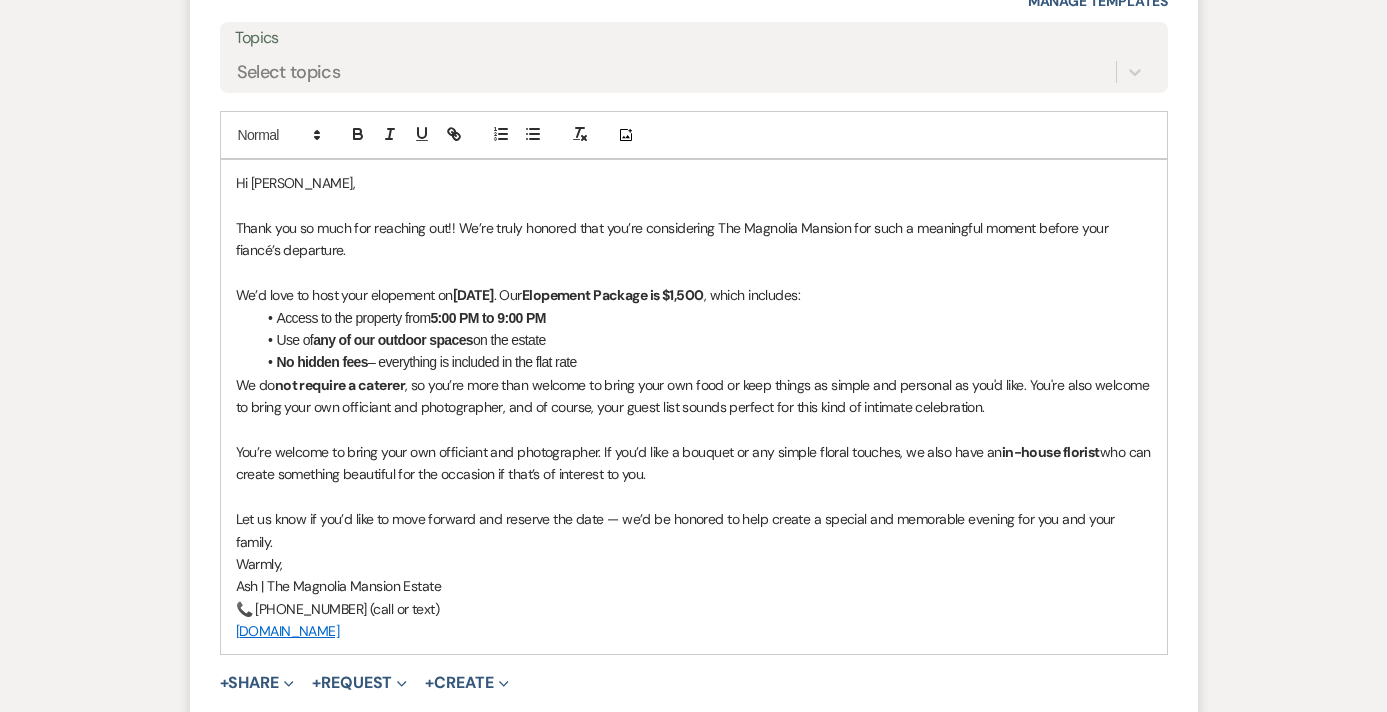 click on "You’re welcome to bring your own officiant and photographer. If you’d like a bouquet or any simple floral touches, we also have an  in-house florist  who can create something beautiful for the occasion if that’s of interest to you." at bounding box center (694, 463) 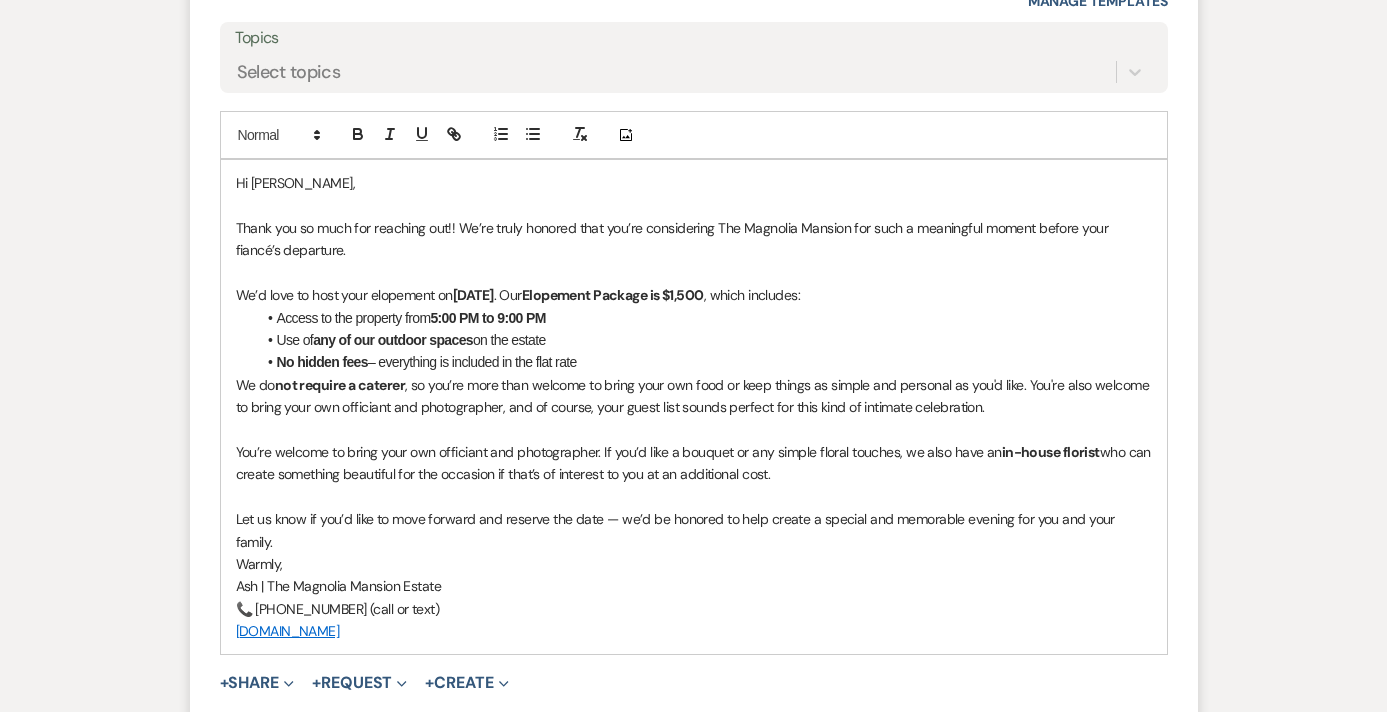 click on "Warmly," at bounding box center [694, 564] 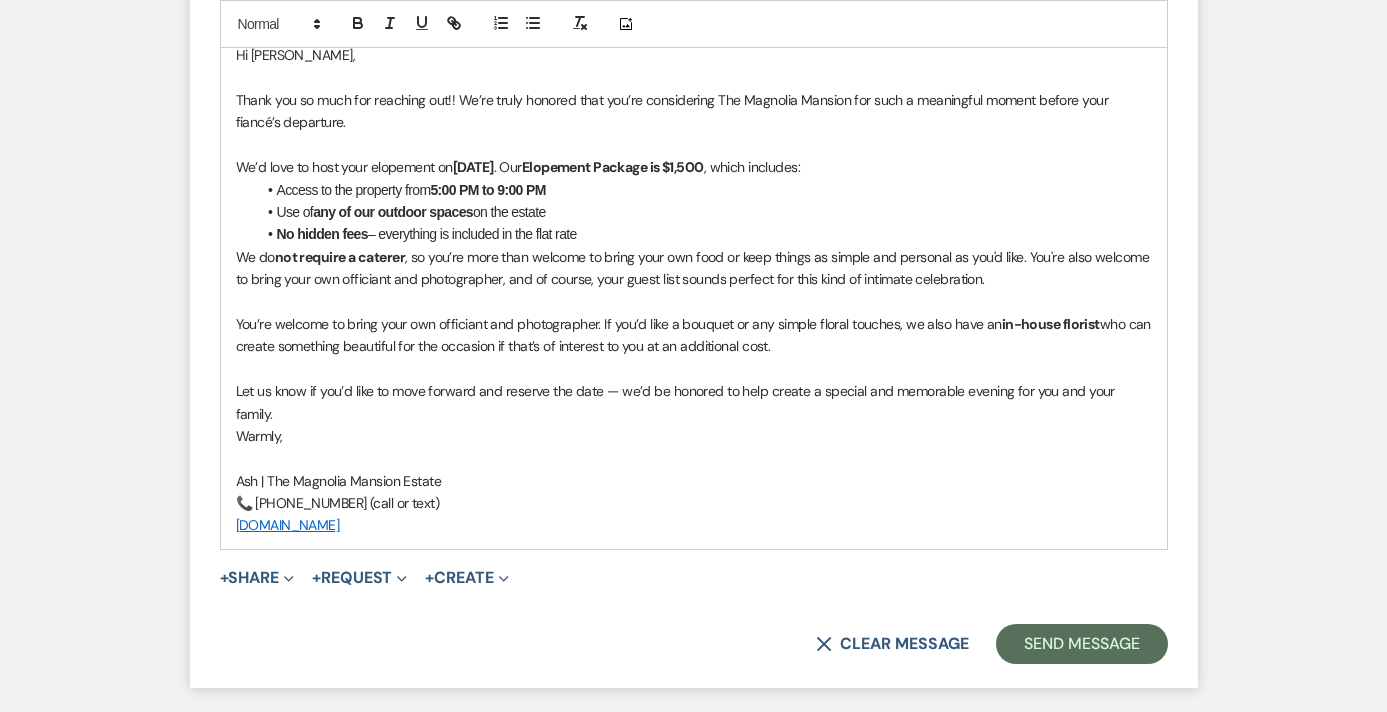 scroll, scrollTop: 1652, scrollLeft: 0, axis: vertical 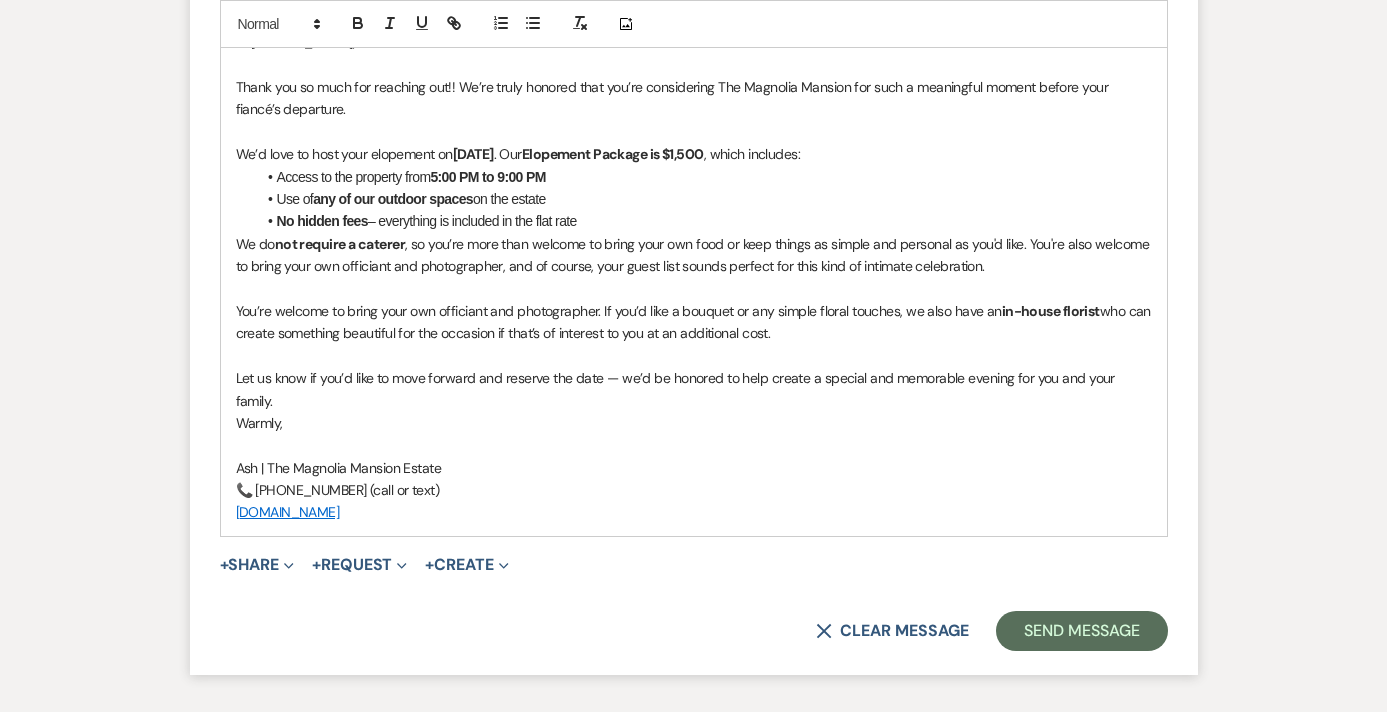 click on "No hidden fees  – everything is included in the flat rate" at bounding box center [704, 221] 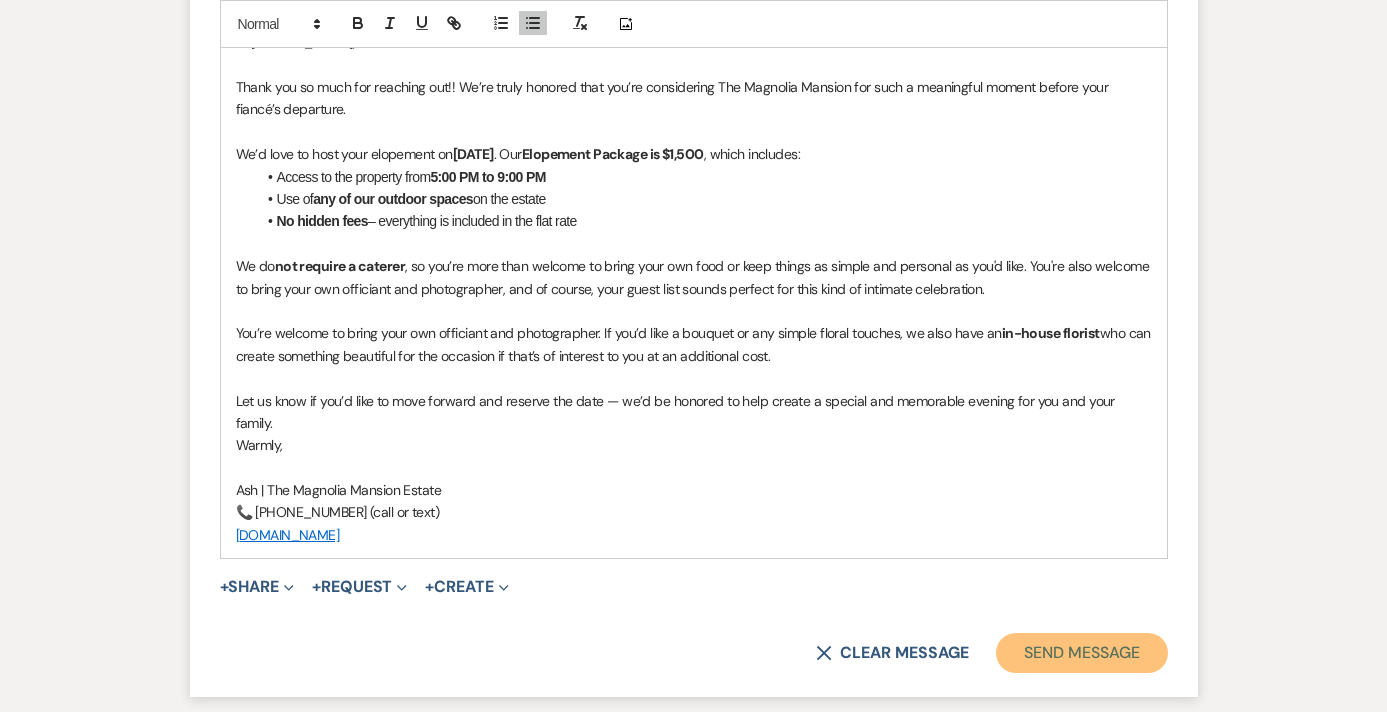 click on "Send Message" at bounding box center [1081, 653] 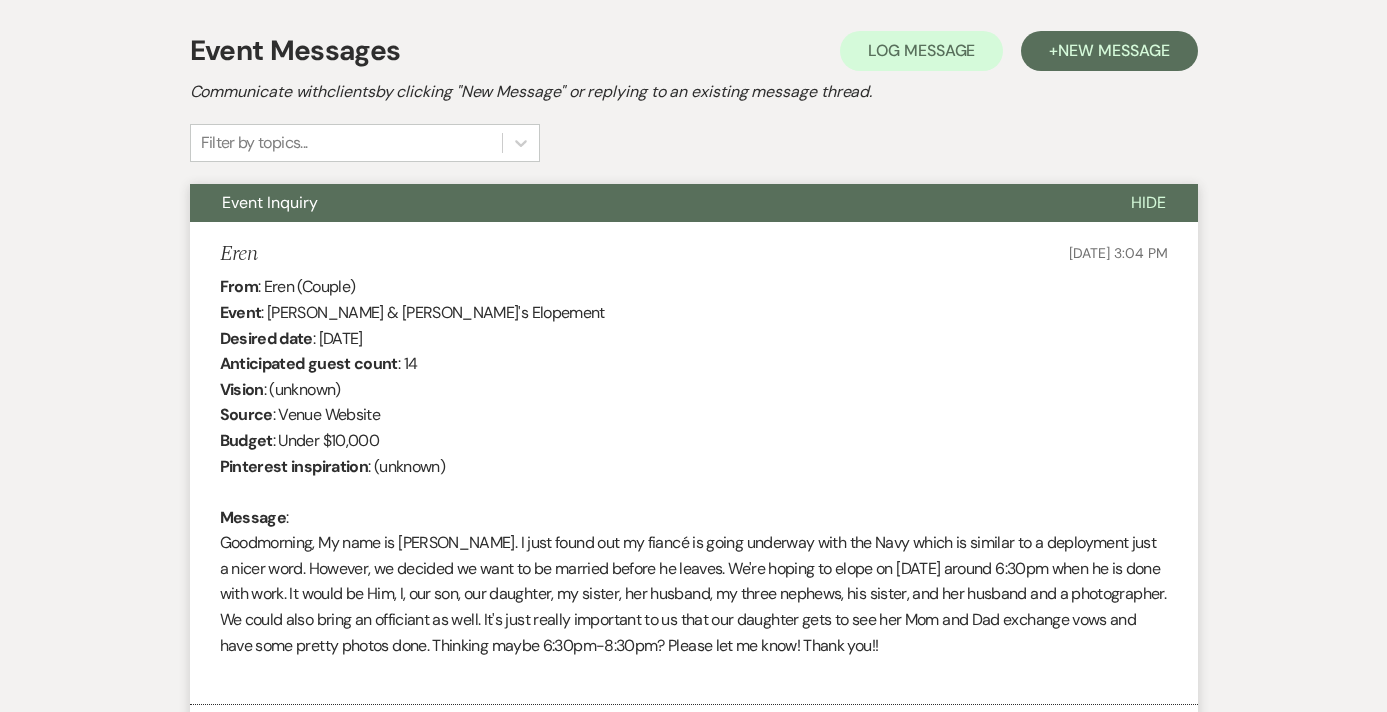 scroll, scrollTop: 0, scrollLeft: 0, axis: both 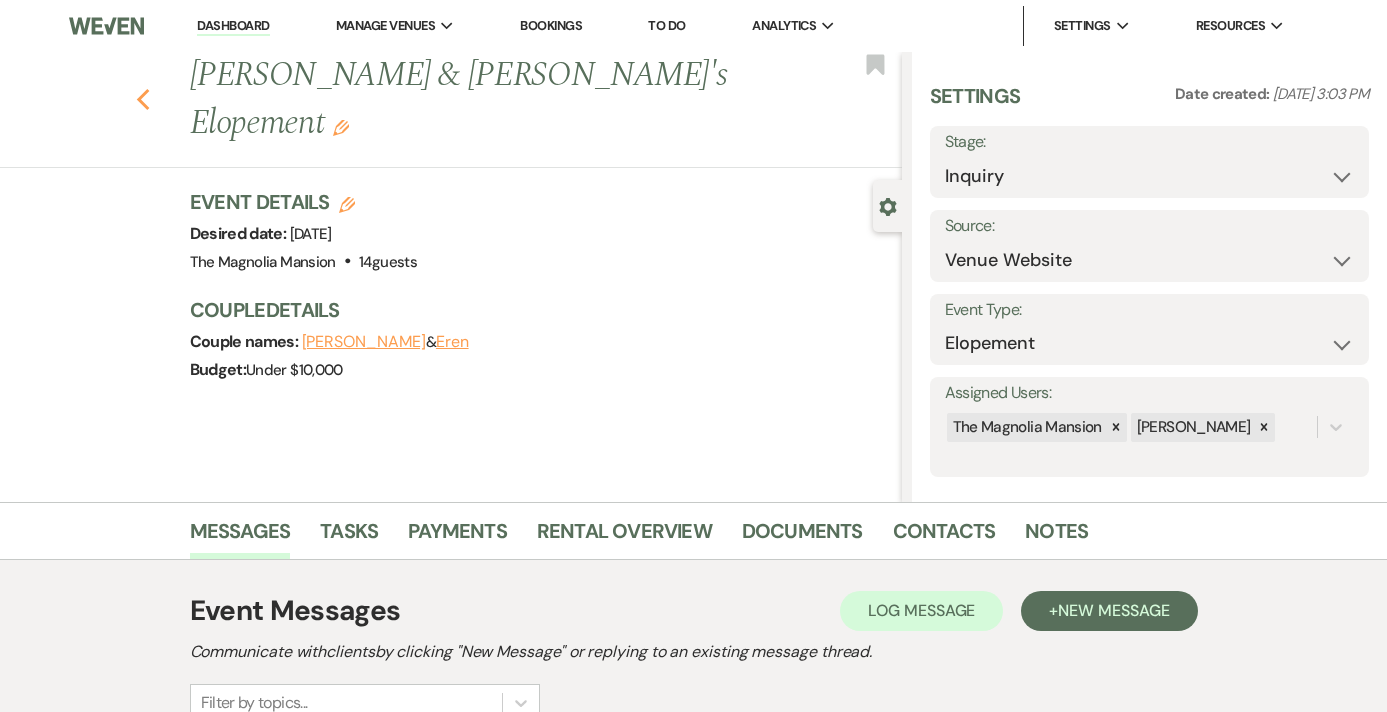 click on "Previous" 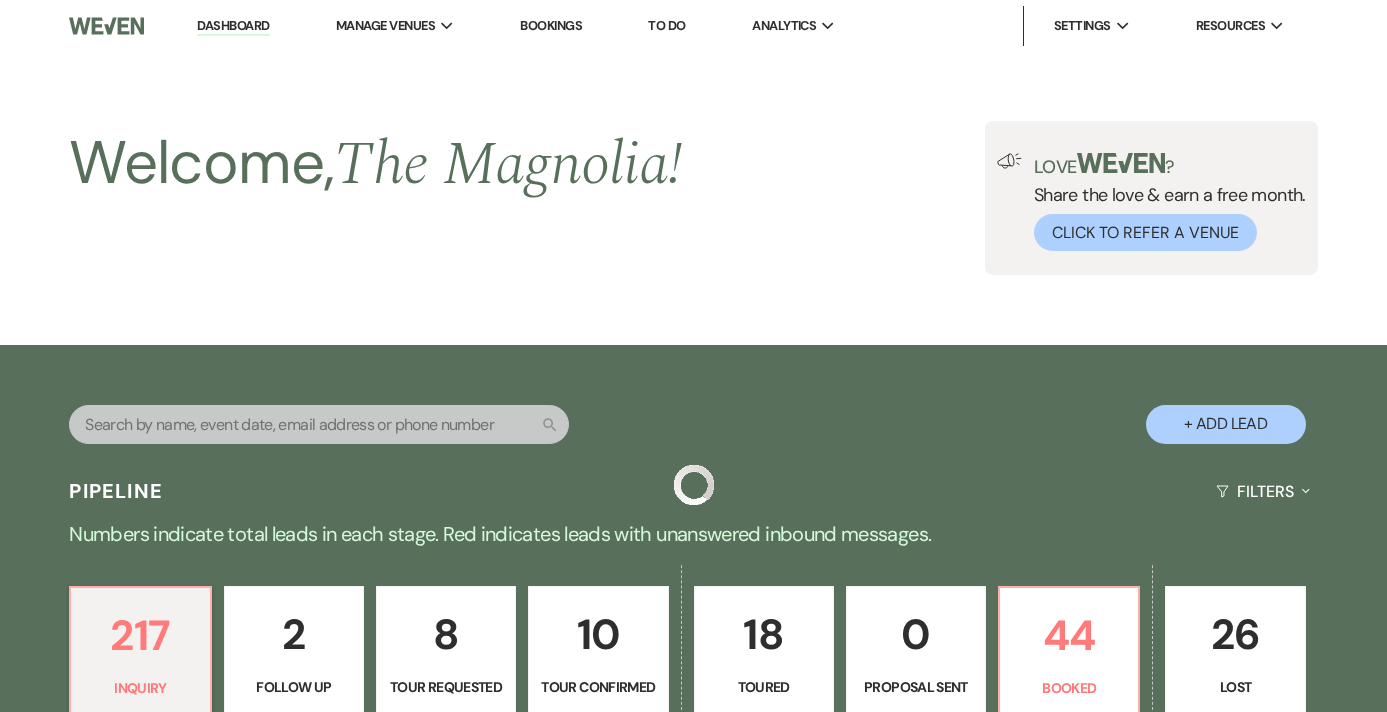 scroll, scrollTop: 608, scrollLeft: 0, axis: vertical 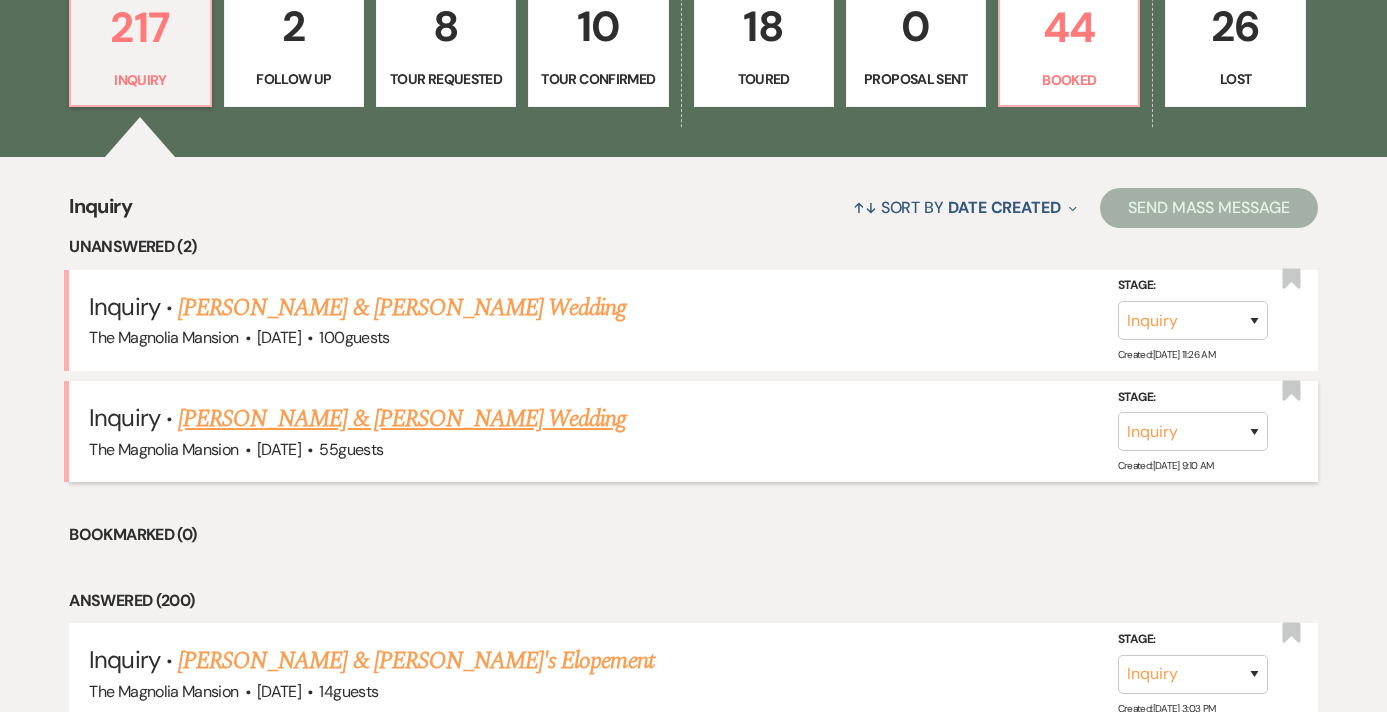 click on "[PERSON_NAME] & [PERSON_NAME] Wedding" at bounding box center [402, 419] 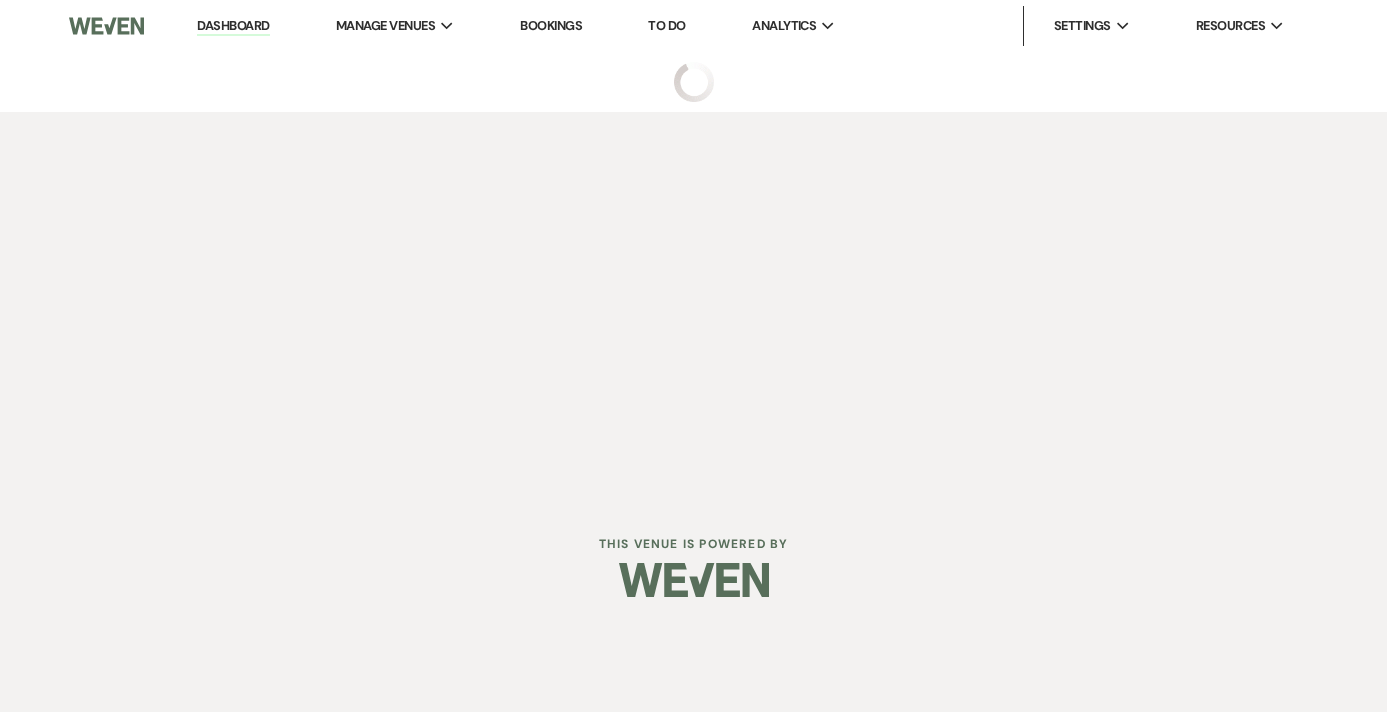 scroll, scrollTop: 0, scrollLeft: 0, axis: both 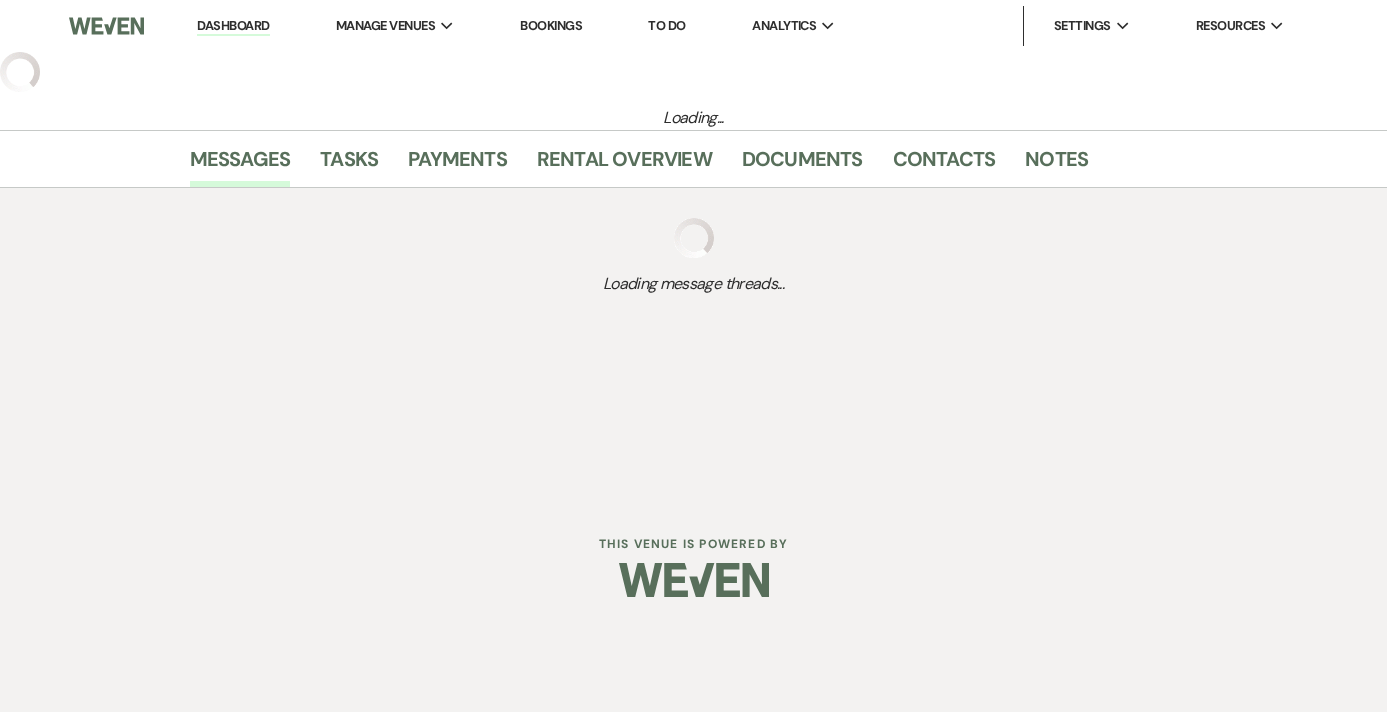 select on "5" 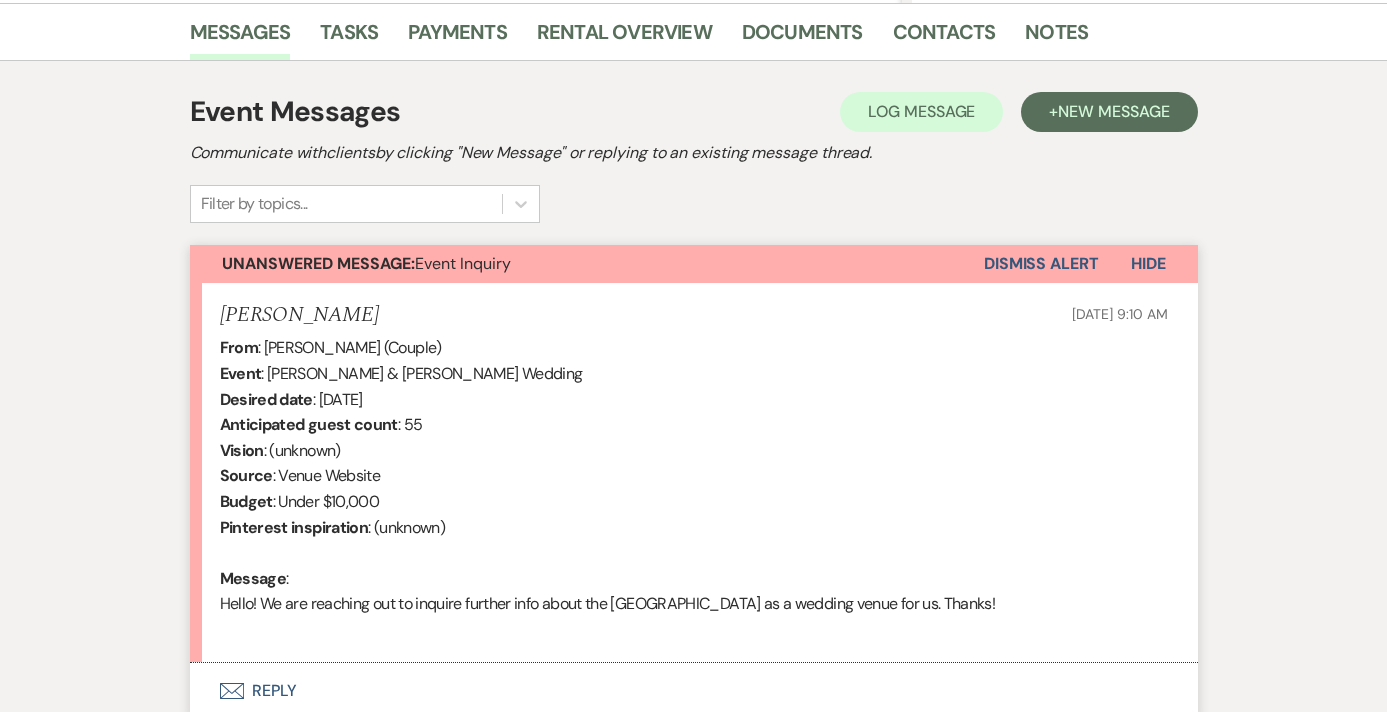scroll, scrollTop: 485, scrollLeft: 0, axis: vertical 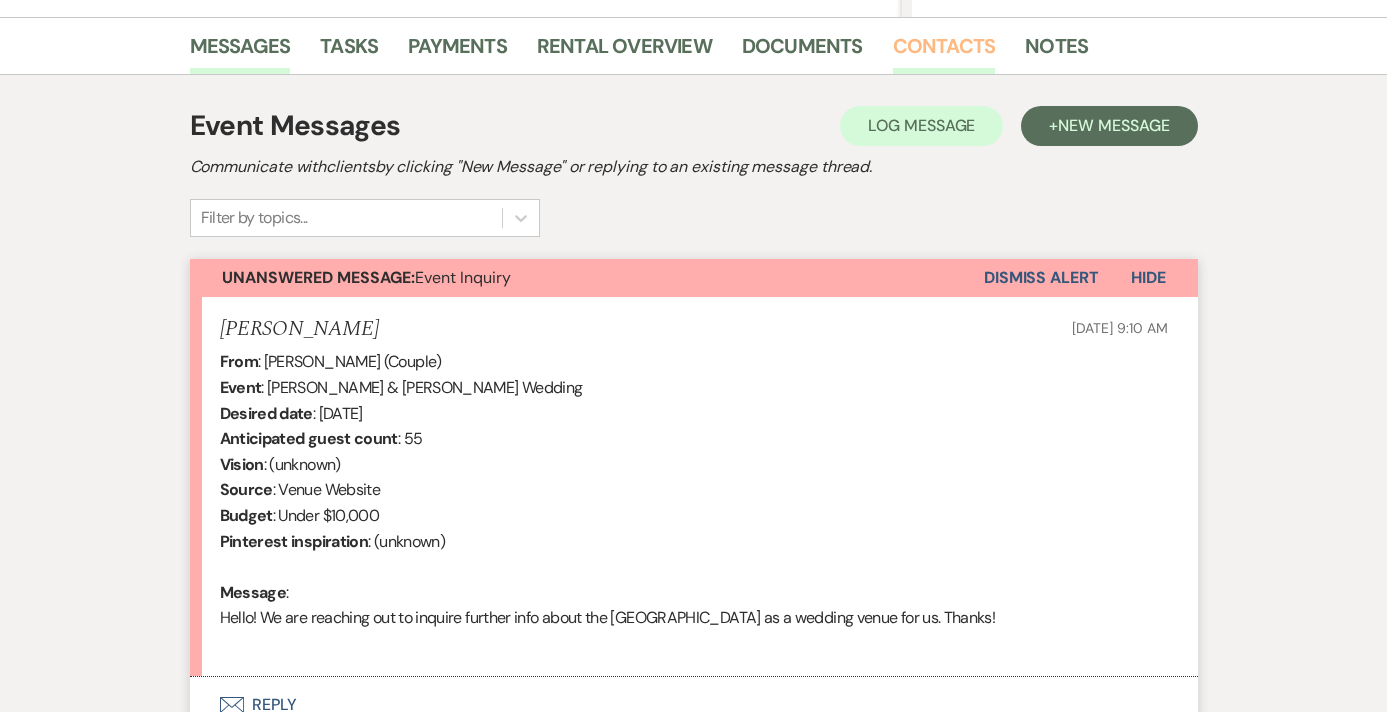 click on "Contacts" at bounding box center (944, 52) 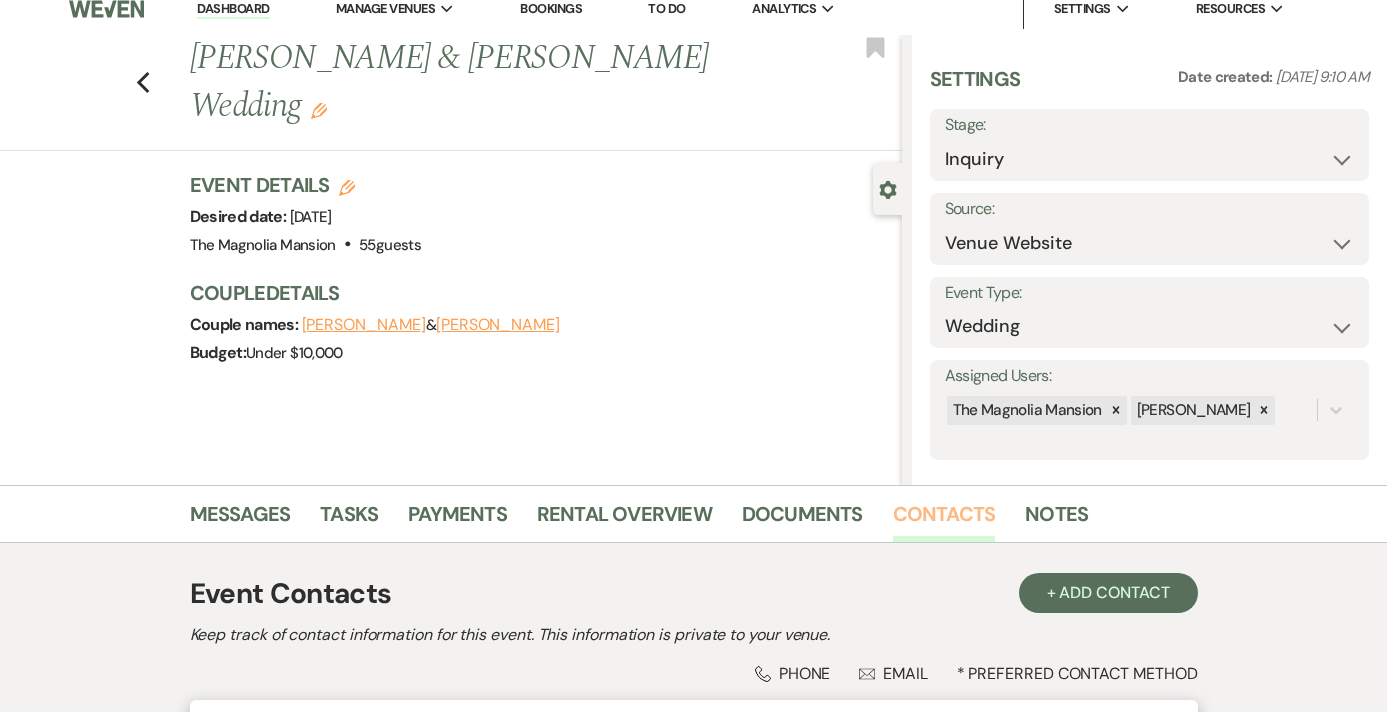 scroll, scrollTop: 366, scrollLeft: 0, axis: vertical 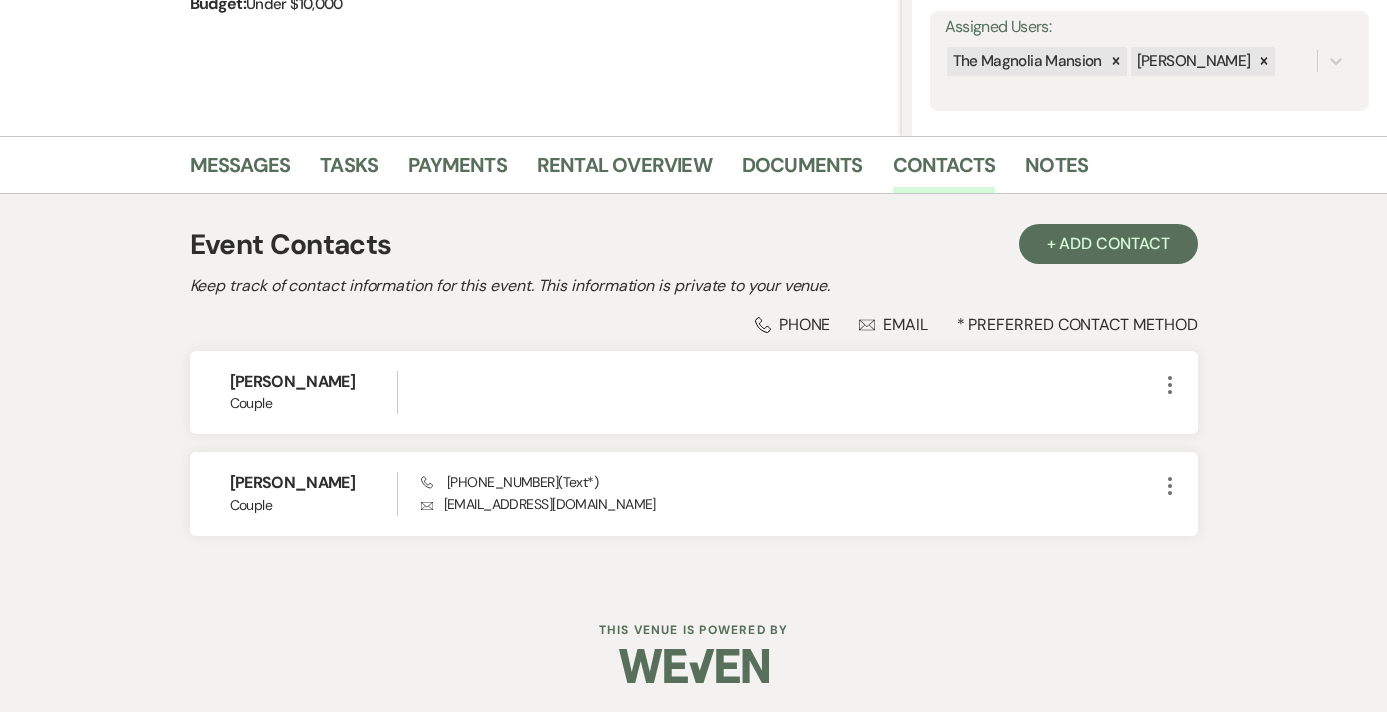 click on "Messages" at bounding box center (255, 169) 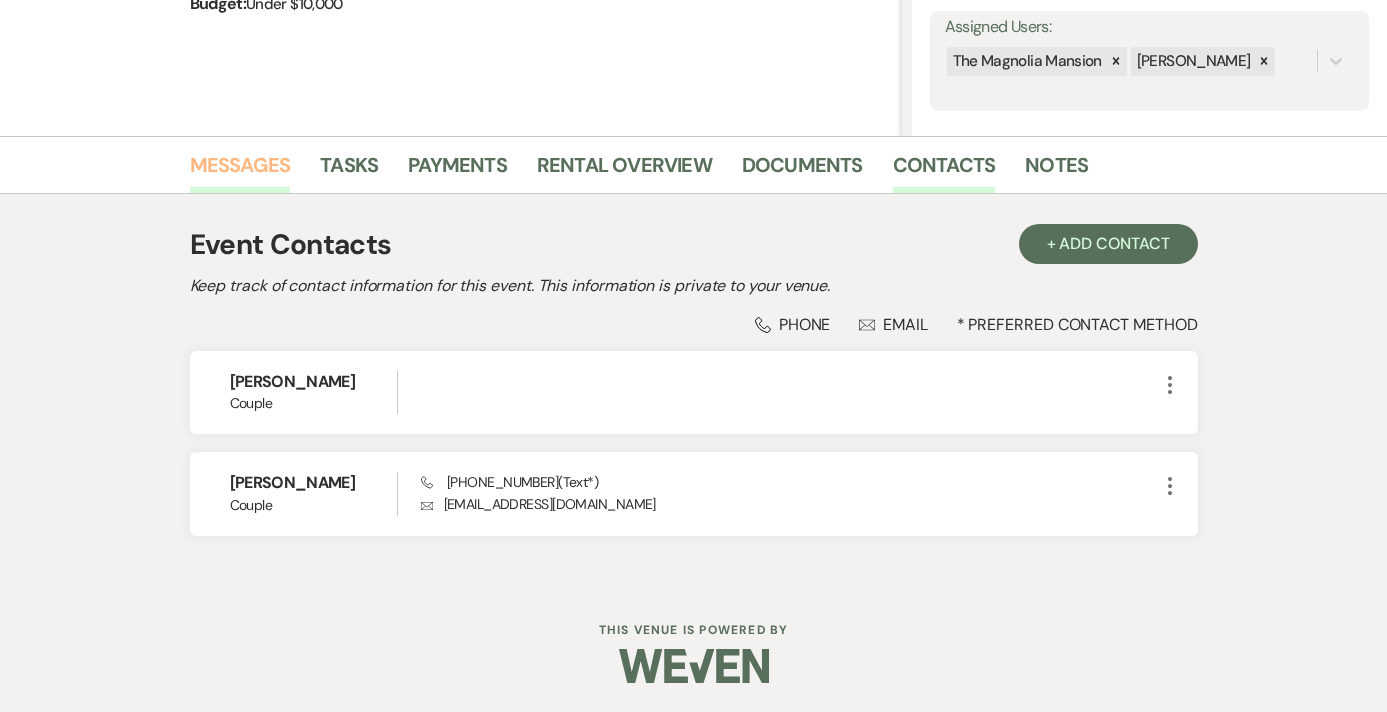 click on "Messages" at bounding box center [240, 171] 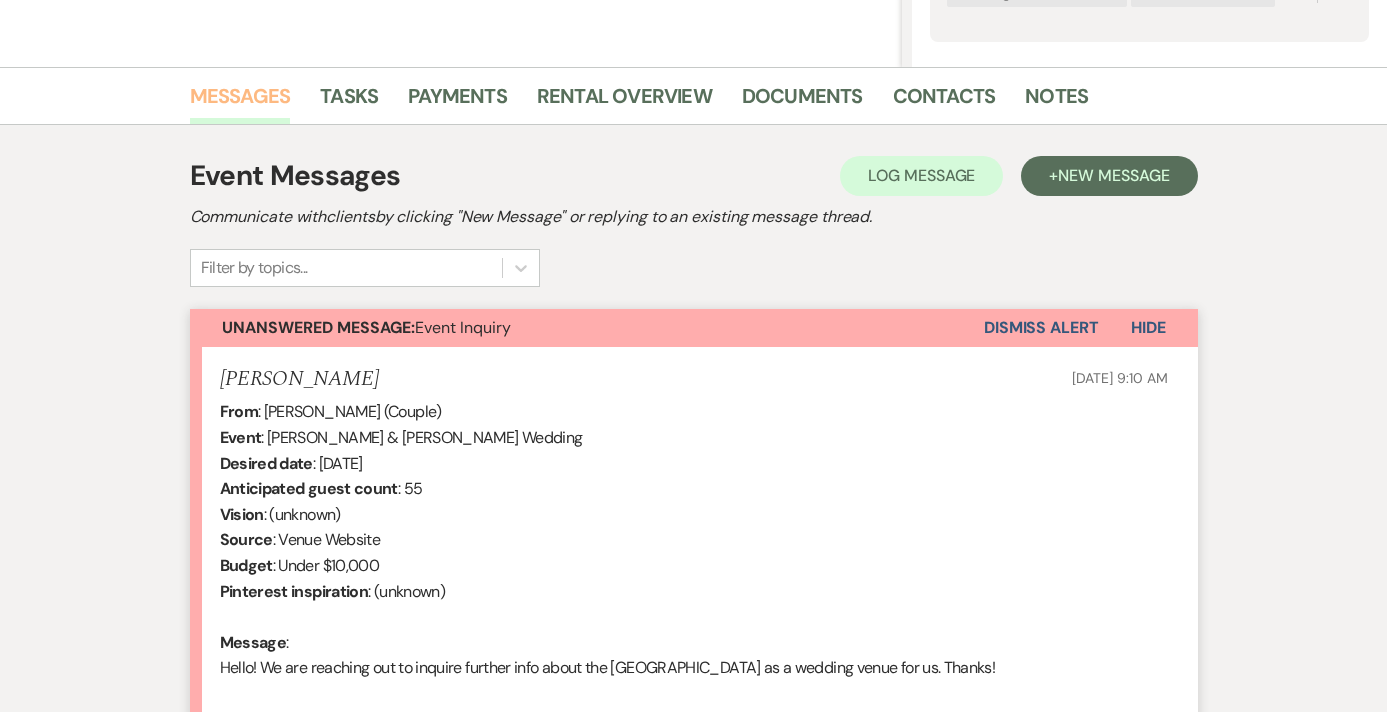 scroll, scrollTop: 665, scrollLeft: 0, axis: vertical 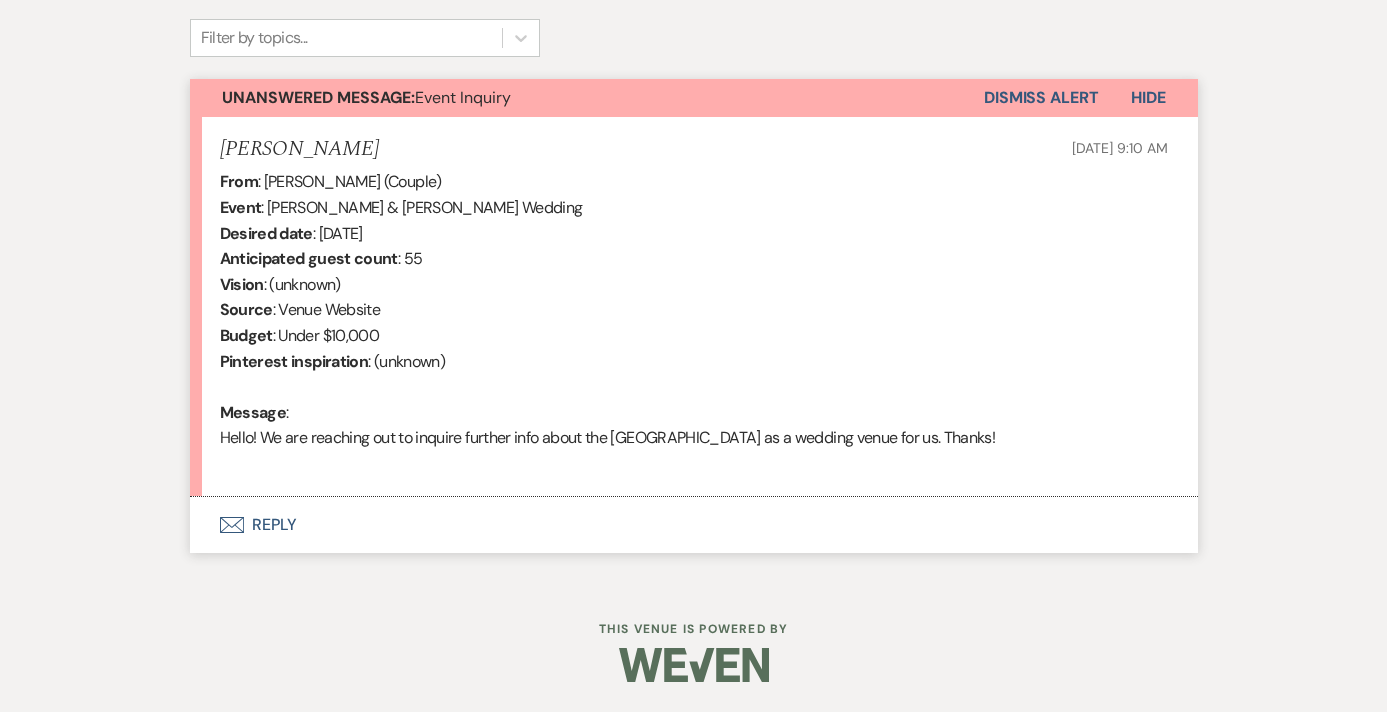 click on "Envelope Reply" at bounding box center (694, 525) 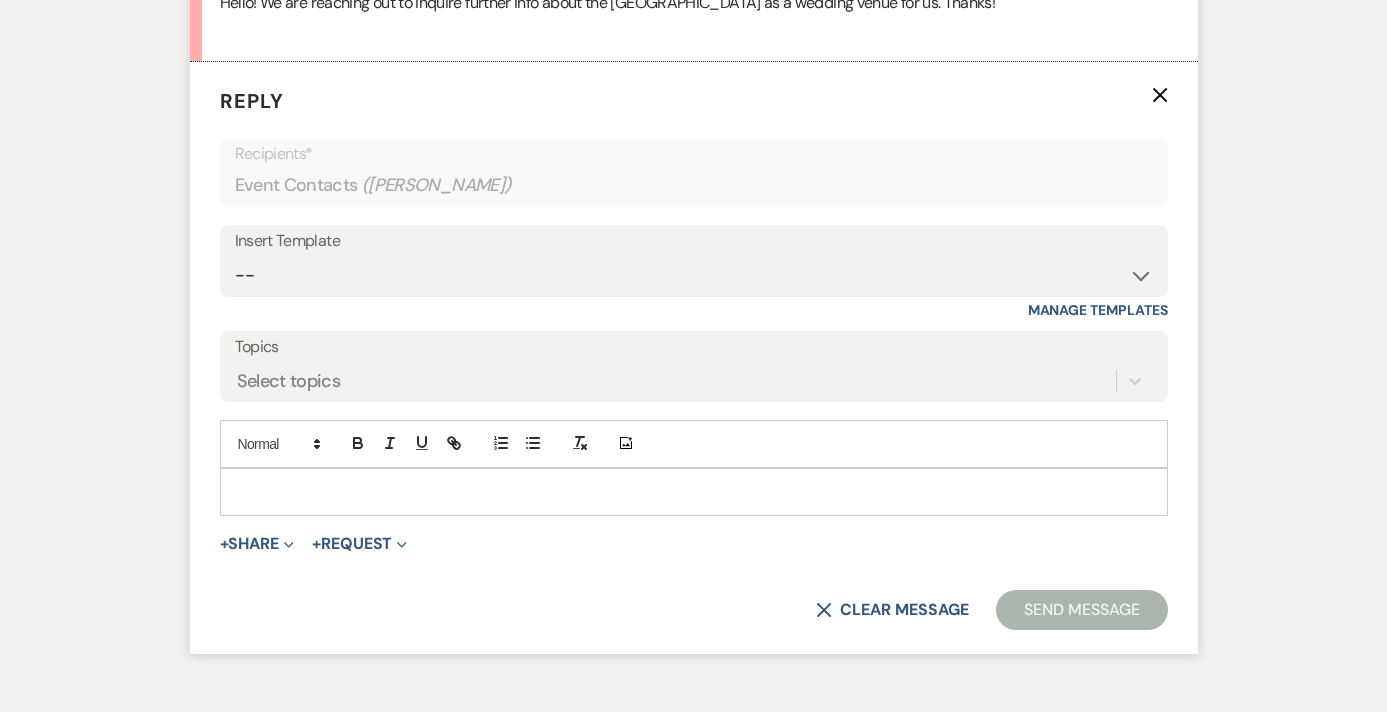 scroll, scrollTop: 1102, scrollLeft: 0, axis: vertical 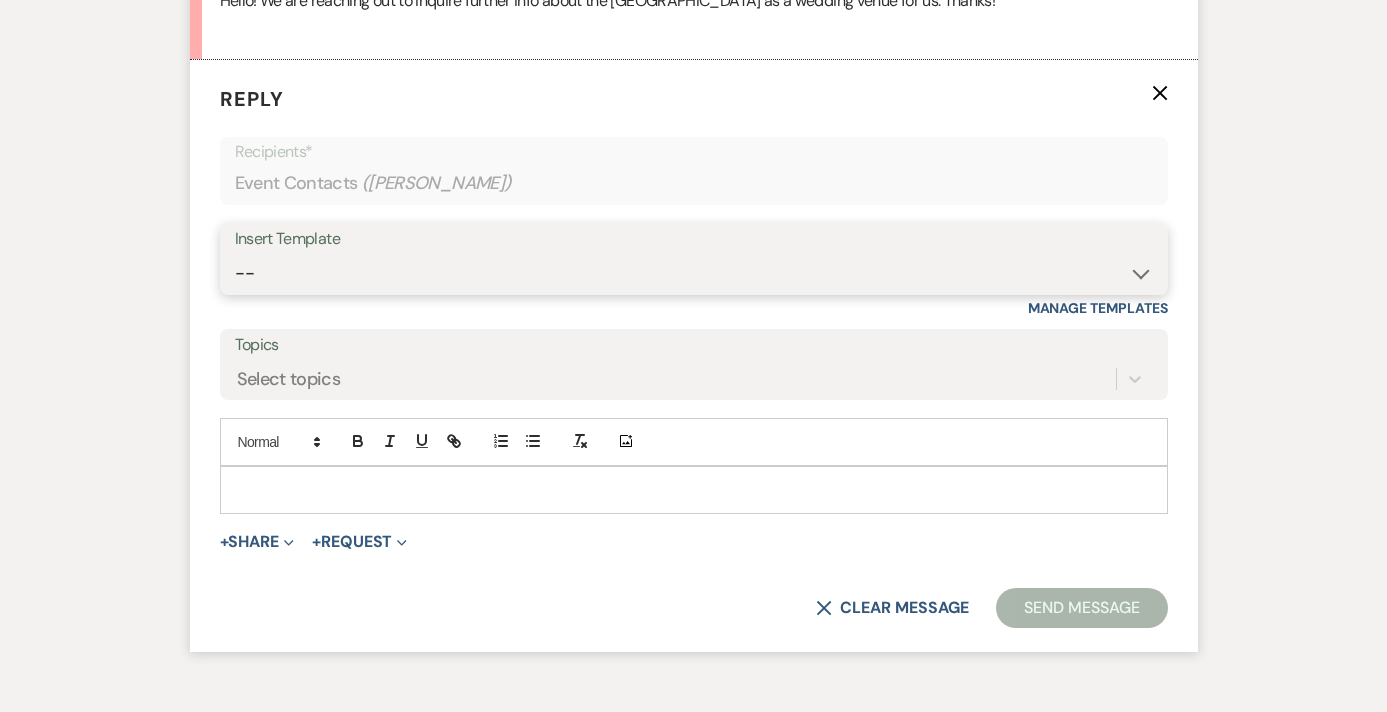 click on "-- Weven Planning Portal Introduction (Booked Events) Tour Request Response Contract (Pre-Booked Leads) Welcome to Your Portal! Wedding: The Magnolia Mansion Initial Inquiry Response  🎉 Exciting Update – Pay Securely Through Weven! Floral Contract  Scheduling Caterer Walk Through/ Final Meeting  Hold Harmless Agreement for [PERSON_NAME]'s w/out a Business License Micro Event : The [GEOGRAPHIC_DATA] Initial Inquiry Response 🎉 Final Payment & Event Preparation Reminder ⏳ Action Needed: Complete Your Event Tasks Tour Confirmation – The Magnolia Mansion The Magnolia Mansion Follow Up Overnight Stay Explanation Exciting Countdown! Rehearsal & Event Details 🎉 (1 day event) Exciting Countdown! Rehearsal & Event Details 🎉(Gold Package) ⏳ Action Needed: Overdue Tasks for Your Upcoming Event 📅 Walk-Through & Final Preparations – Action Needed 📅 Time to Schedule Your Final Meeting! Thank You for Touring The Magnolia Mansion! 🎉 Limited-Time Offer: $1,000 Off Your Wedding at The [GEOGRAPHIC_DATA]!" at bounding box center (694, 273) 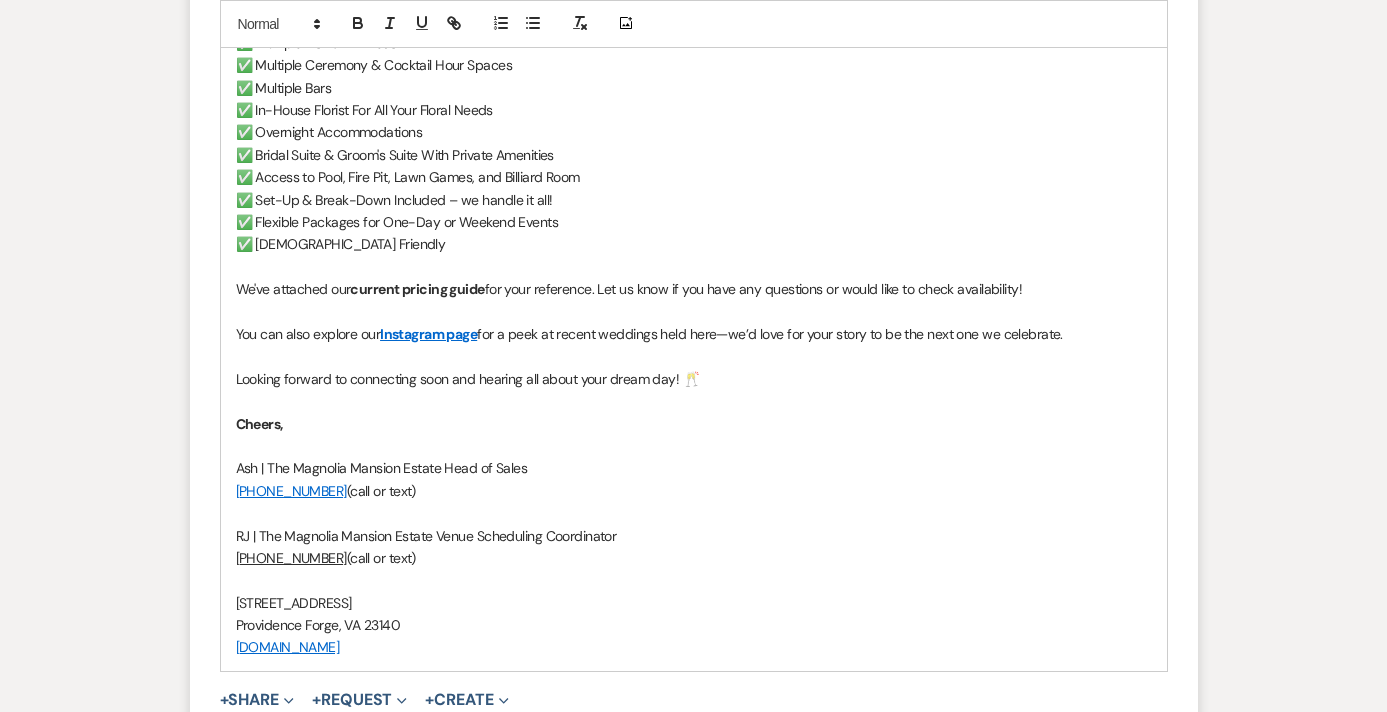 scroll, scrollTop: 2270, scrollLeft: 0, axis: vertical 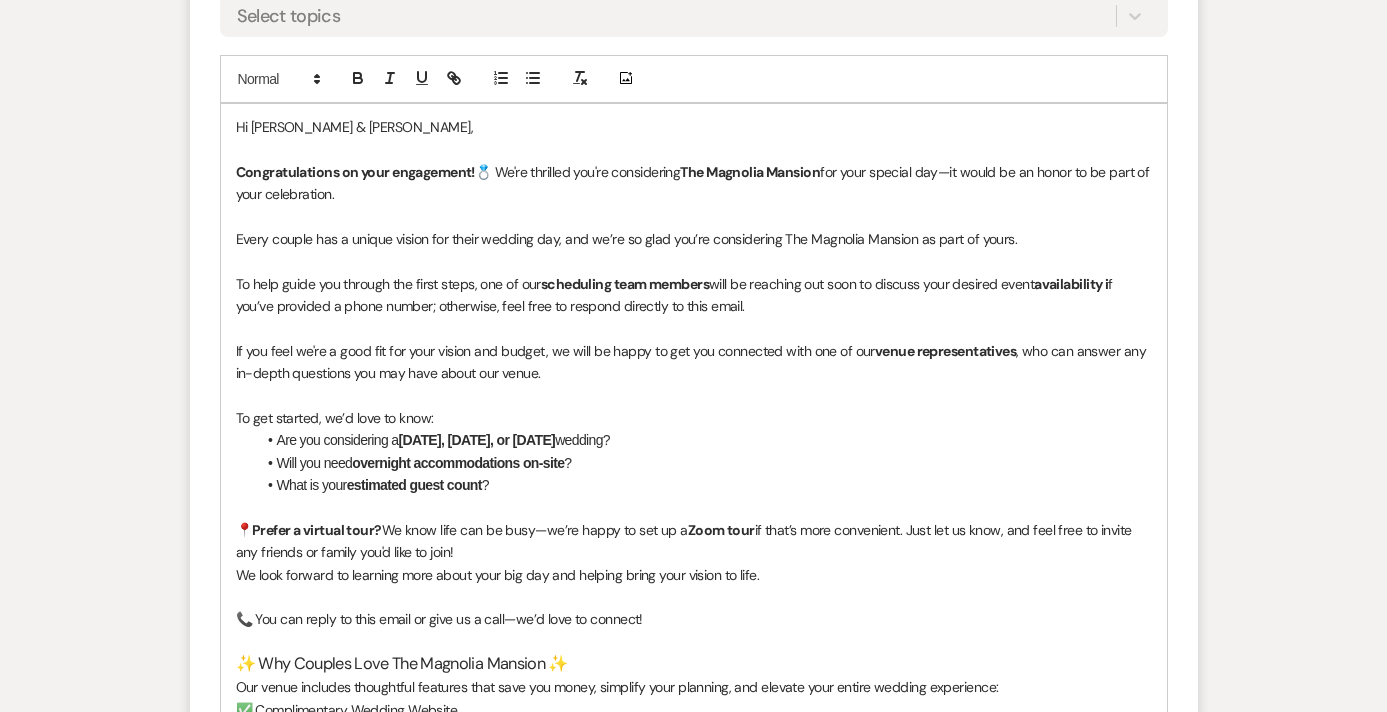 drag, startPoint x: 438, startPoint y: 642, endPoint x: 205, endPoint y: 54, distance: 632.4816 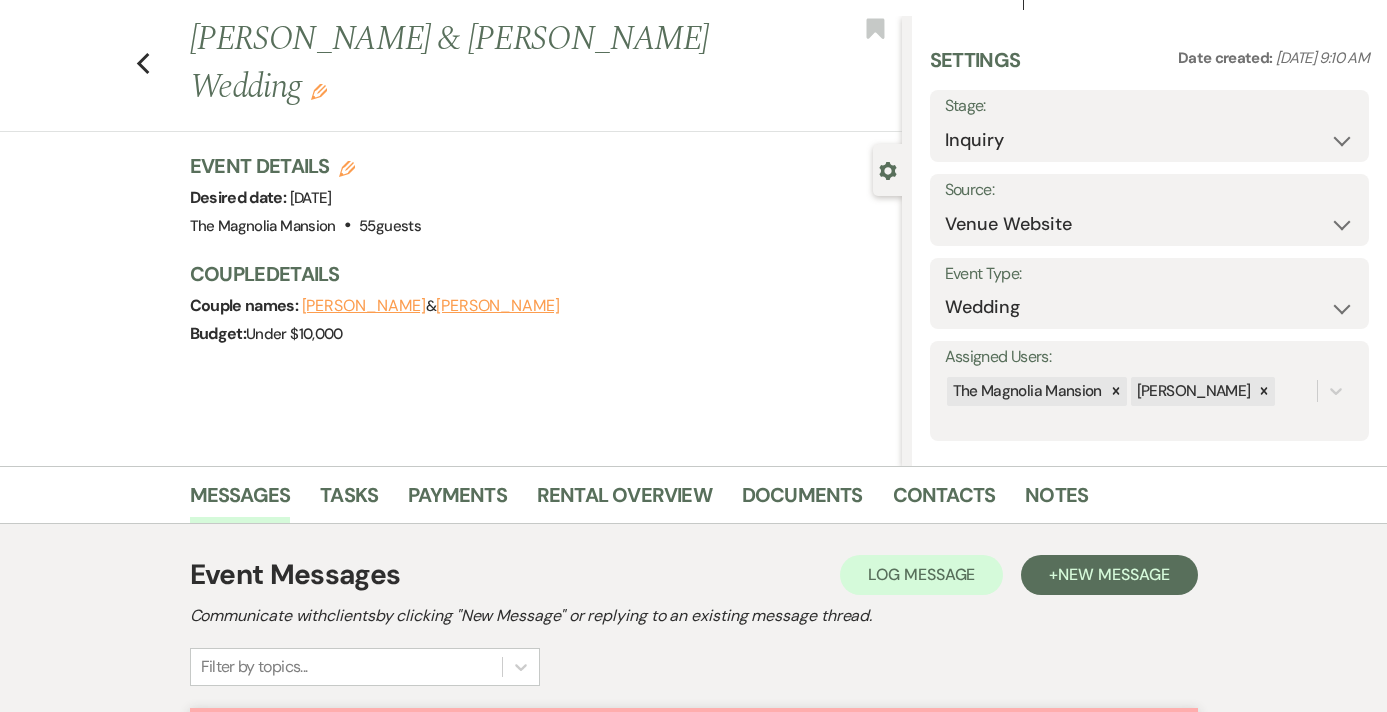scroll, scrollTop: 0, scrollLeft: 0, axis: both 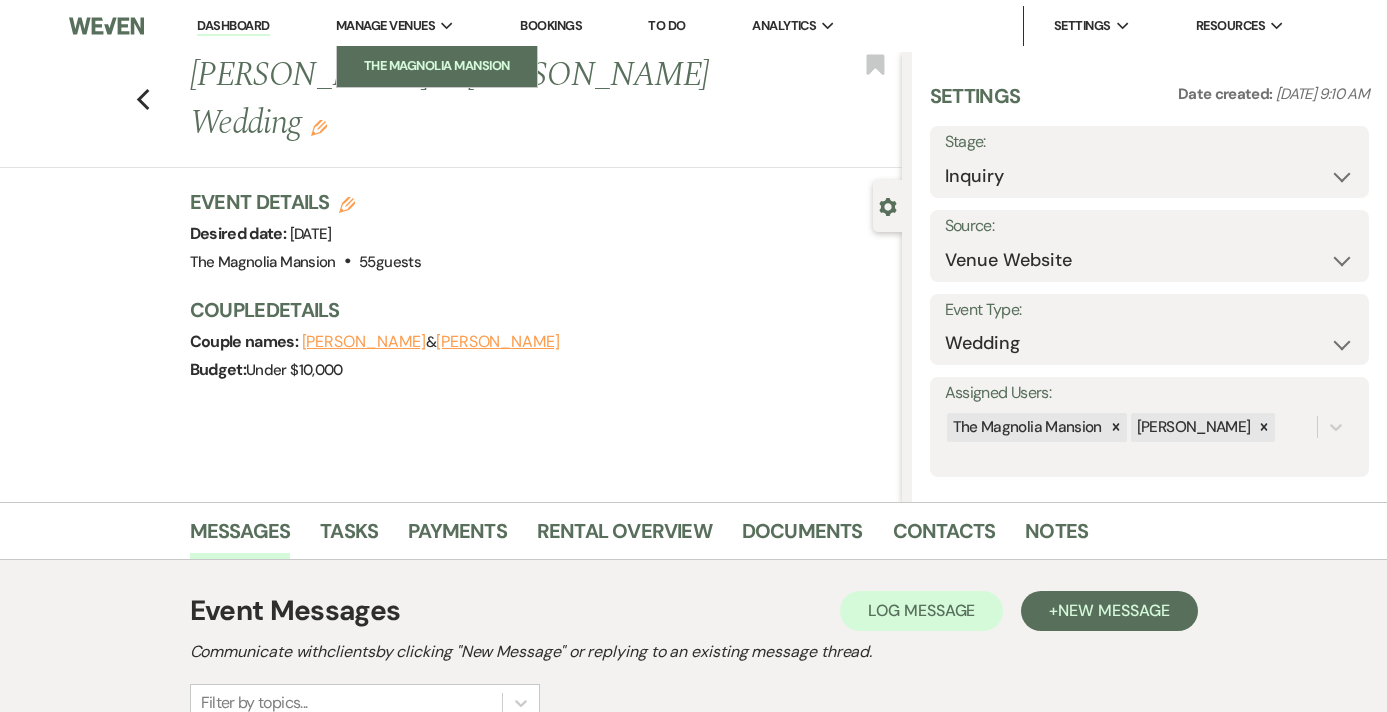 click on "The Magnolia Mansion" at bounding box center (437, 66) 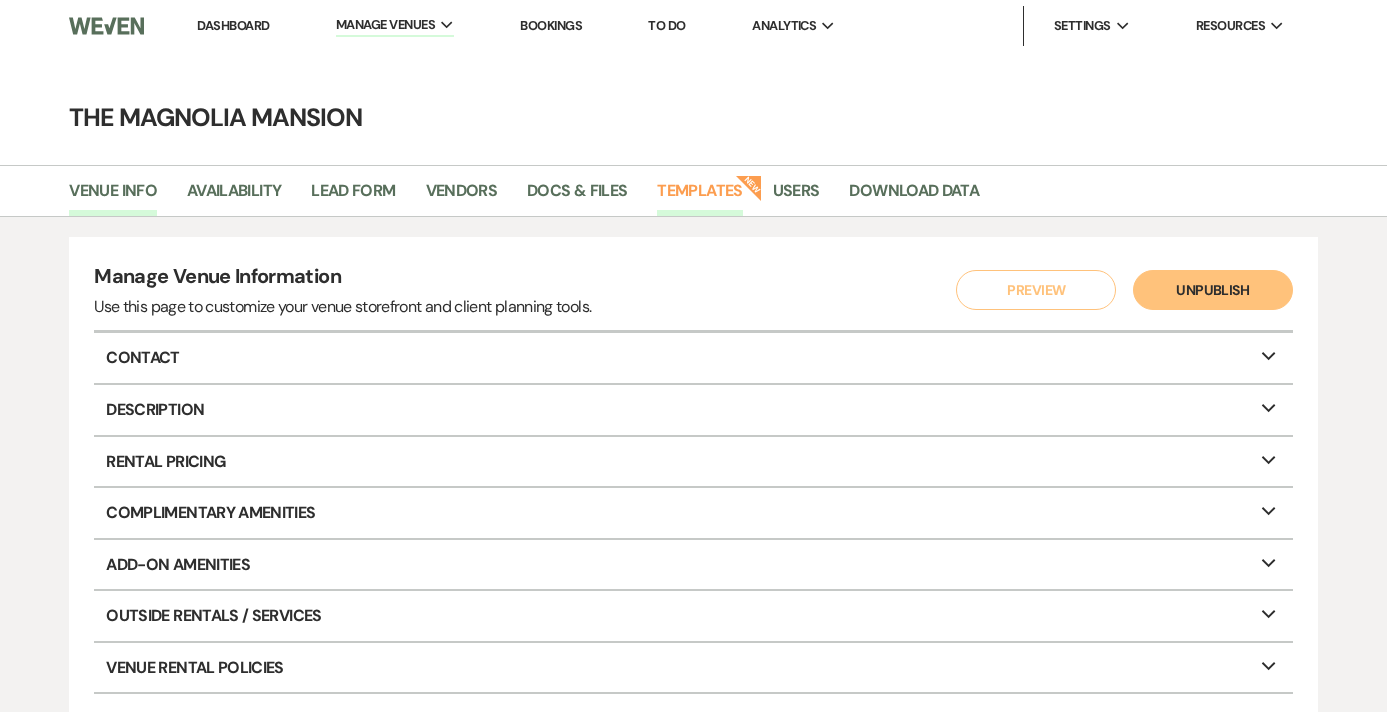 click on "Templates" at bounding box center [699, 197] 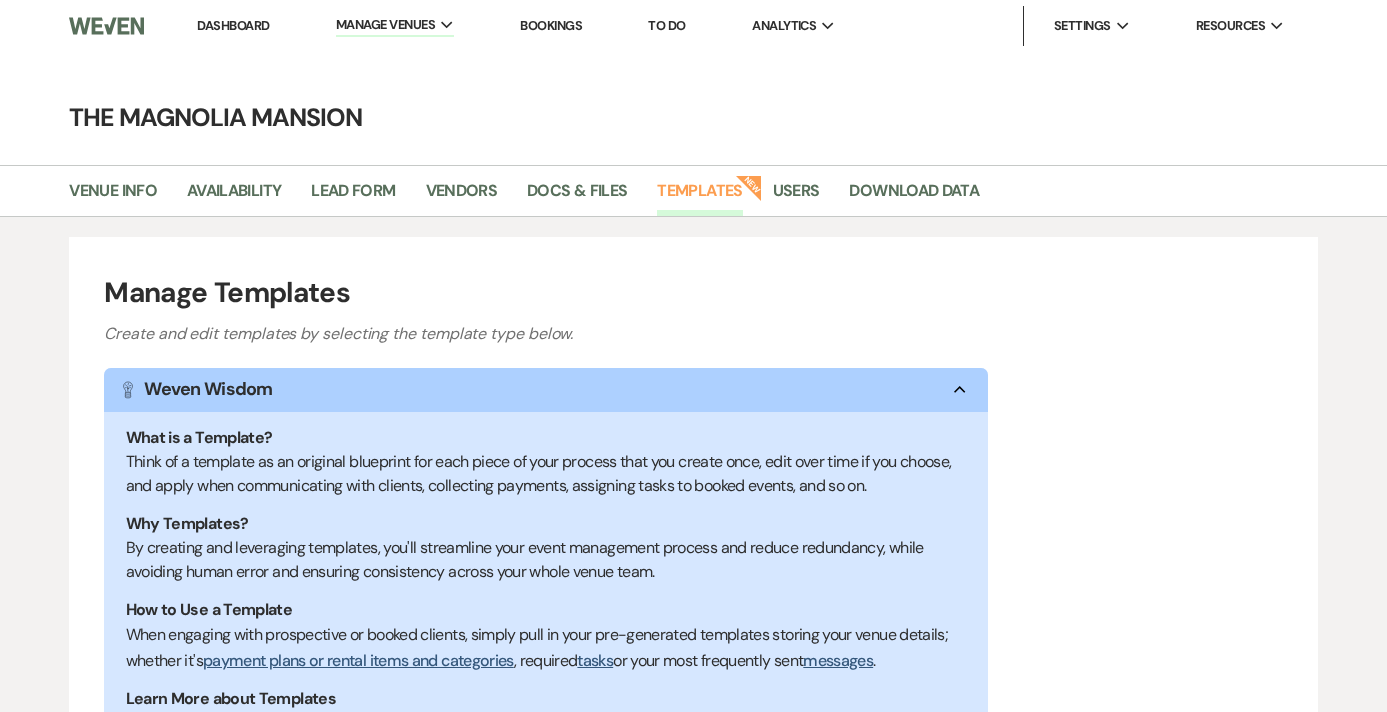 scroll, scrollTop: 364, scrollLeft: 0, axis: vertical 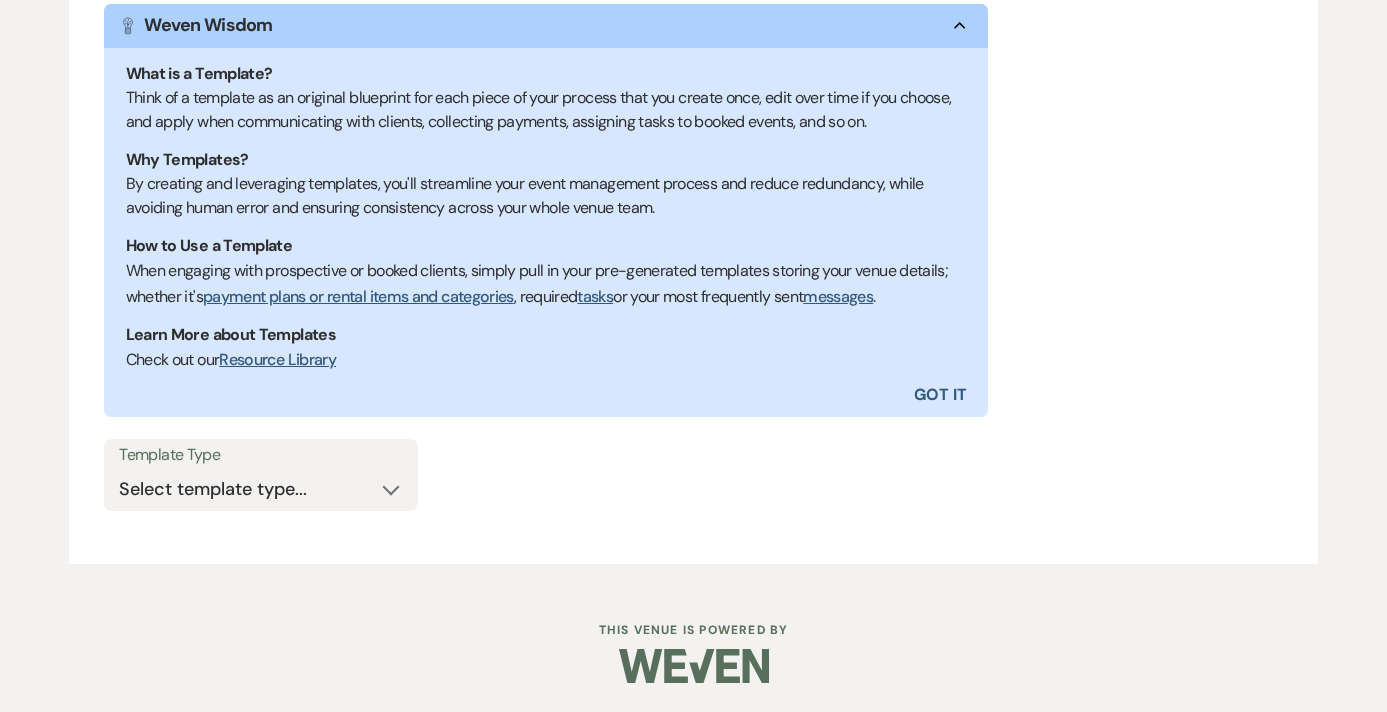 click on "Template Type" at bounding box center (261, 455) 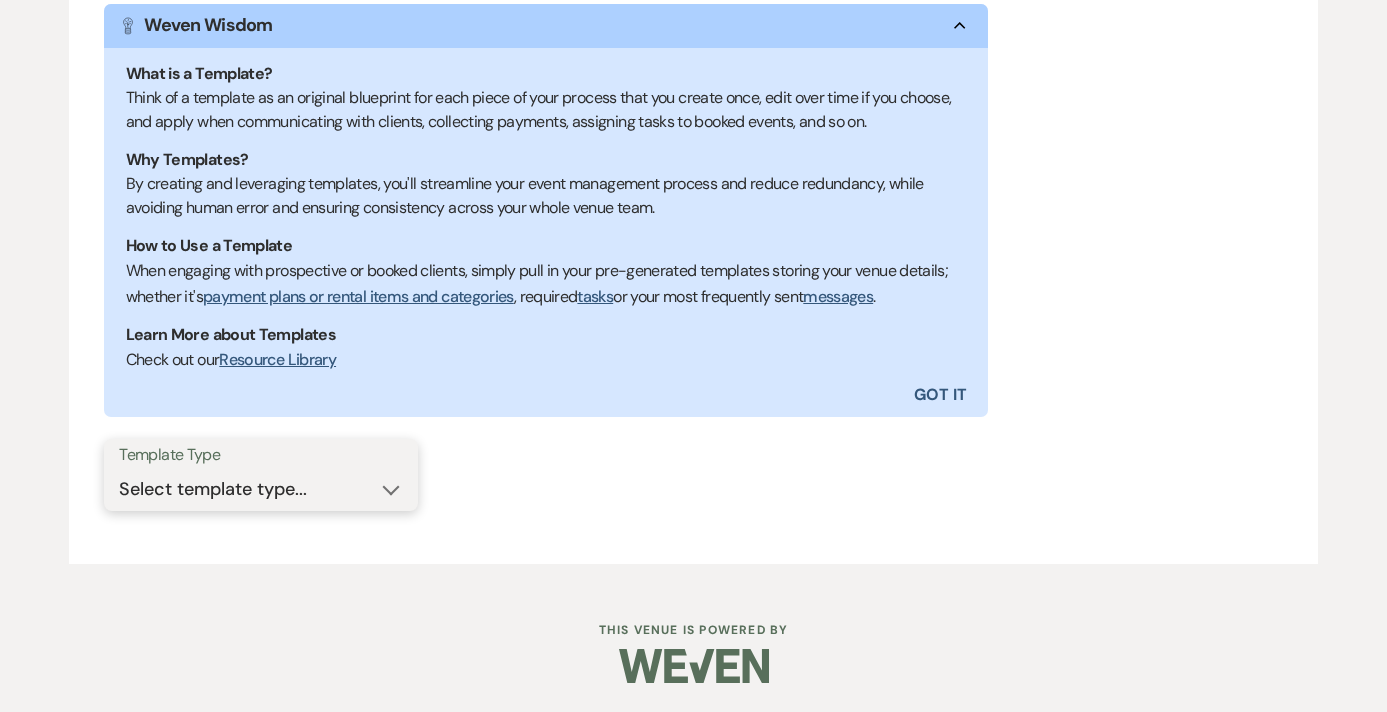 click on "Select template type... Task List Message Templates Payment Plan Inventory Items Categories" at bounding box center [261, 489] 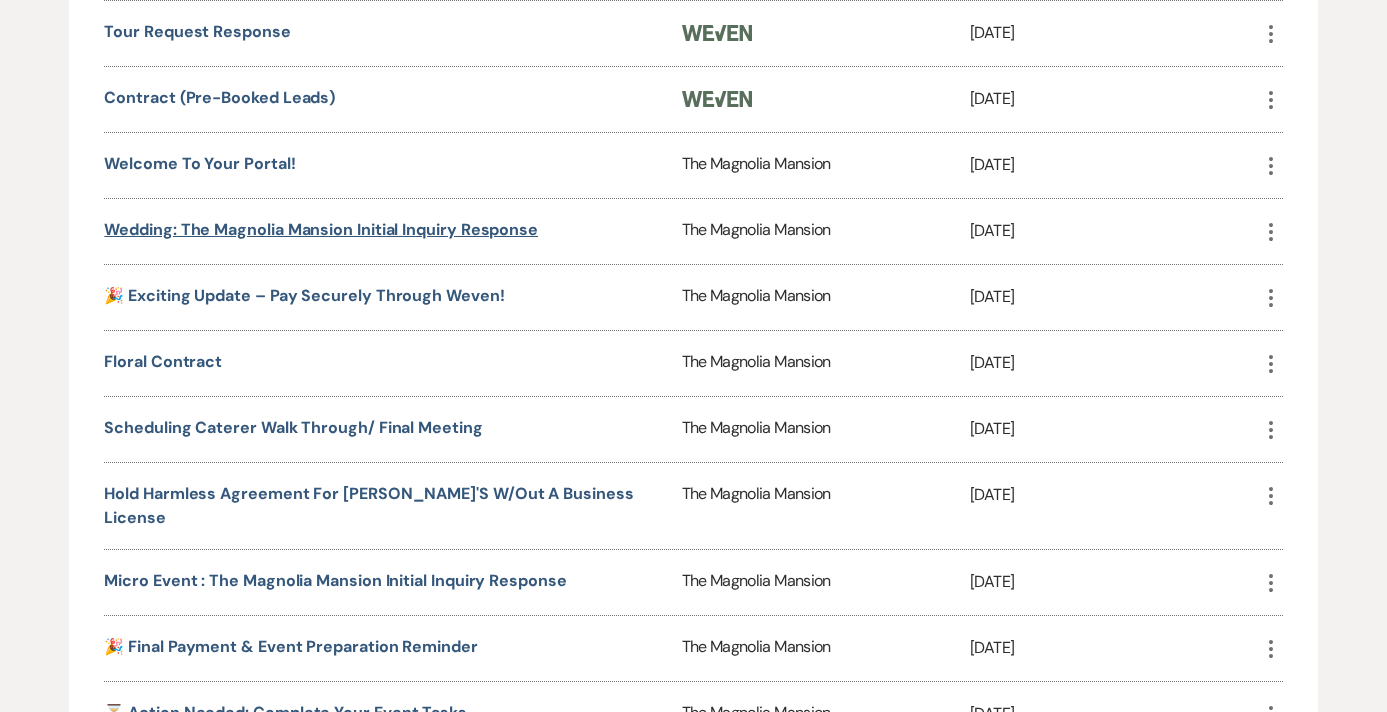 scroll, scrollTop: 1066, scrollLeft: 0, axis: vertical 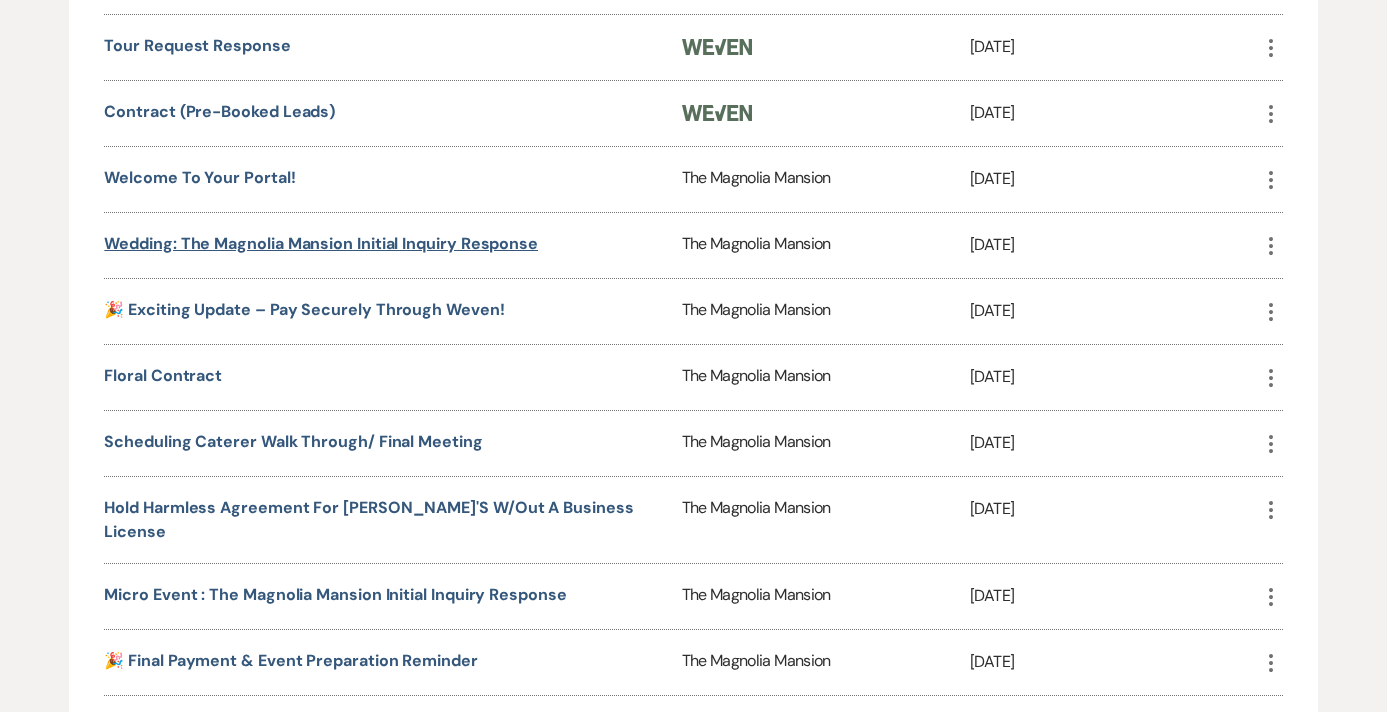 click on "Wedding: The Magnolia Mansion Initial Inquiry Response" at bounding box center (321, 243) 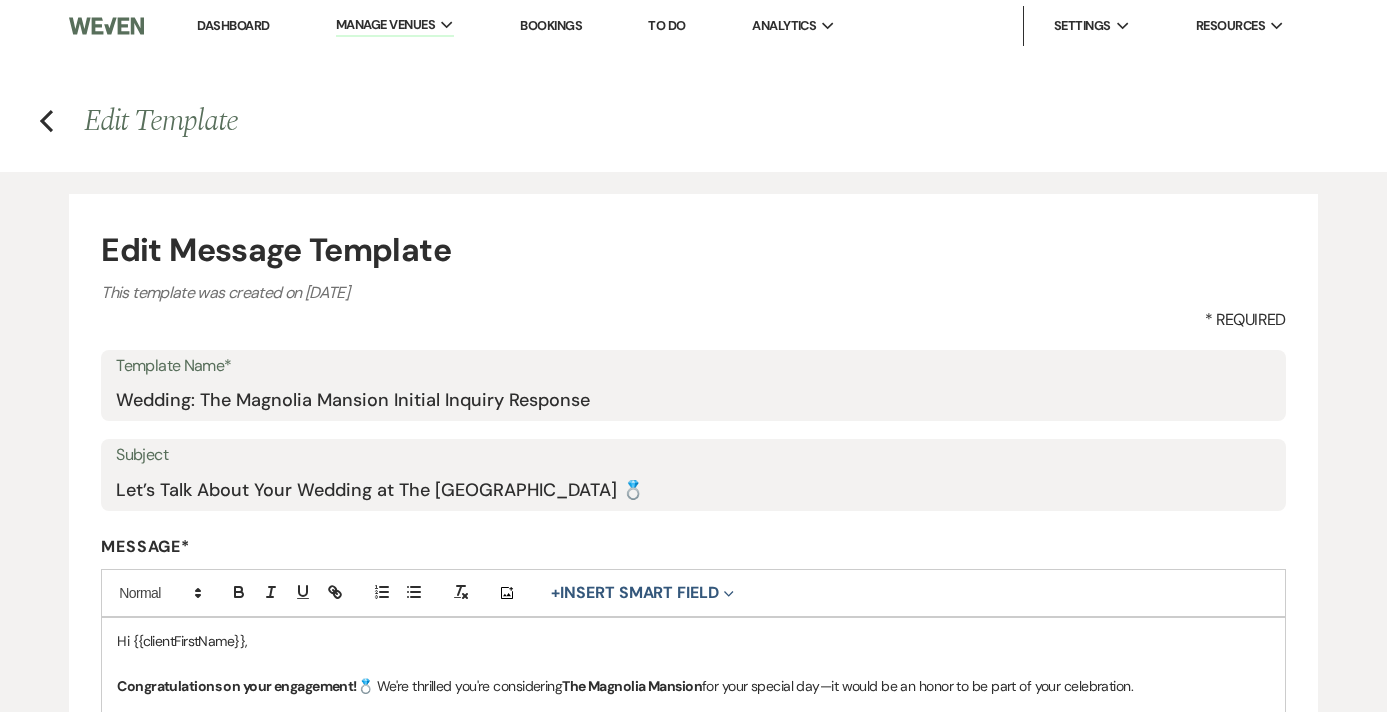 scroll, scrollTop: 387, scrollLeft: 0, axis: vertical 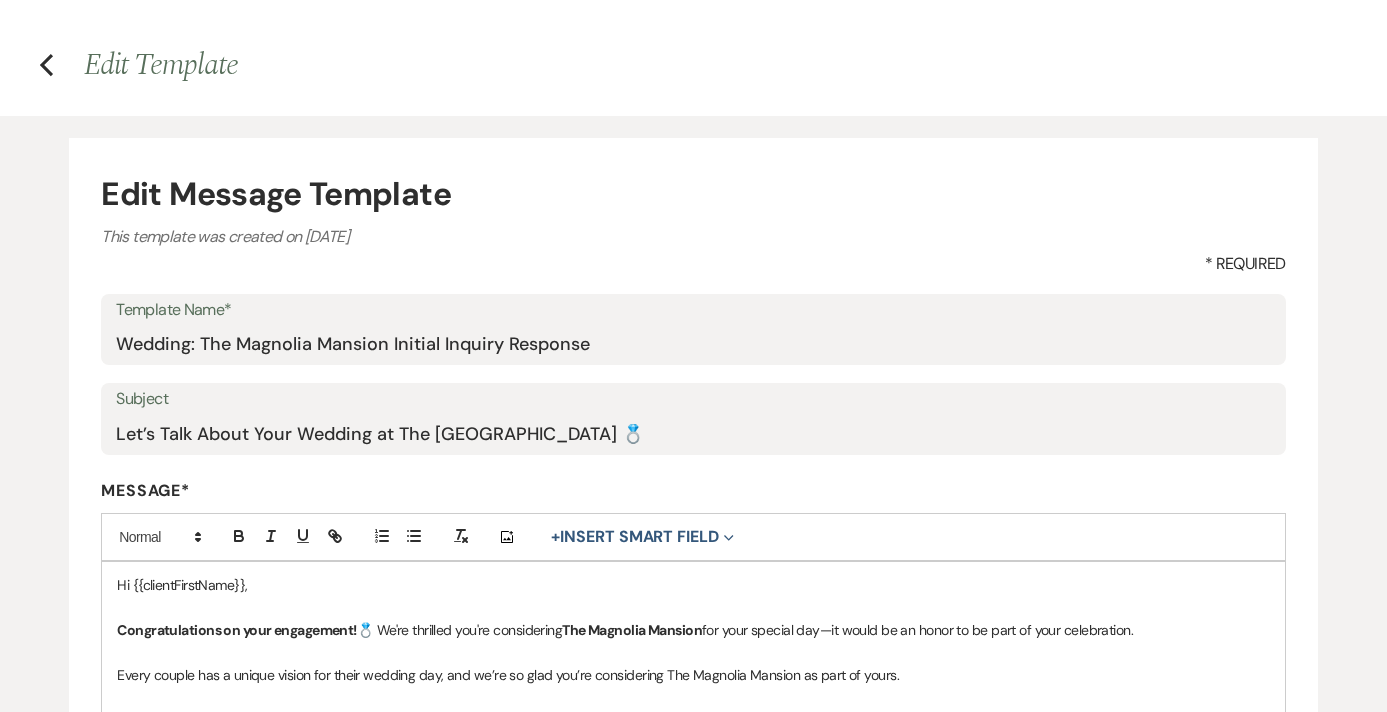 drag, startPoint x: 302, startPoint y: 345, endPoint x: 112, endPoint y: 627, distance: 340.03528 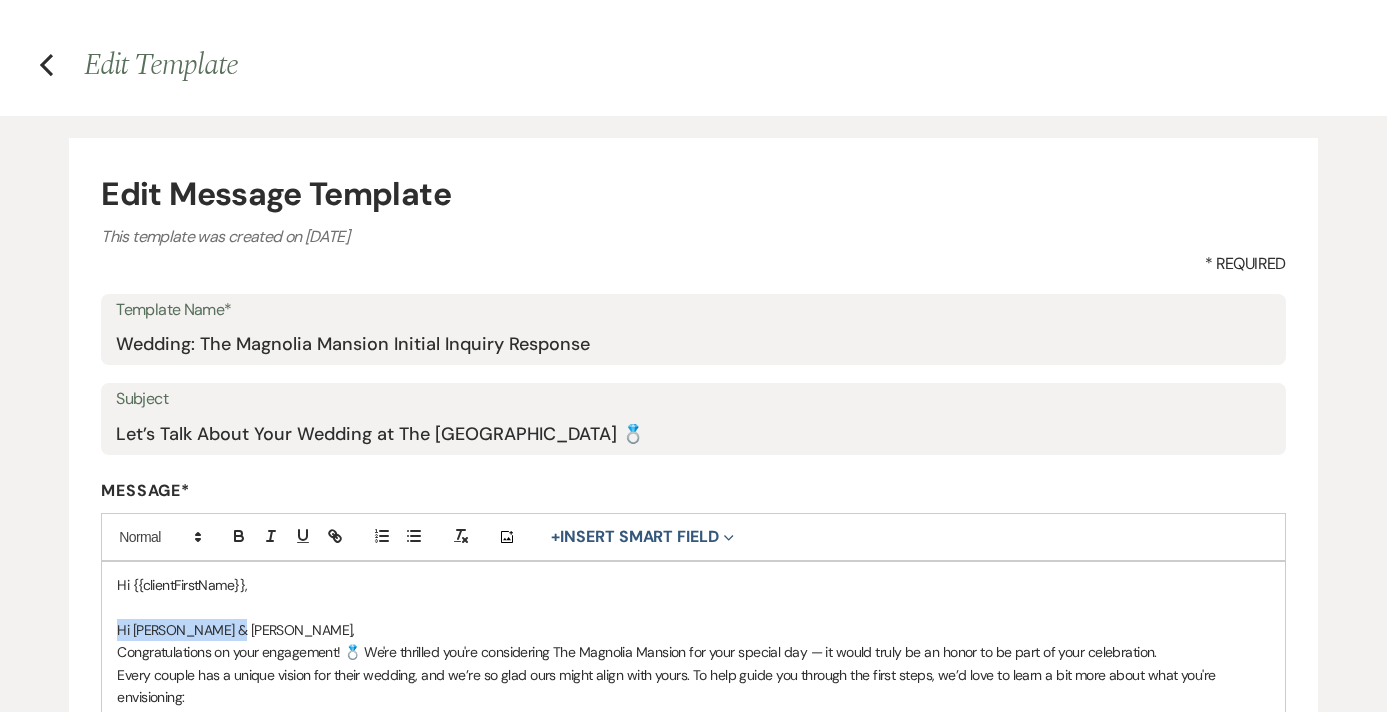 drag, startPoint x: 239, startPoint y: 629, endPoint x: 103, endPoint y: 622, distance: 136.18002 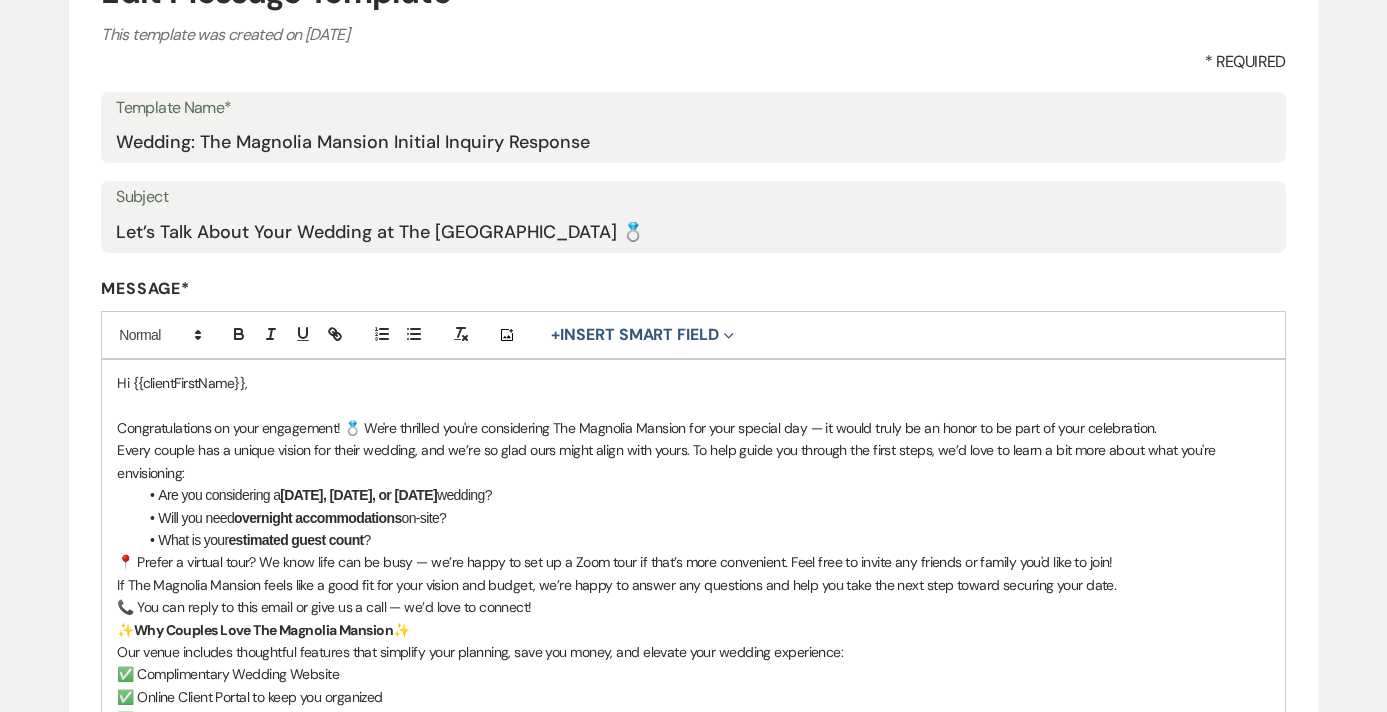 scroll, scrollTop: 287, scrollLeft: 0, axis: vertical 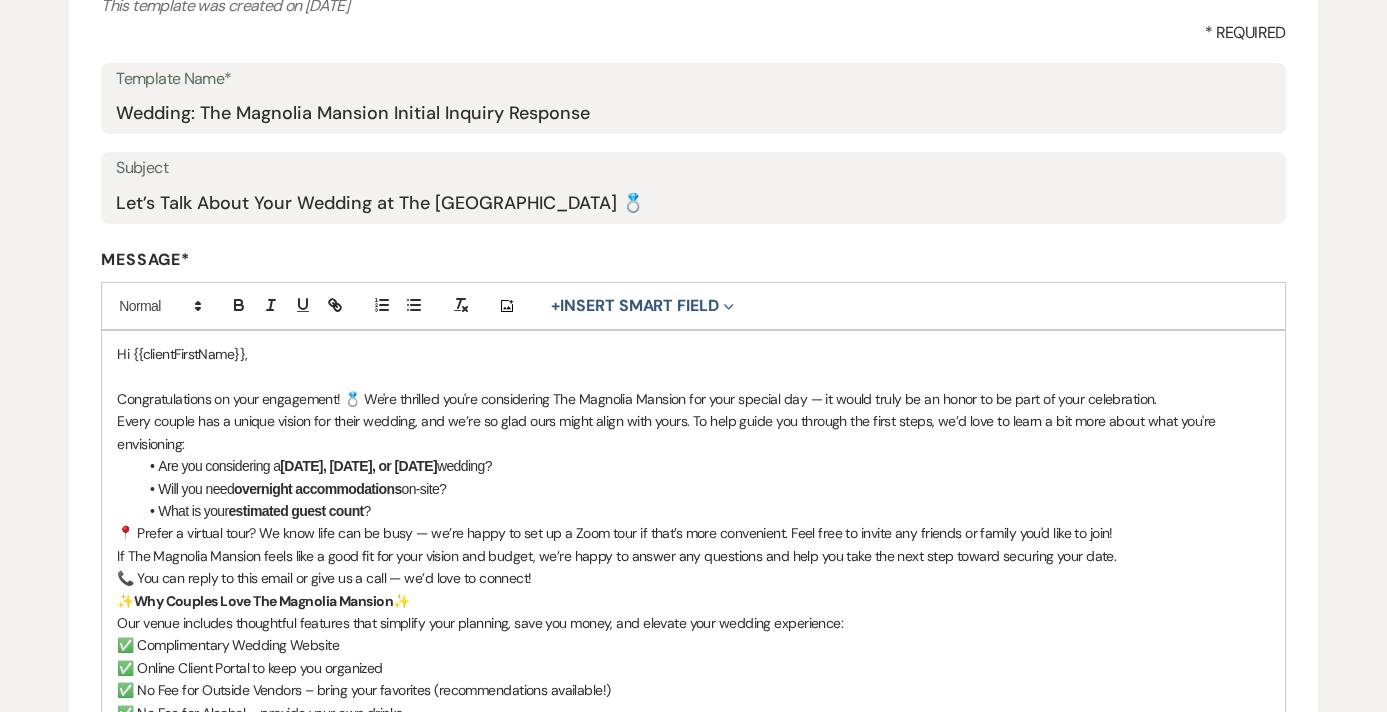 click on "Every couple has a unique vision for their wedding, and we’re so glad ours might align with yours. To help guide you through the first steps, we’d love to learn a bit more about what you're envisioning:" at bounding box center (693, 432) 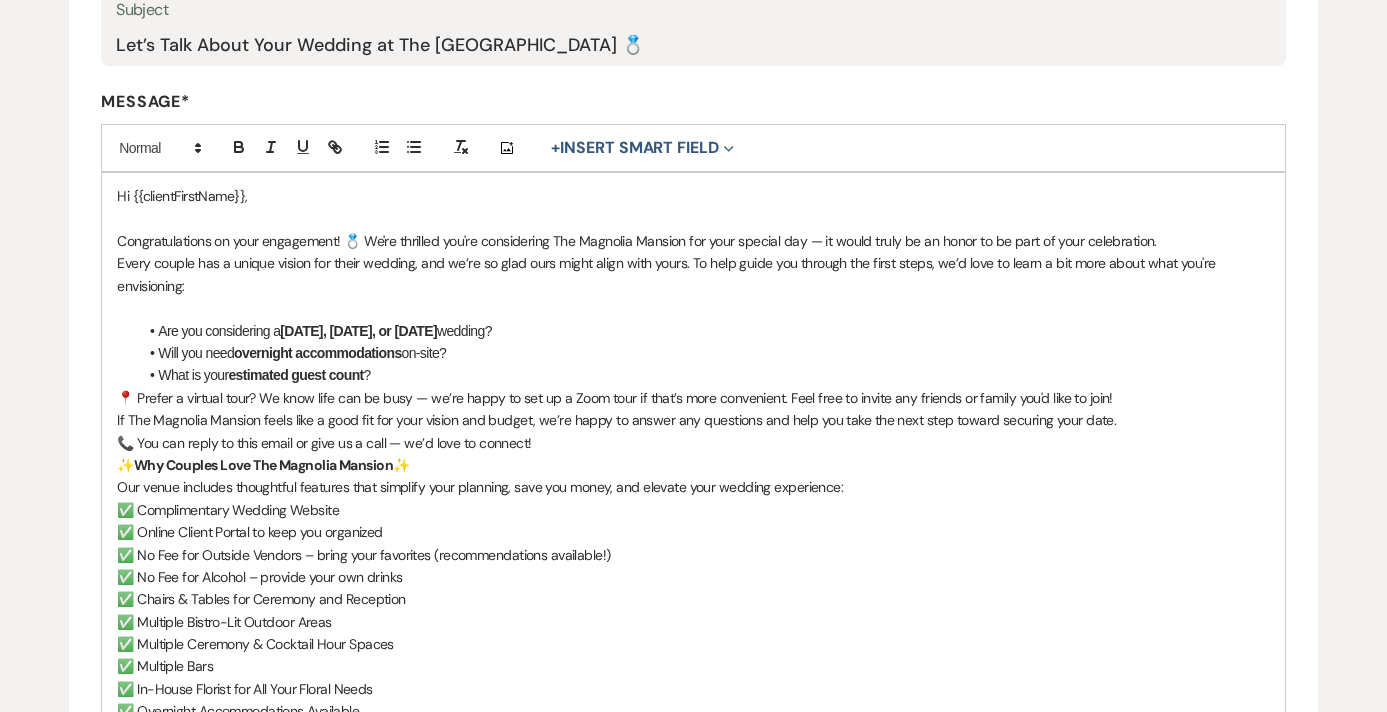 scroll, scrollTop: 474, scrollLeft: 0, axis: vertical 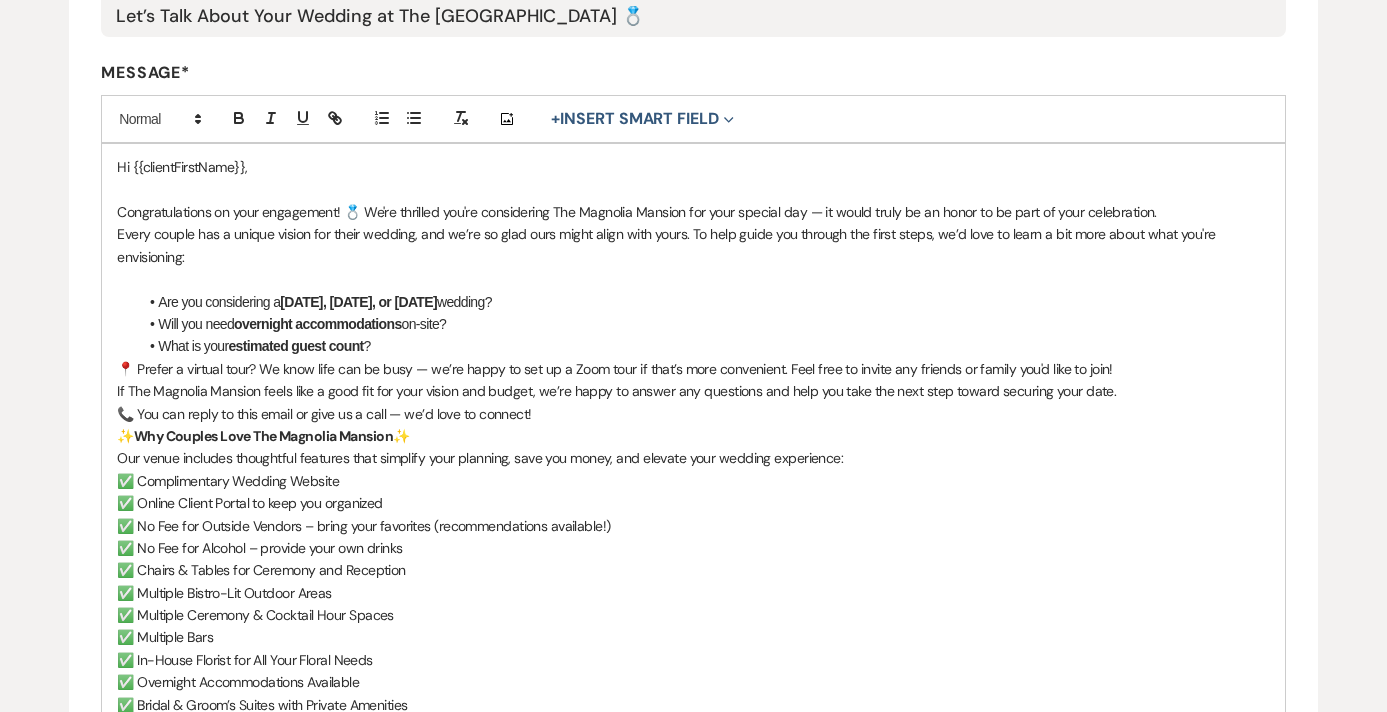 click on "What is your  estimated guest count ?" at bounding box center [703, 346] 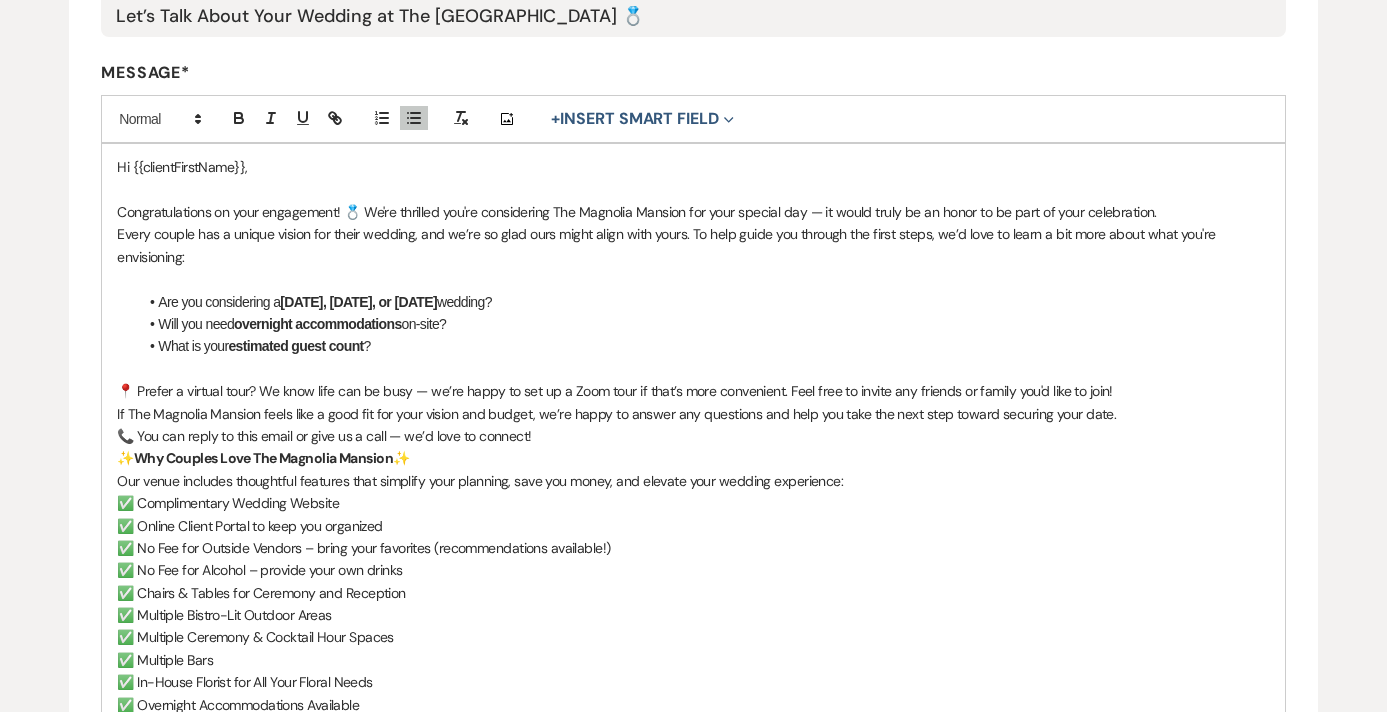 click on "If The Magnolia Mansion feels like a good fit for your vision and budget, we’re happy to answer any questions and help you take the next step toward securing your date." at bounding box center [693, 414] 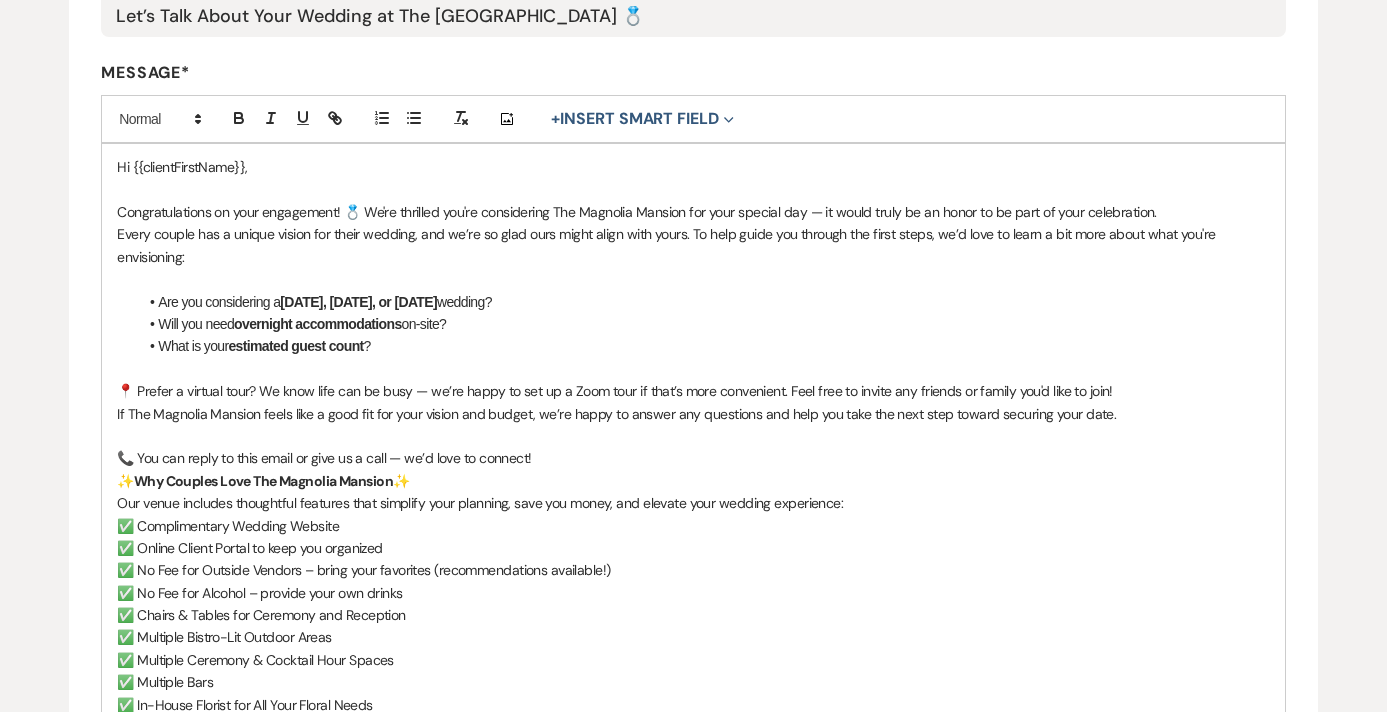 click on "📞 You can reply to this email or give us a call — we’d love to connect!" at bounding box center [693, 458] 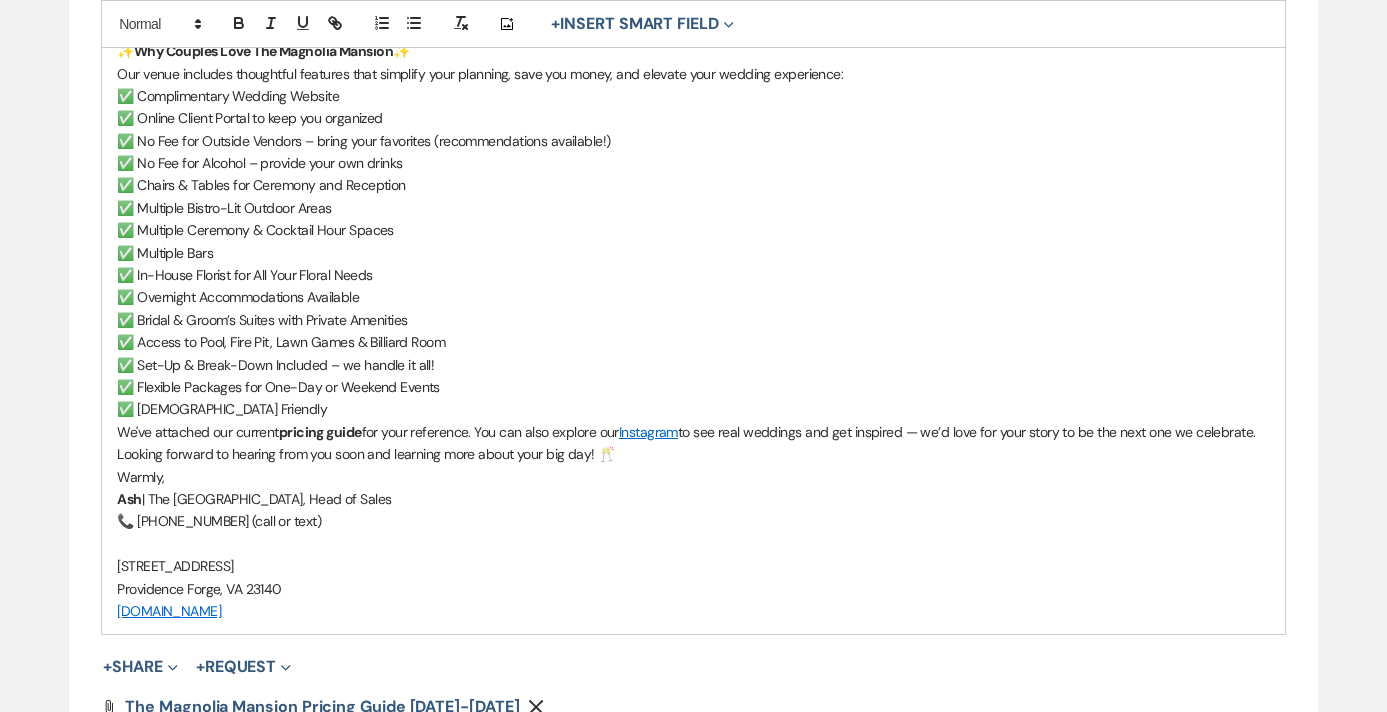 scroll, scrollTop: 931, scrollLeft: 0, axis: vertical 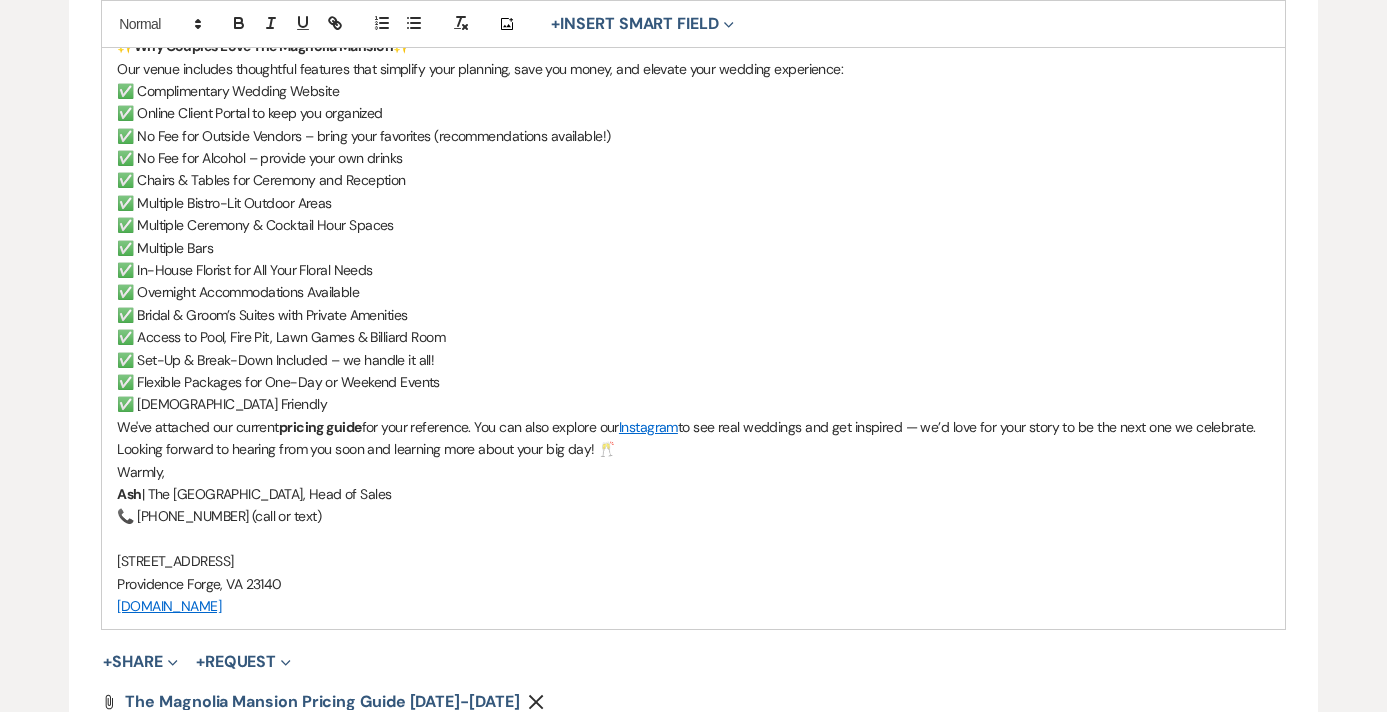 click on "✅ [DEMOGRAPHIC_DATA] Friendly" at bounding box center [693, 404] 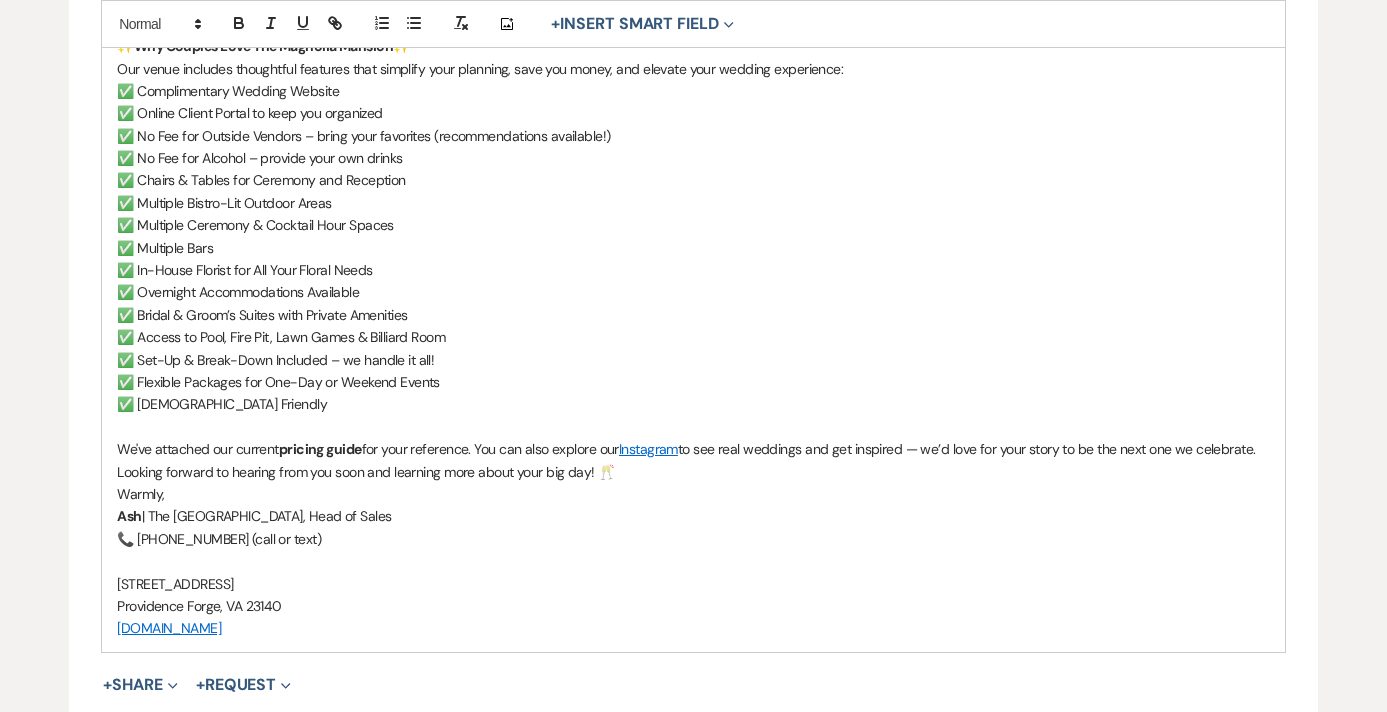 click on "Looking forward to hearing from you soon and learning more about your big day! 🥂" at bounding box center [693, 472] 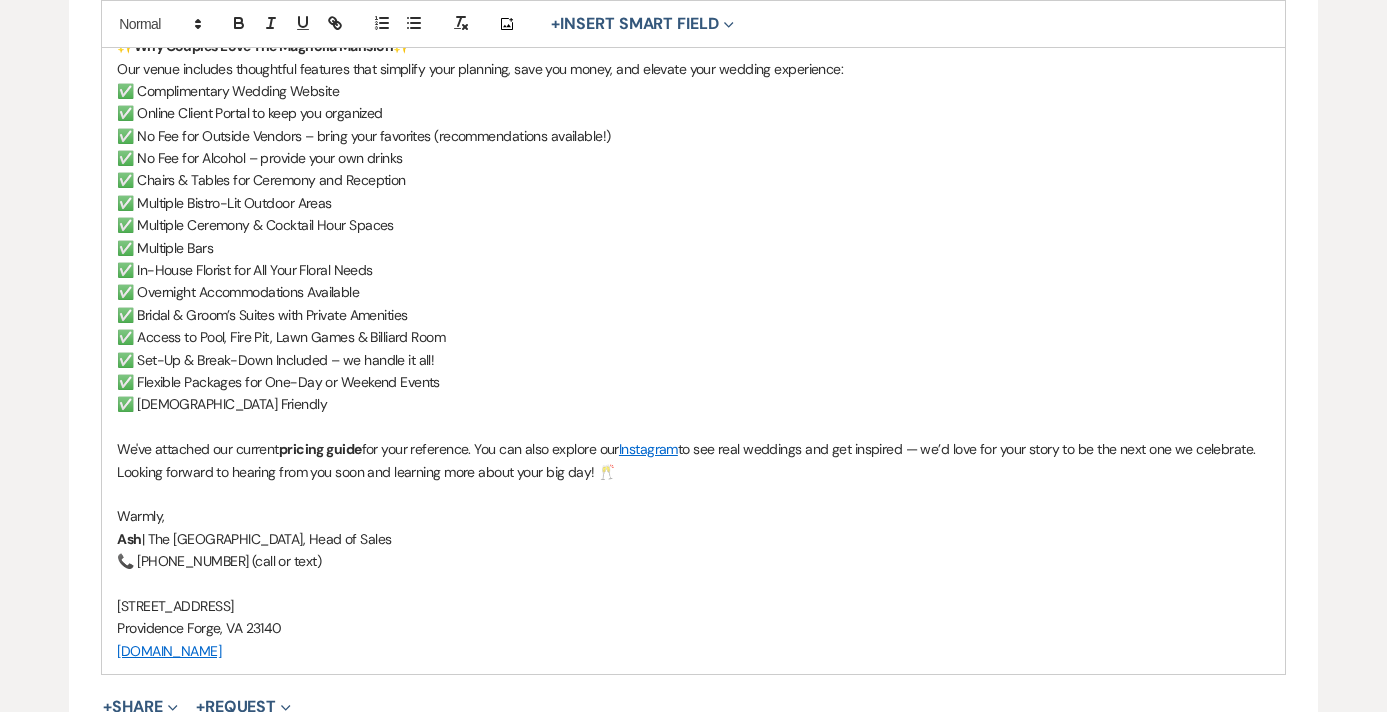 click at bounding box center [693, 494] 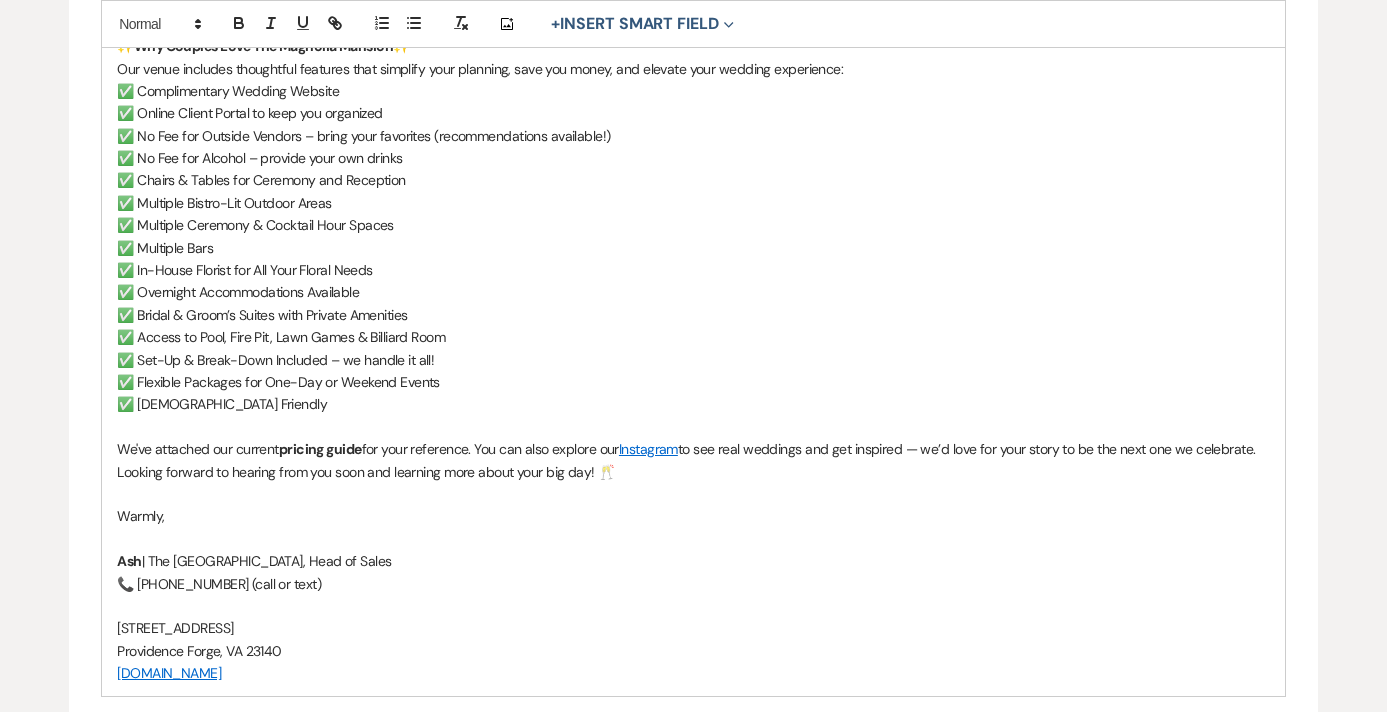 click at bounding box center (693, 606) 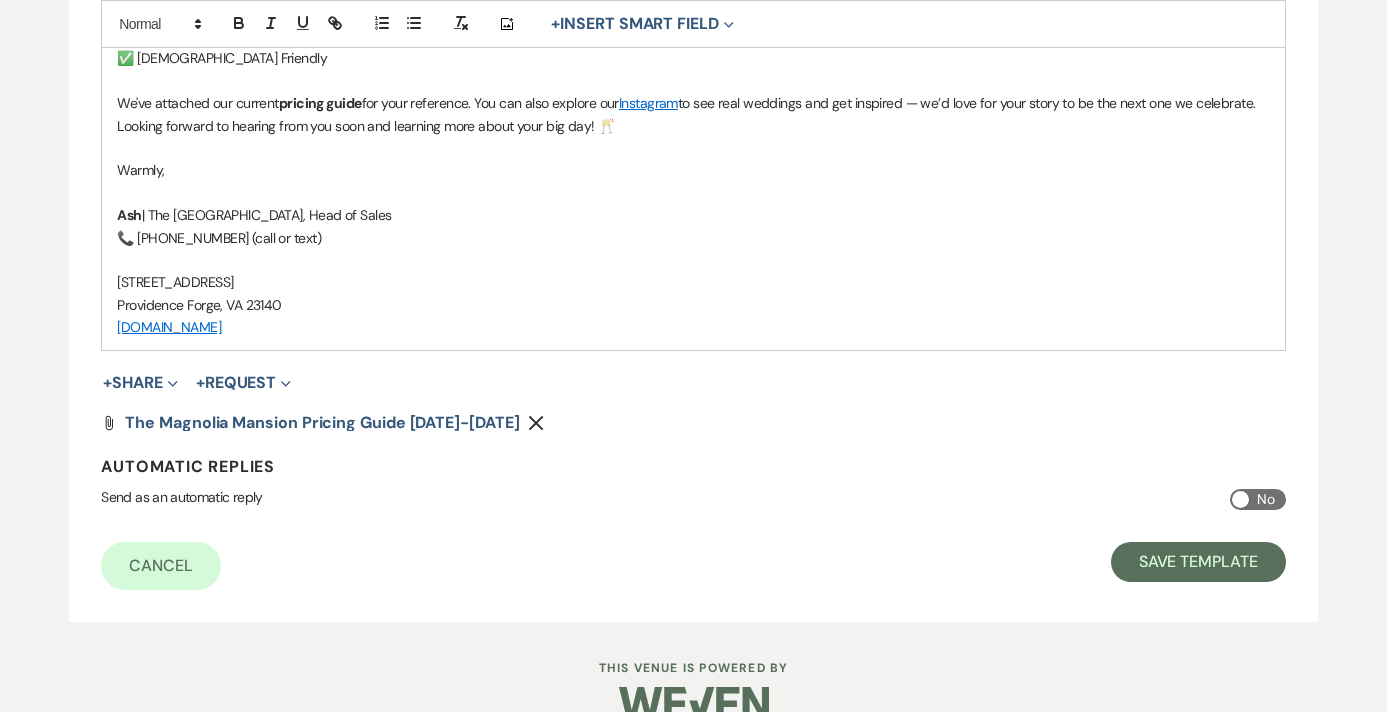 scroll, scrollTop: 1286, scrollLeft: 0, axis: vertical 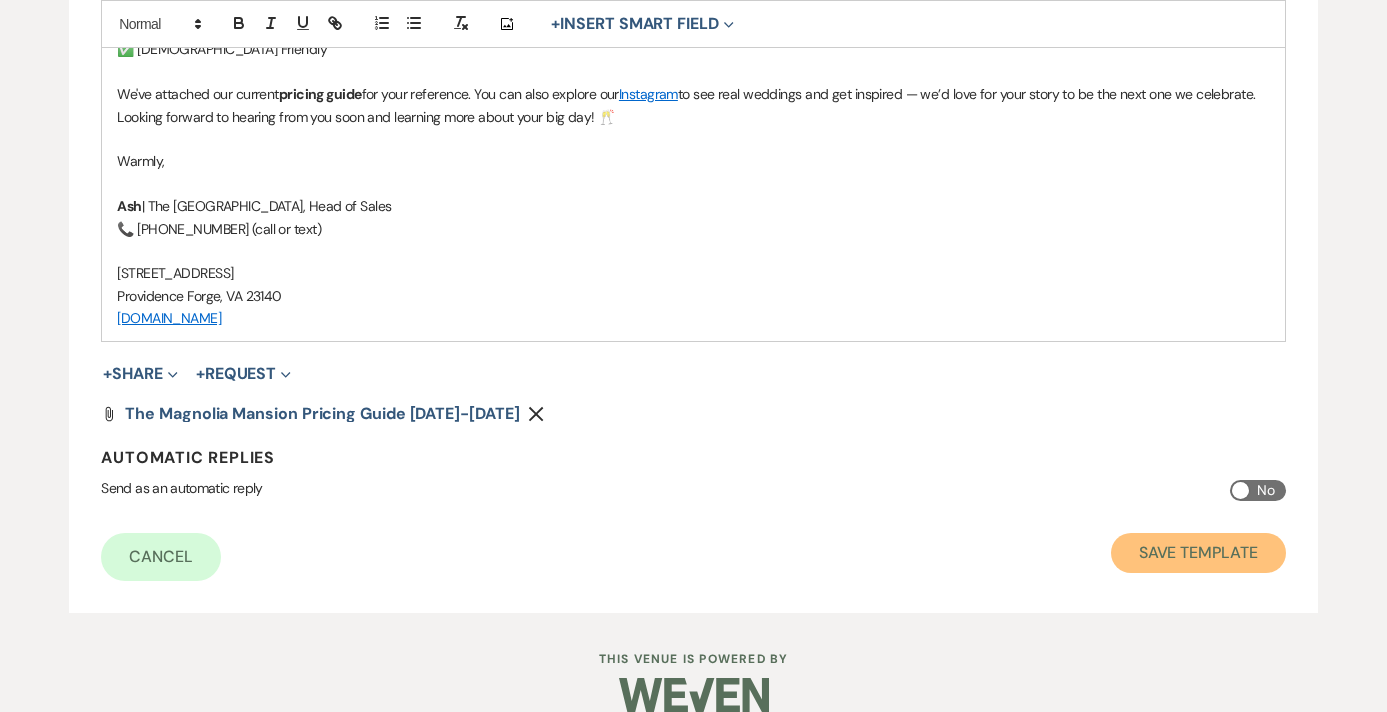 click on "Save Template" at bounding box center (1198, 553) 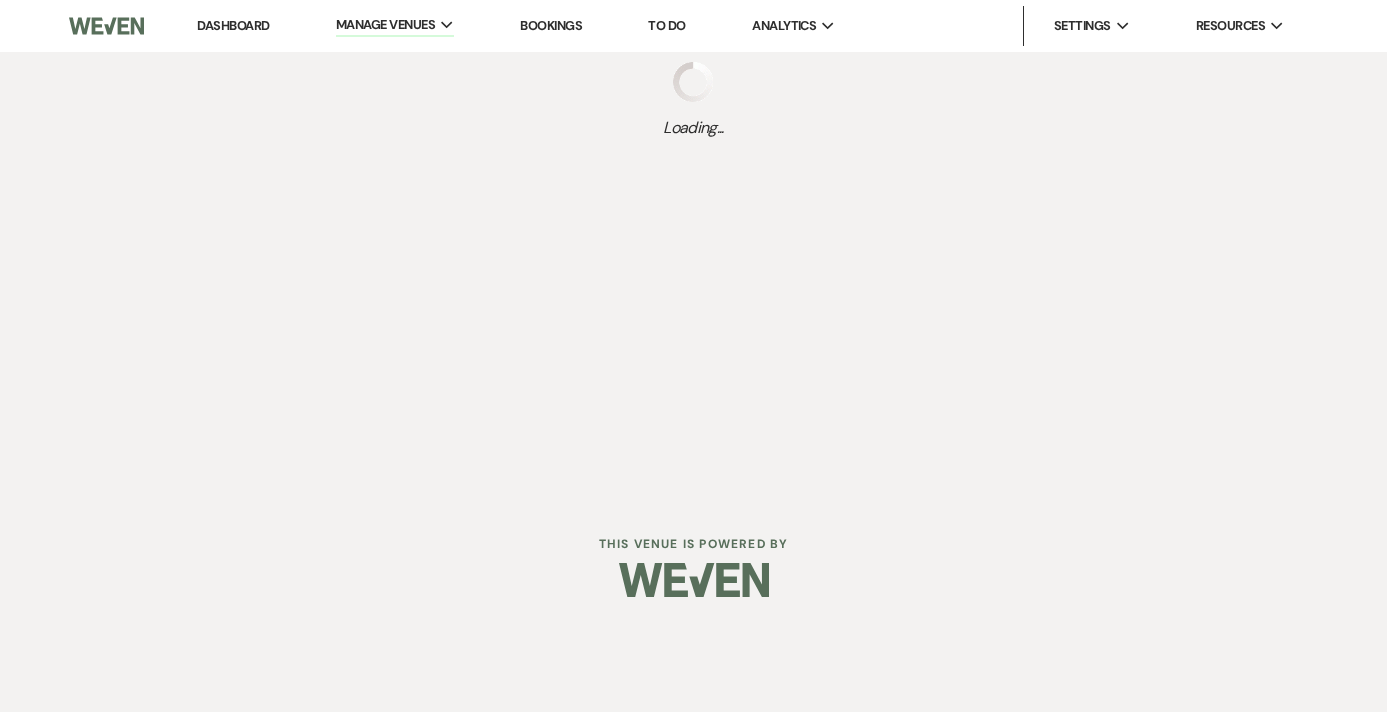 scroll, scrollTop: 0, scrollLeft: 0, axis: both 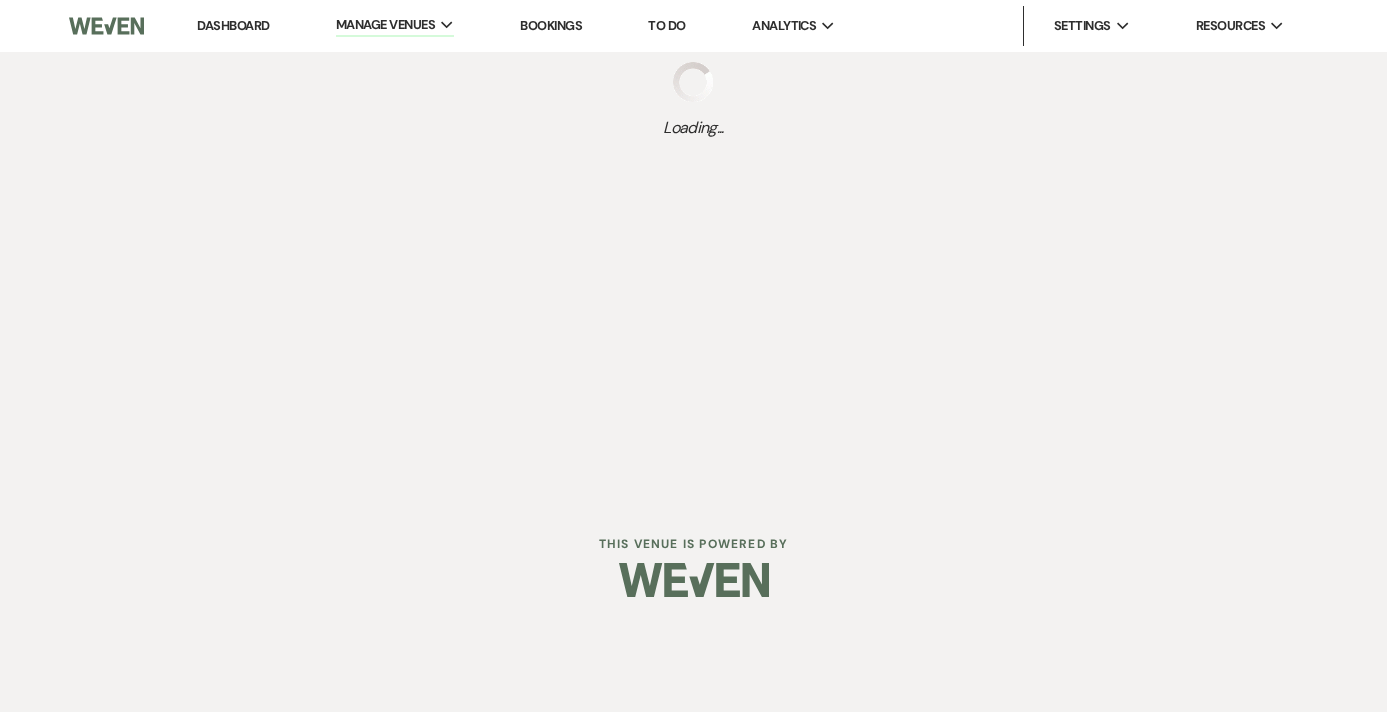 select on "Message Templates" 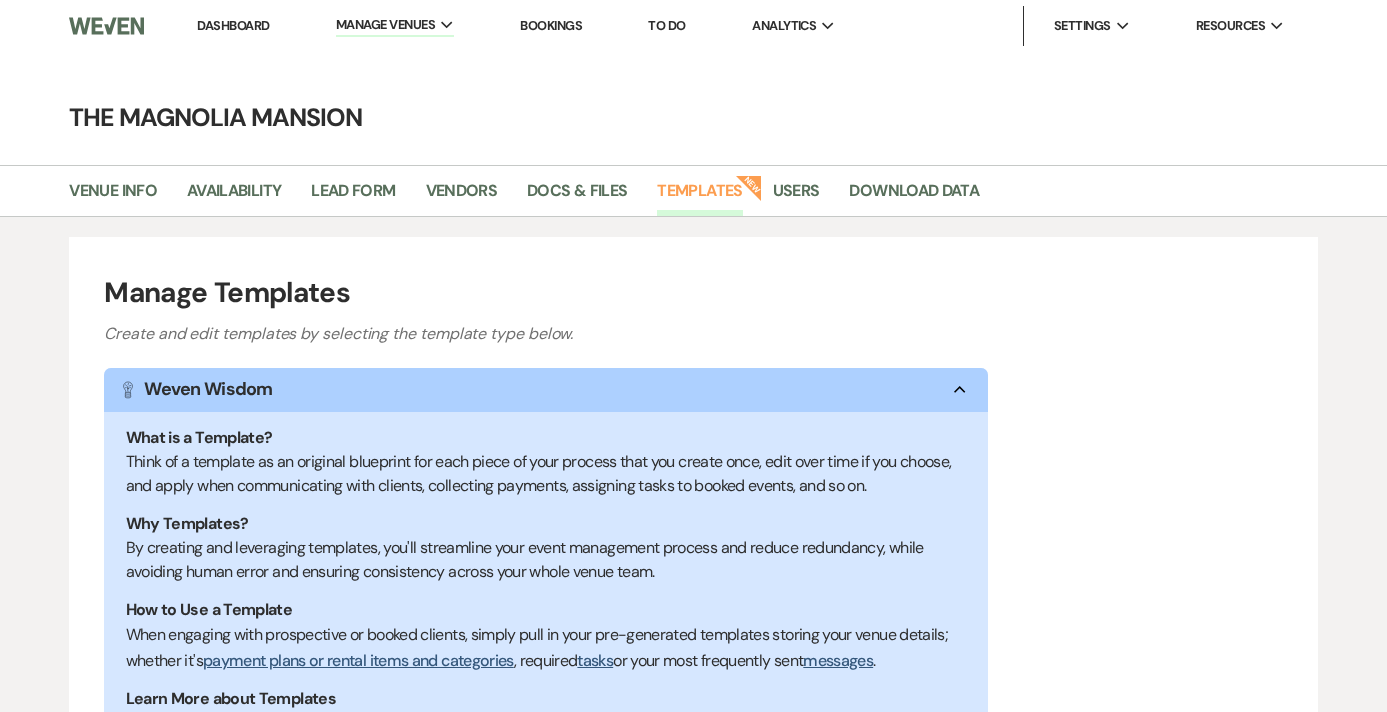 click on "Dashboard" at bounding box center (233, 25) 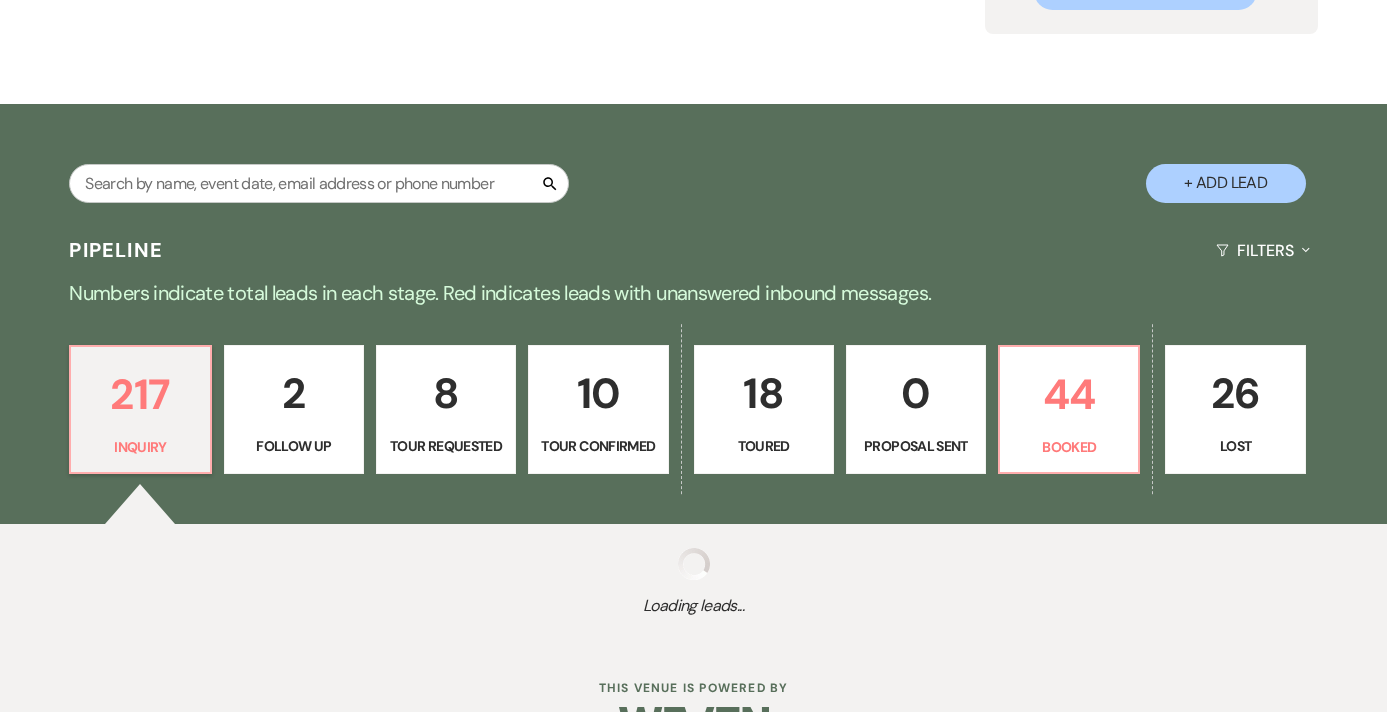 scroll, scrollTop: 300, scrollLeft: 0, axis: vertical 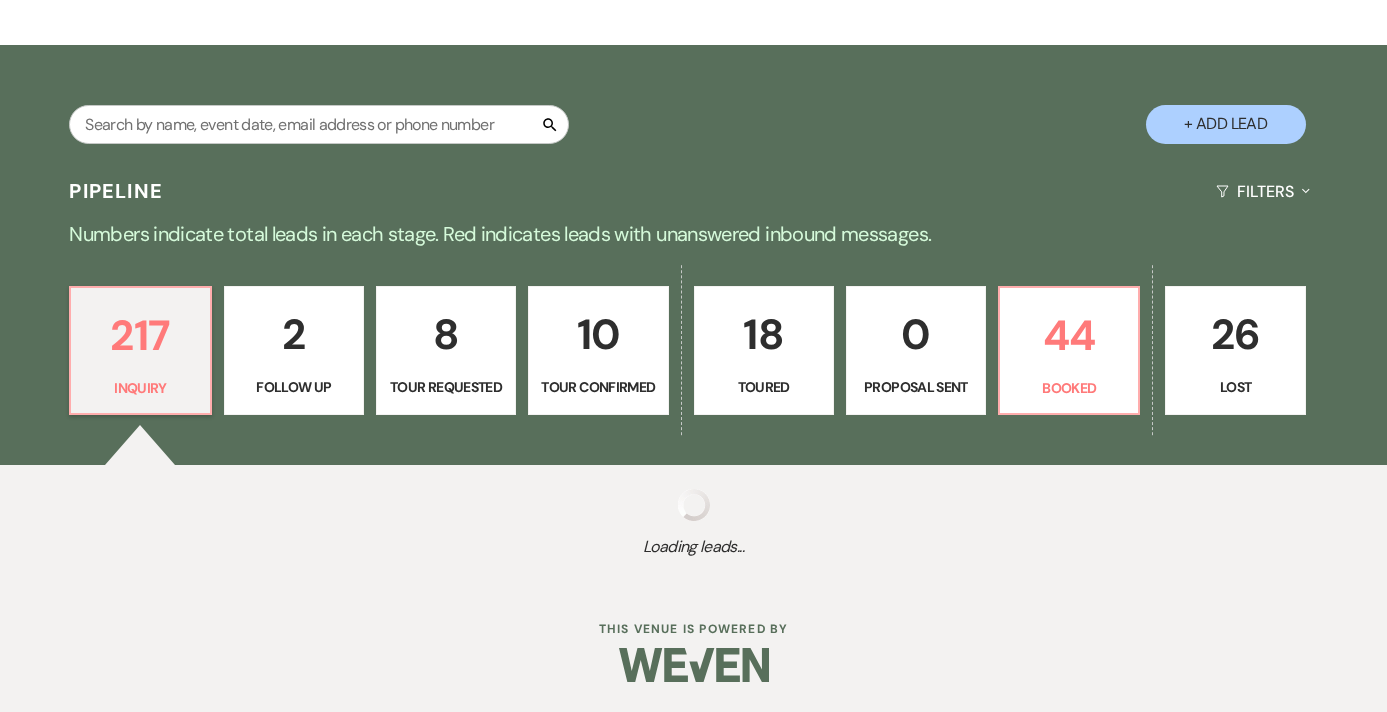 click on "8 Tour Requested" at bounding box center [446, 351] 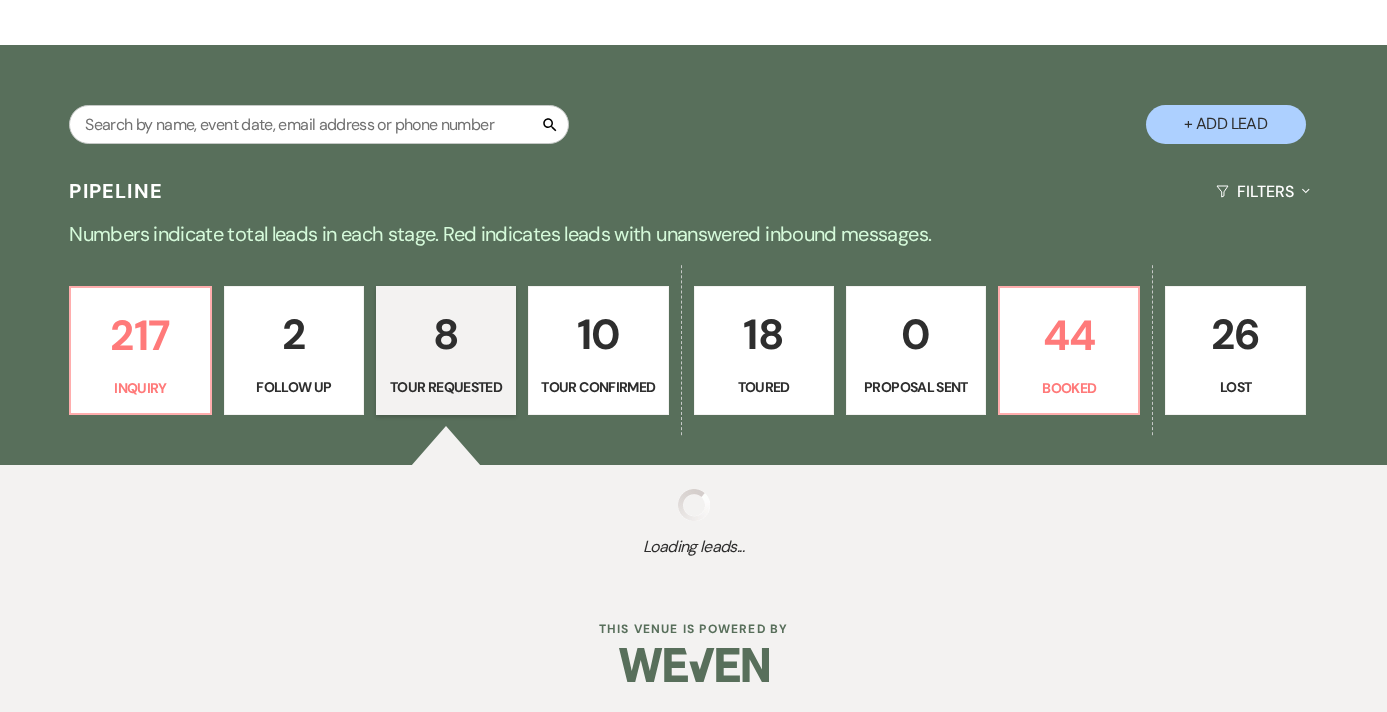 scroll, scrollTop: 0, scrollLeft: 0, axis: both 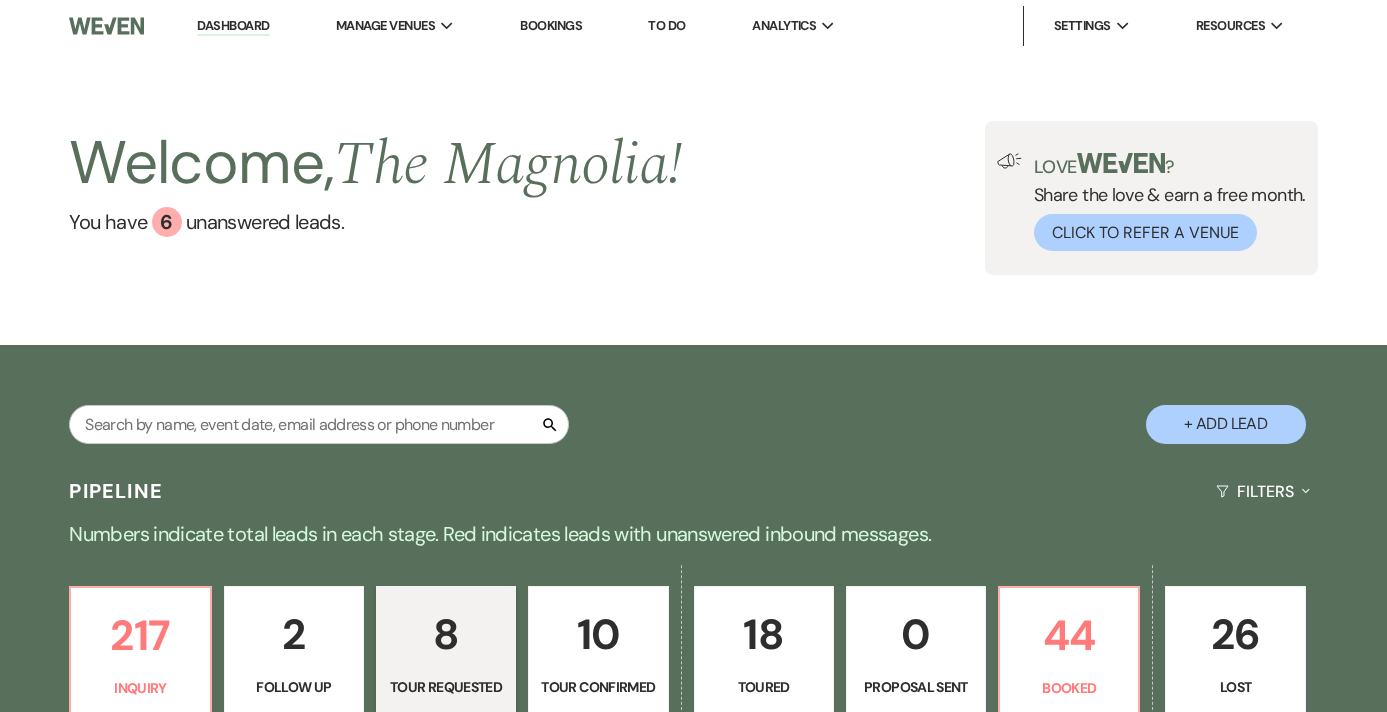 select on "2" 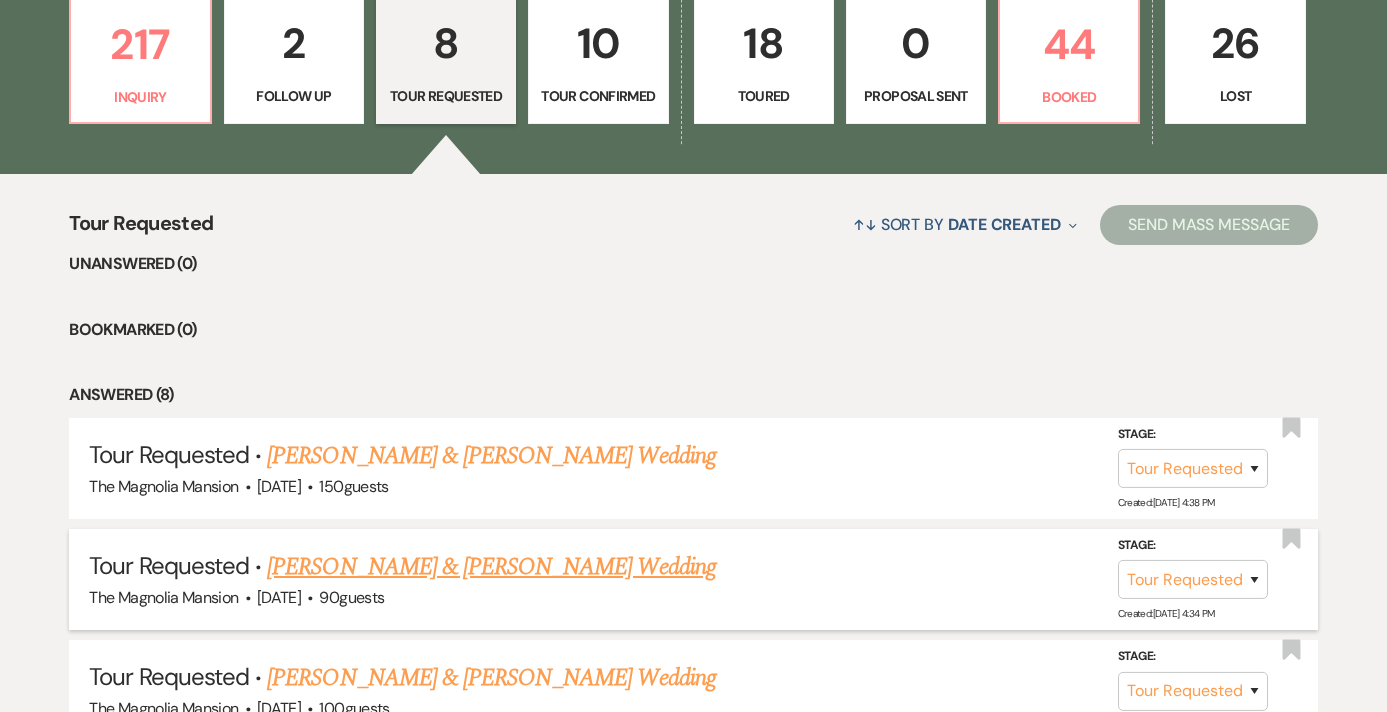 scroll, scrollTop: 582, scrollLeft: 0, axis: vertical 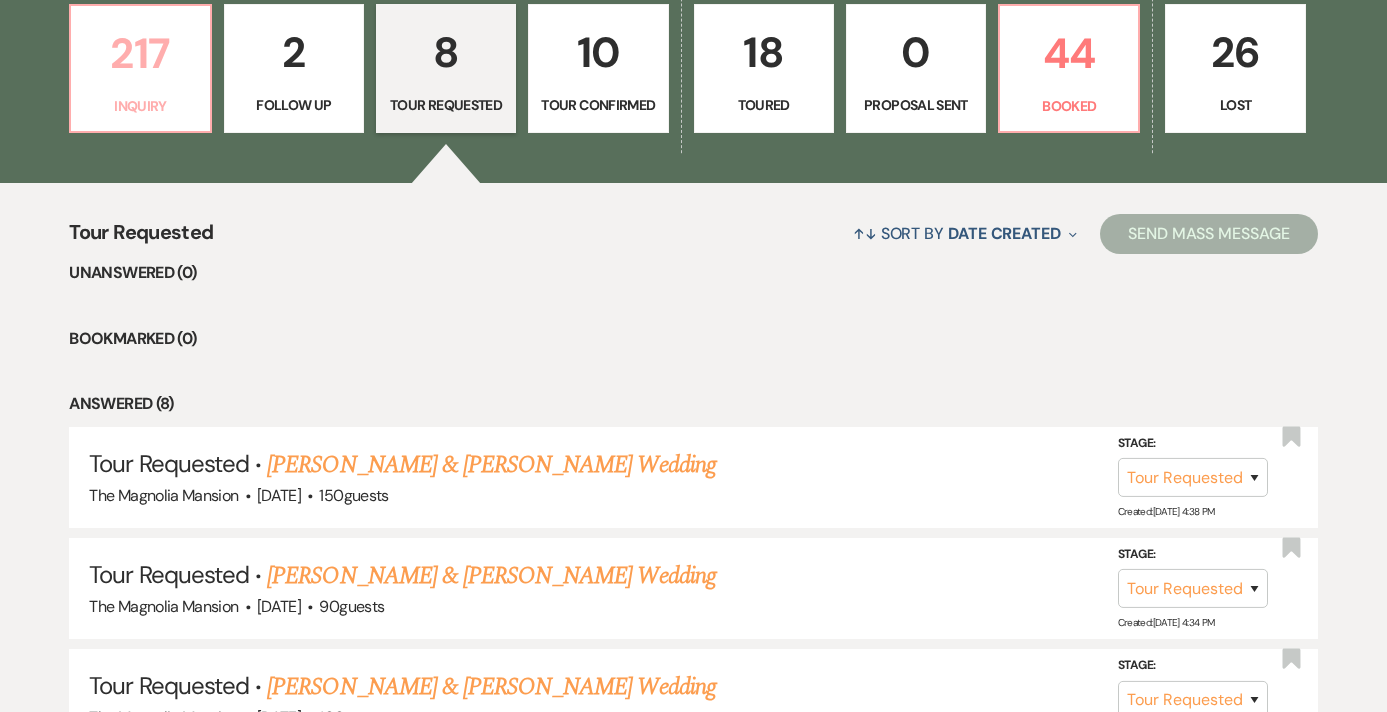click on "217" at bounding box center [140, 53] 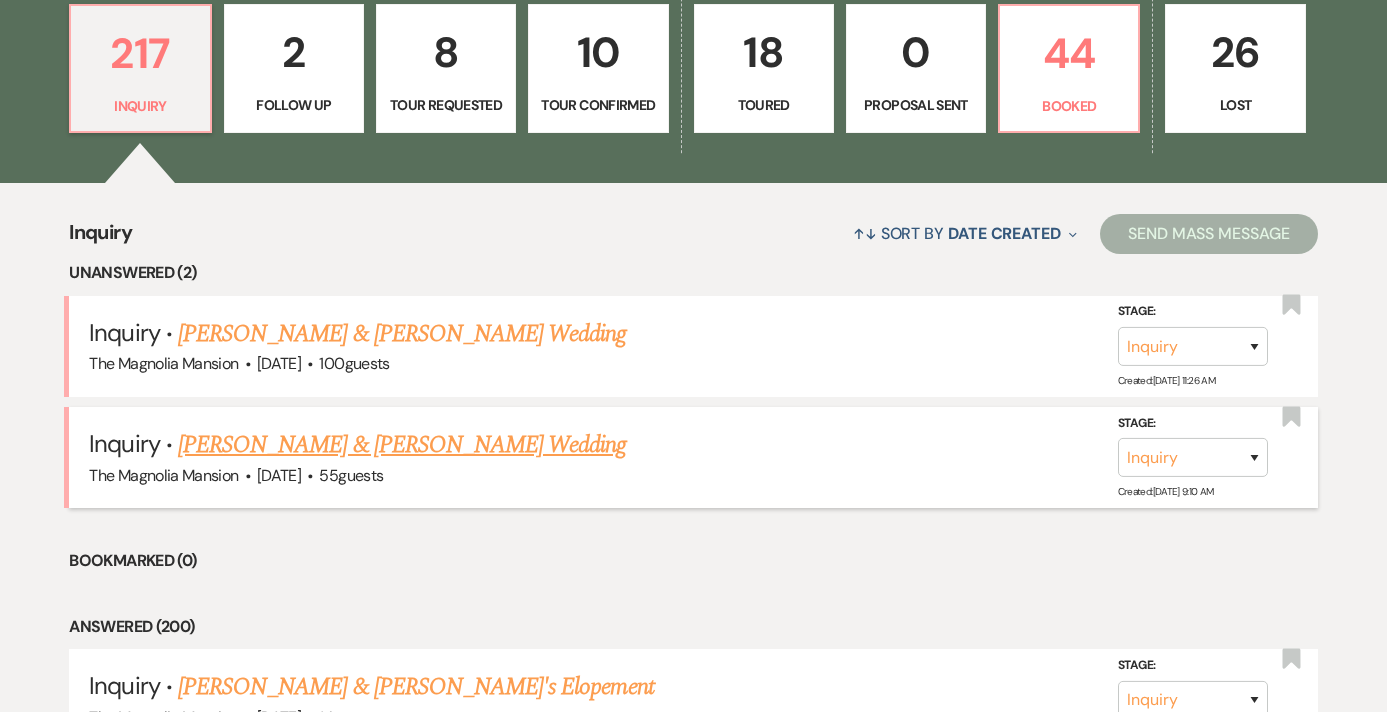click on "[PERSON_NAME] & [PERSON_NAME] Wedding" at bounding box center [402, 445] 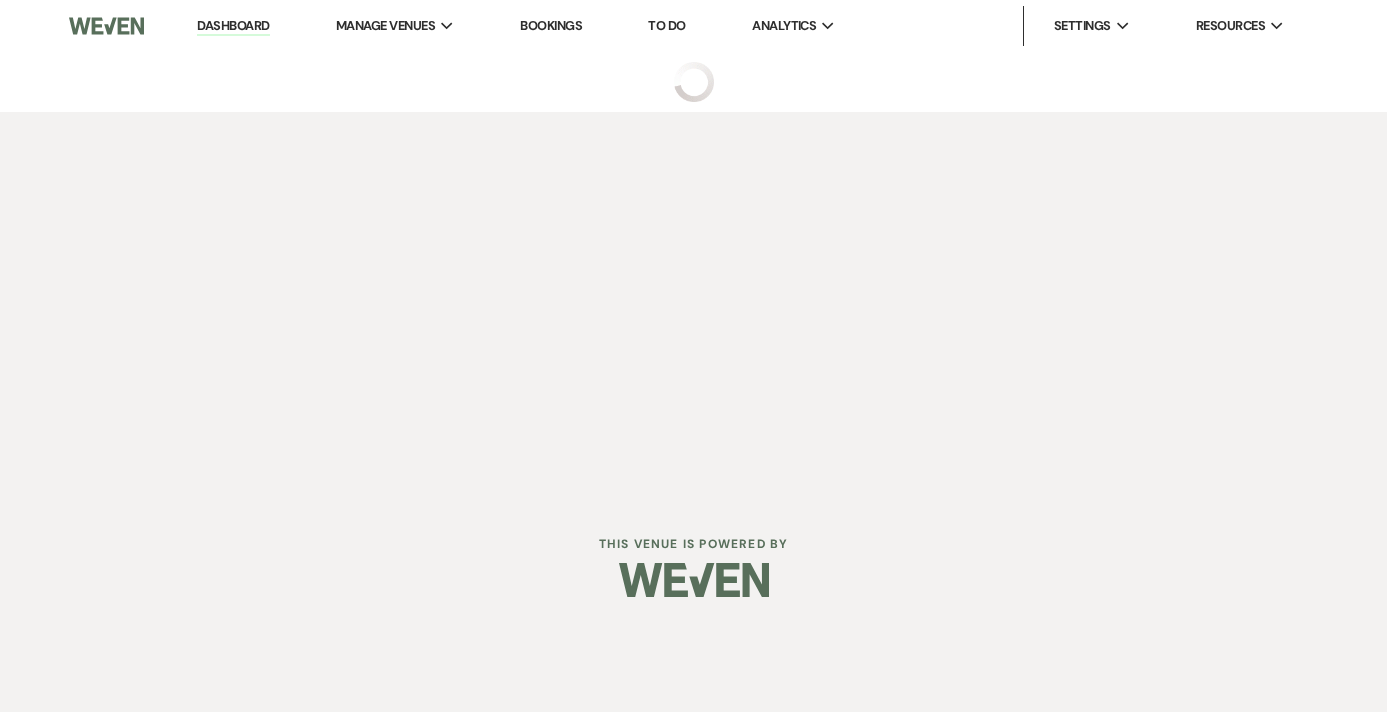 scroll, scrollTop: 0, scrollLeft: 0, axis: both 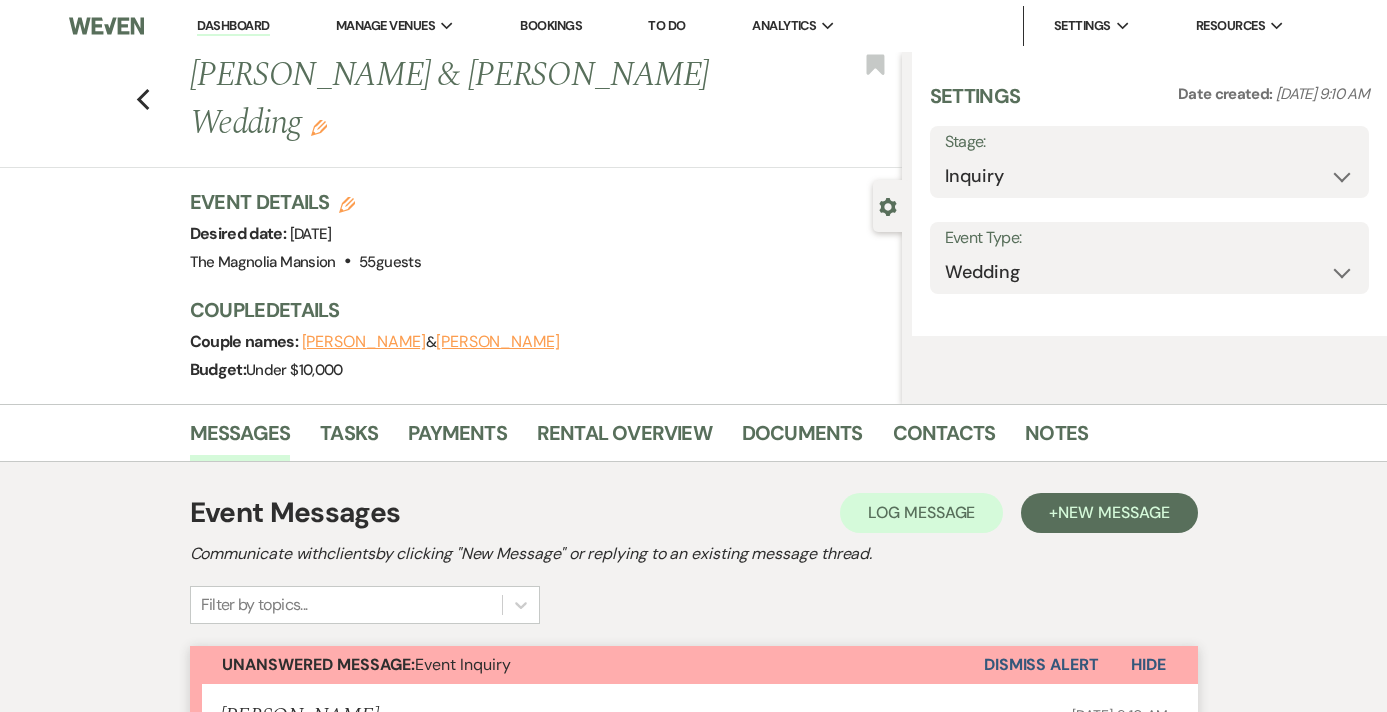 select on "5" 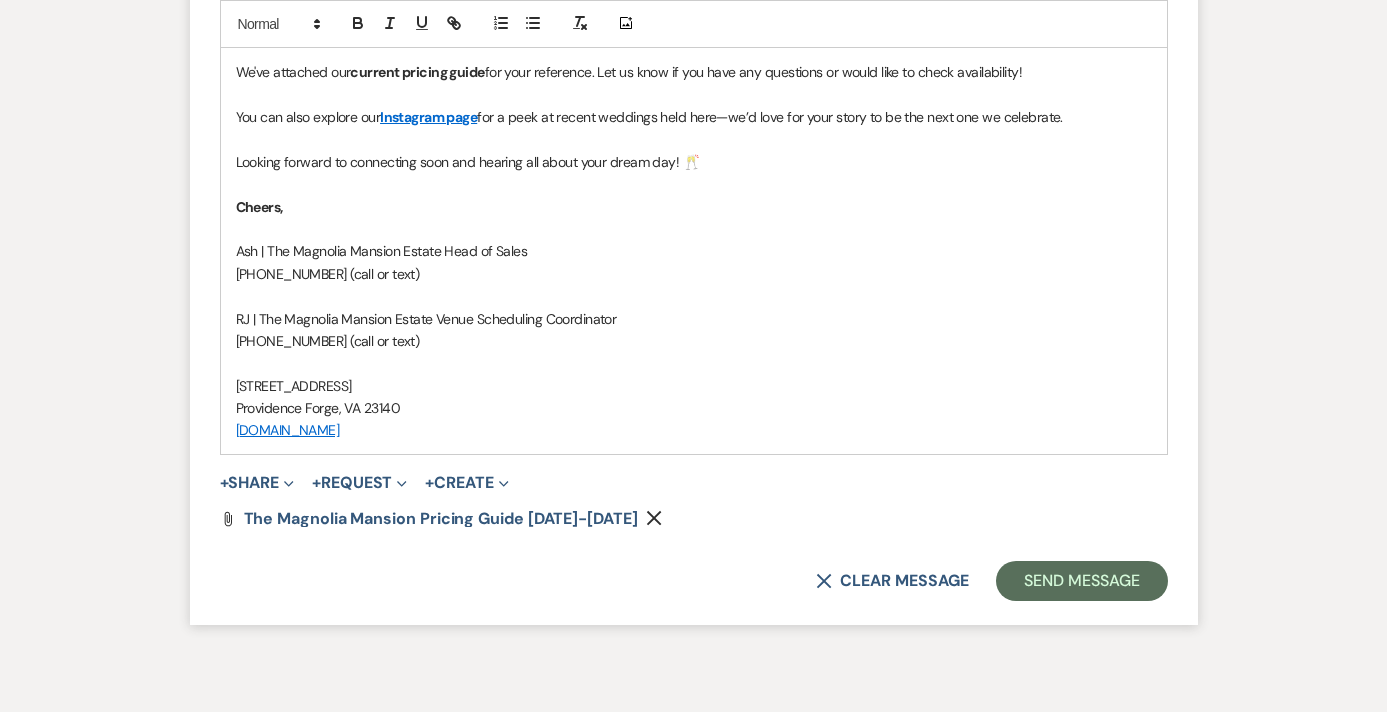 click on "X  Clear message Send Message" at bounding box center [694, 581] 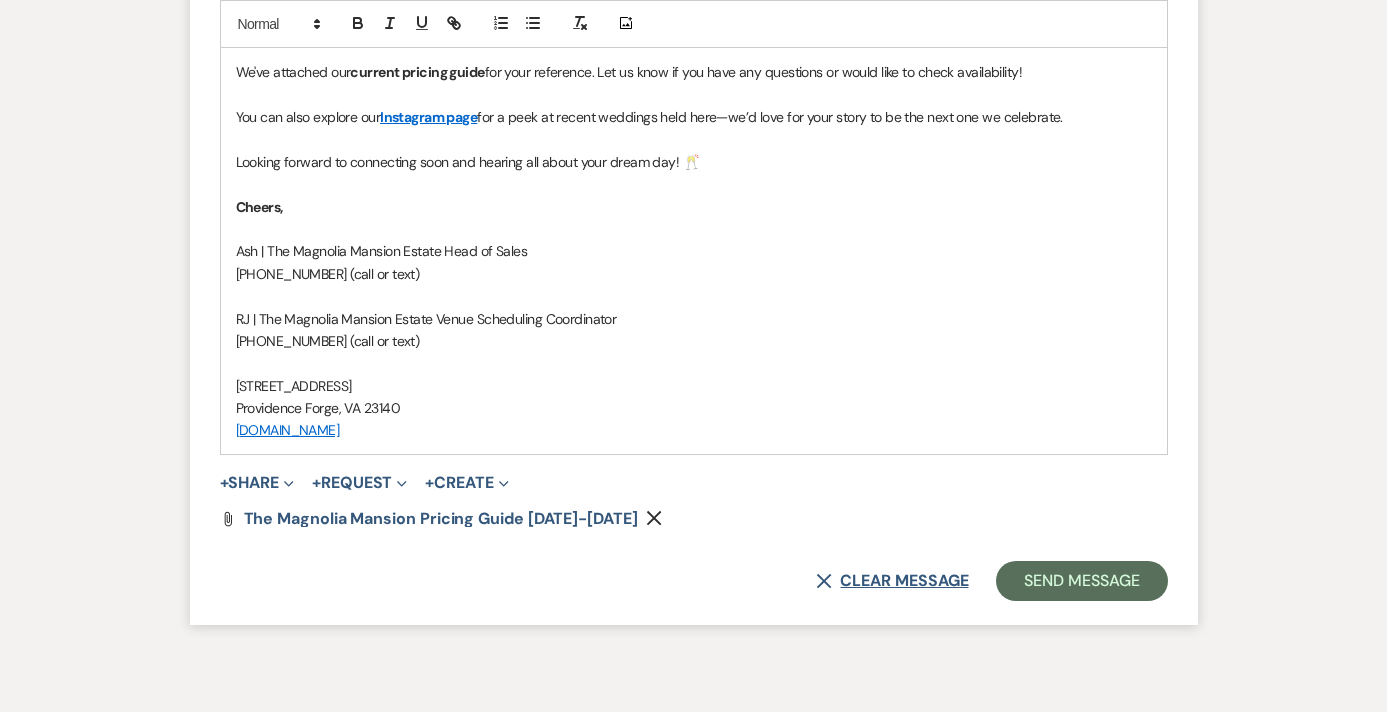 click on "X  Clear message" at bounding box center (892, 581) 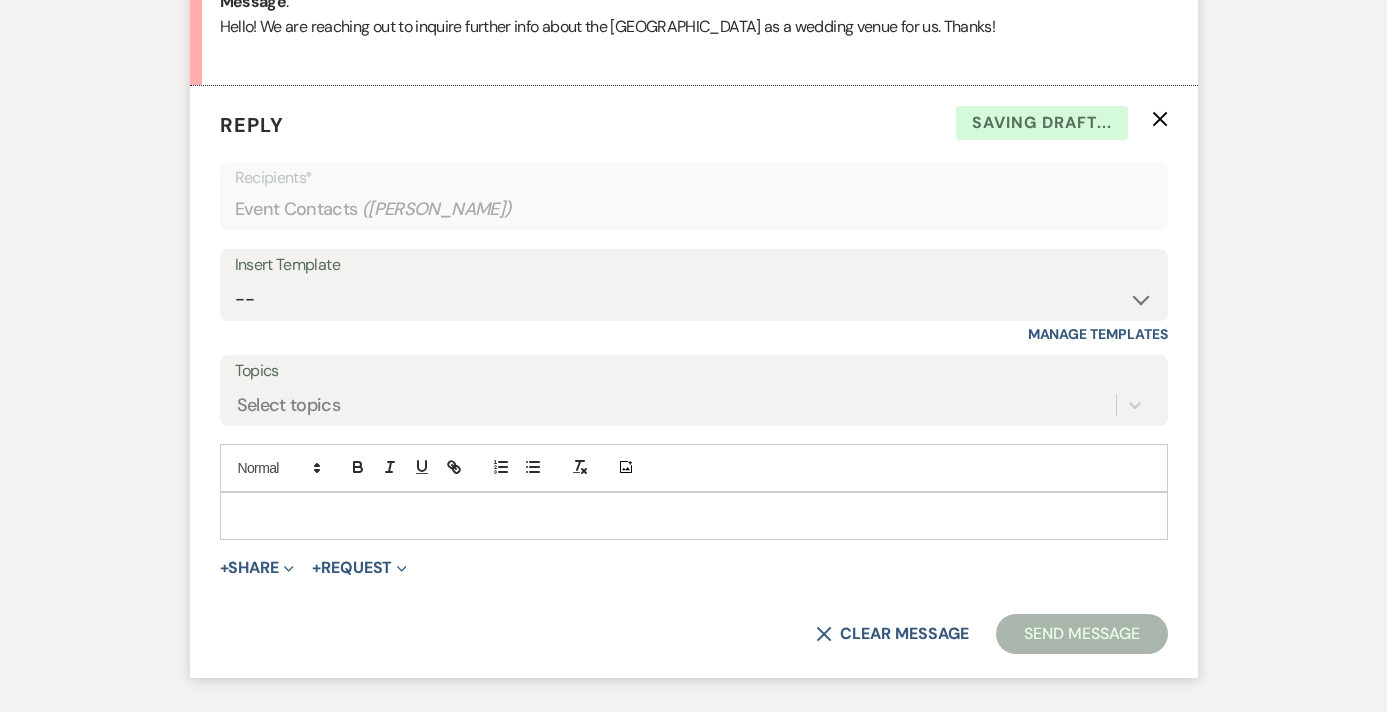 scroll, scrollTop: 1069, scrollLeft: 0, axis: vertical 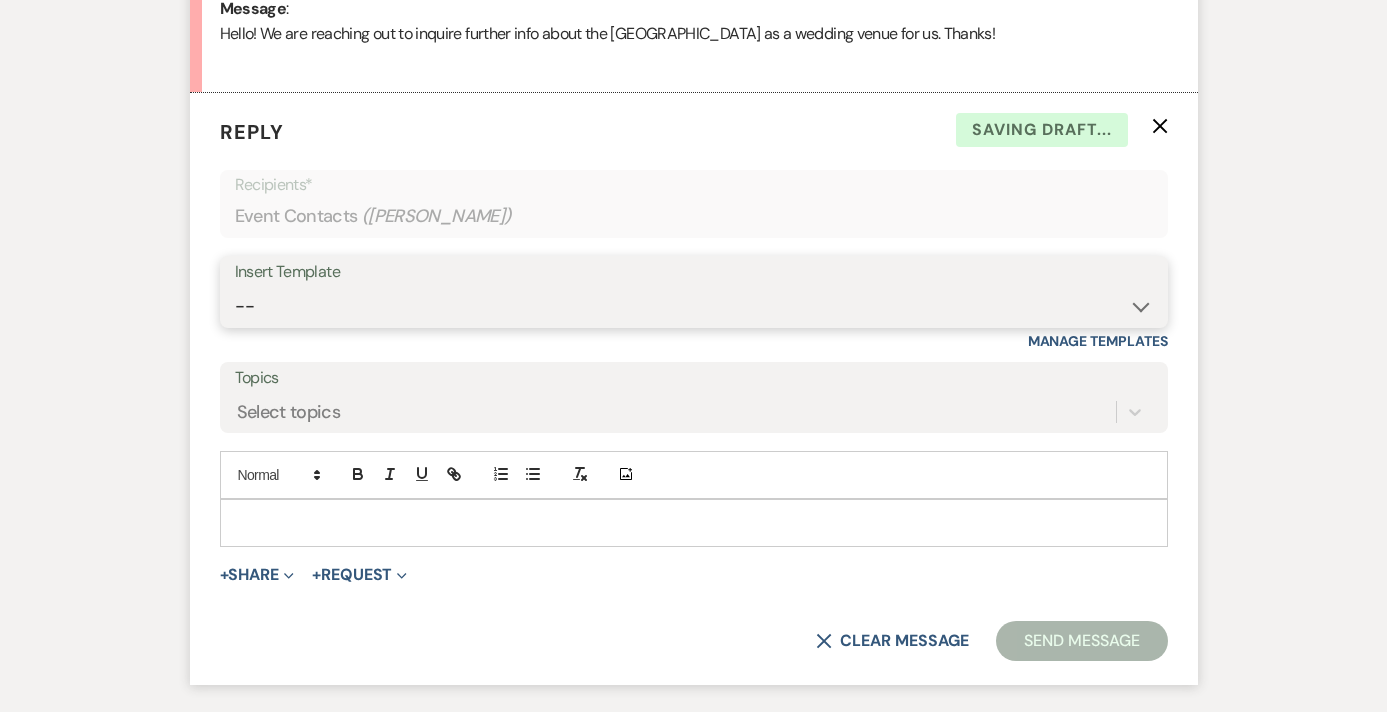 click on "-- Weven Planning Portal Introduction (Booked Events) Tour Request Response Contract (Pre-Booked Leads) Welcome to Your Portal! Wedding: The Magnolia Mansion Initial Inquiry Response  🎉 Exciting Update – Pay Securely Through Weven! Floral Contract  Scheduling Caterer Walk Through/ Final Meeting  Hold Harmless Agreement for [PERSON_NAME]'s w/out a Business License Micro Event : The [GEOGRAPHIC_DATA] Initial Inquiry Response 🎉 Final Payment & Event Preparation Reminder ⏳ Action Needed: Complete Your Event Tasks Tour Confirmation – The Magnolia Mansion The Magnolia Mansion Follow Up Overnight Stay Explanation Exciting Countdown! Rehearsal & Event Details 🎉 (1 day event) Exciting Countdown! Rehearsal & Event Details 🎉(Gold Package) ⏳ Action Needed: Overdue Tasks for Your Upcoming Event 📅 Walk-Through & Final Preparations – Action Needed 📅 Time to Schedule Your Final Meeting! Thank You for Touring The Magnolia Mansion! 🎉 Limited-Time Offer: $1,000 Off Your Wedding at The [GEOGRAPHIC_DATA]!" at bounding box center [694, 306] 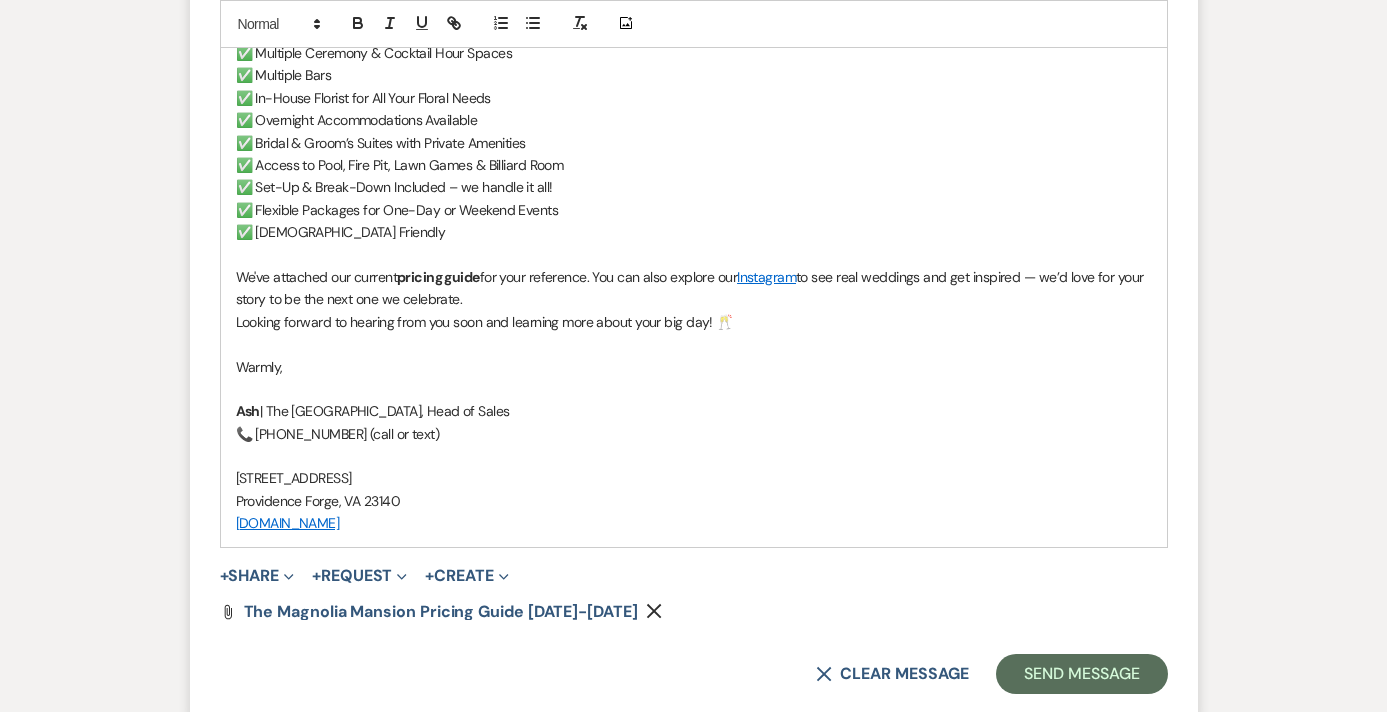 scroll, scrollTop: 2134, scrollLeft: 0, axis: vertical 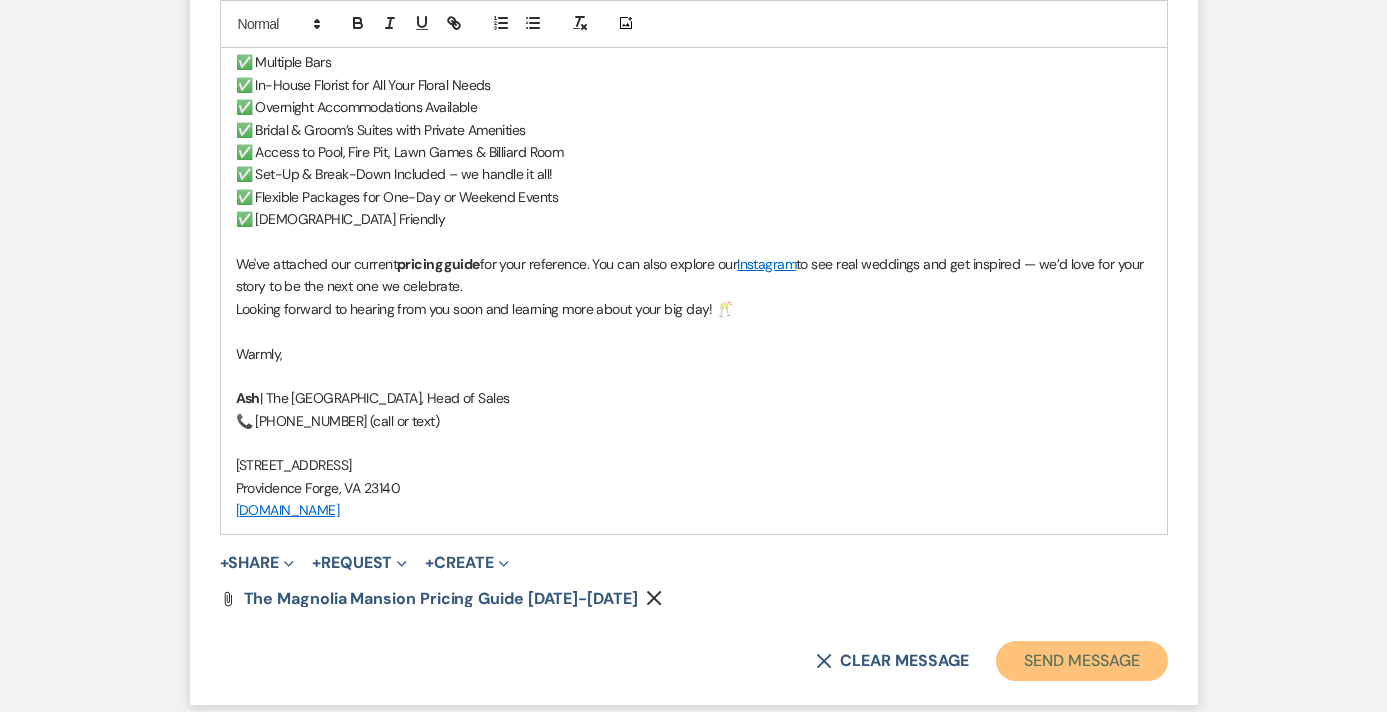 click on "Send Message" at bounding box center (1081, 661) 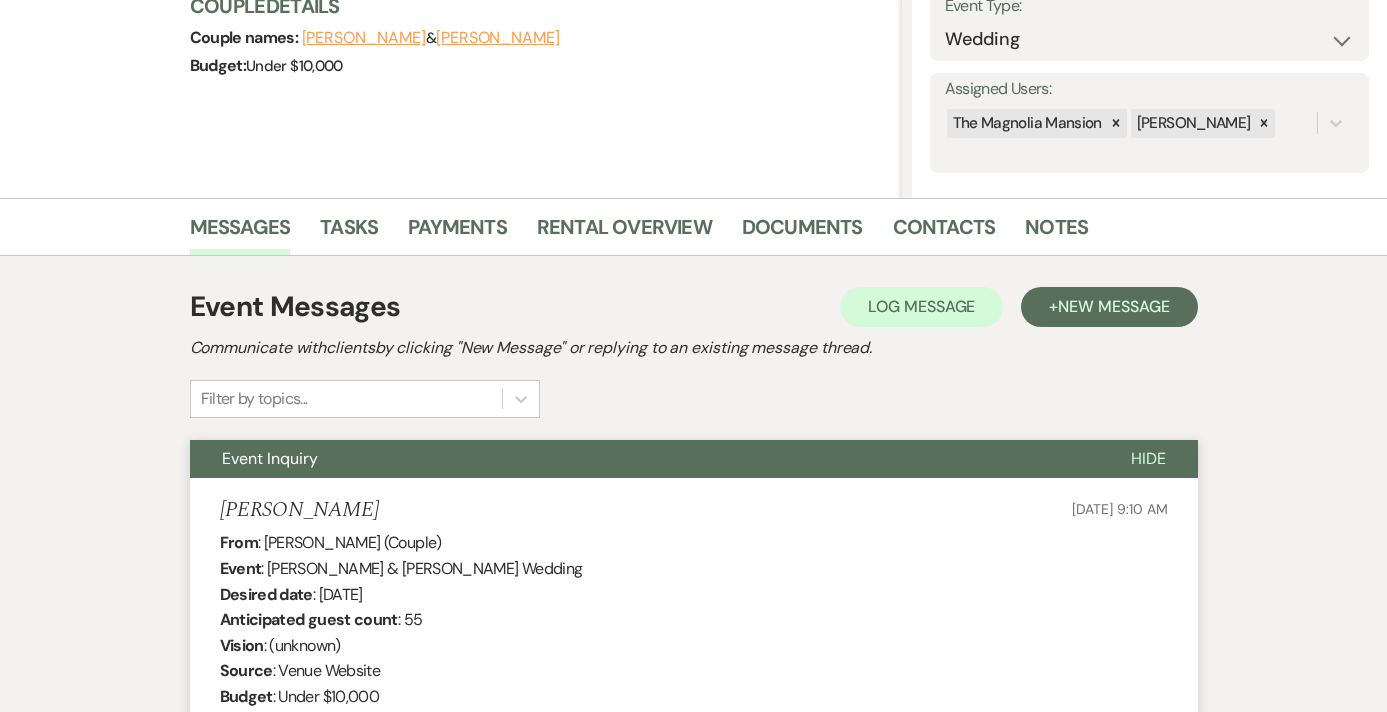 scroll, scrollTop: 254, scrollLeft: 0, axis: vertical 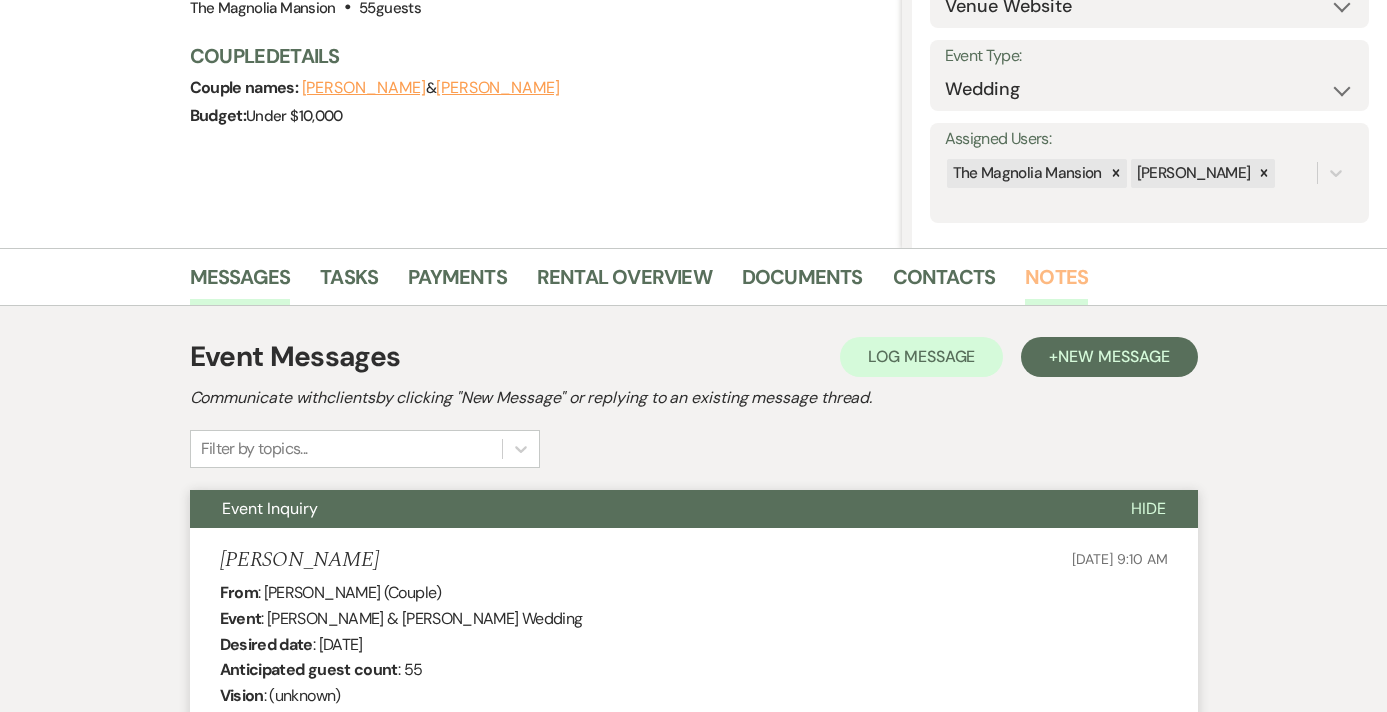 click on "Notes" at bounding box center (1056, 283) 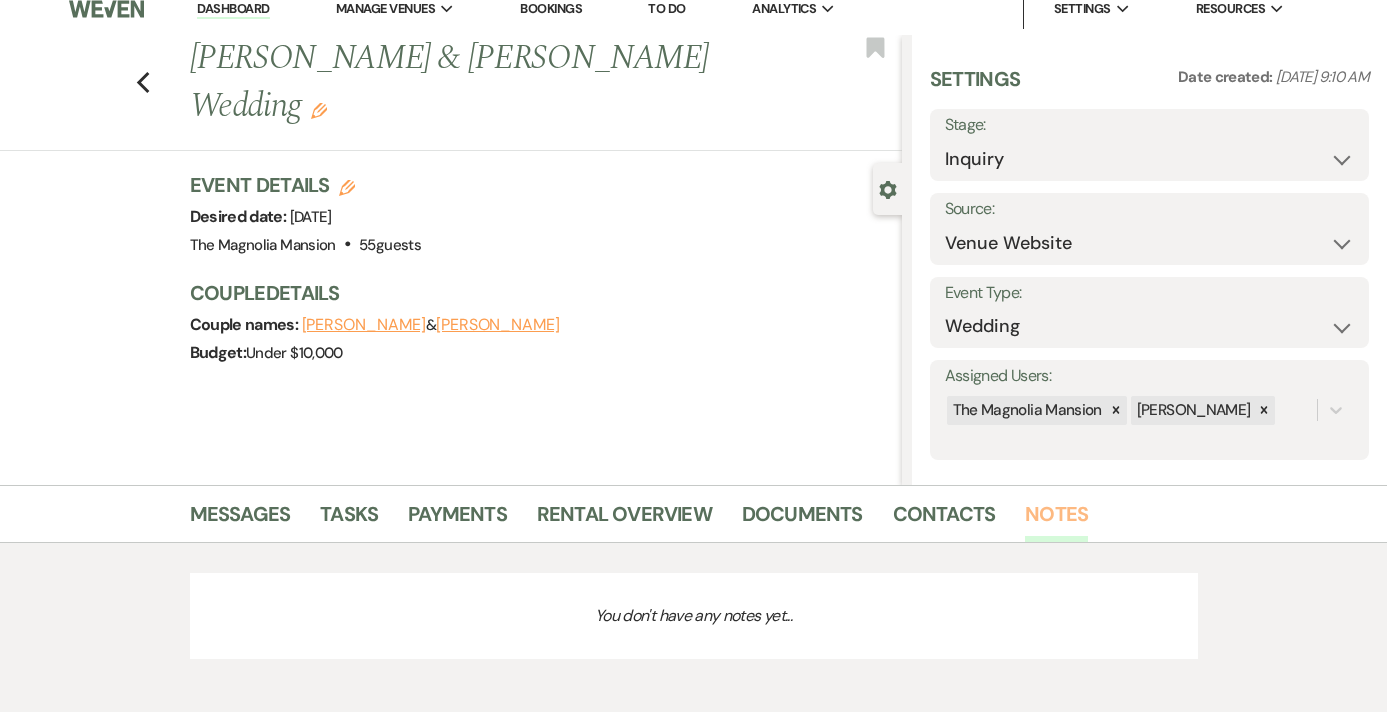 scroll, scrollTop: 210, scrollLeft: 0, axis: vertical 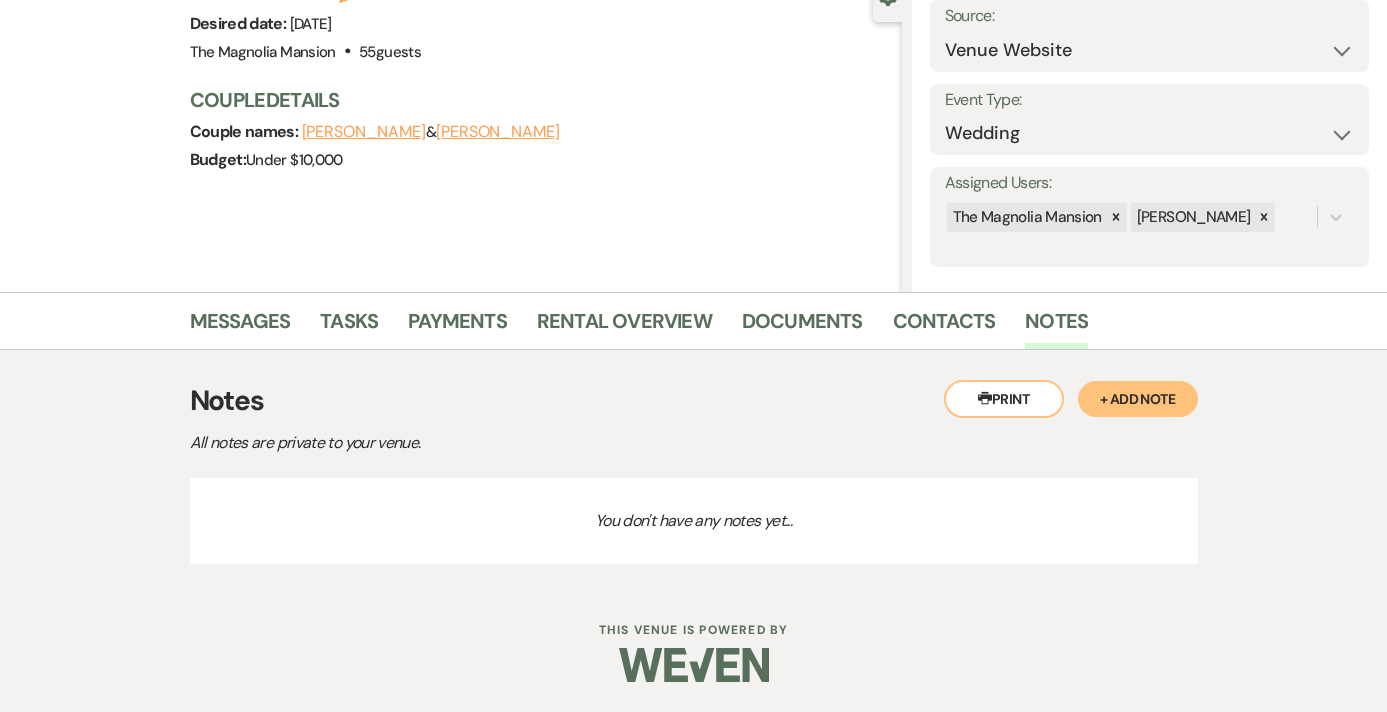 click on "+ Add Note" at bounding box center [1138, 399] 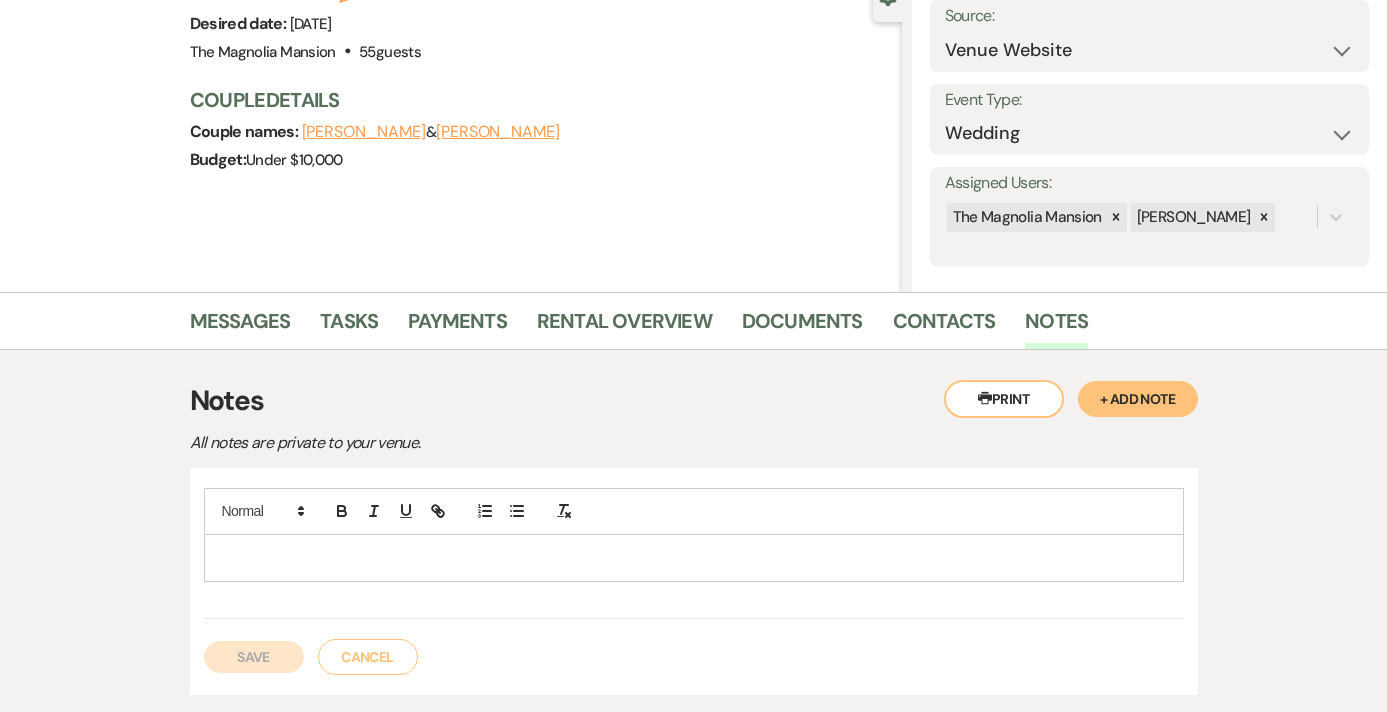 click at bounding box center (694, 558) 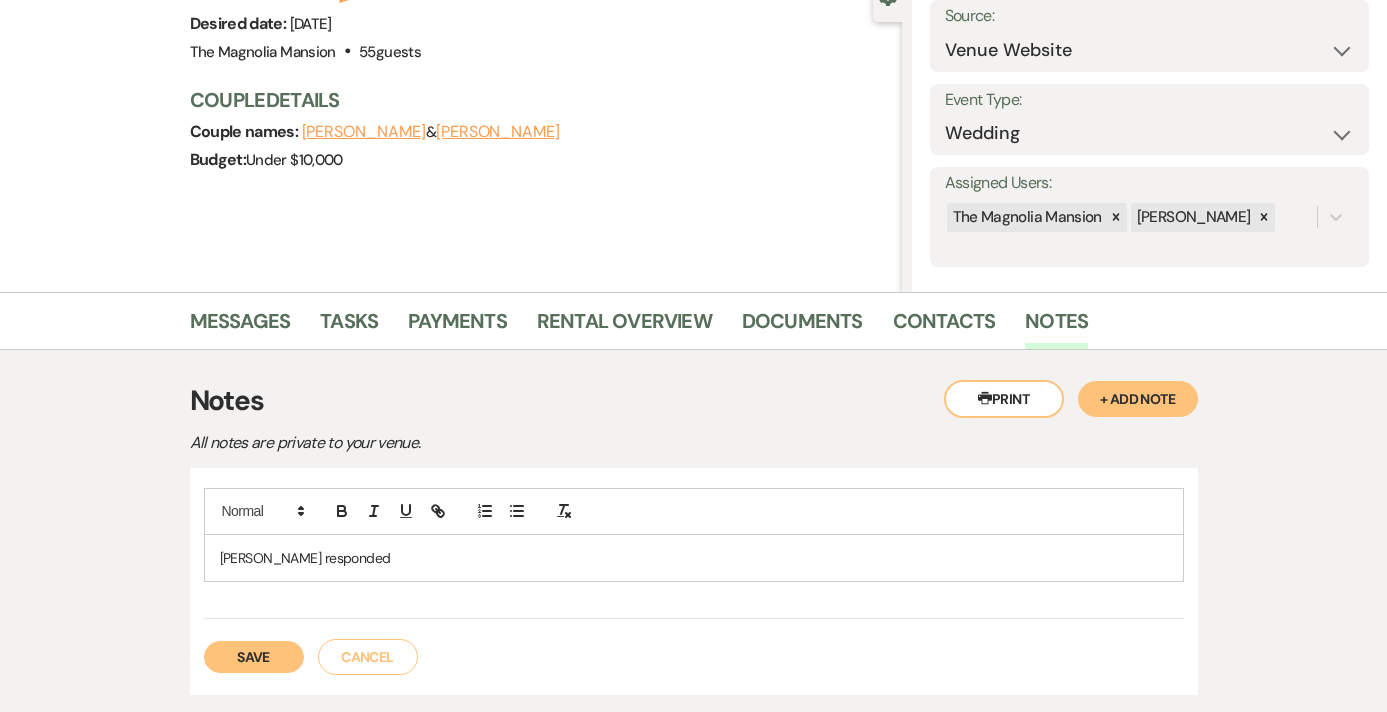 click on "Save" at bounding box center [254, 657] 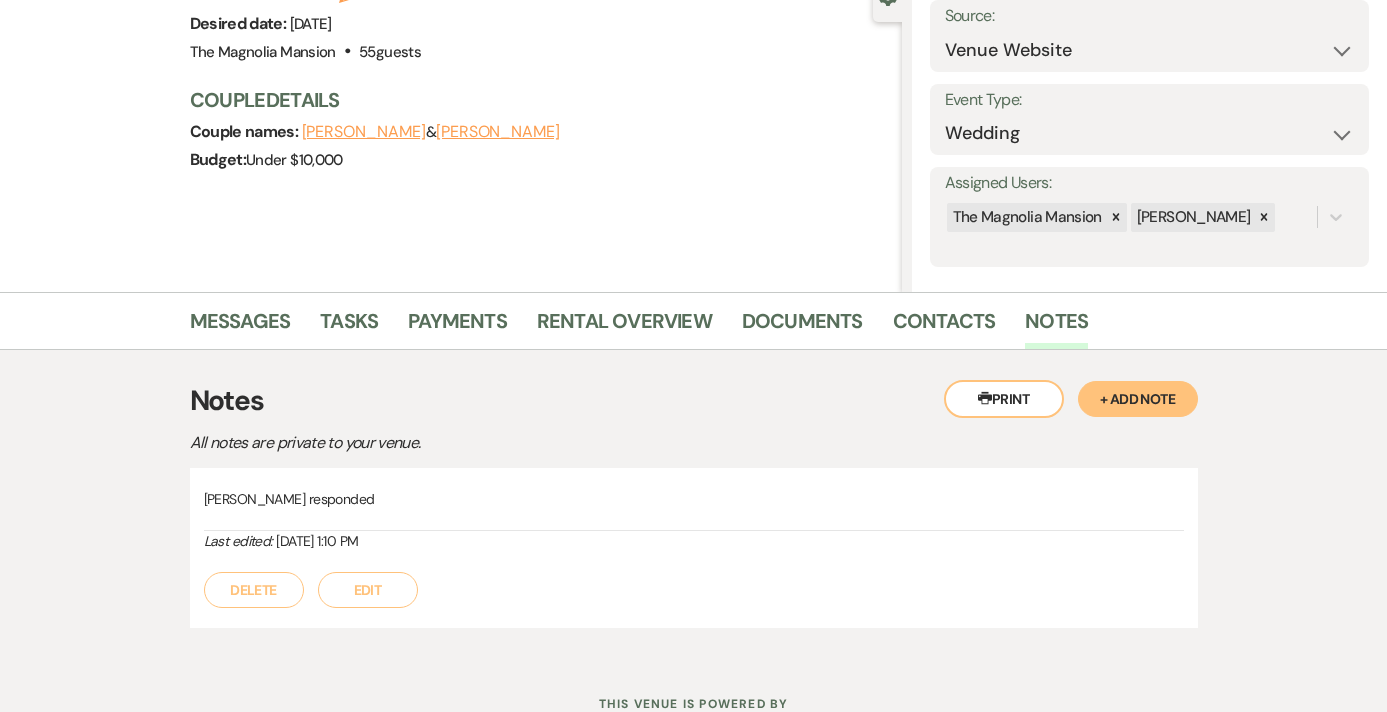 scroll, scrollTop: 0, scrollLeft: 0, axis: both 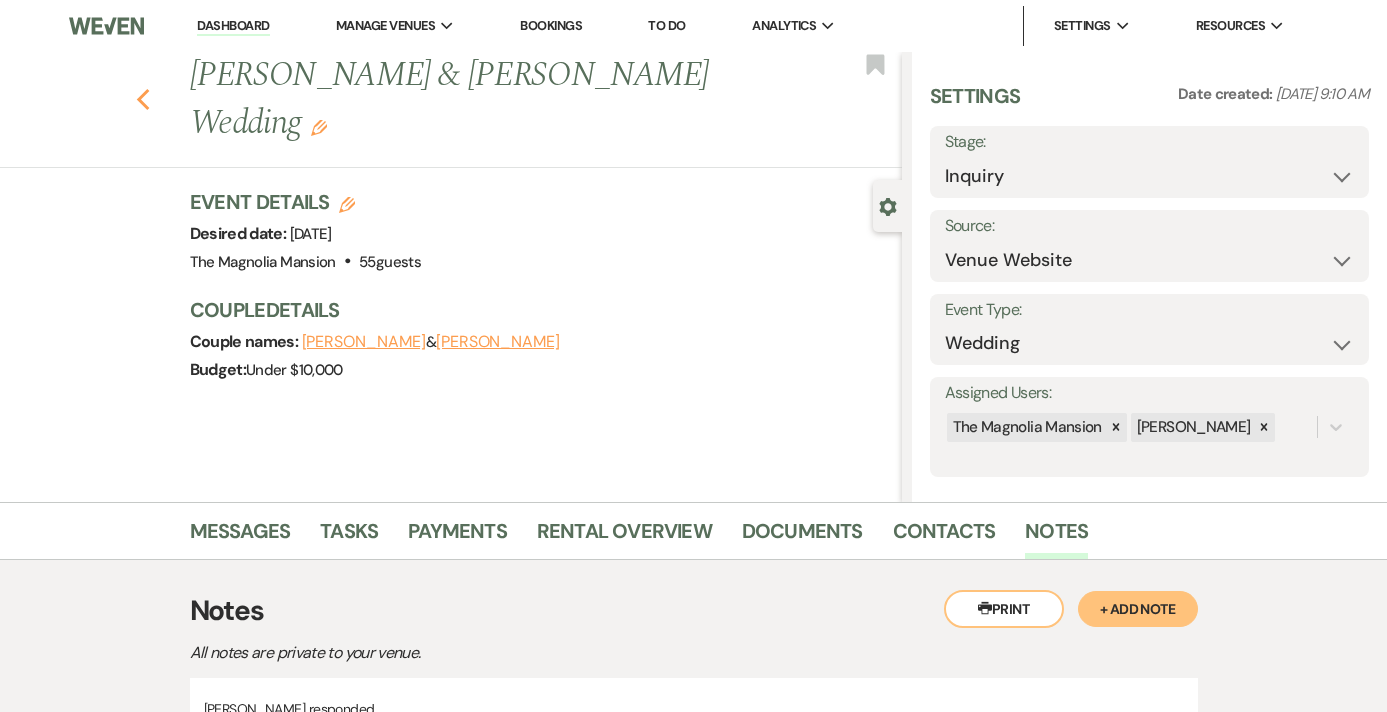 click on "Previous" 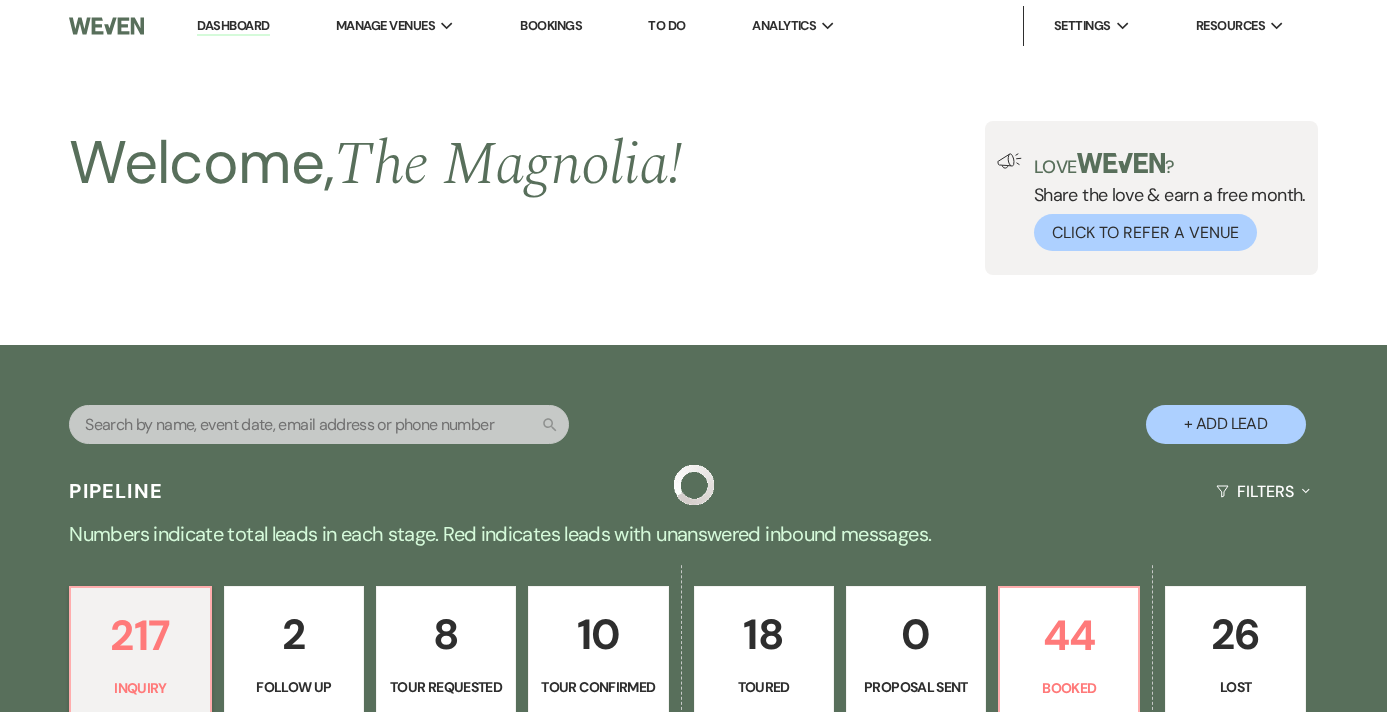 scroll, scrollTop: 582, scrollLeft: 0, axis: vertical 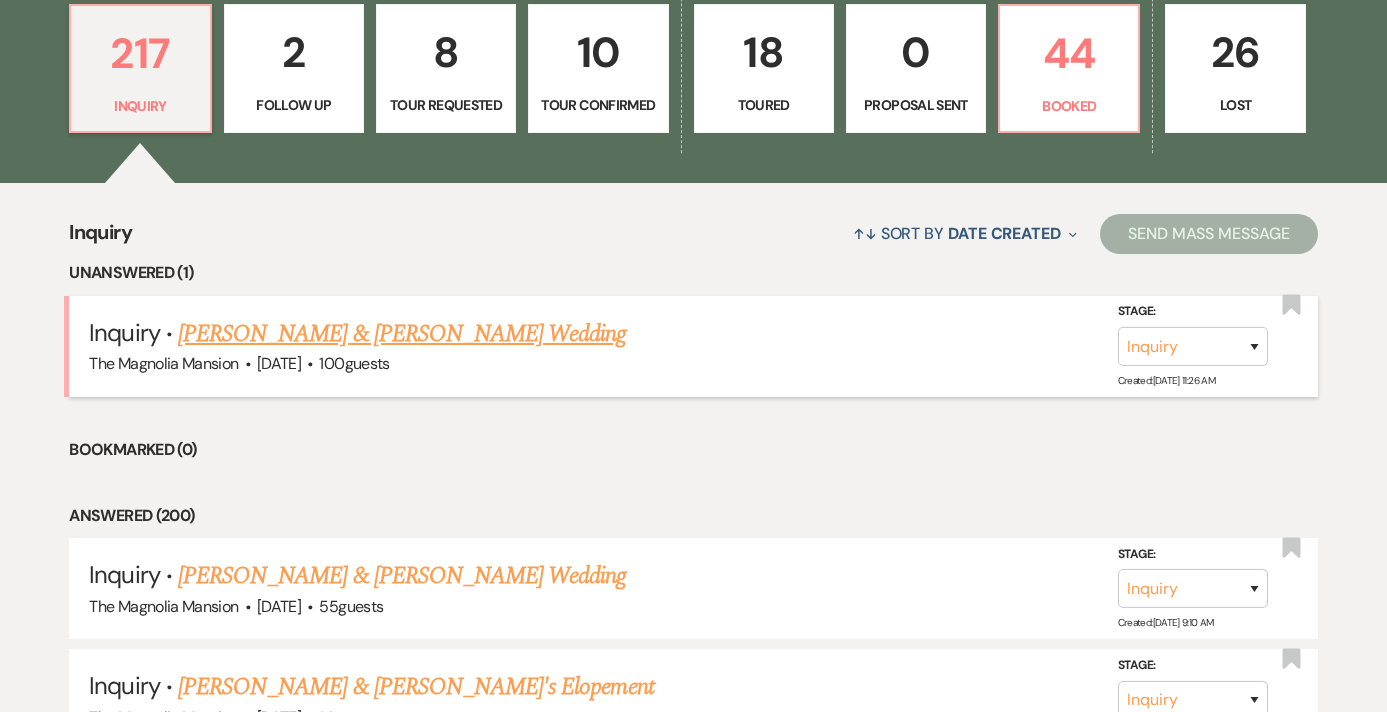 click on "[PERSON_NAME] & [PERSON_NAME] Wedding" at bounding box center [402, 334] 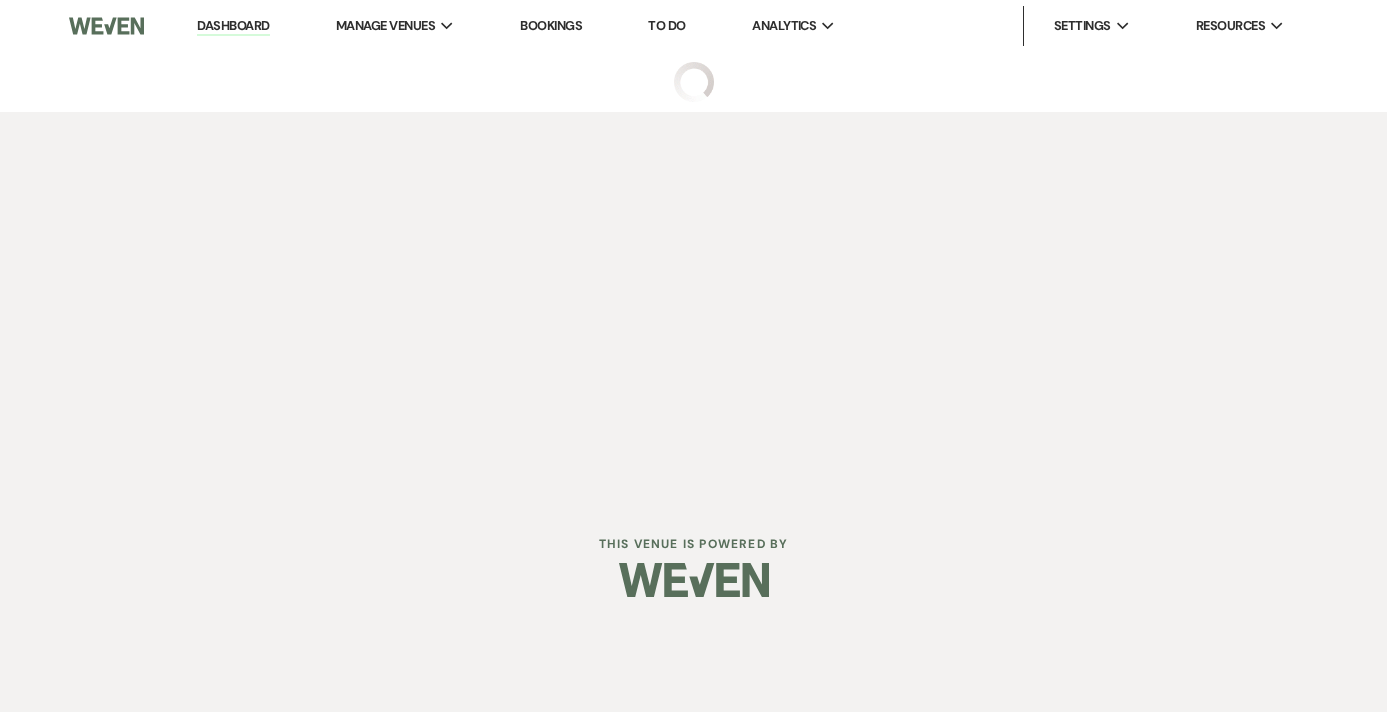 scroll, scrollTop: 0, scrollLeft: 0, axis: both 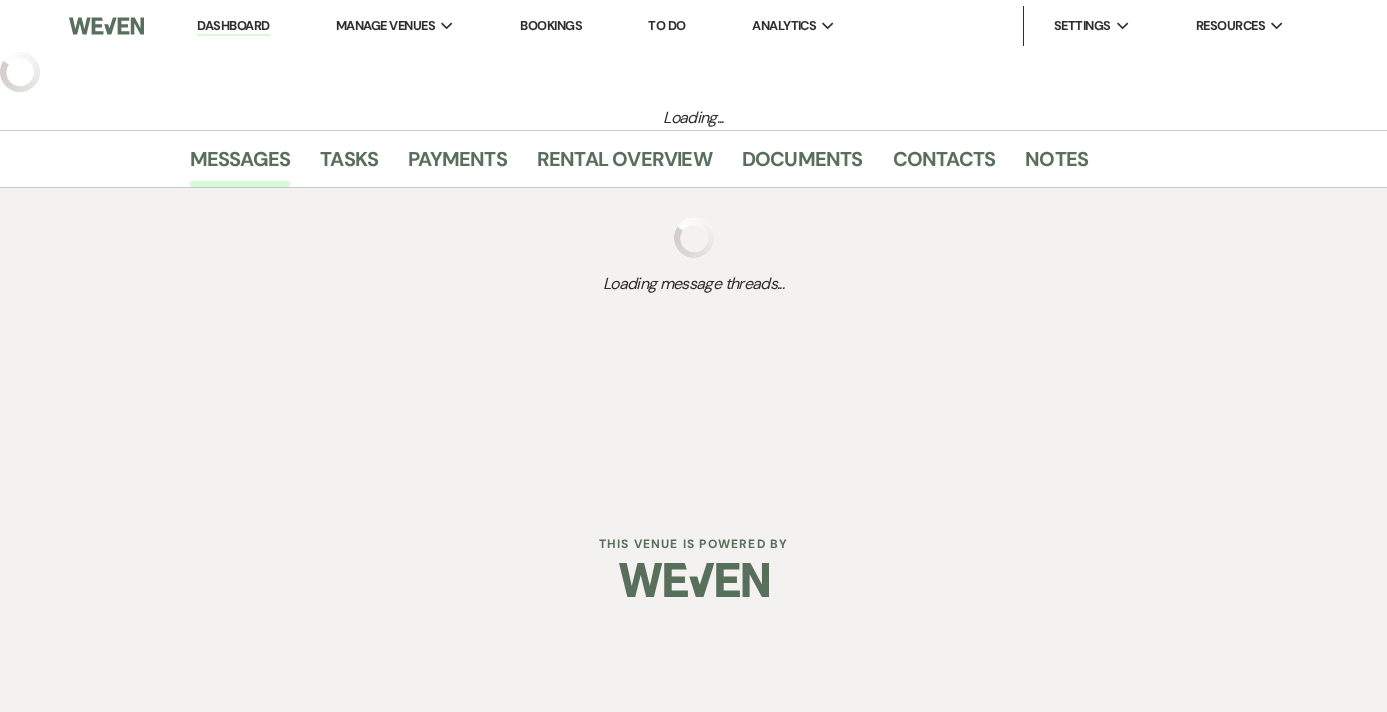 select on "5" 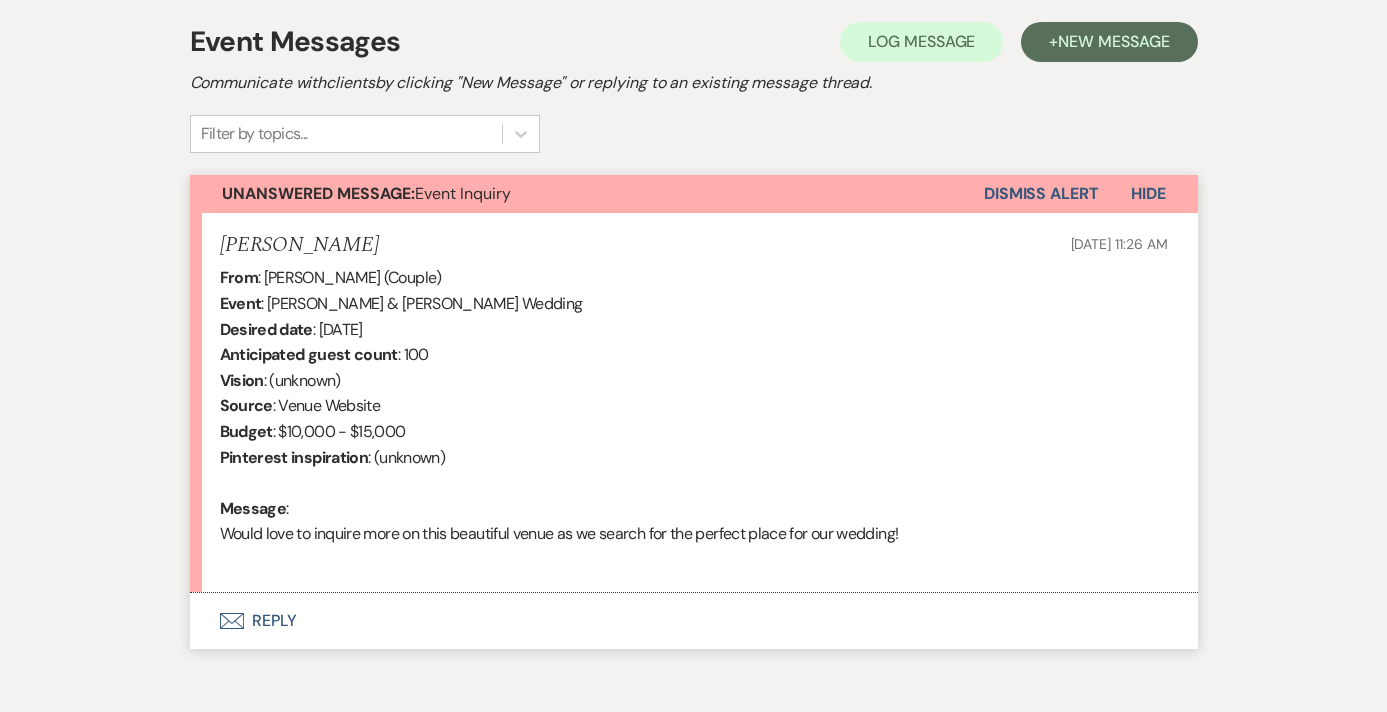 scroll, scrollTop: 555, scrollLeft: 0, axis: vertical 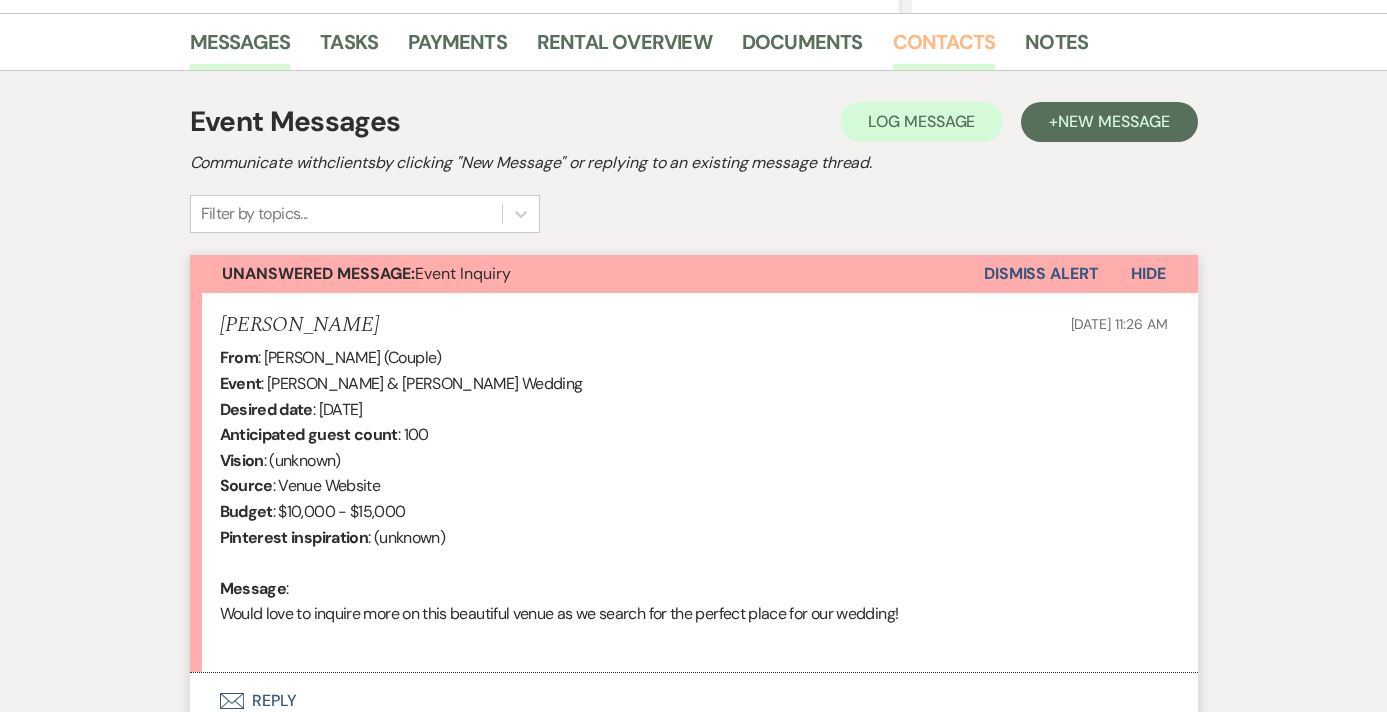 click on "Contacts" at bounding box center [944, 48] 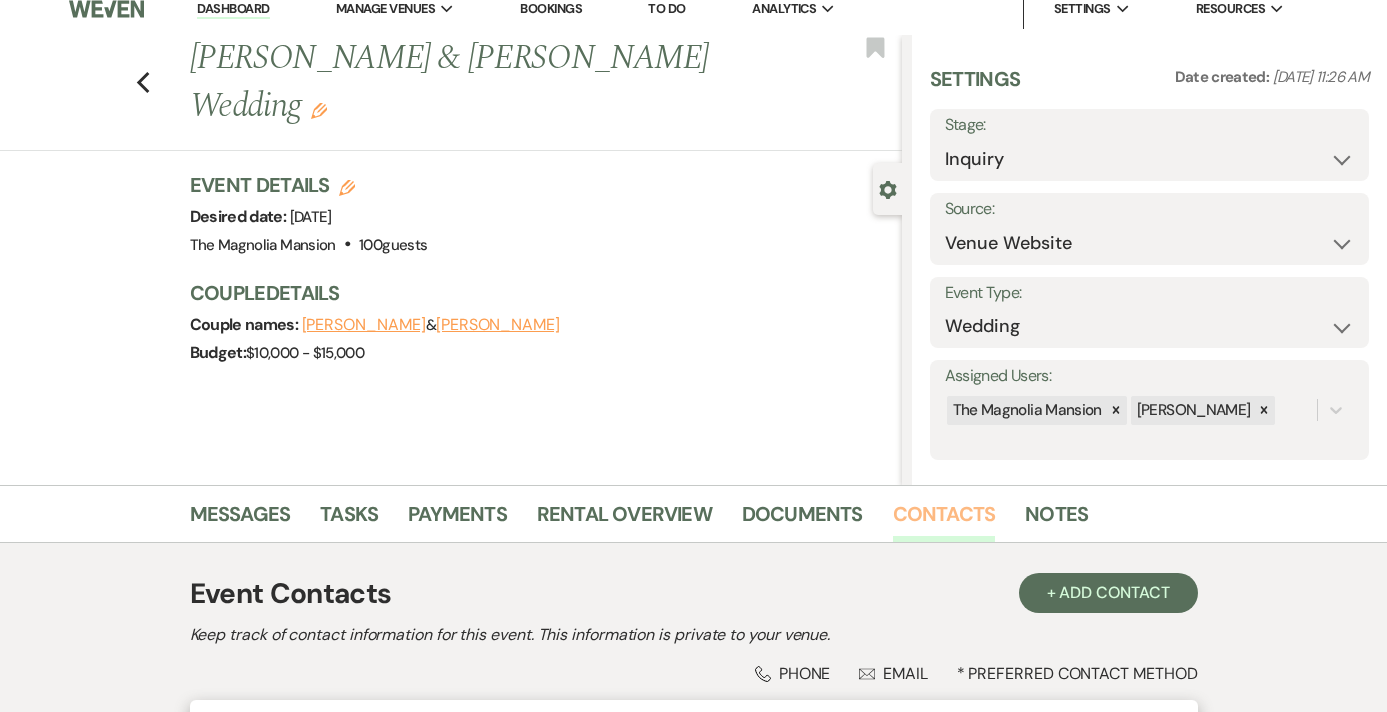 scroll, scrollTop: 366, scrollLeft: 0, axis: vertical 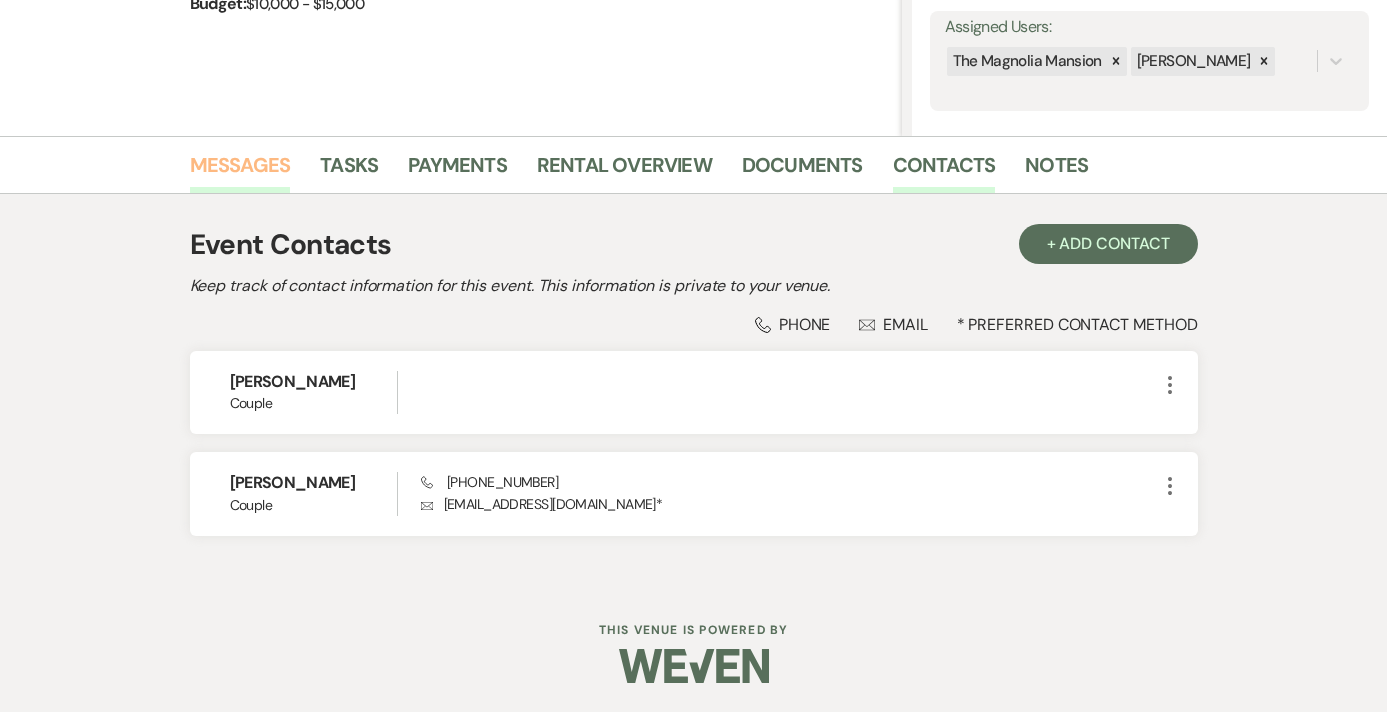 click on "Messages" at bounding box center [240, 171] 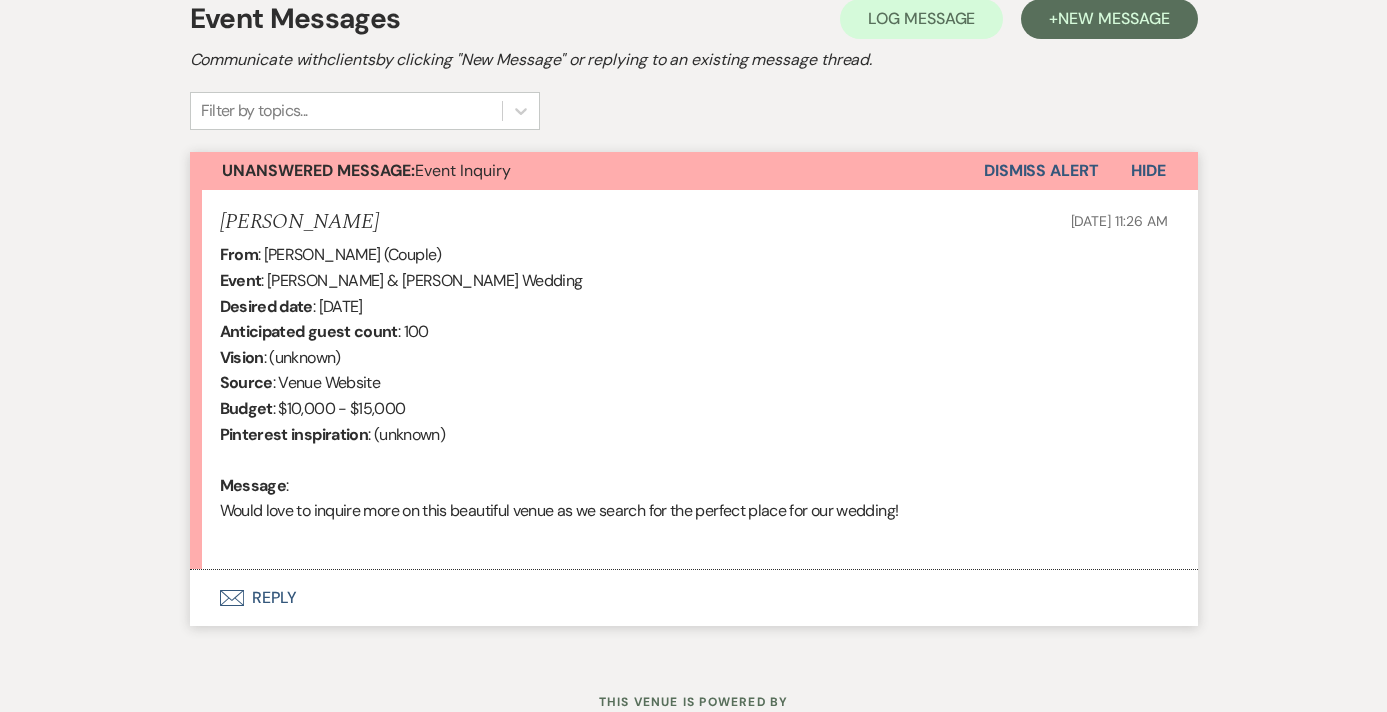 scroll, scrollTop: 589, scrollLeft: 0, axis: vertical 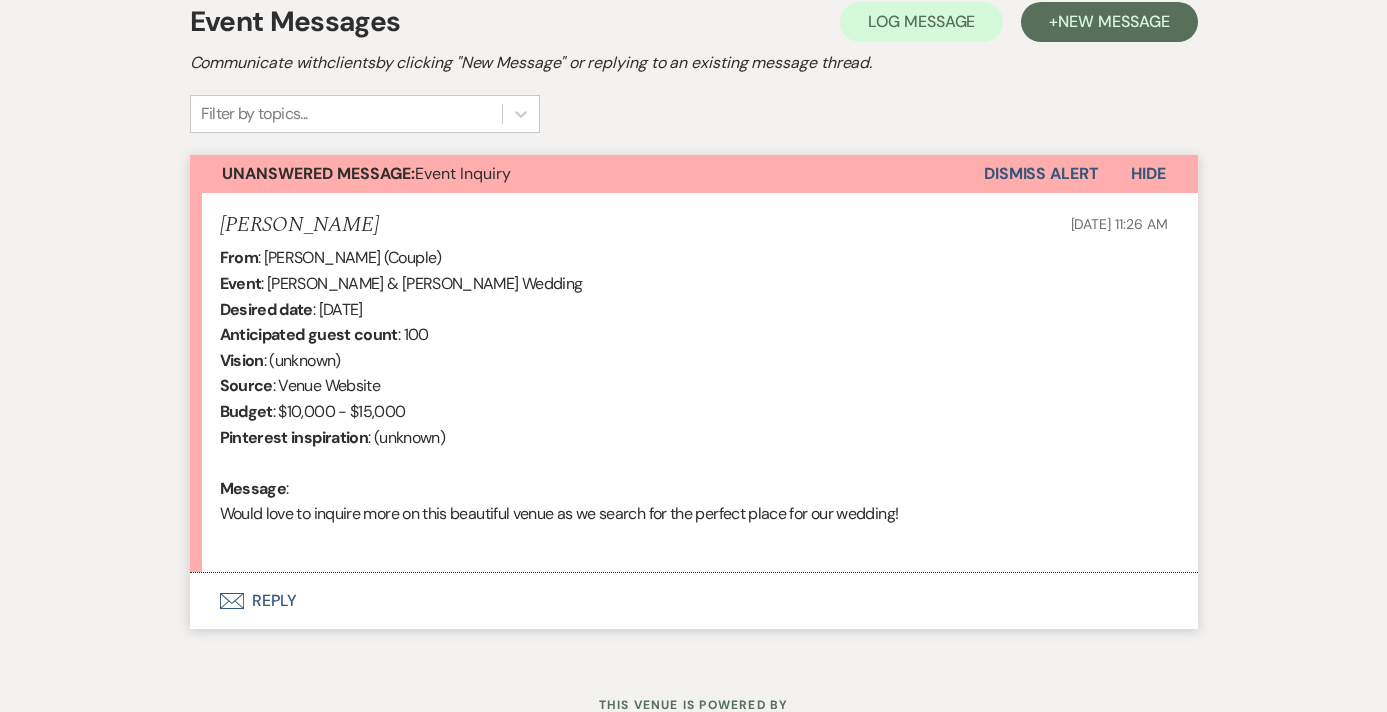 click on "Envelope Reply" at bounding box center [694, 601] 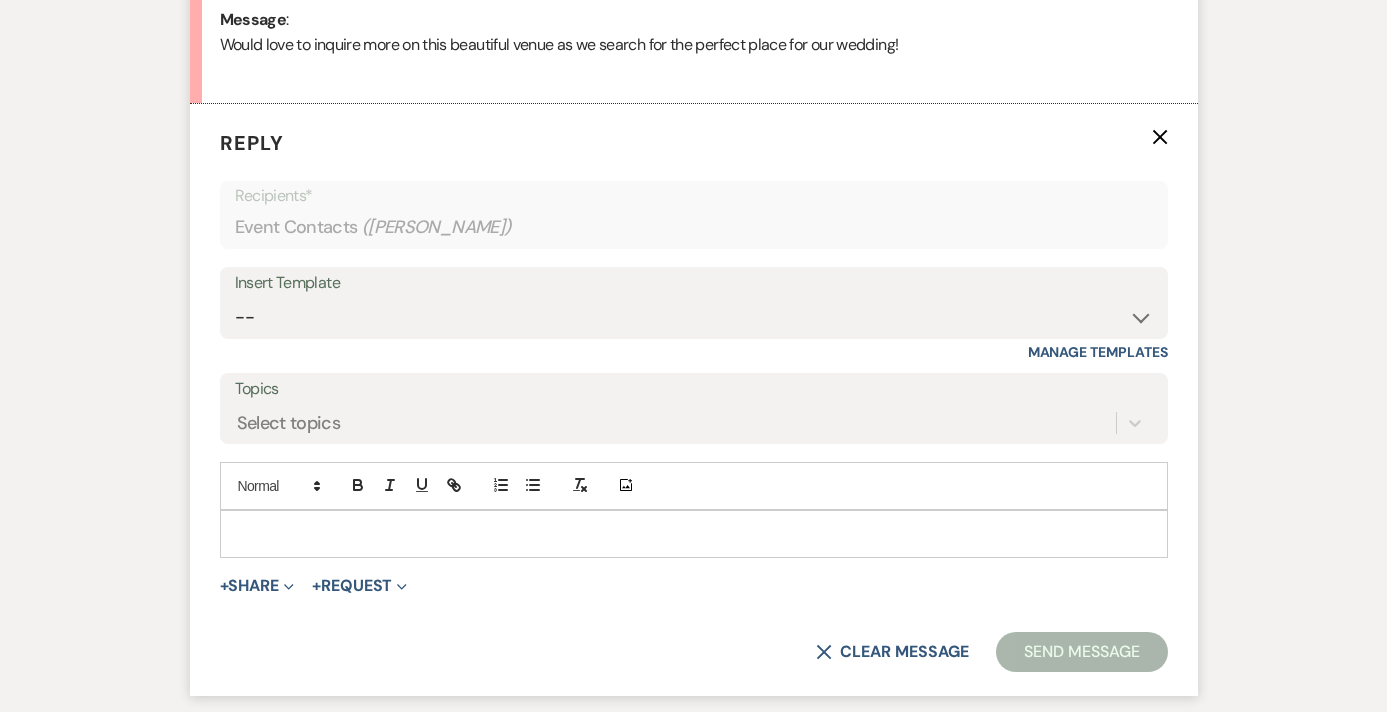 scroll, scrollTop: 1102, scrollLeft: 0, axis: vertical 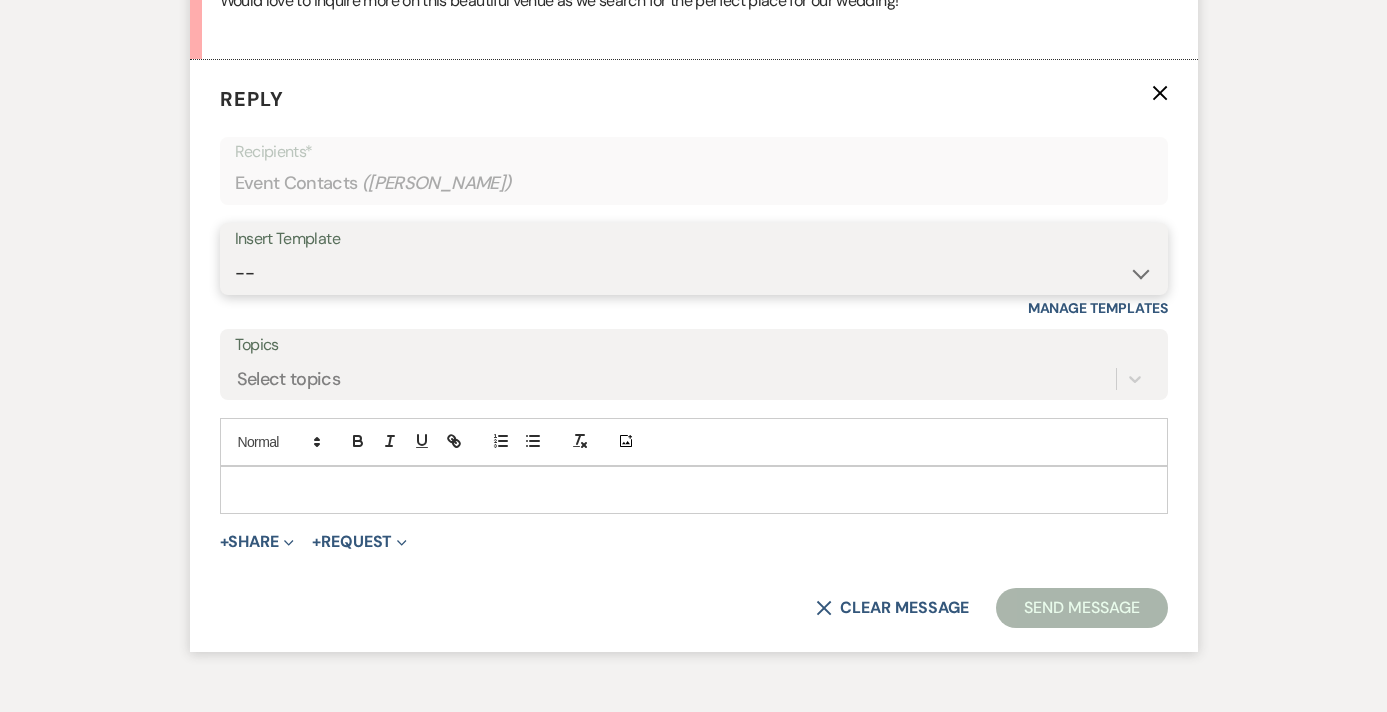 click on "-- Weven Planning Portal Introduction (Booked Events) Tour Request Response Contract (Pre-Booked Leads) Welcome to Your Portal! Wedding: The Magnolia Mansion Initial Inquiry Response  🎉 Exciting Update – Pay Securely Through Weven! Floral Contract  Scheduling Caterer Walk Through/ Final Meeting  Hold Harmless Agreement for [PERSON_NAME]'s w/out a Business License Micro Event : The [GEOGRAPHIC_DATA] Initial Inquiry Response 🎉 Final Payment & Event Preparation Reminder ⏳ Action Needed: Complete Your Event Tasks Tour Confirmation – The Magnolia Mansion The Magnolia Mansion Follow Up Overnight Stay Explanation Exciting Countdown! Rehearsal & Event Details 🎉 (1 day event) Exciting Countdown! Rehearsal & Event Details 🎉(Gold Package) ⏳ Action Needed: Overdue Tasks for Your Upcoming Event 📅 Walk-Through & Final Preparations – Action Needed 📅 Time to Schedule Your Final Meeting! Thank You for Touring The Magnolia Mansion! 🎉 Limited-Time Offer: $1,000 Off Your Wedding at The [GEOGRAPHIC_DATA]!" at bounding box center (694, 273) 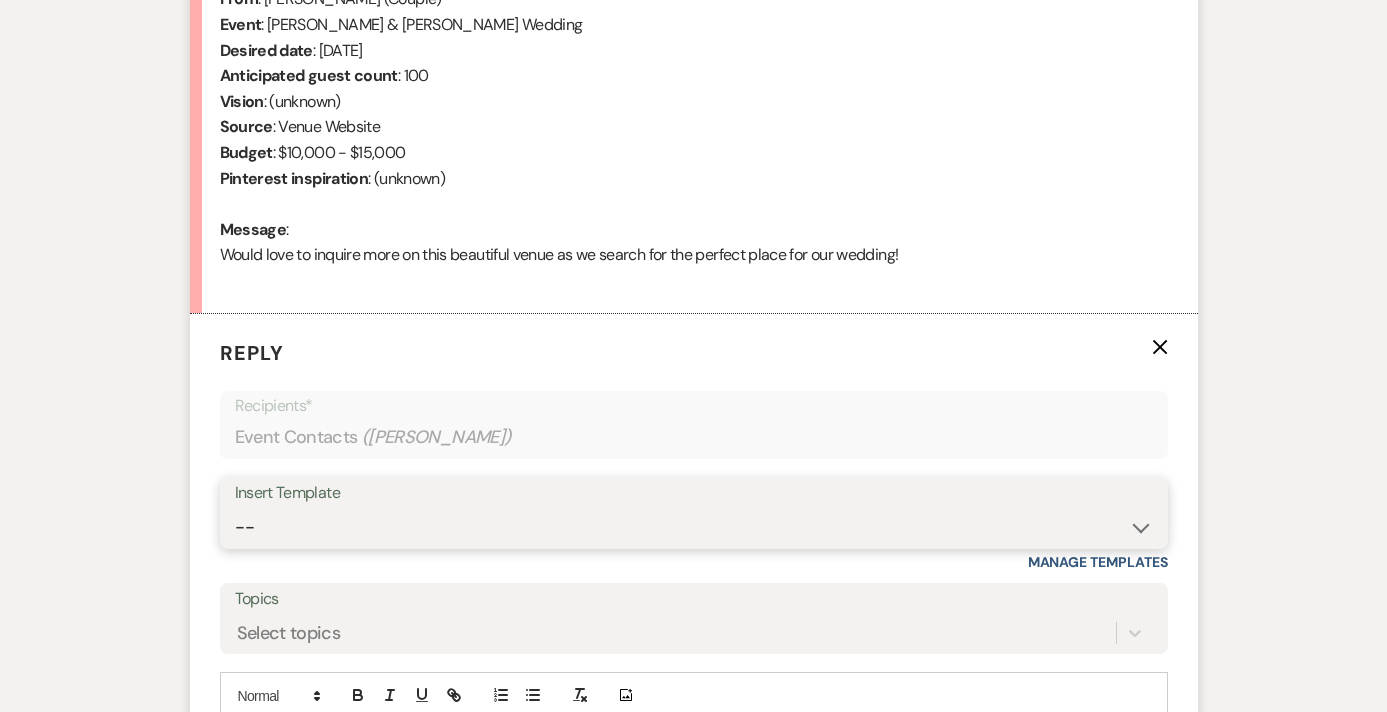 scroll, scrollTop: 854, scrollLeft: 0, axis: vertical 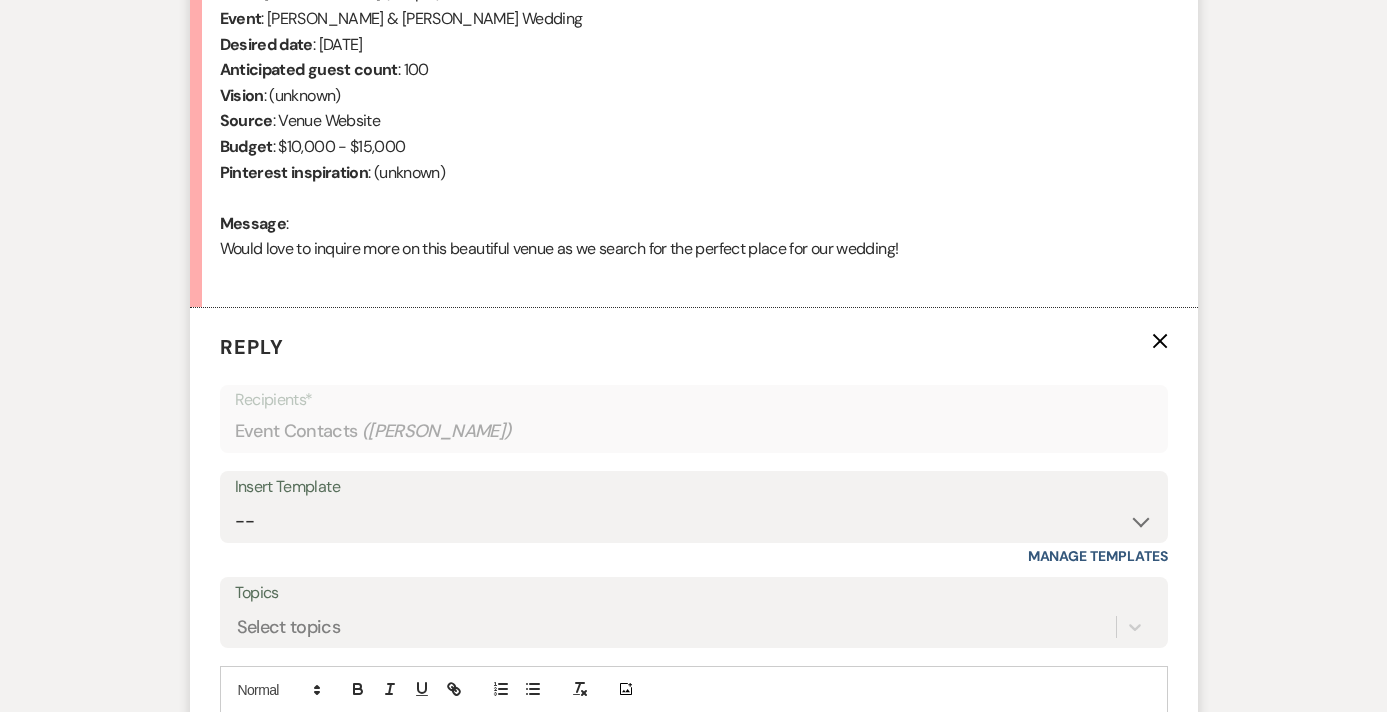 click on "Insert Template" at bounding box center (694, 487) 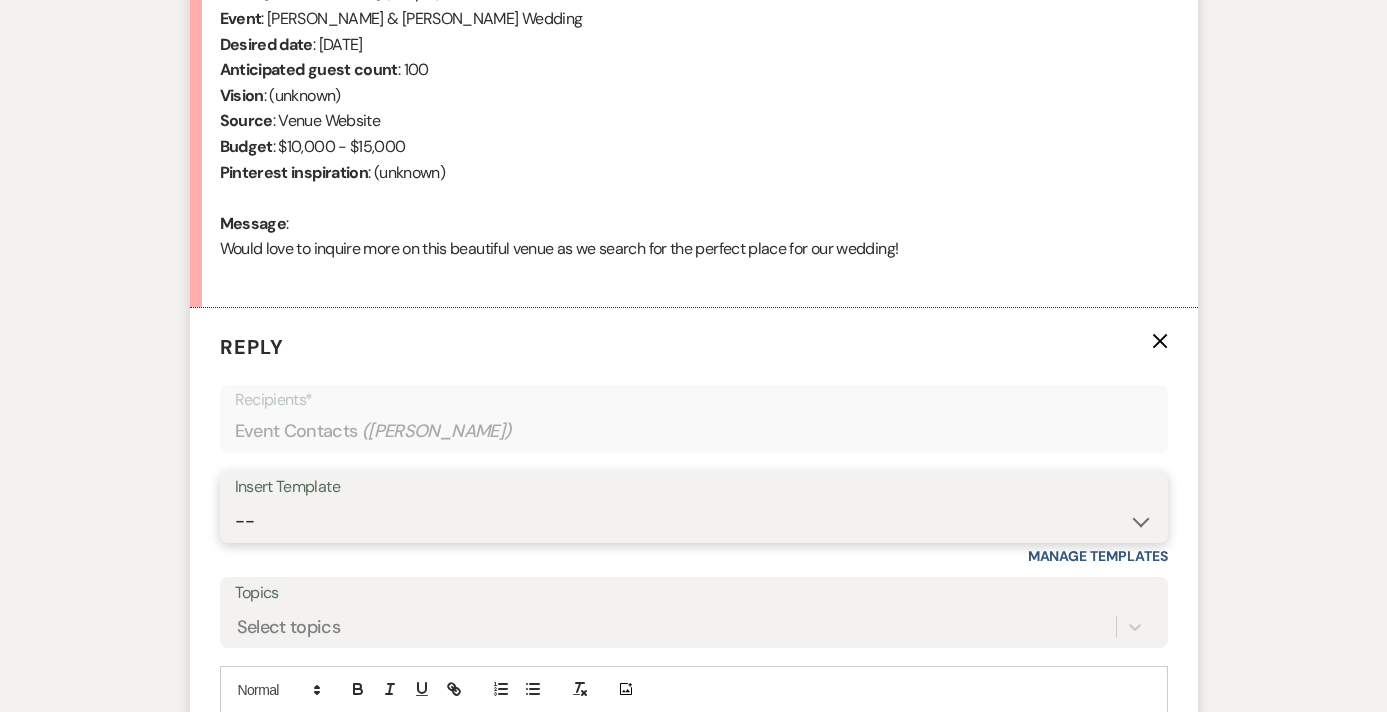 click on "-- Weven Planning Portal Introduction (Booked Events) Tour Request Response Contract (Pre-Booked Leads) Welcome to Your Portal! Wedding: The Magnolia Mansion Initial Inquiry Response  🎉 Exciting Update – Pay Securely Through Weven! Floral Contract  Scheduling Caterer Walk Through/ Final Meeting  Hold Harmless Agreement for [PERSON_NAME]'s w/out a Business License Micro Event : The [GEOGRAPHIC_DATA] Initial Inquiry Response 🎉 Final Payment & Event Preparation Reminder ⏳ Action Needed: Complete Your Event Tasks Tour Confirmation – The Magnolia Mansion The Magnolia Mansion Follow Up Overnight Stay Explanation Exciting Countdown! Rehearsal & Event Details 🎉 (1 day event) Exciting Countdown! Rehearsal & Event Details 🎉(Gold Package) ⏳ Action Needed: Overdue Tasks for Your Upcoming Event 📅 Walk-Through & Final Preparations – Action Needed 📅 Time to Schedule Your Final Meeting! Thank You for Touring The Magnolia Mansion! 🎉 Limited-Time Offer: $1,000 Off Your Wedding at The [GEOGRAPHIC_DATA]!" at bounding box center [694, 521] 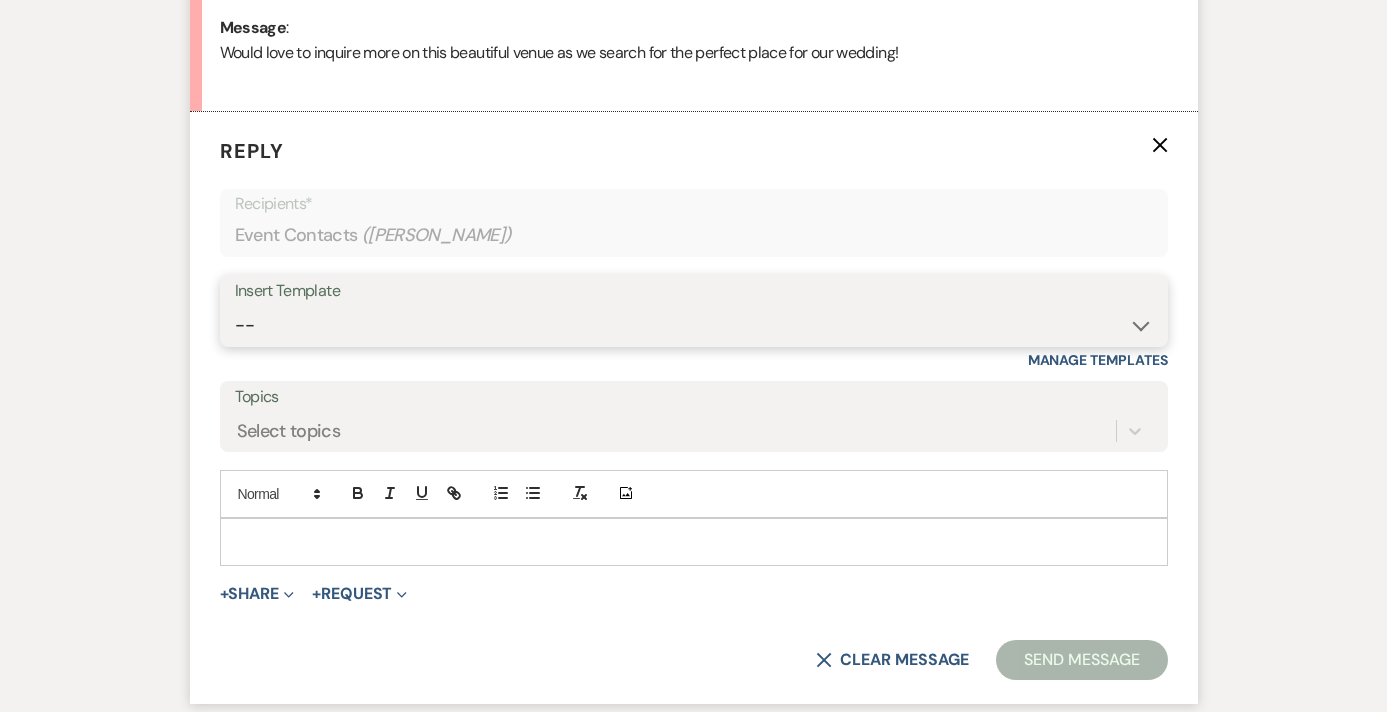 scroll, scrollTop: 1058, scrollLeft: 0, axis: vertical 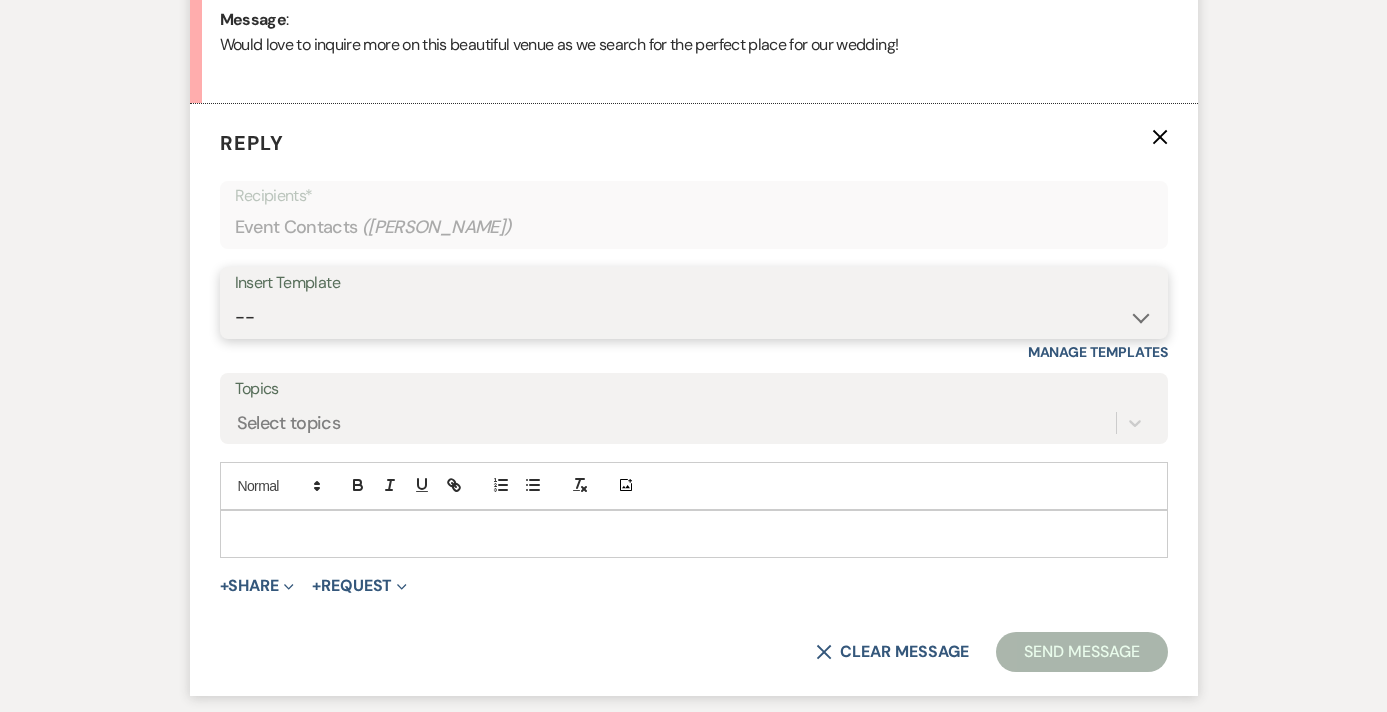 click on "-- Weven Planning Portal Introduction (Booked Events) Tour Request Response Contract (Pre-Booked Leads) Welcome to Your Portal! Wedding: The Magnolia Mansion Initial Inquiry Response  🎉 Exciting Update – Pay Securely Through Weven! Floral Contract  Scheduling Caterer Walk Through/ Final Meeting  Hold Harmless Agreement for [PERSON_NAME]'s w/out a Business License Micro Event : The [GEOGRAPHIC_DATA] Initial Inquiry Response 🎉 Final Payment & Event Preparation Reminder ⏳ Action Needed: Complete Your Event Tasks Tour Confirmation – The Magnolia Mansion The Magnolia Mansion Follow Up Overnight Stay Explanation Exciting Countdown! Rehearsal & Event Details 🎉 (1 day event) Exciting Countdown! Rehearsal & Event Details 🎉(Gold Package) ⏳ Action Needed: Overdue Tasks for Your Upcoming Event 📅 Walk-Through & Final Preparations – Action Needed 📅 Time to Schedule Your Final Meeting! Thank You for Touring The Magnolia Mansion! 🎉 Limited-Time Offer: $1,000 Off Your Wedding at The [GEOGRAPHIC_DATA]!" at bounding box center (694, 317) 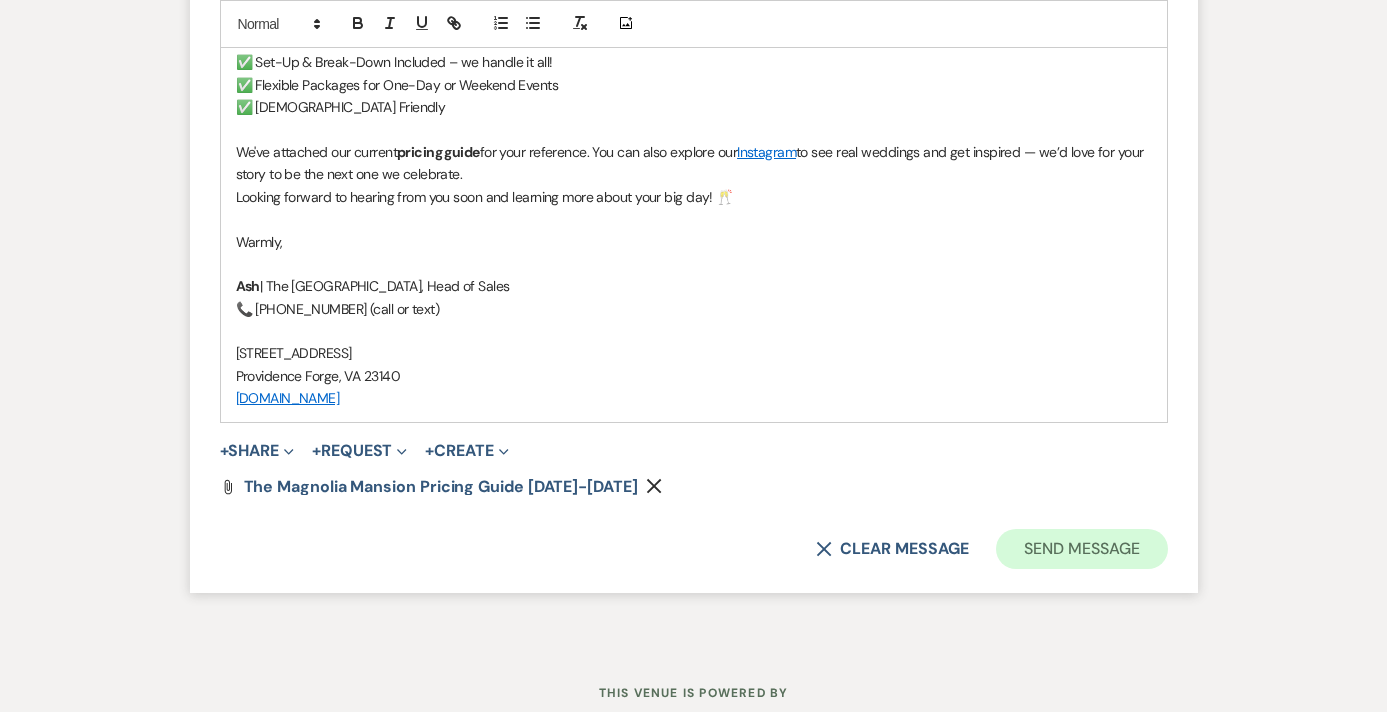 scroll, scrollTop: 2248, scrollLeft: 0, axis: vertical 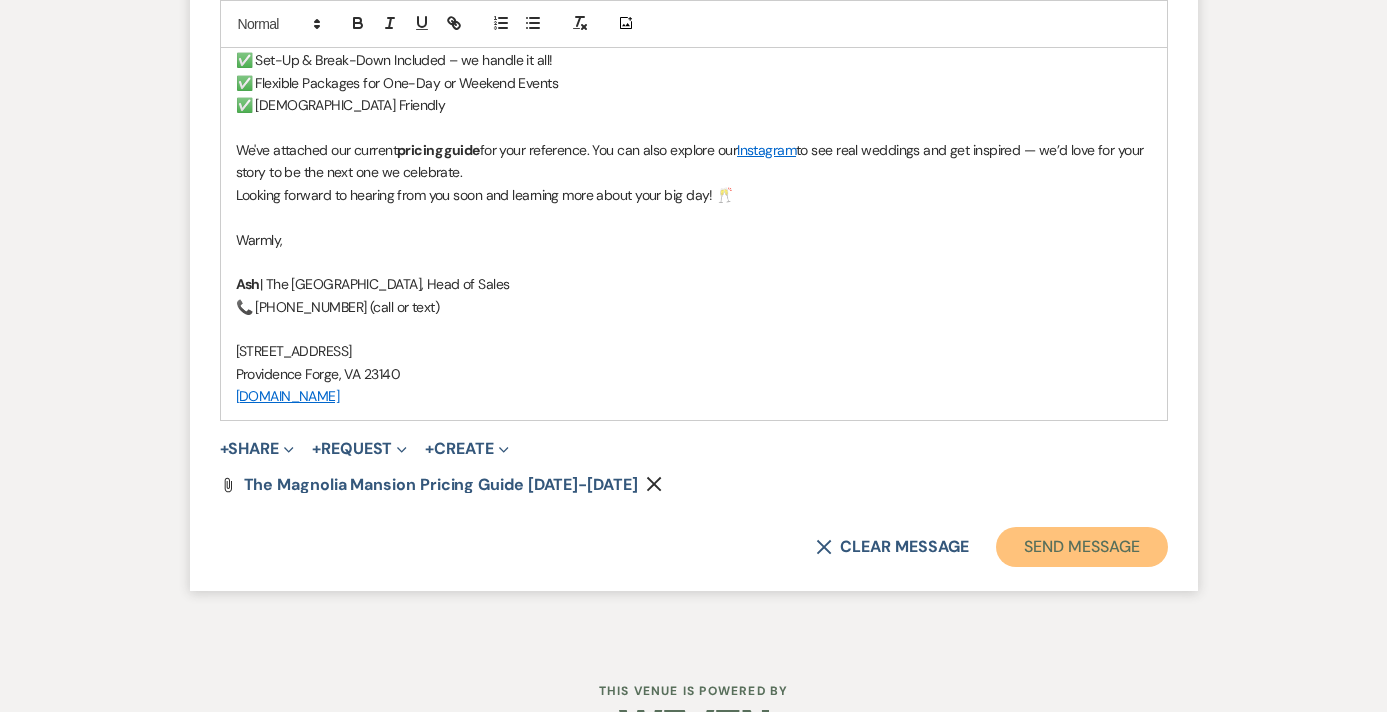 click on "Send Message" at bounding box center [1081, 547] 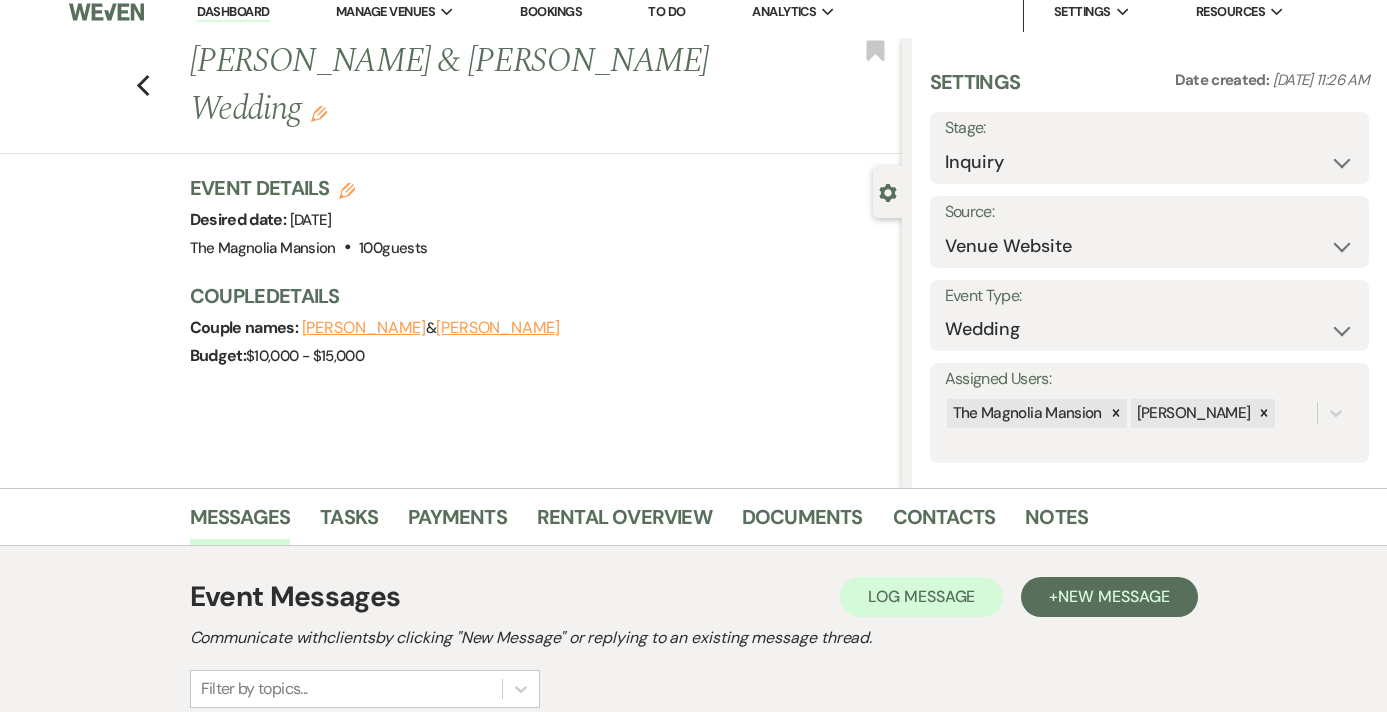 scroll, scrollTop: 0, scrollLeft: 0, axis: both 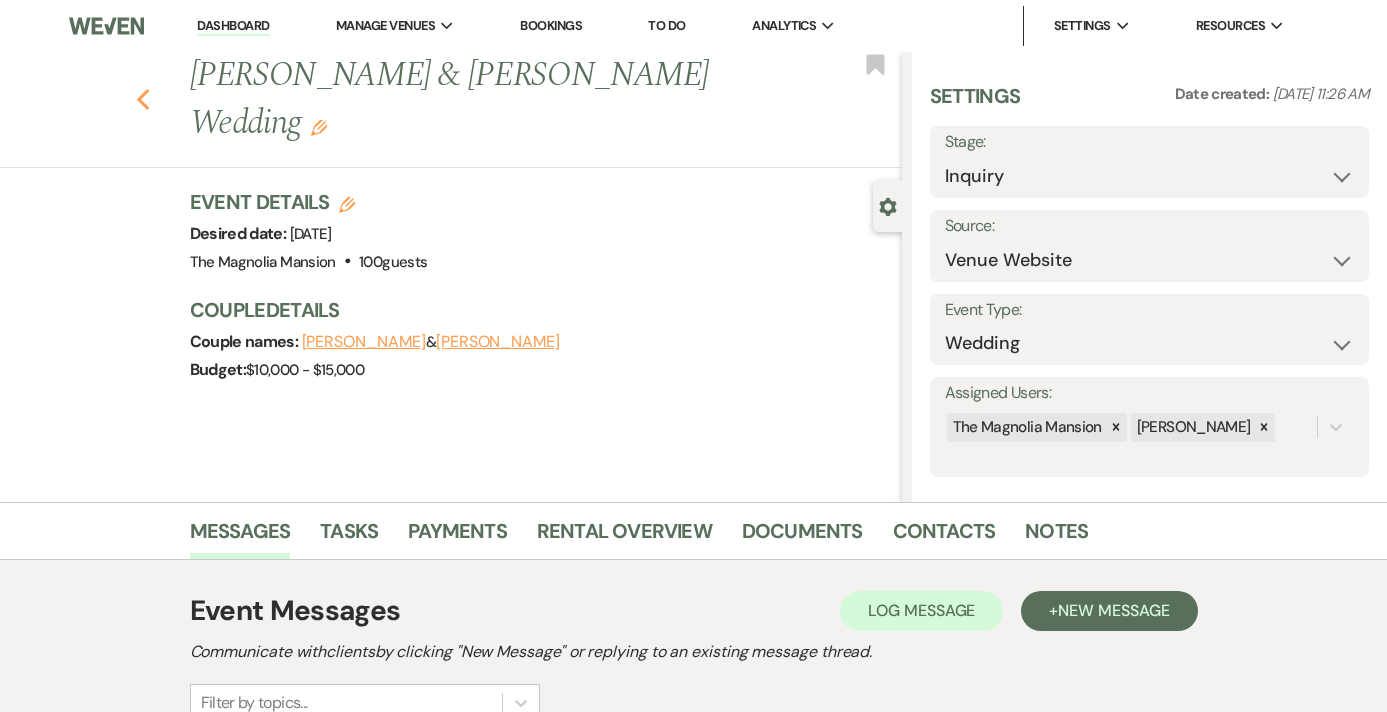 click 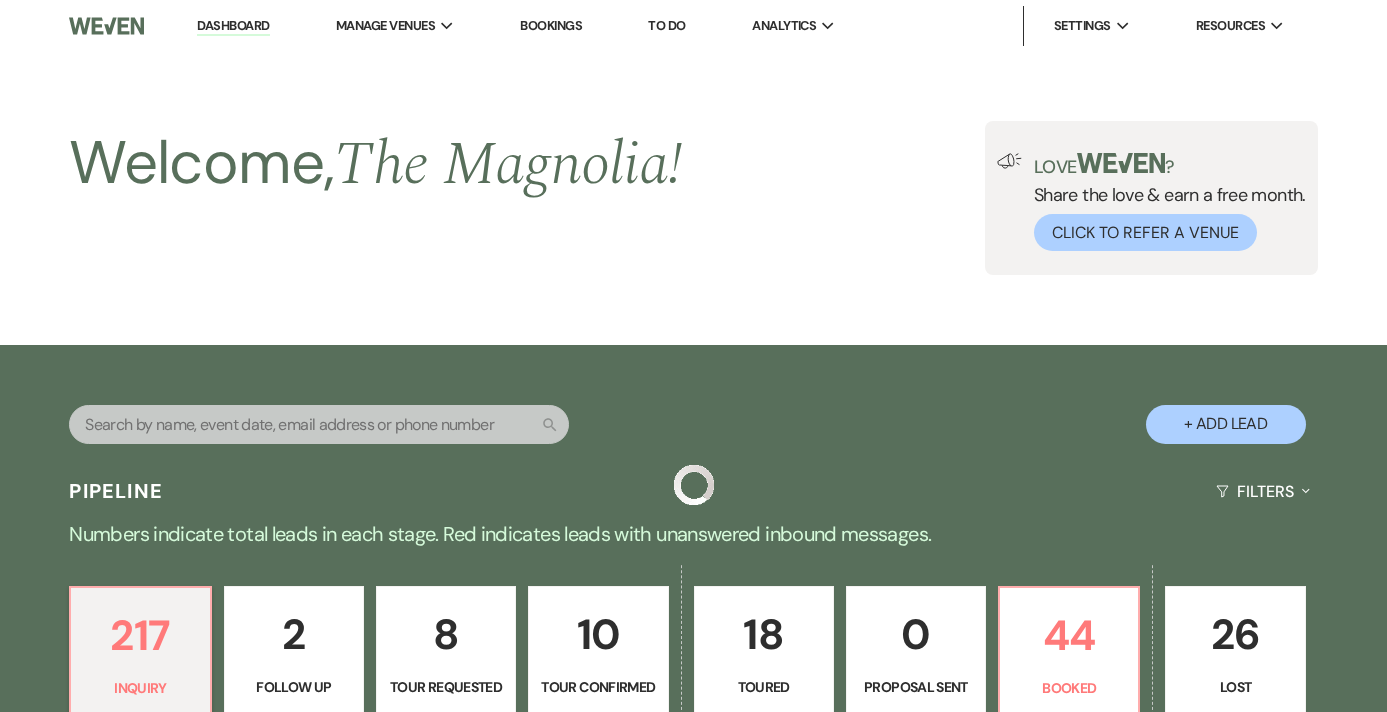 scroll, scrollTop: 582, scrollLeft: 0, axis: vertical 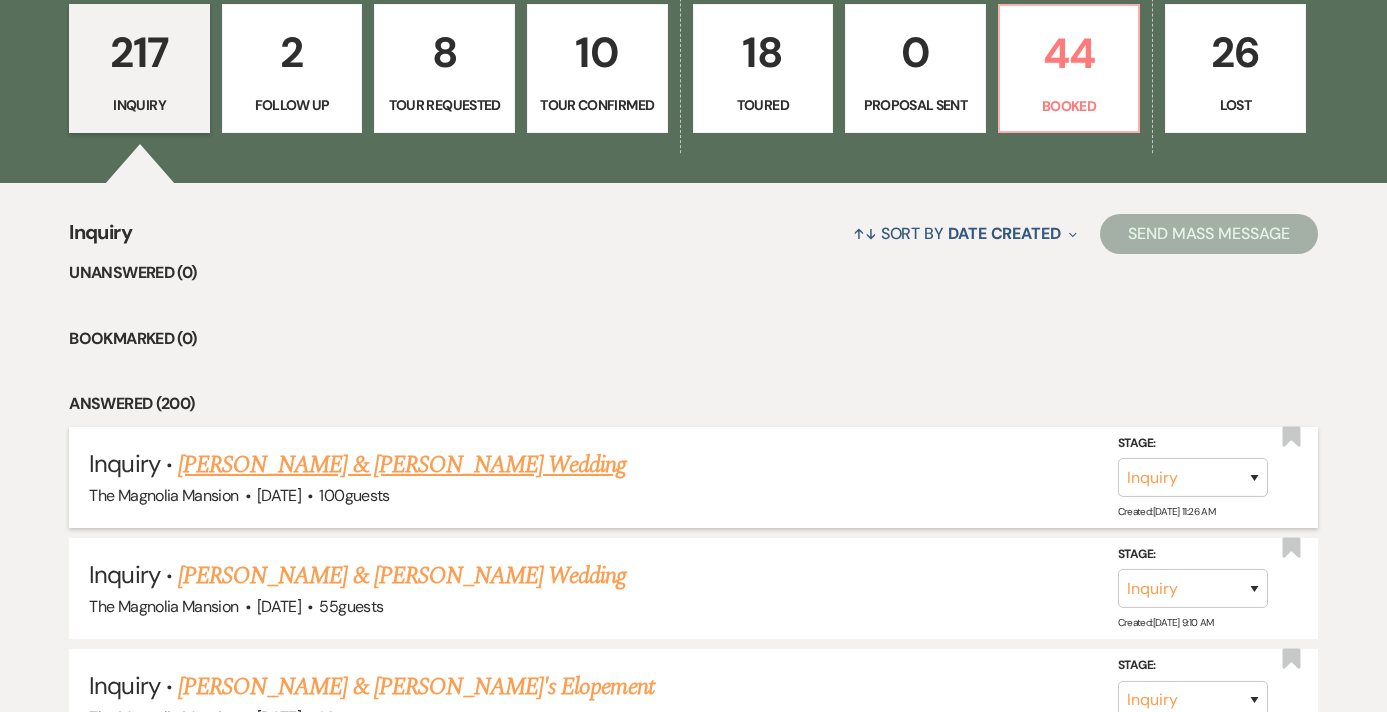 click on "[PERSON_NAME] & [PERSON_NAME] Wedding" at bounding box center [402, 465] 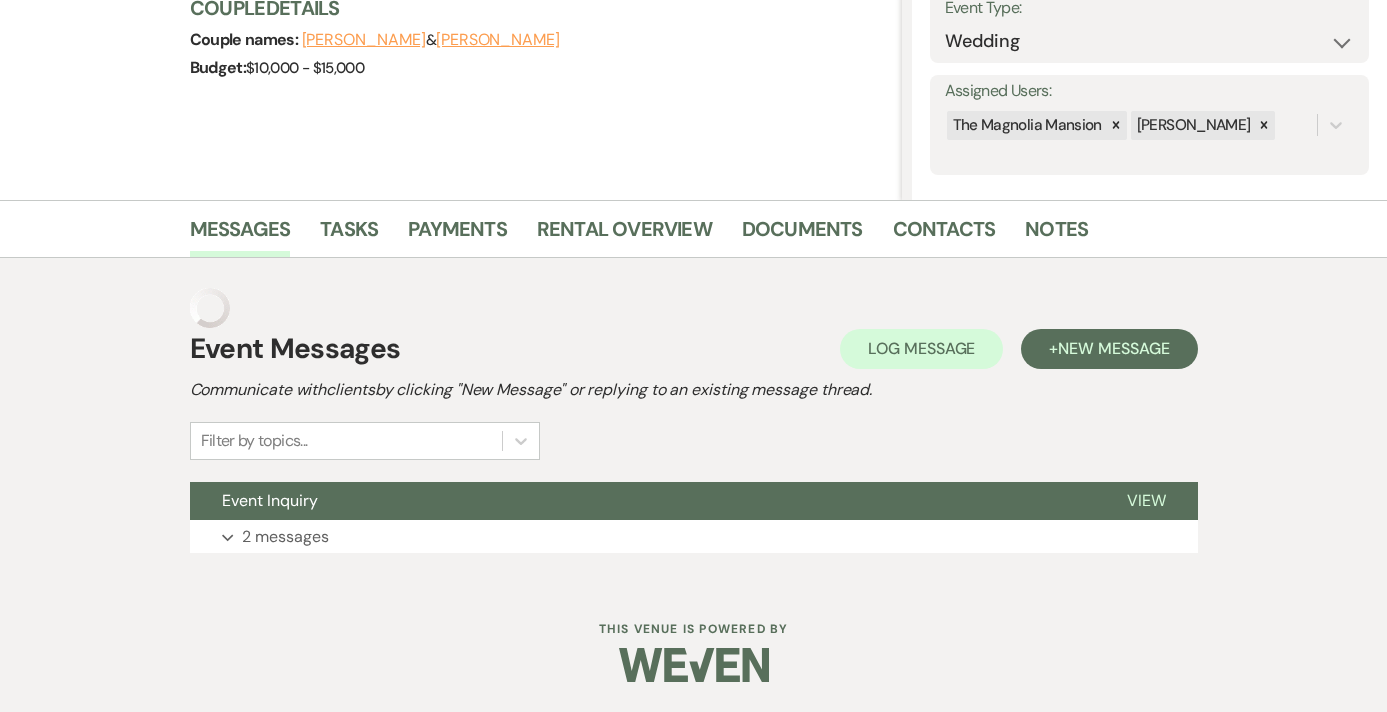 scroll, scrollTop: 289, scrollLeft: 0, axis: vertical 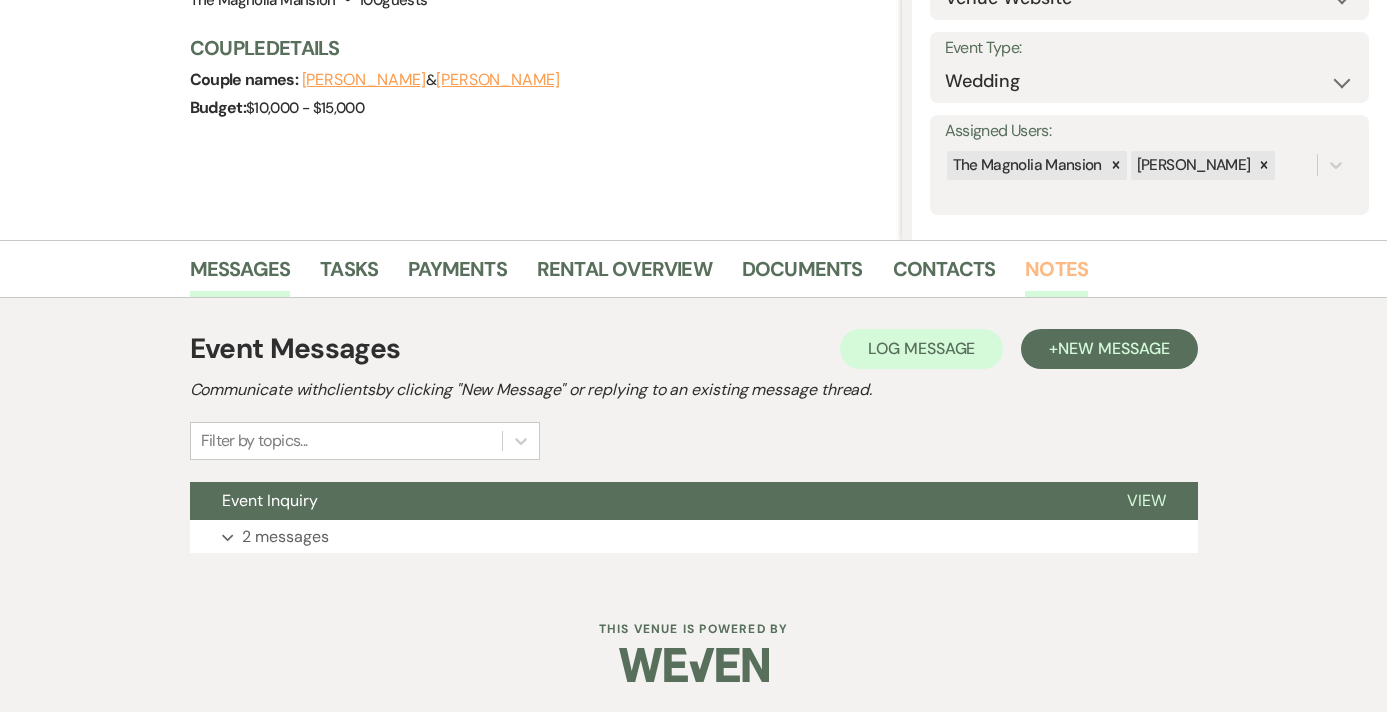 click on "Notes" at bounding box center (1056, 275) 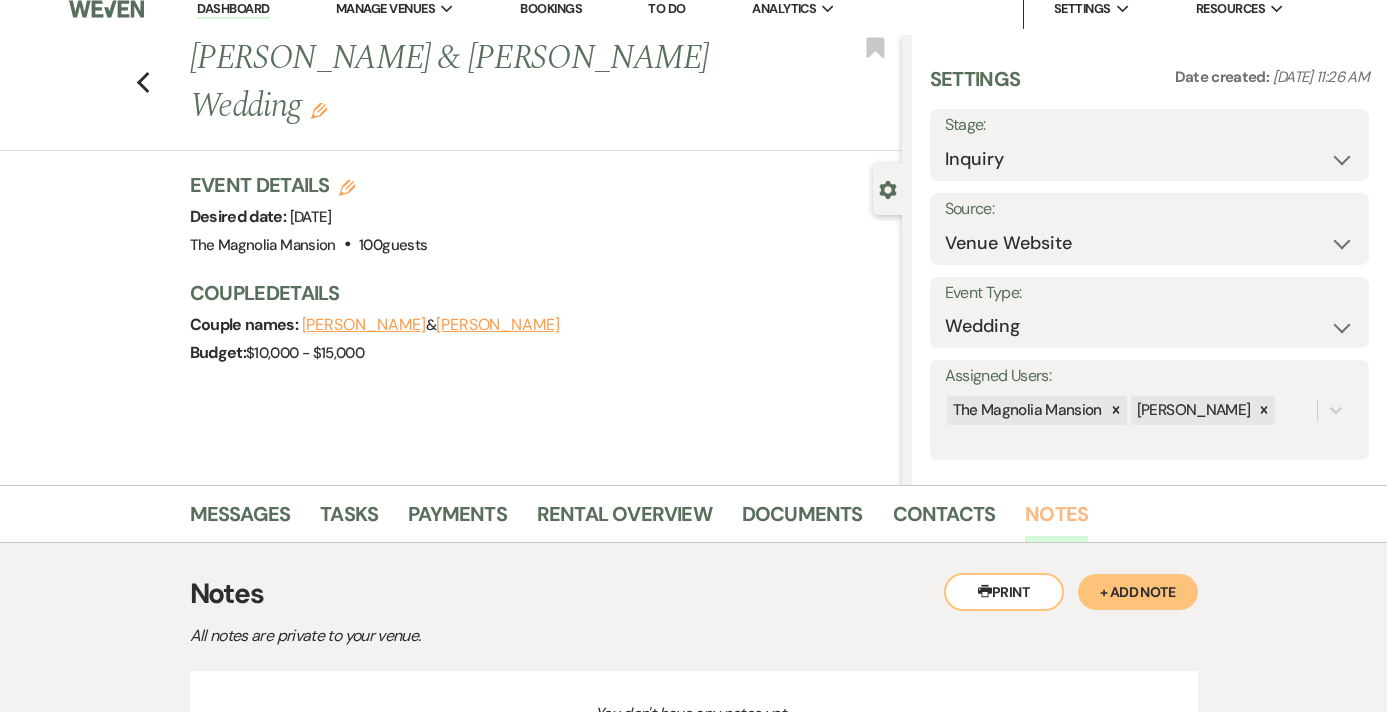 scroll, scrollTop: 210, scrollLeft: 0, axis: vertical 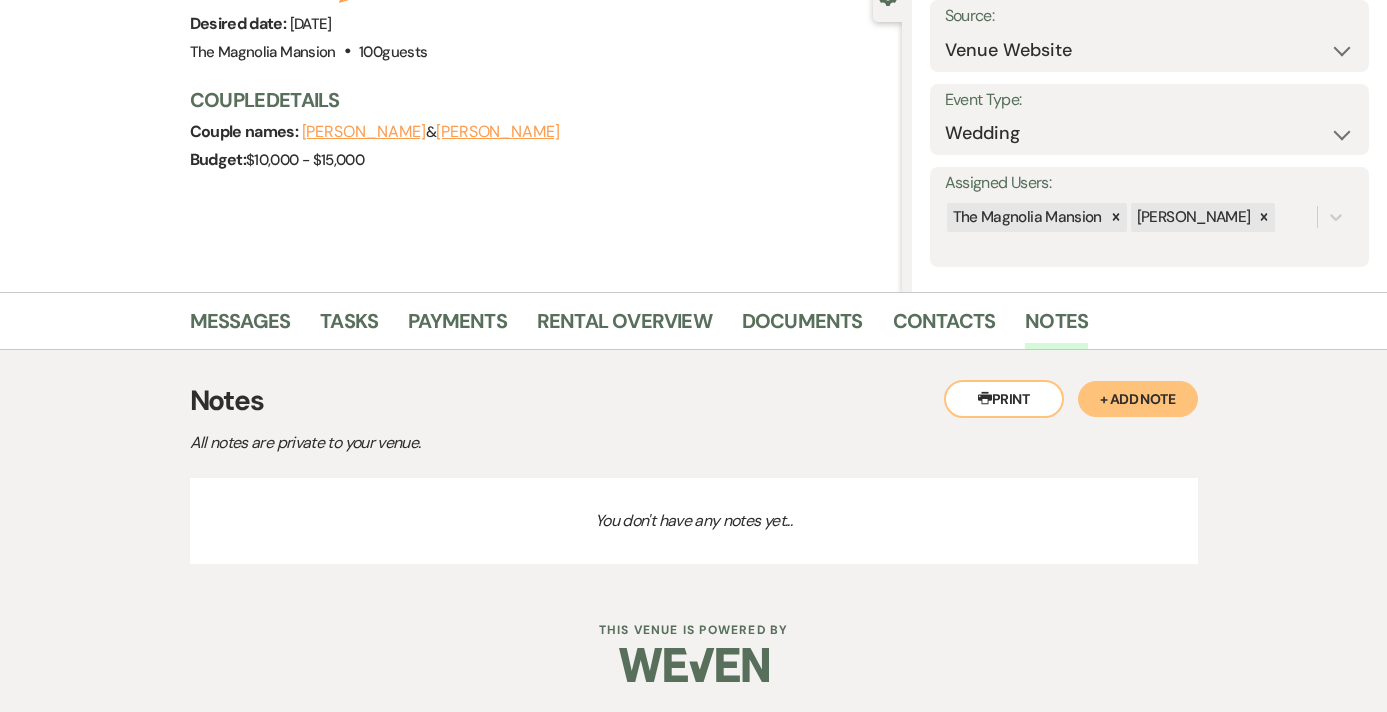 click on "+ Add Note" at bounding box center [1138, 399] 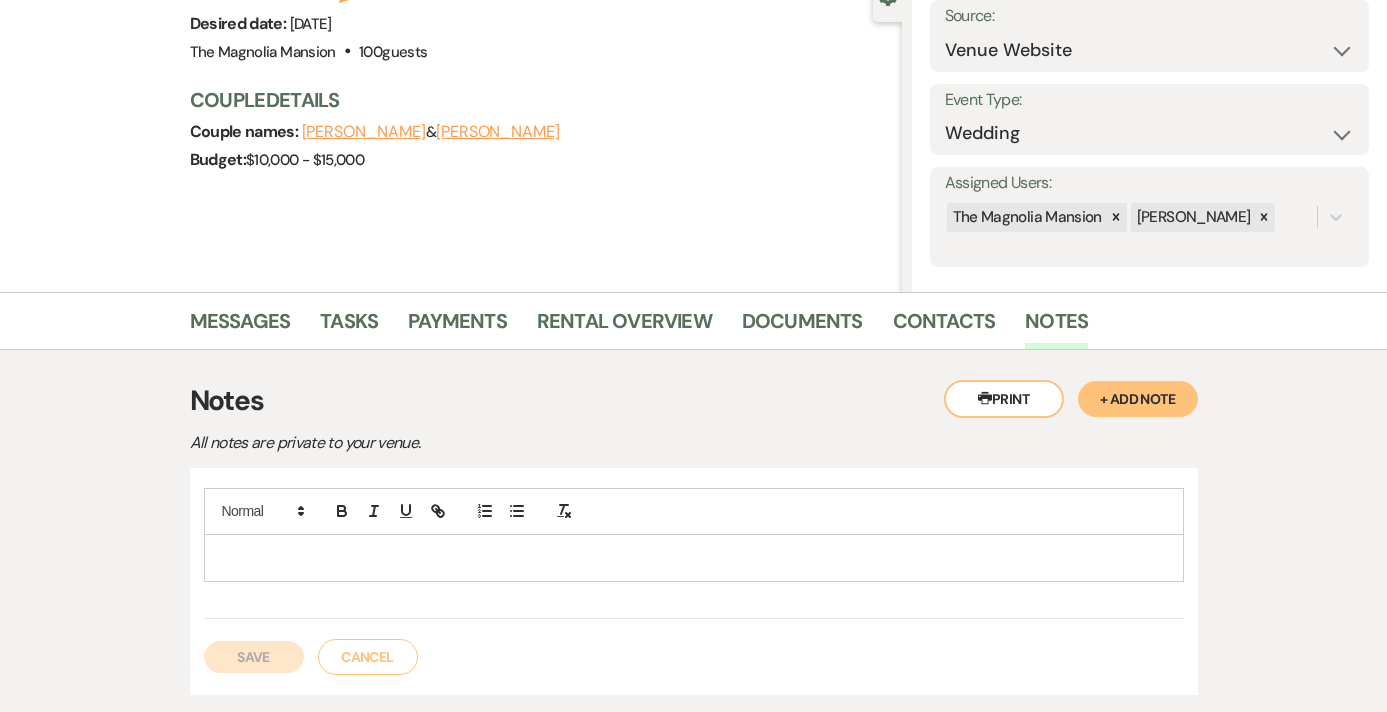 click at bounding box center [694, 558] 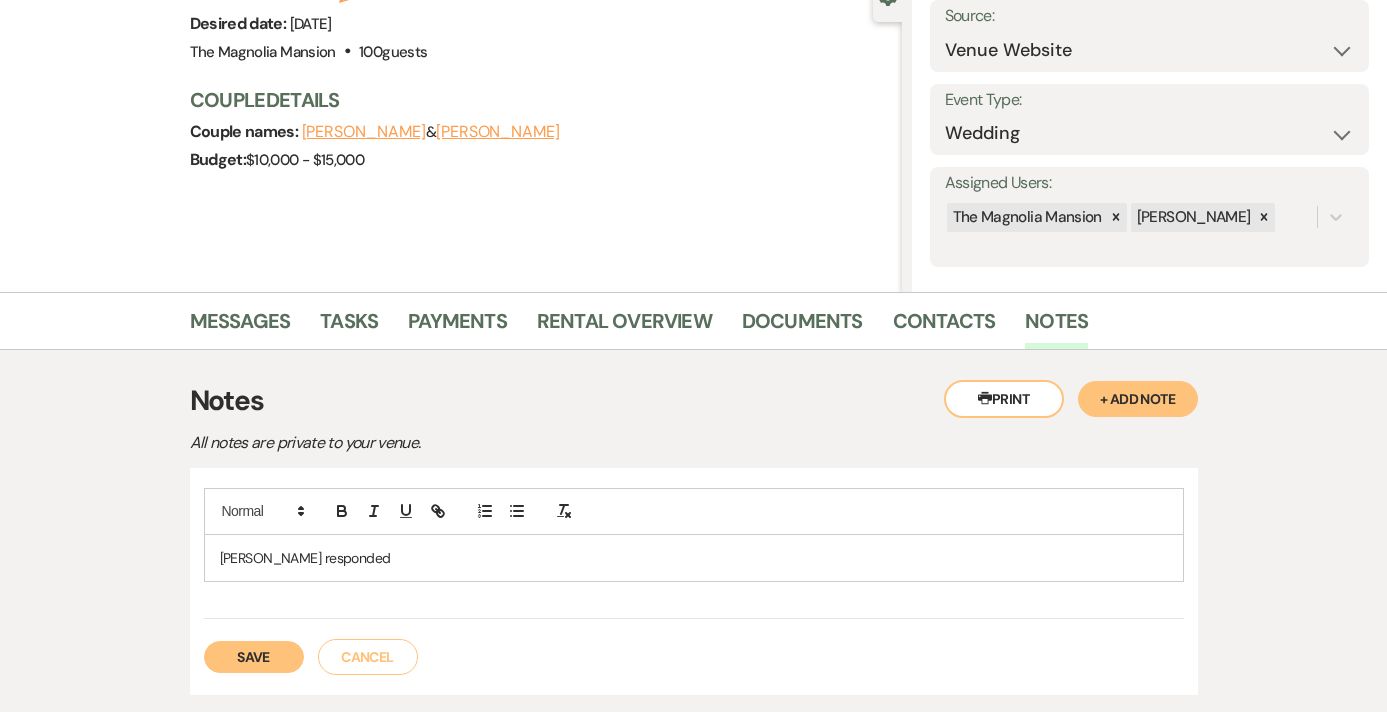 click on "Save" at bounding box center [254, 657] 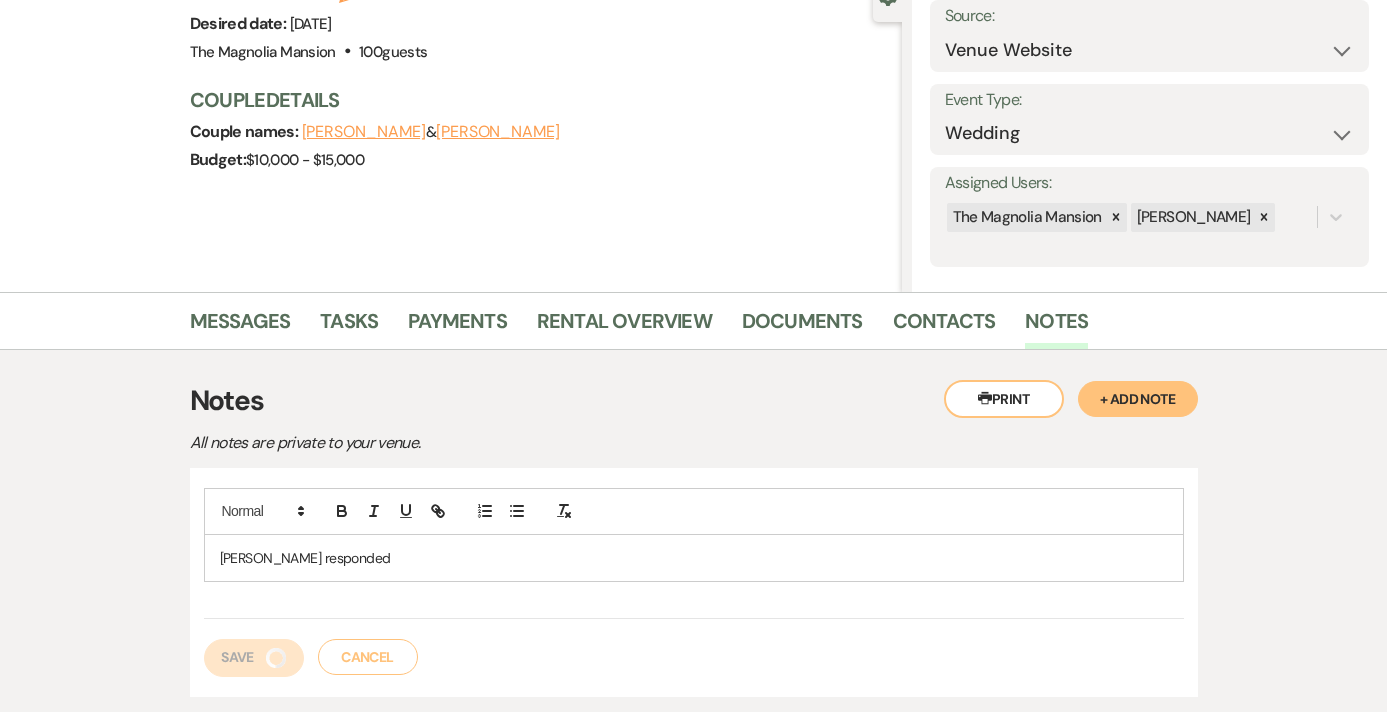 scroll, scrollTop: 0, scrollLeft: 0, axis: both 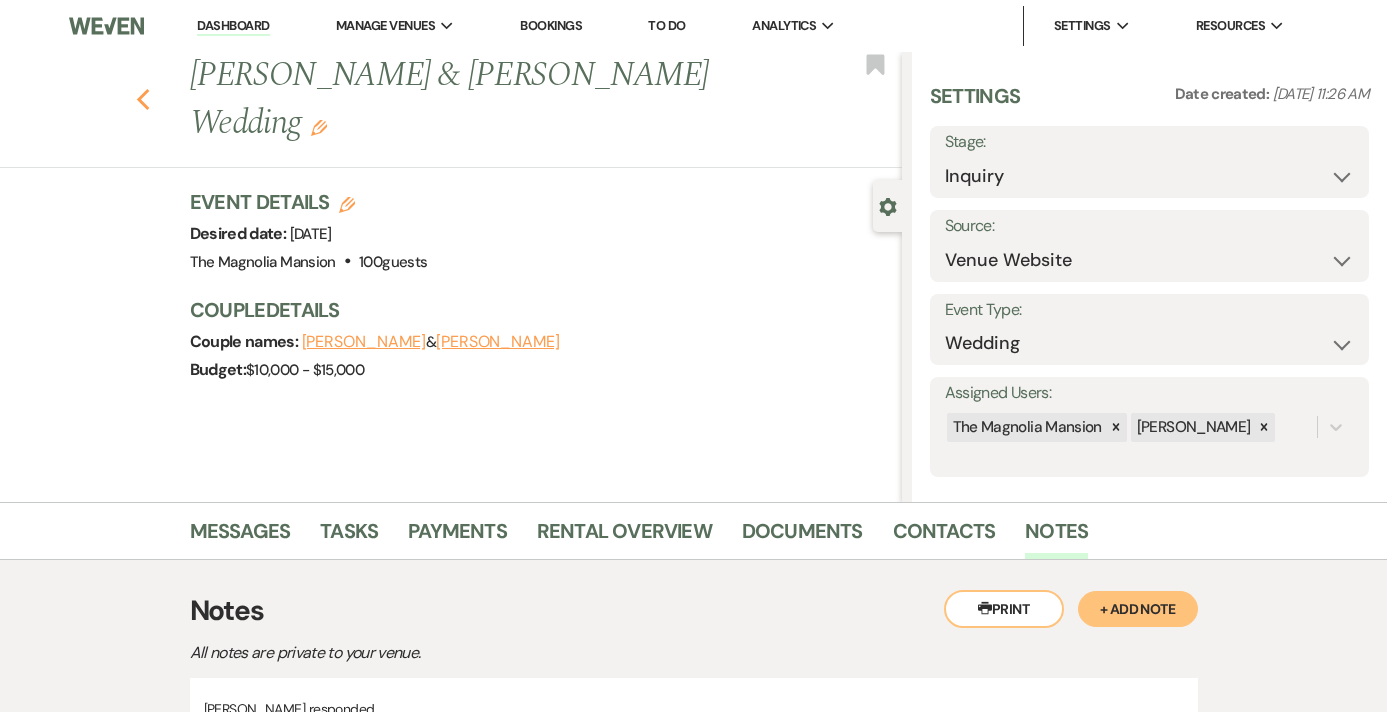 click 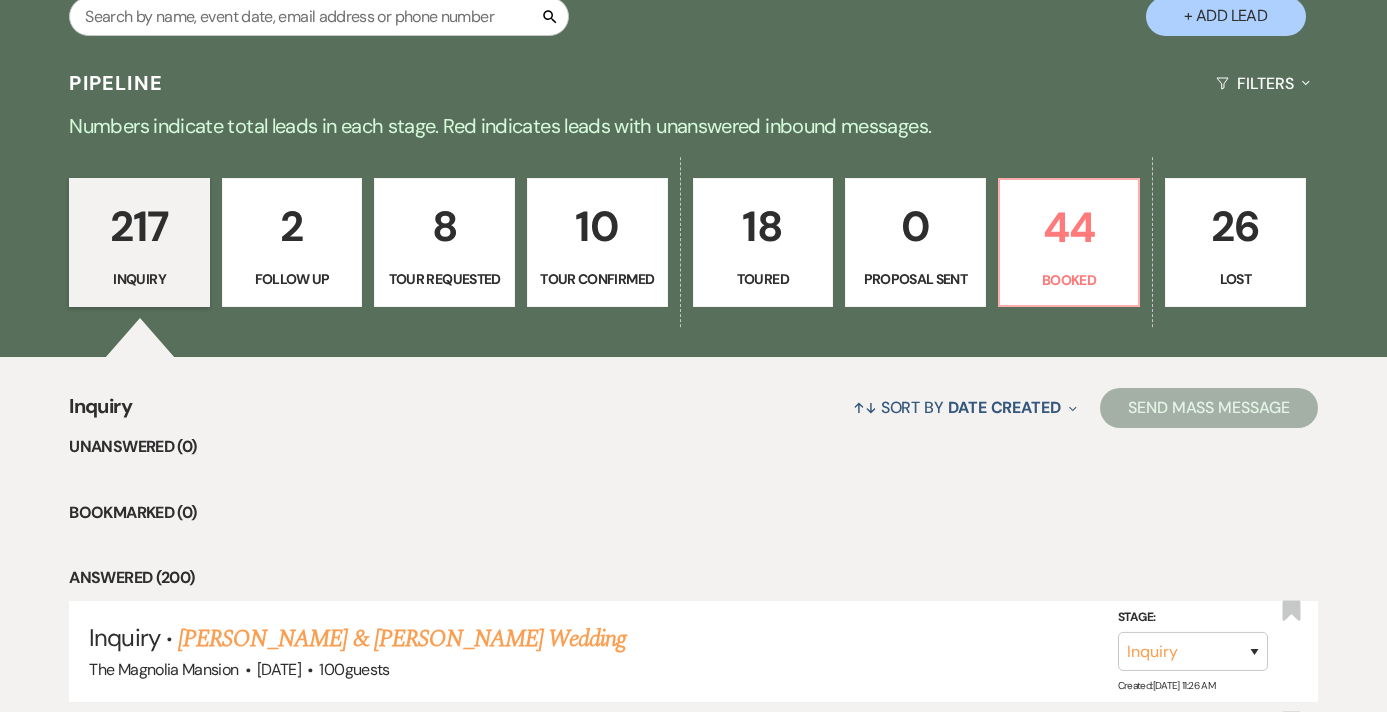 scroll, scrollTop: 0, scrollLeft: 0, axis: both 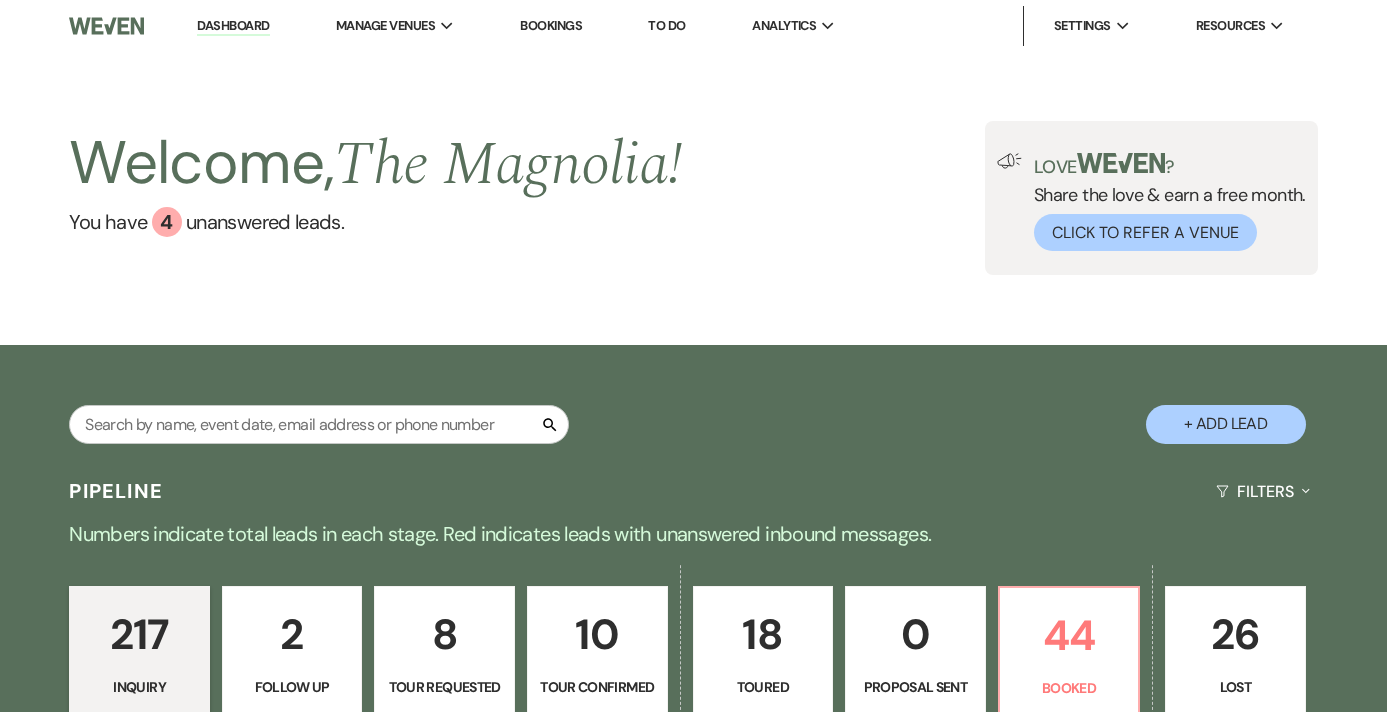 click on "Bookings" at bounding box center (551, 25) 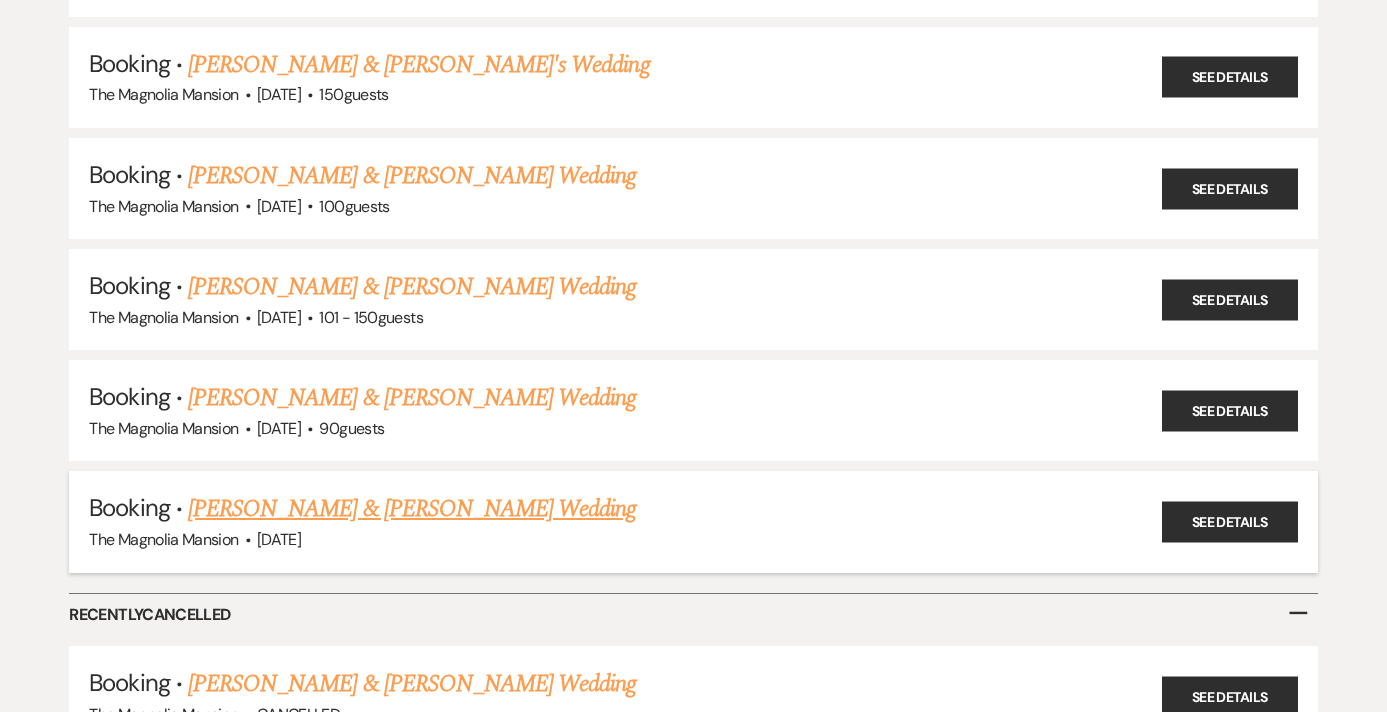 scroll, scrollTop: 2665, scrollLeft: 0, axis: vertical 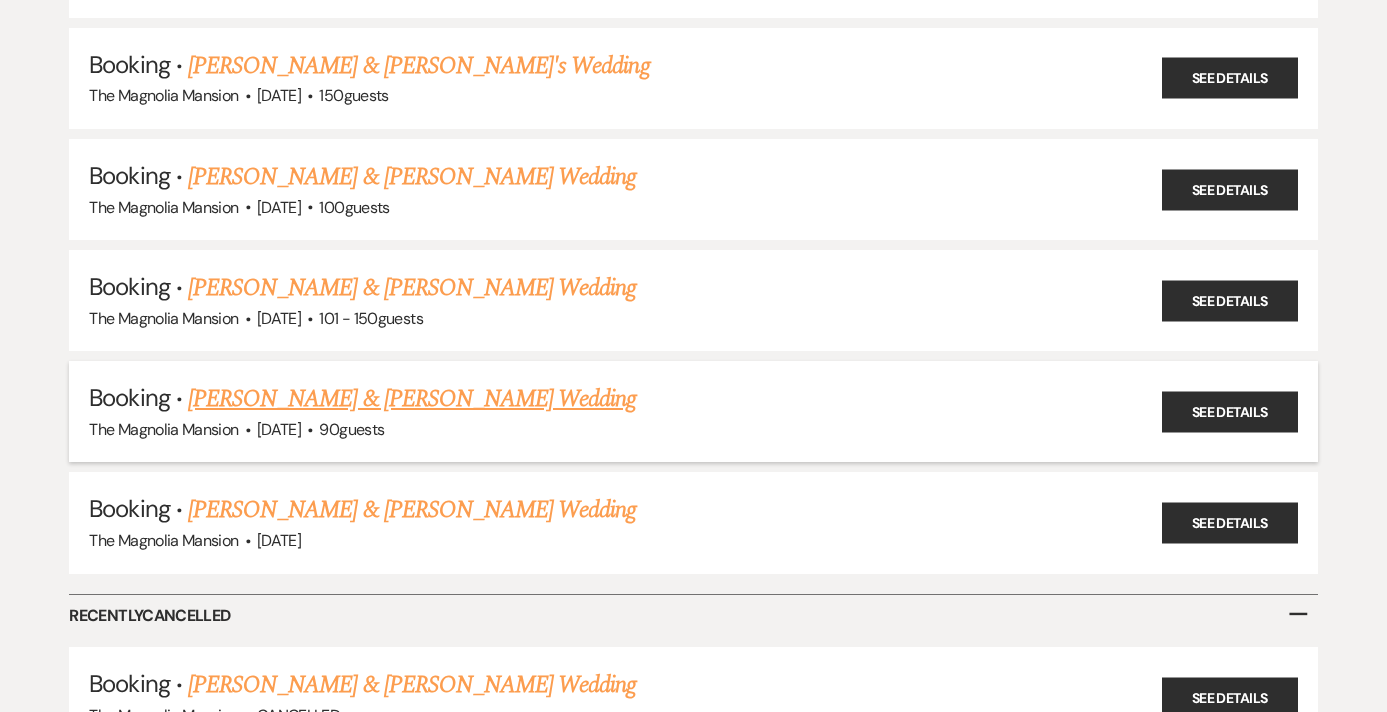 click on "[PERSON_NAME] & [PERSON_NAME] Wedding" at bounding box center [412, 399] 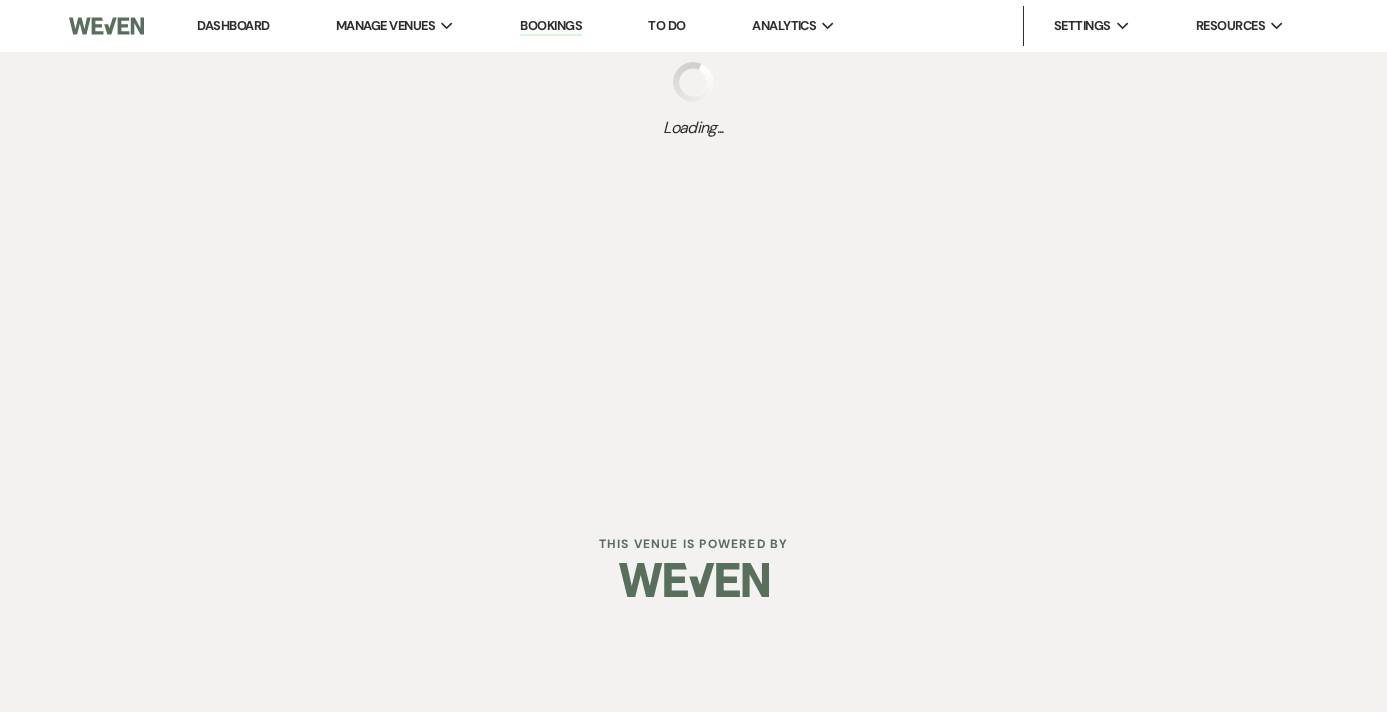 scroll, scrollTop: 0, scrollLeft: 0, axis: both 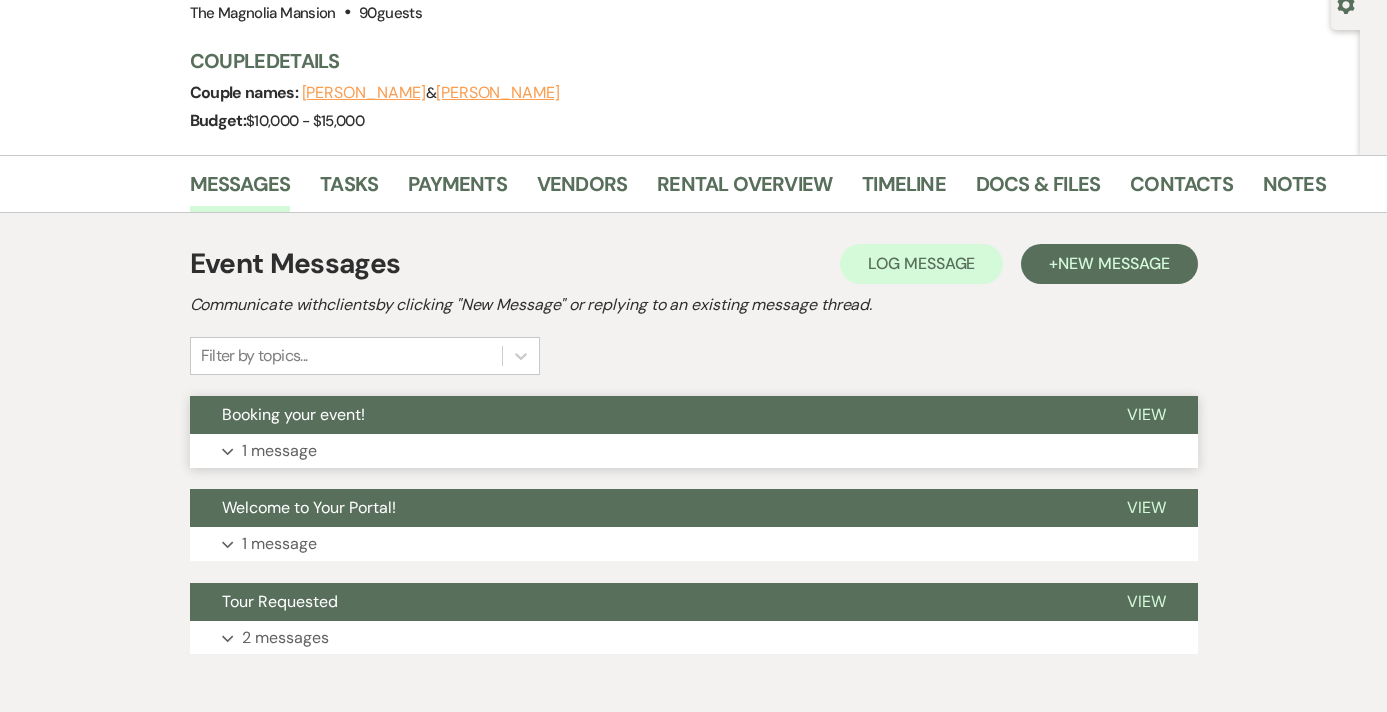 click on "Booking your event!" at bounding box center (642, 415) 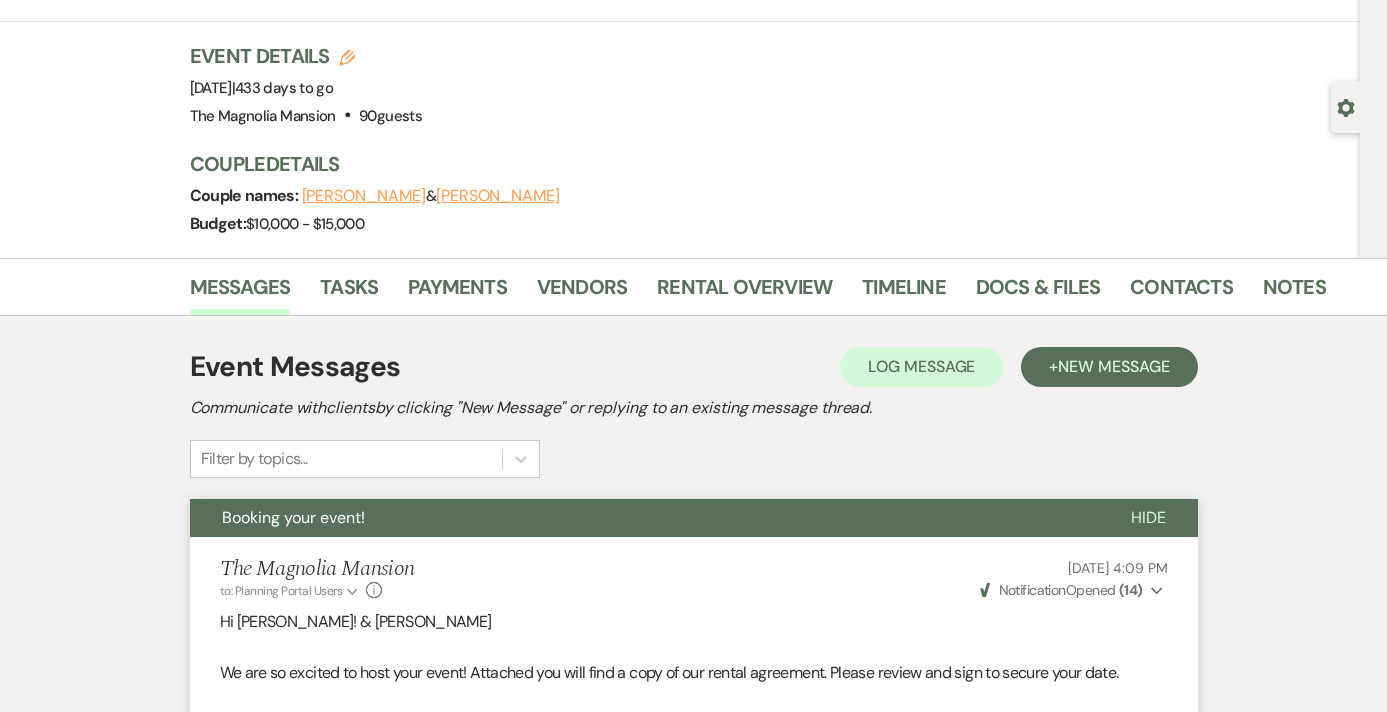 scroll, scrollTop: 0, scrollLeft: 0, axis: both 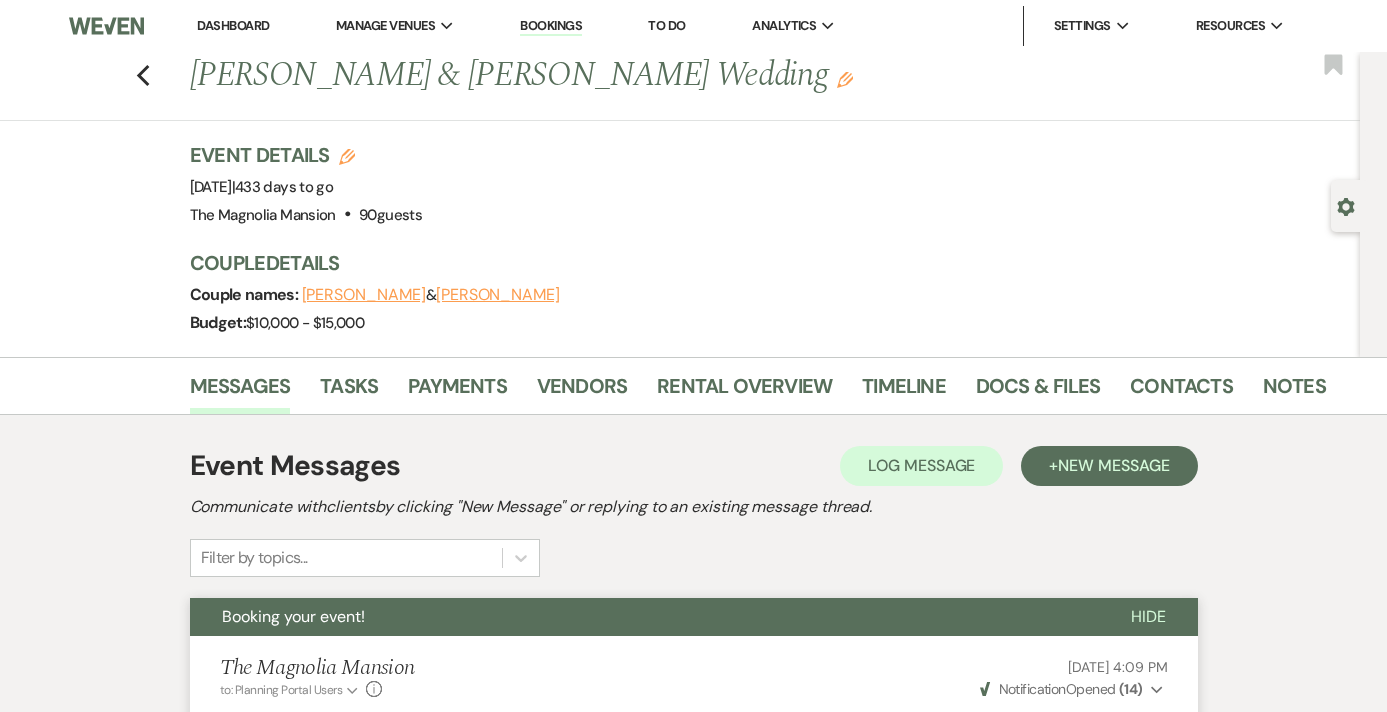 click on "Contacts" at bounding box center (1196, 390) 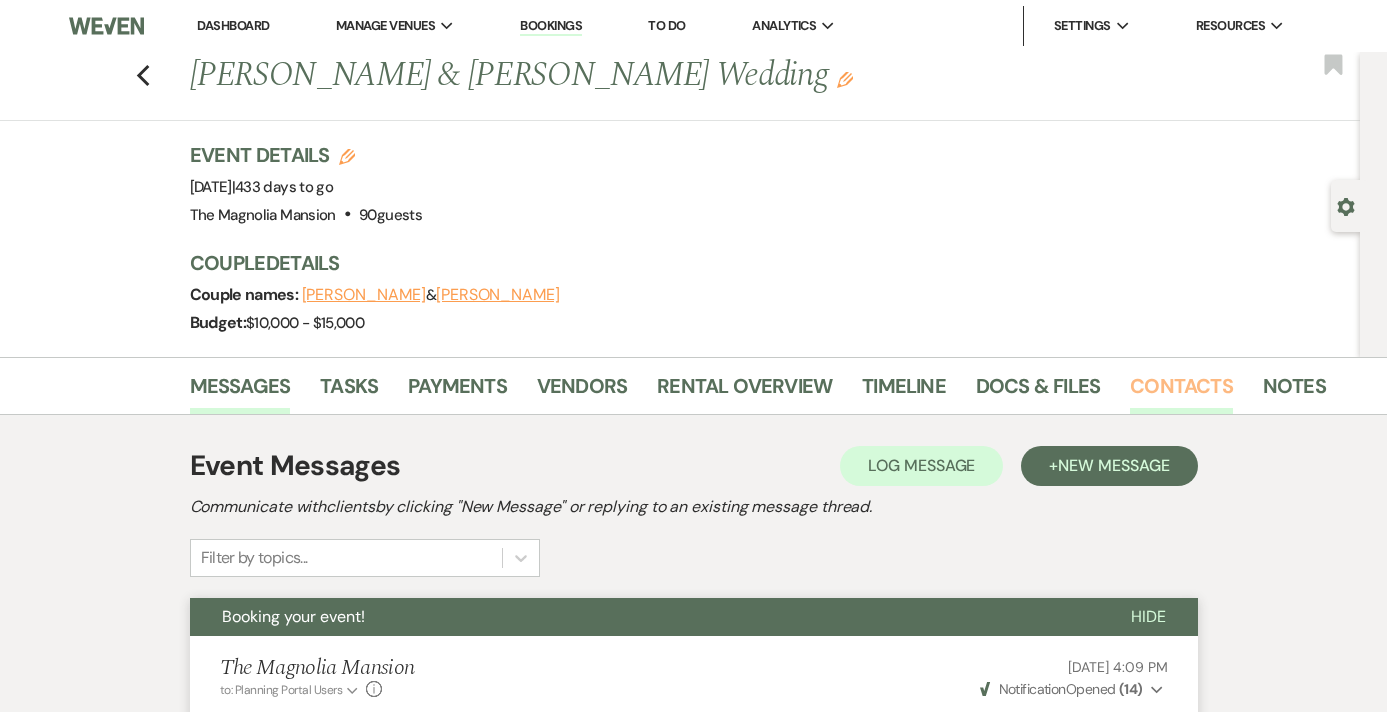 click on "Contacts" at bounding box center [1181, 392] 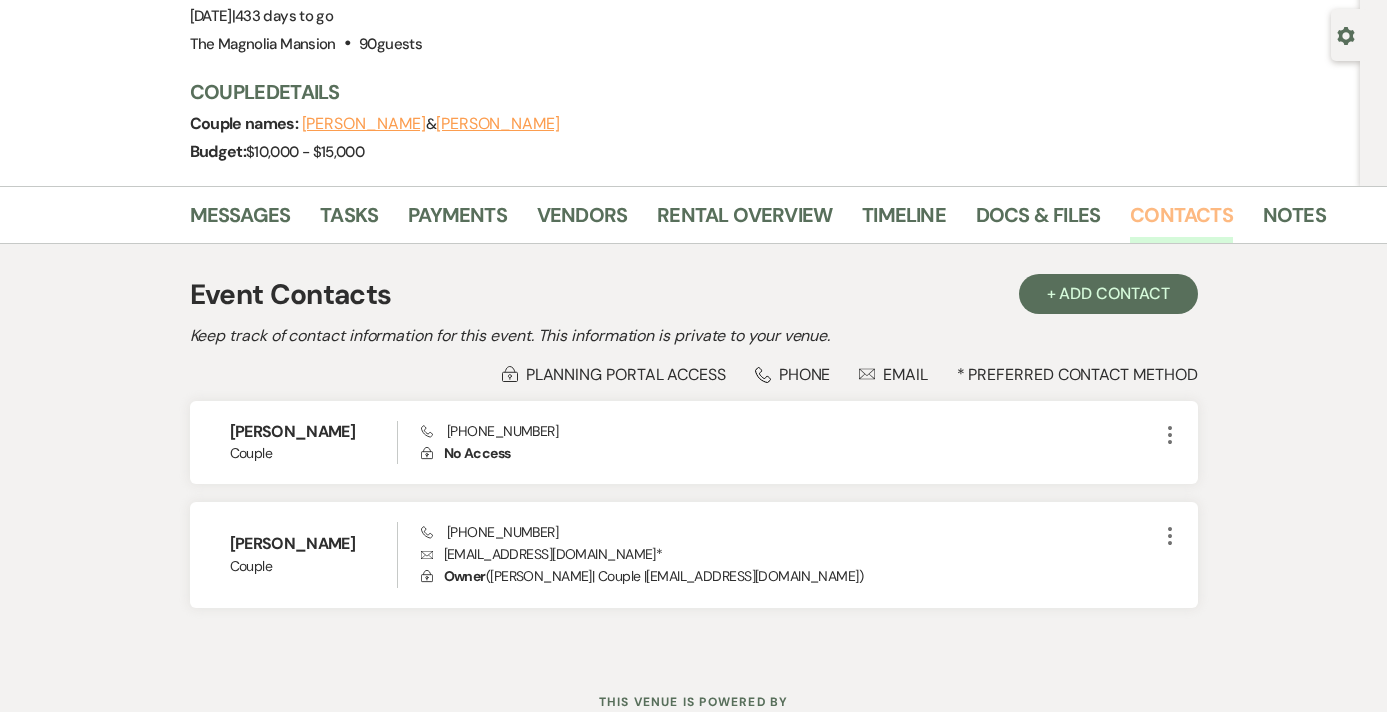 scroll, scrollTop: 188, scrollLeft: 0, axis: vertical 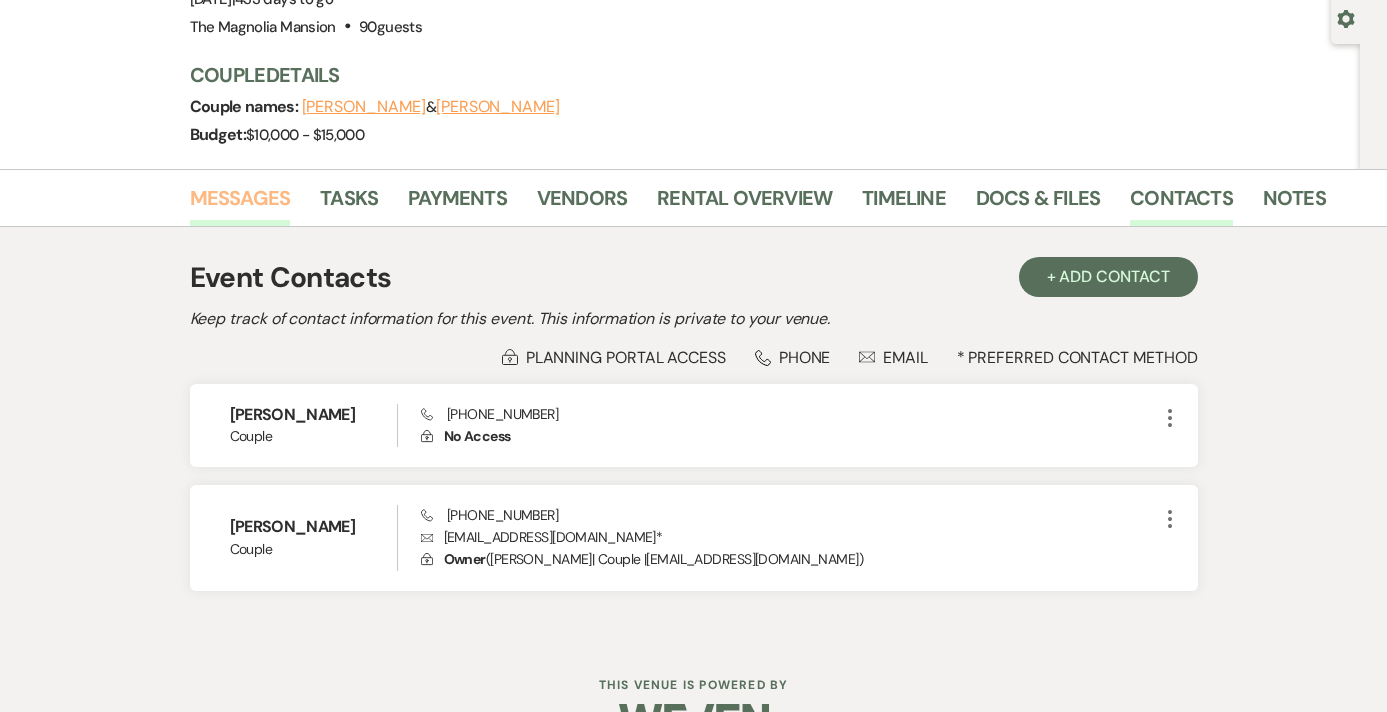 click on "Messages" at bounding box center (240, 204) 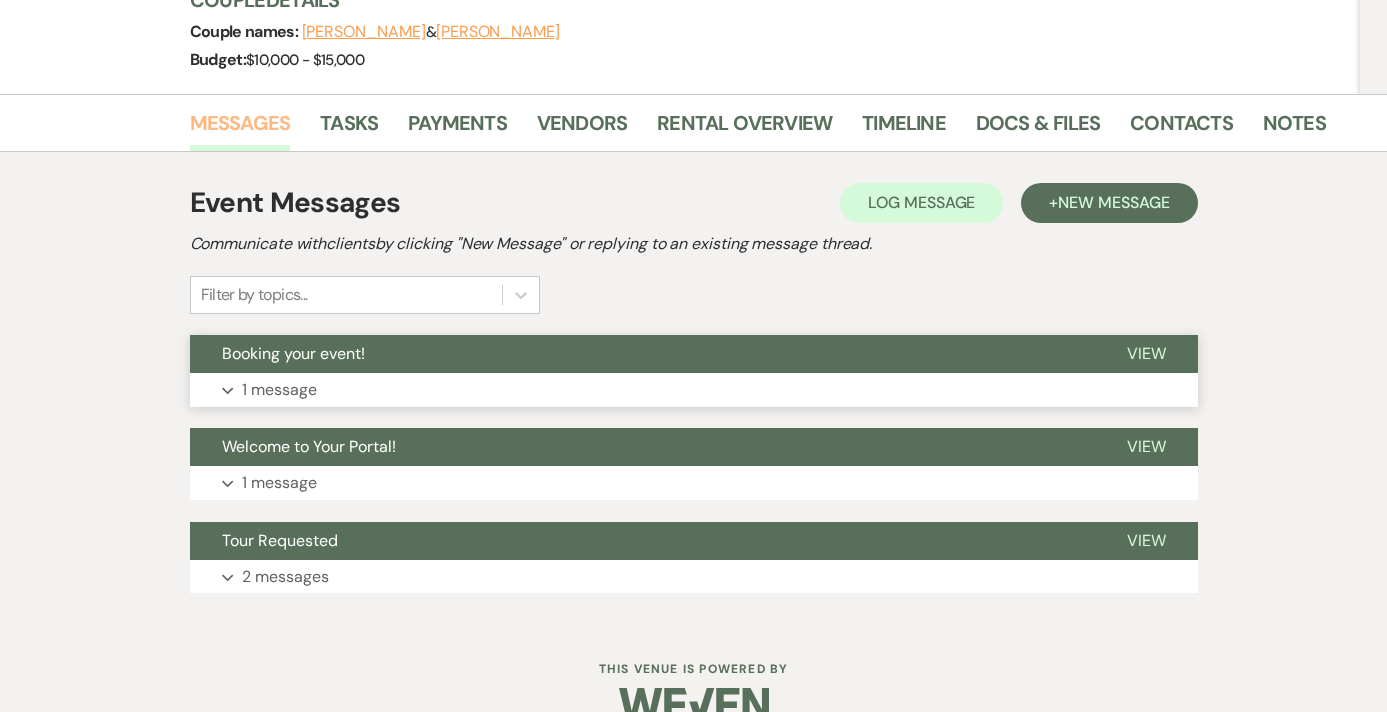 scroll, scrollTop: 276, scrollLeft: 0, axis: vertical 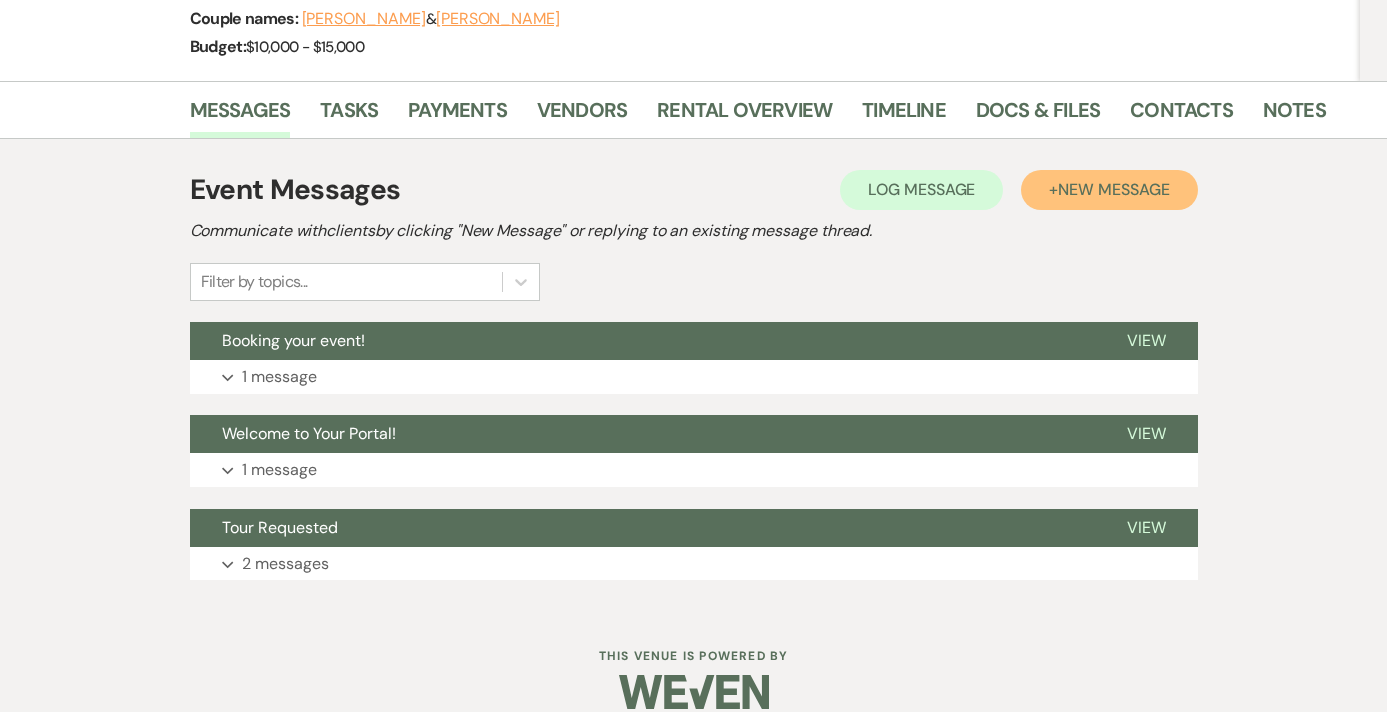 click on "+  New Message" at bounding box center [1109, 190] 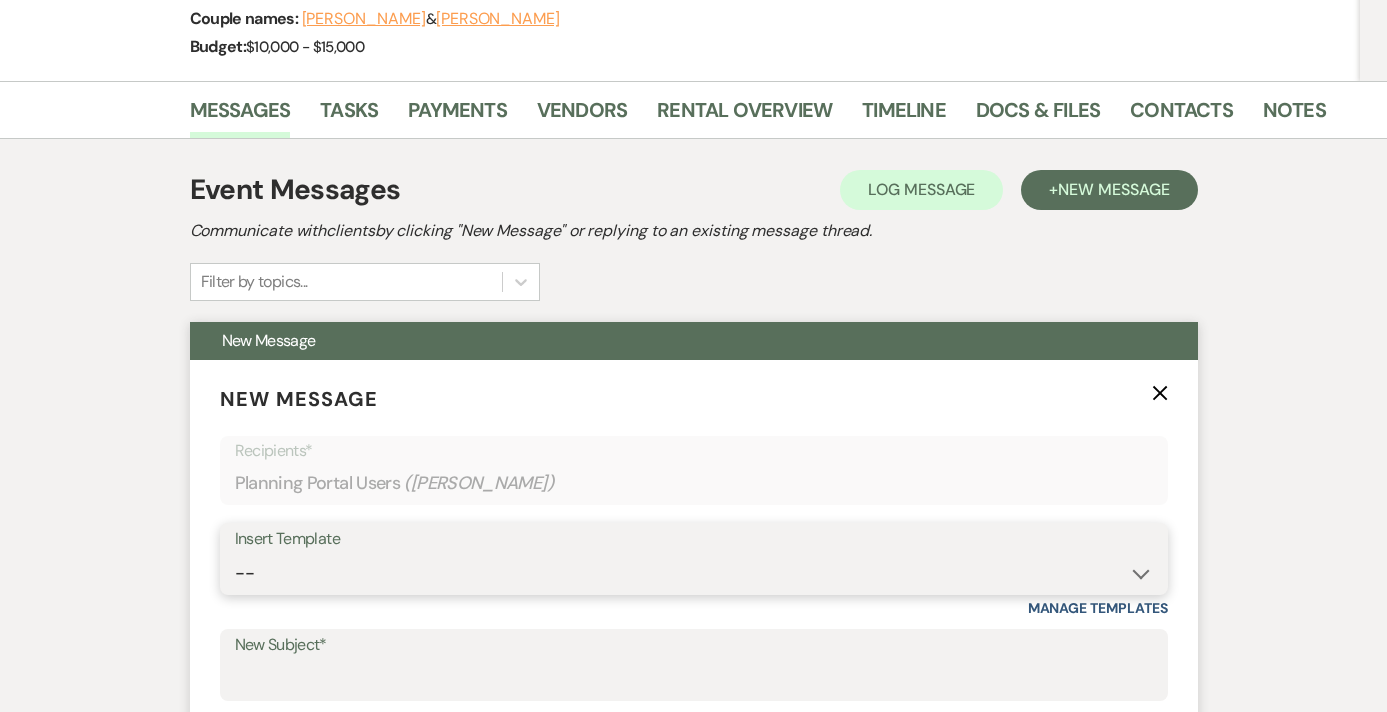 click on "-- Weven Planning Portal Introduction (Booked Events) Tour Request Response Contract (Pre-Booked Leads) Welcome to Your Portal! Wedding: The Magnolia Mansion Initial Inquiry Response  🎉 Exciting Update – Pay Securely Through Weven! Floral Contract  Scheduling Caterer Walk Through/ Final Meeting  Hold Harmless Agreement for [PERSON_NAME]'s w/out a Business License Micro Event : The [GEOGRAPHIC_DATA] Initial Inquiry Response 🎉 Final Payment & Event Preparation Reminder ⏳ Action Needed: Complete Your Event Tasks Tour Confirmation – The Magnolia Mansion The Magnolia Mansion Follow Up Overnight Stay Explanation Exciting Countdown! Rehearsal & Event Details 🎉 (1 day event) Exciting Countdown! Rehearsal & Event Details 🎉(Gold Package) ⏳ Action Needed: Overdue Tasks for Your Upcoming Event 📅 Walk-Through & Final Preparations – Action Needed 📅 Time to Schedule Your Final Meeting! Thank You for Touring The Magnolia Mansion! 🎉 Limited-Time Offer: $1,000 Off Your Wedding at The [GEOGRAPHIC_DATA]!" at bounding box center [694, 573] 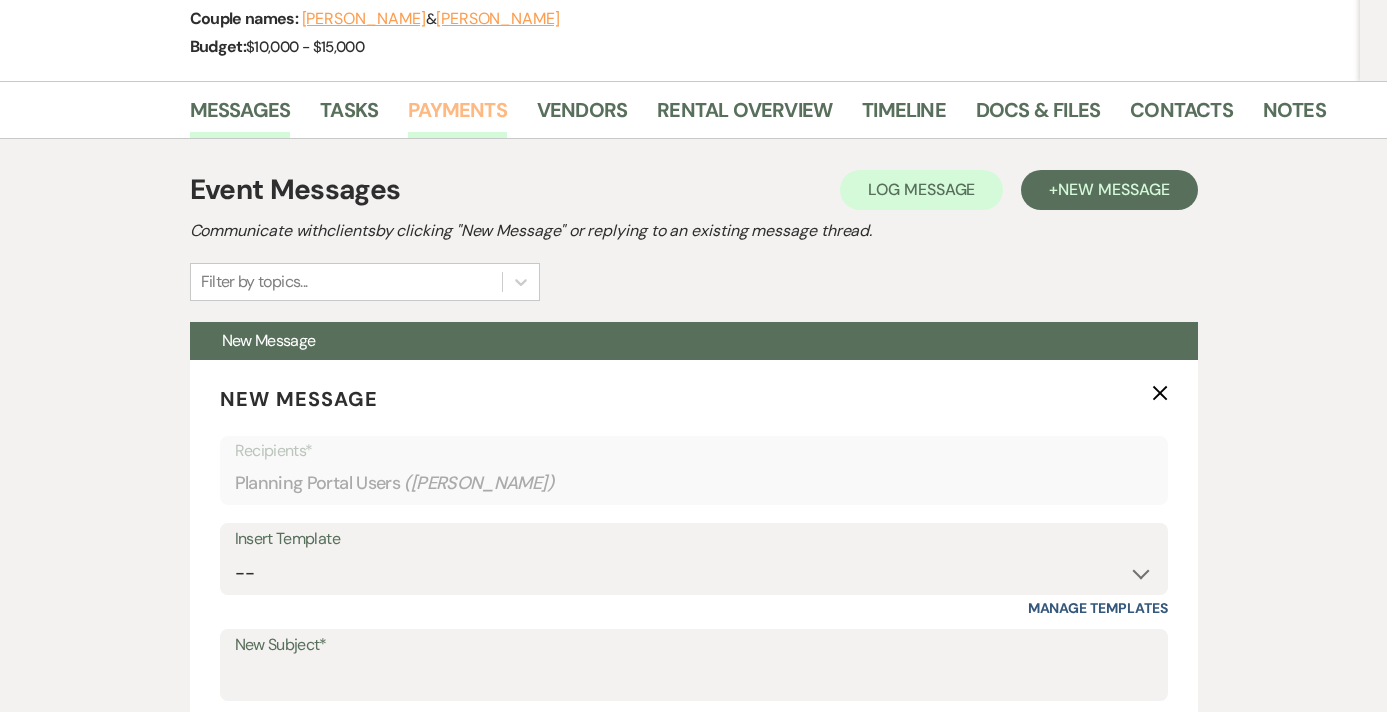 click on "Payments" at bounding box center (457, 116) 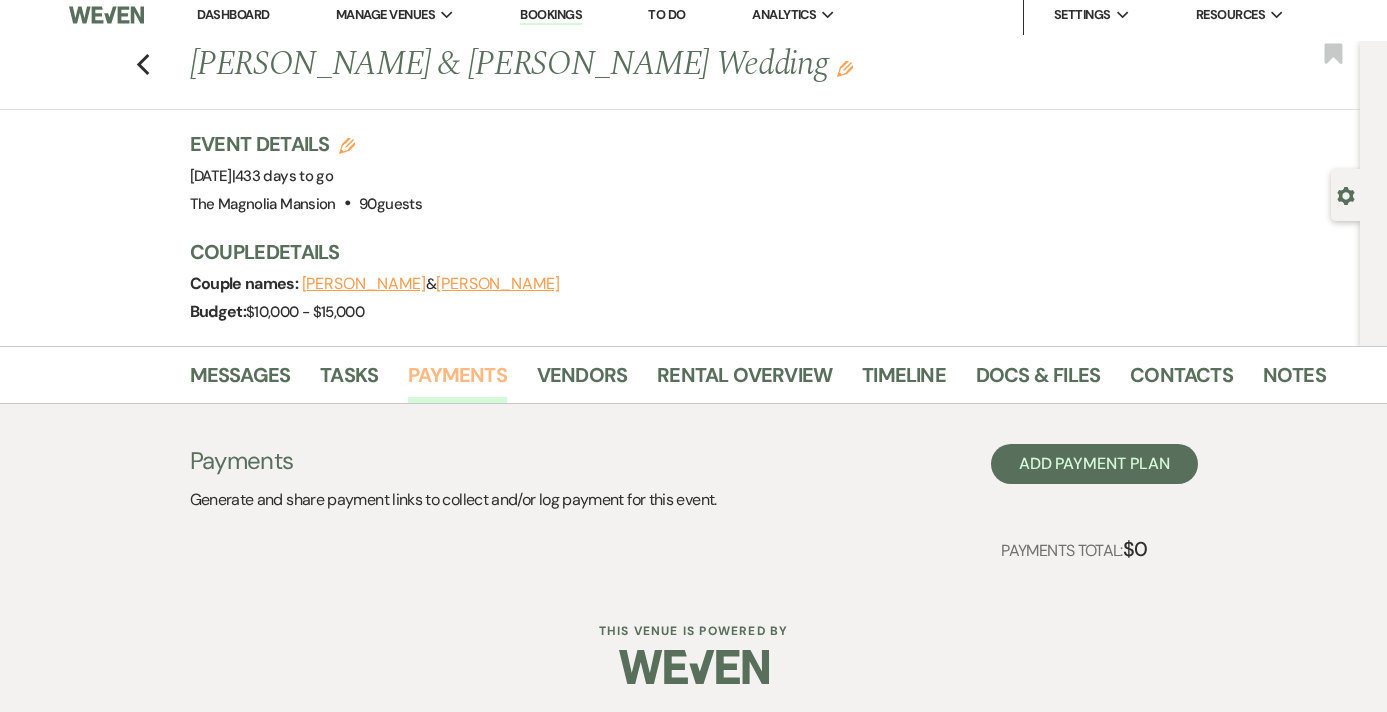 scroll, scrollTop: 12, scrollLeft: 0, axis: vertical 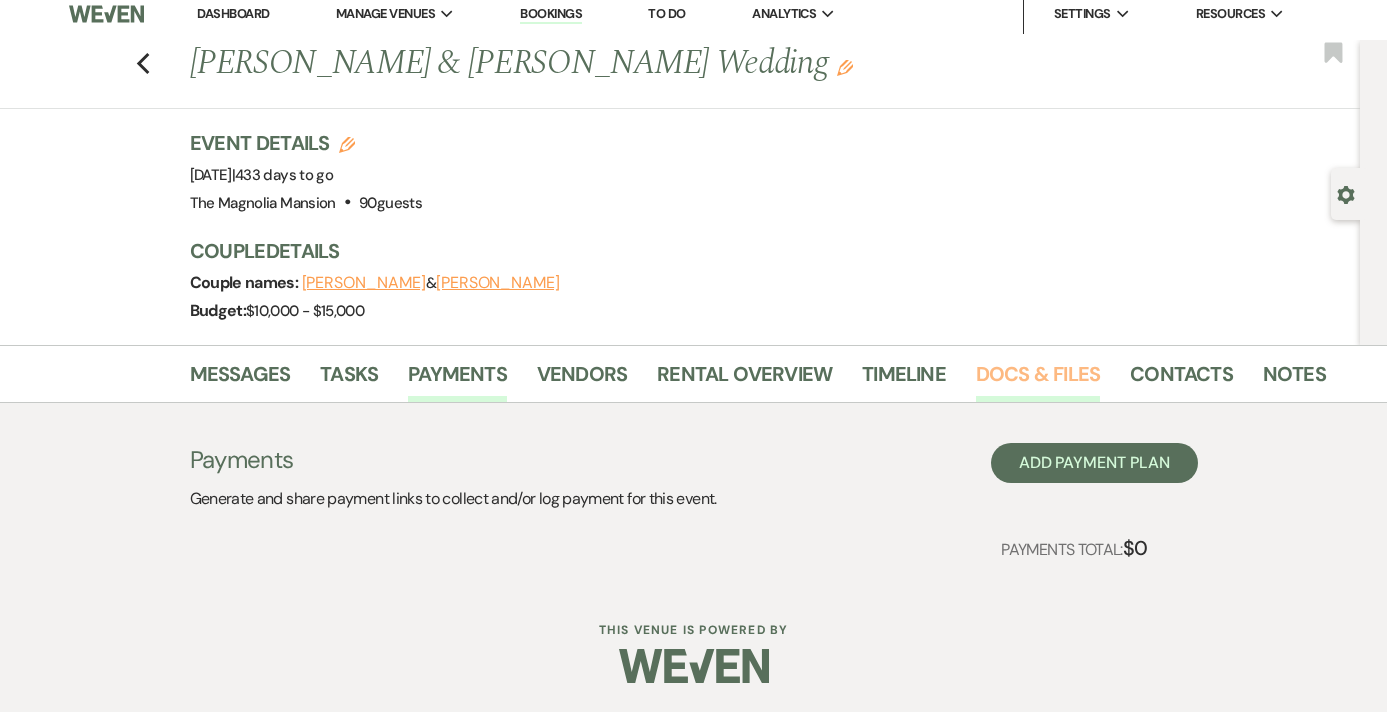 click on "Docs & Files" at bounding box center (1038, 380) 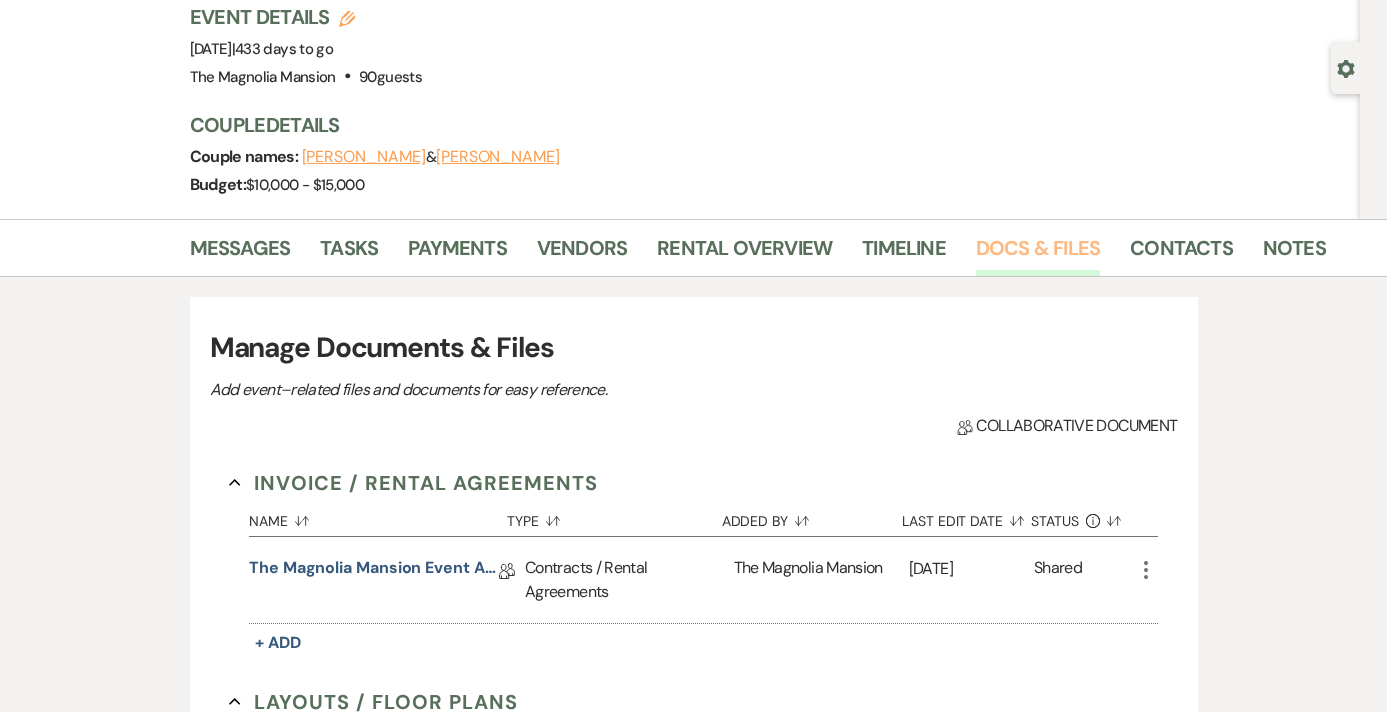 scroll, scrollTop: 146, scrollLeft: 0, axis: vertical 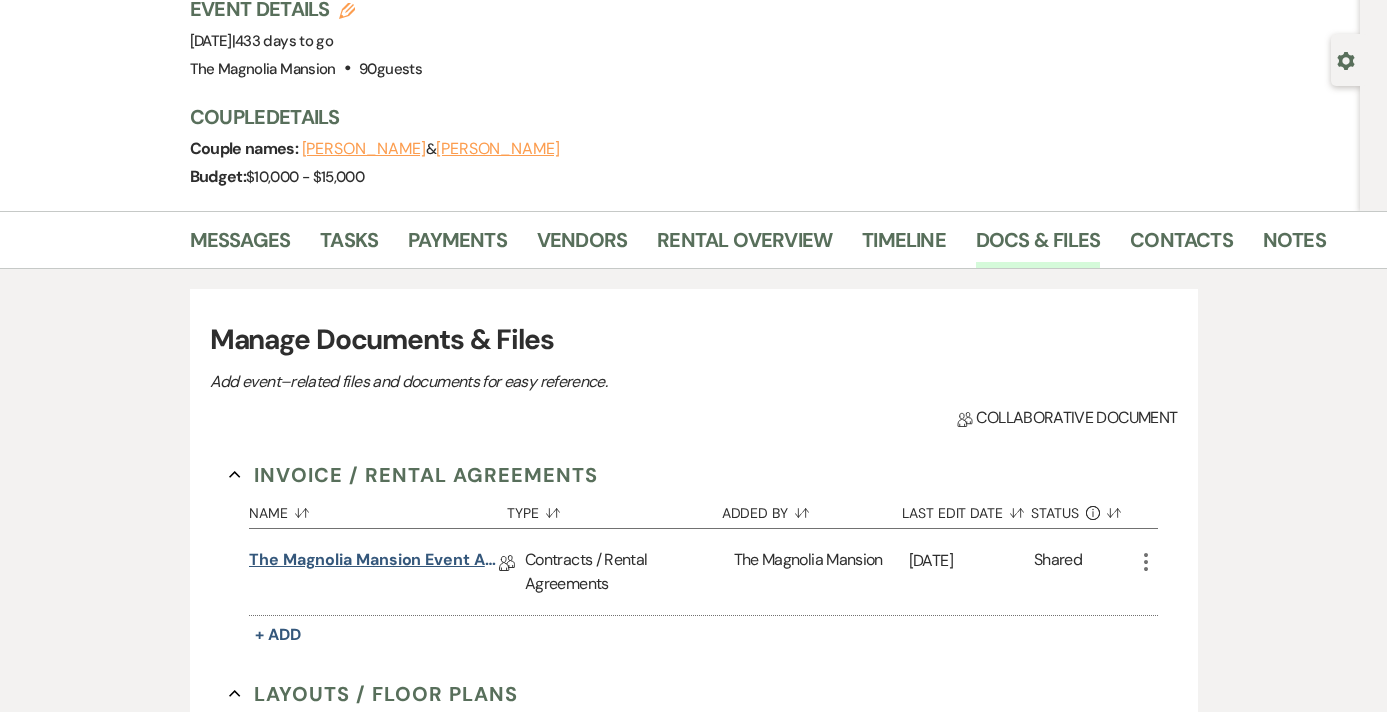 click on "The Magnolia Mansion Event Agreement [DATE]-[DATE]" at bounding box center (374, 563) 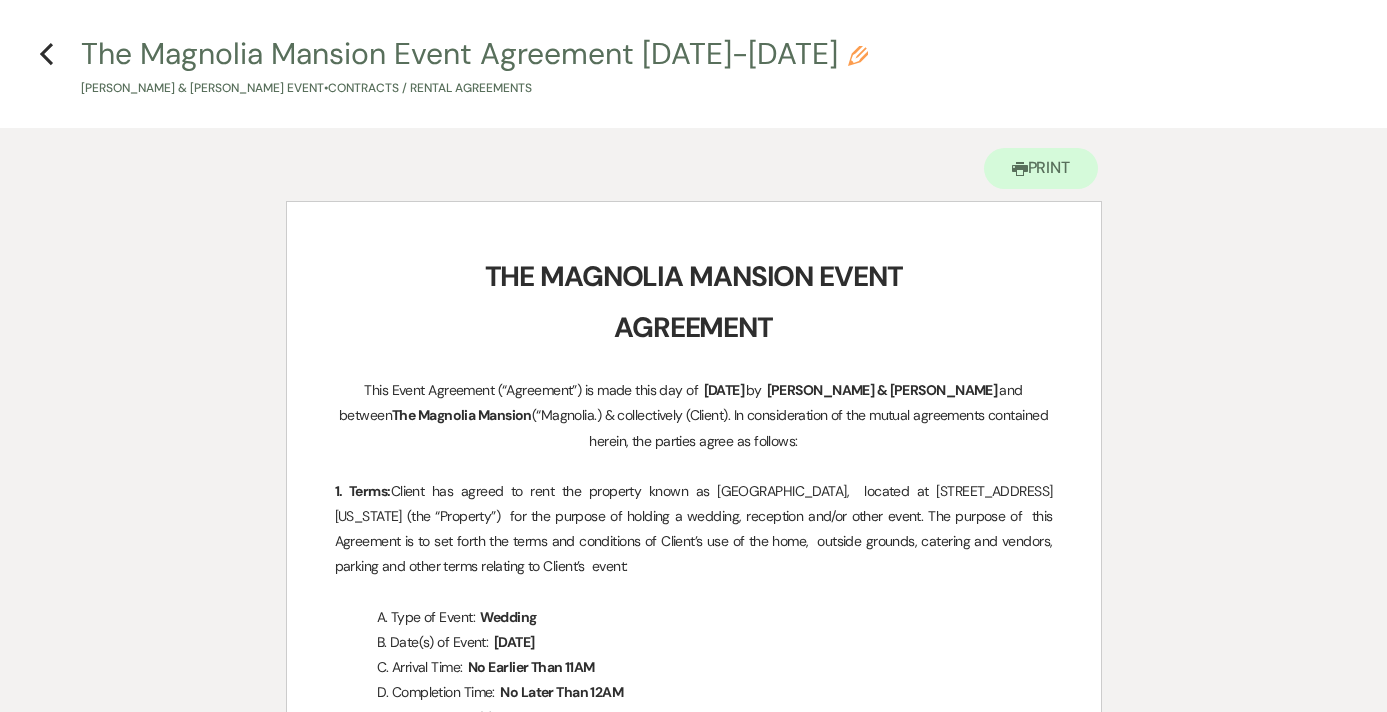 scroll, scrollTop: 0, scrollLeft: 0, axis: both 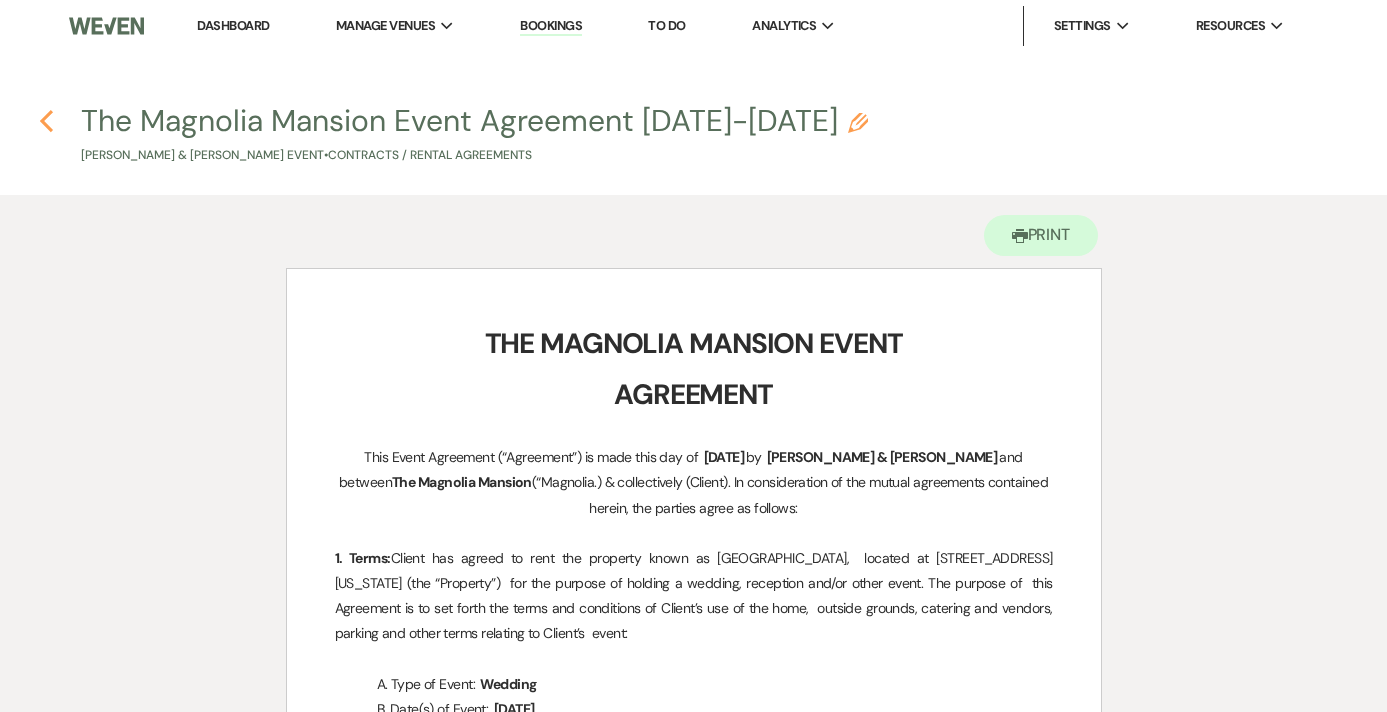 click 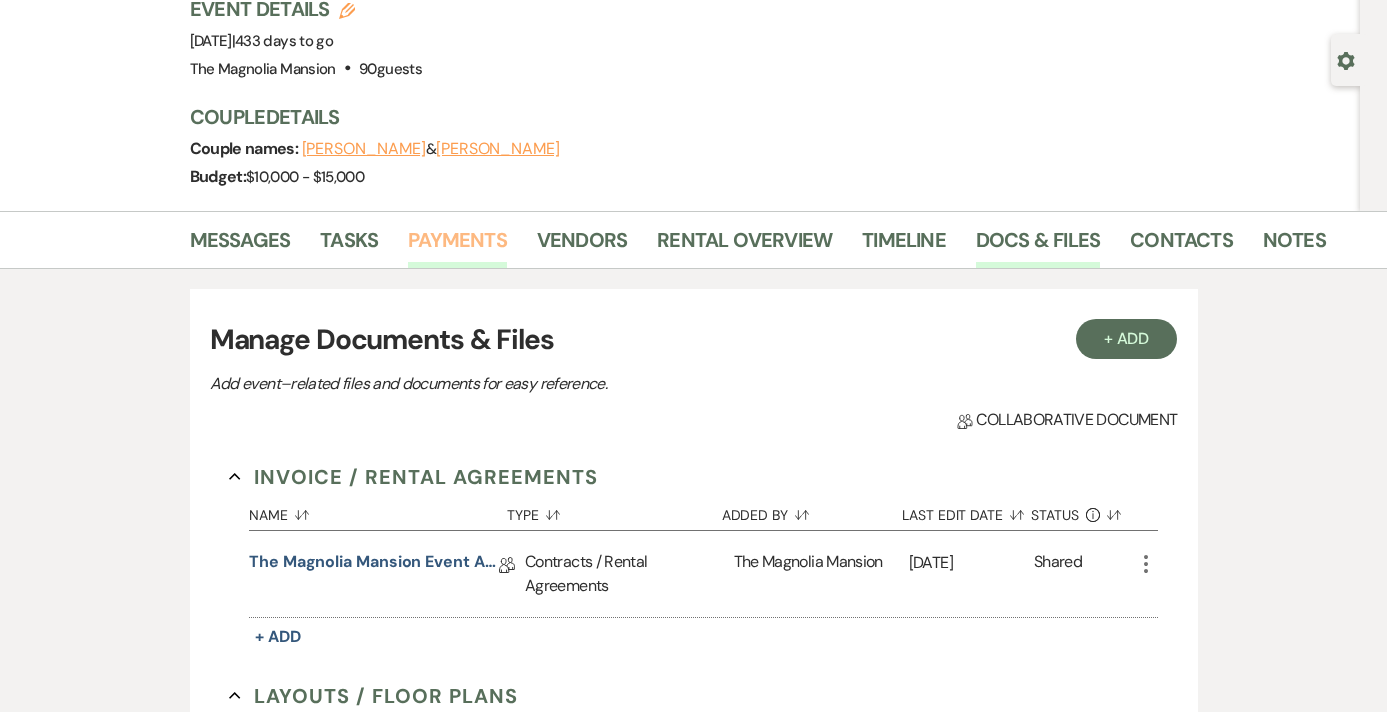 click on "Payments" at bounding box center (457, 246) 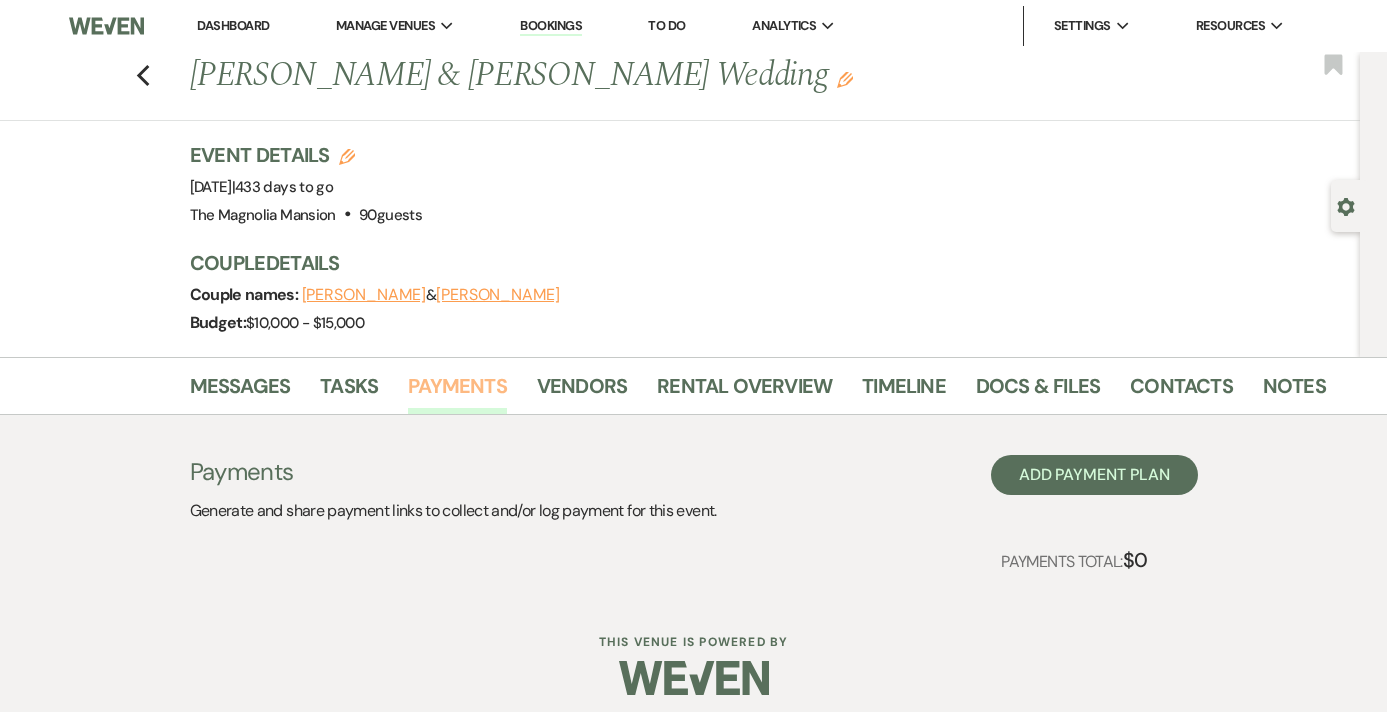 scroll, scrollTop: 1, scrollLeft: 0, axis: vertical 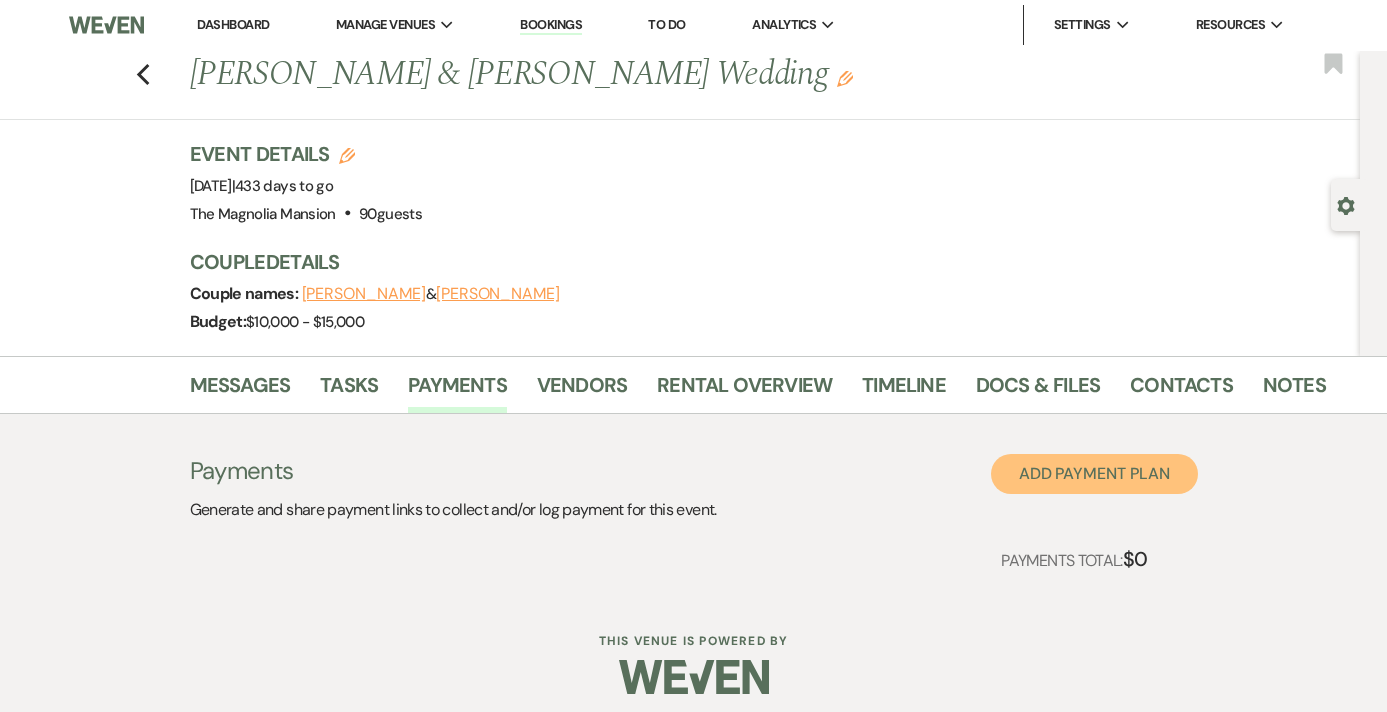 click on "Add Payment Plan" at bounding box center (1094, 474) 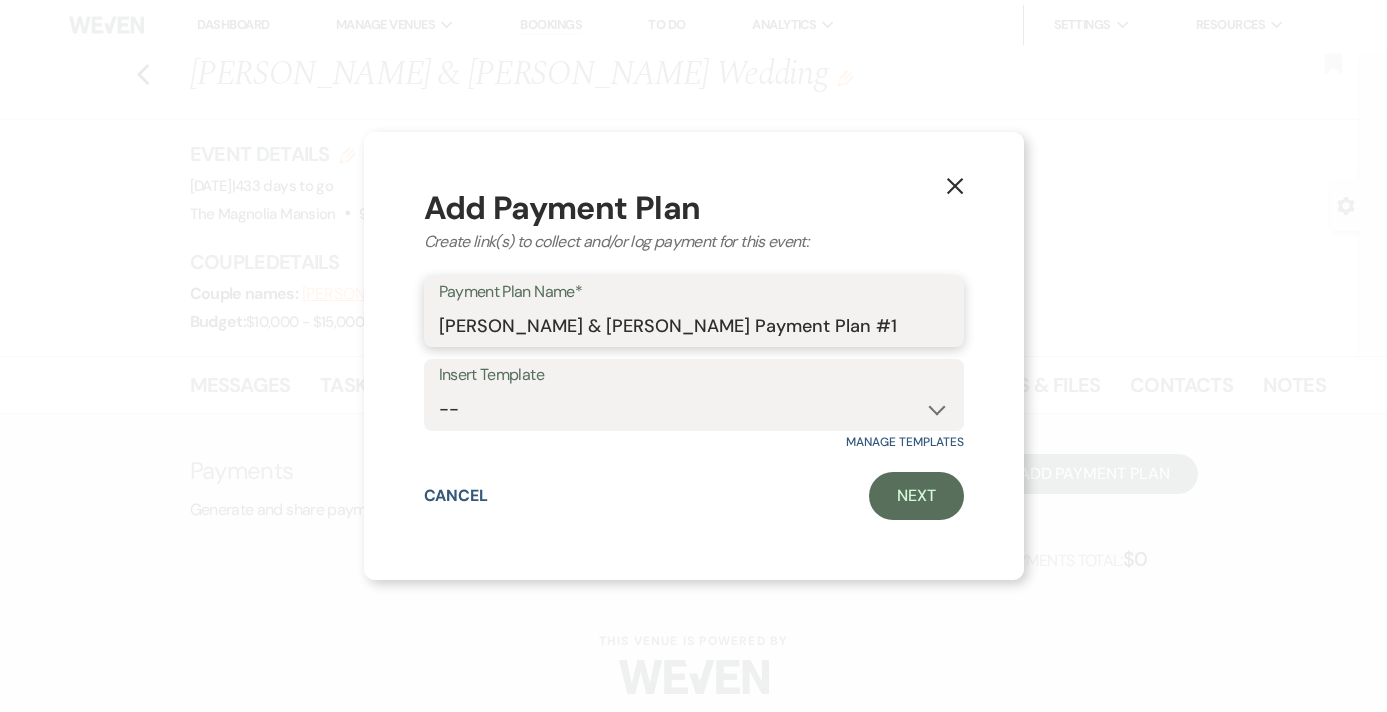 click on "[PERSON_NAME] & [PERSON_NAME] Payment Plan #1" at bounding box center (694, 325) 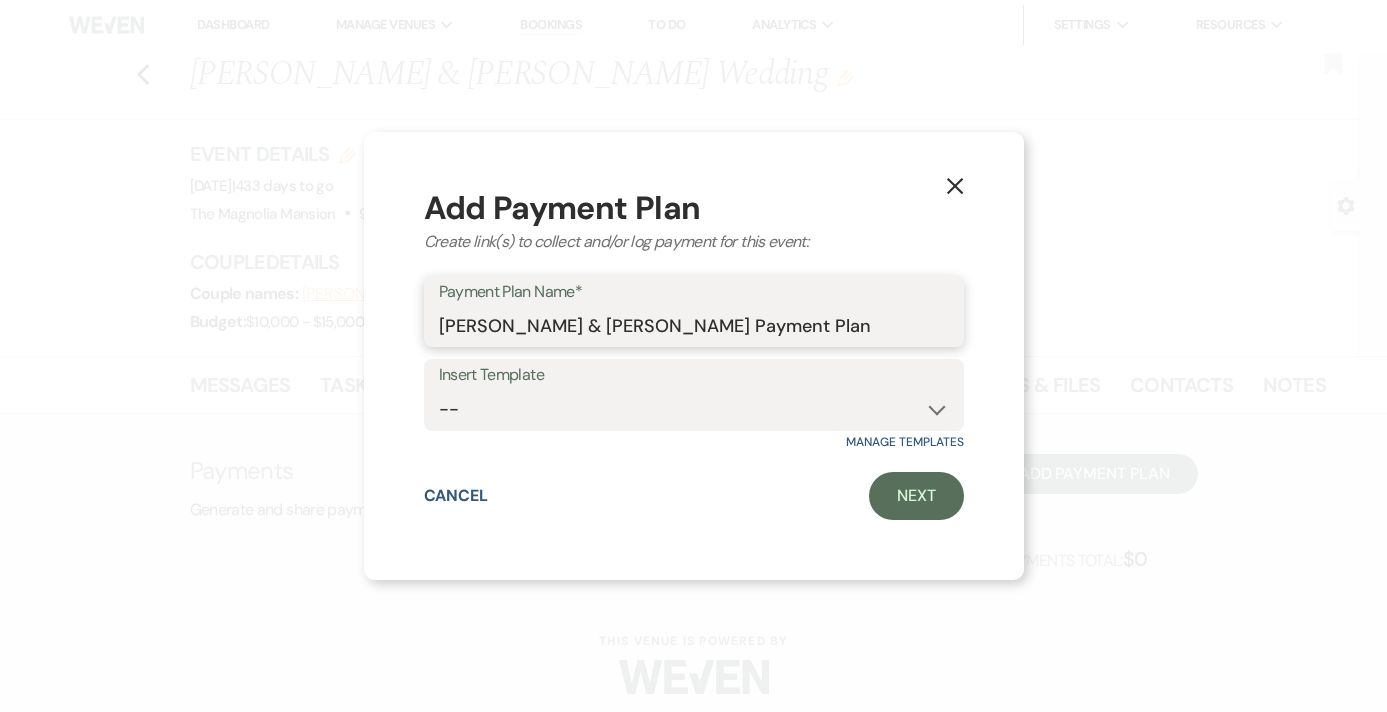 type on "[PERSON_NAME] & [PERSON_NAME] Payment Plan" 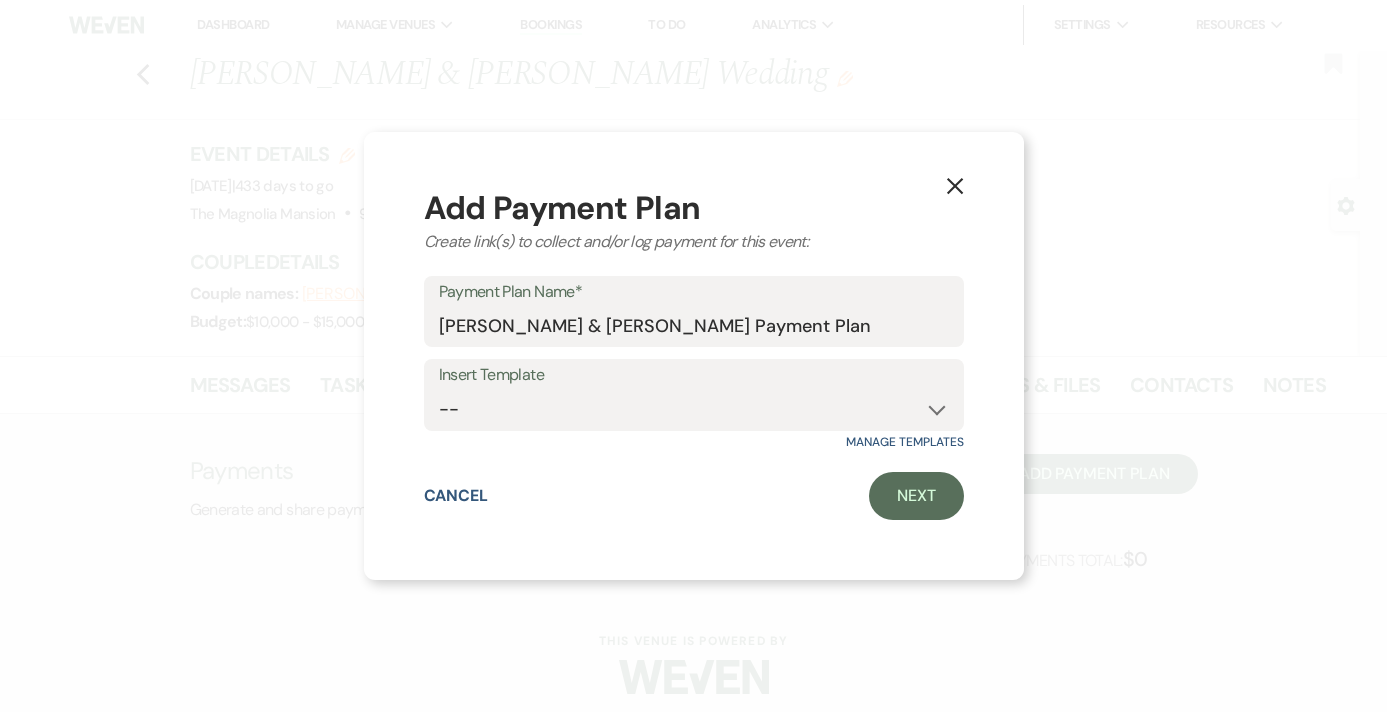 click on "Insert Template" at bounding box center [694, 375] 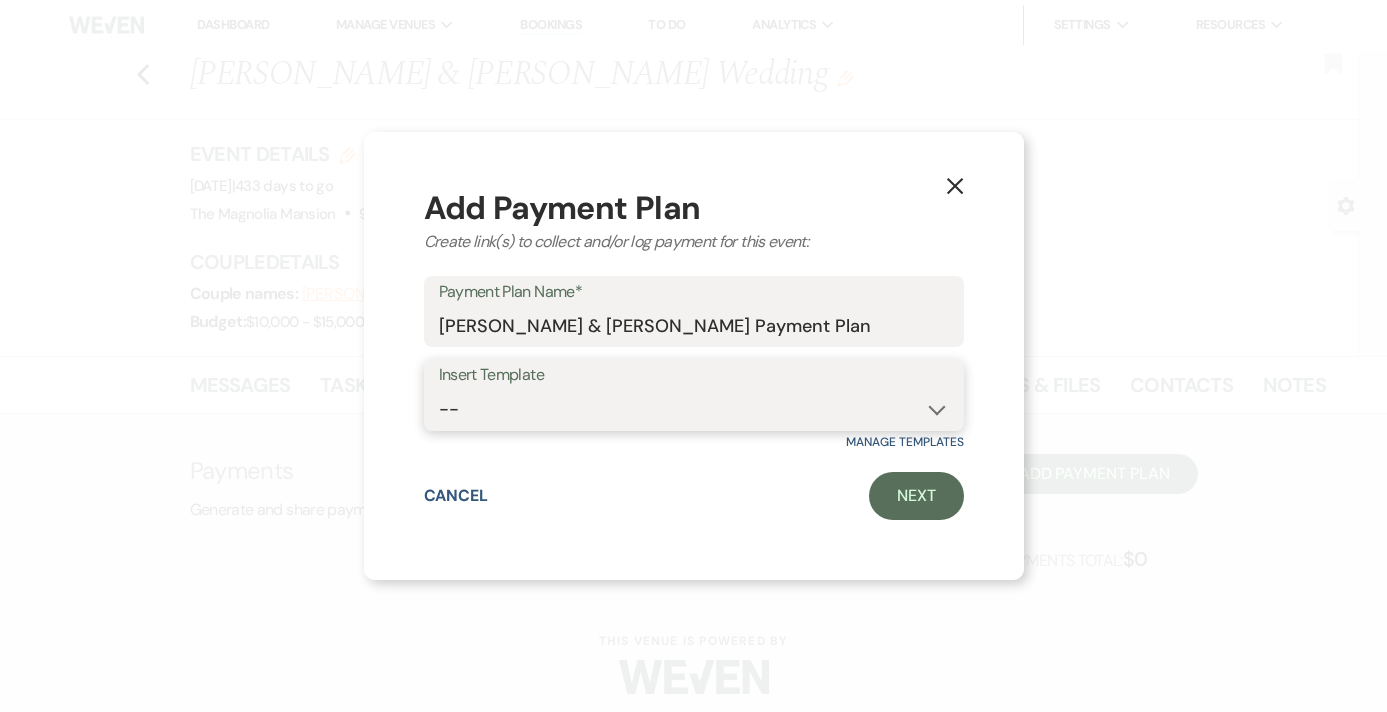 click on "-- Security Deposit, Event Deposit  Card Fee Microevent Event, Security, Remaining Remaining Balance" at bounding box center (694, 409) 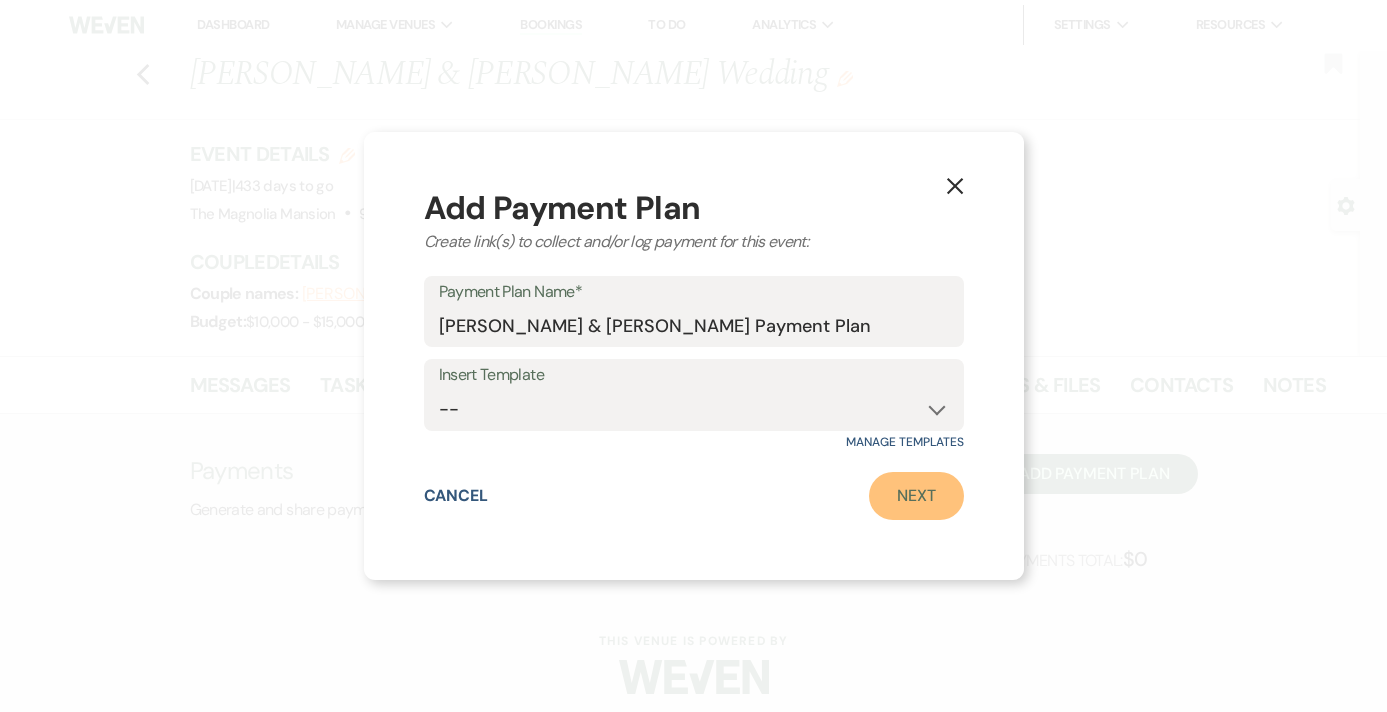 click on "Next" at bounding box center [916, 496] 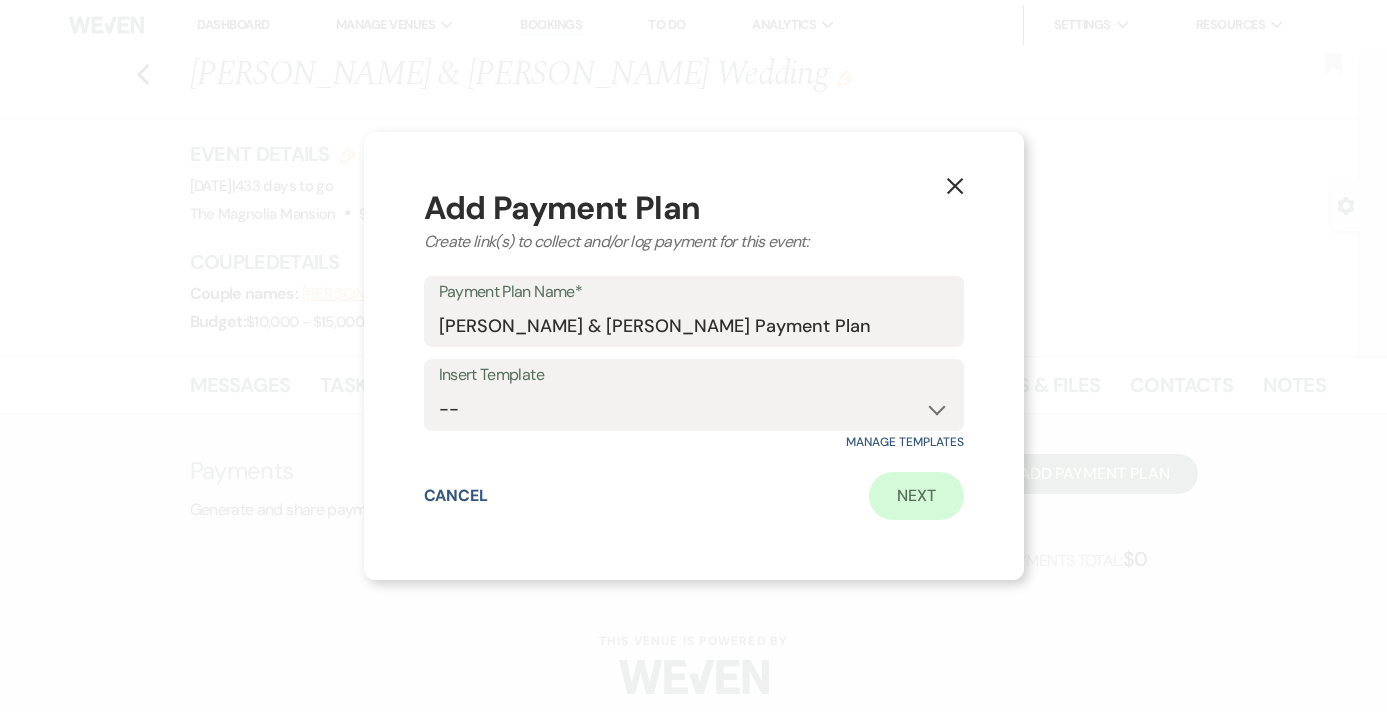 scroll, scrollTop: 0, scrollLeft: 0, axis: both 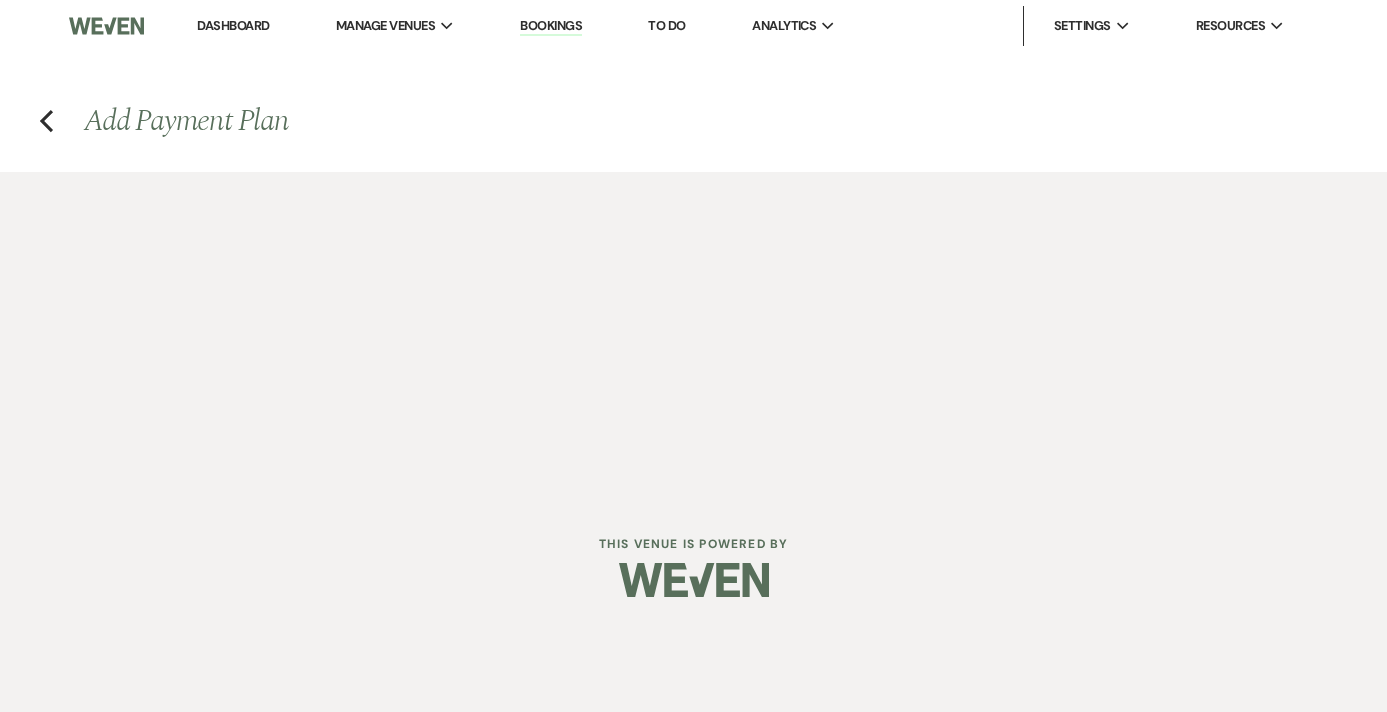 select on "2" 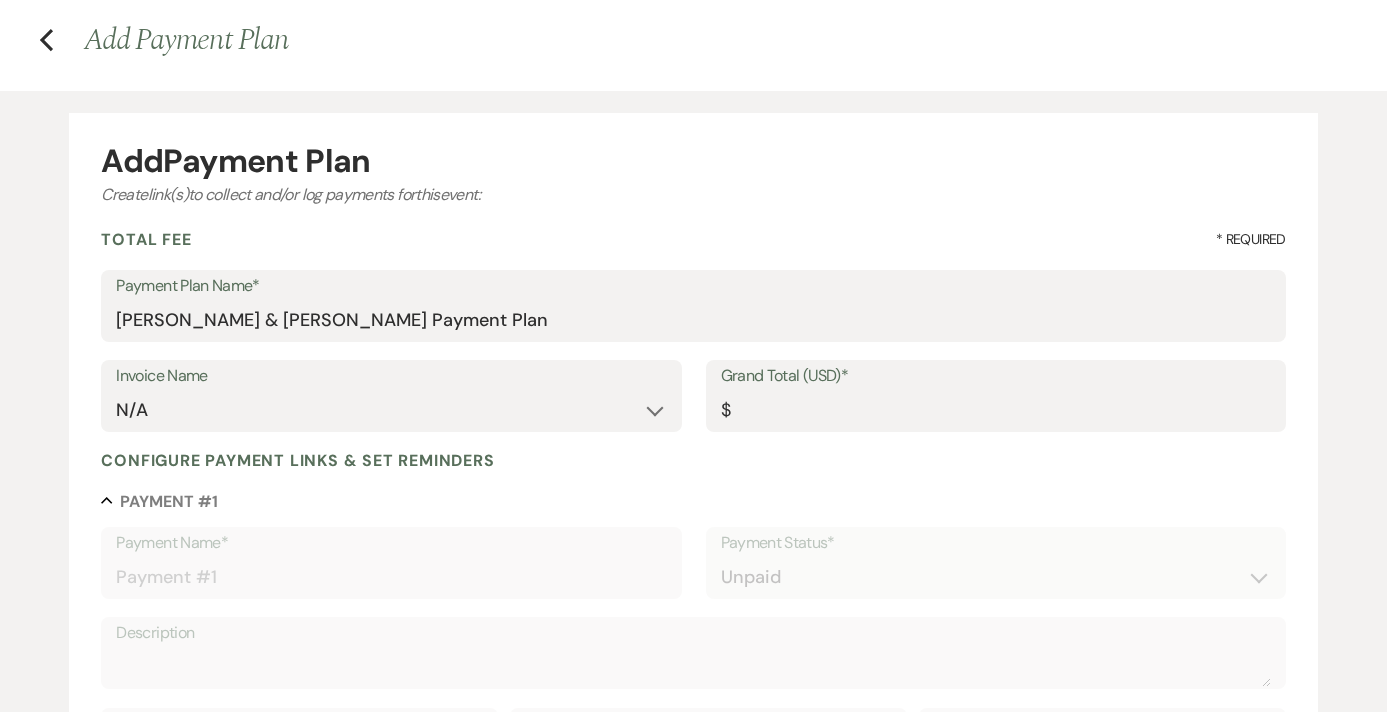 scroll, scrollTop: 96, scrollLeft: 0, axis: vertical 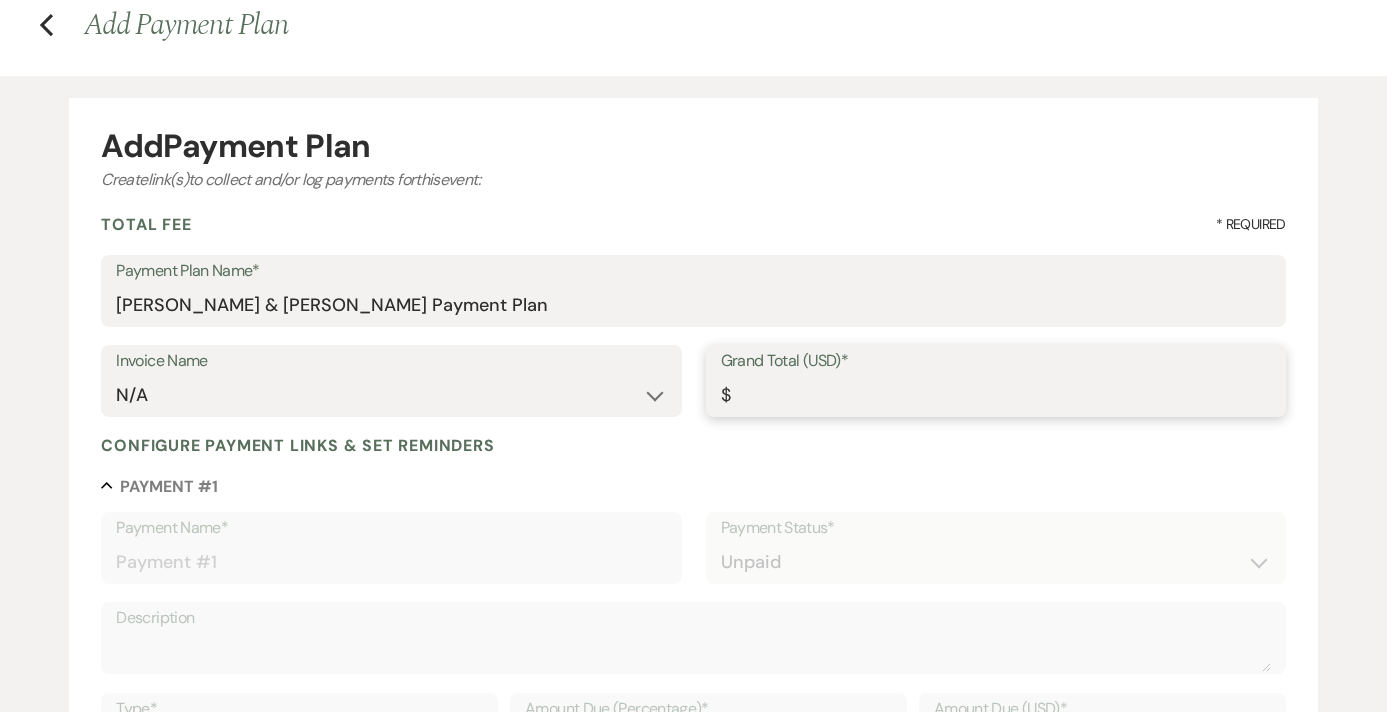 click on "Grand Total (USD)*" at bounding box center [996, 395] 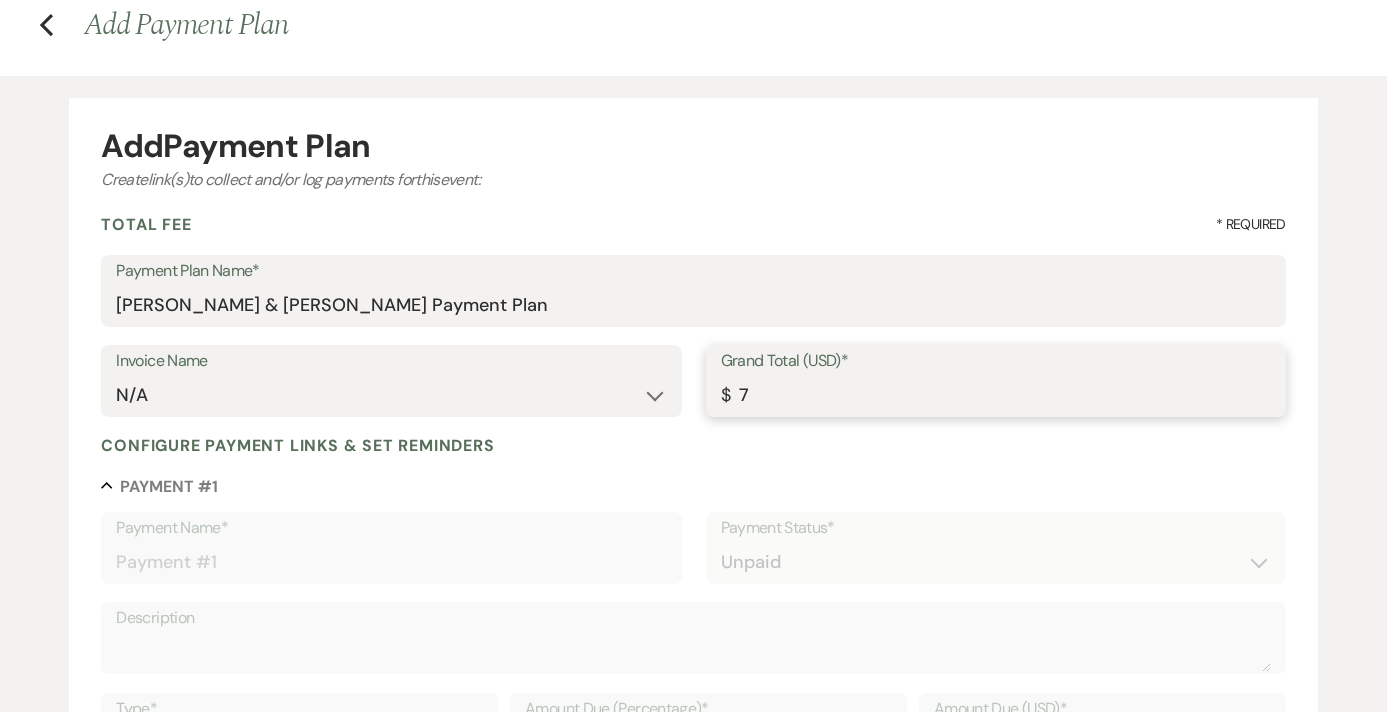 type on "75" 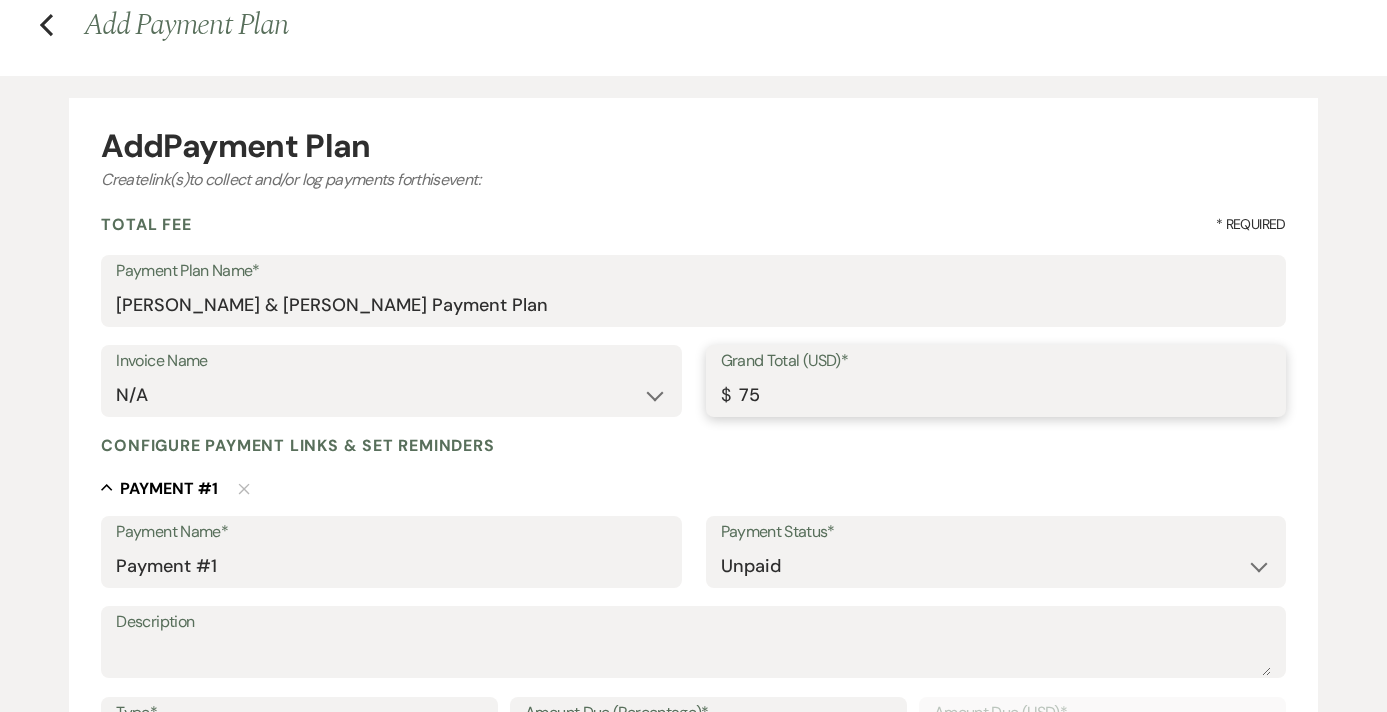 type on "750" 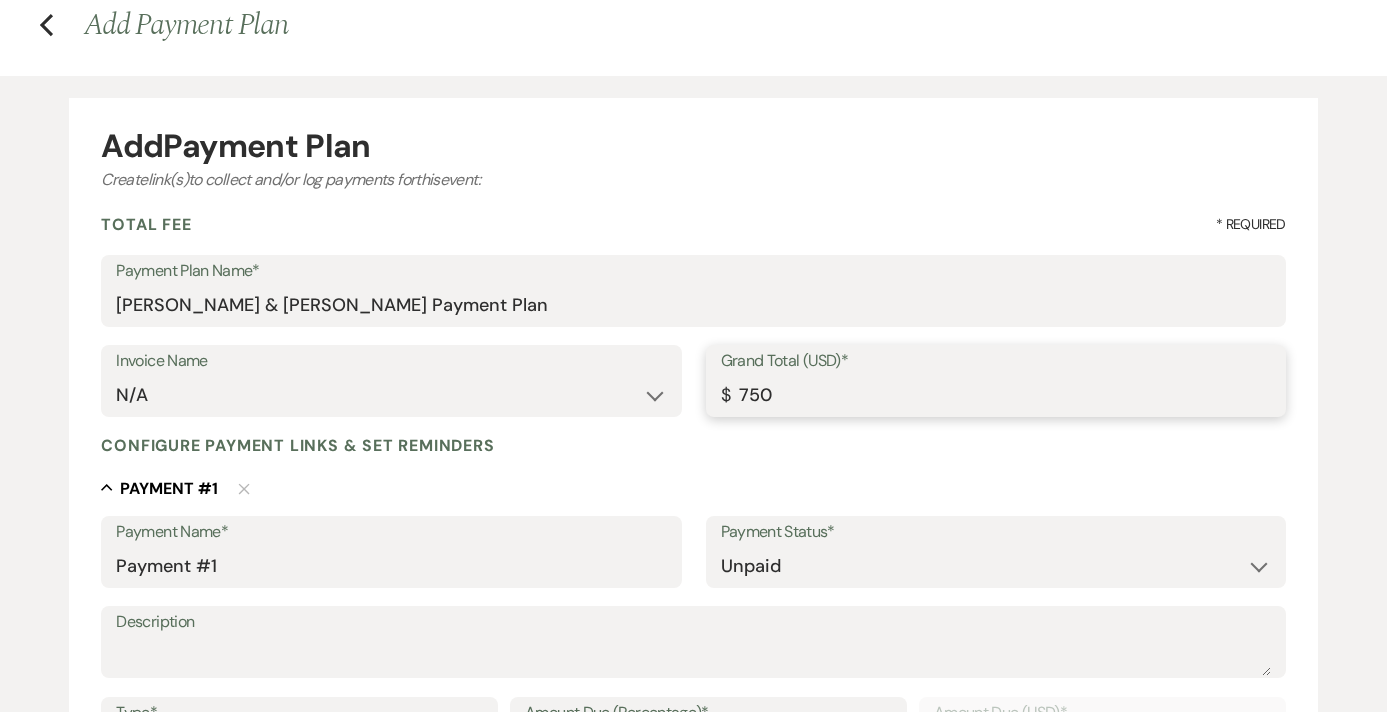 type on "7500" 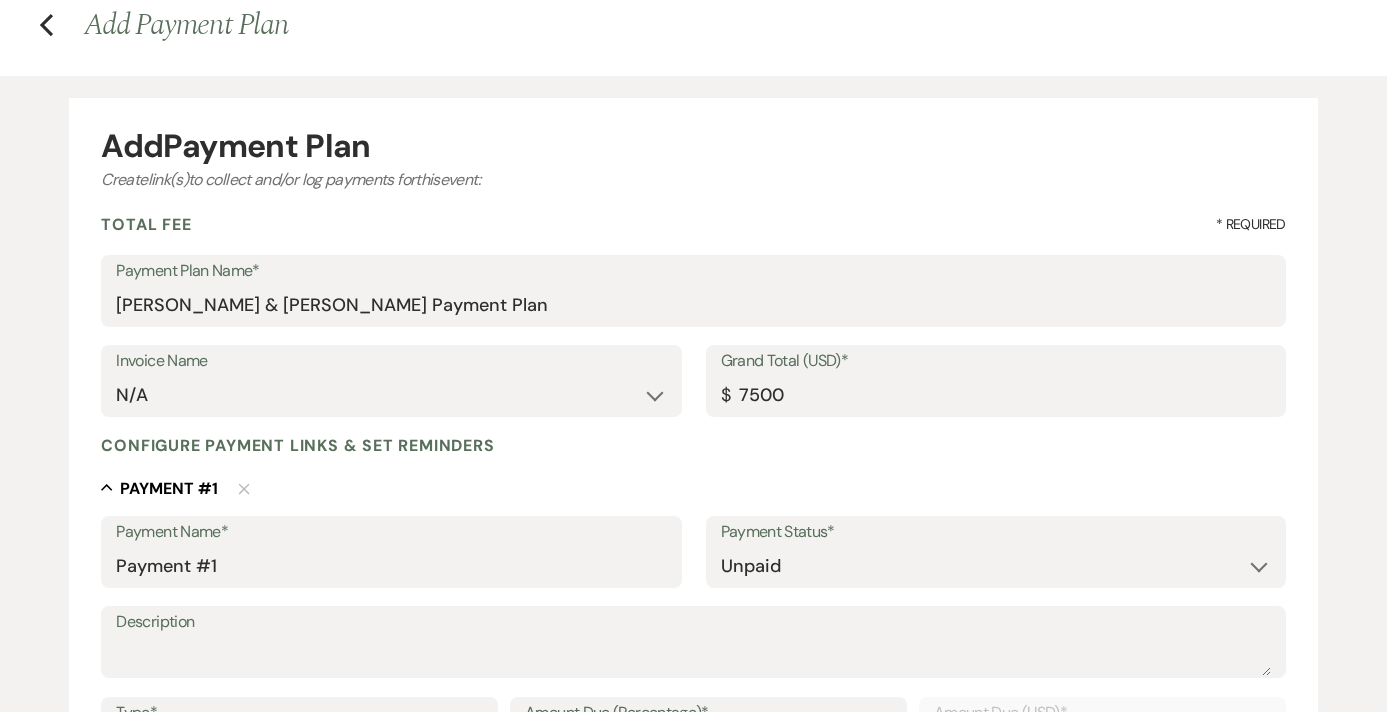 type on "7500.00" 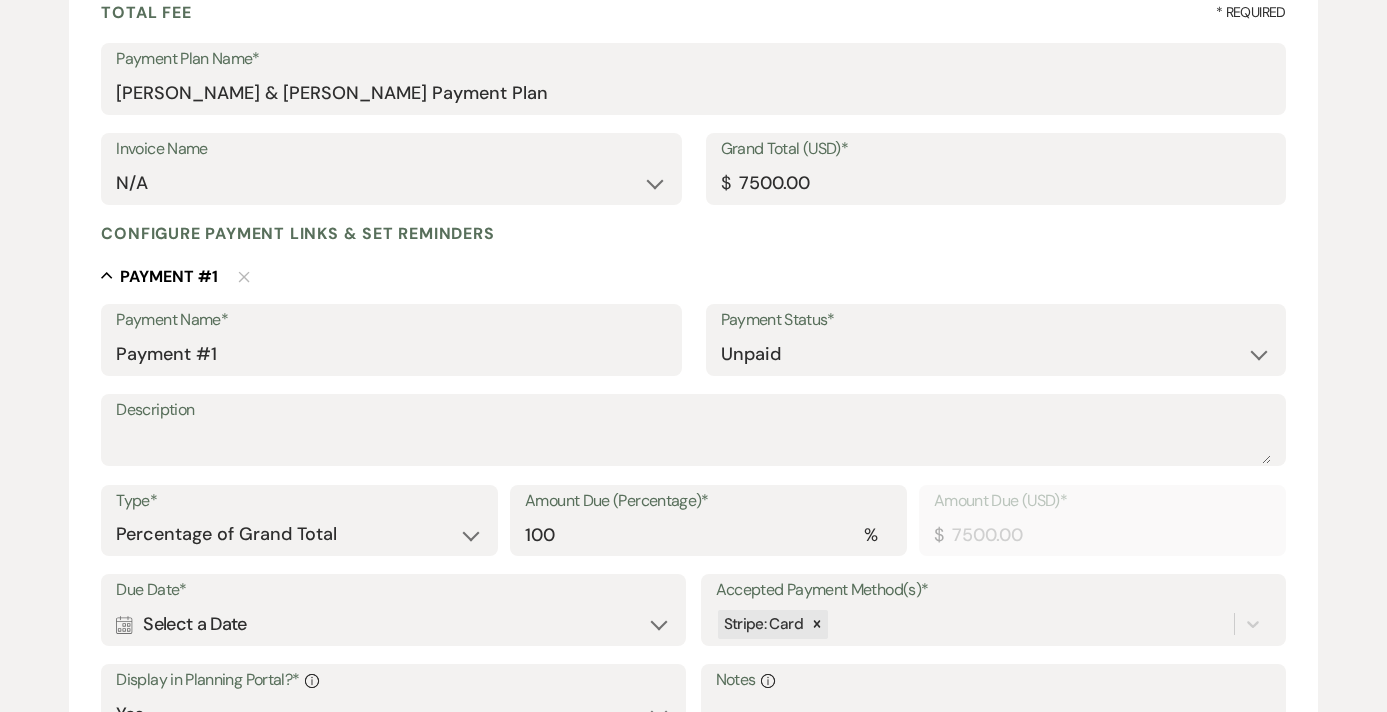 scroll, scrollTop: 296, scrollLeft: 0, axis: vertical 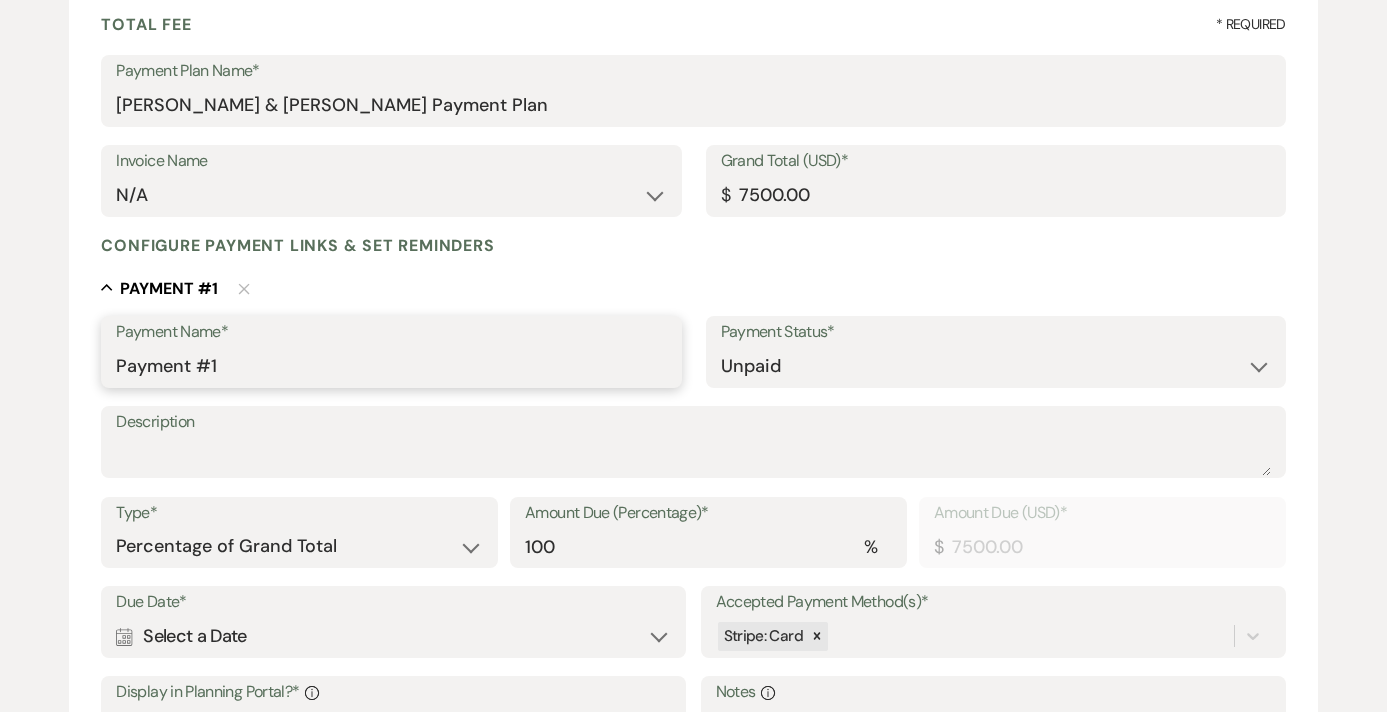 click on "Payment #1" at bounding box center (391, 366) 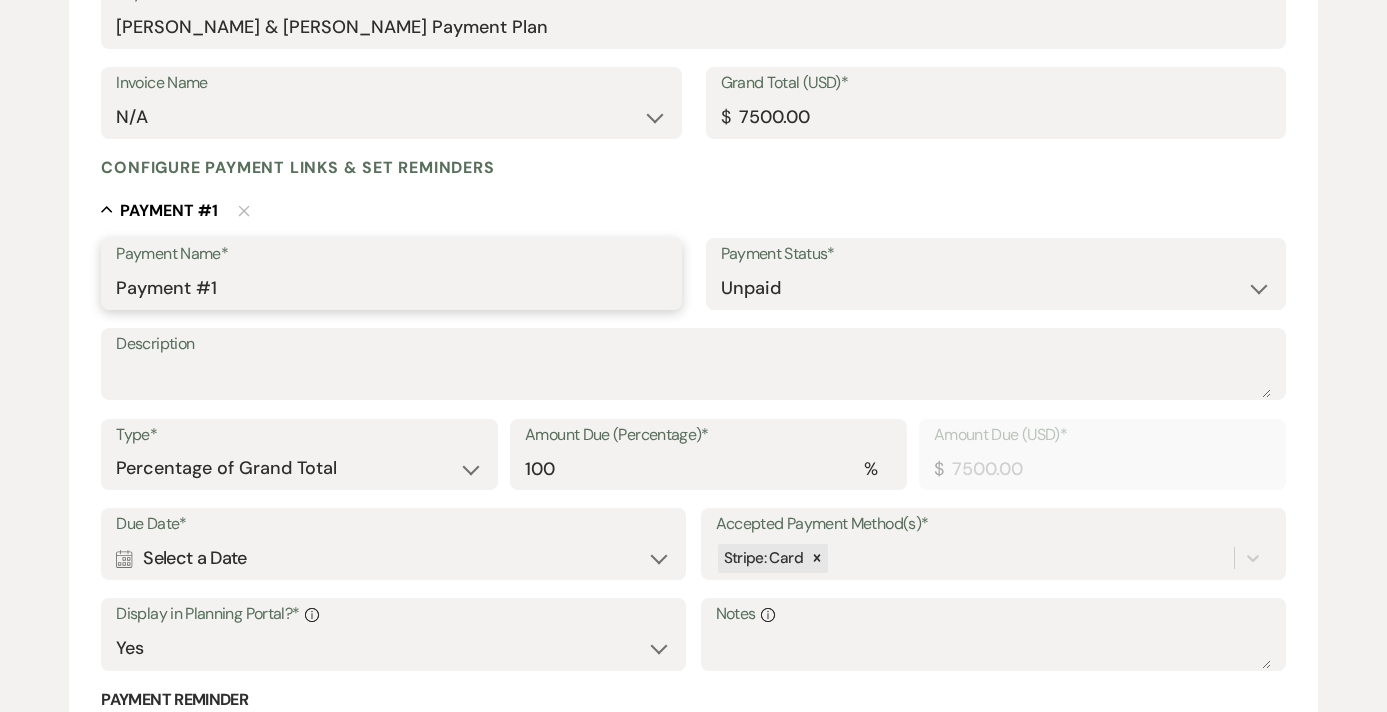 scroll, scrollTop: 421, scrollLeft: 0, axis: vertical 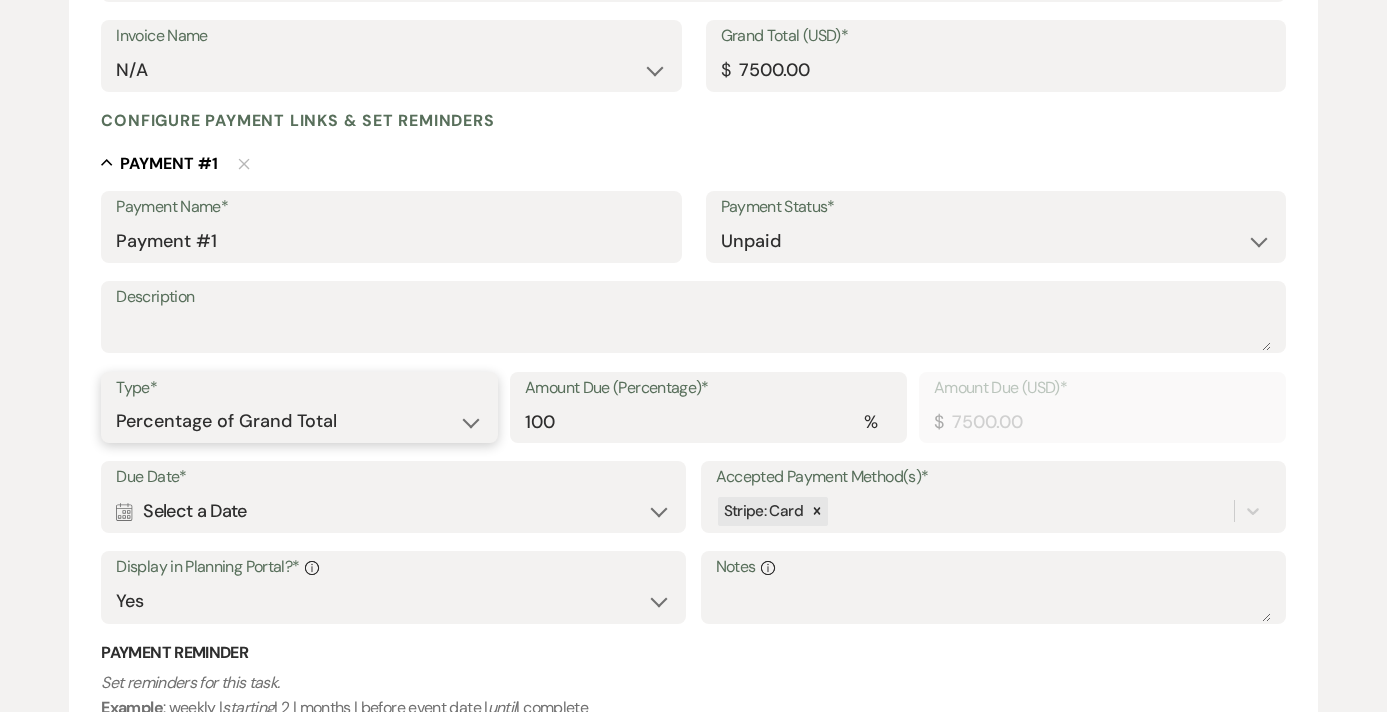 click on "Dollar Amount Percentage of Grand Total" at bounding box center (299, 421) 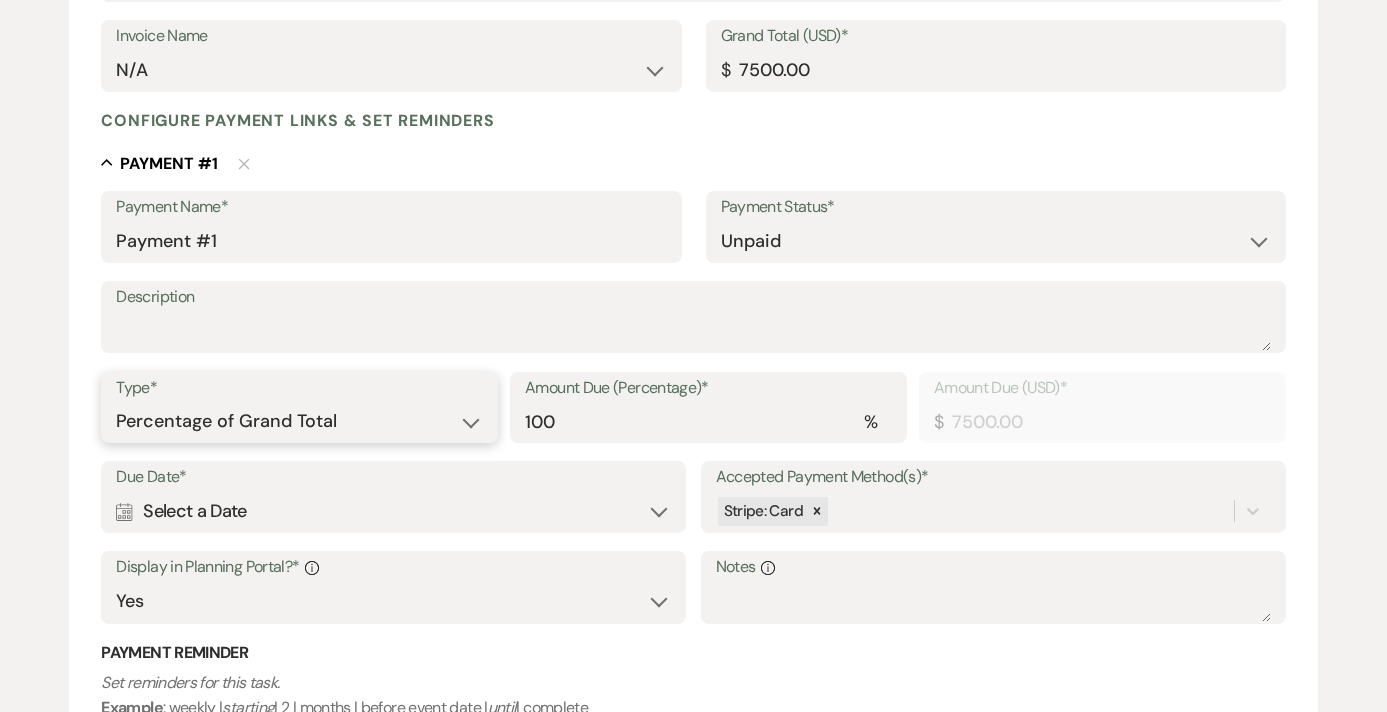 select on "flat" 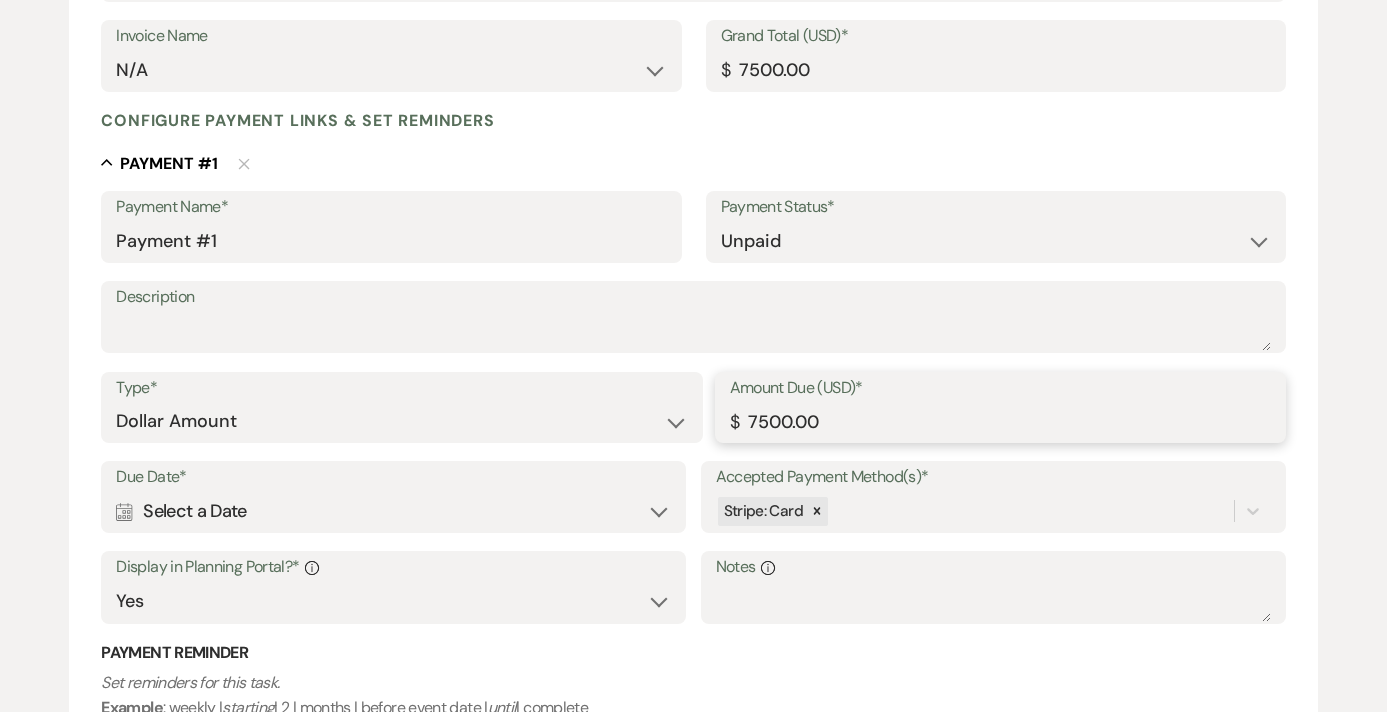 click on "7500.00" at bounding box center [1000, 421] 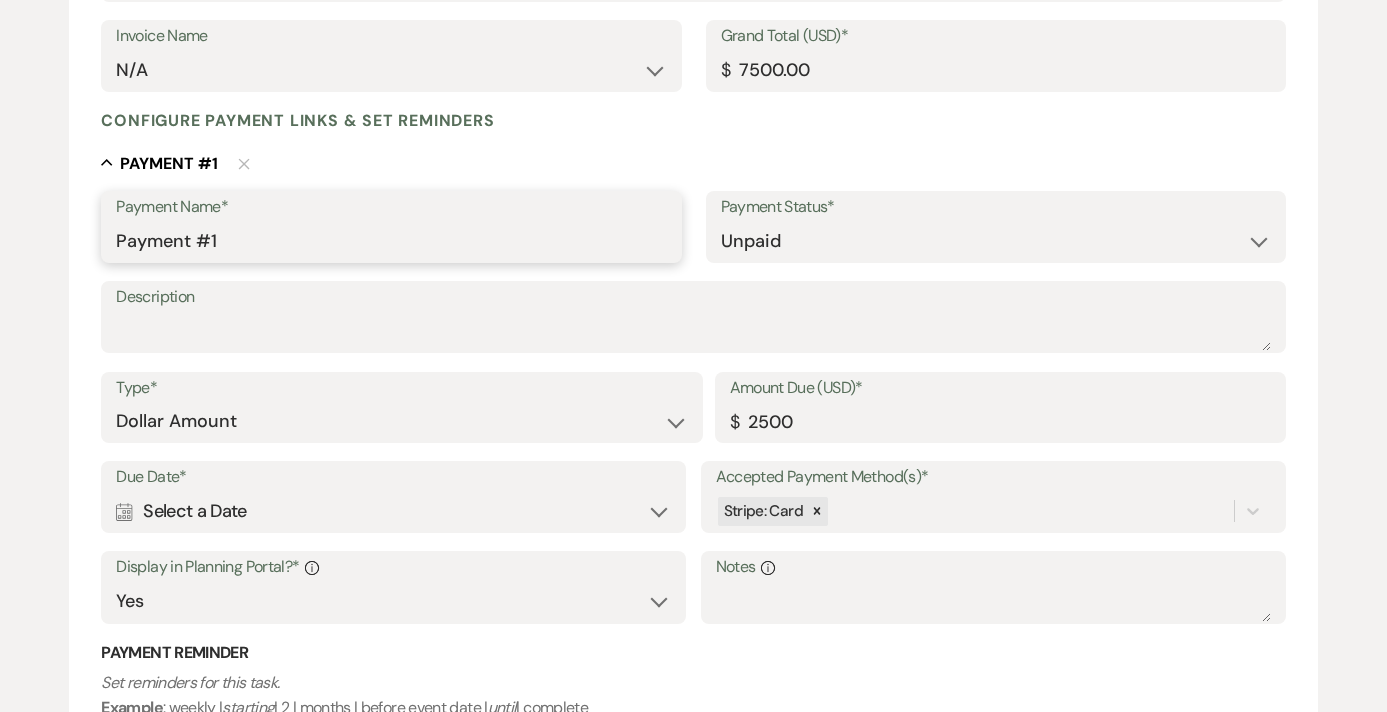 type on "2500.00" 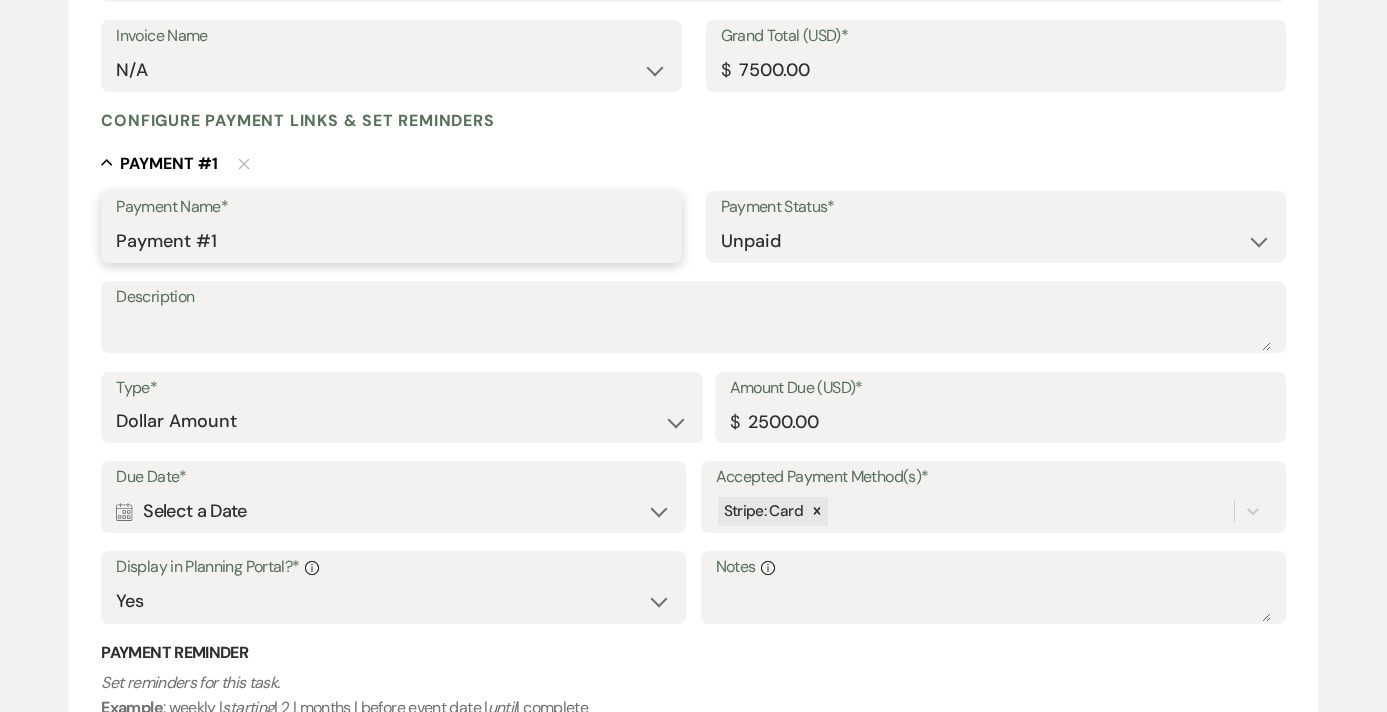 click on "Payment #1" at bounding box center [391, 241] 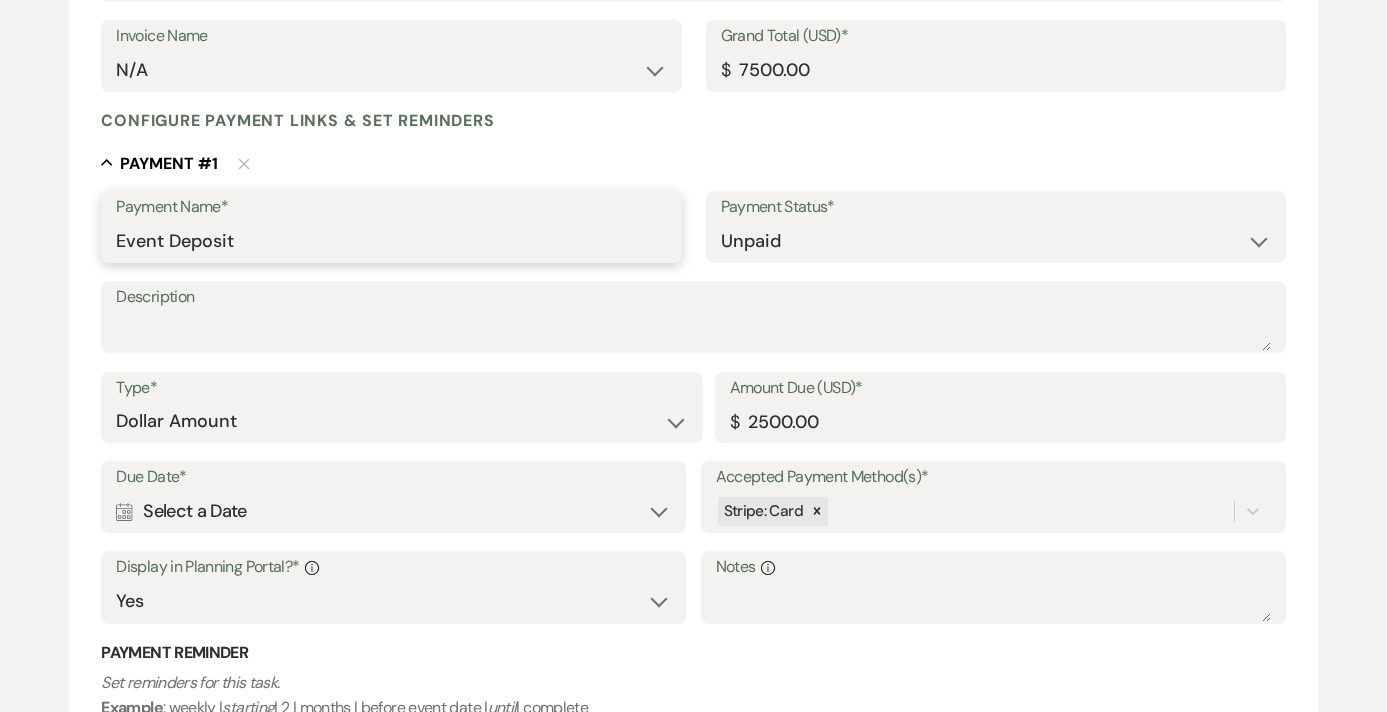 type on "Event Deposit" 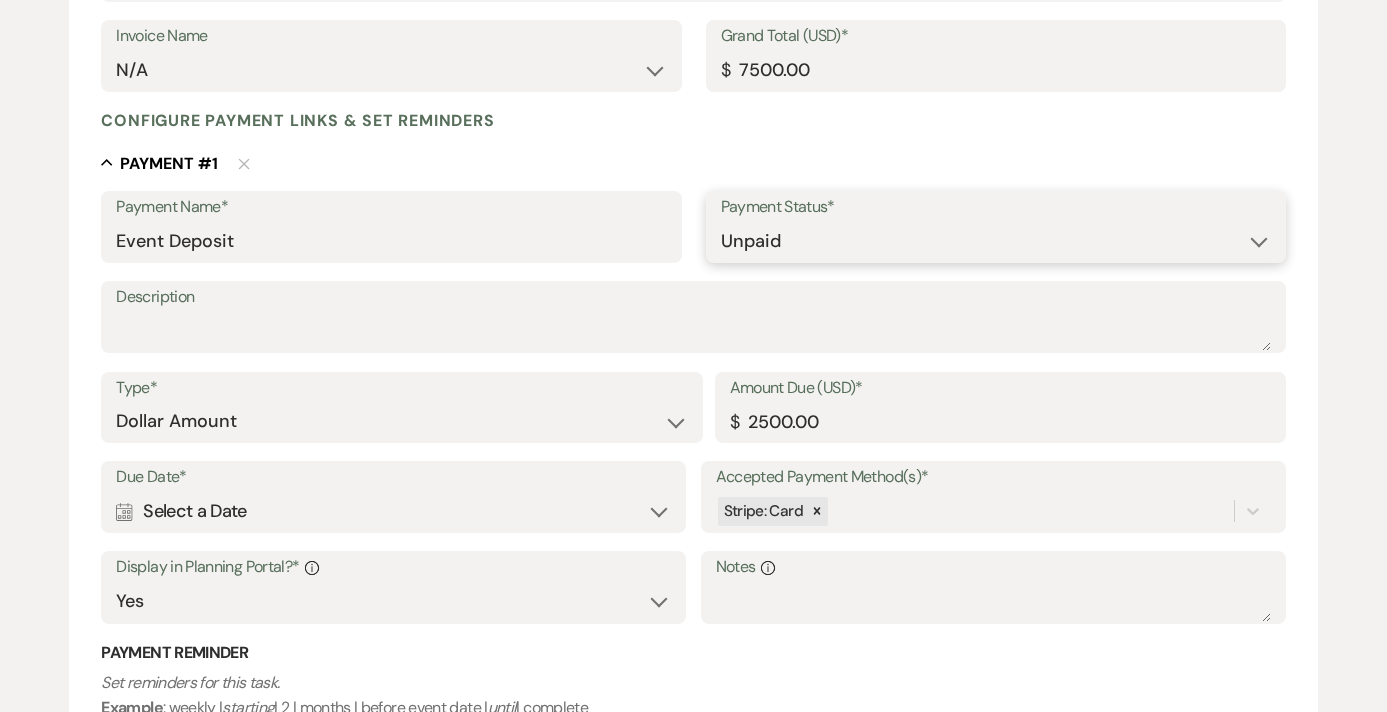click on "Paid Unpaid" at bounding box center (996, 241) 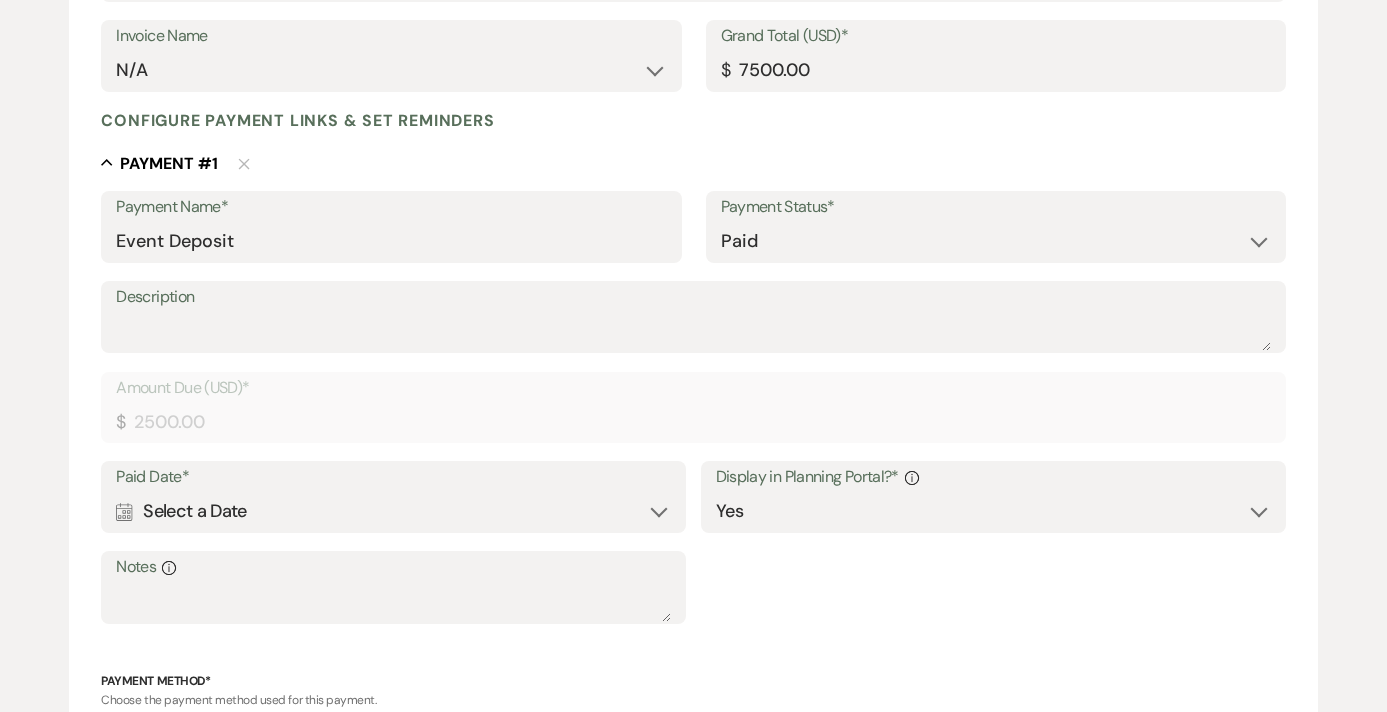 click on "Calendar Select a Date Expand" at bounding box center (393, 511) 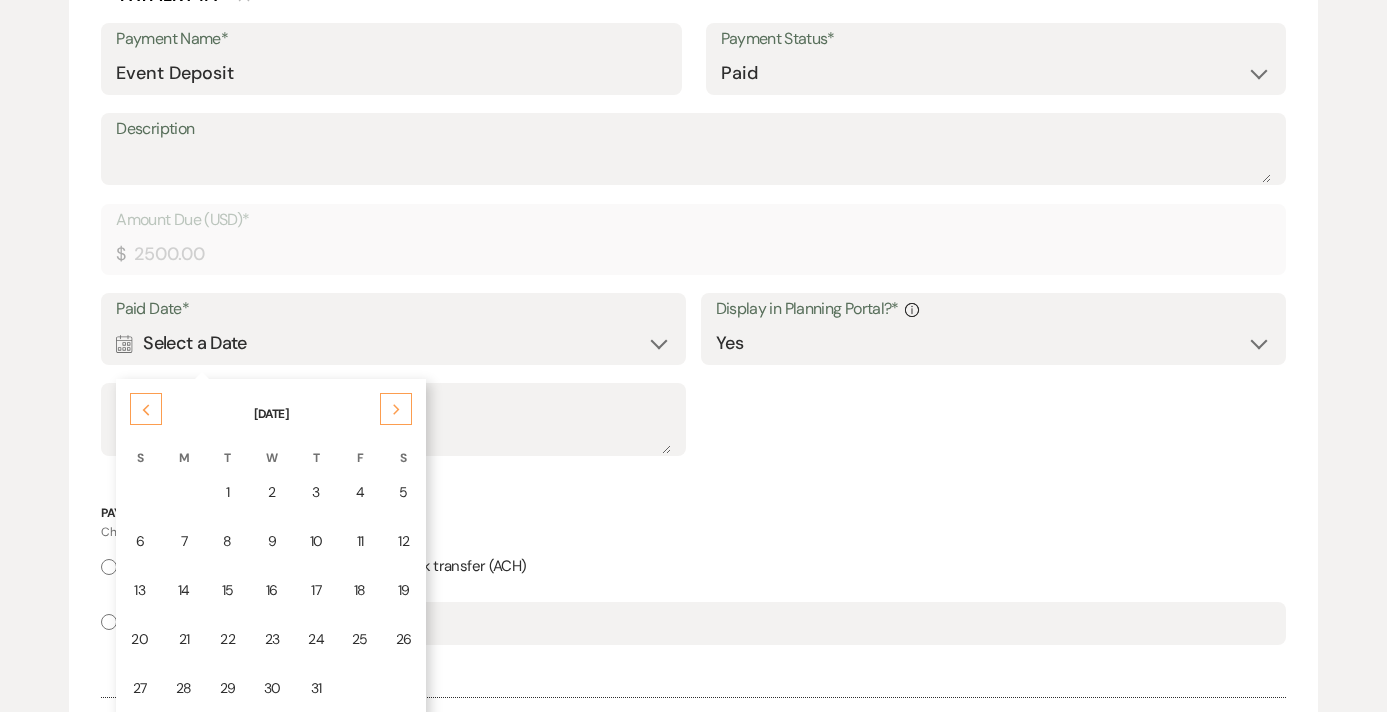 scroll, scrollTop: 657, scrollLeft: 0, axis: vertical 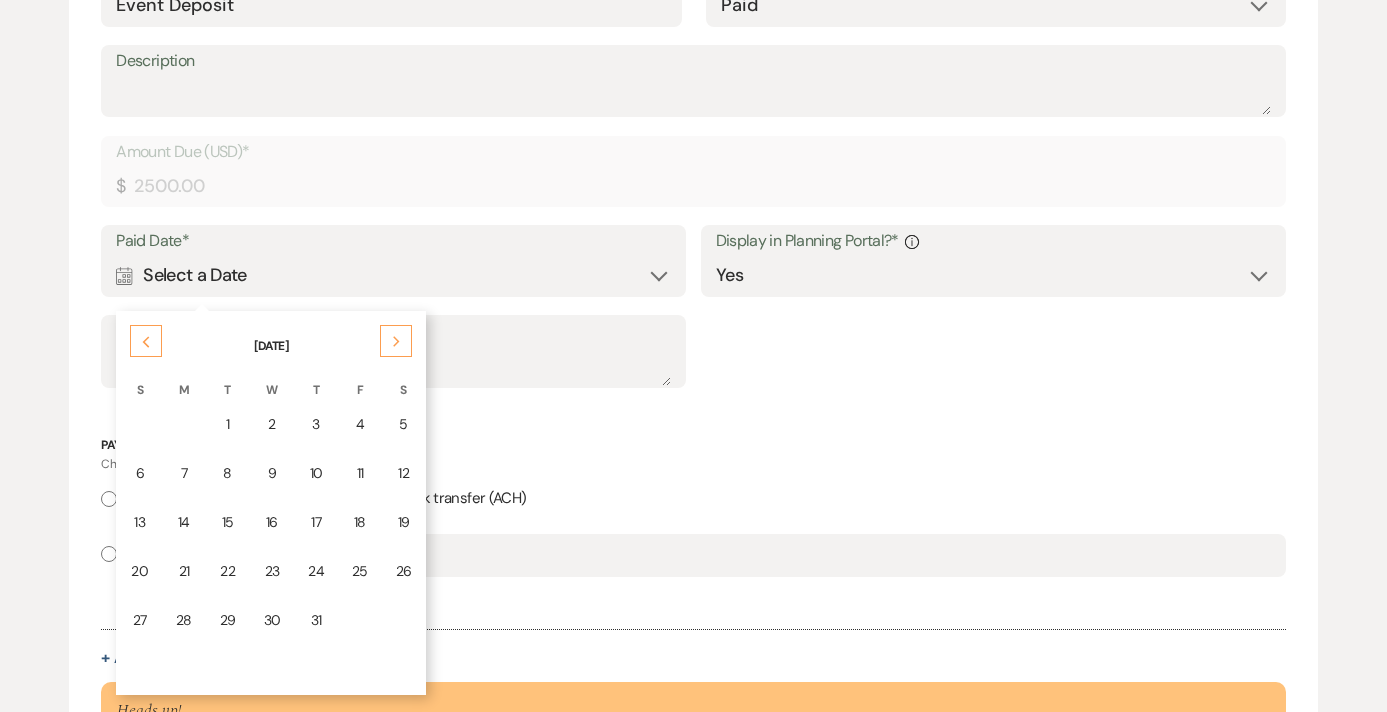 click on "Previous" 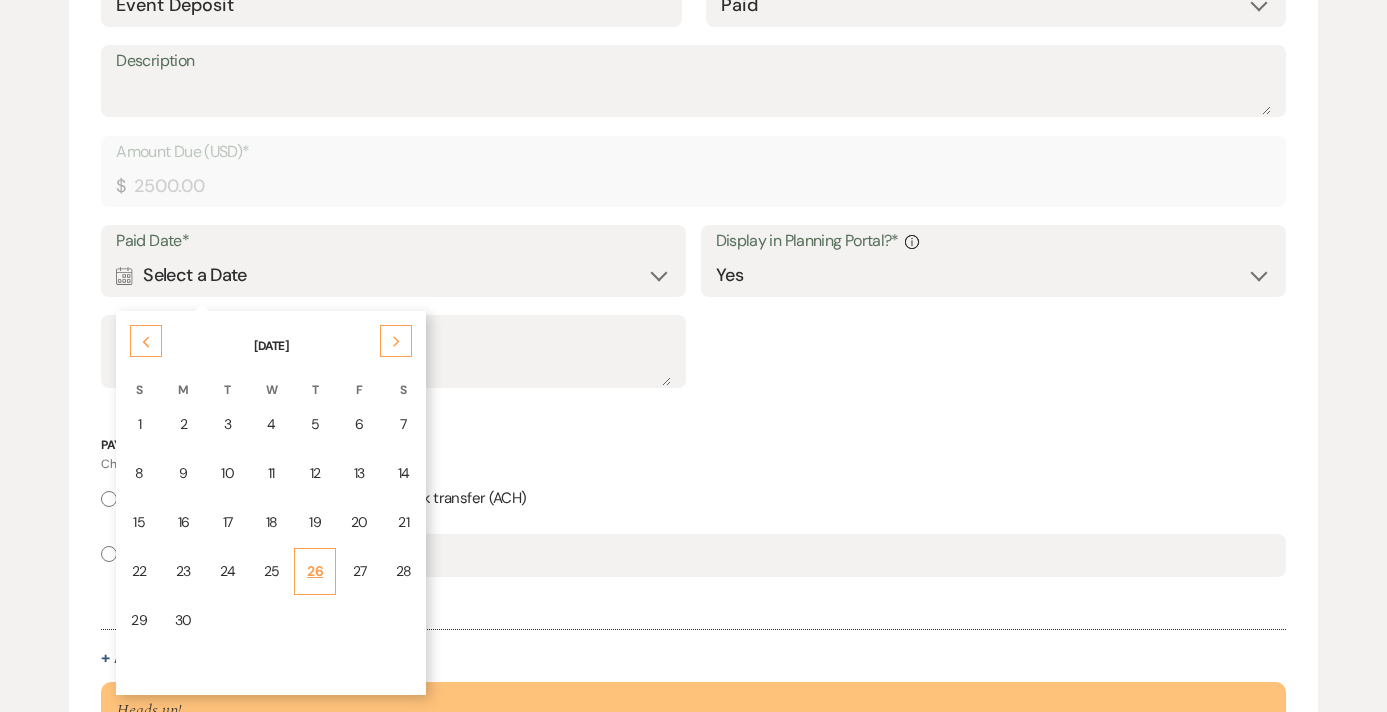 click on "26" at bounding box center (315, 571) 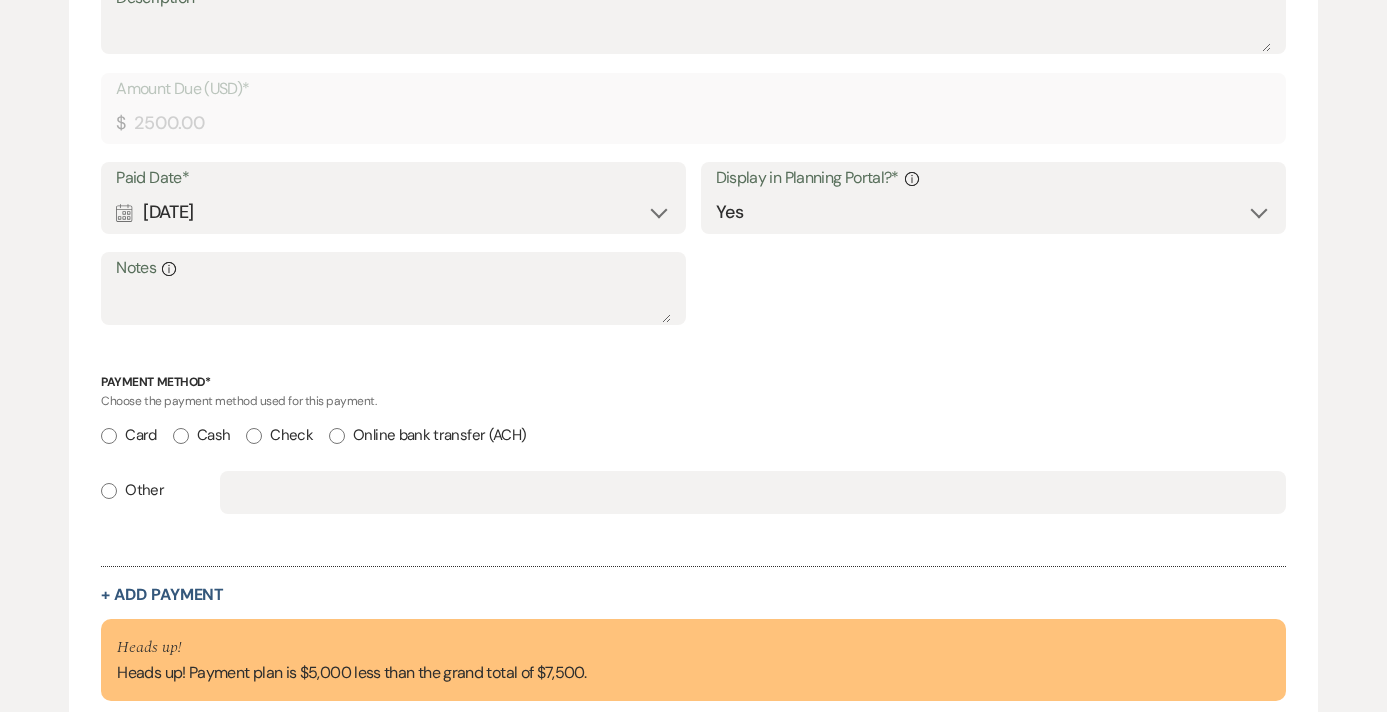 scroll, scrollTop: 749, scrollLeft: 0, axis: vertical 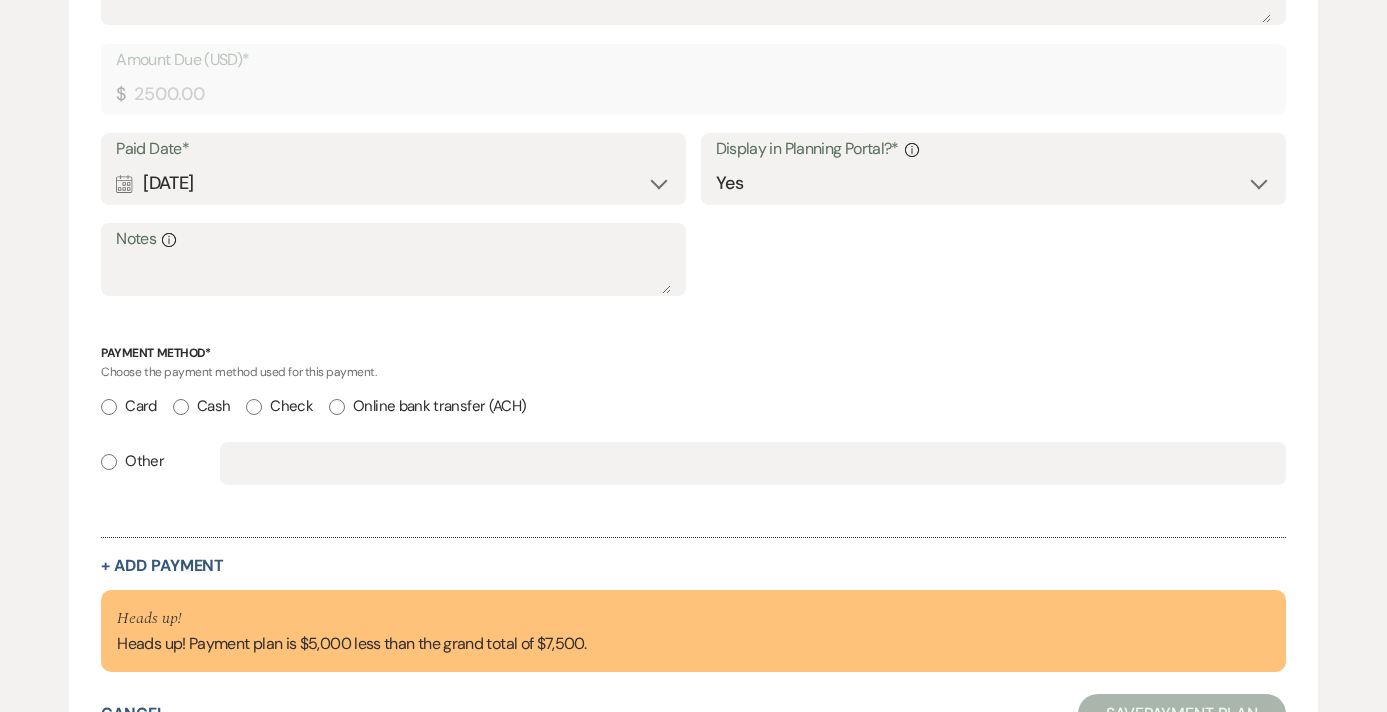 click on "Check" at bounding box center (254, 407) 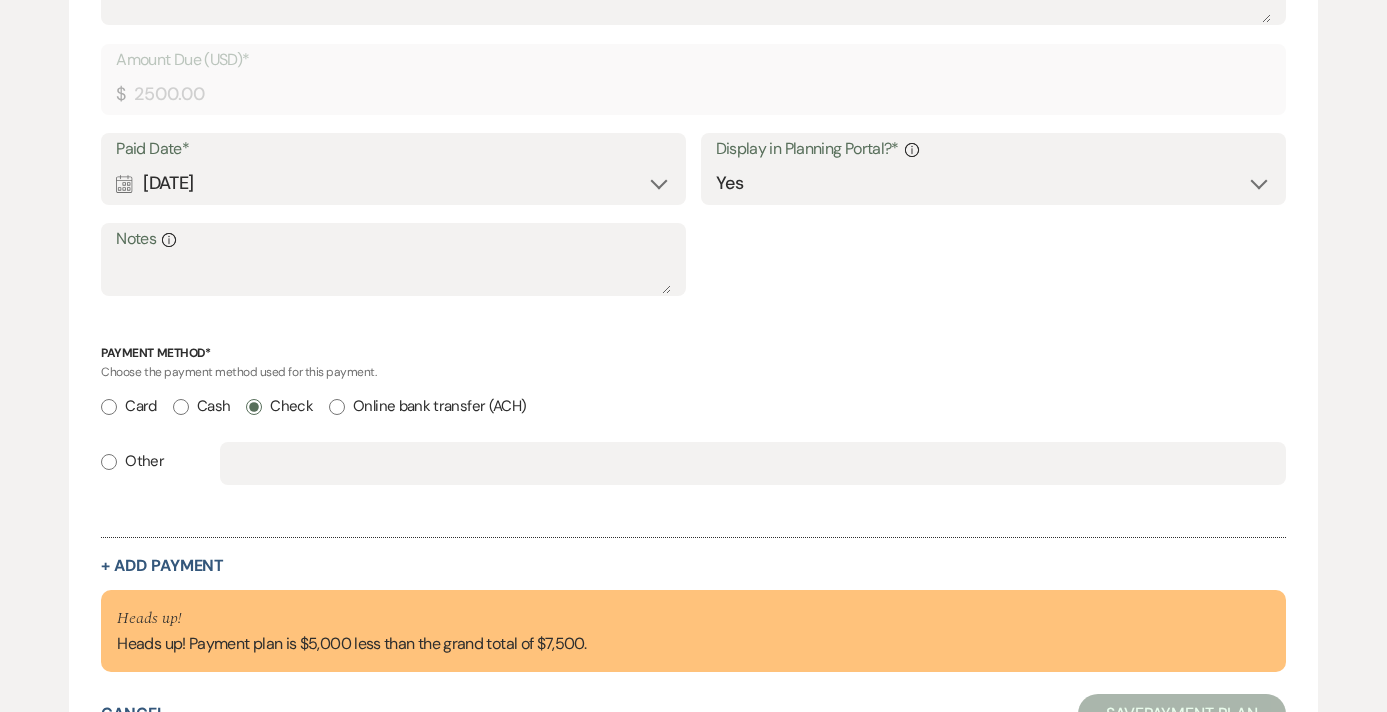 radio on "true" 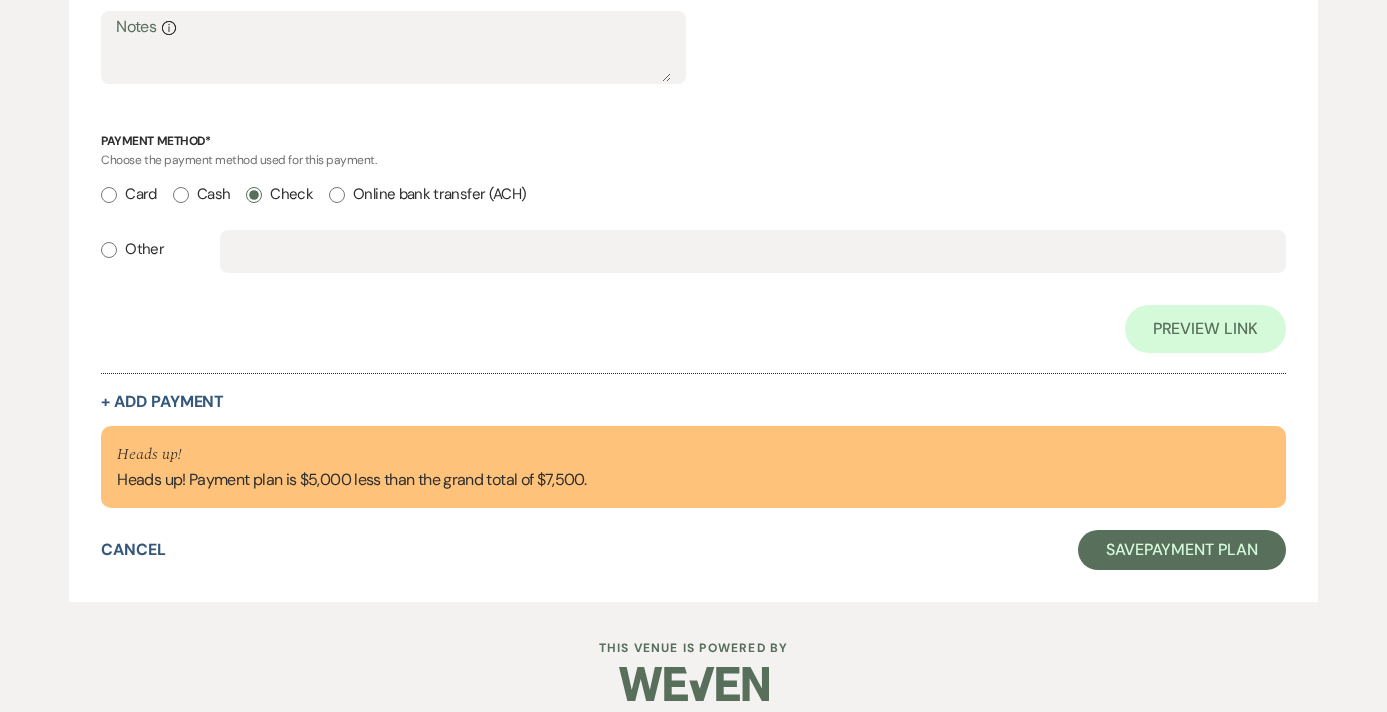 scroll, scrollTop: 979, scrollLeft: 0, axis: vertical 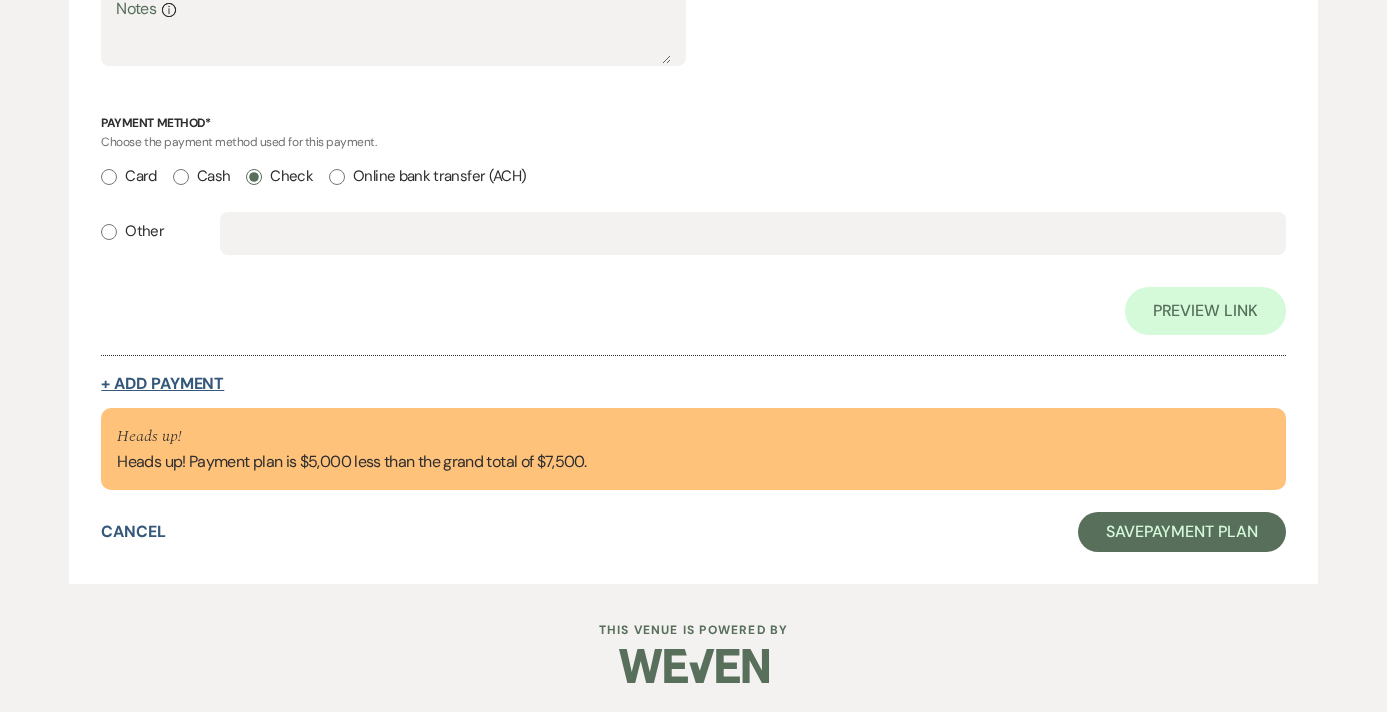 click on "+ Add Payment" at bounding box center [162, 384] 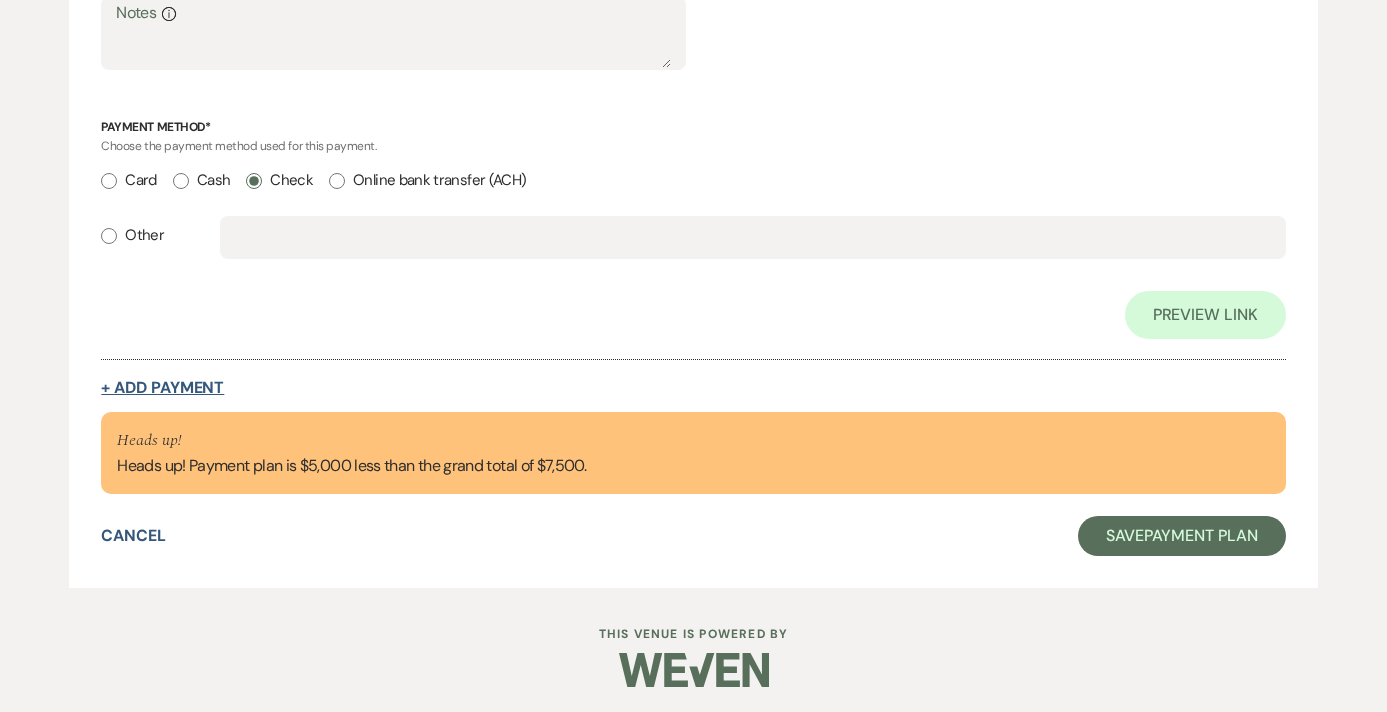 select on "2" 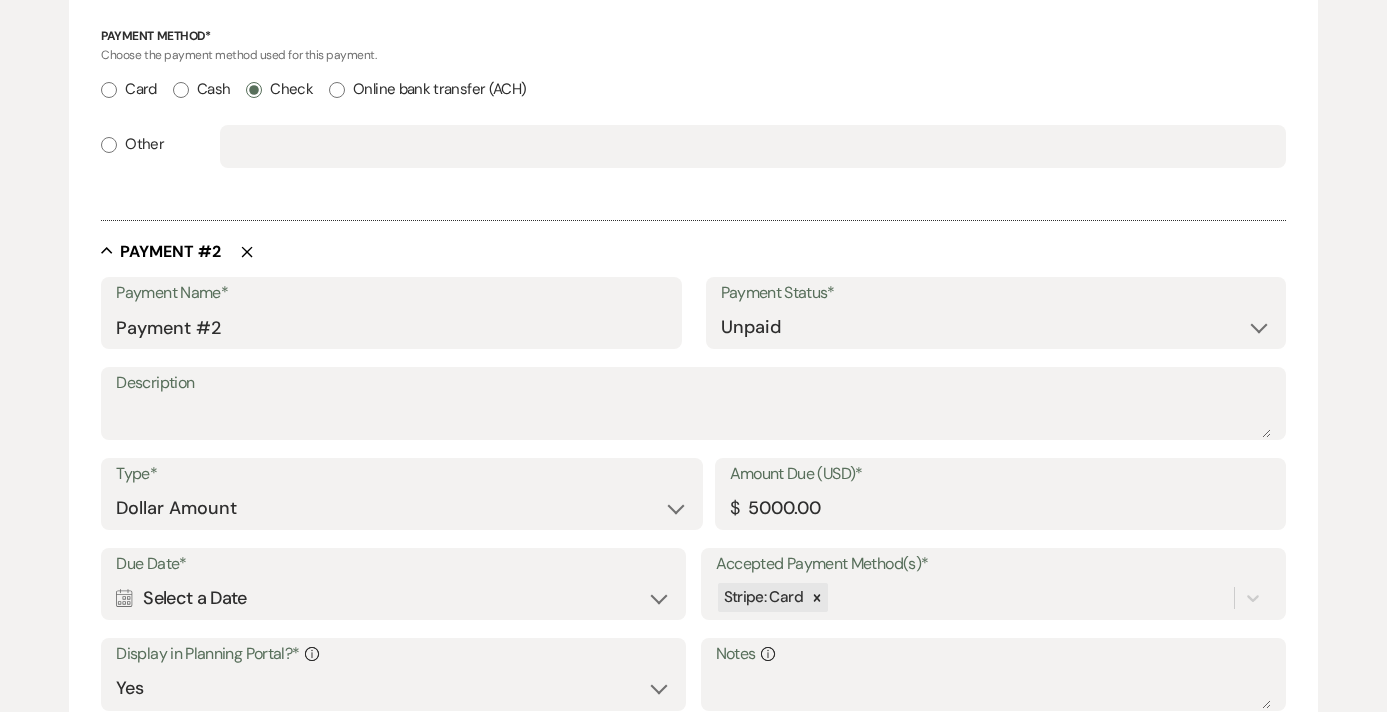 scroll, scrollTop: 1073, scrollLeft: 0, axis: vertical 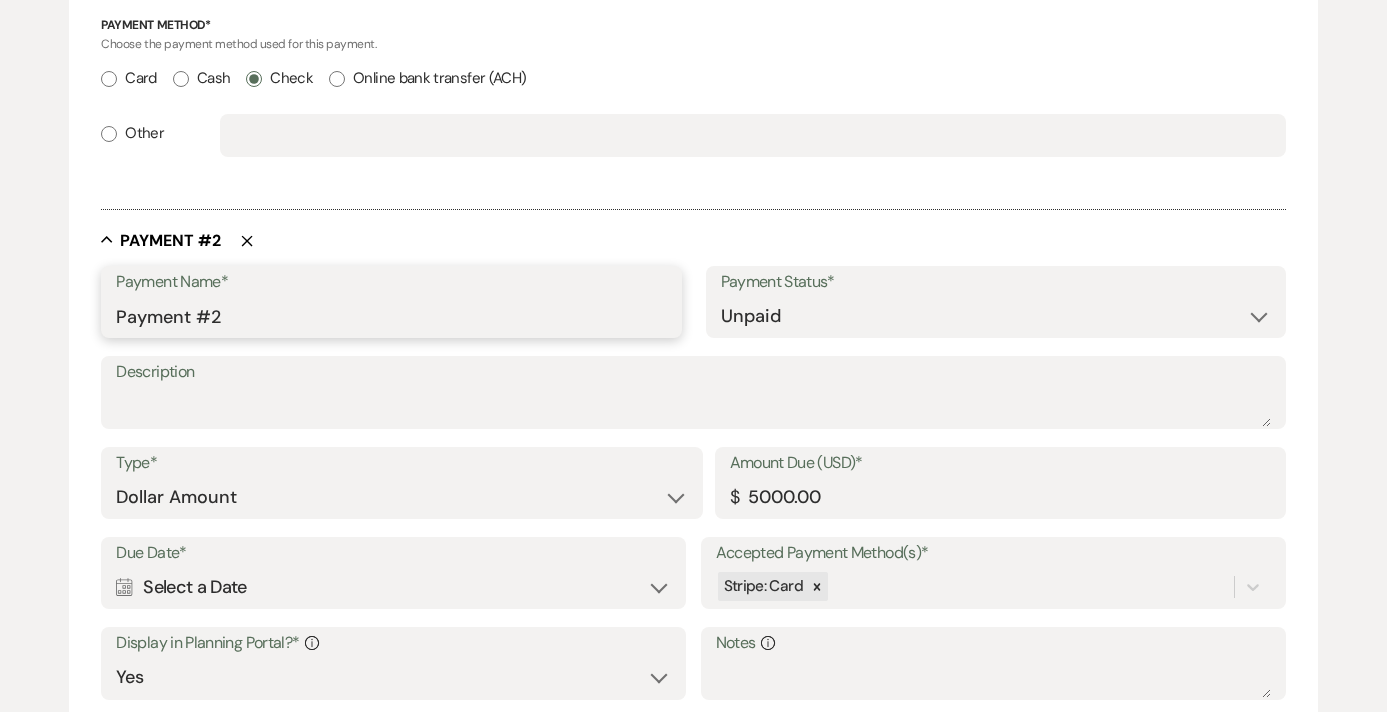 click on "Payment #2" at bounding box center (391, 316) 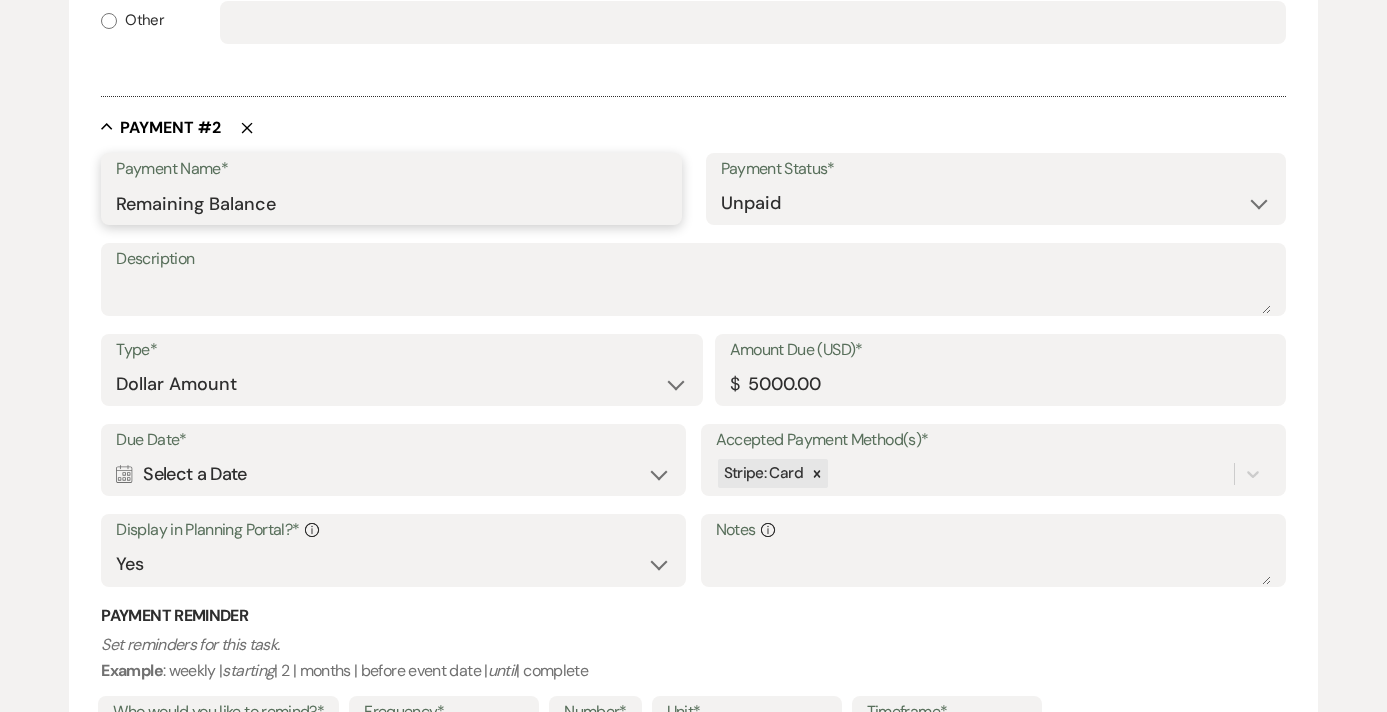 scroll, scrollTop: 1190, scrollLeft: 0, axis: vertical 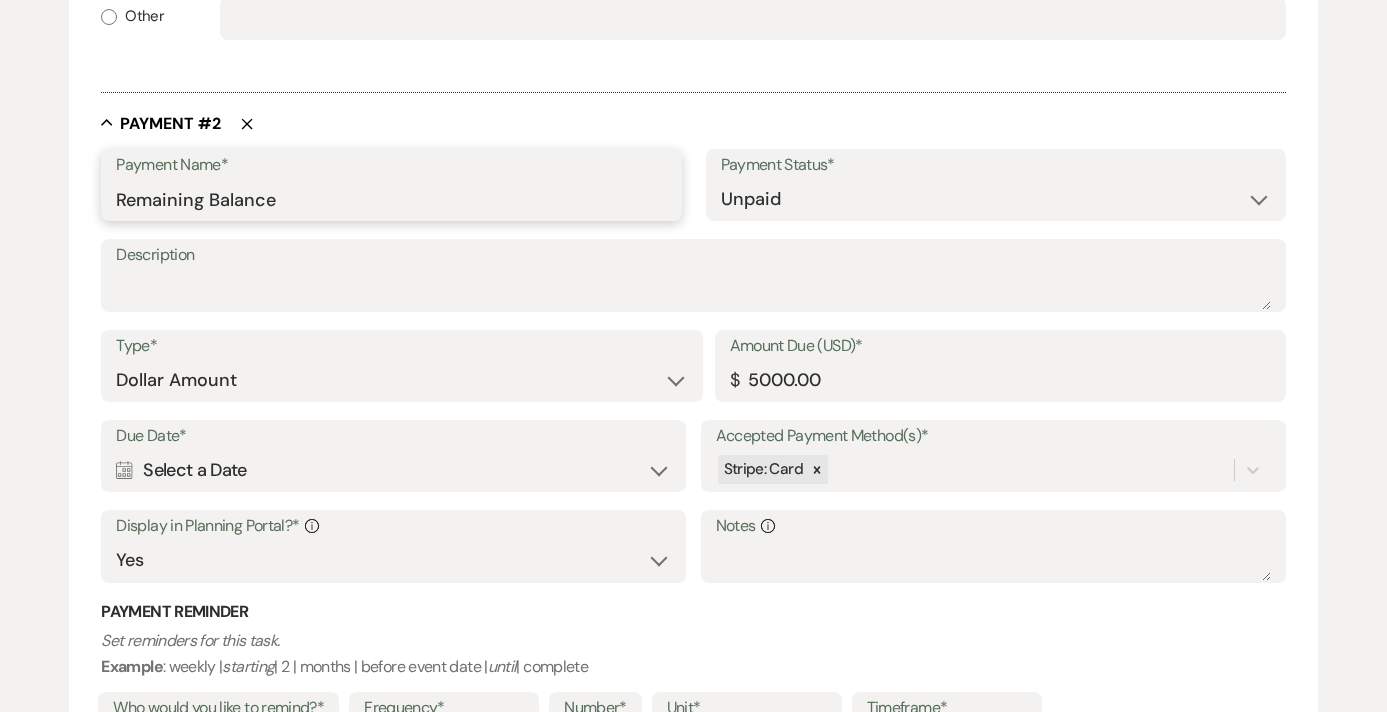 type on "Remaining Balance" 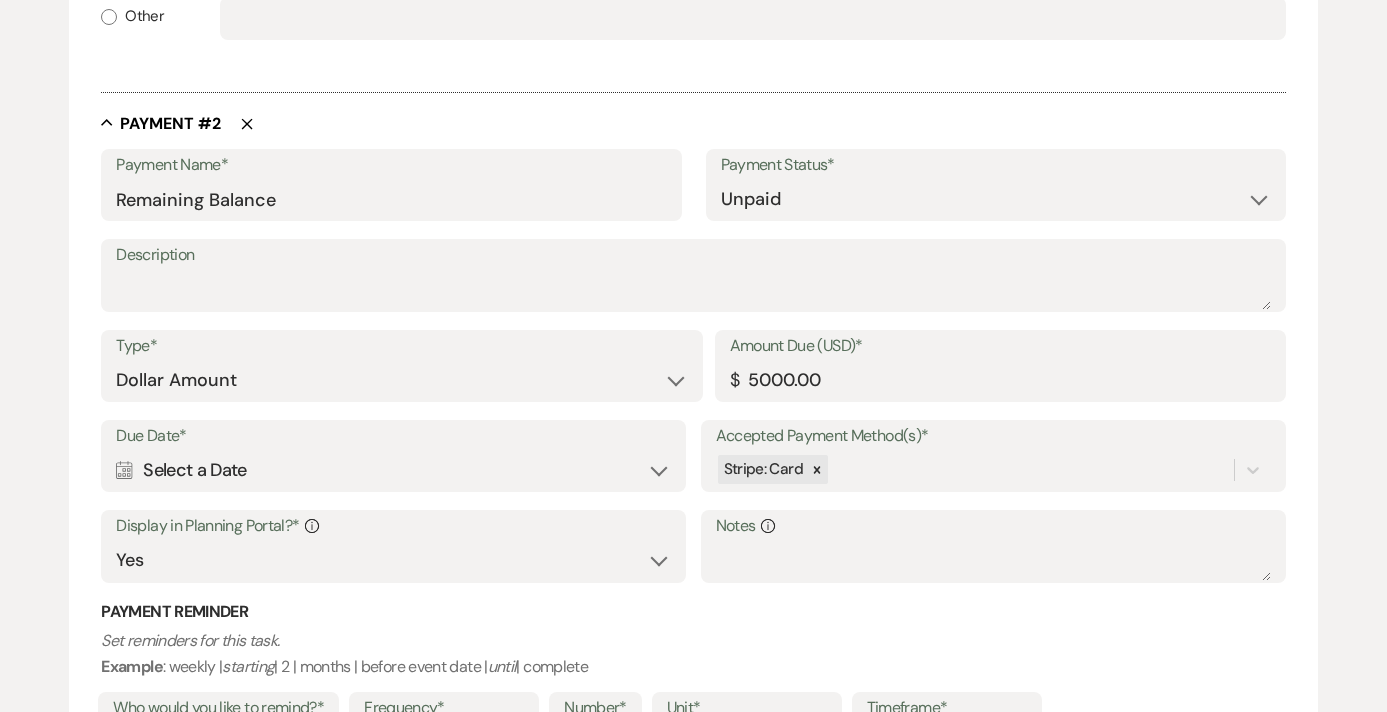 click on "Calendar Select a Date Expand" at bounding box center (393, 470) 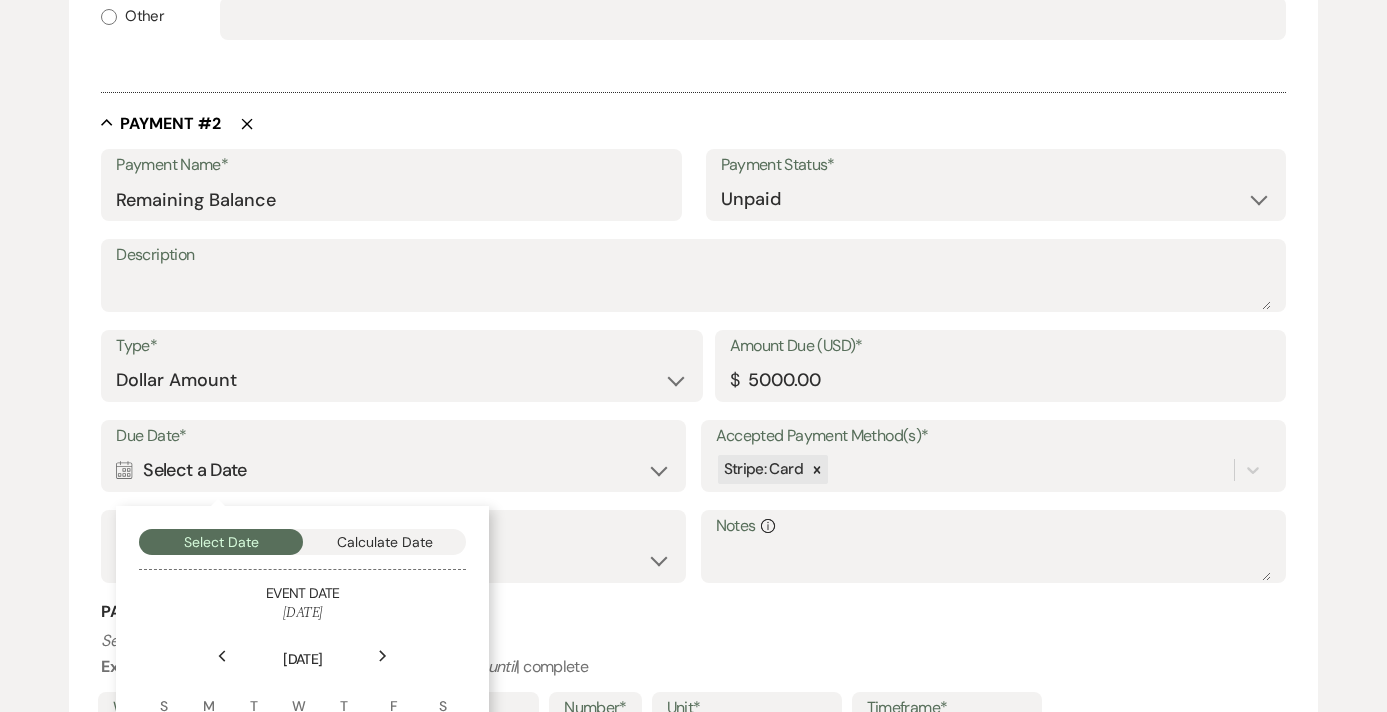 click on "Calendar Select a Date Collapse" at bounding box center (393, 470) 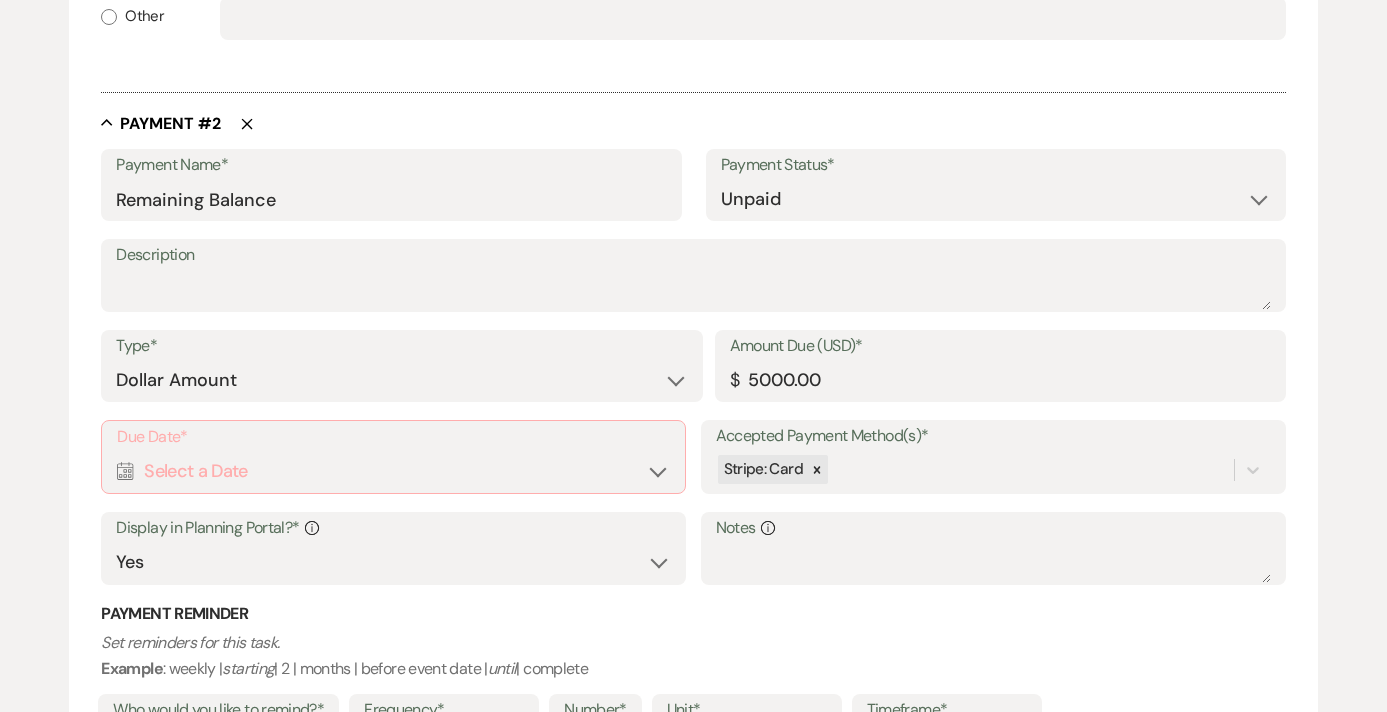 click on "Calendar Select a Date Expand" at bounding box center (393, 471) 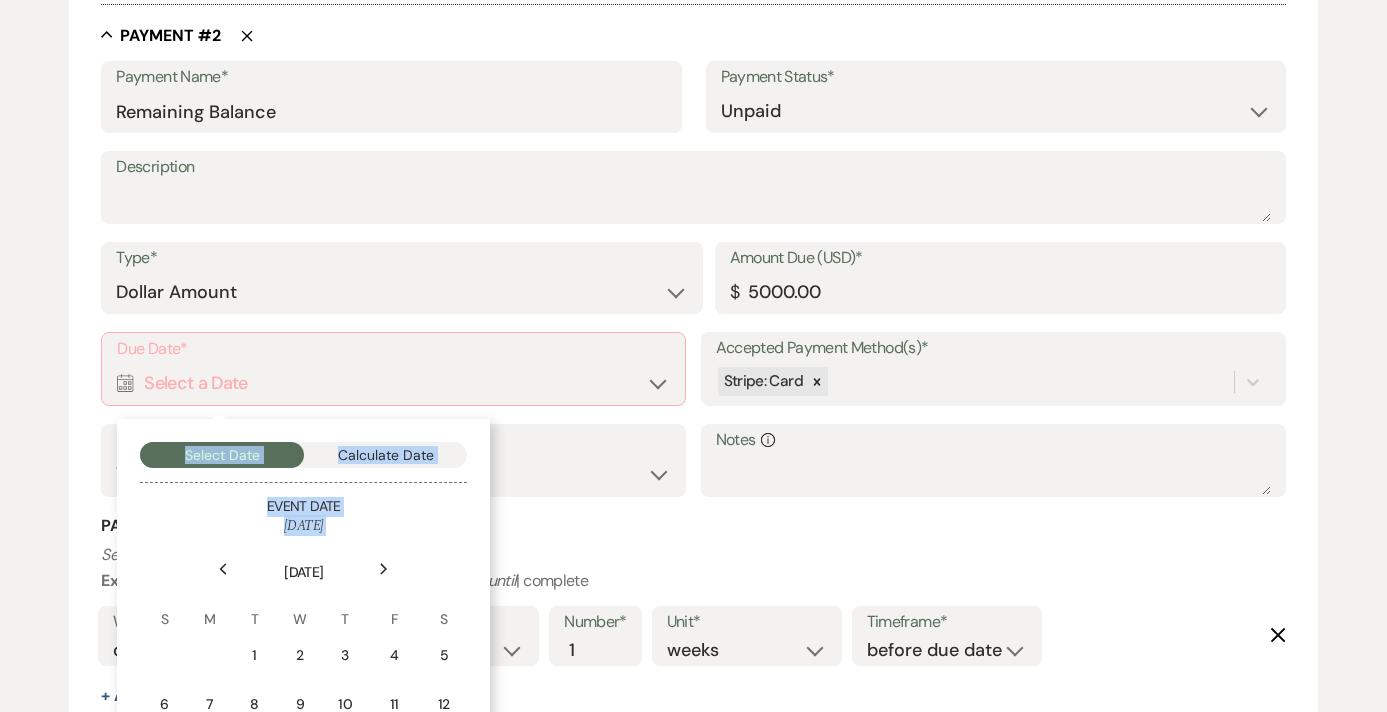 scroll, scrollTop: 1491, scrollLeft: 0, axis: vertical 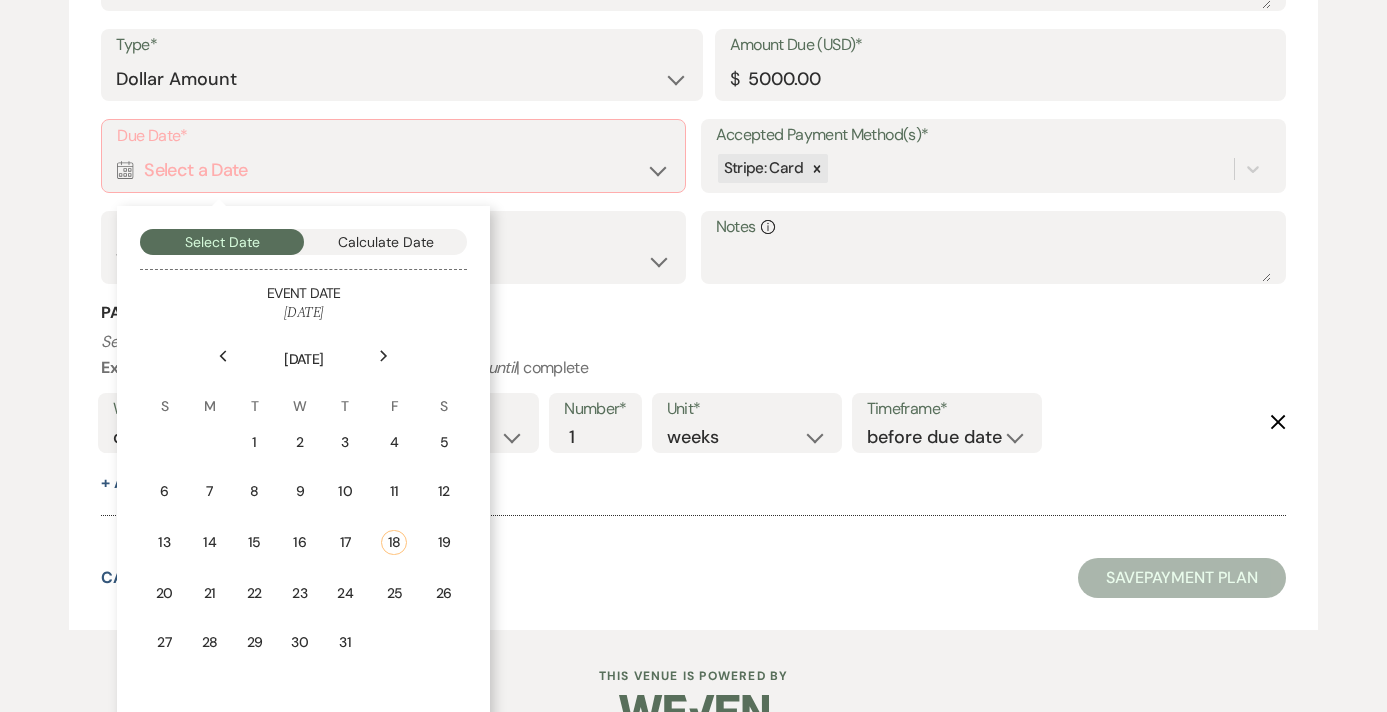 click on "Select Date Calculate Date Event Date [DATE] Previous Next [DATE] S M T W T F S     1   2   3   4   5   6   7   8   9   10   11   12   13   14   15   16   17   18   19   20   21   22   23   24   25   26   27   28   29   30   31                     [DATE] Selected Event Date" at bounding box center [303, 485] 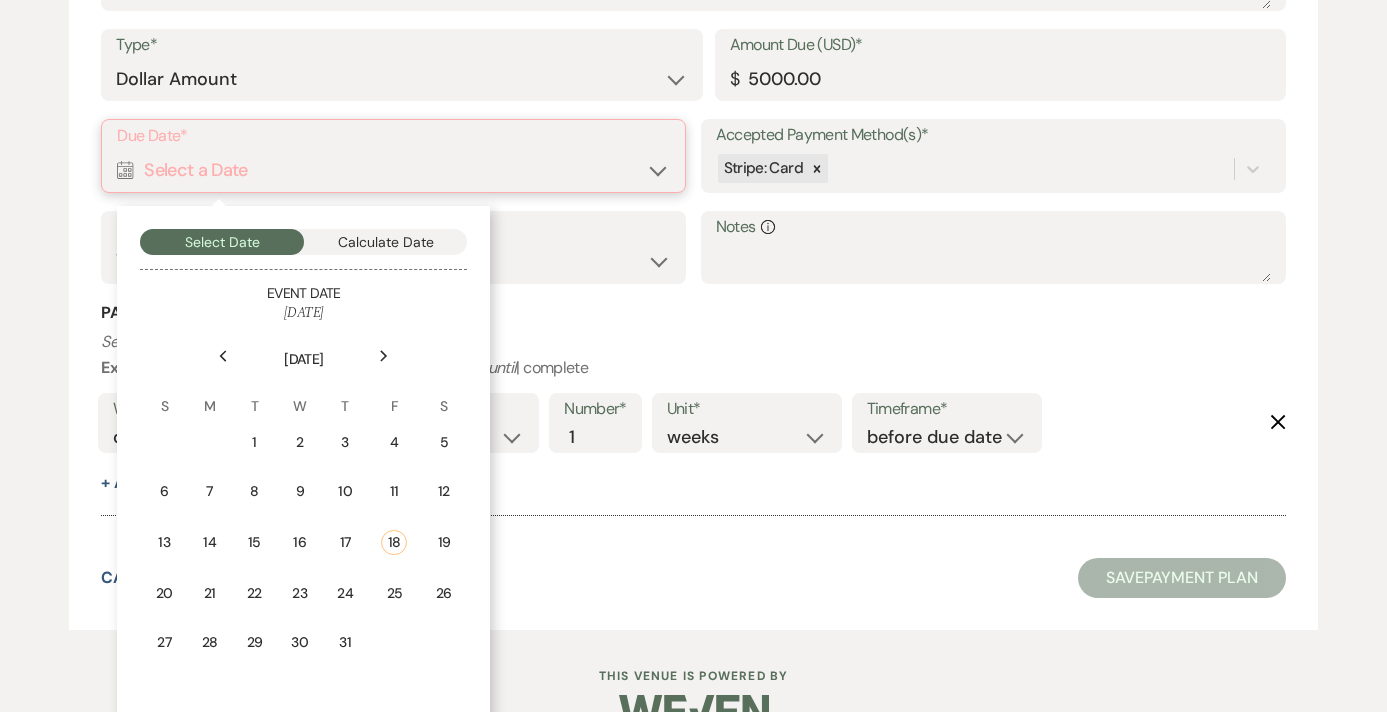 click on "Calculate Date" at bounding box center (386, 242) 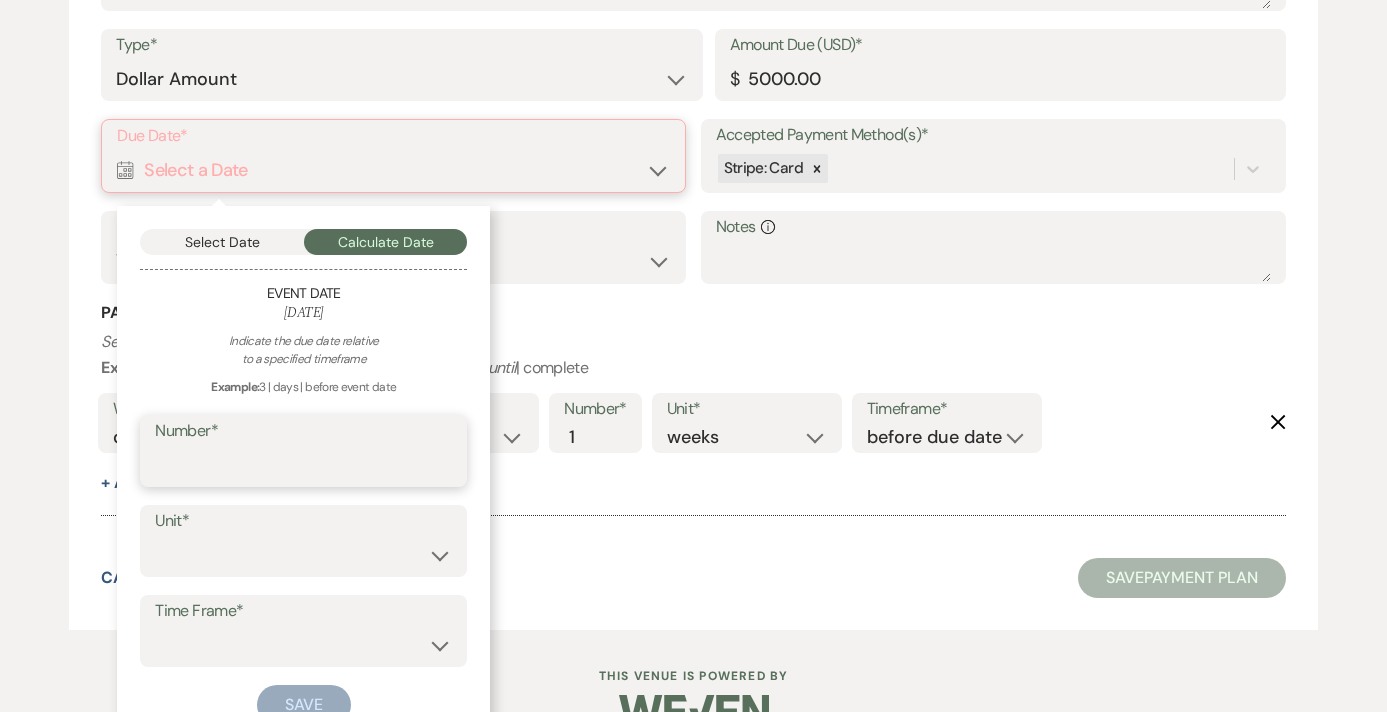 click on "Number*" at bounding box center [303, 465] 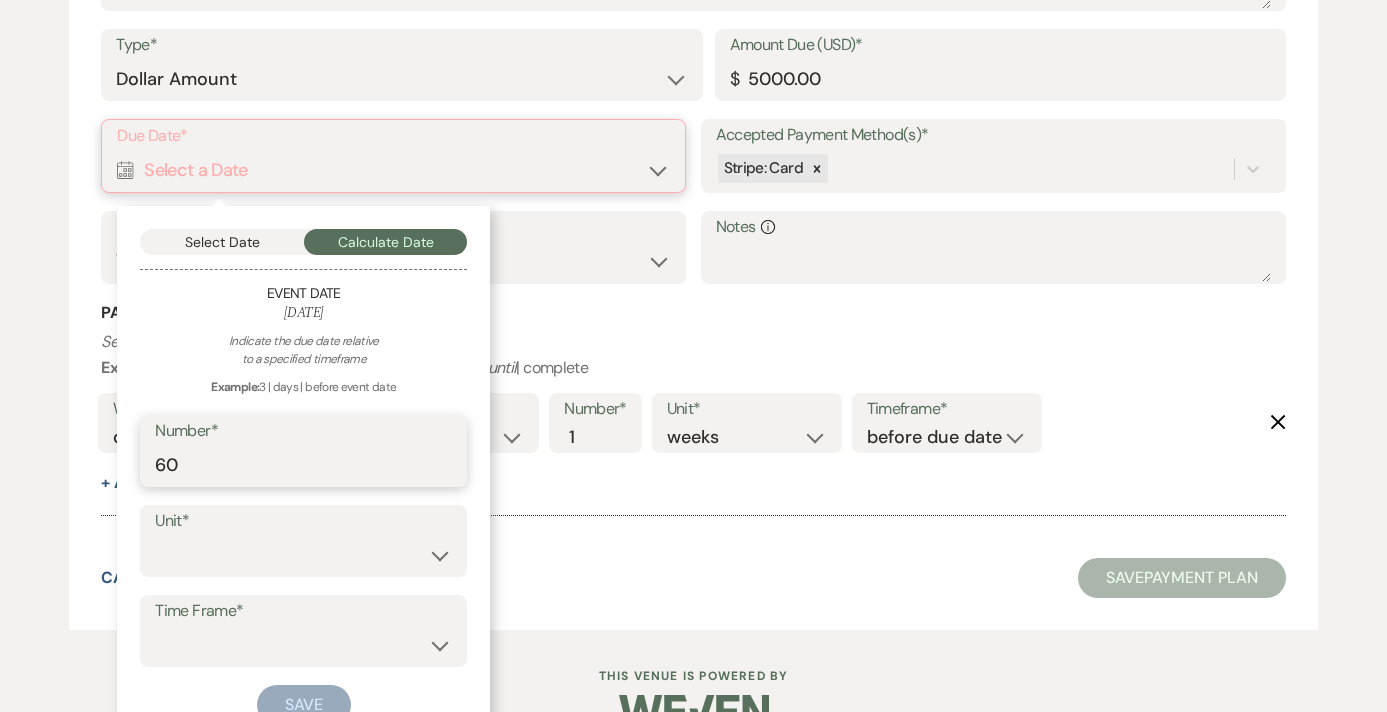 type on "60" 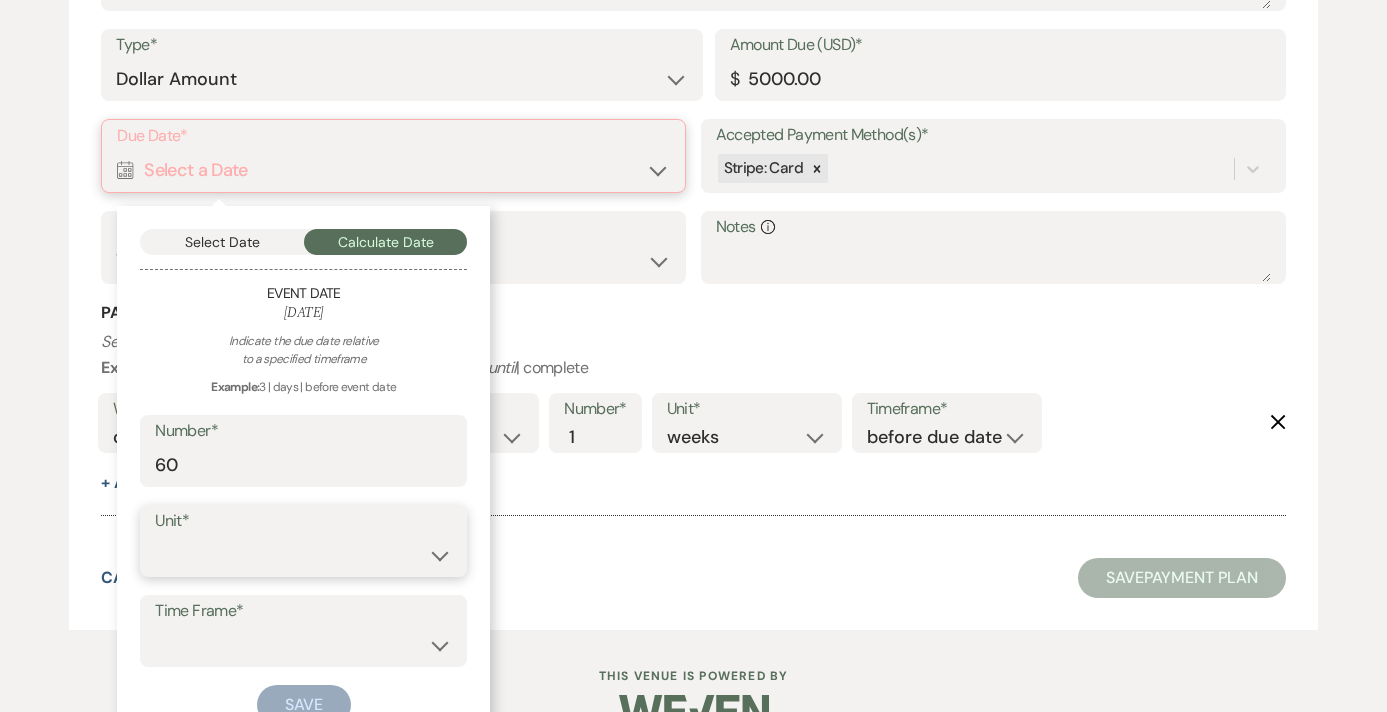click on "days weeks months" at bounding box center [303, 555] 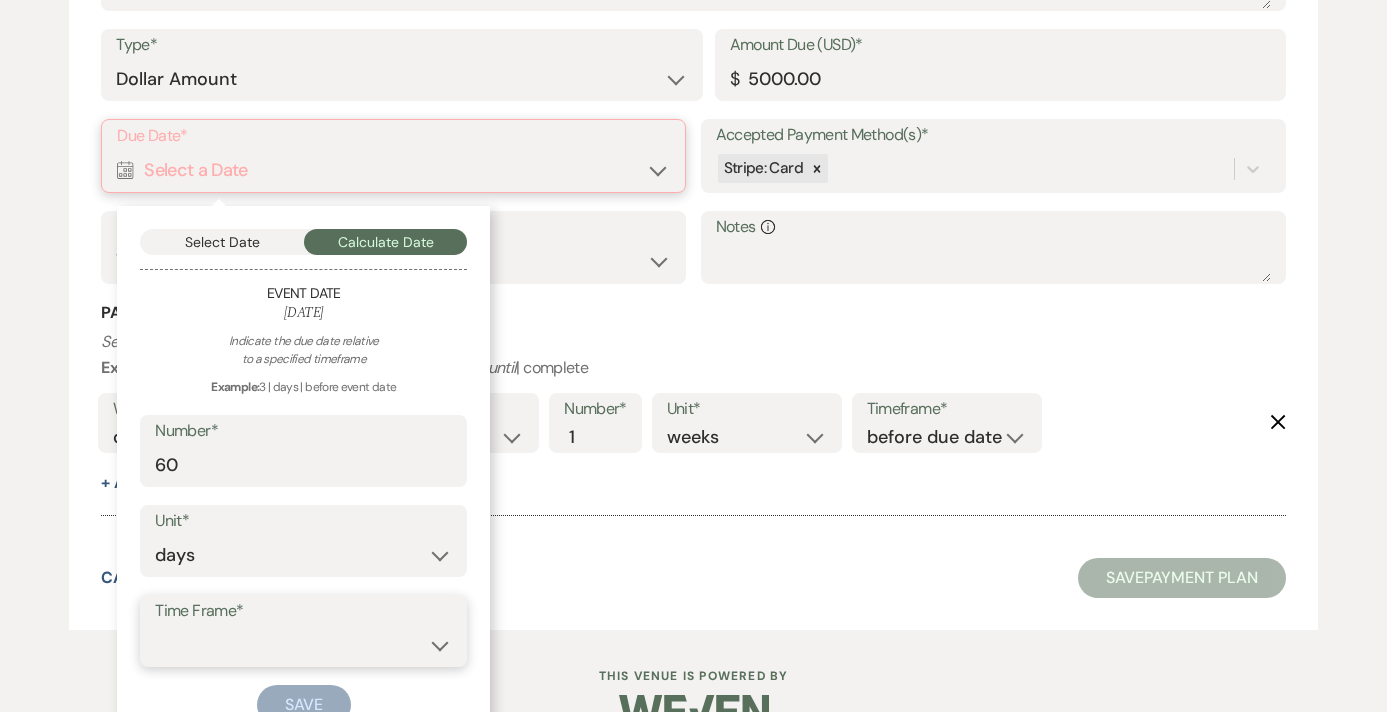 click on "before event date after event date after event is booked after [DATE] date" at bounding box center (303, 645) 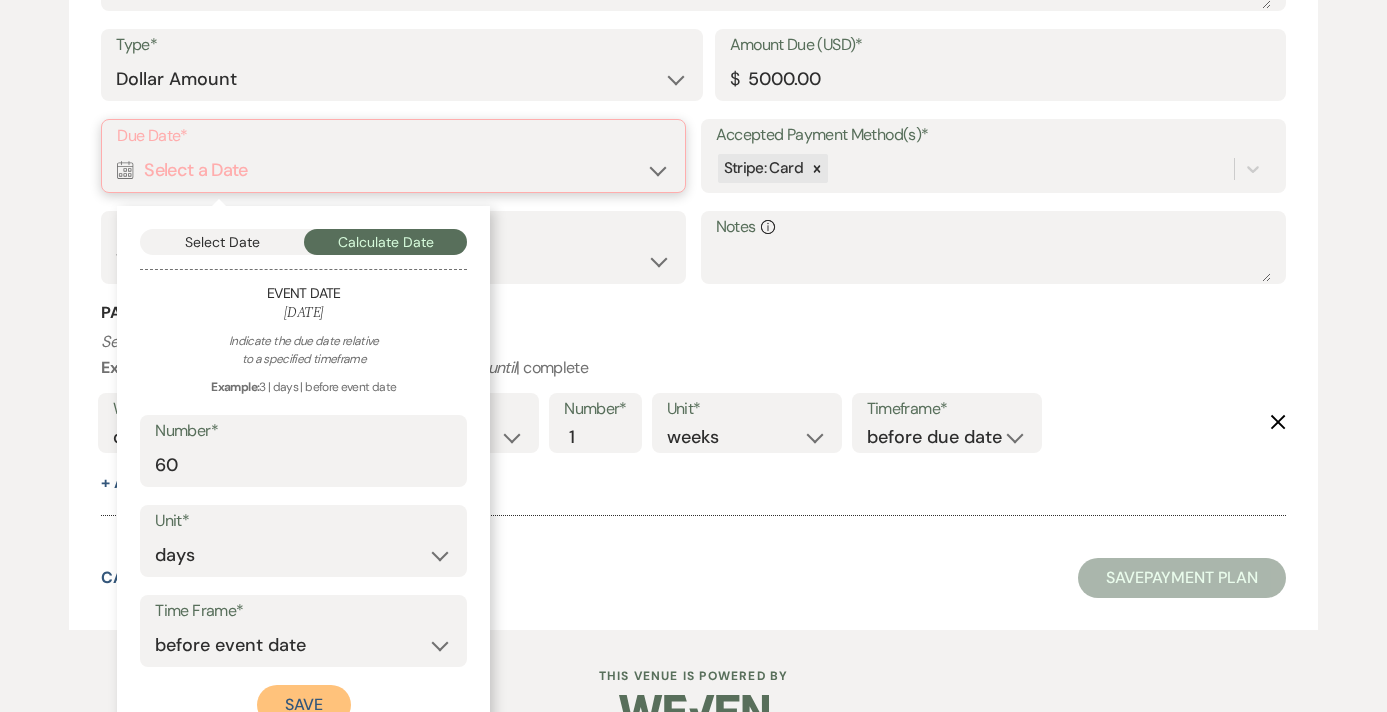 click on "Save" at bounding box center (304, 705) 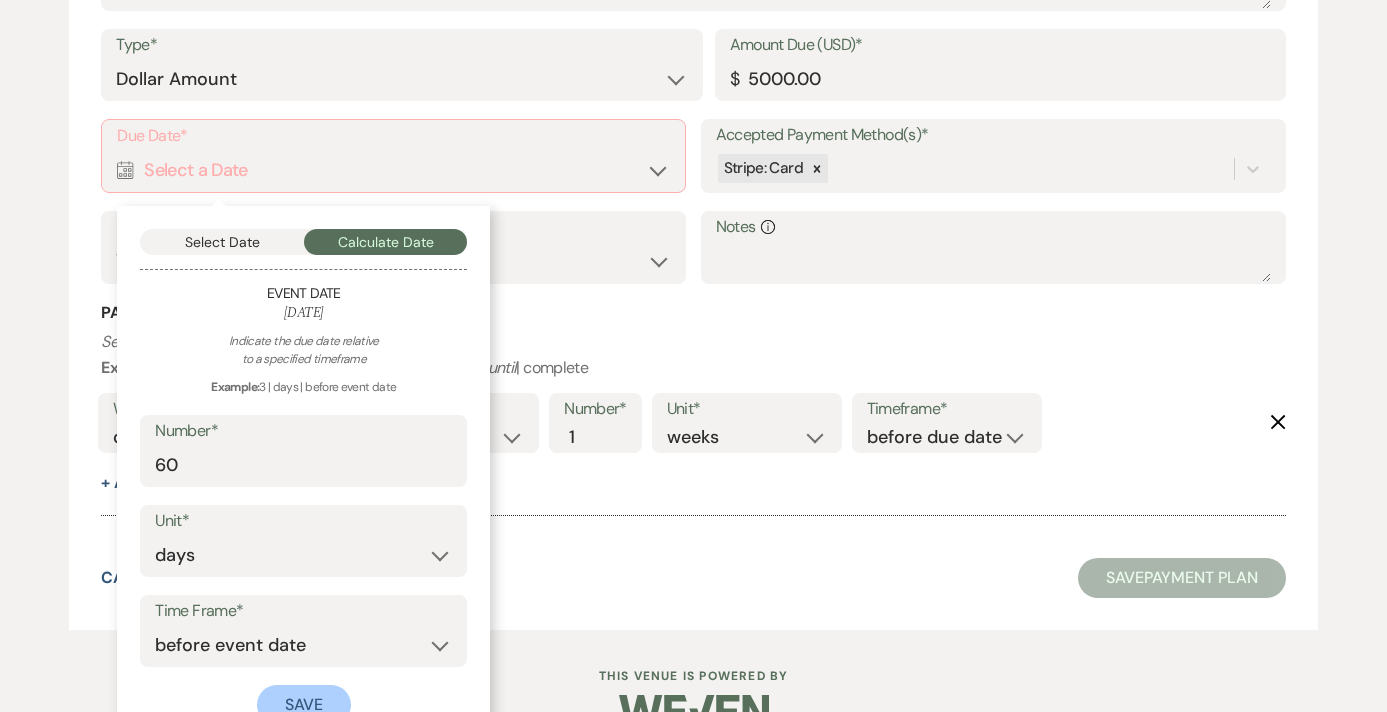 scroll, scrollTop: 1539, scrollLeft: 0, axis: vertical 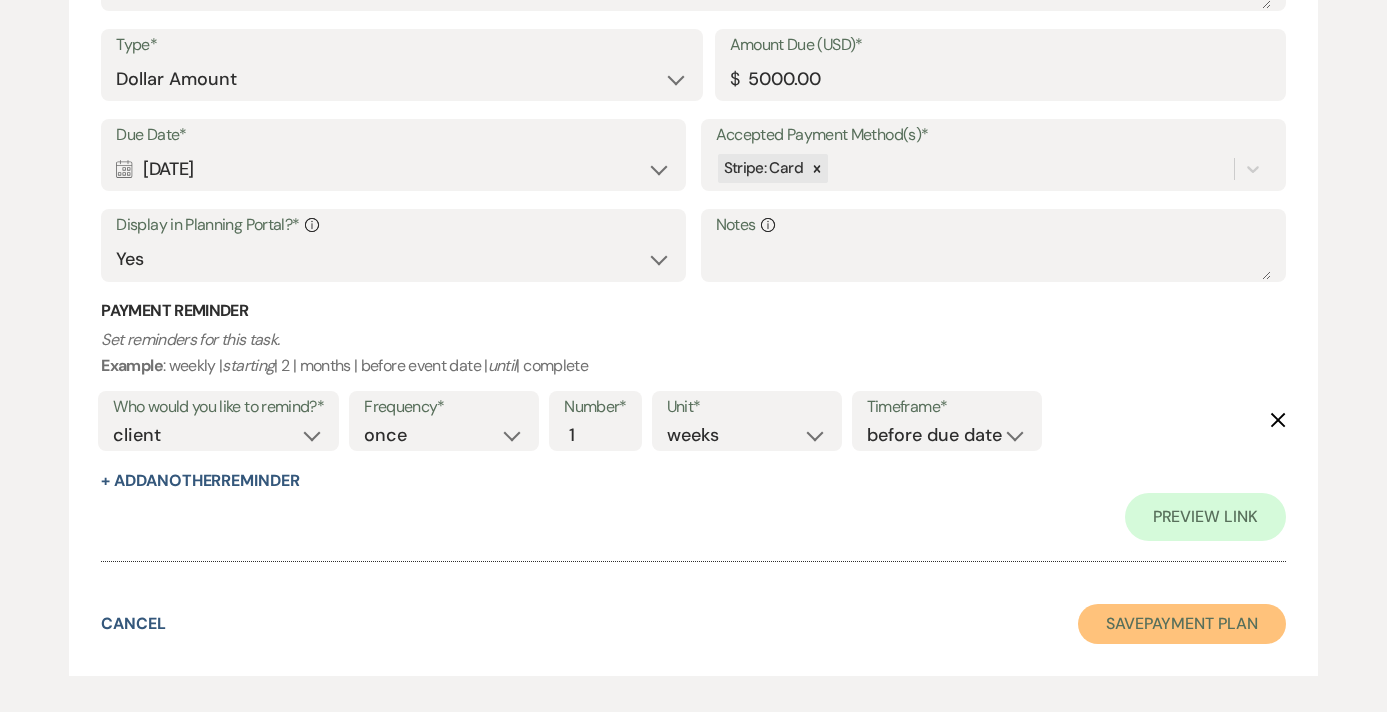 click on "Save  Payment Plan" at bounding box center (1182, 624) 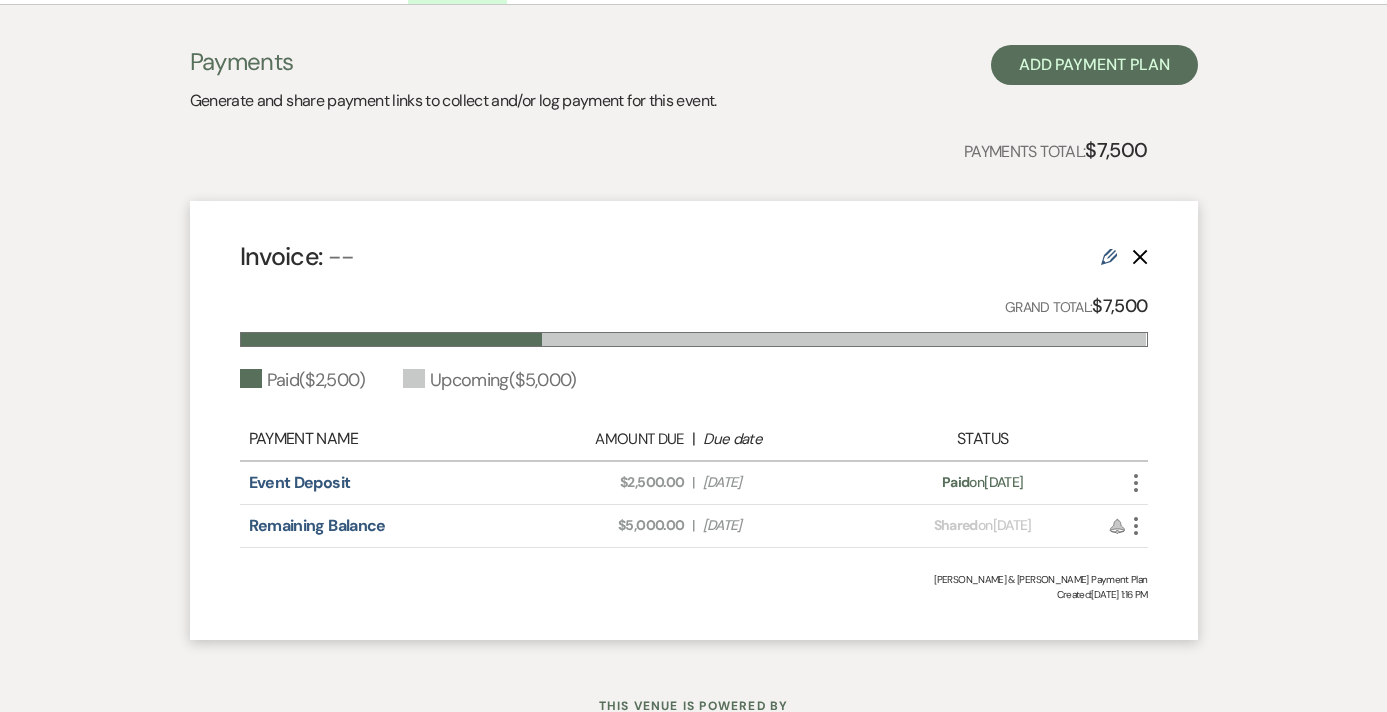 scroll, scrollTop: 487, scrollLeft: 0, axis: vertical 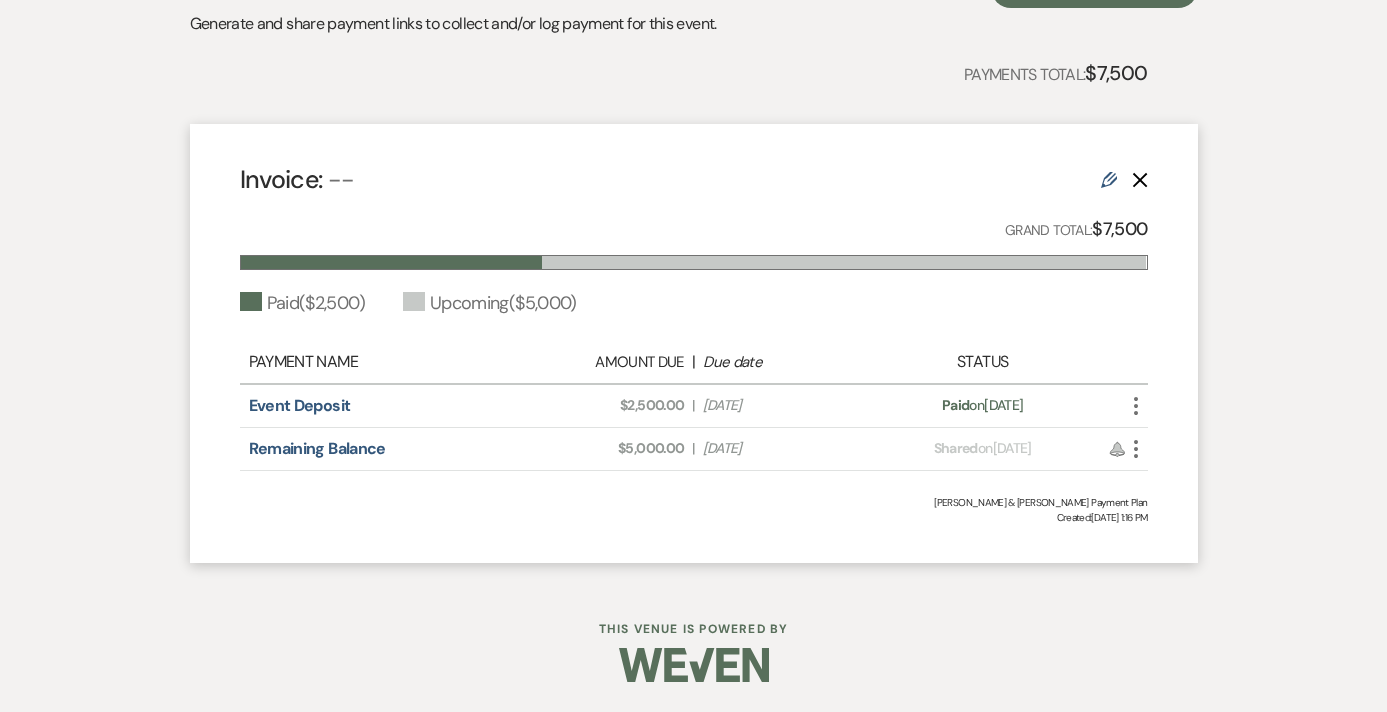 click on "Edit" 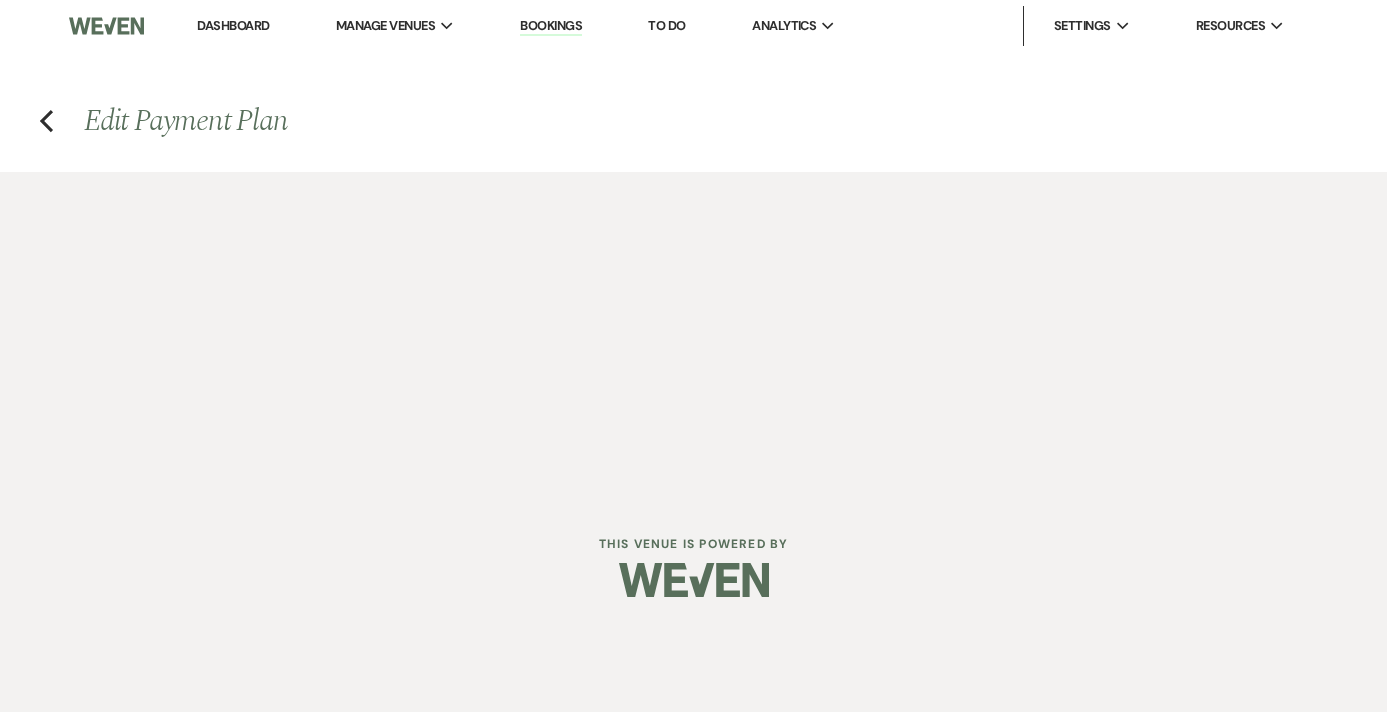 scroll, scrollTop: 0, scrollLeft: 0, axis: both 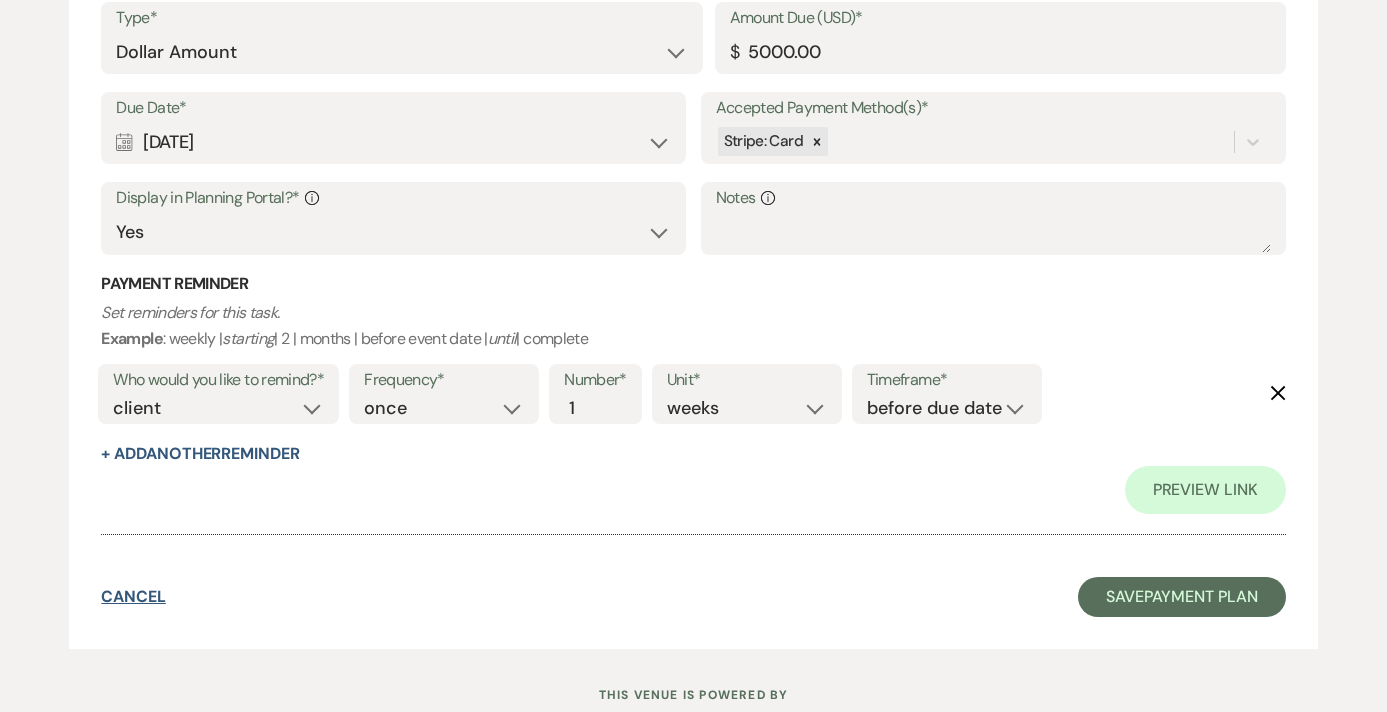 click on "Cancel" at bounding box center (133, 597) 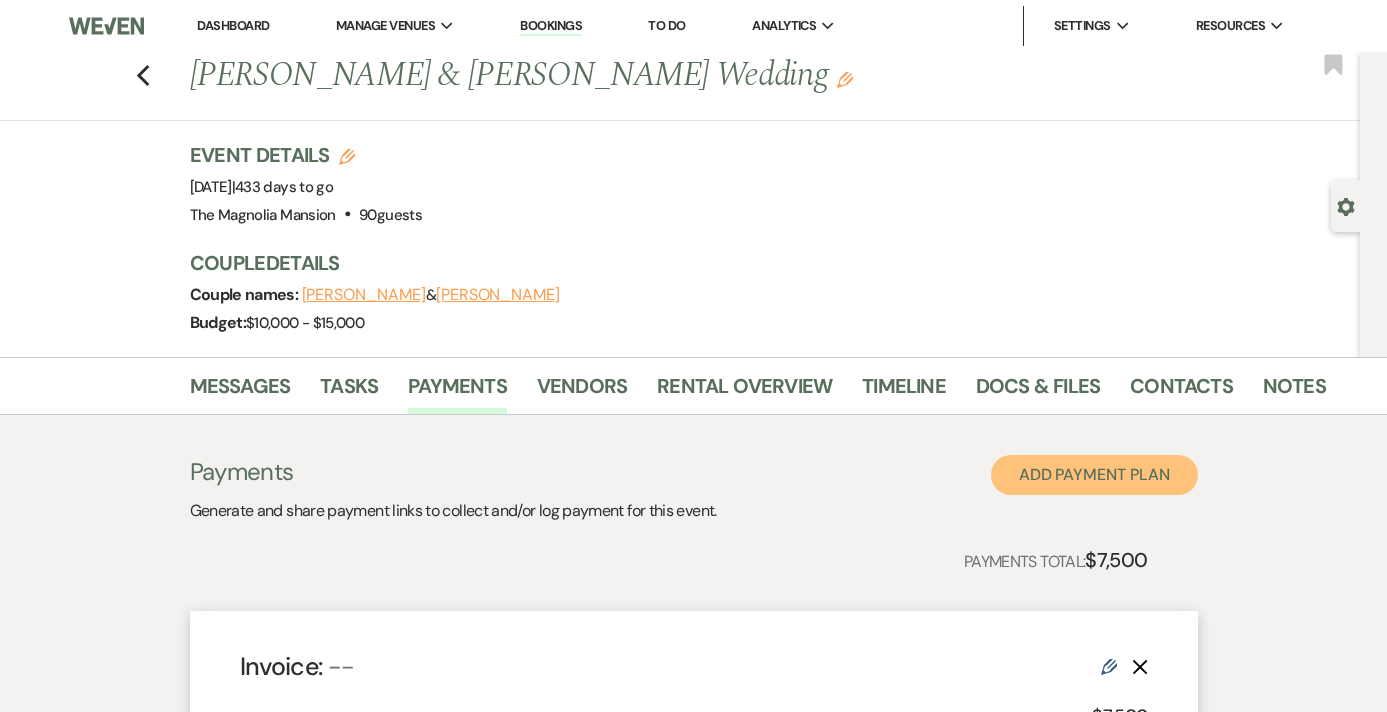 click on "Add Payment Plan" at bounding box center [1094, 475] 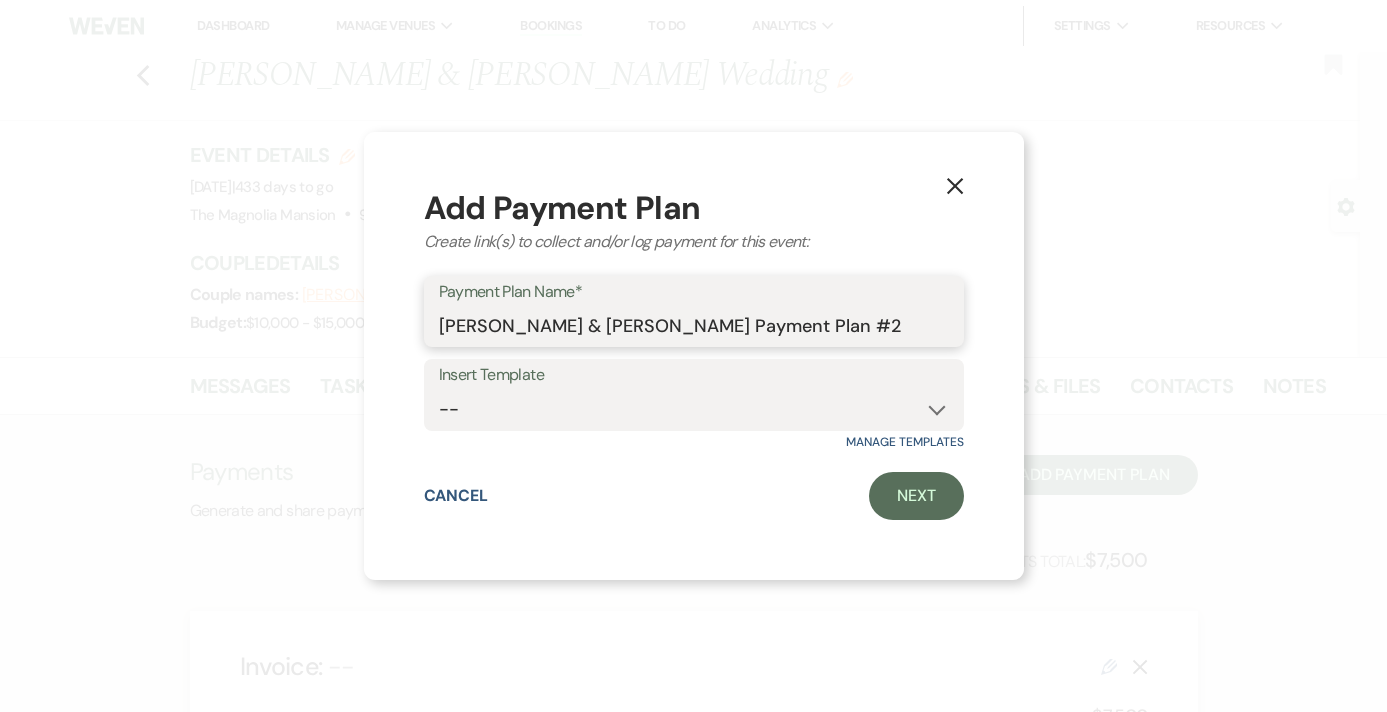 click on "[PERSON_NAME] & [PERSON_NAME] Payment Plan #2" at bounding box center (694, 325) 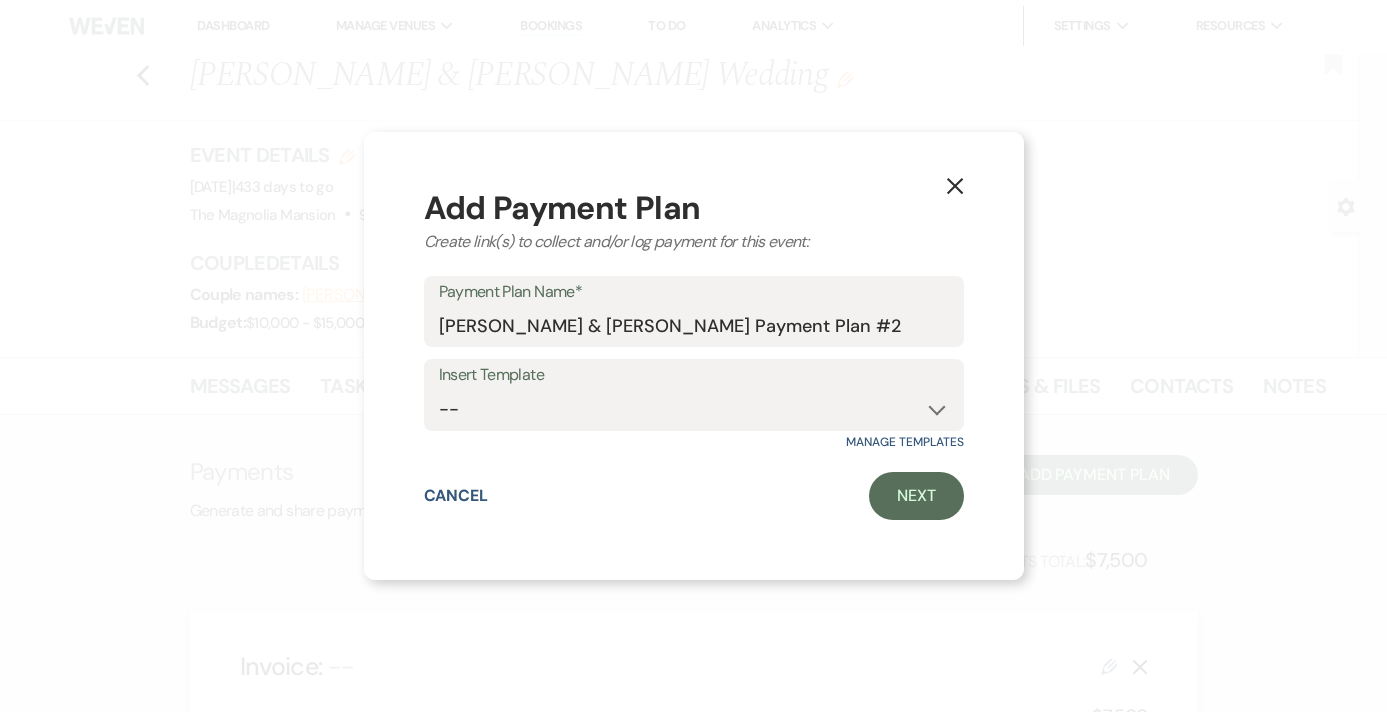click on "Cancel Next" at bounding box center (694, 496) 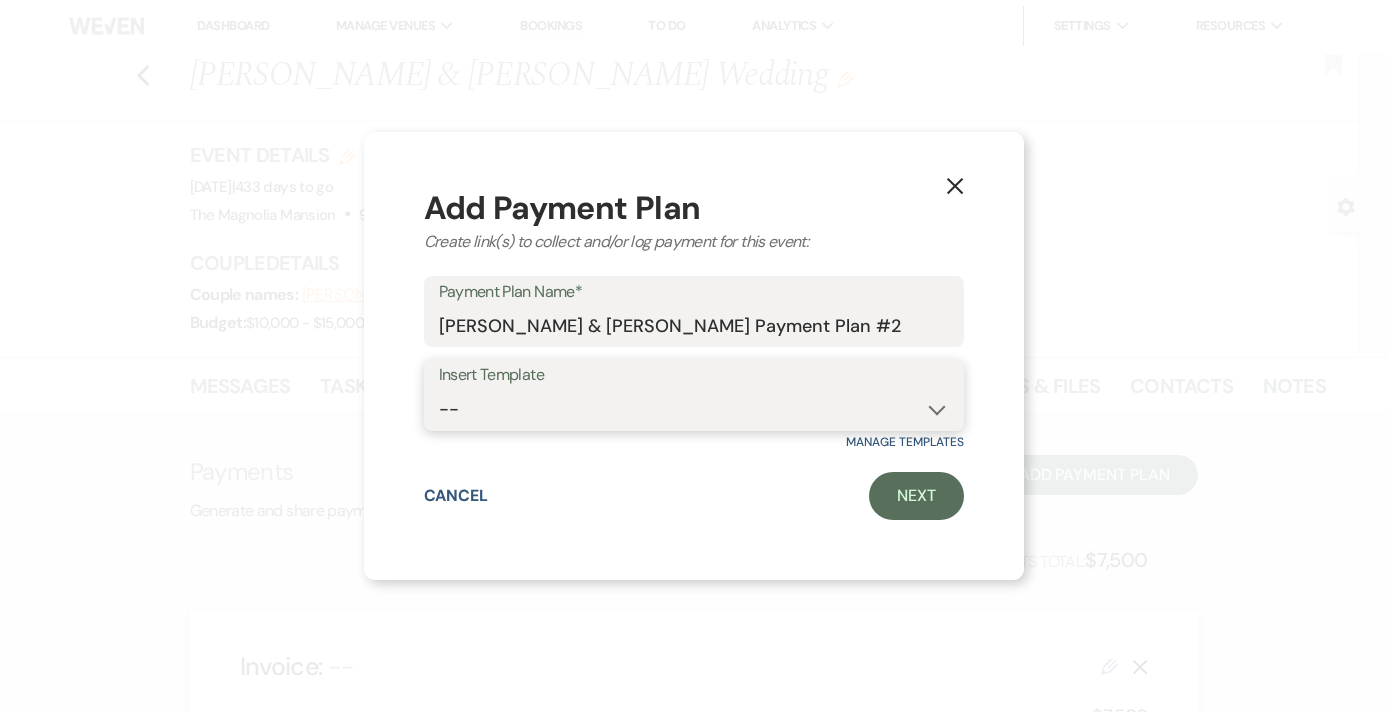 click on "-- Security Deposit, Event Deposit  Card Fee Microevent Event, Security, Remaining Remaining Balance" at bounding box center [694, 409] 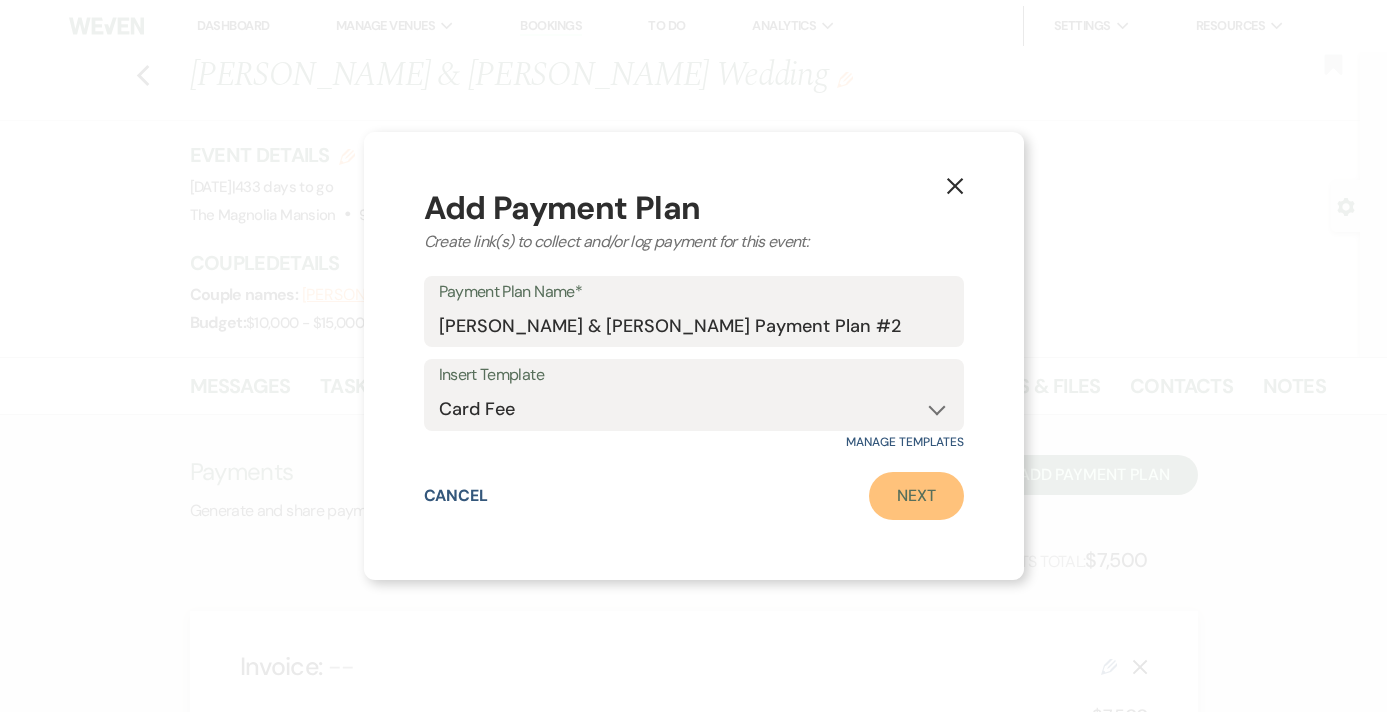 click on "Next" at bounding box center [916, 496] 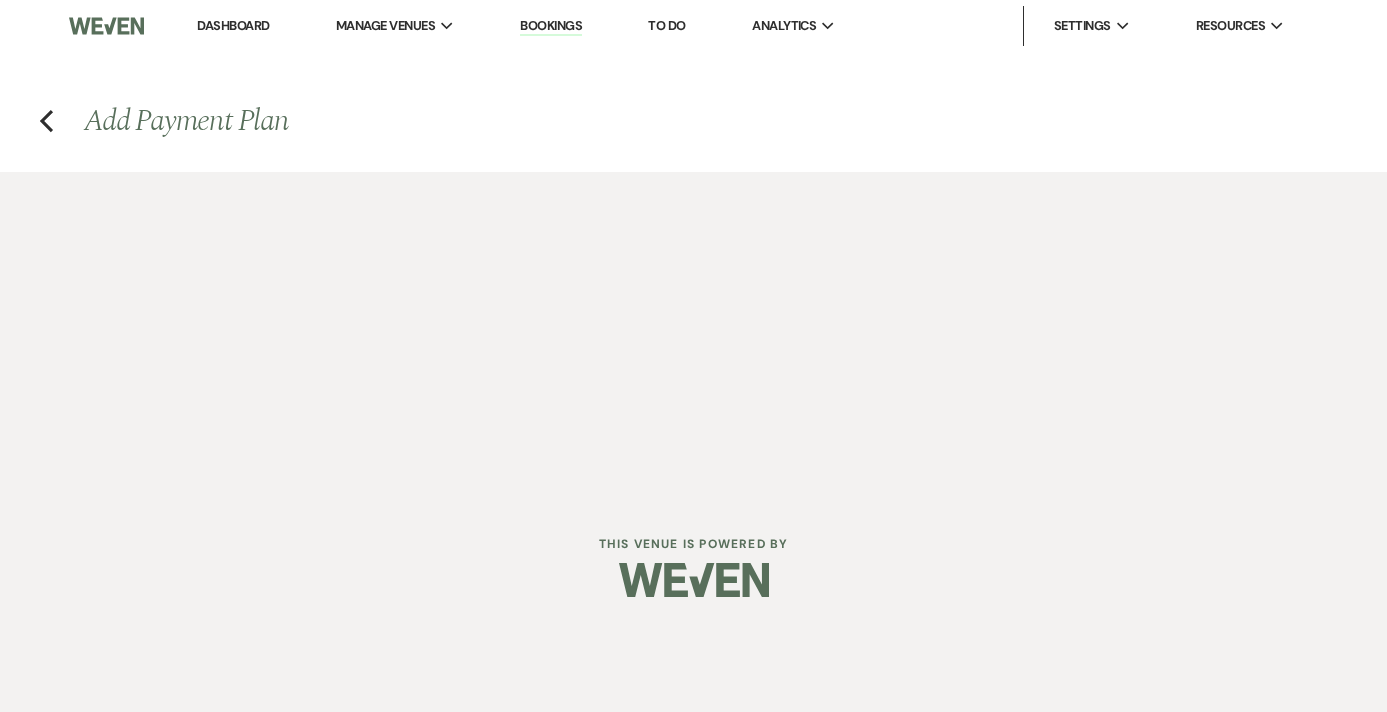 select on "2" 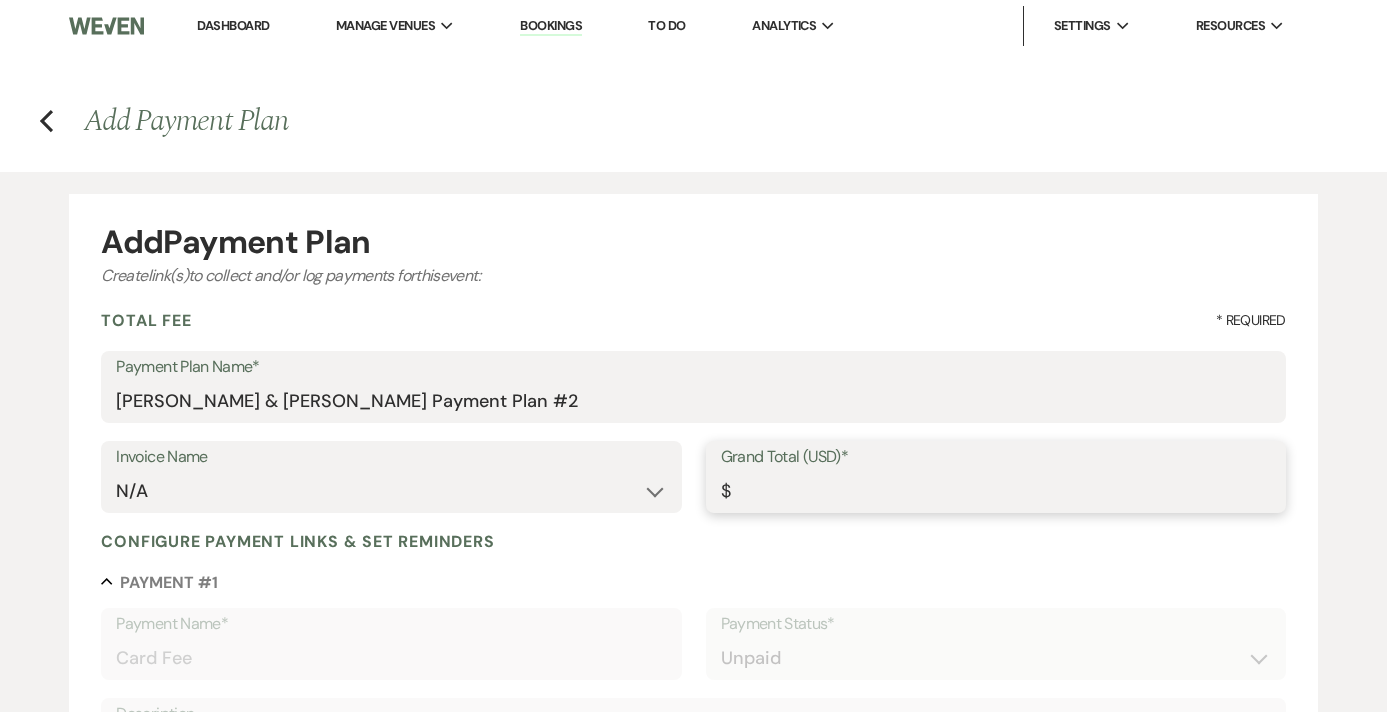 click on "Grand Total (USD)*" at bounding box center (996, 491) 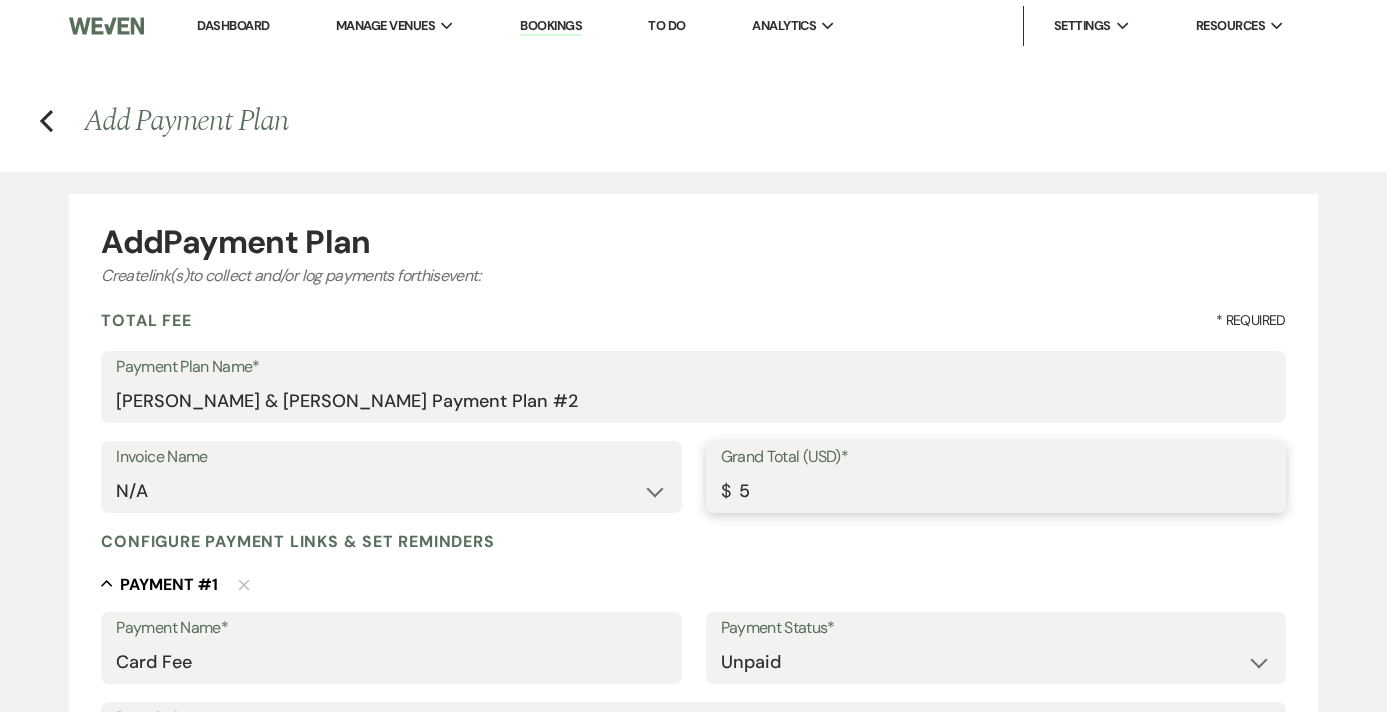 type on "50" 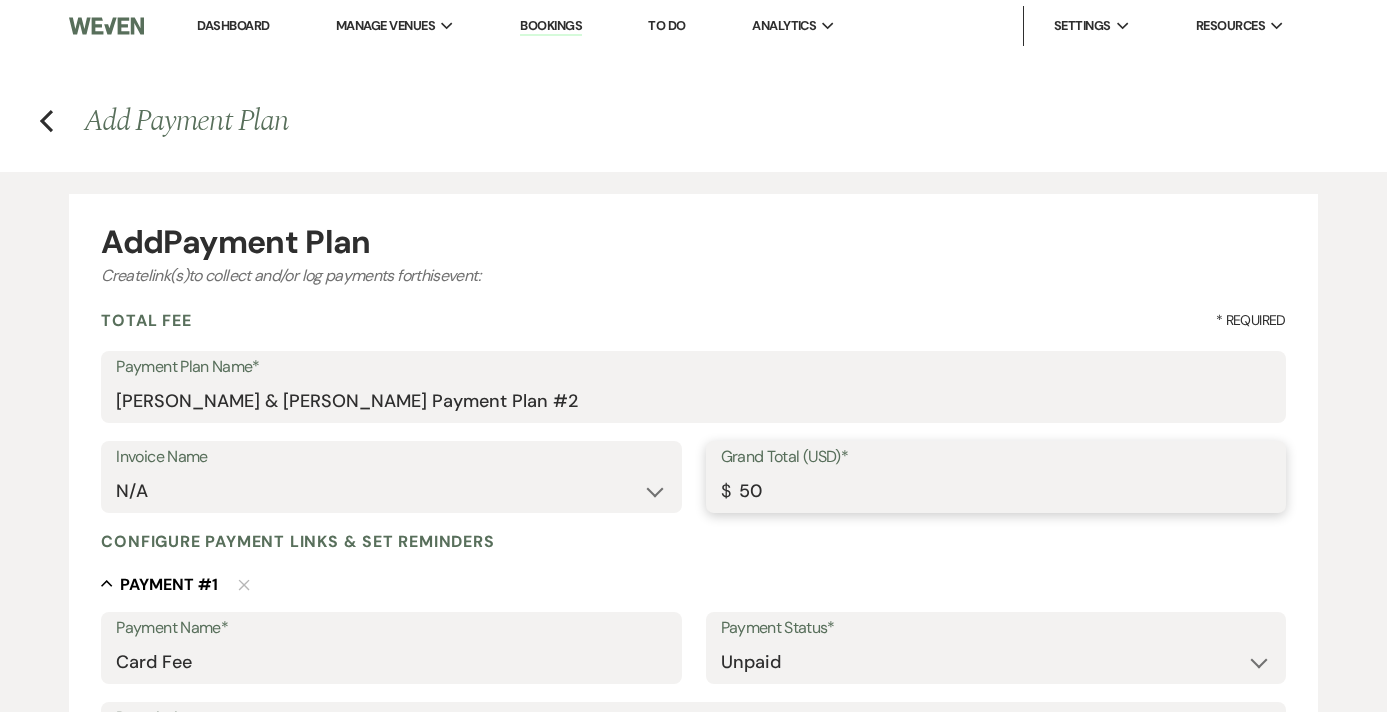 type on "500" 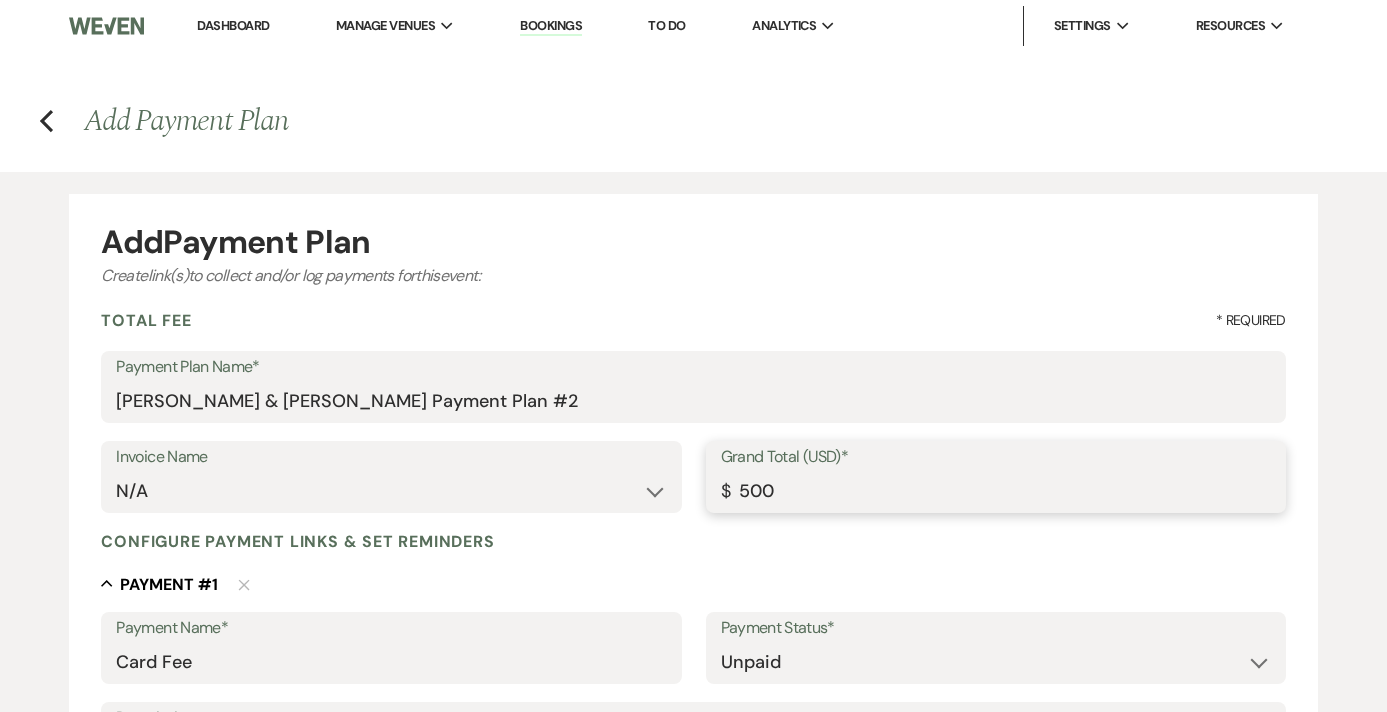 type on "5000" 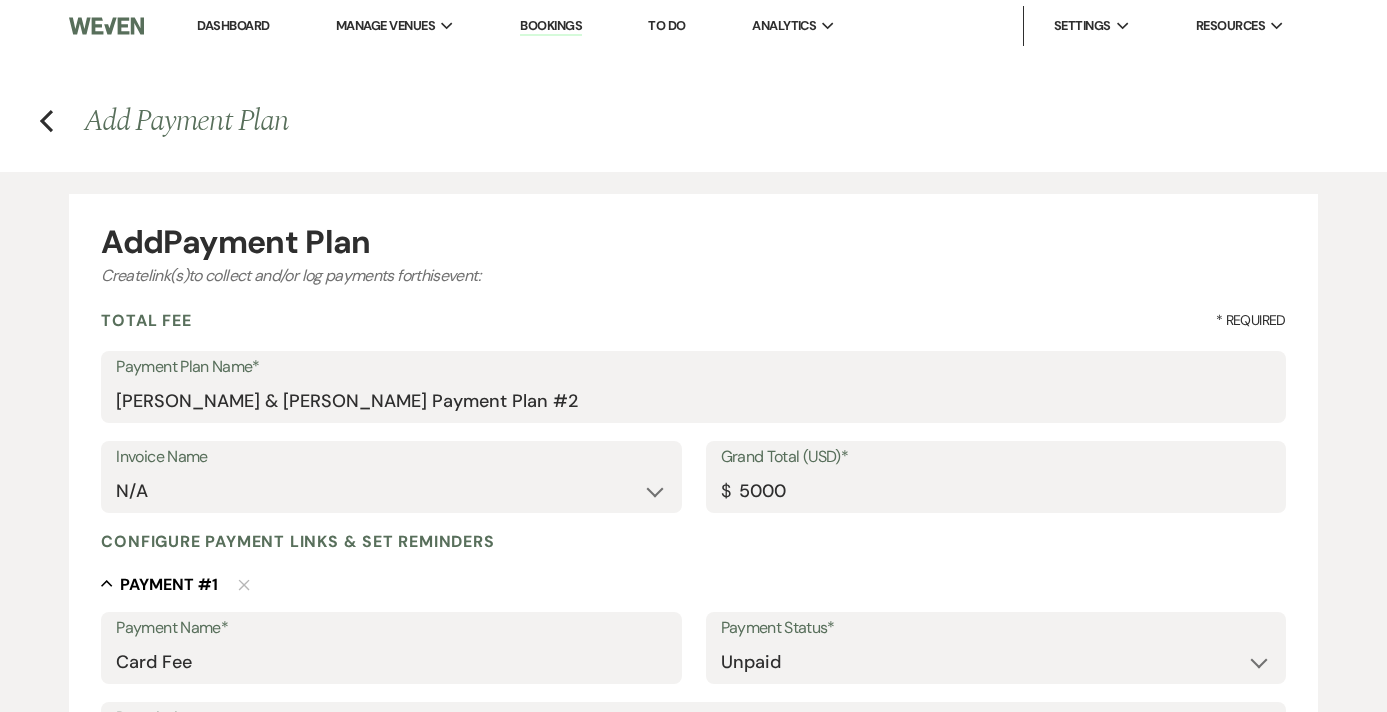 type on "5000.00" 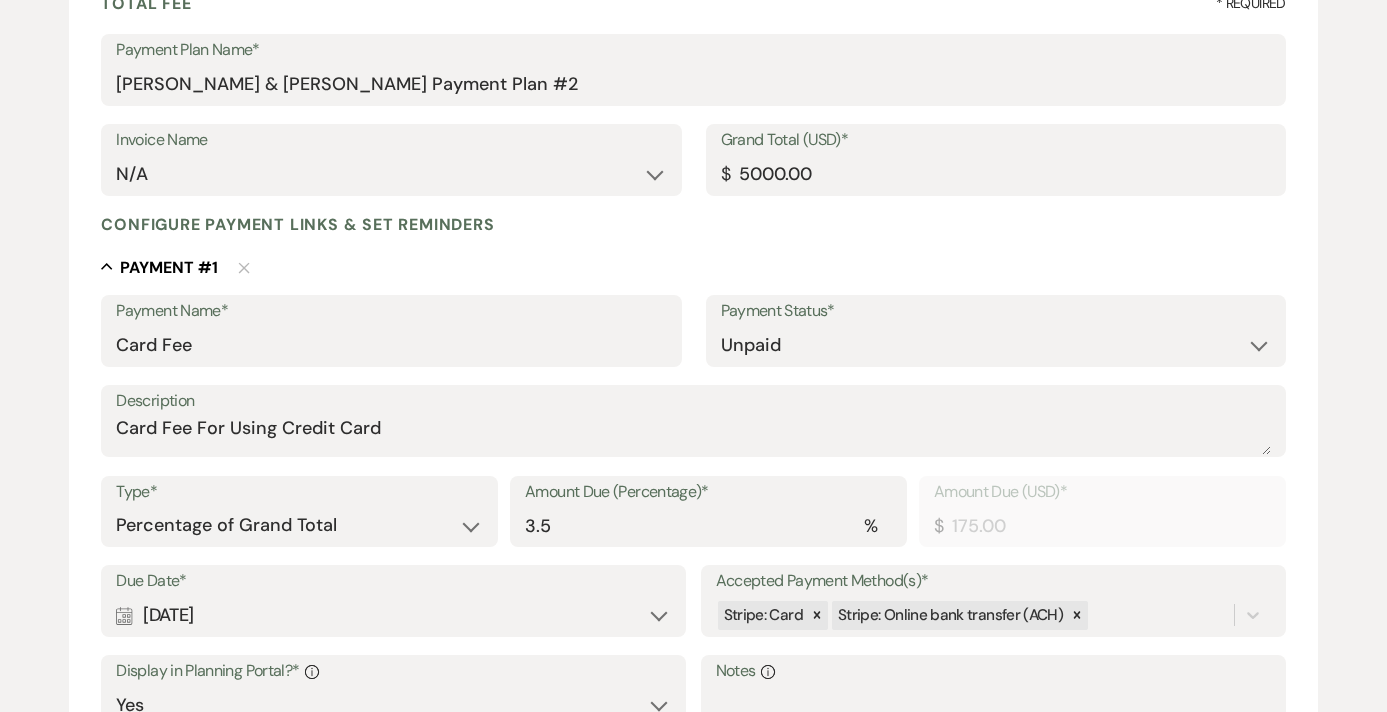 scroll, scrollTop: 320, scrollLeft: 0, axis: vertical 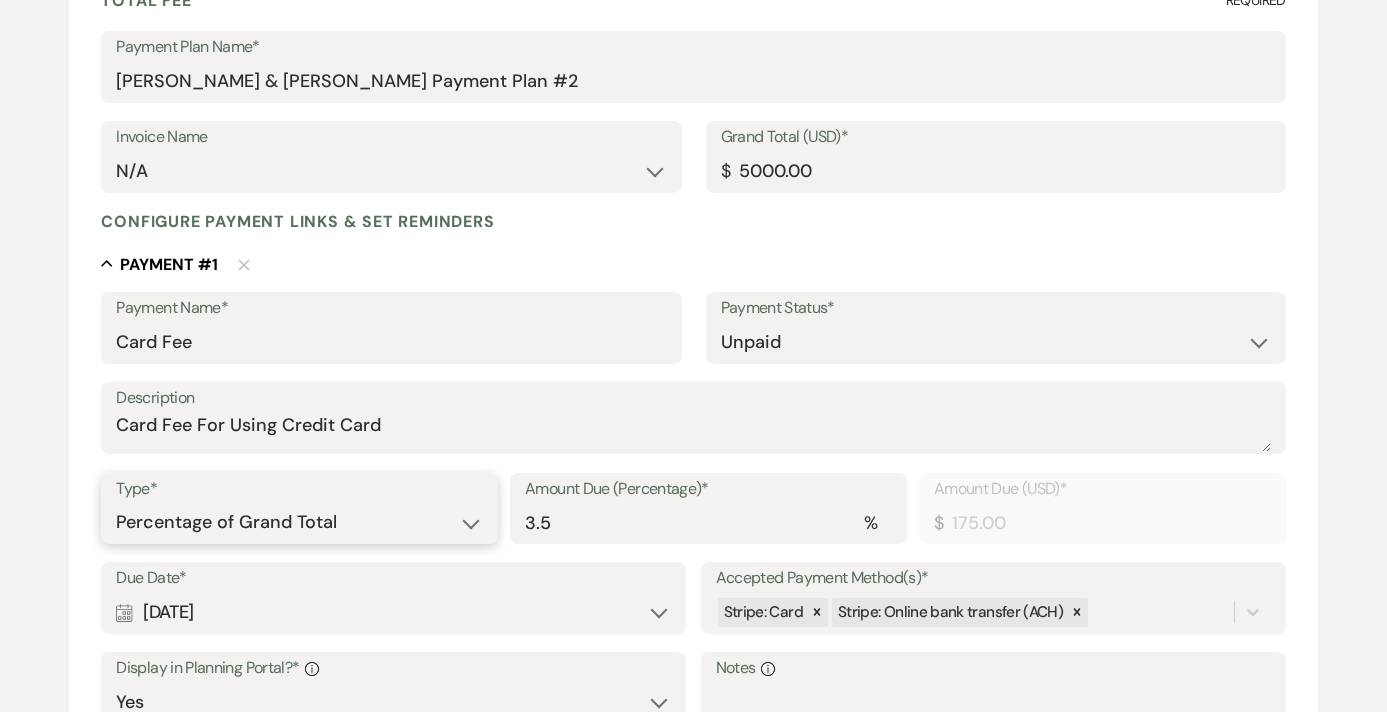 click on "Dollar Amount Percentage of Grand Total" at bounding box center [299, 522] 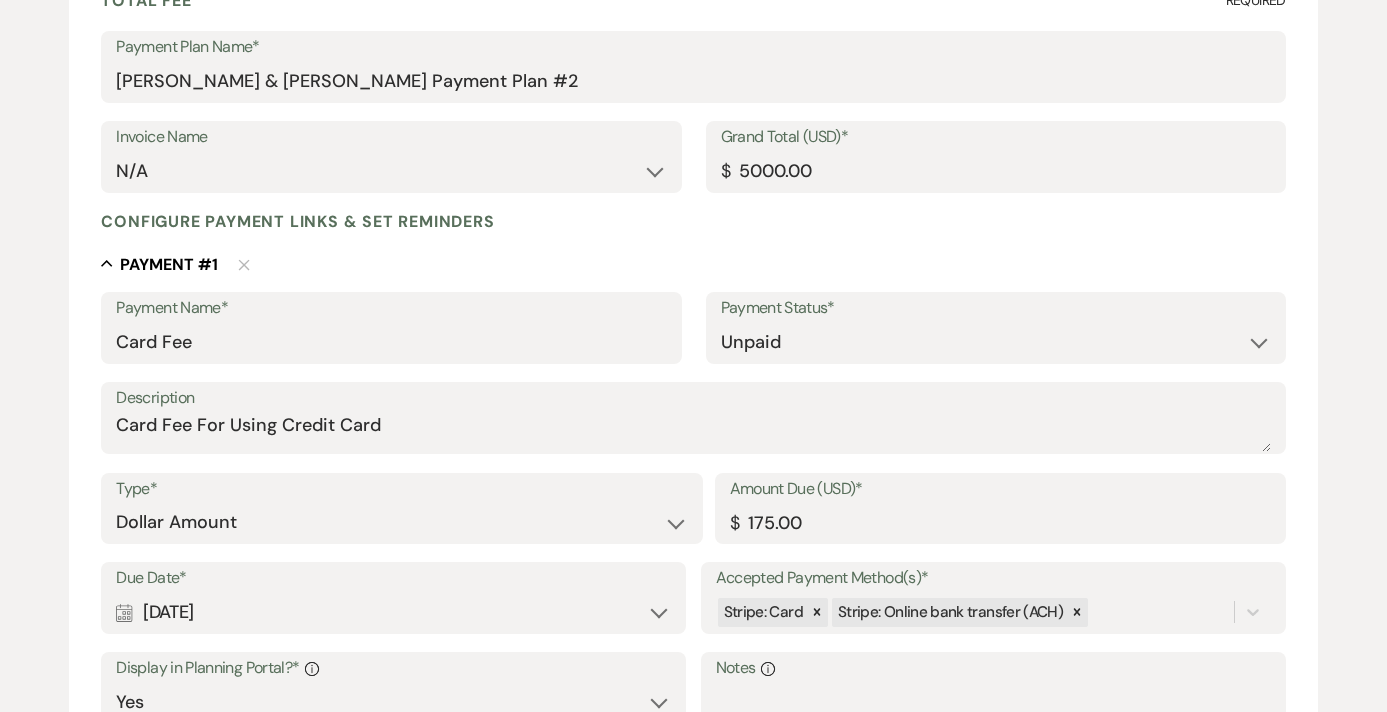 click on "Type*" at bounding box center [401, 489] 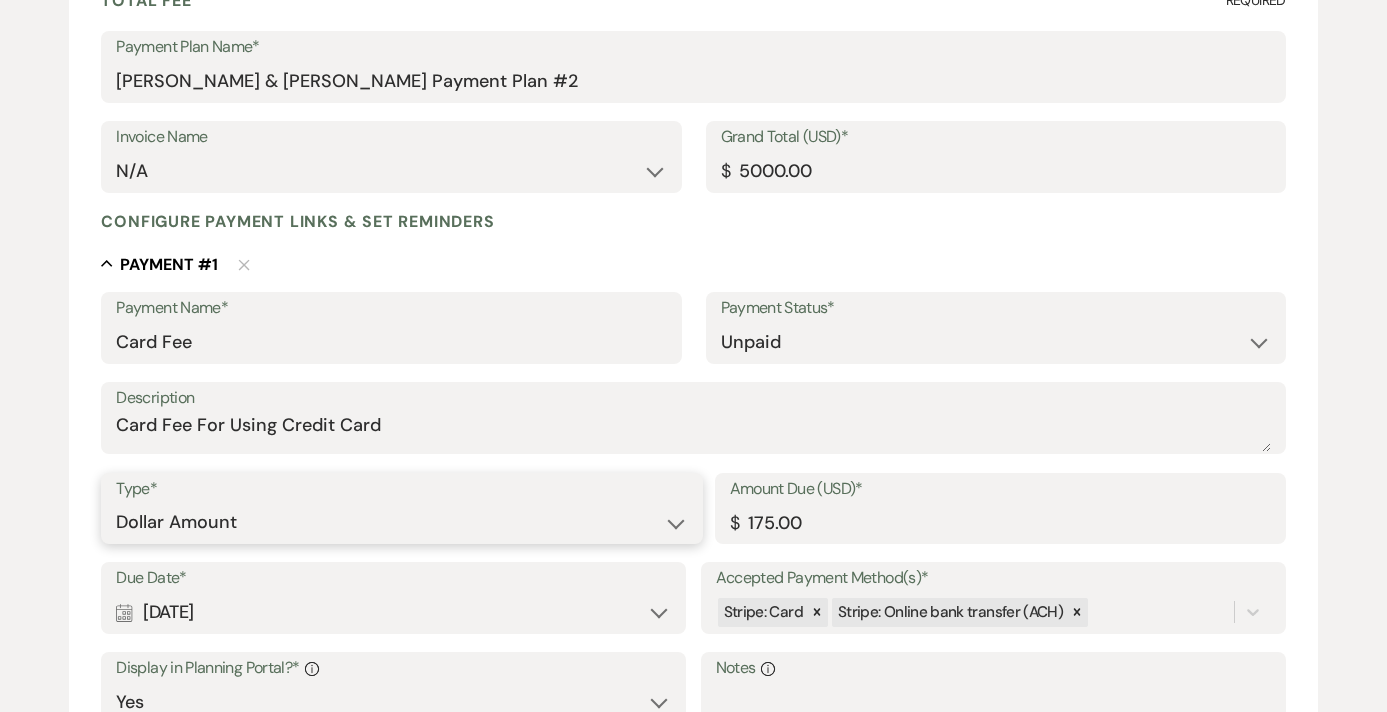 click on "Dollar Amount Percentage of Grand Total" at bounding box center (401, 522) 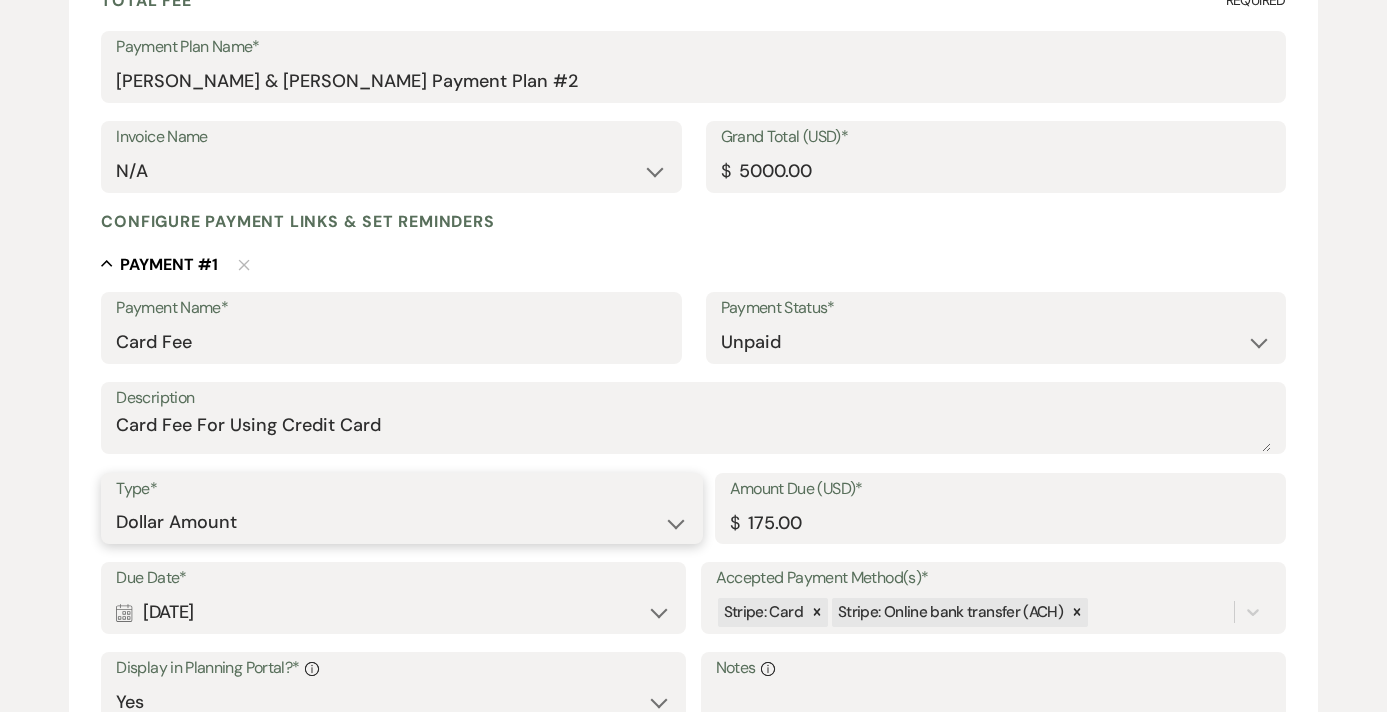 select on "percentage" 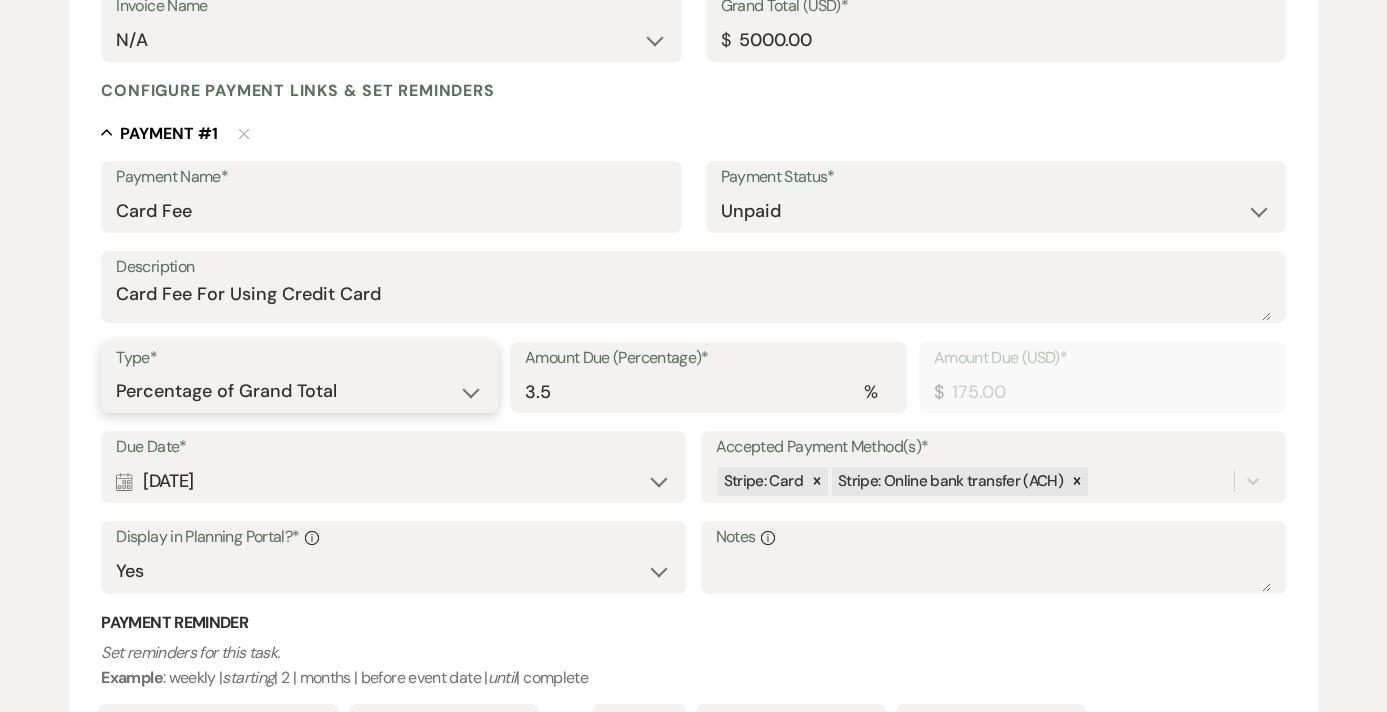 scroll, scrollTop: 455, scrollLeft: 0, axis: vertical 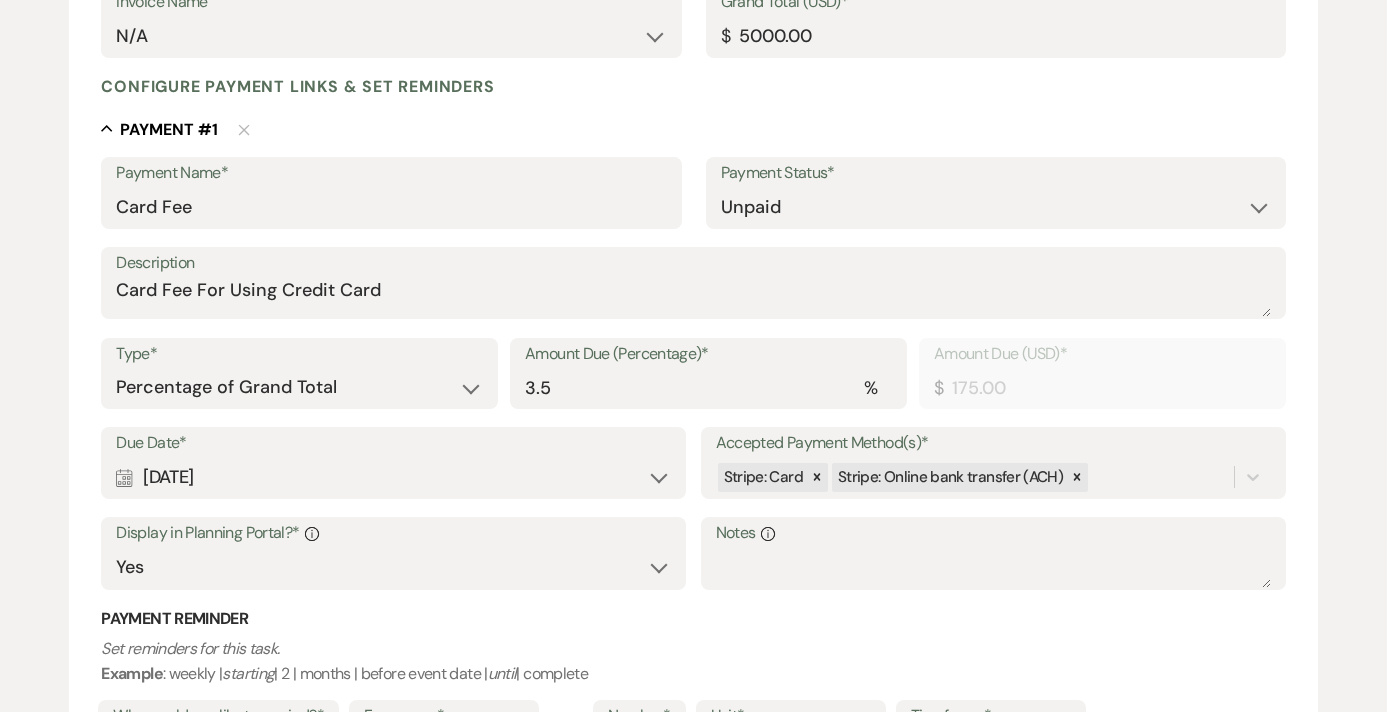 click on "Calendar [DATE] Expand" at bounding box center (393, 477) 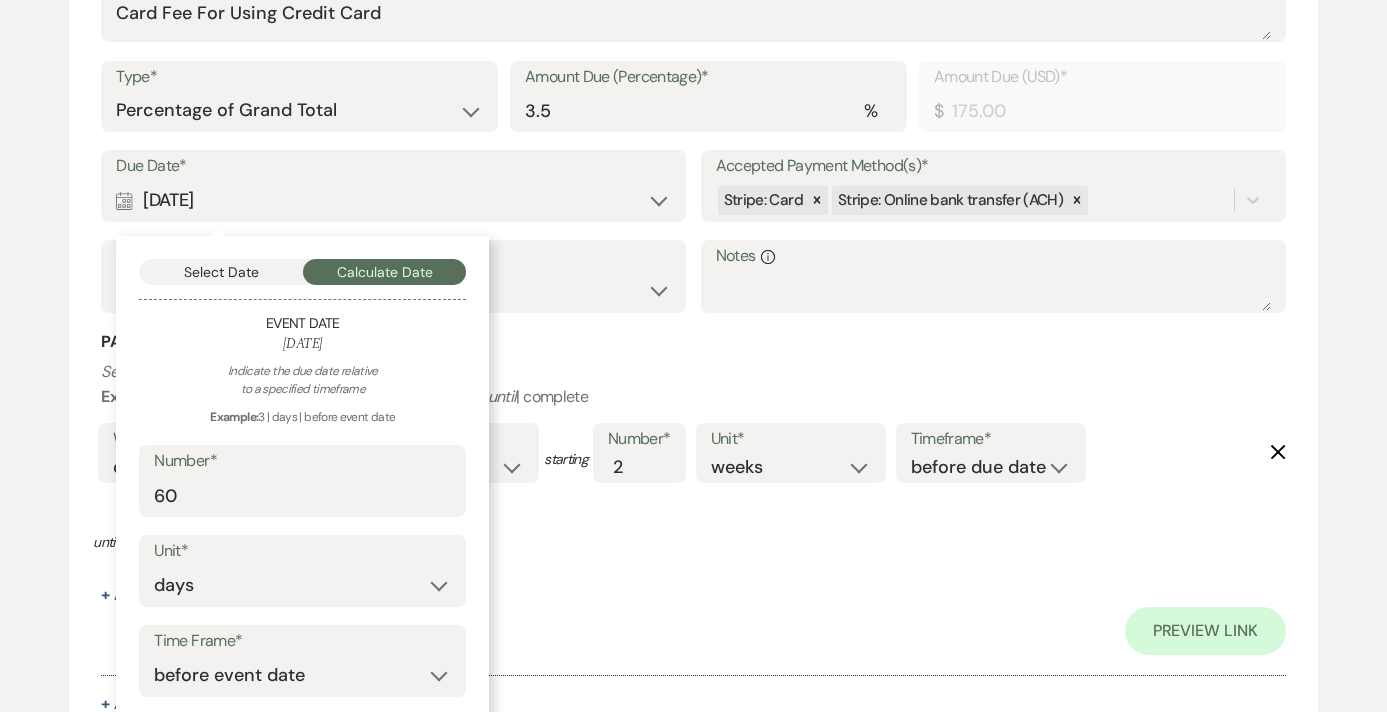 scroll, scrollTop: 756, scrollLeft: 0, axis: vertical 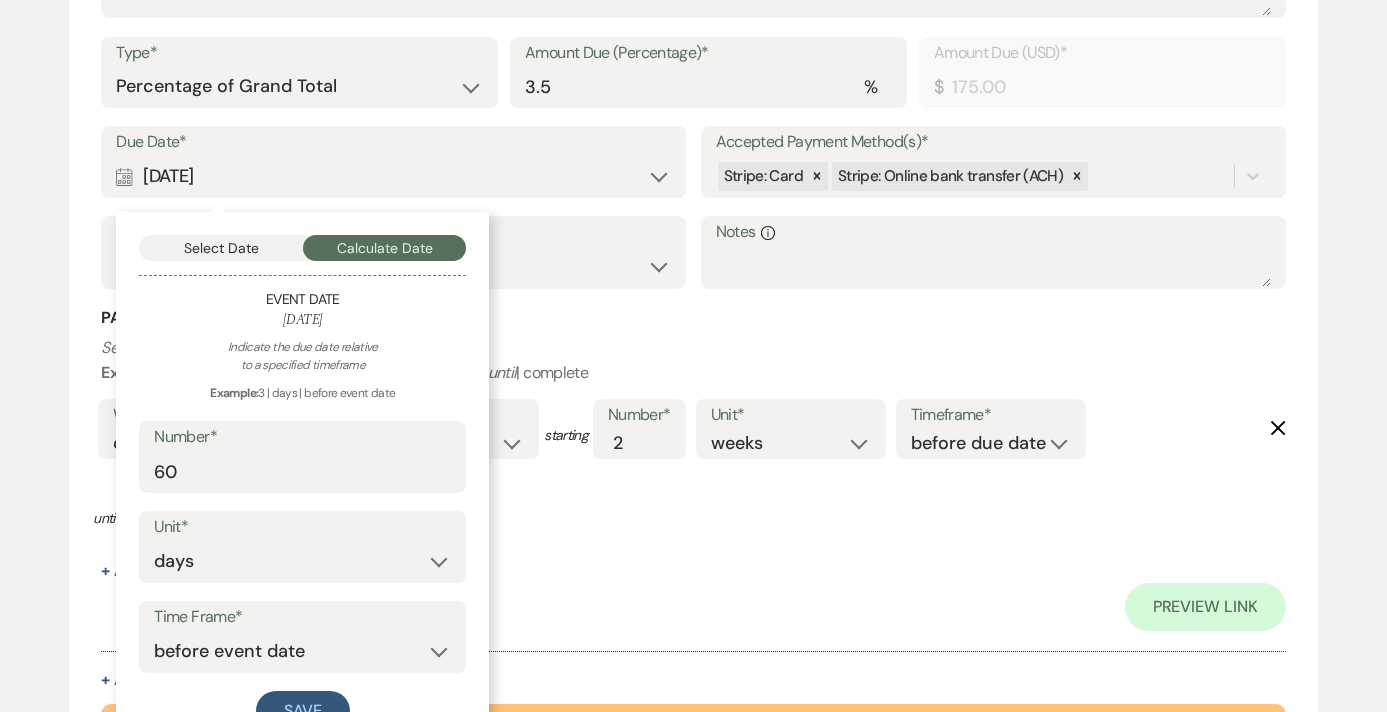 click on "Set reminders for this task. Example : weekly |  starting  | 2 | months | before event date |  until  | complete" at bounding box center (693, 360) 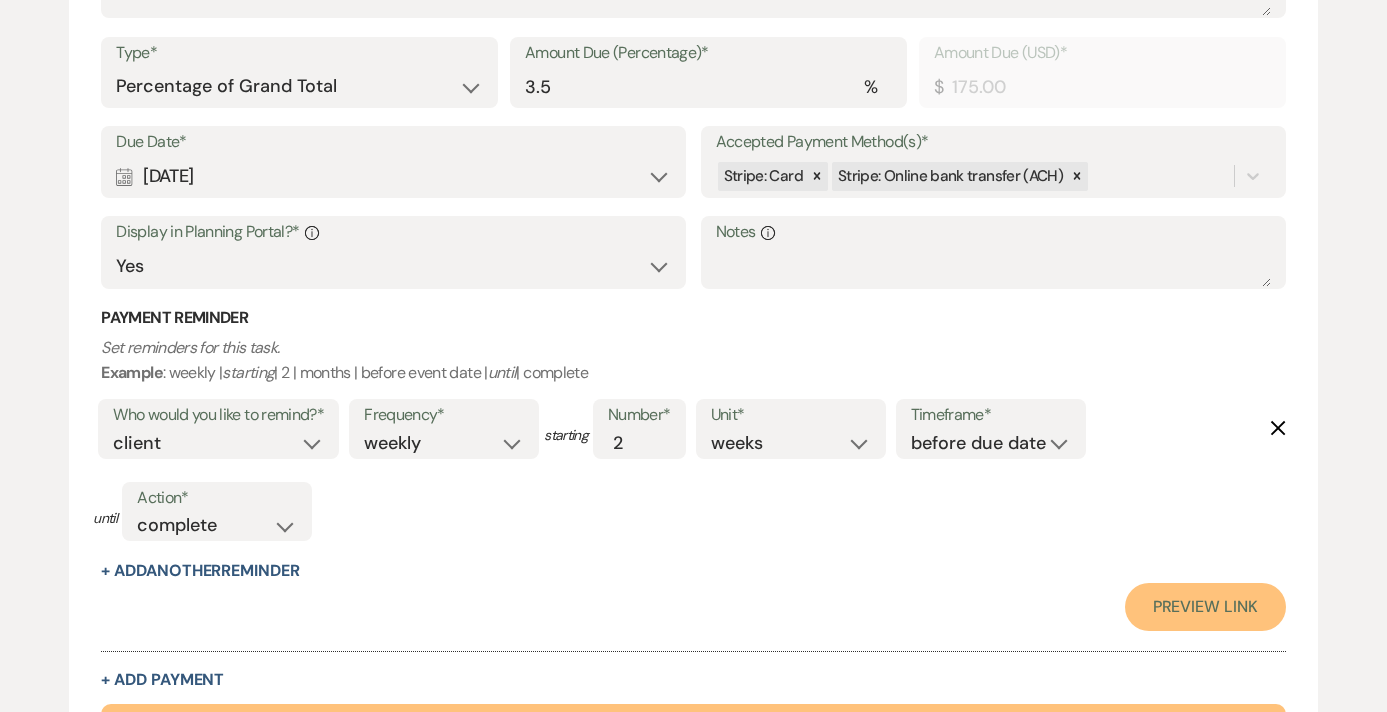 click on "Preview Link" at bounding box center (1205, 607) 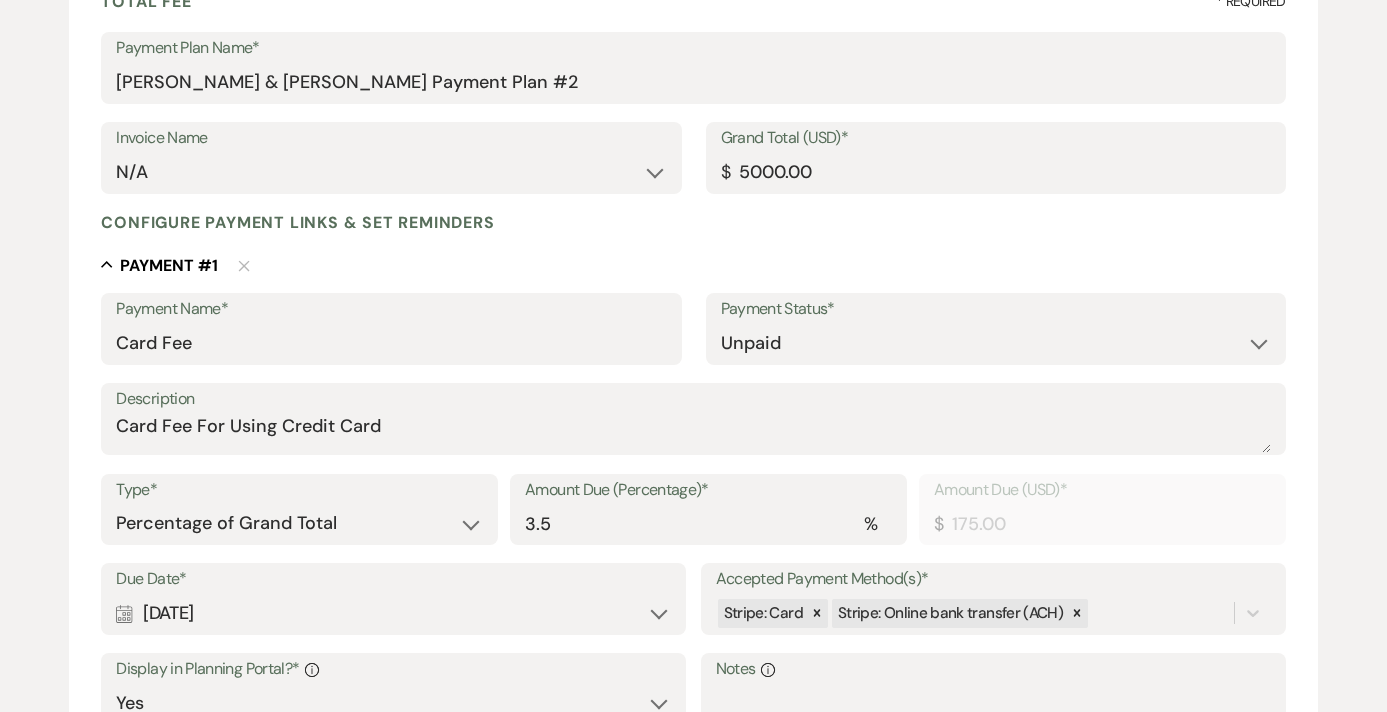 scroll, scrollTop: 375, scrollLeft: 0, axis: vertical 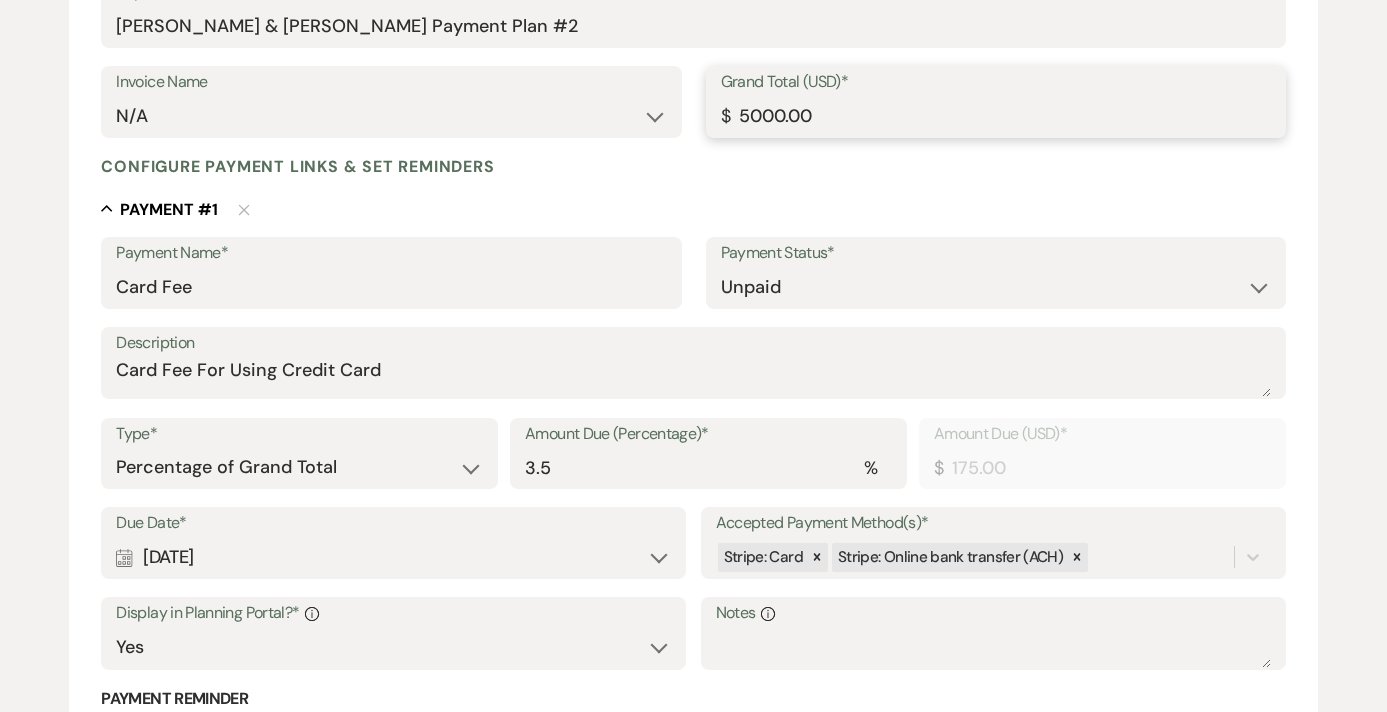 click on "5000.00" at bounding box center (996, 116) 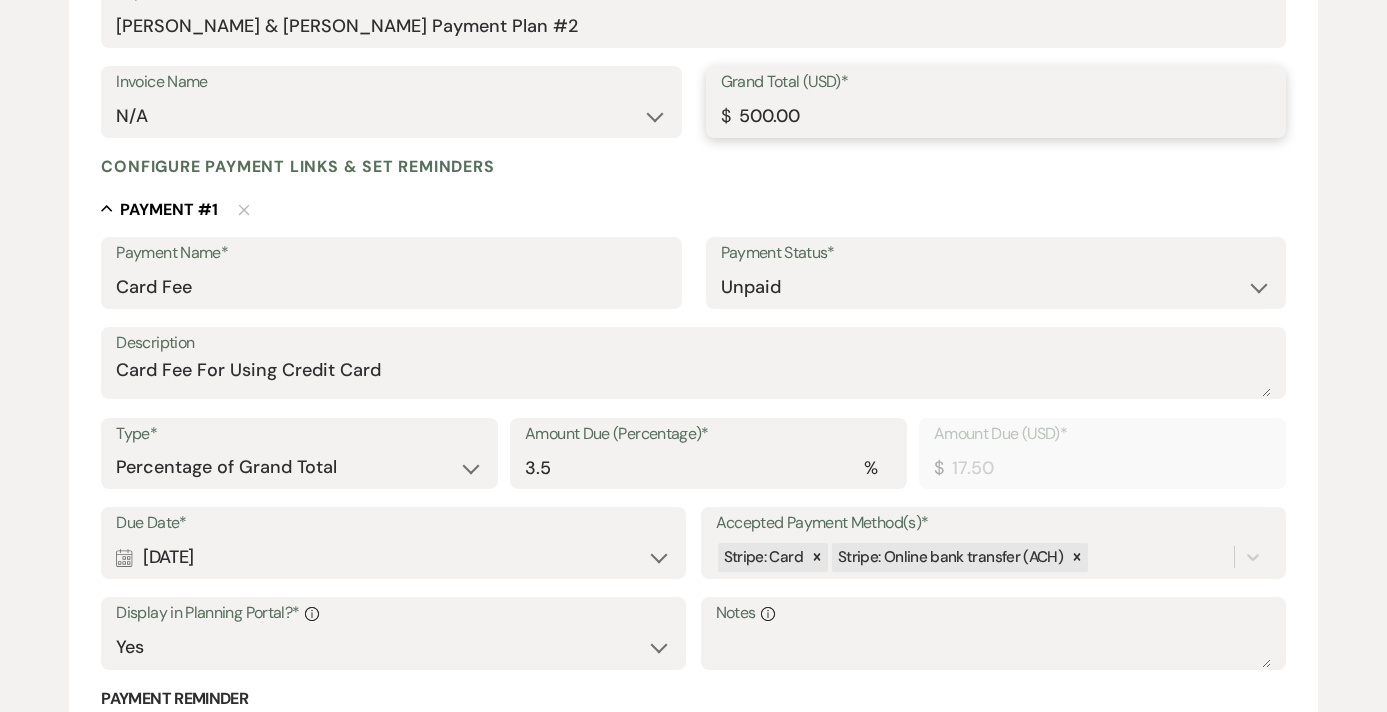 type on "50.00" 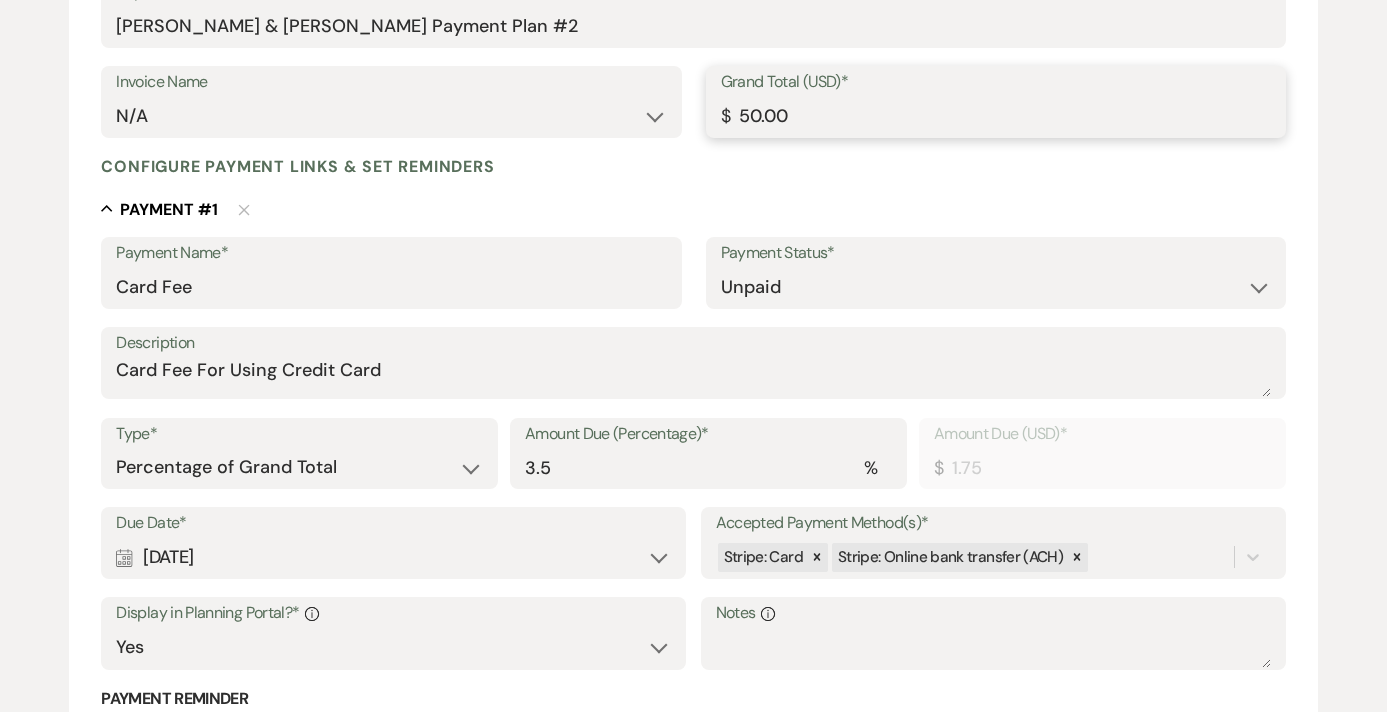 type on "510.00" 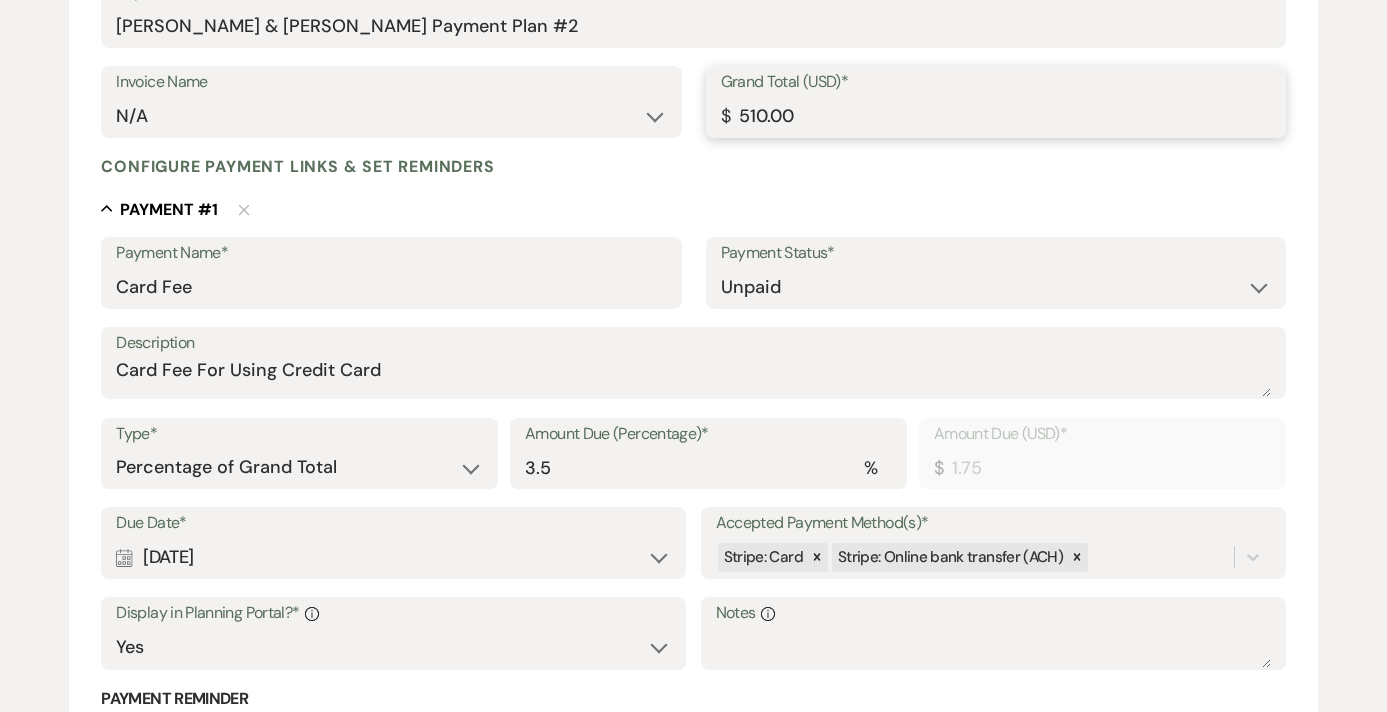 type on "17.85" 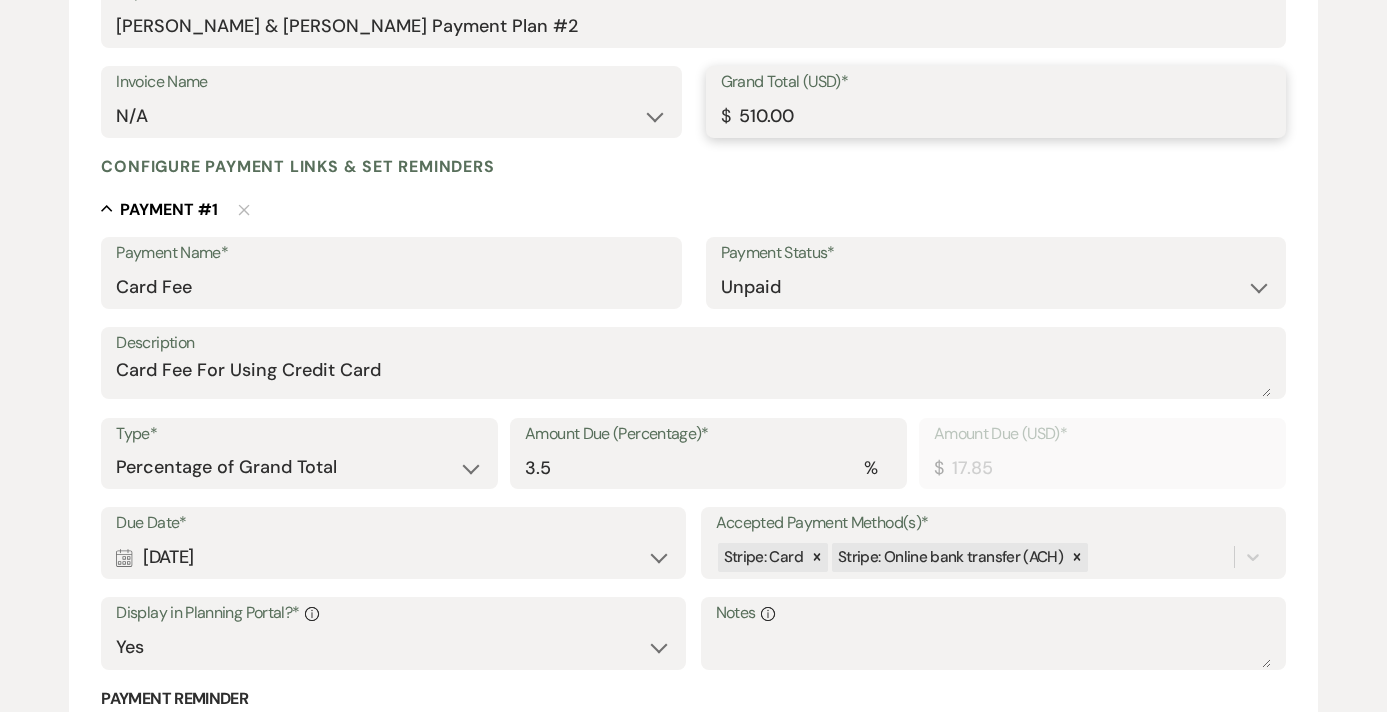 type on "5170.00" 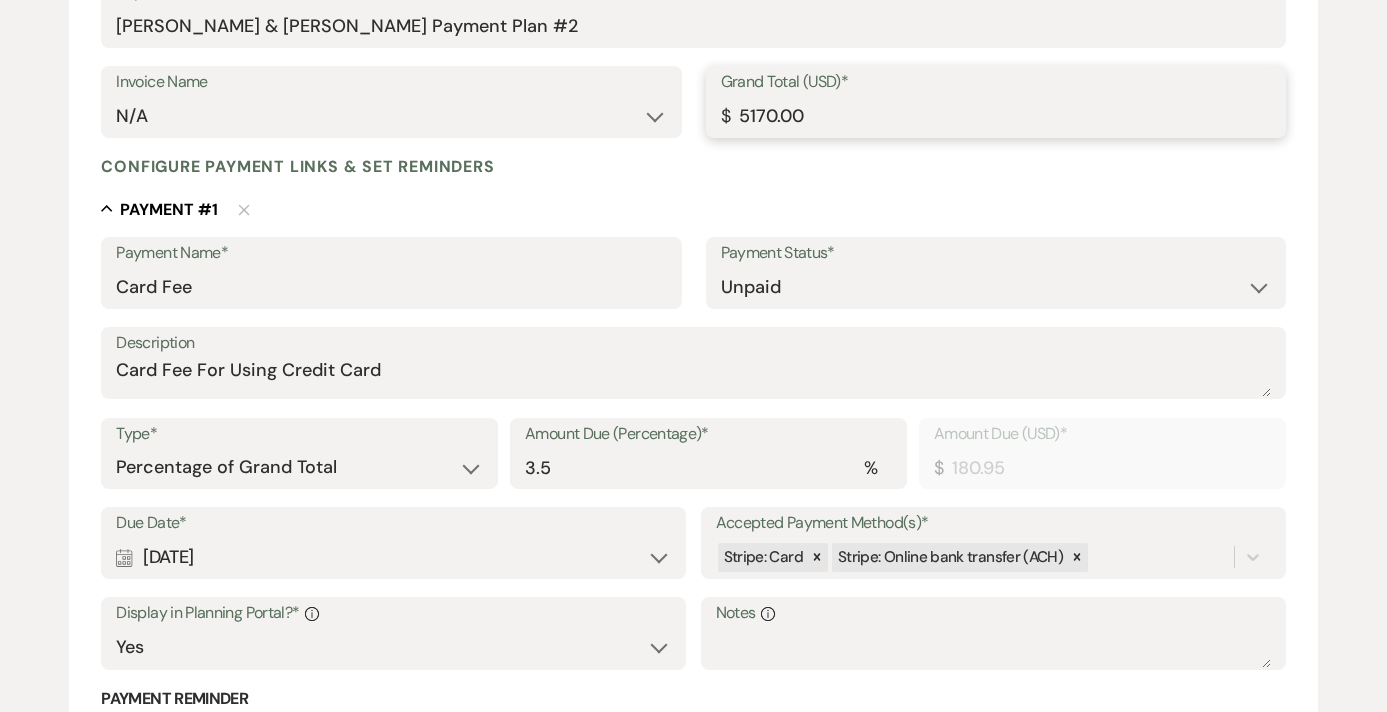type on "517.00" 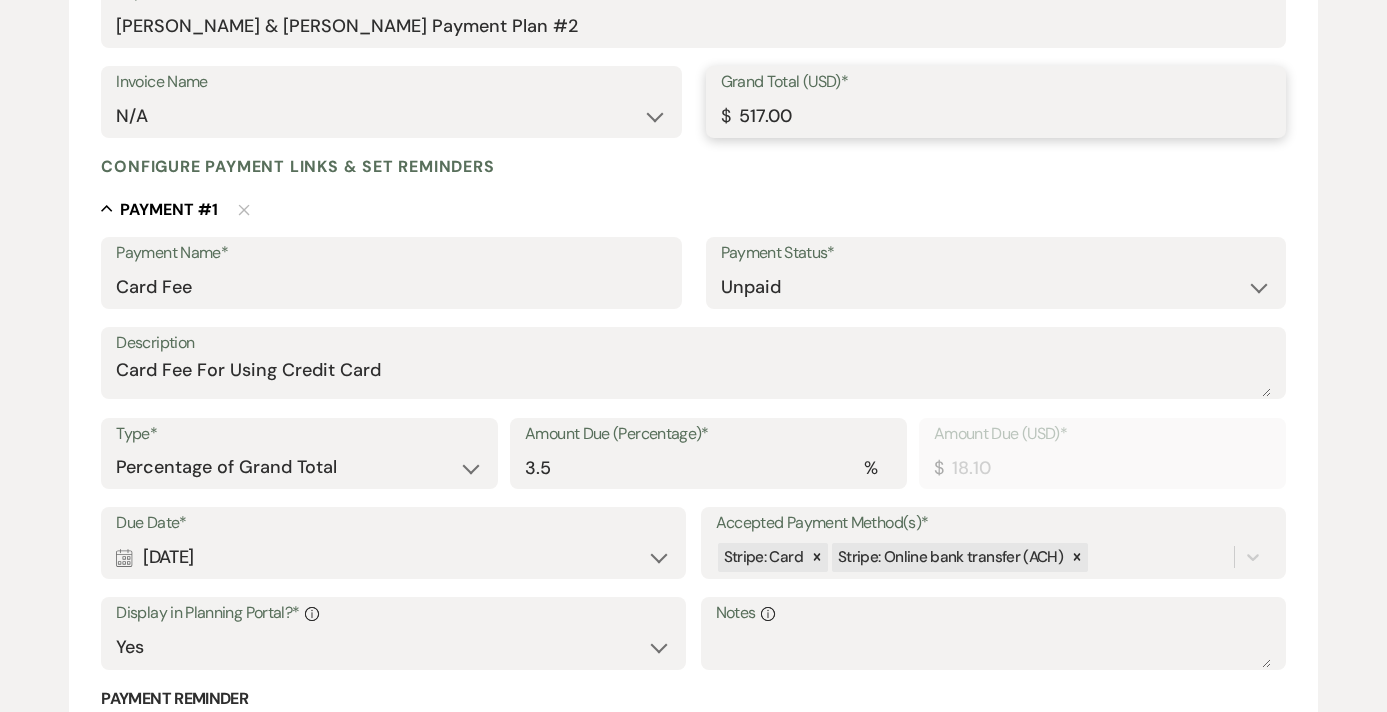 type on "5175.00" 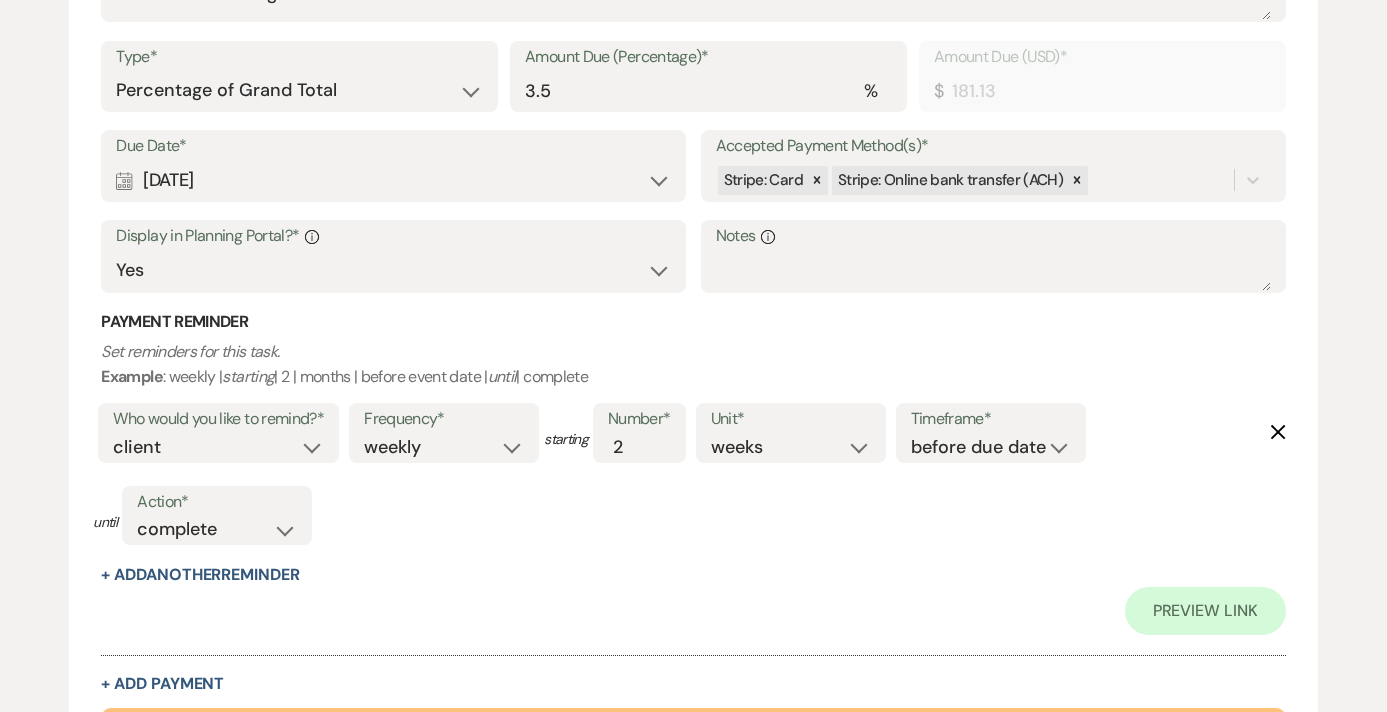 scroll, scrollTop: 1052, scrollLeft: 0, axis: vertical 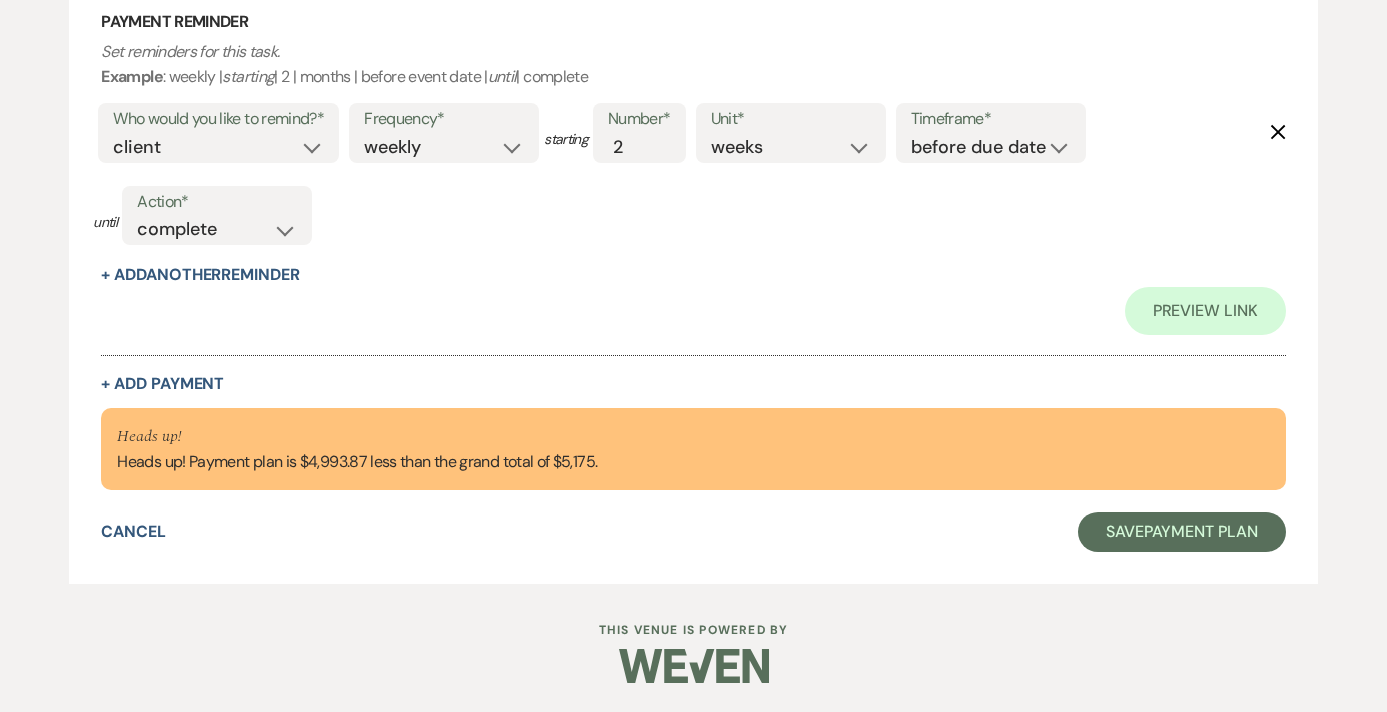 click at bounding box center [693, 345] 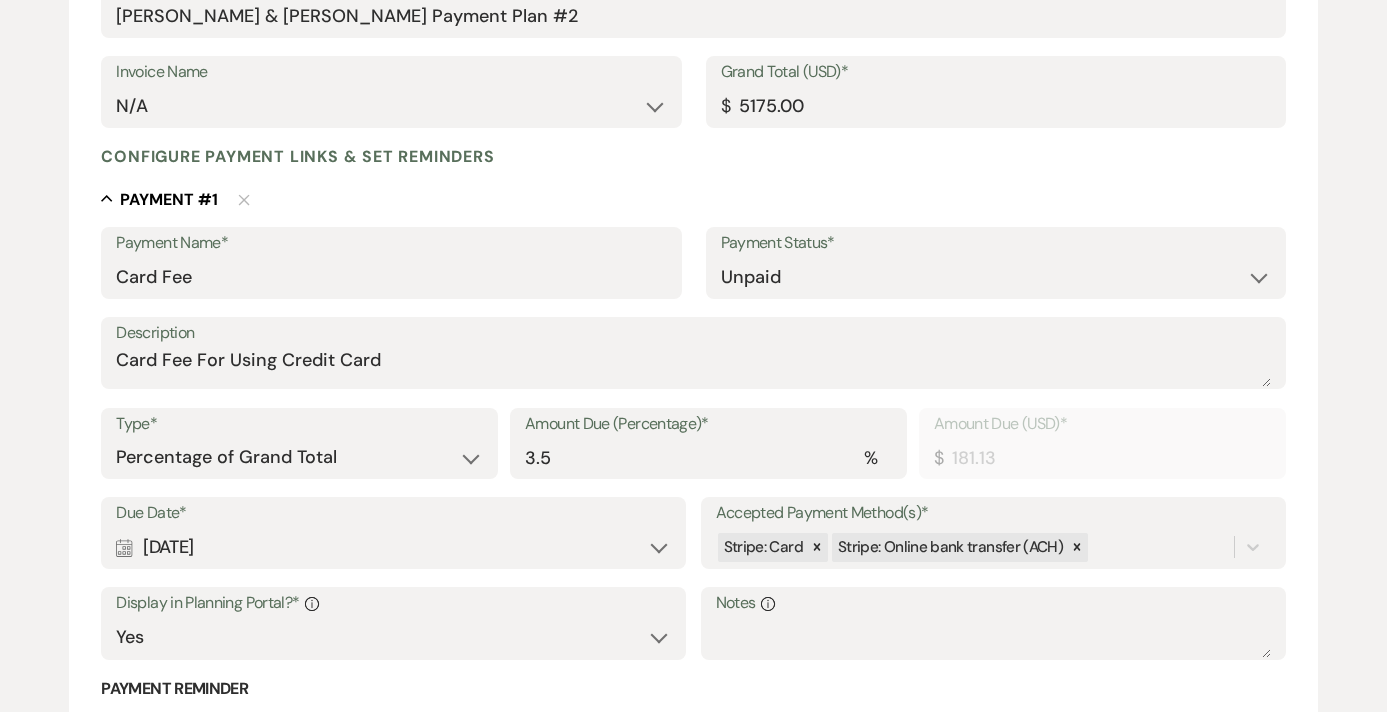 scroll, scrollTop: 351, scrollLeft: 0, axis: vertical 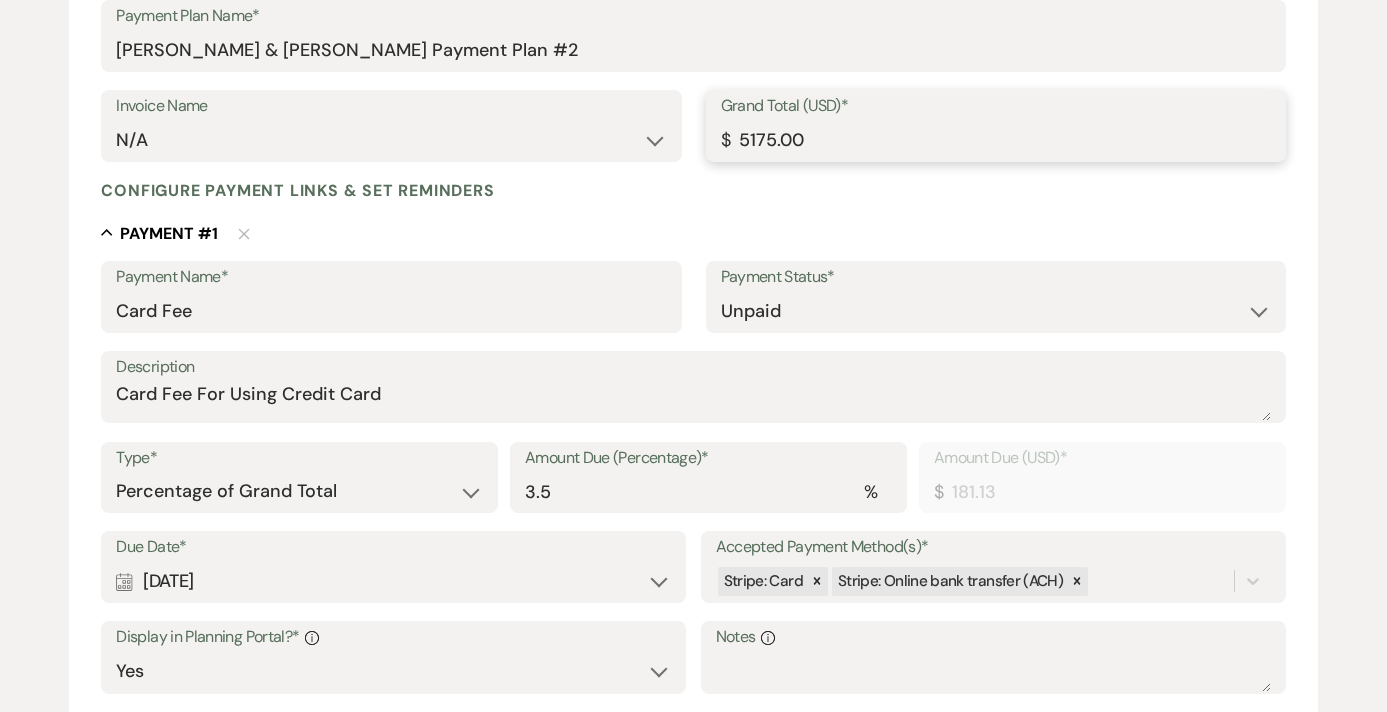 click on "5175.00" at bounding box center (996, 140) 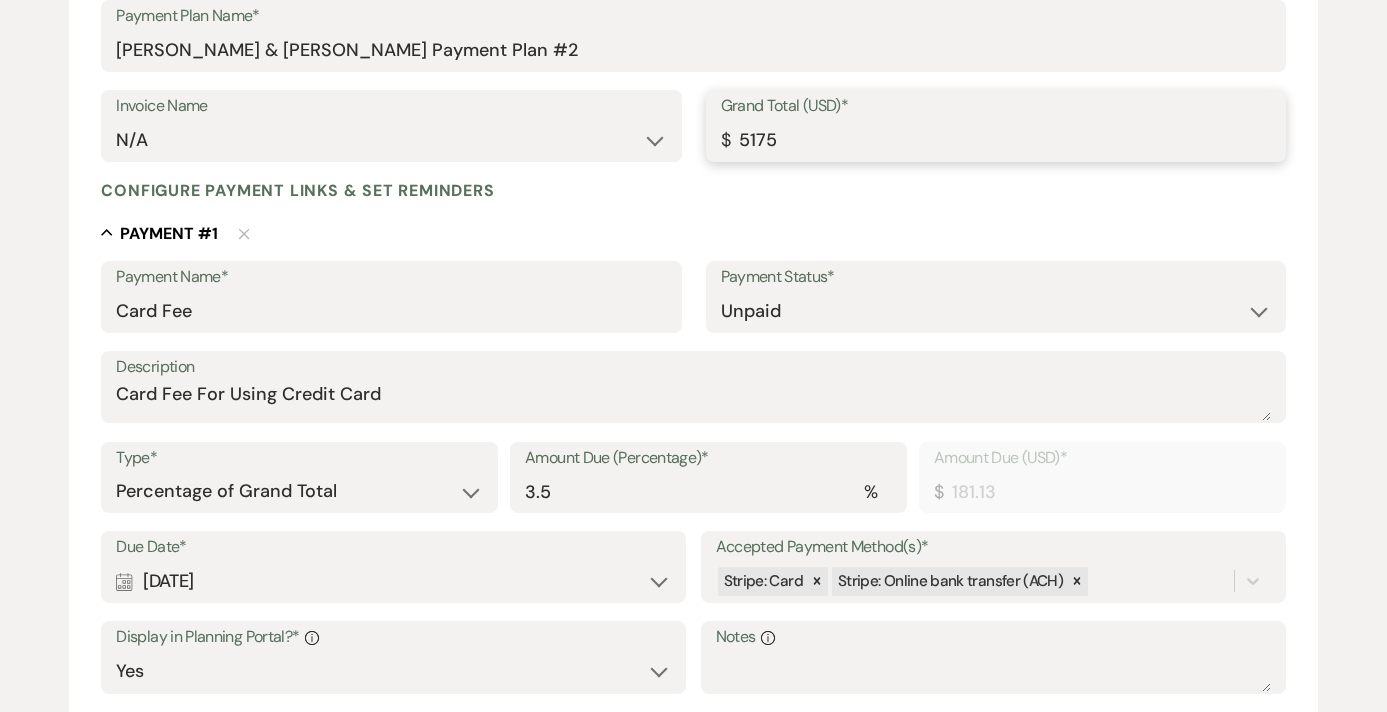 type on "517" 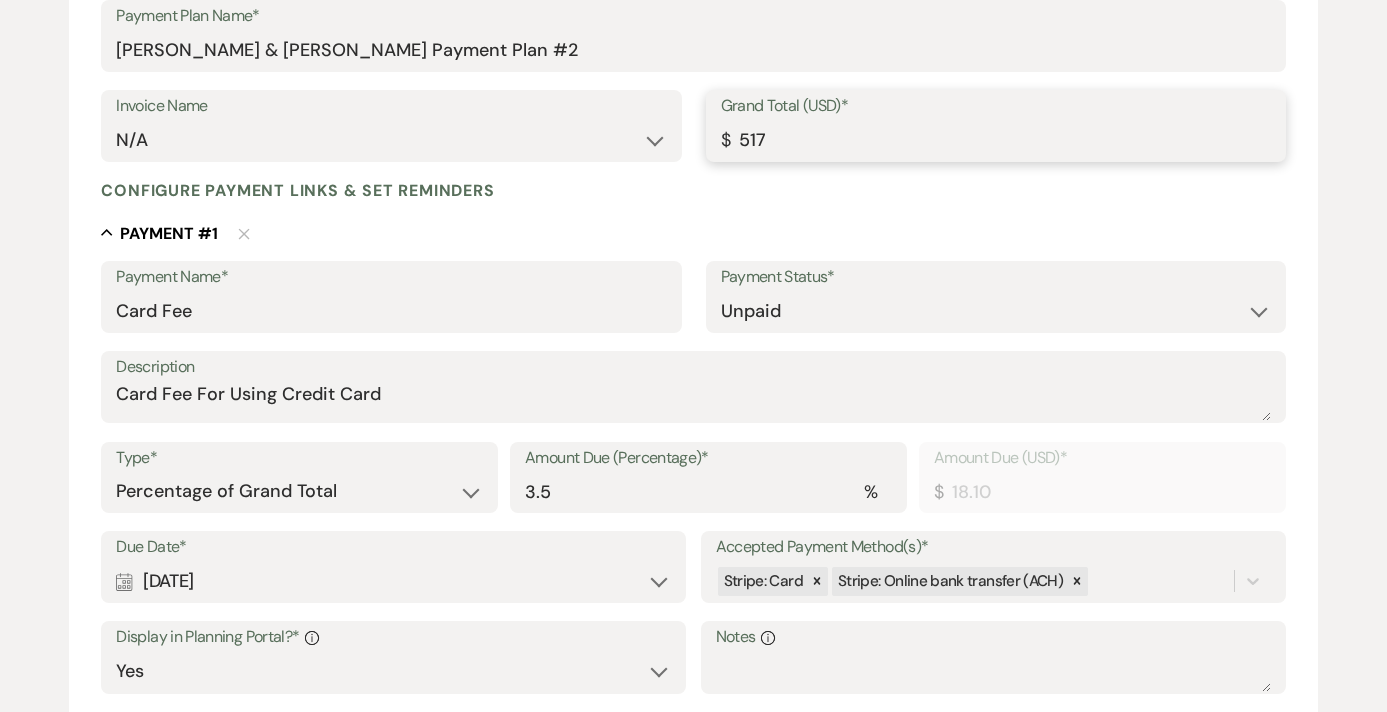 type on "51" 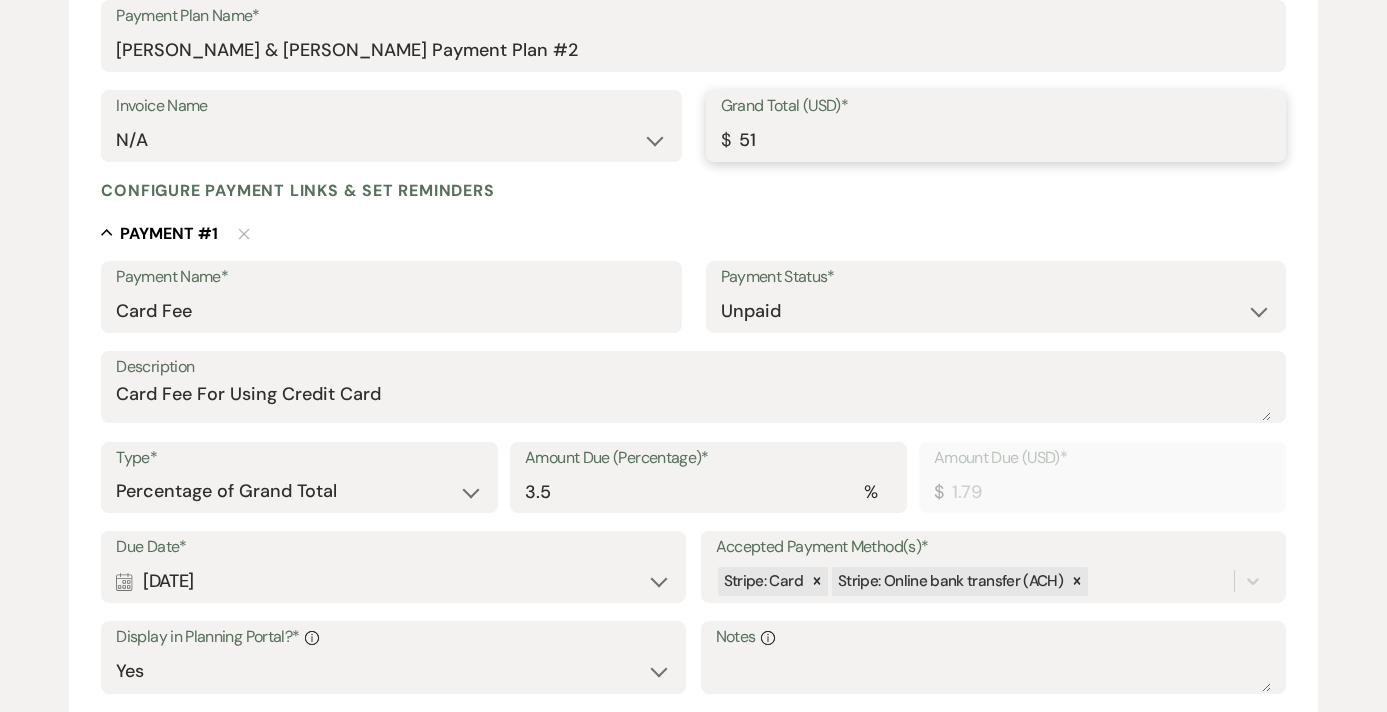 type on "5" 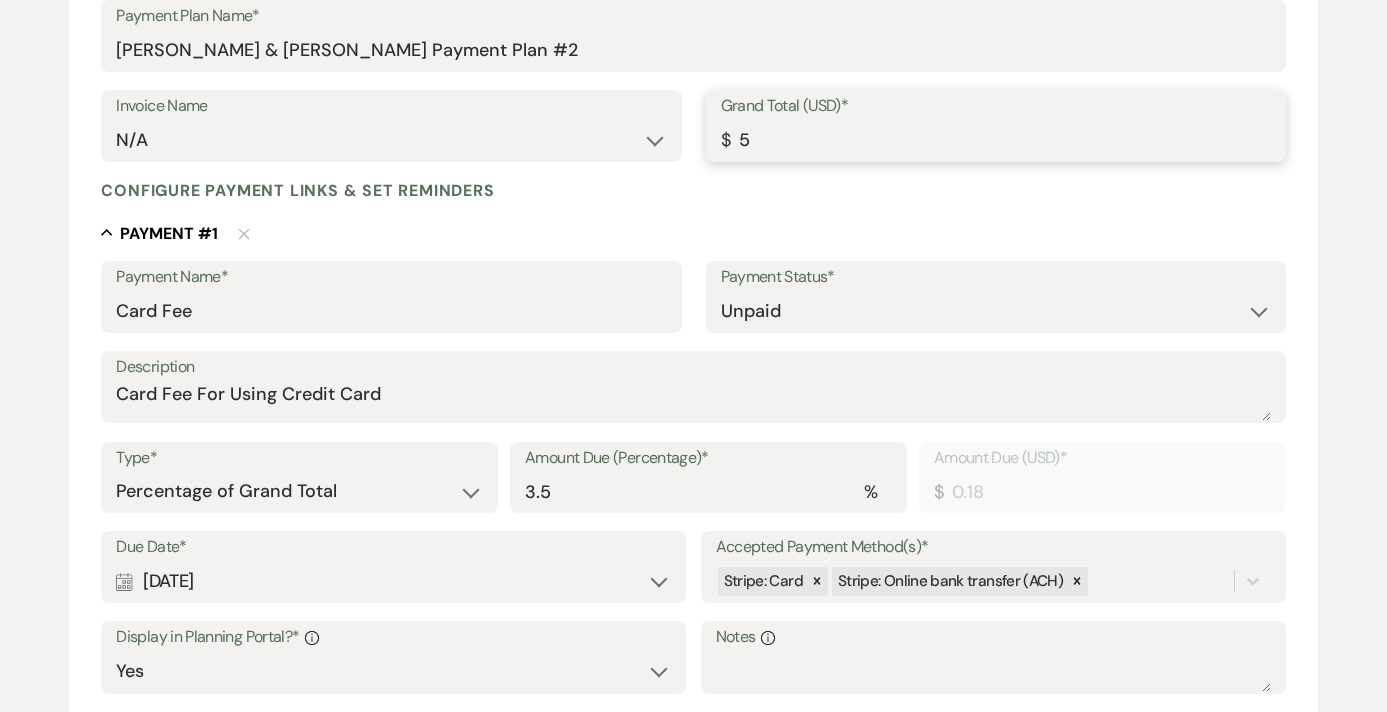 type on "50" 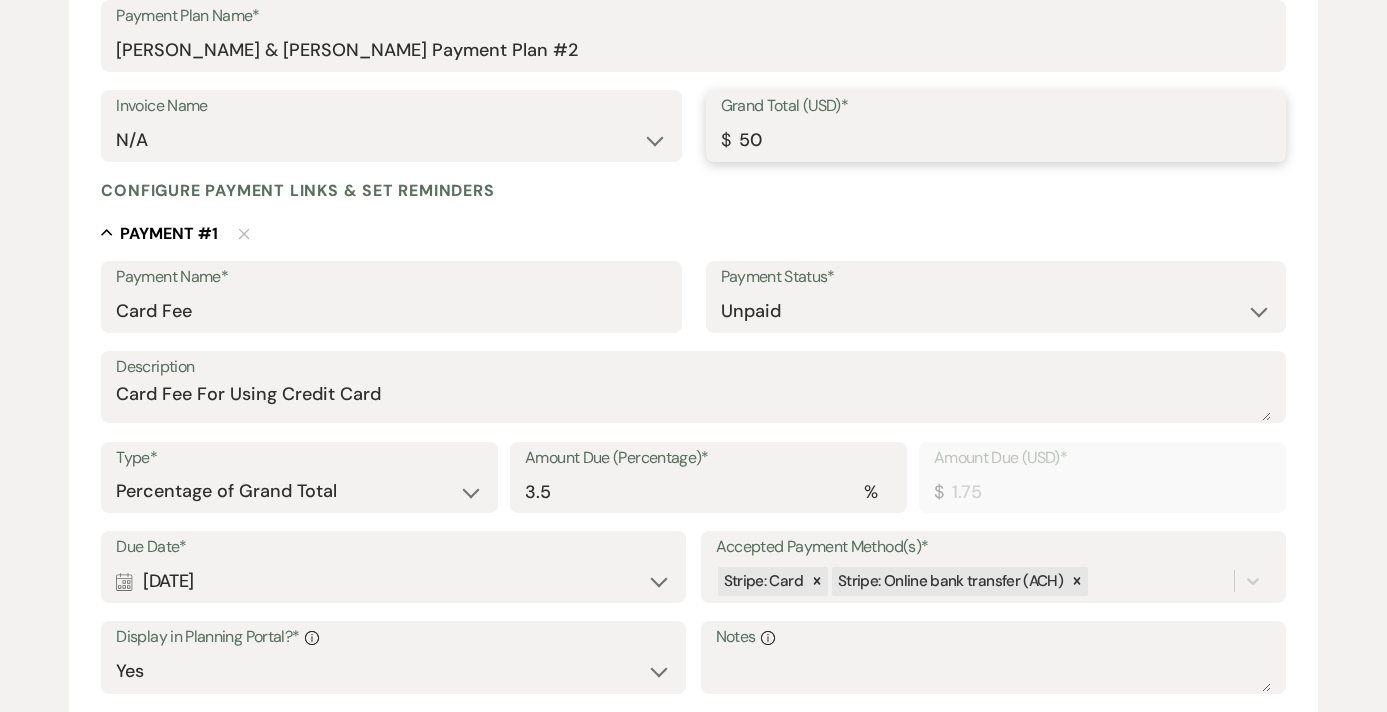 type on "500" 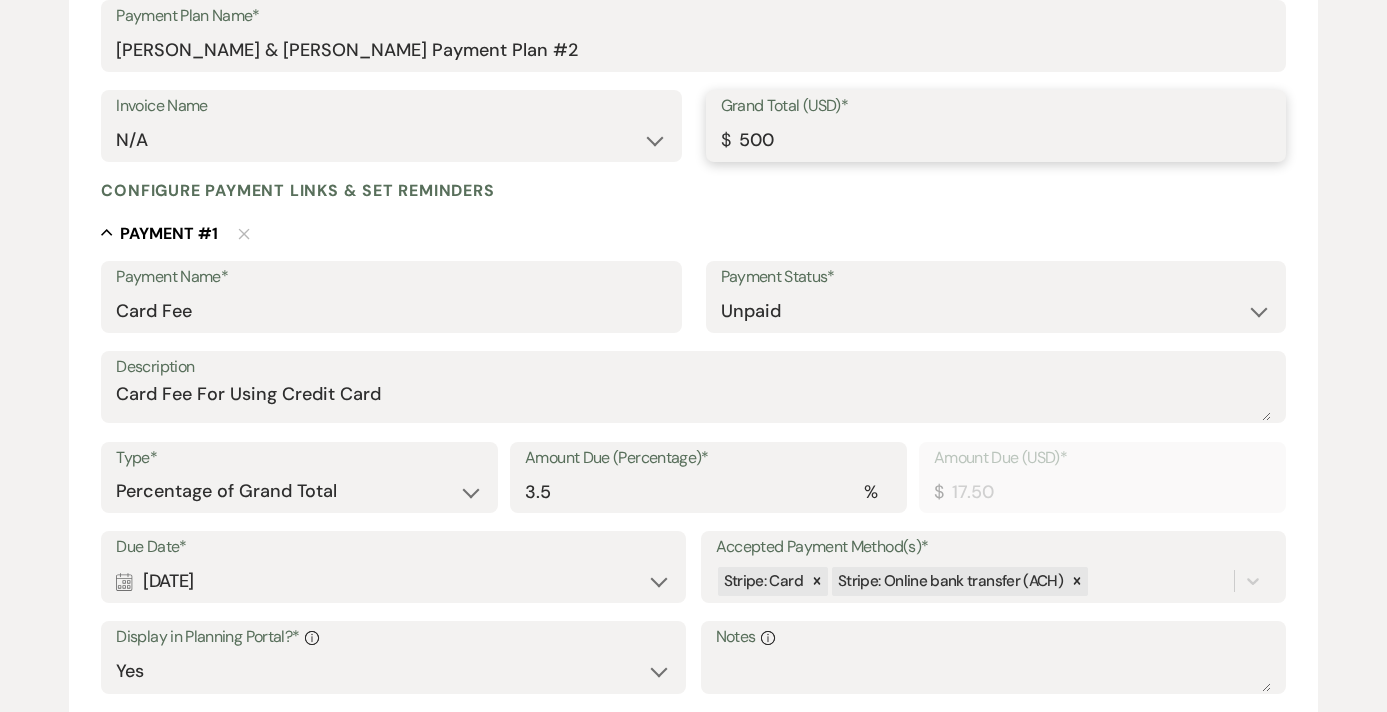 type on "5000" 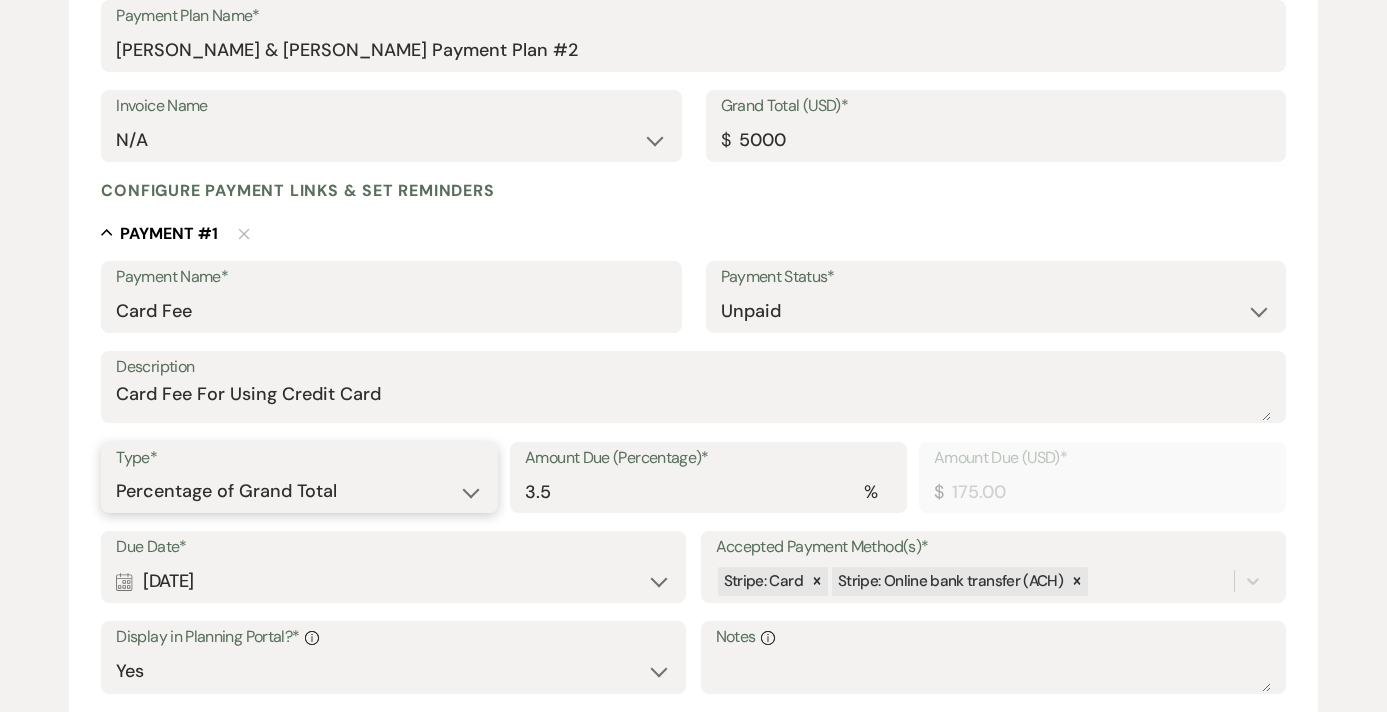 type on "5000.00" 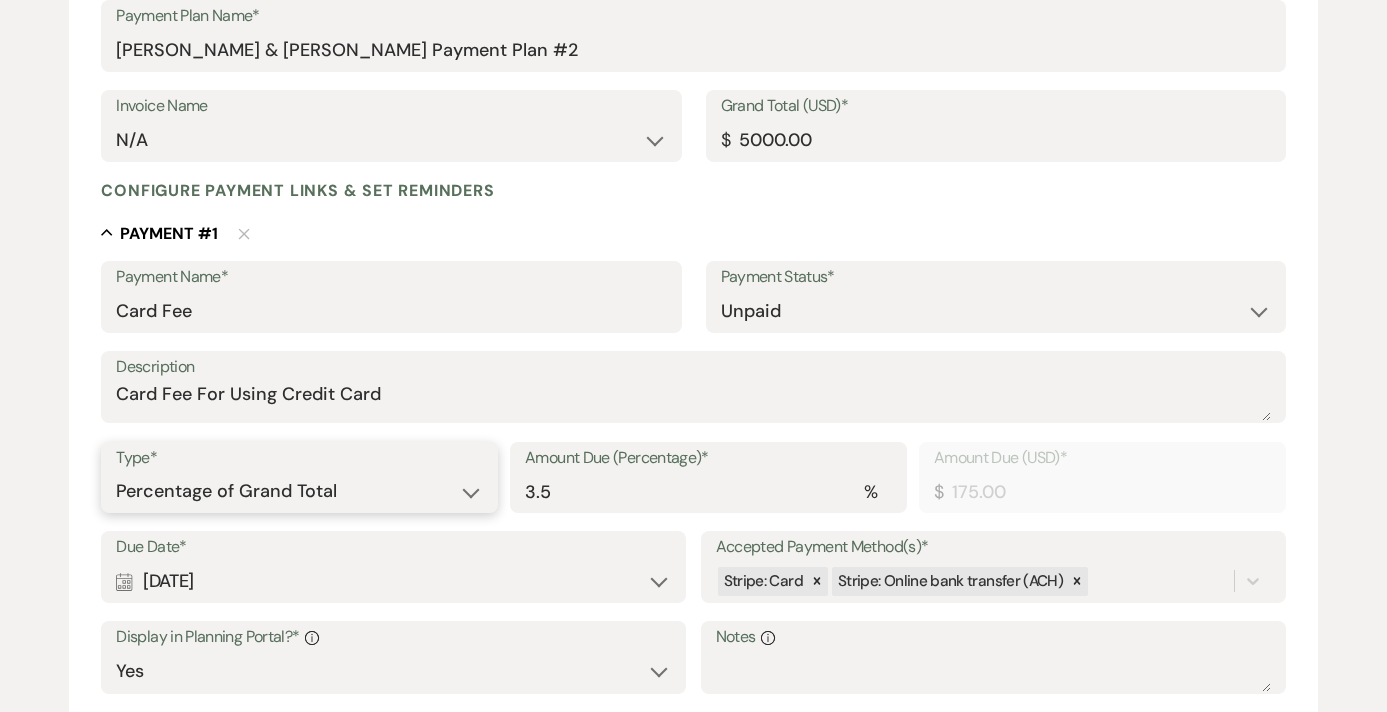 select on "flat" 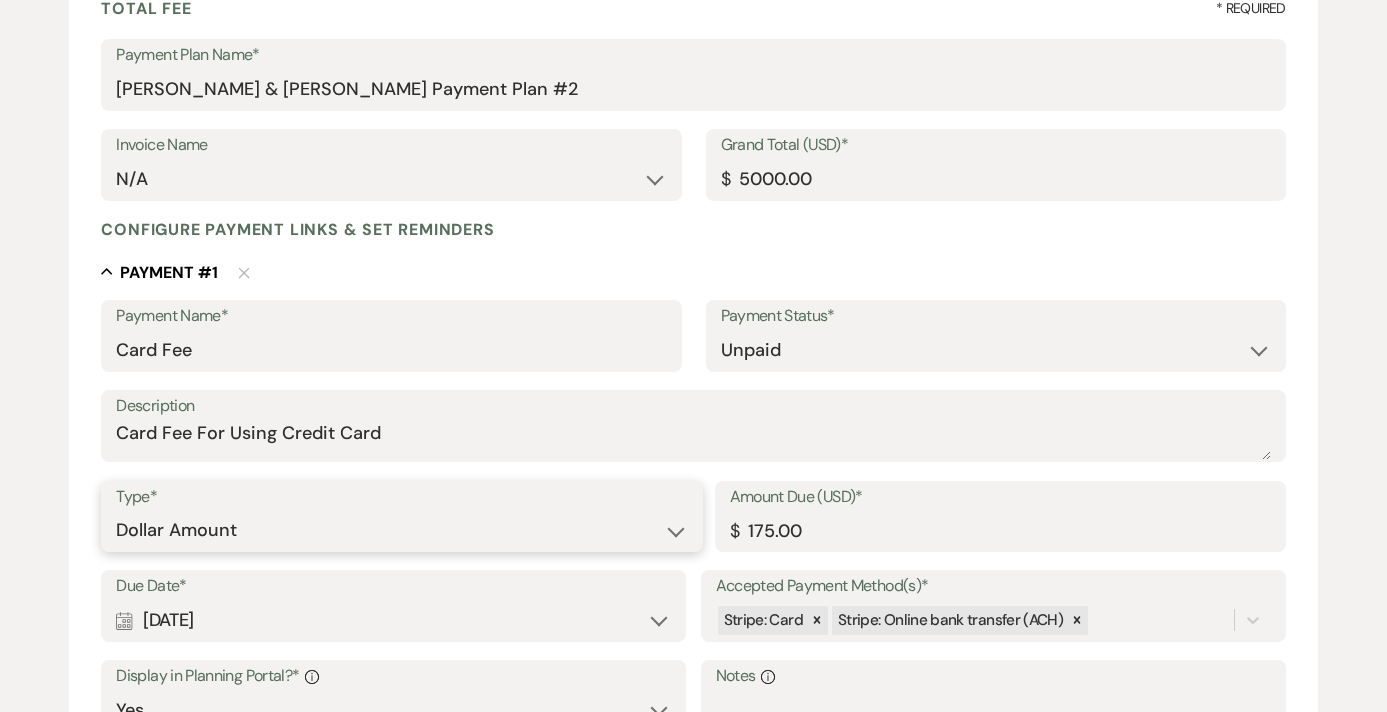 scroll, scrollTop: 194, scrollLeft: 0, axis: vertical 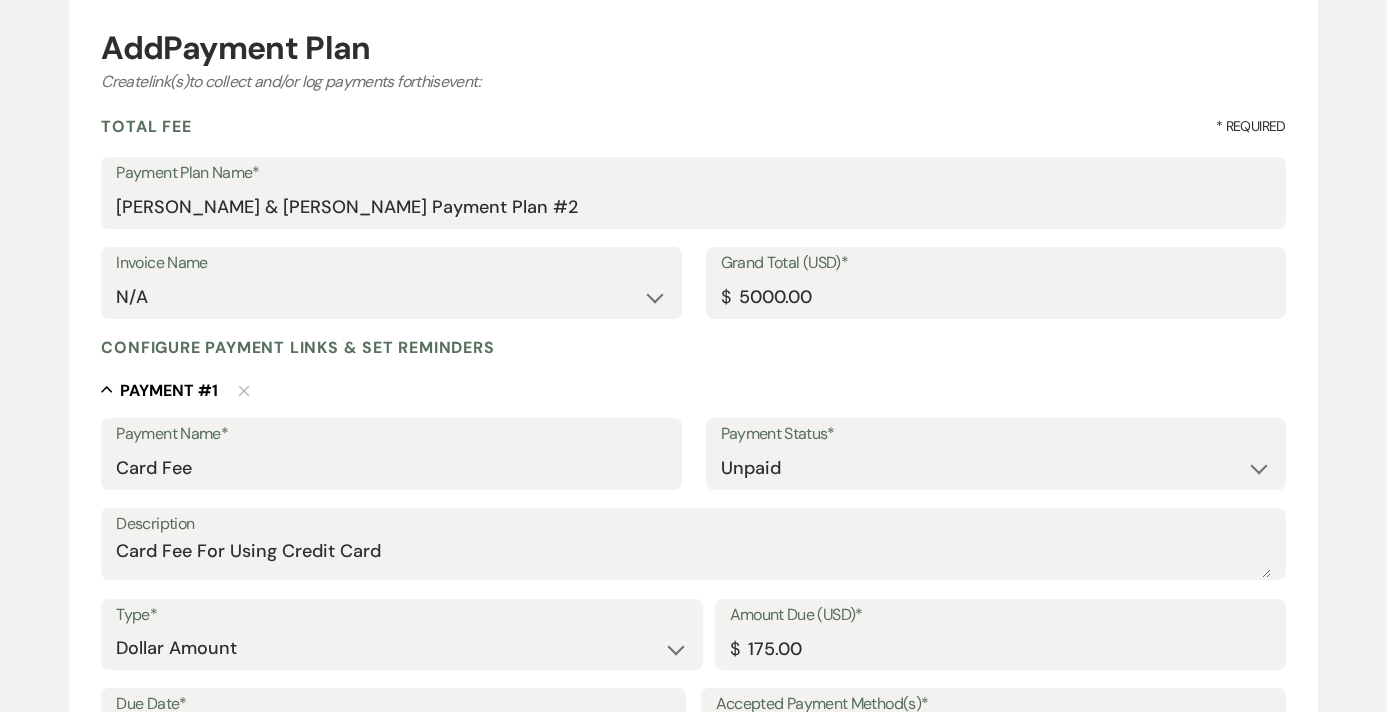 click on "Grand Total (USD)*" at bounding box center (996, 263) 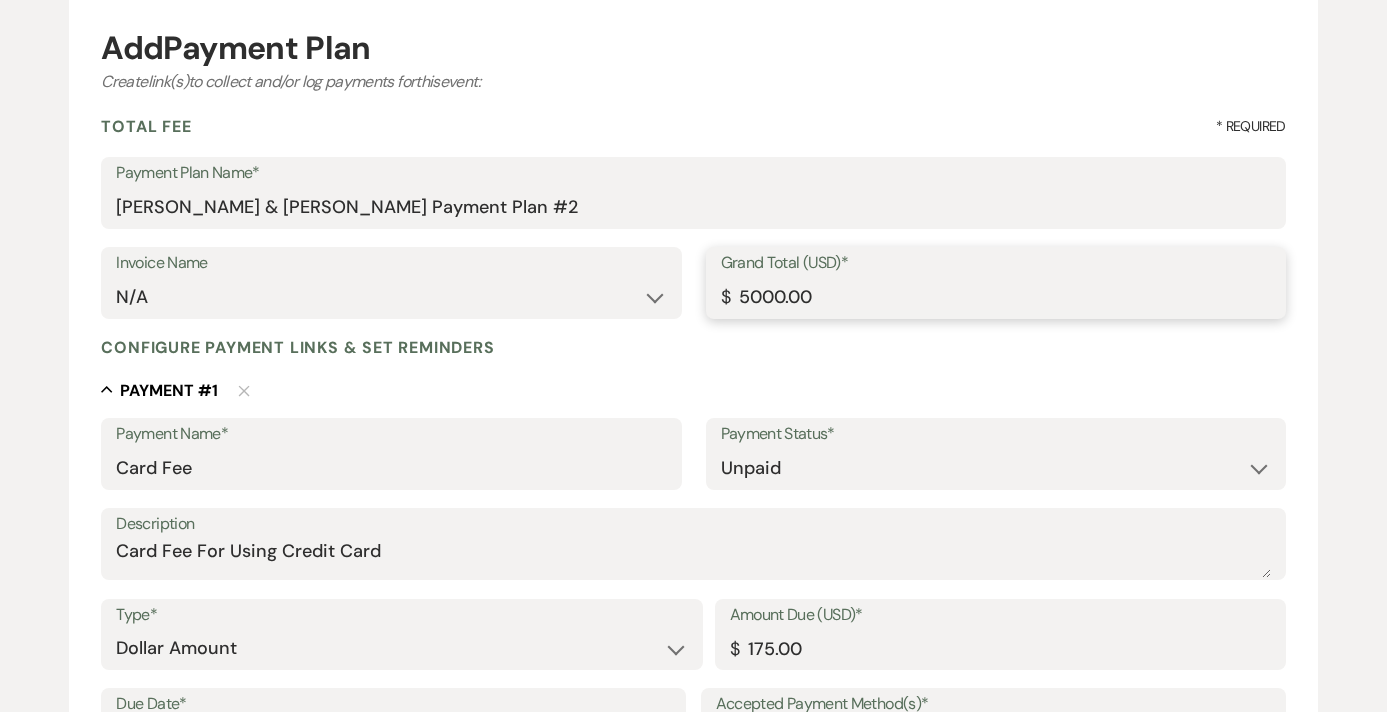click on "5000.00" at bounding box center [996, 297] 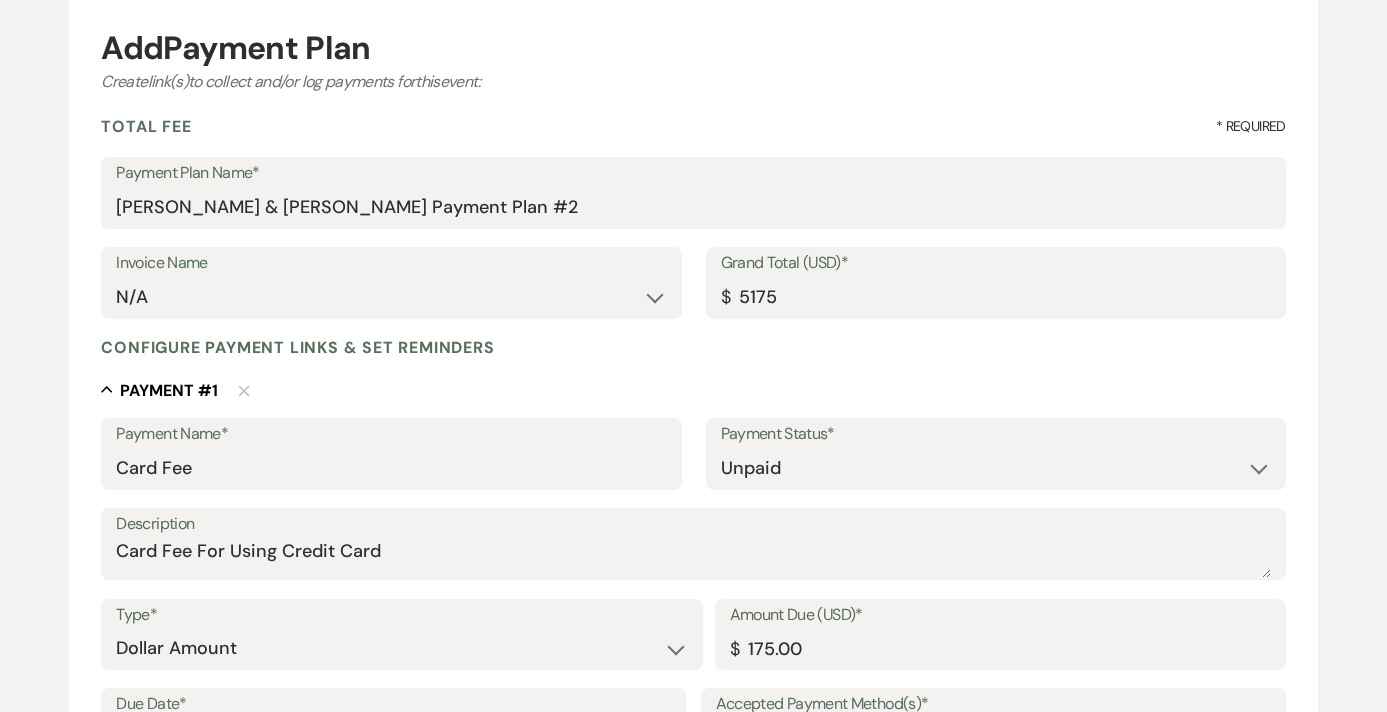 type on "5175.00" 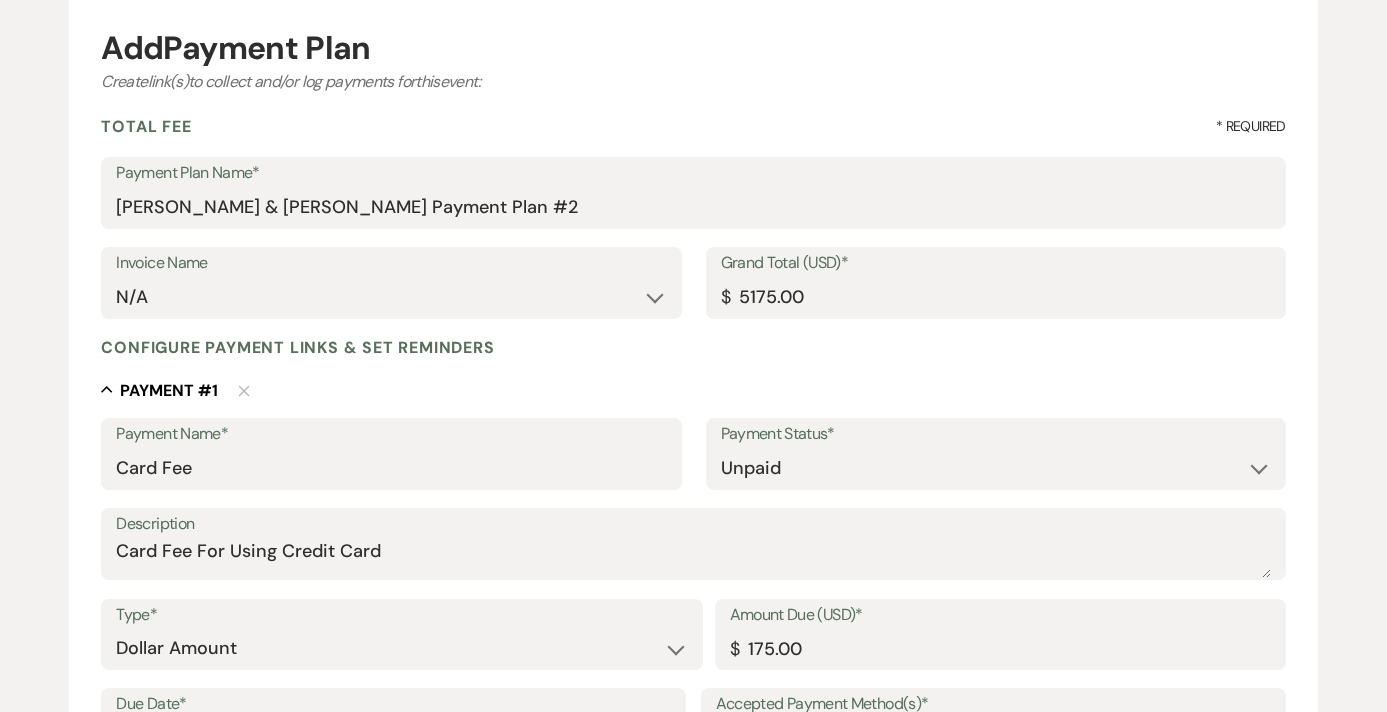click on "Configure payment links & set reminders Collapse Payment # 1 Delete Payment Name* Card Fee Payment Status* Paid Unpaid Description Card Fee For Using Credit Card  Type* Dollar Amount Percentage of Grand Total Amount Due (USD)* $ 175.00 Due Date* Calendar [DATE] Expand Accepted Payment Method(s)* Stripe: Card Stripe: Online bank transfer (ACH) Display in Planning Portal?* Info Yes No Notes Info Payment Reminder Set reminders for this task. Example : weekly |  starting  | 2 | months | before event date |  until  | complete Who would you like to remind?* client venue both Frequency* once daily weekly monthly starting Number* 2 Unit* days weeks months Timeframe* before due date after due date on due date on custom date until Action* complete due date custom date Delete + Add  Another  Reminder Preview Link + Add Payment" at bounding box center [693, 794] 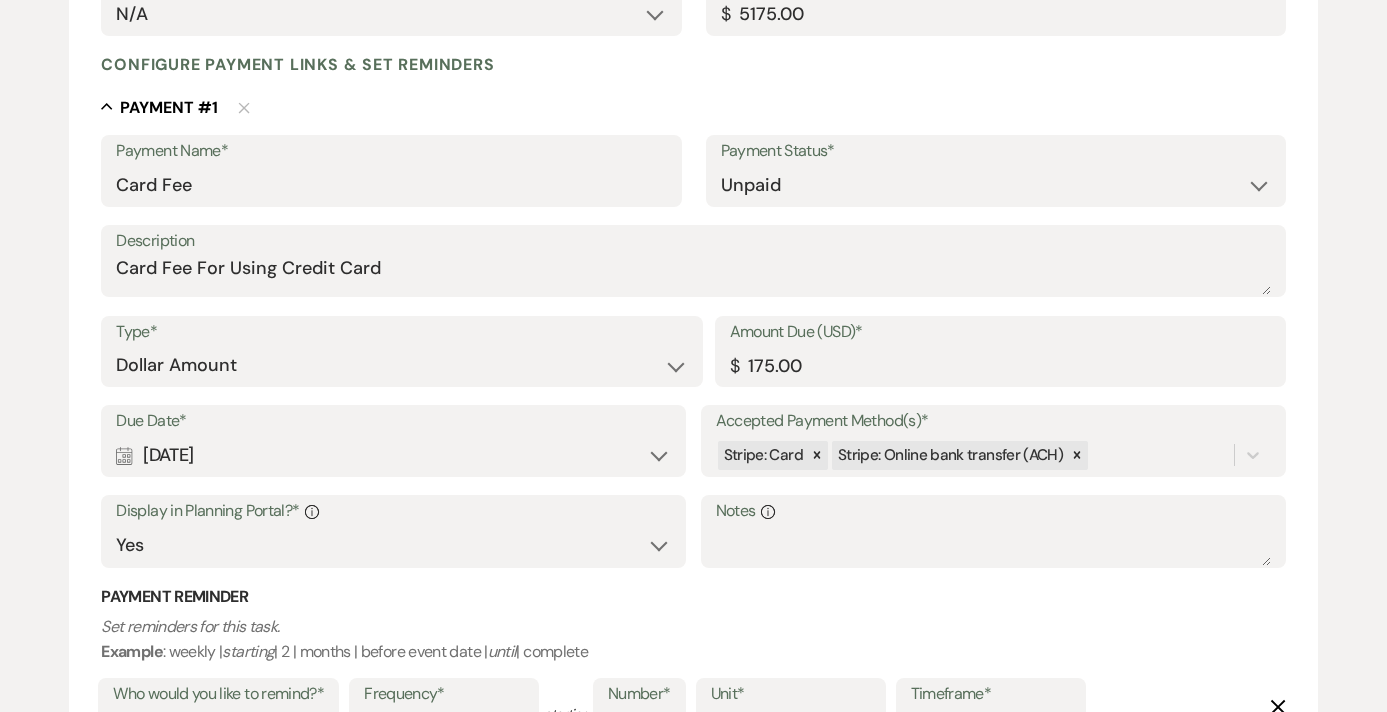 scroll, scrollTop: 422, scrollLeft: 0, axis: vertical 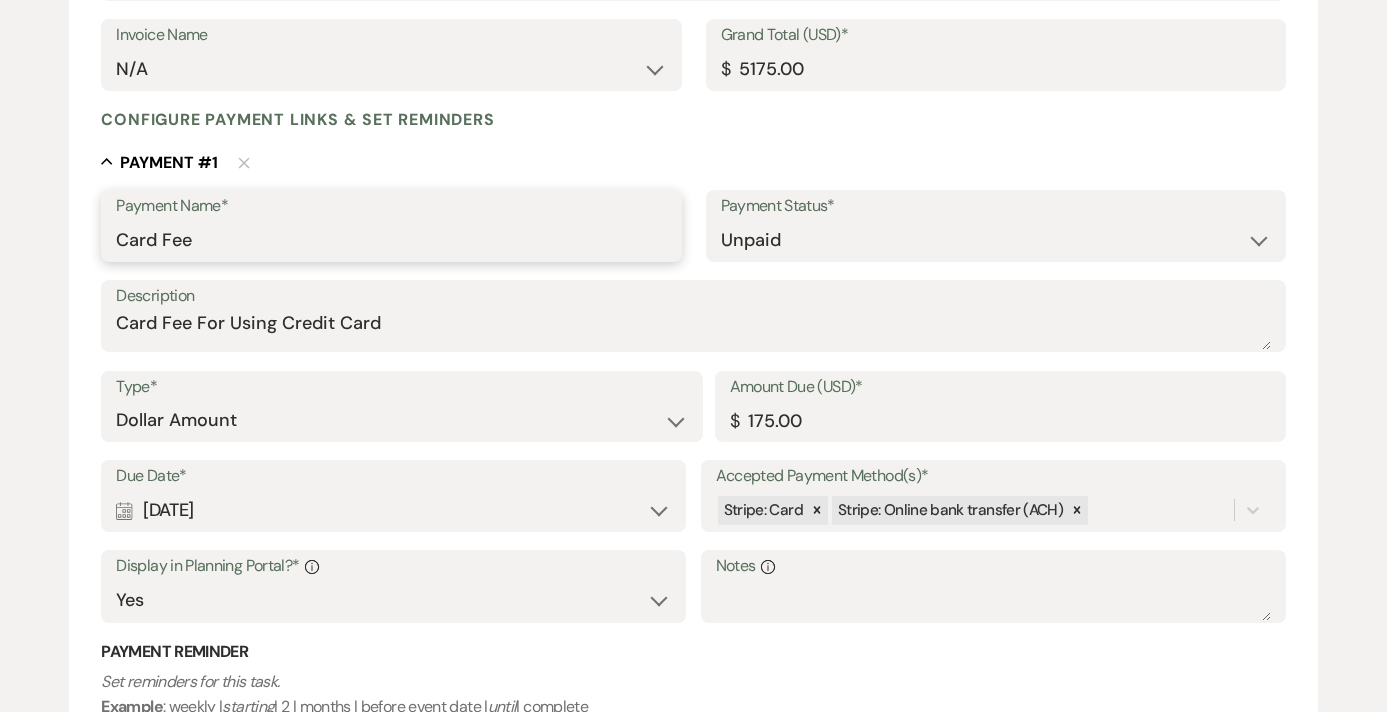 click on "Card Fee" at bounding box center (391, 240) 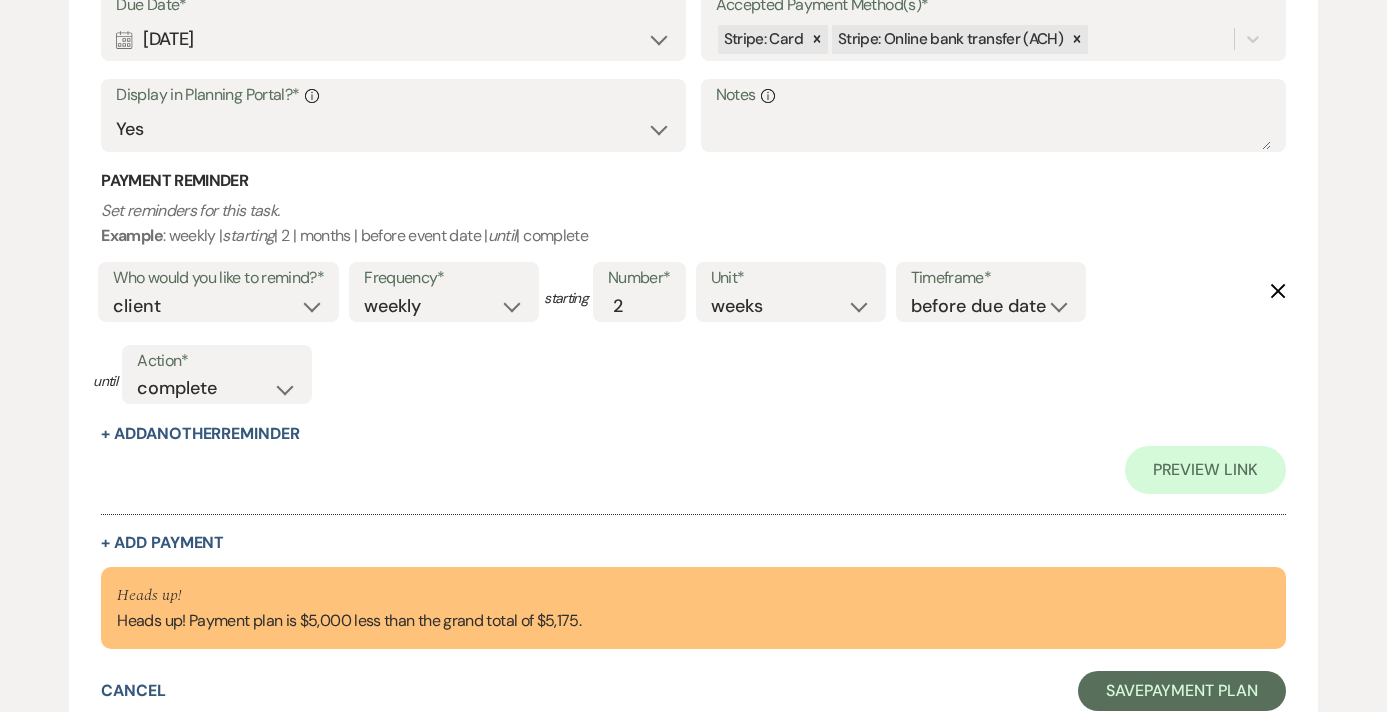 scroll, scrollTop: 943, scrollLeft: 0, axis: vertical 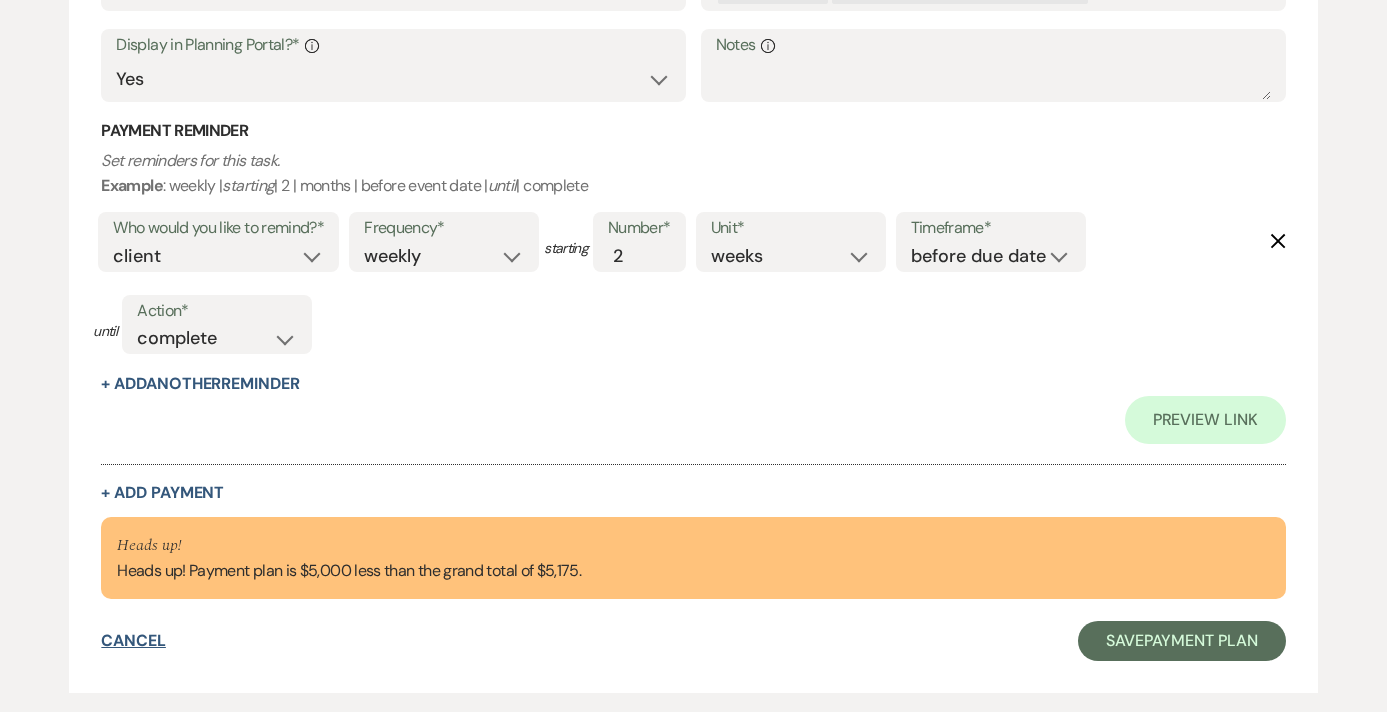 type on "3.5$ Card Fee" 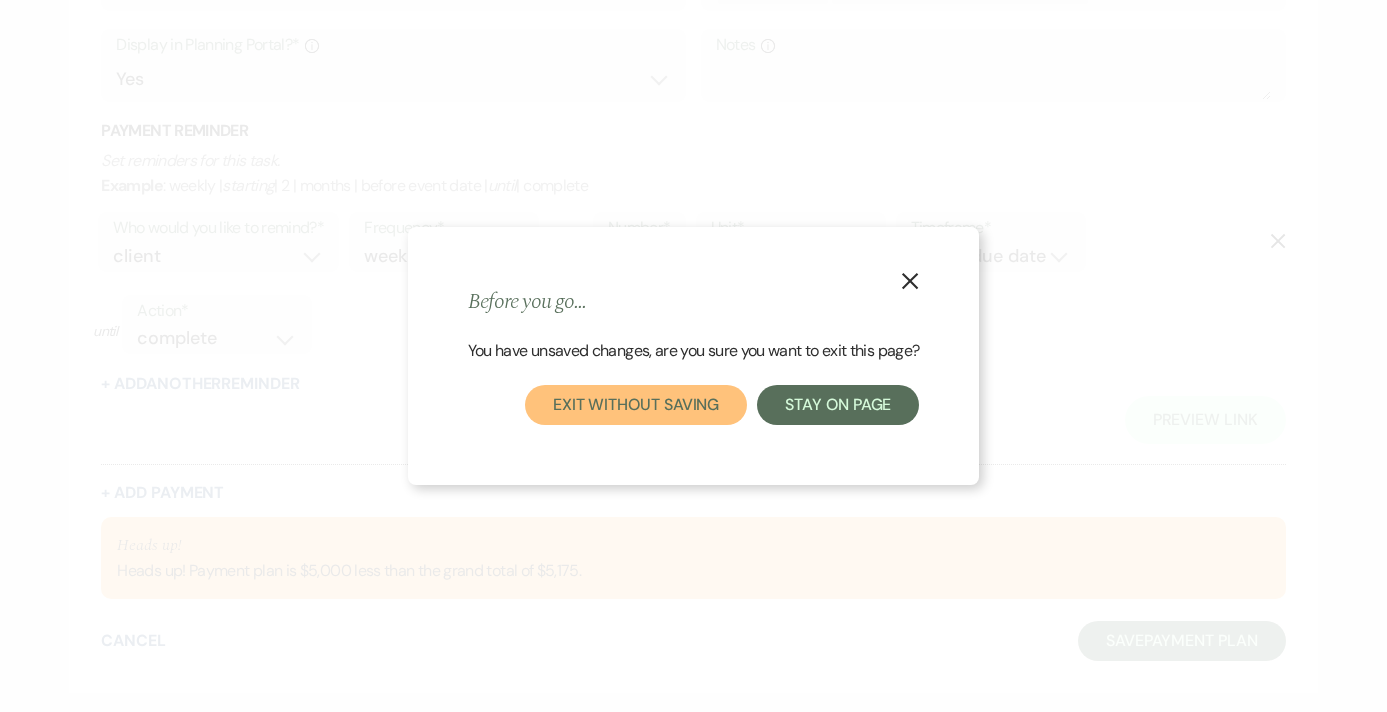 click on "Exit without saving" at bounding box center (636, 405) 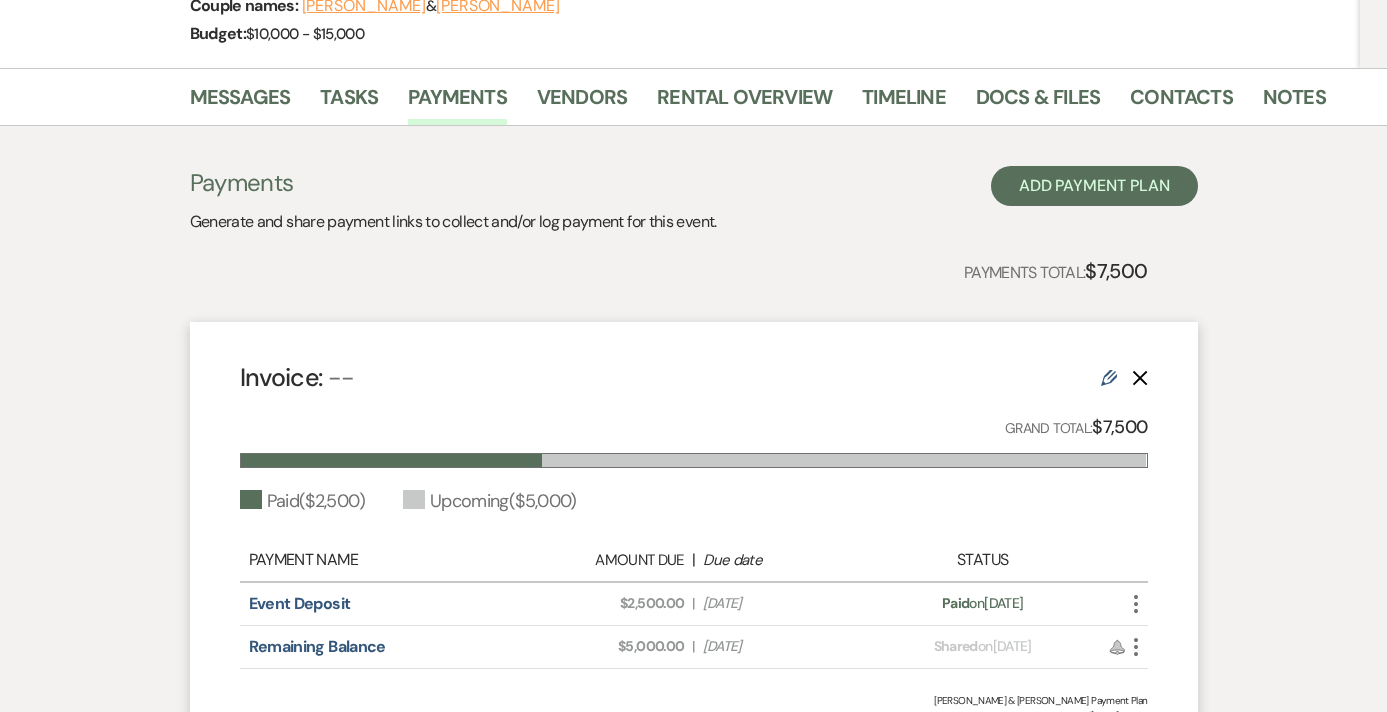scroll, scrollTop: 303, scrollLeft: 0, axis: vertical 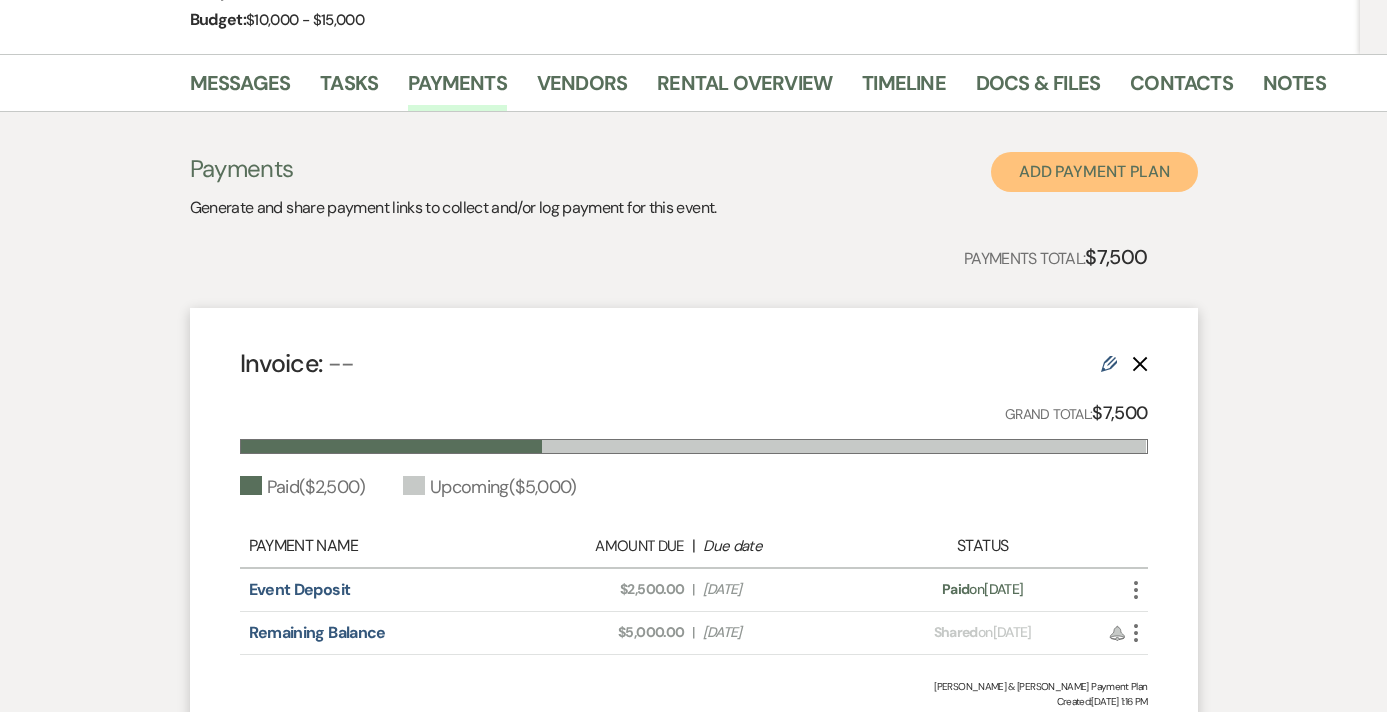 click on "Add Payment Plan" at bounding box center (1094, 172) 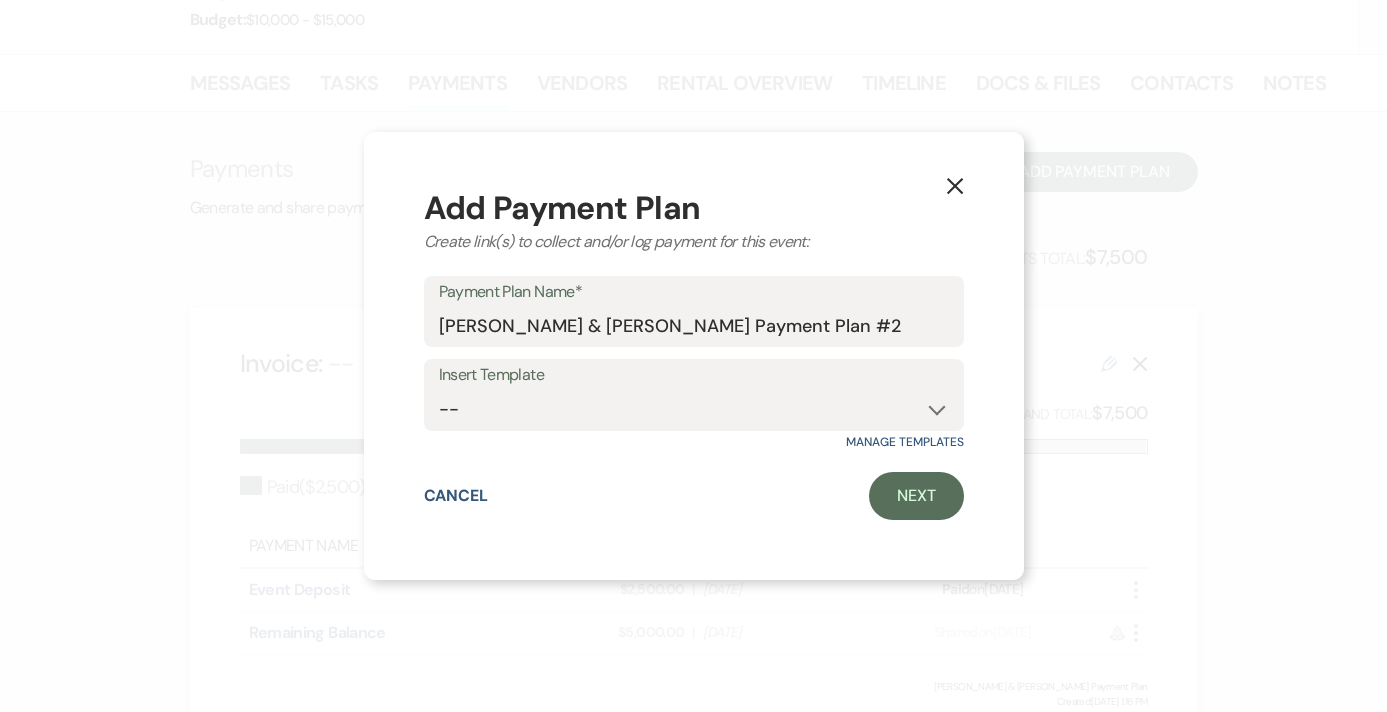 click on "X Add Payment Plan Create link(s) to collect and/or log payment for this event: Payment Plan Name* [PERSON_NAME] & [PERSON_NAME] Payment Plan #2 Insert Template -- Security Deposit, Event Deposit  Card Fee Microevent Event, Security, Remaining Remaining Balance  Manage Templates Cancel Next" at bounding box center (694, 356) 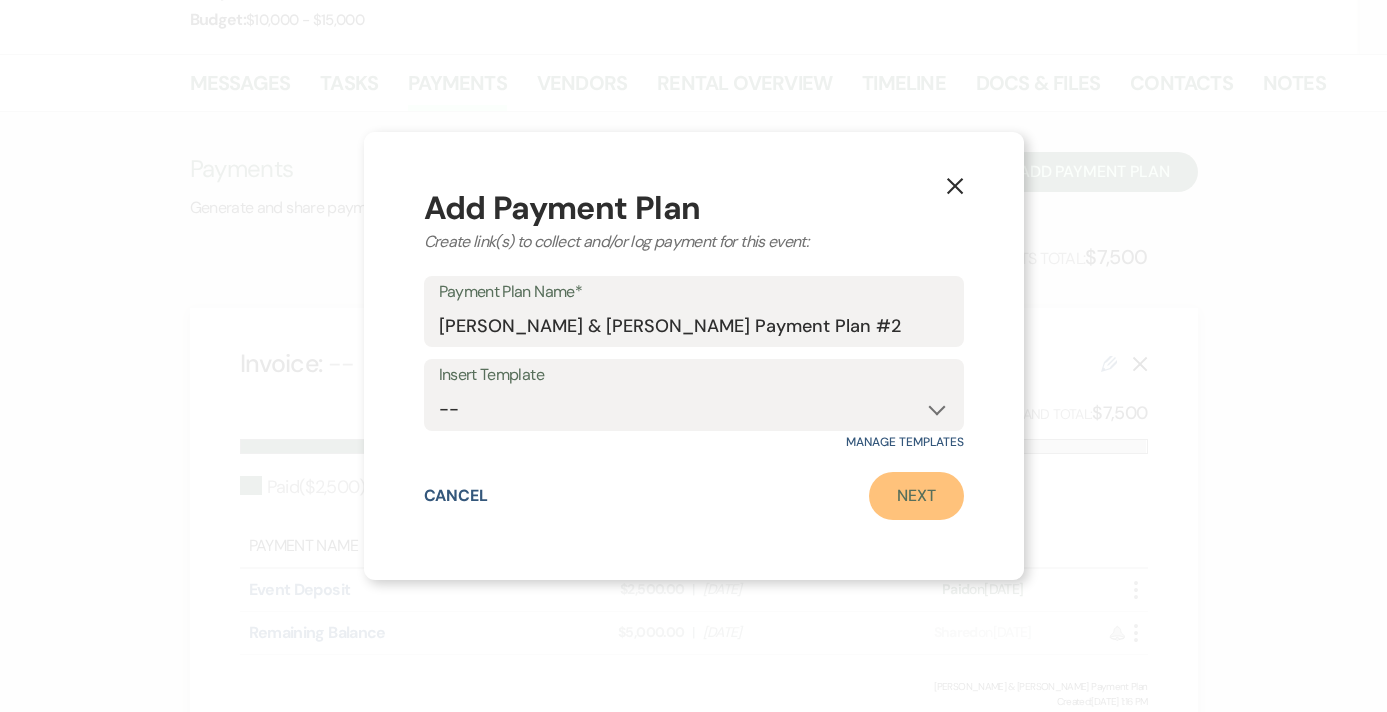 click on "Next" at bounding box center (916, 496) 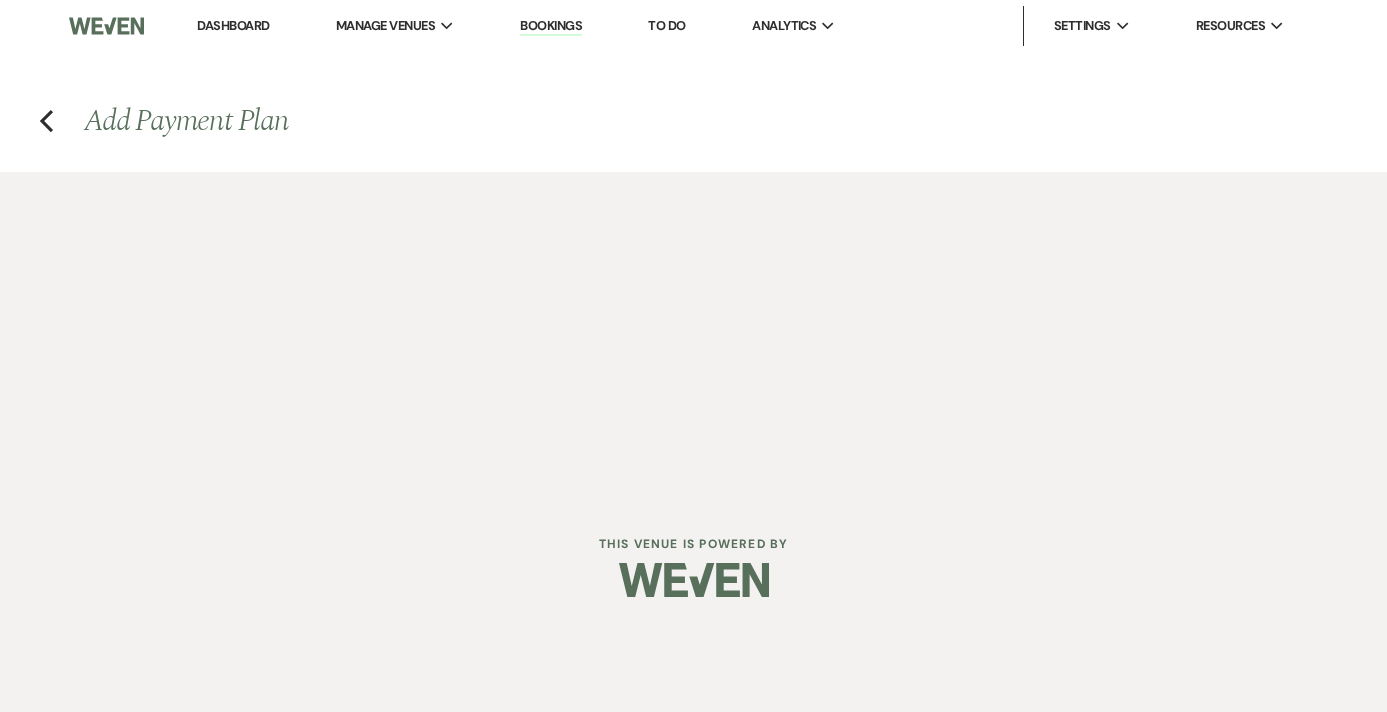 scroll, scrollTop: 0, scrollLeft: 0, axis: both 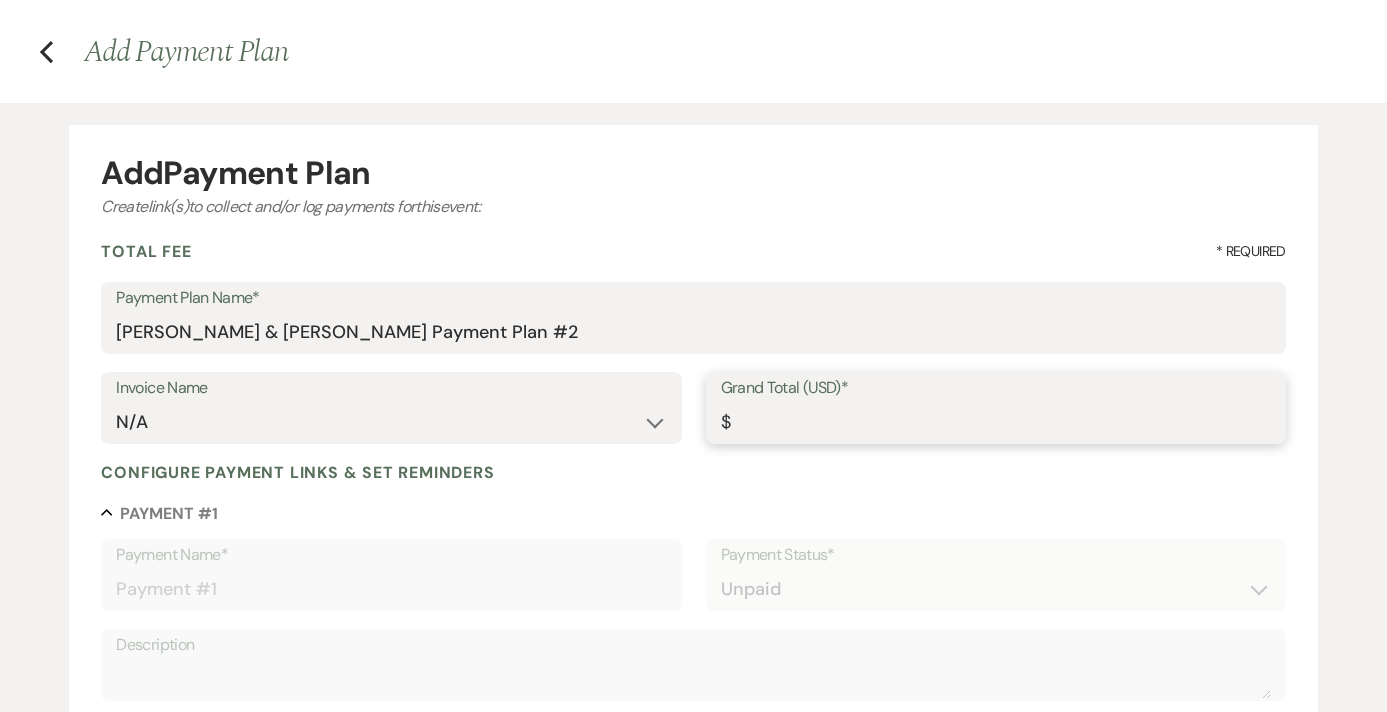 click on "Grand Total (USD)*" at bounding box center [996, 422] 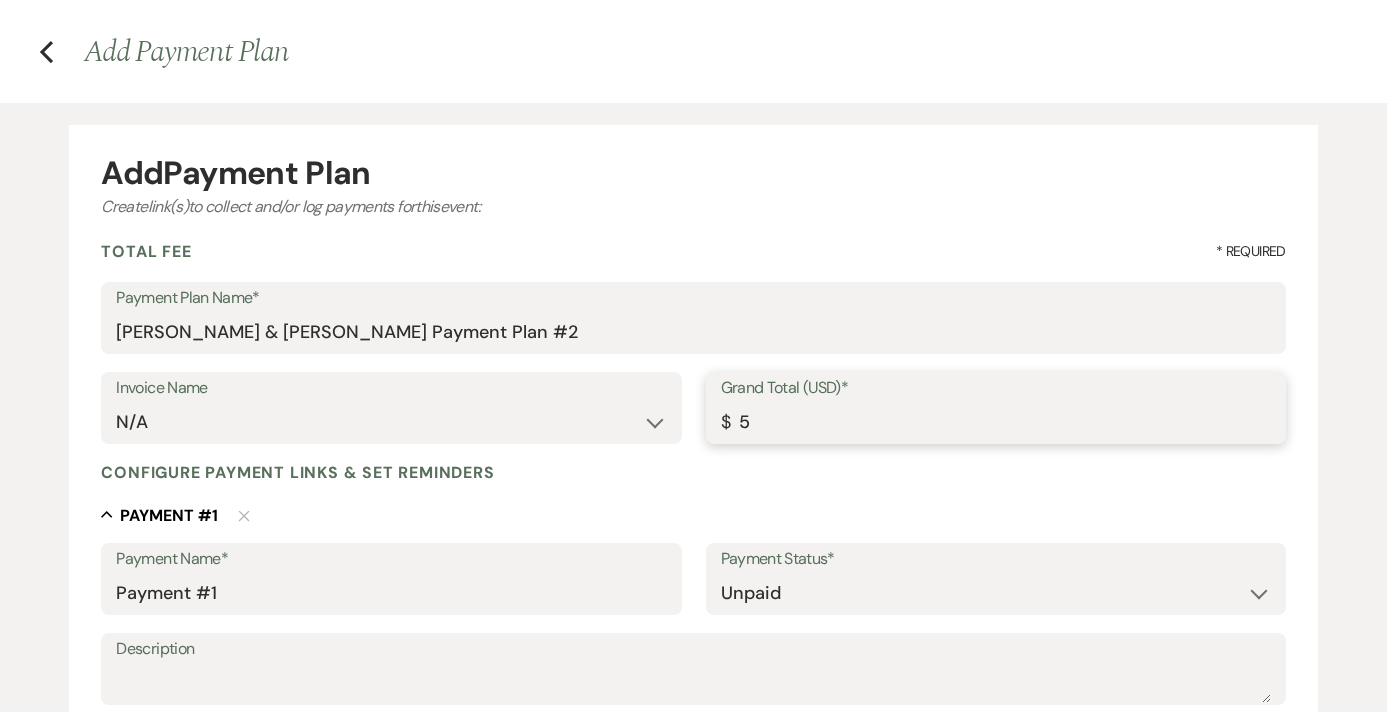 type on "50" 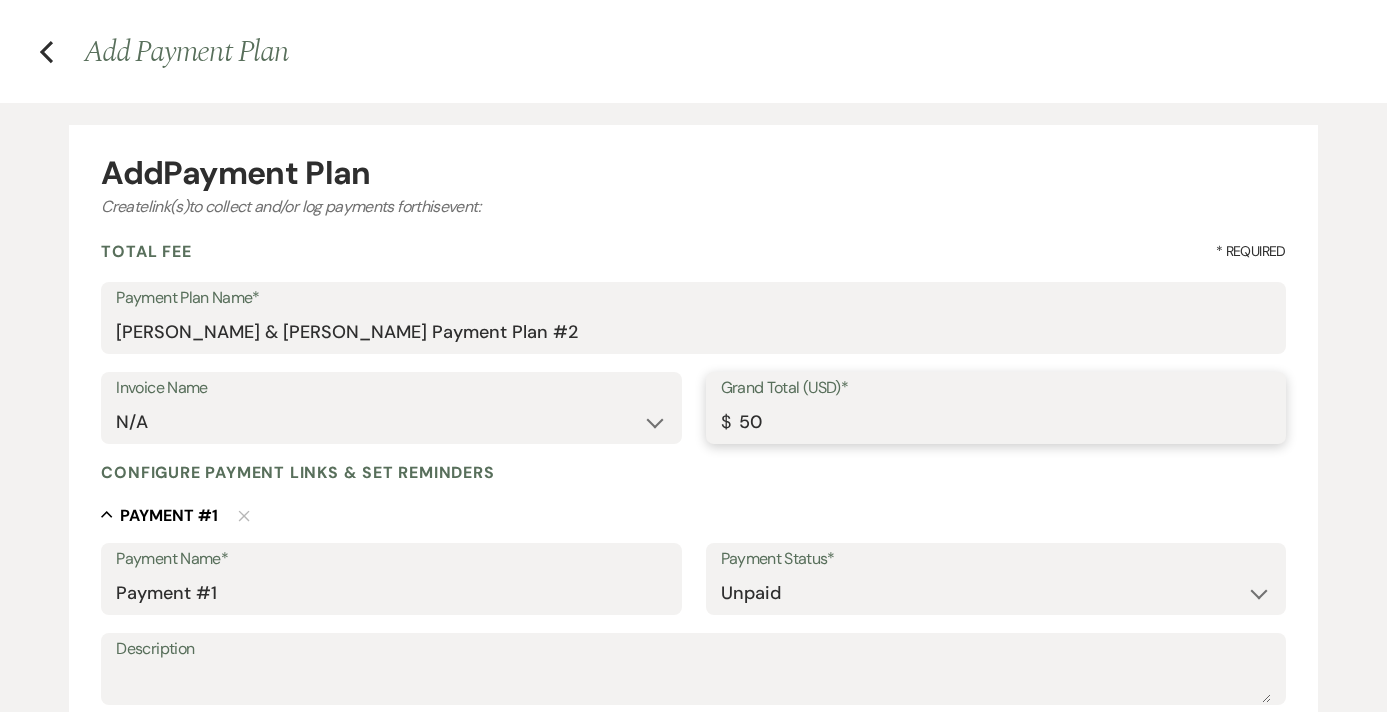 type on "500" 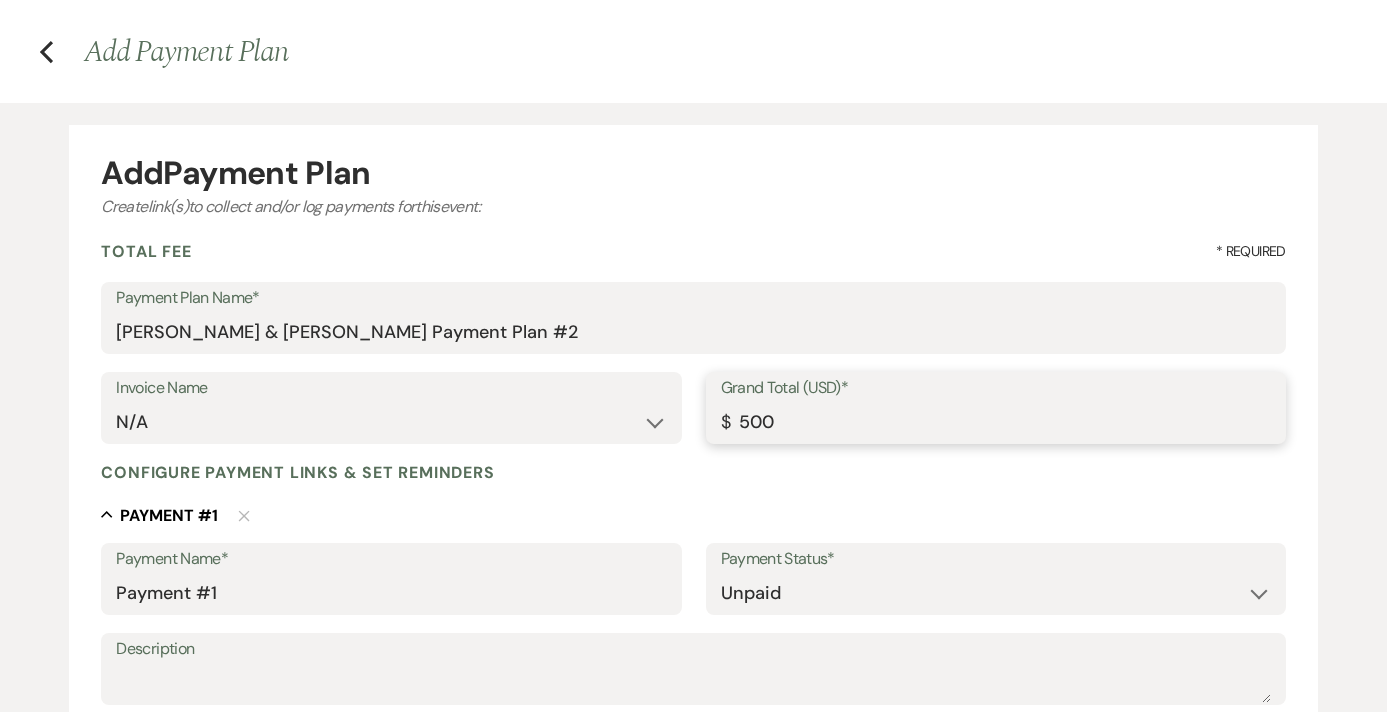 type on "5000" 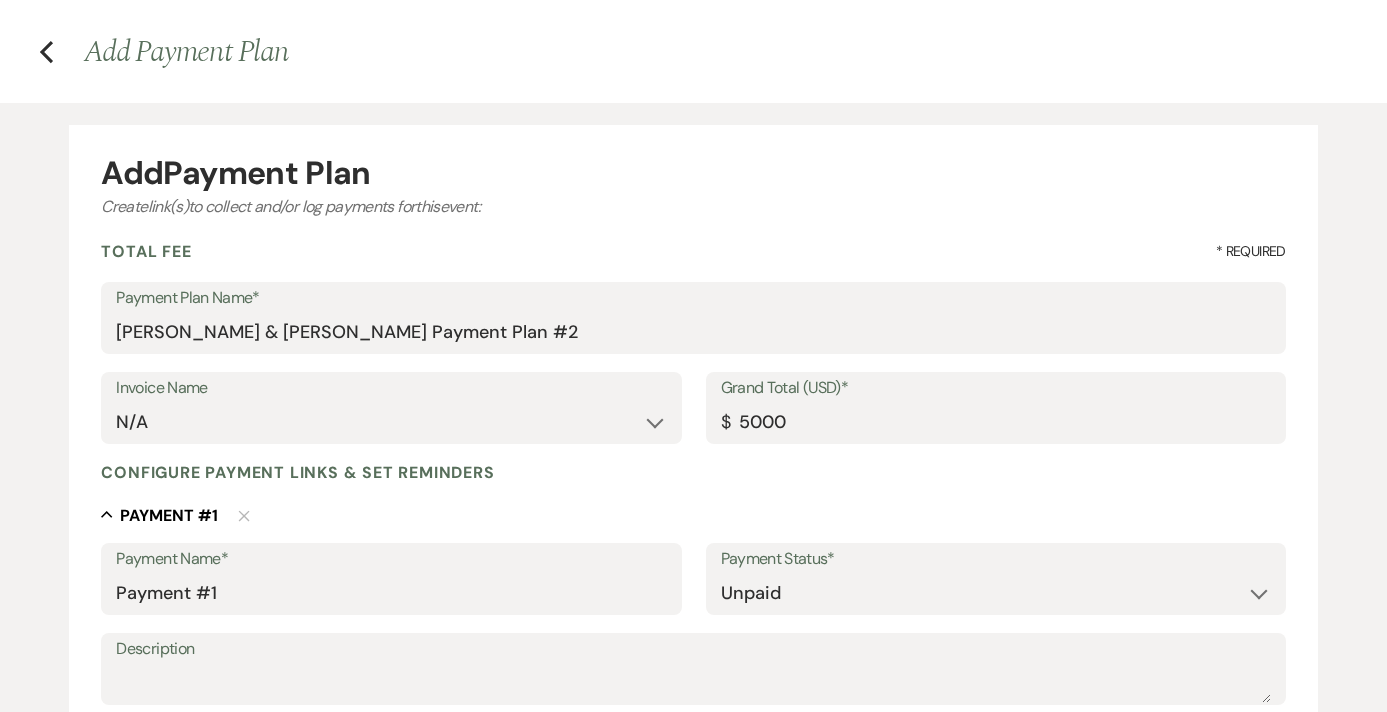 type on "5000.00" 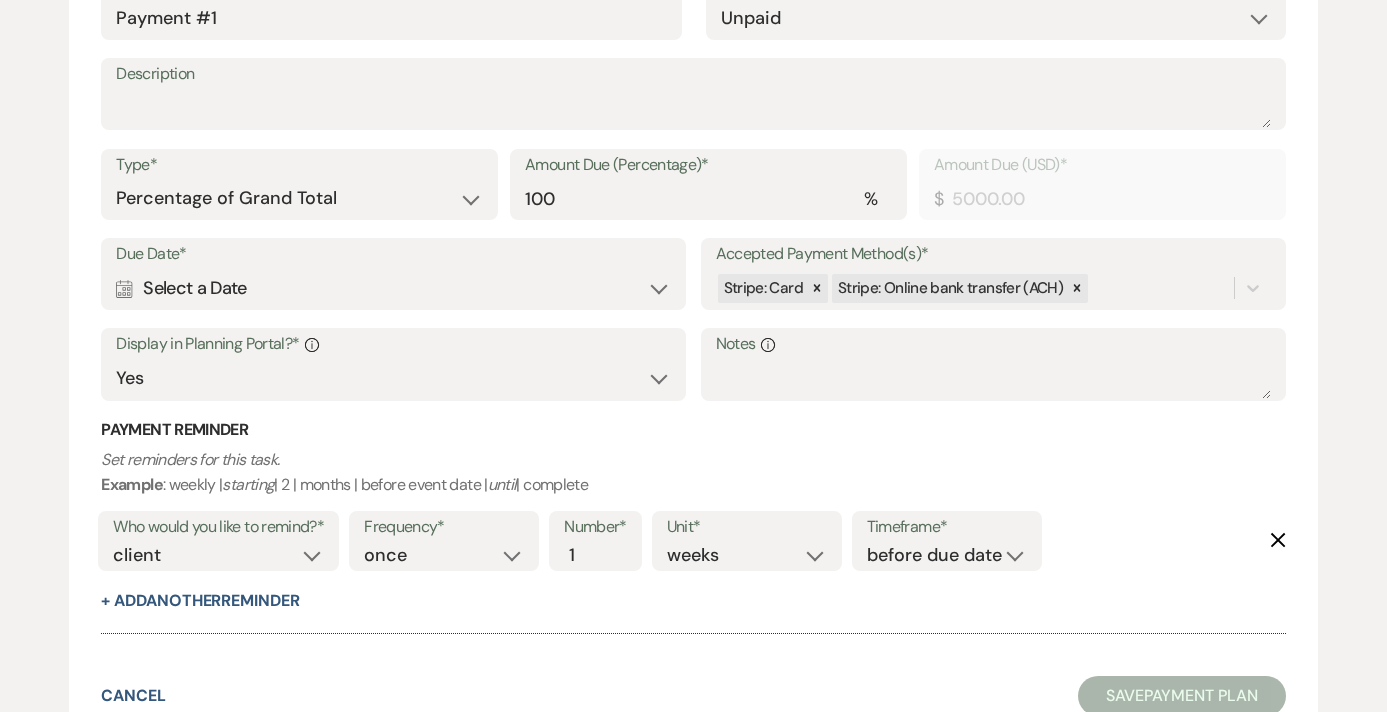 scroll, scrollTop: 453, scrollLeft: 0, axis: vertical 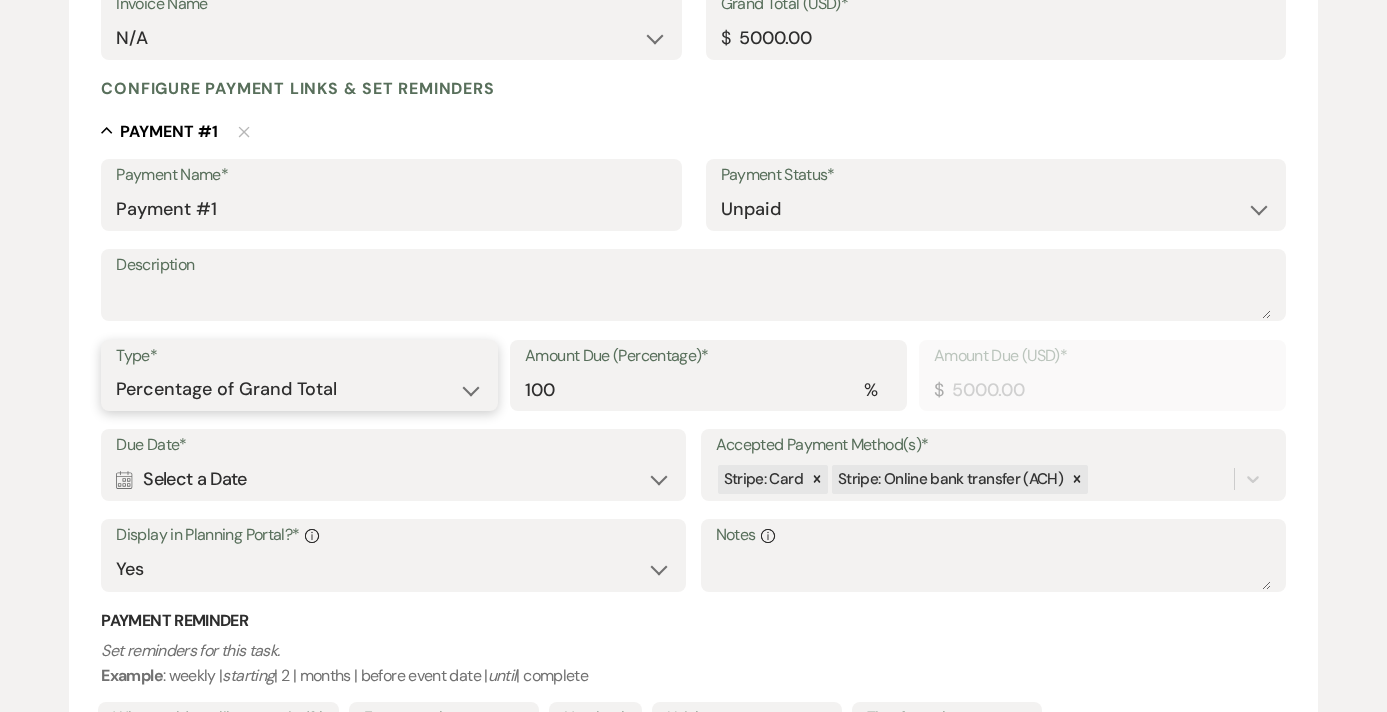click on "Dollar Amount Percentage of Grand Total" at bounding box center [299, 389] 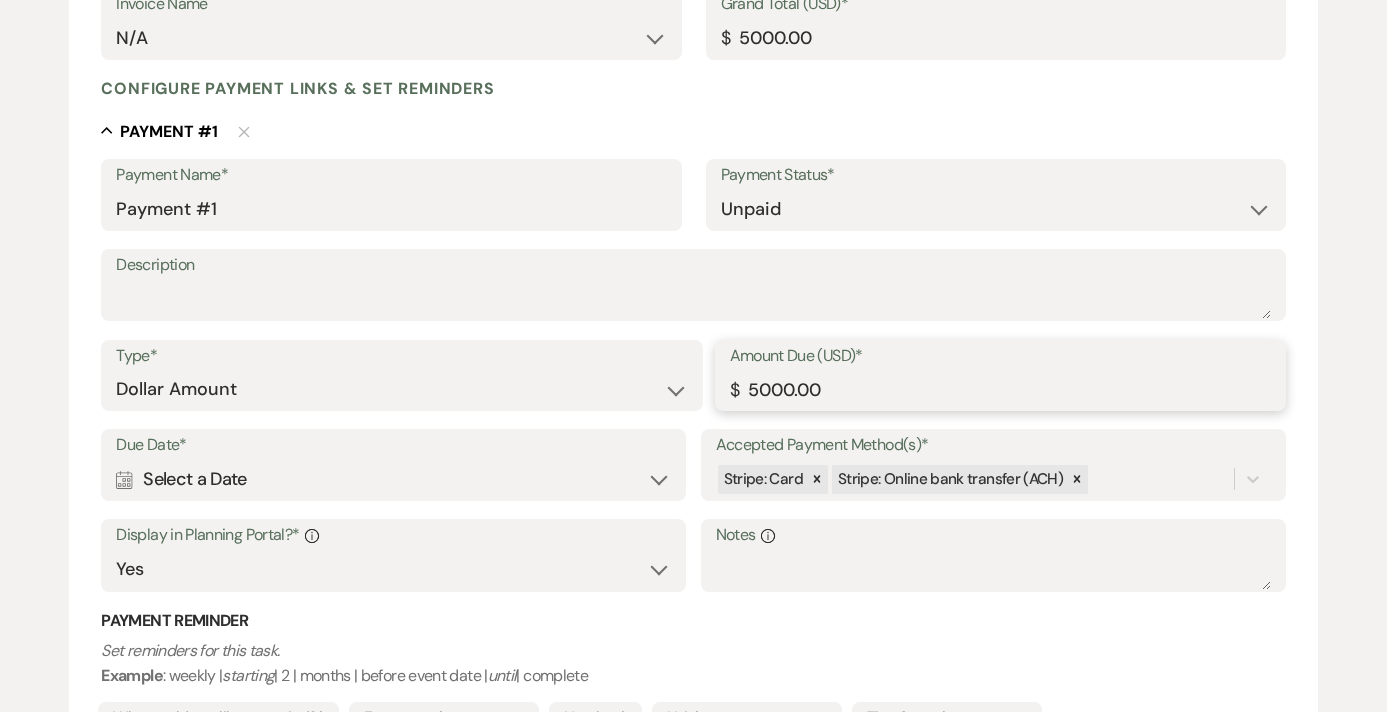 click on "5000.00" at bounding box center [1000, 389] 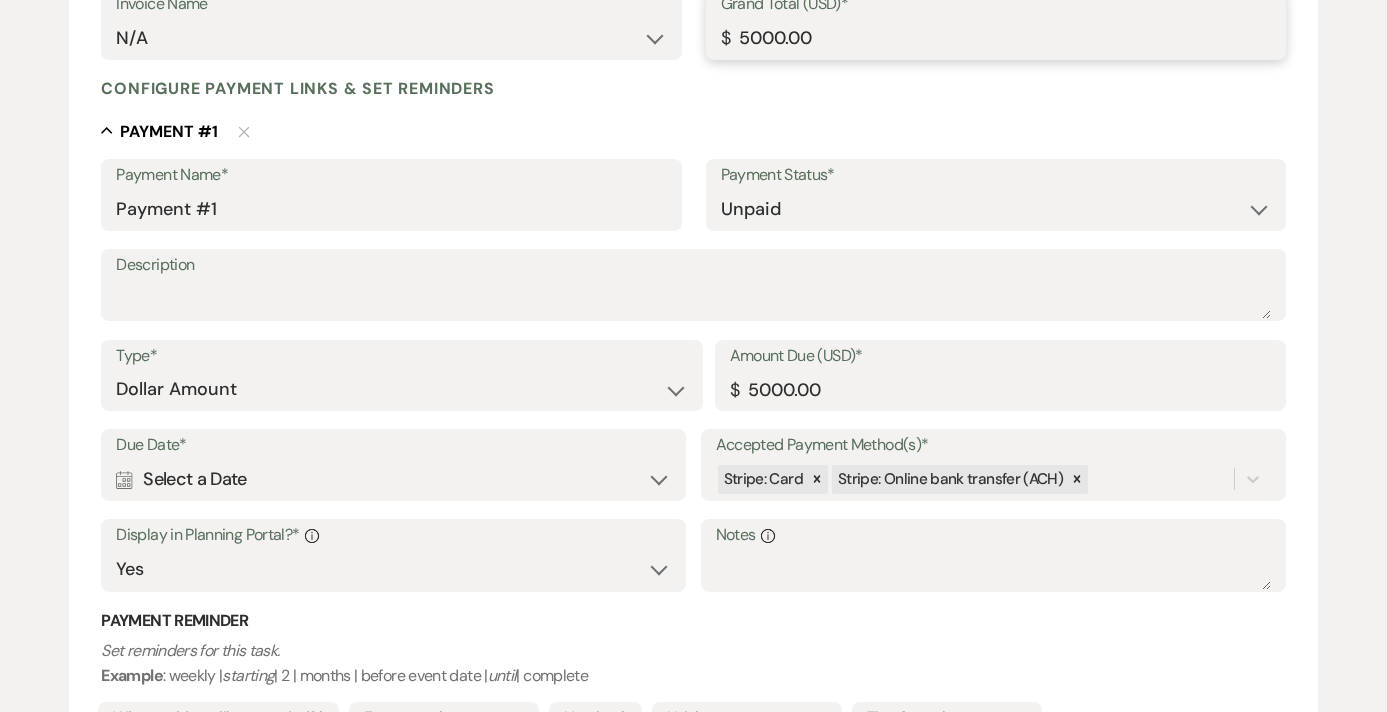click on "5000.00" at bounding box center [996, 38] 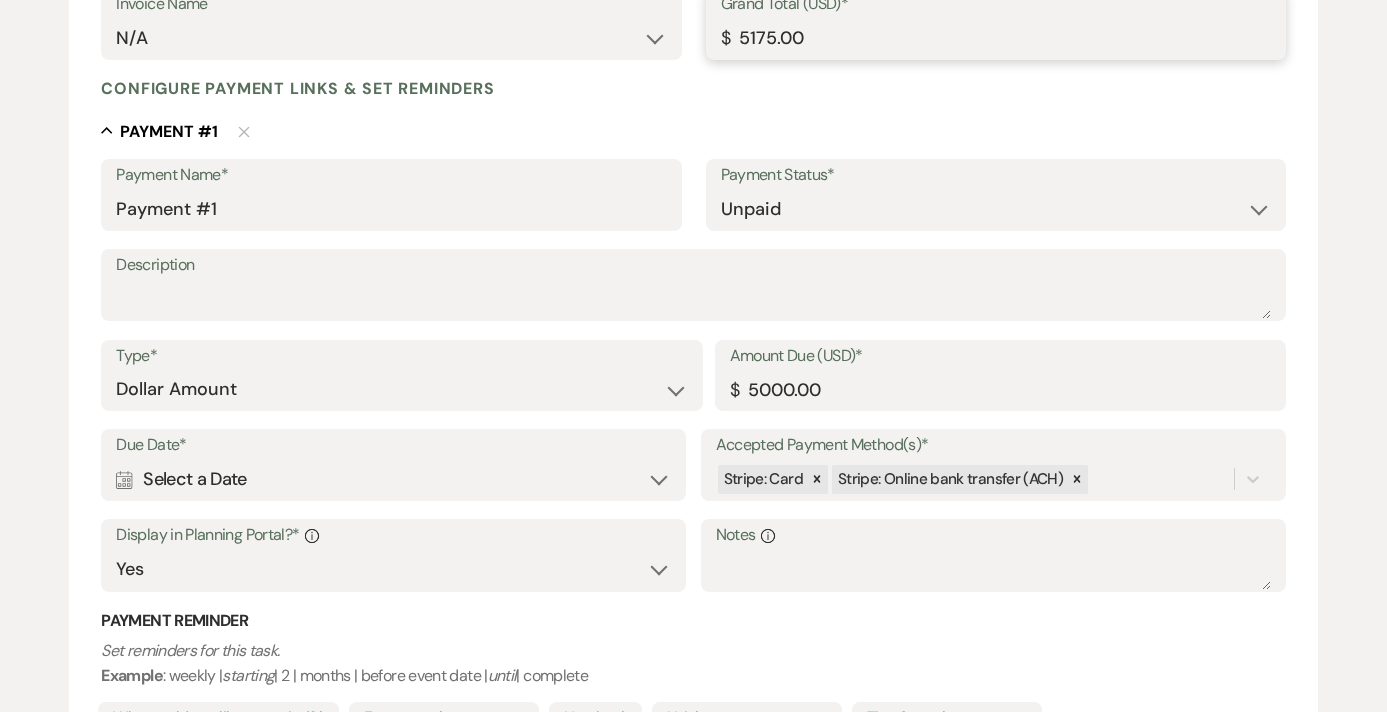 click on "5175.00" at bounding box center [996, 38] 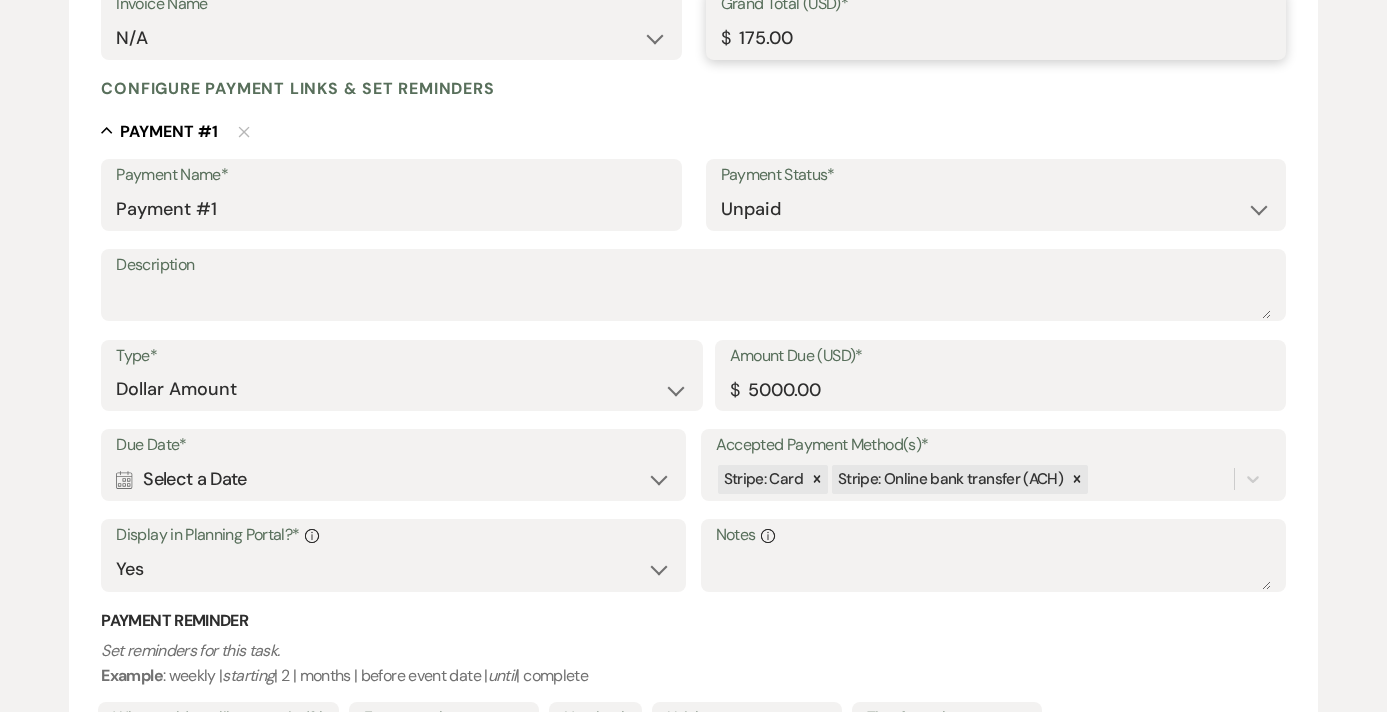 type on "175.00" 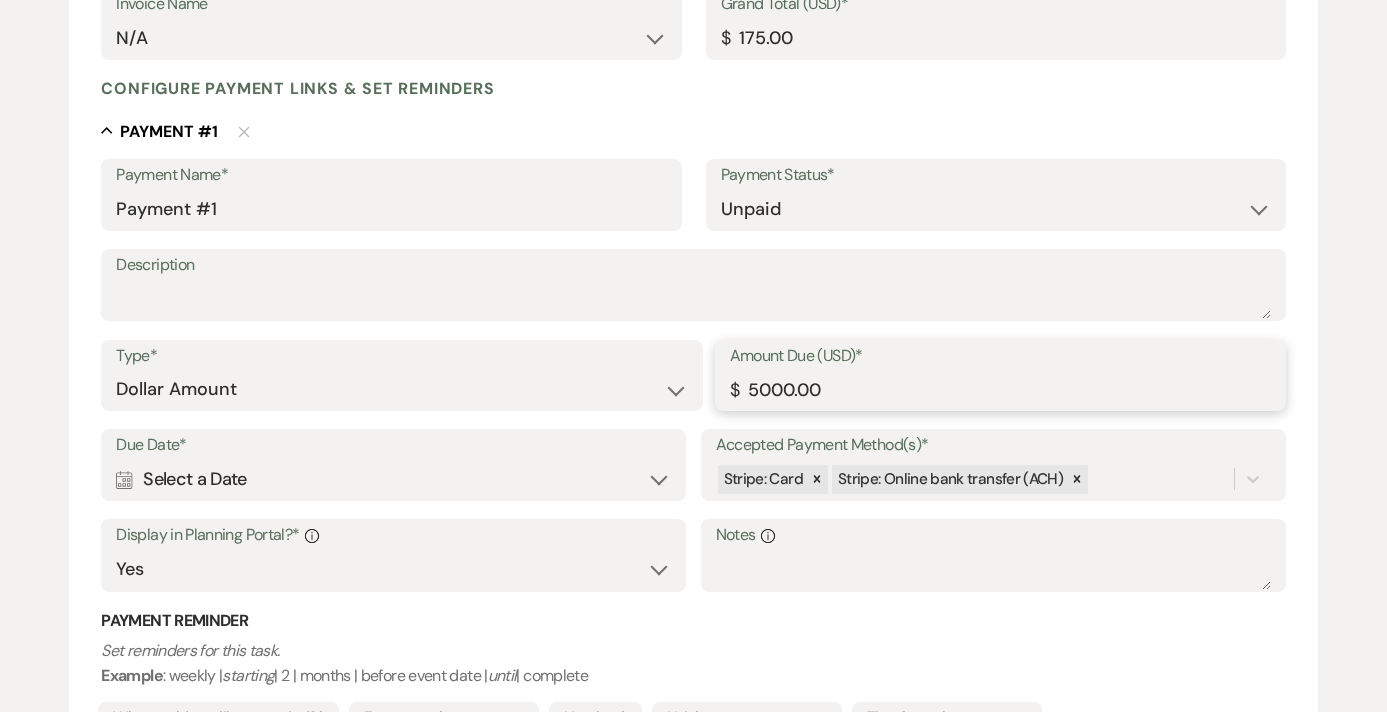 click on "5000.00" at bounding box center [1000, 389] 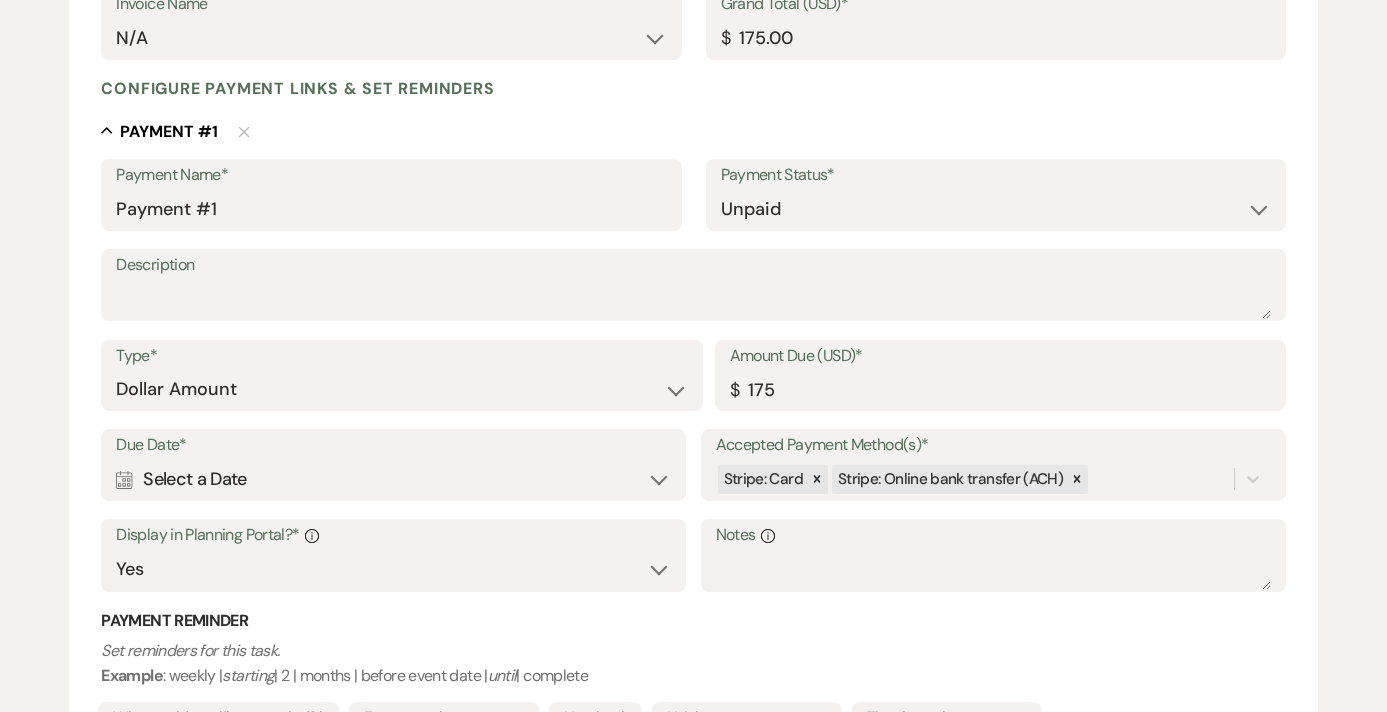 type on "175.00" 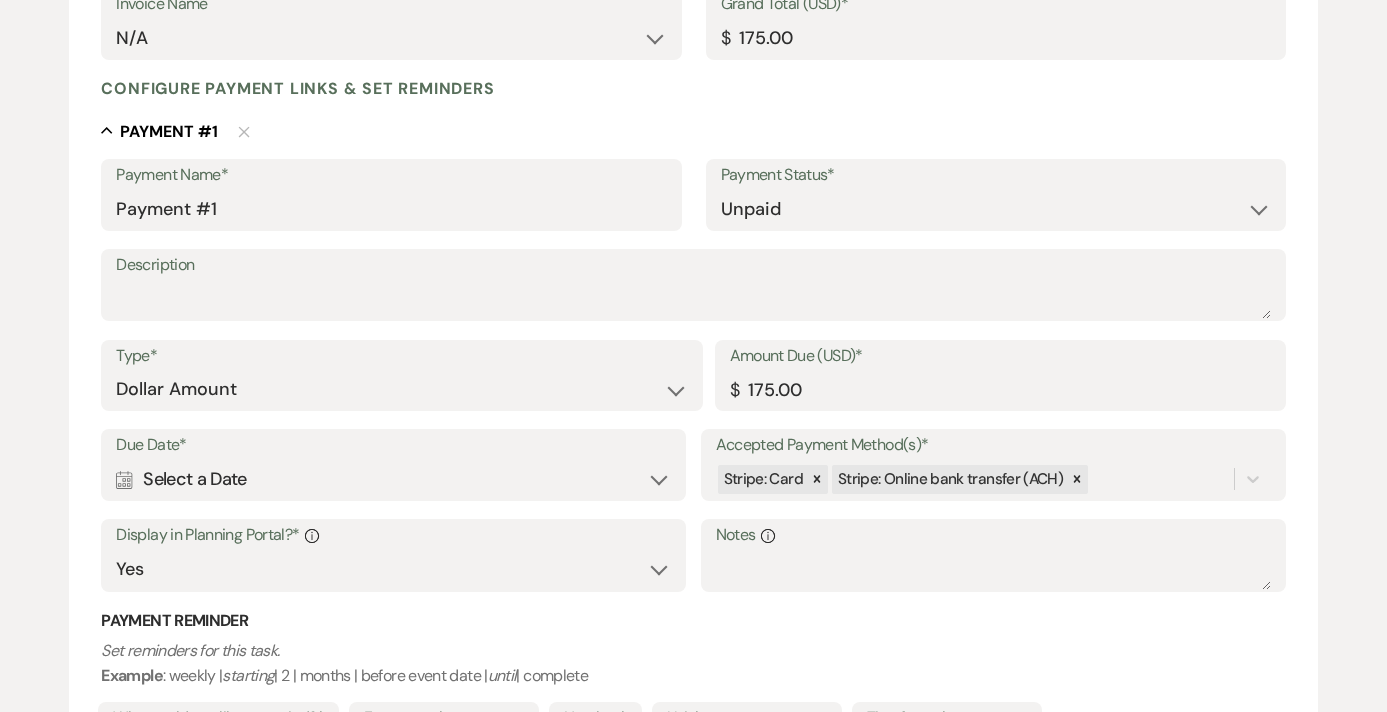 click on "Calendar Select a Date Expand" at bounding box center [393, 479] 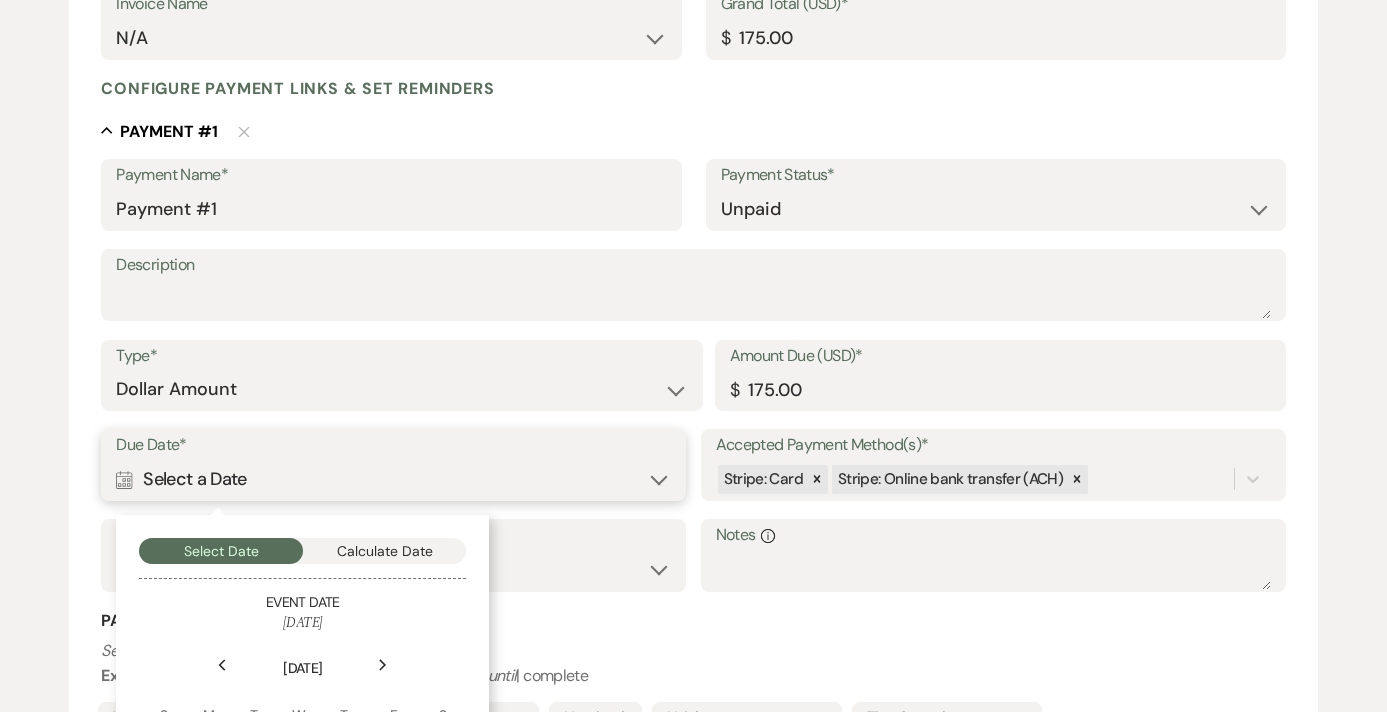 click on "Calculate Date" at bounding box center (385, 551) 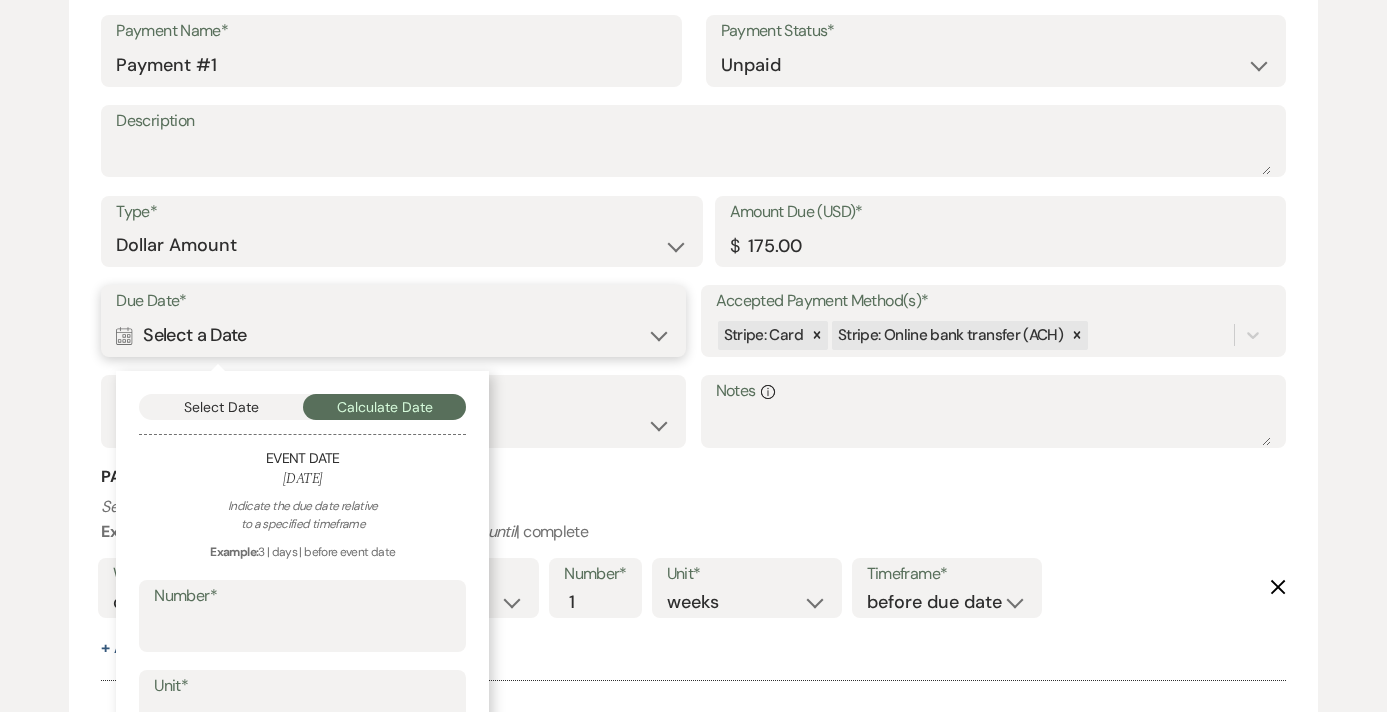 scroll, scrollTop: 808, scrollLeft: 0, axis: vertical 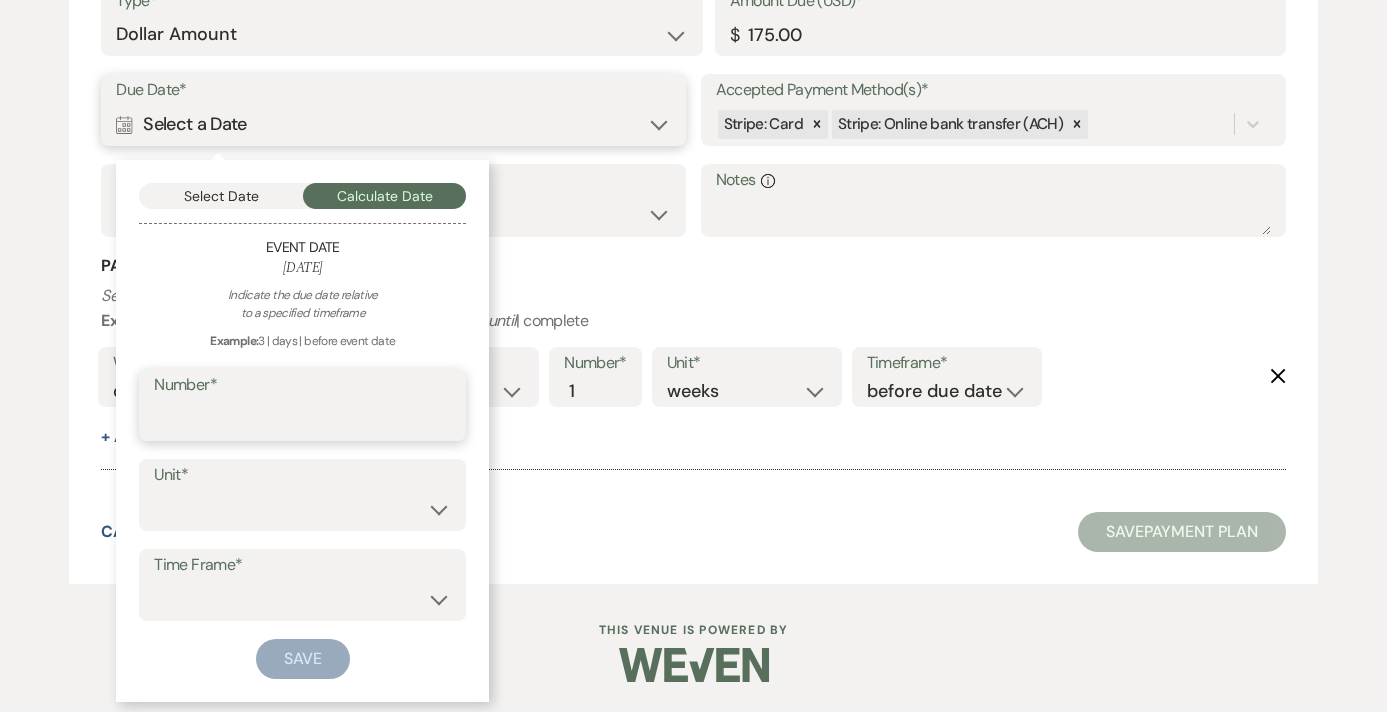 click on "Number*" at bounding box center [302, 419] 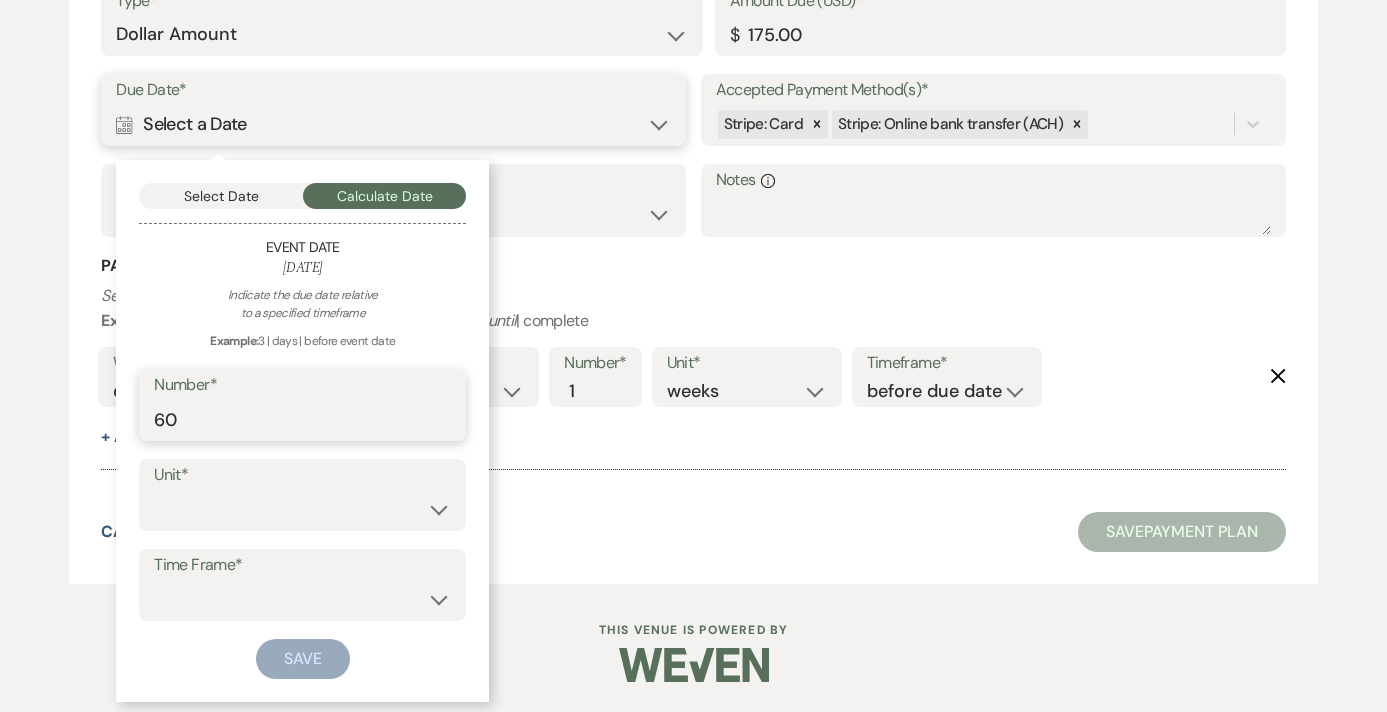 type on "60" 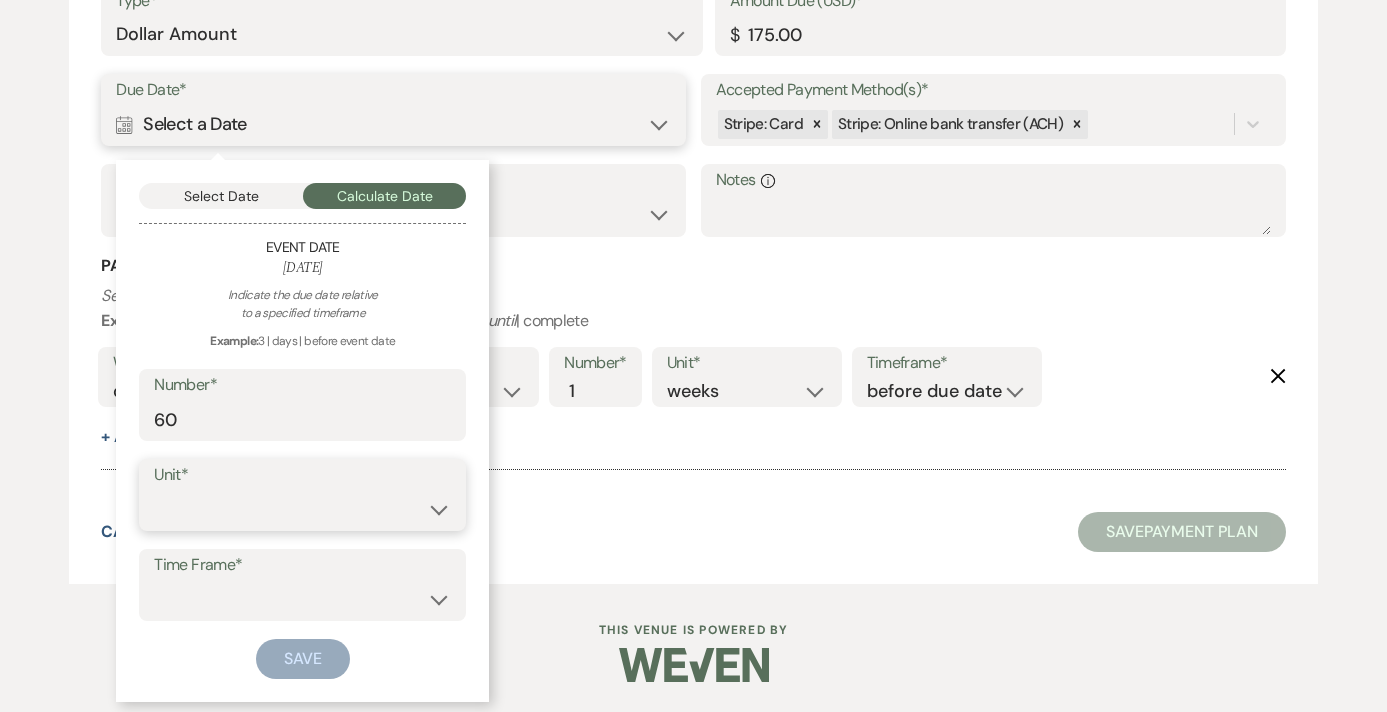 click on "days weeks months" at bounding box center (302, 509) 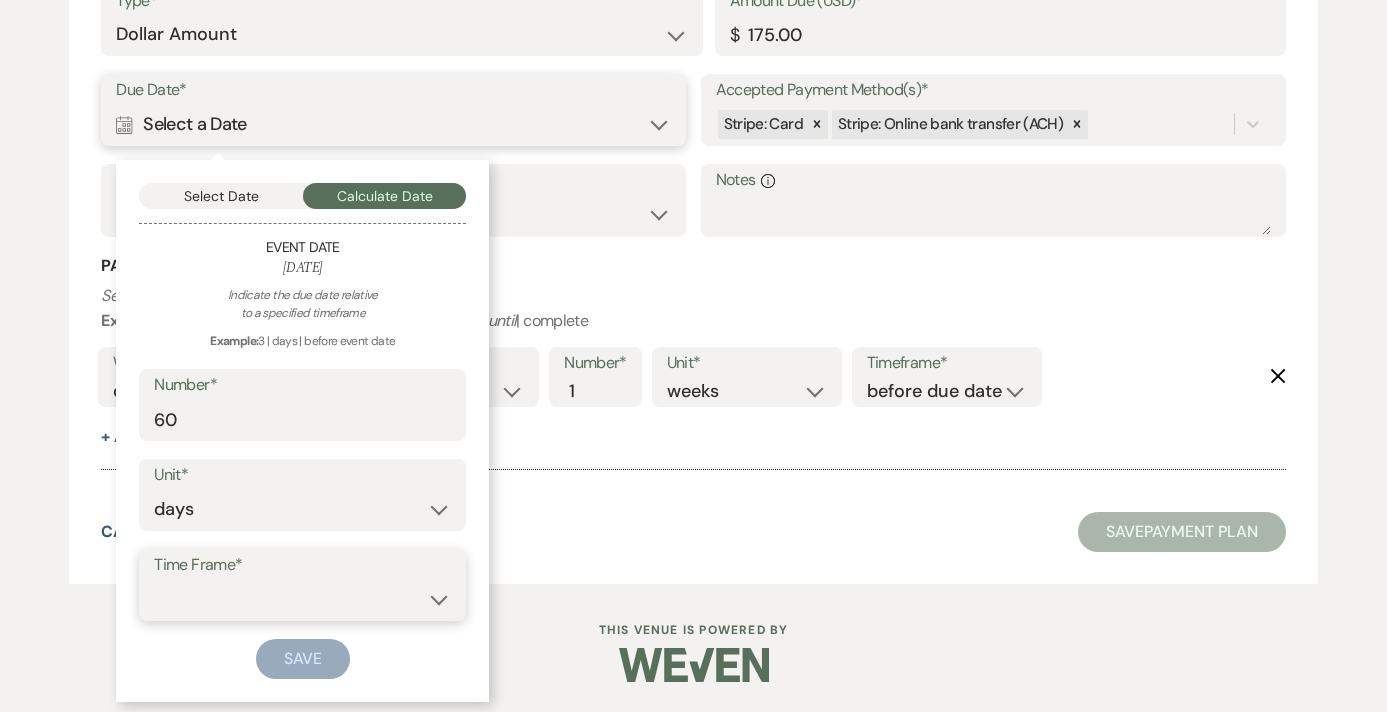 click on "before event date after event date after event is booked after [DATE] date" at bounding box center [302, 599] 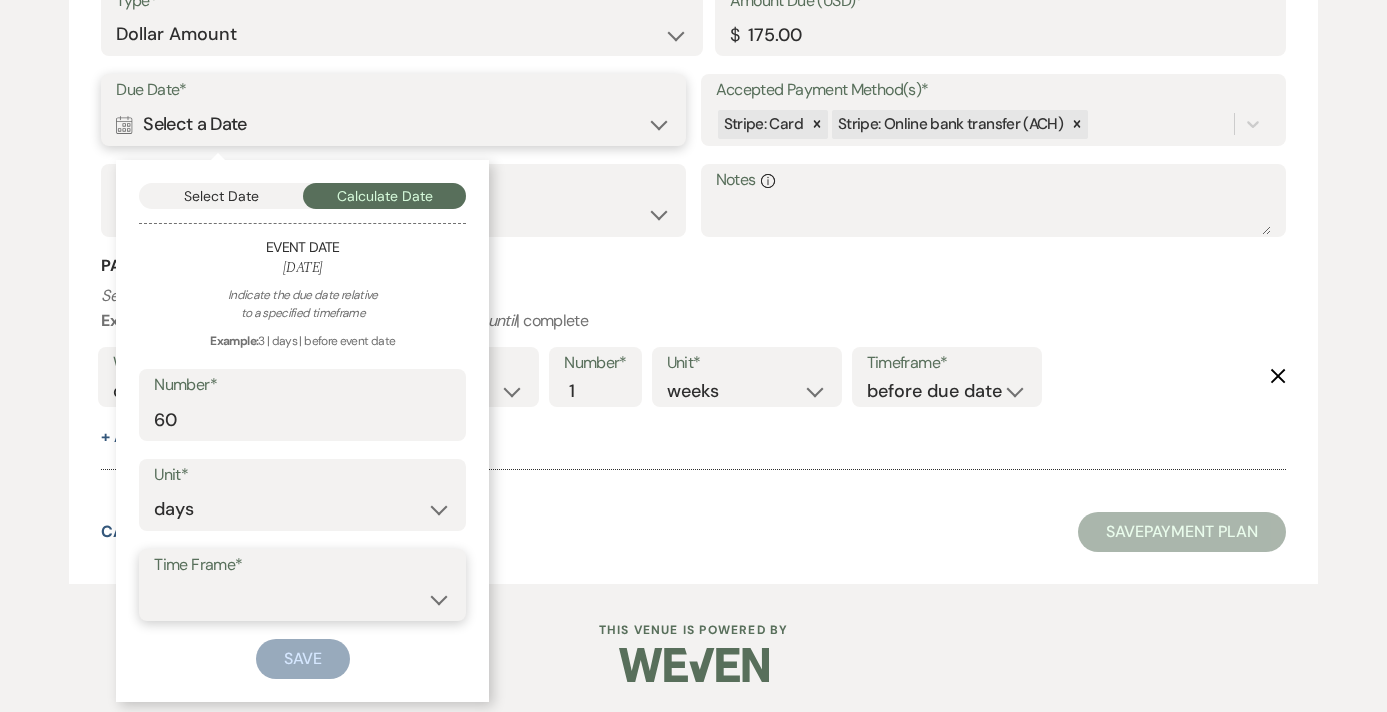 select on "beforeEventDate" 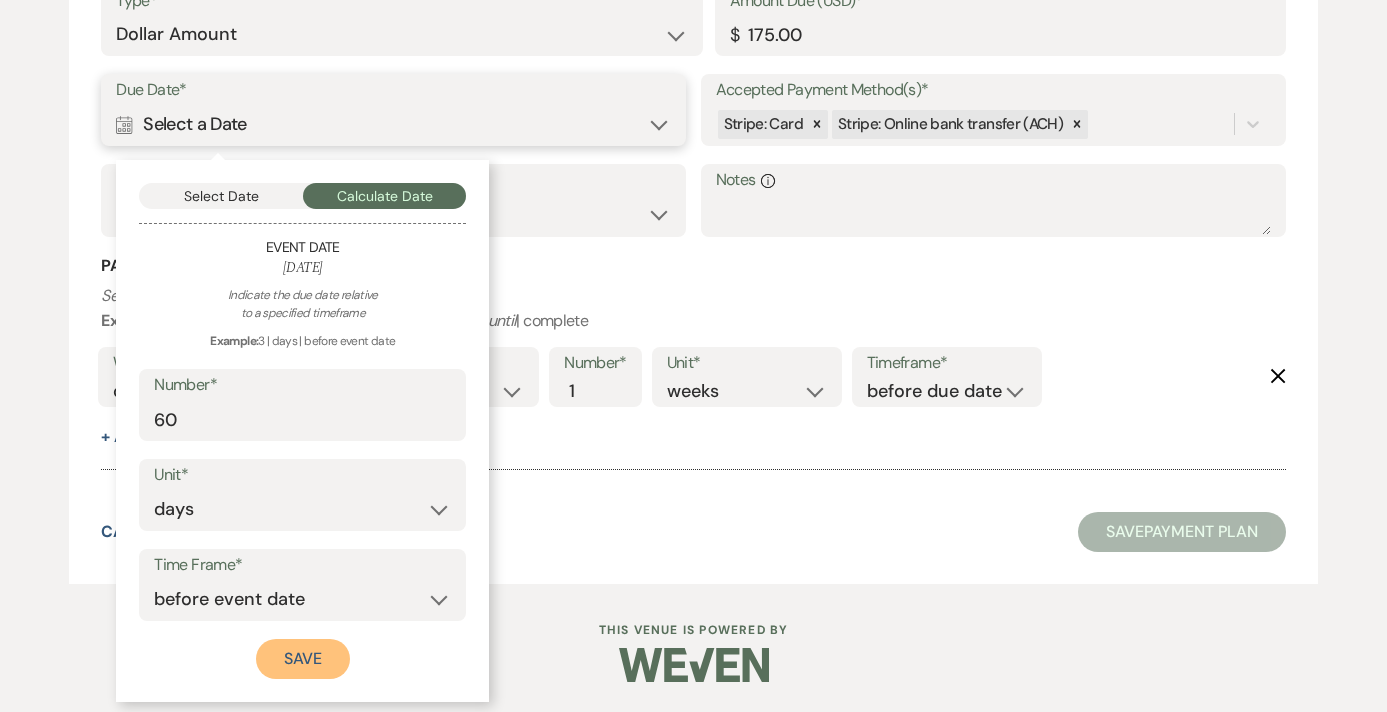 click on "Save" at bounding box center (303, 659) 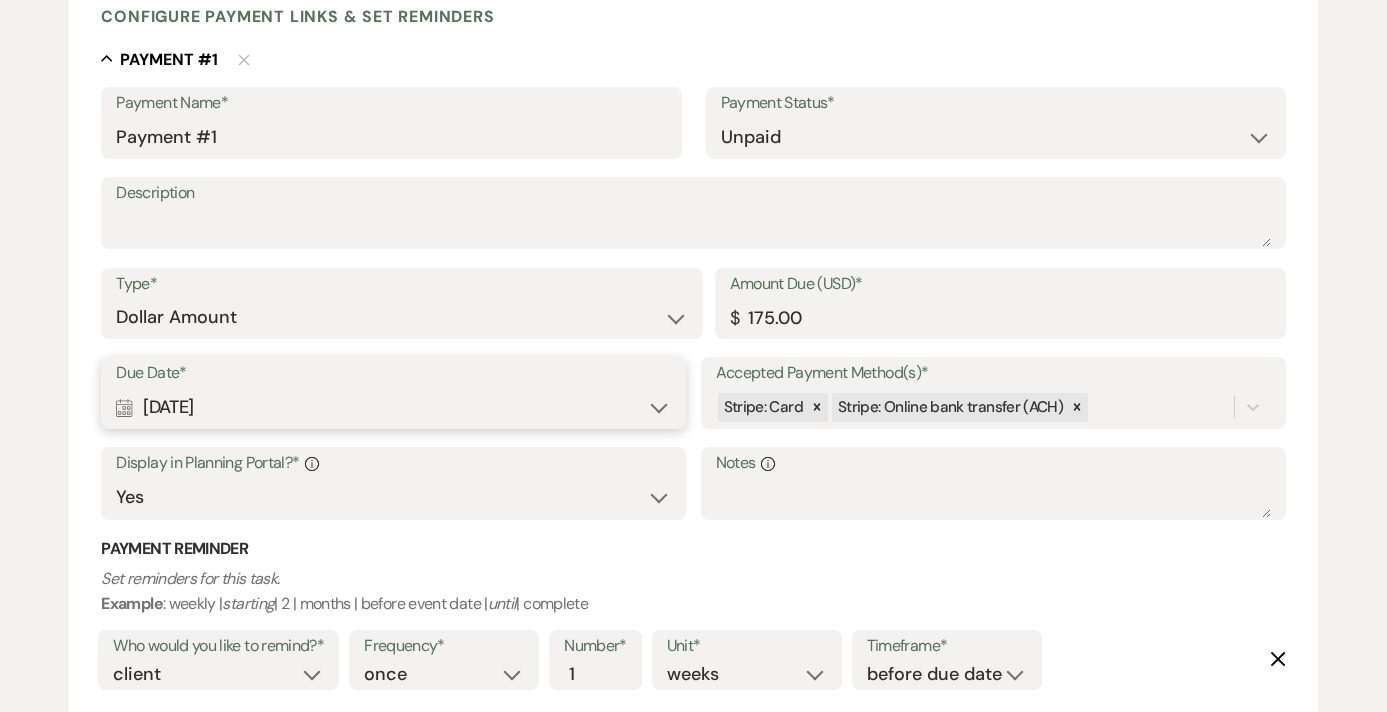 scroll, scrollTop: 504, scrollLeft: 0, axis: vertical 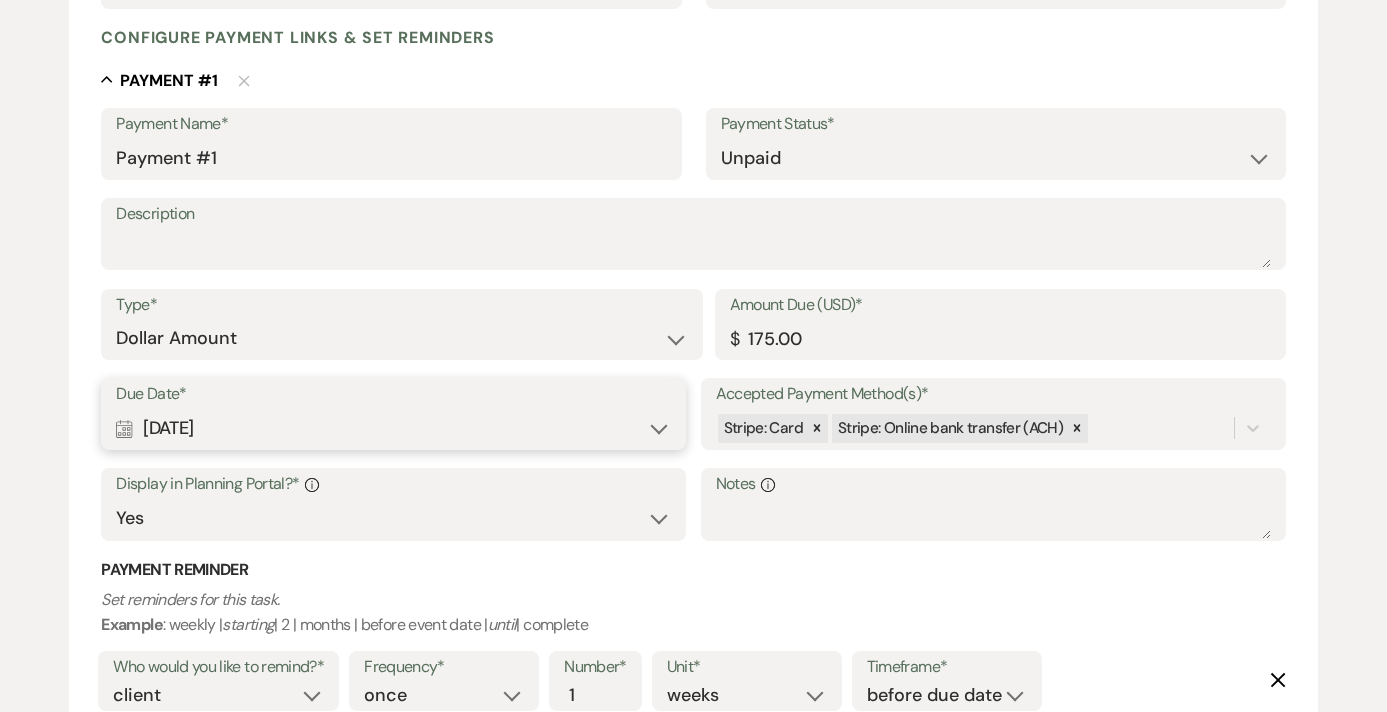 click on "Description" at bounding box center (693, 214) 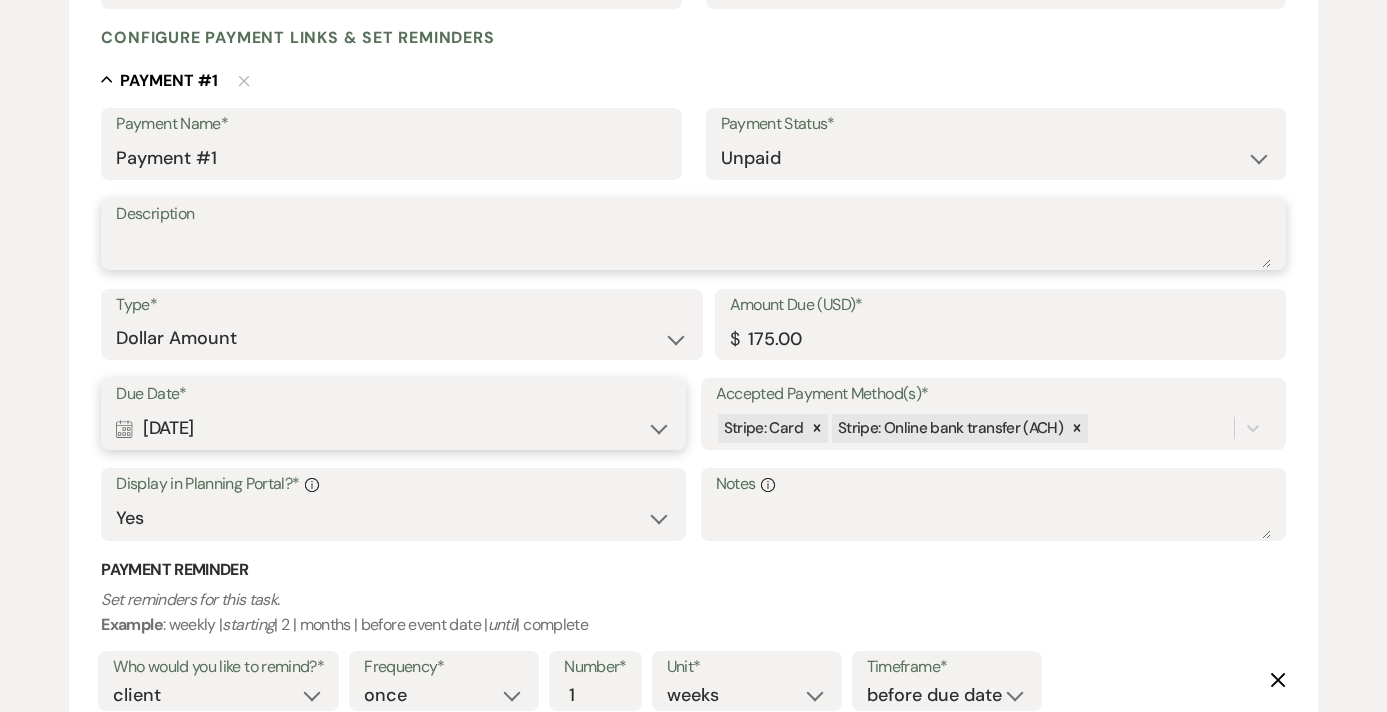click on "Description" at bounding box center [693, 248] 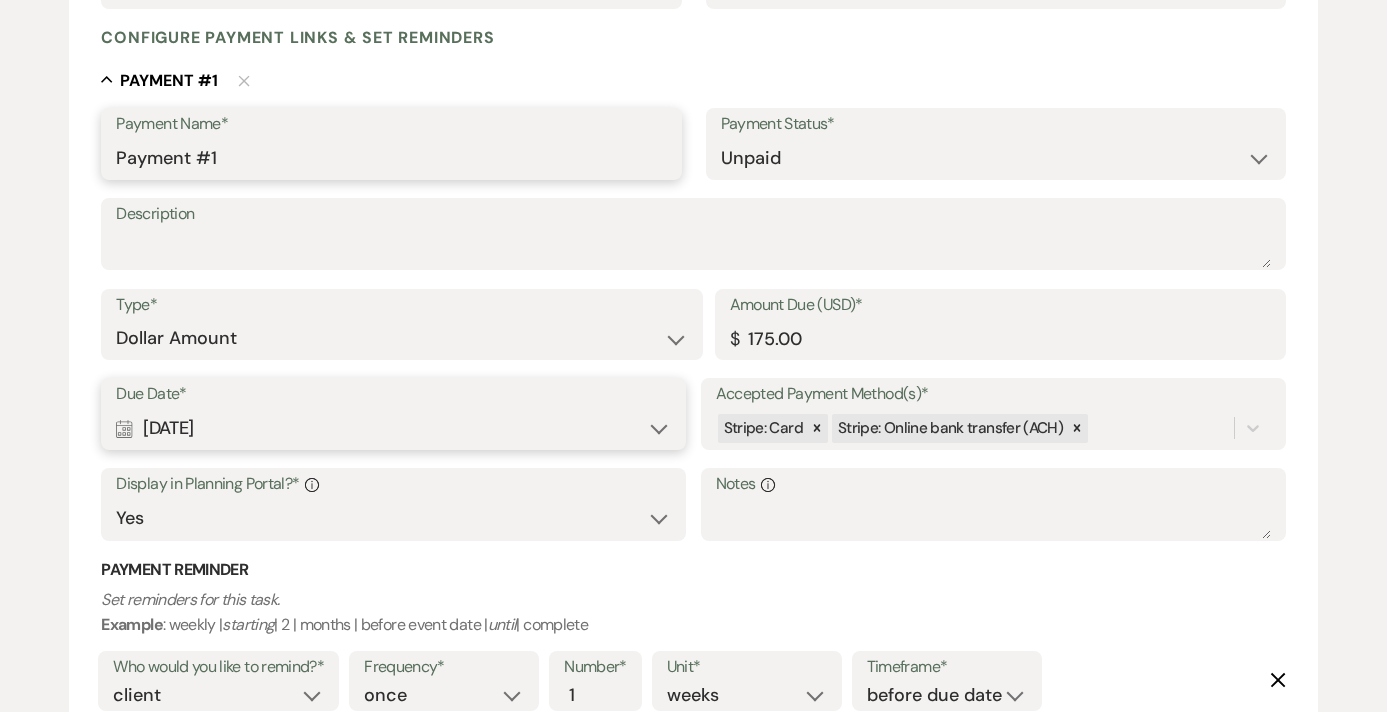 click on "Payment #1" at bounding box center (391, 158) 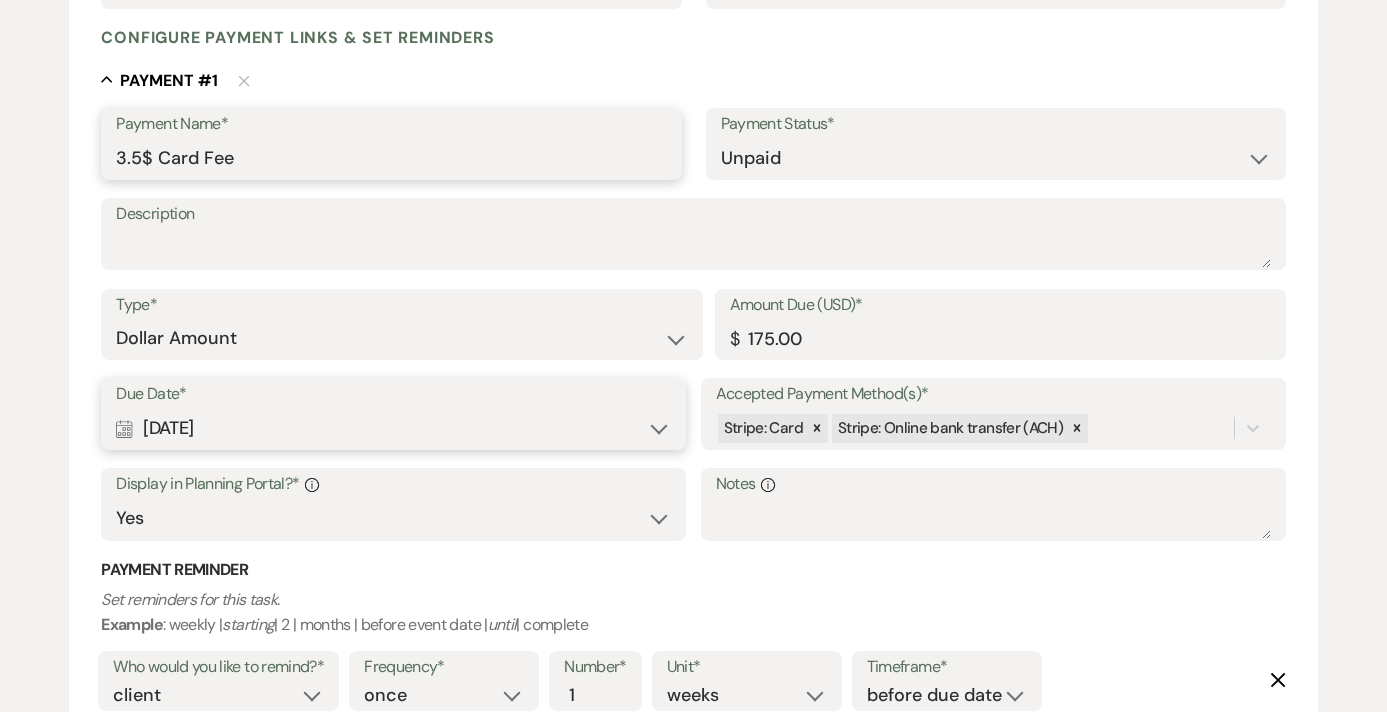 click on "3.5$ Card Fee" at bounding box center (391, 158) 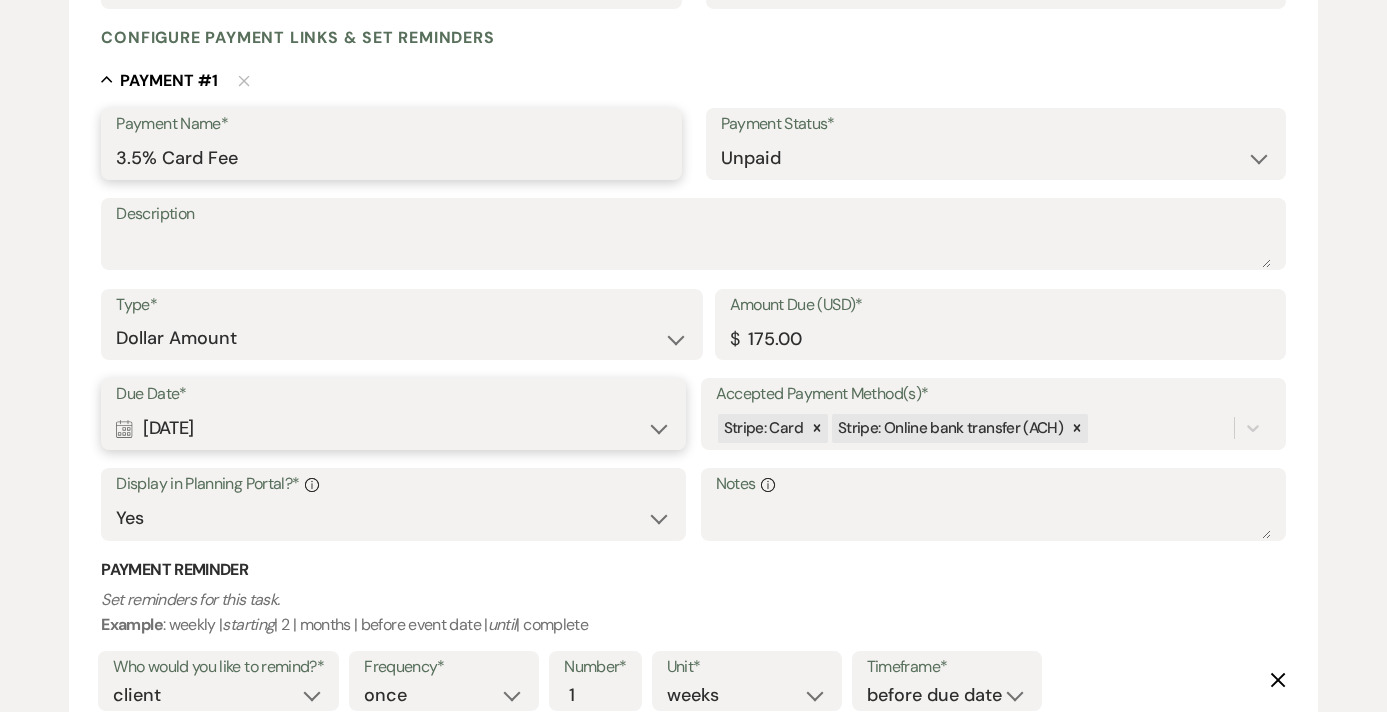 type on "3.5% Card Fee" 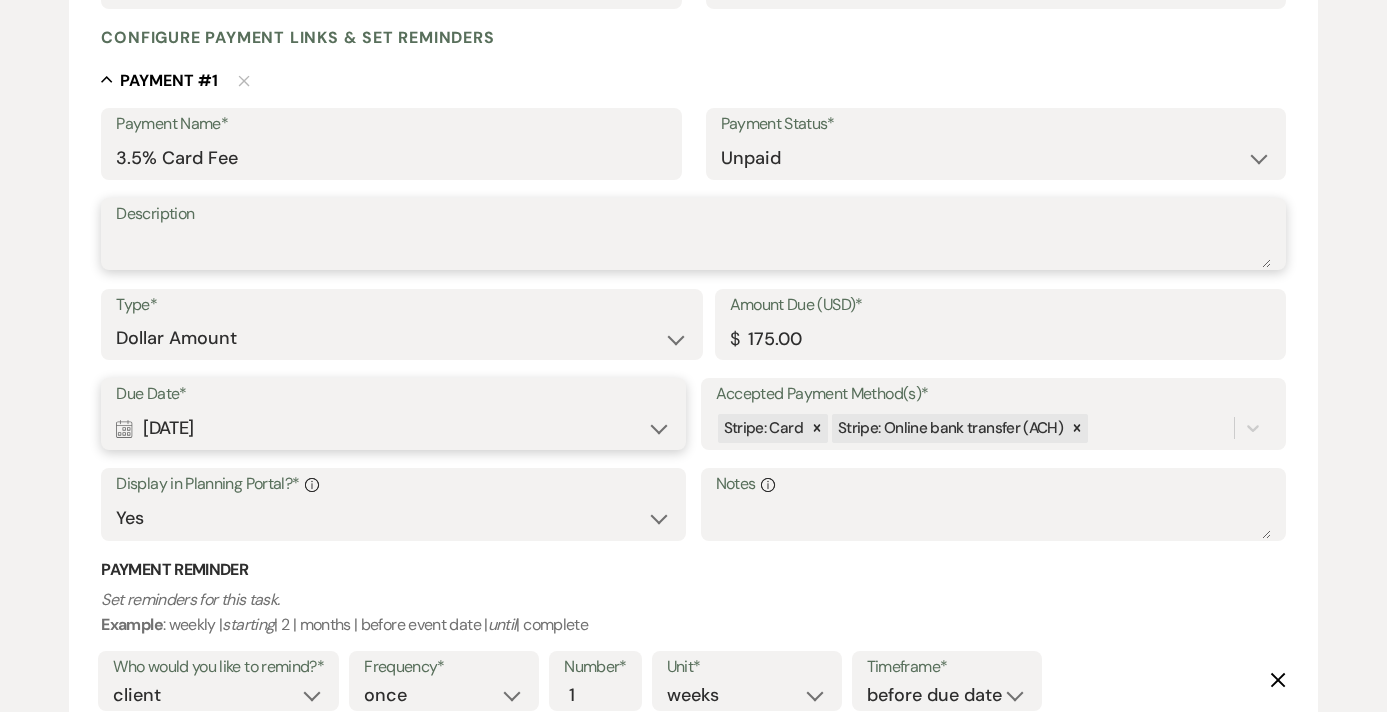click on "Description" at bounding box center (693, 248) 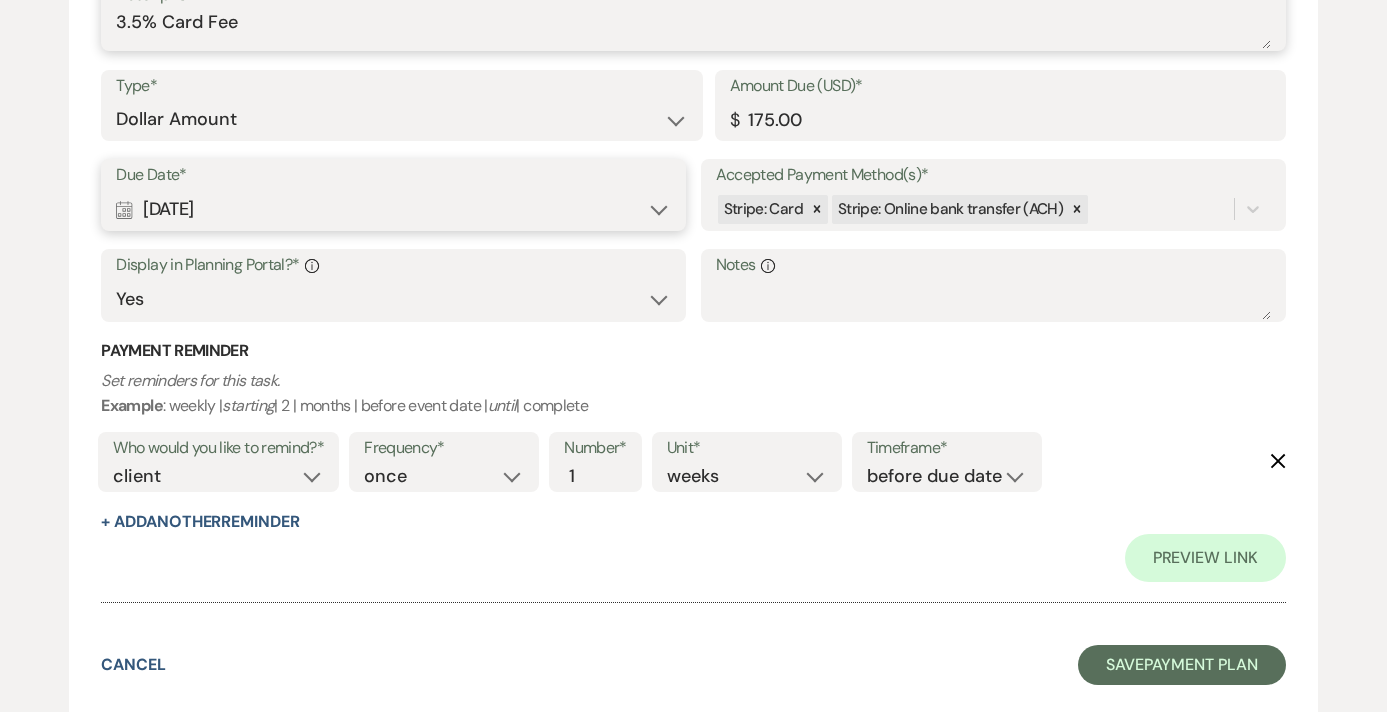 scroll, scrollTop: 741, scrollLeft: 0, axis: vertical 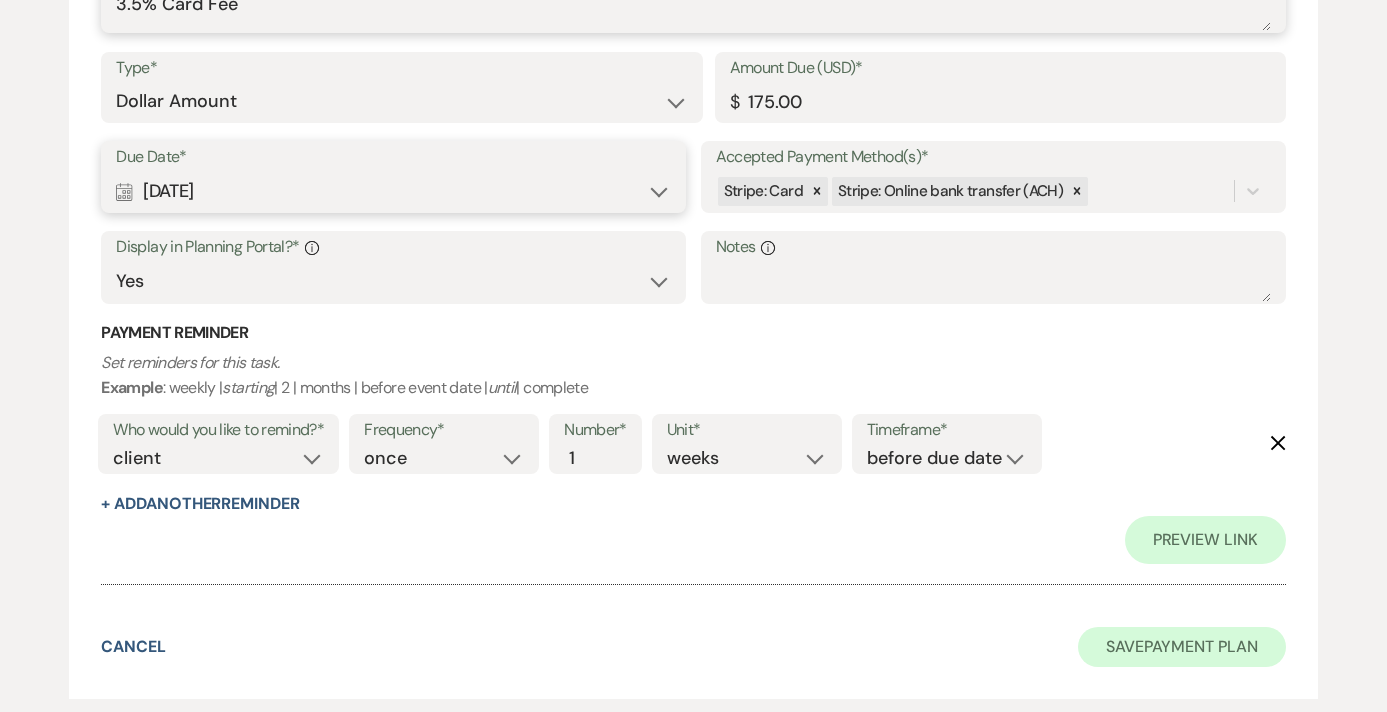 type on "3.5% Card Fee" 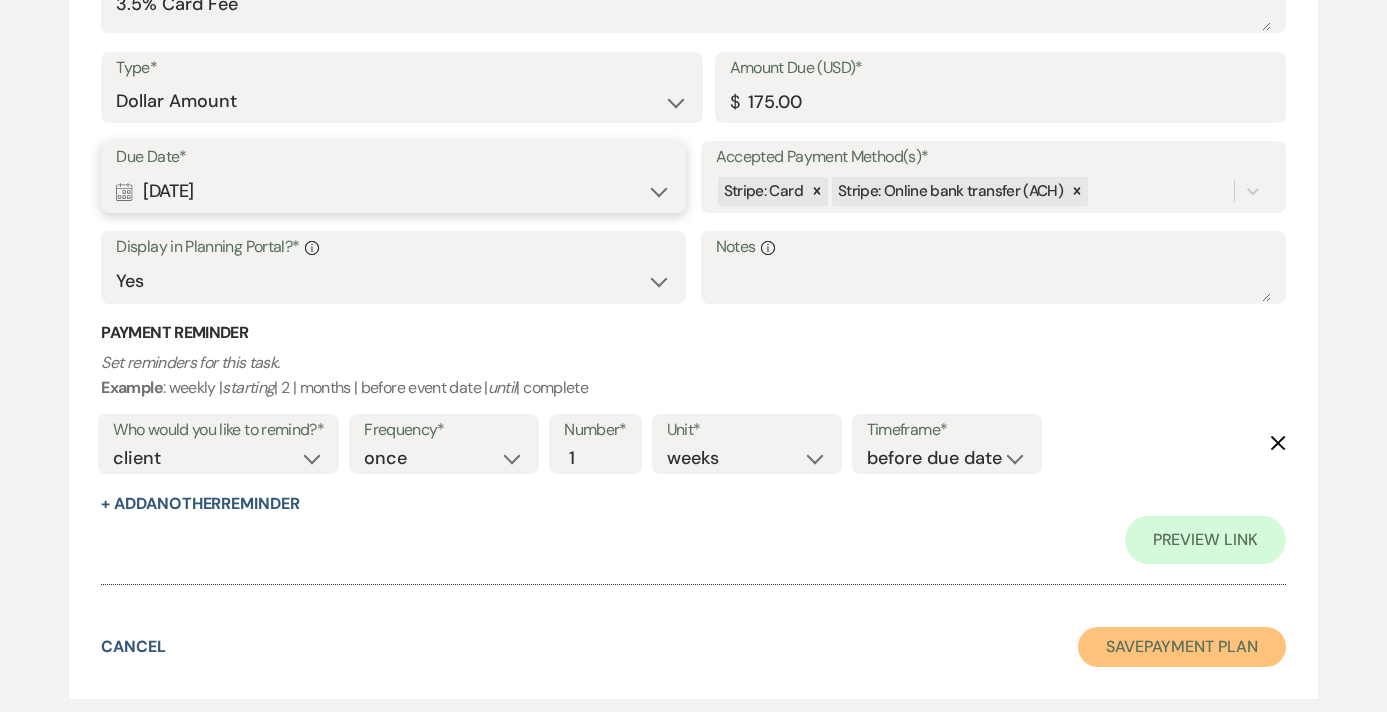 click on "Save  Payment Plan" at bounding box center [1182, 647] 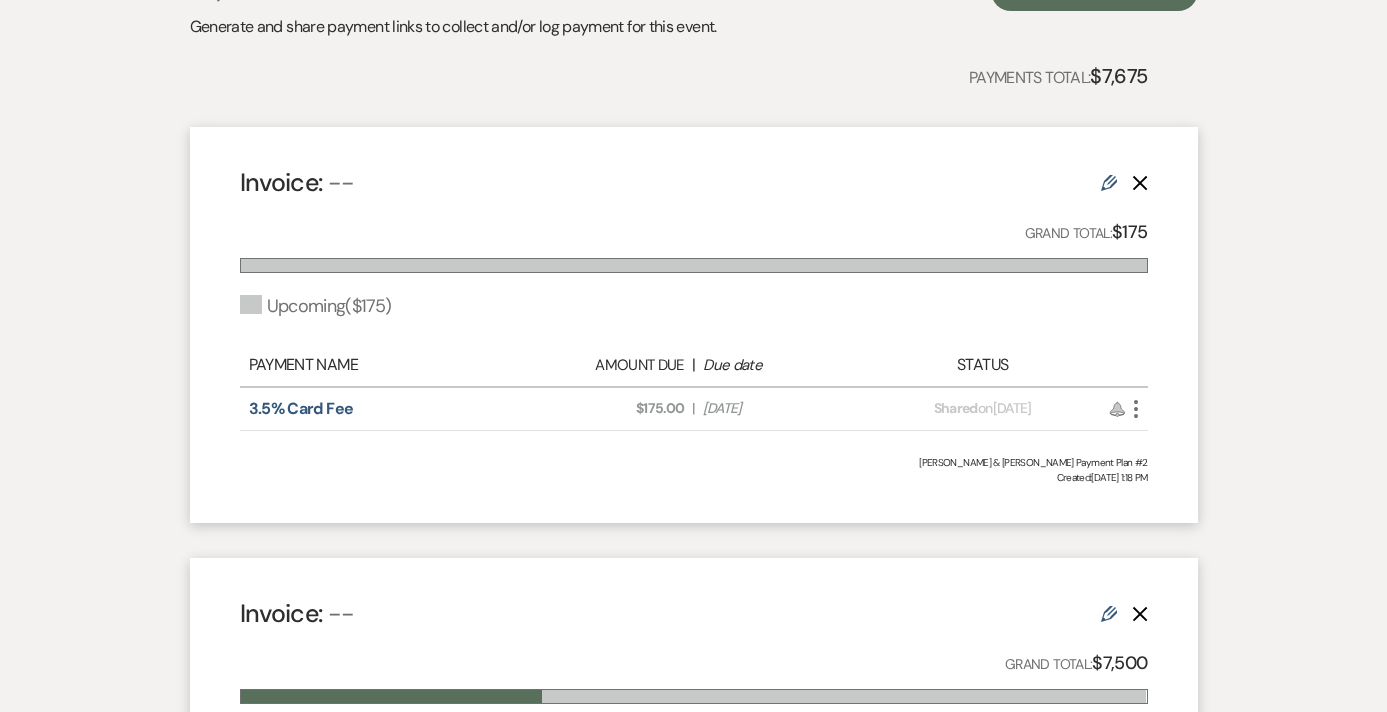 scroll, scrollTop: 0, scrollLeft: 0, axis: both 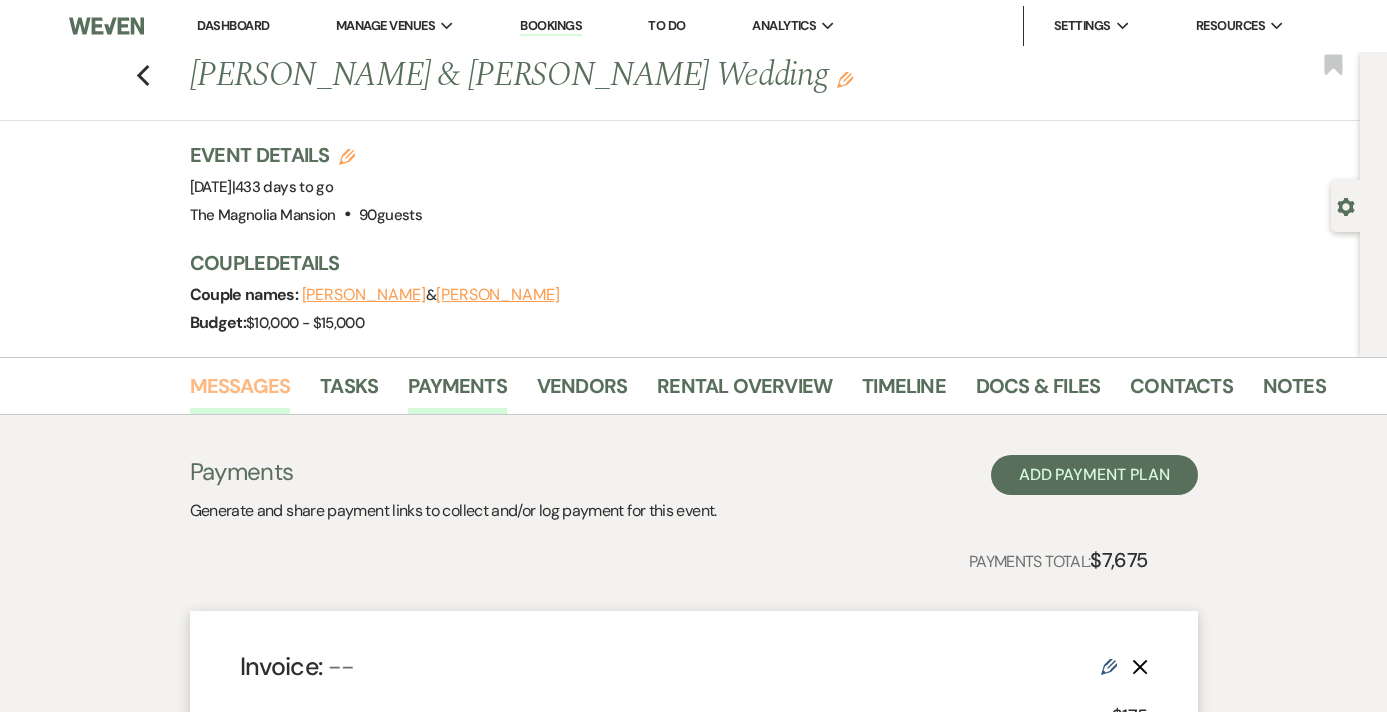 click on "Messages" at bounding box center [240, 392] 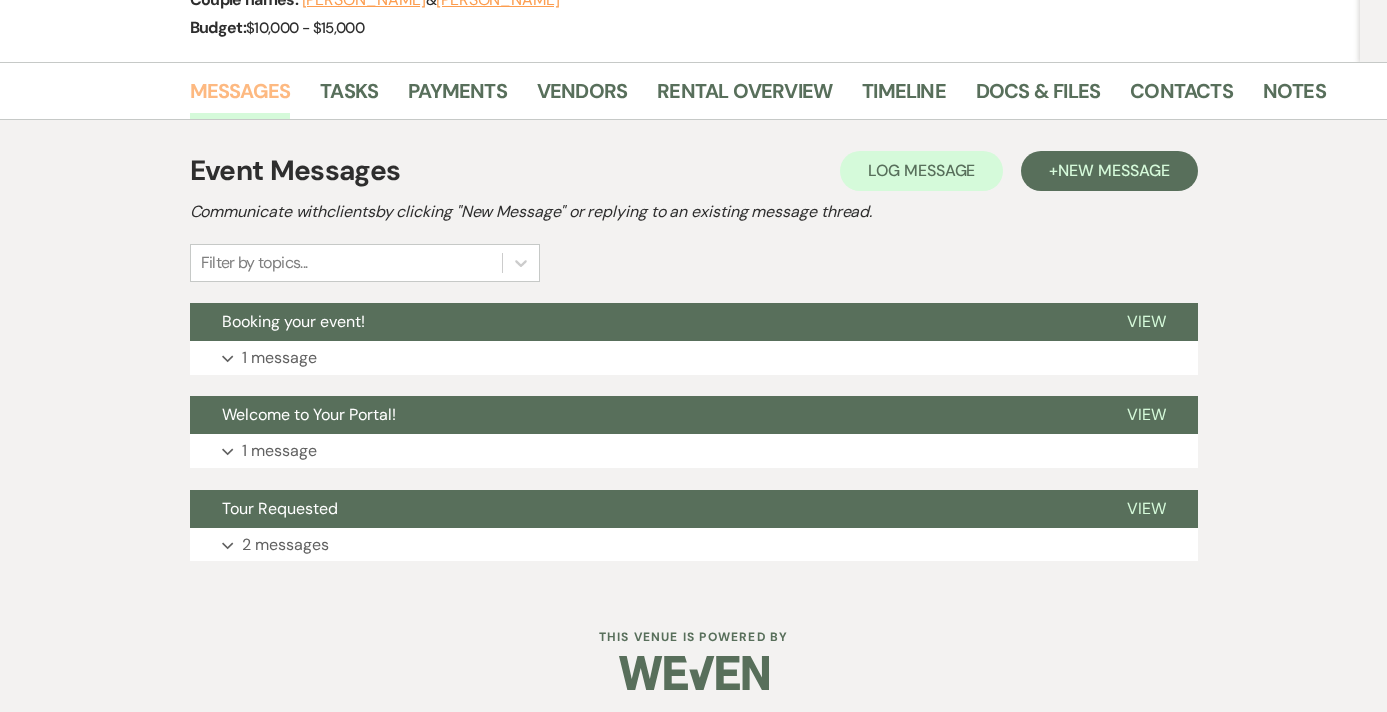 scroll, scrollTop: 302, scrollLeft: 0, axis: vertical 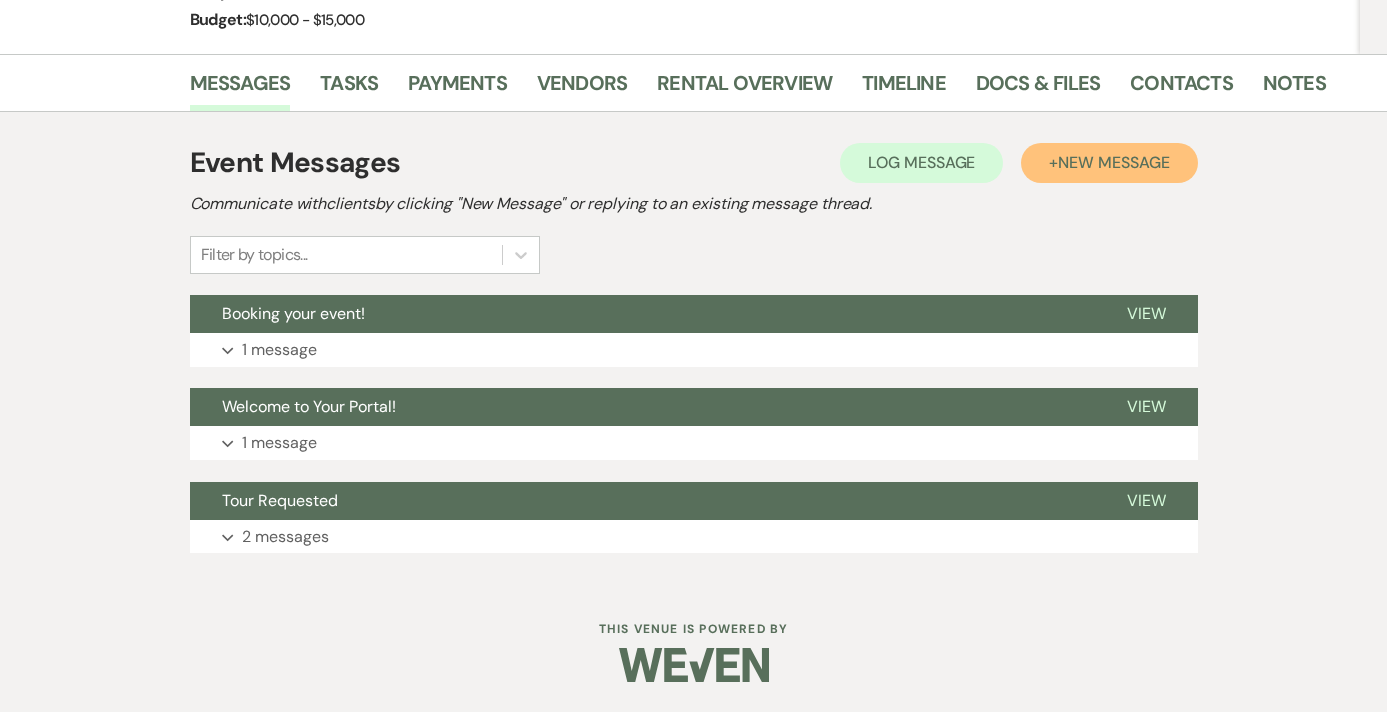 click on "New Message" at bounding box center (1113, 162) 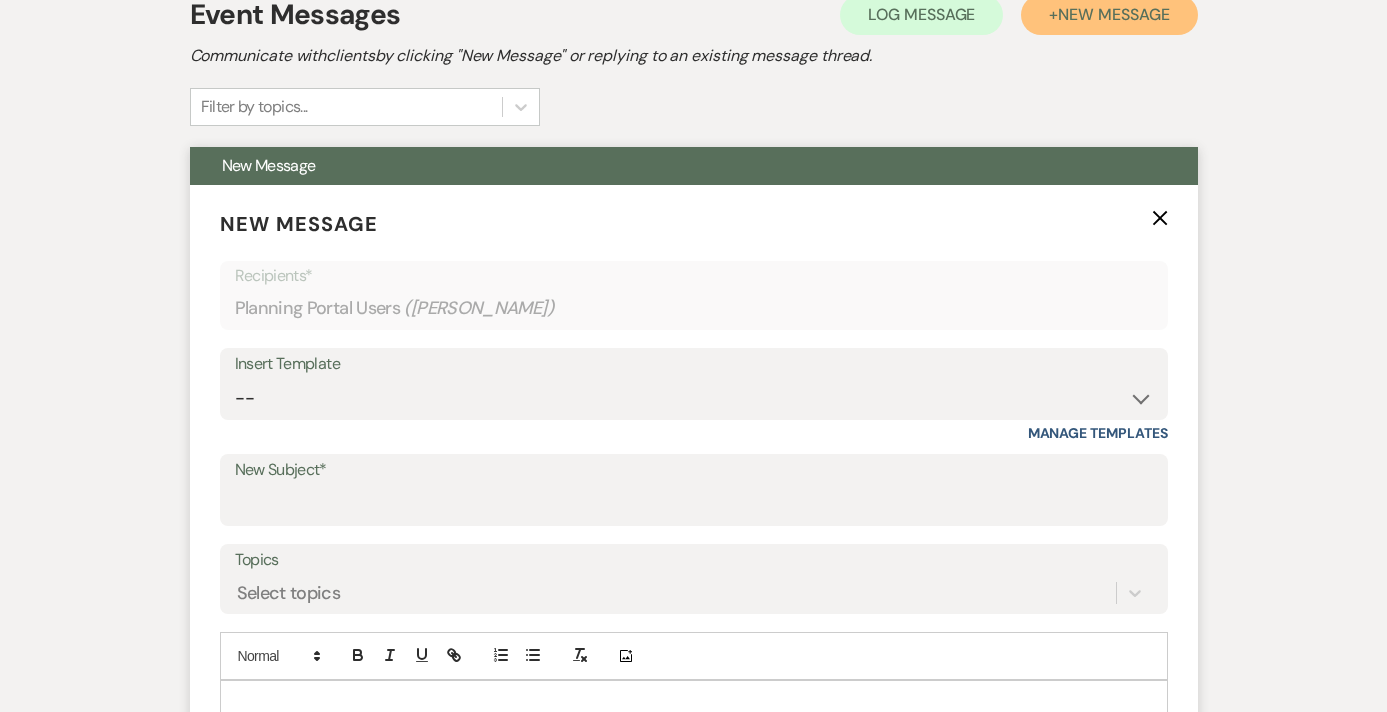 scroll, scrollTop: 560, scrollLeft: 0, axis: vertical 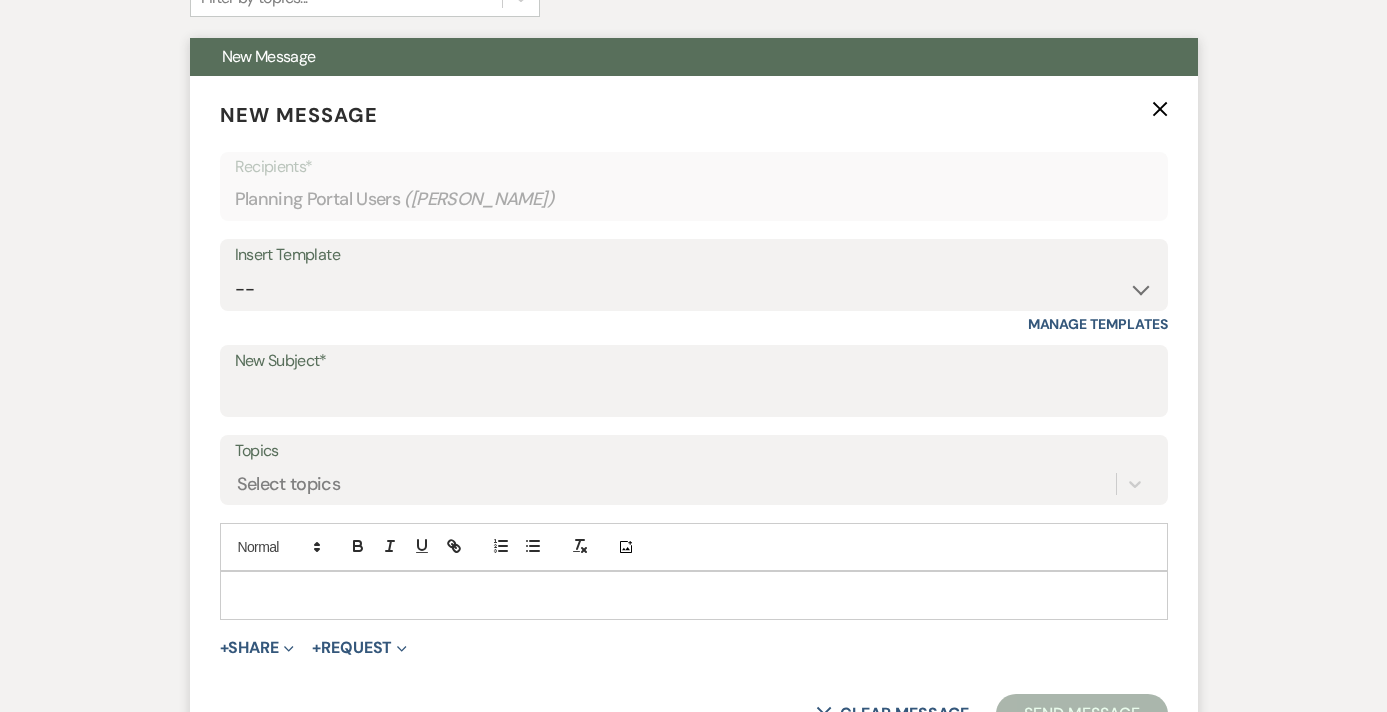 click at bounding box center (694, 595) 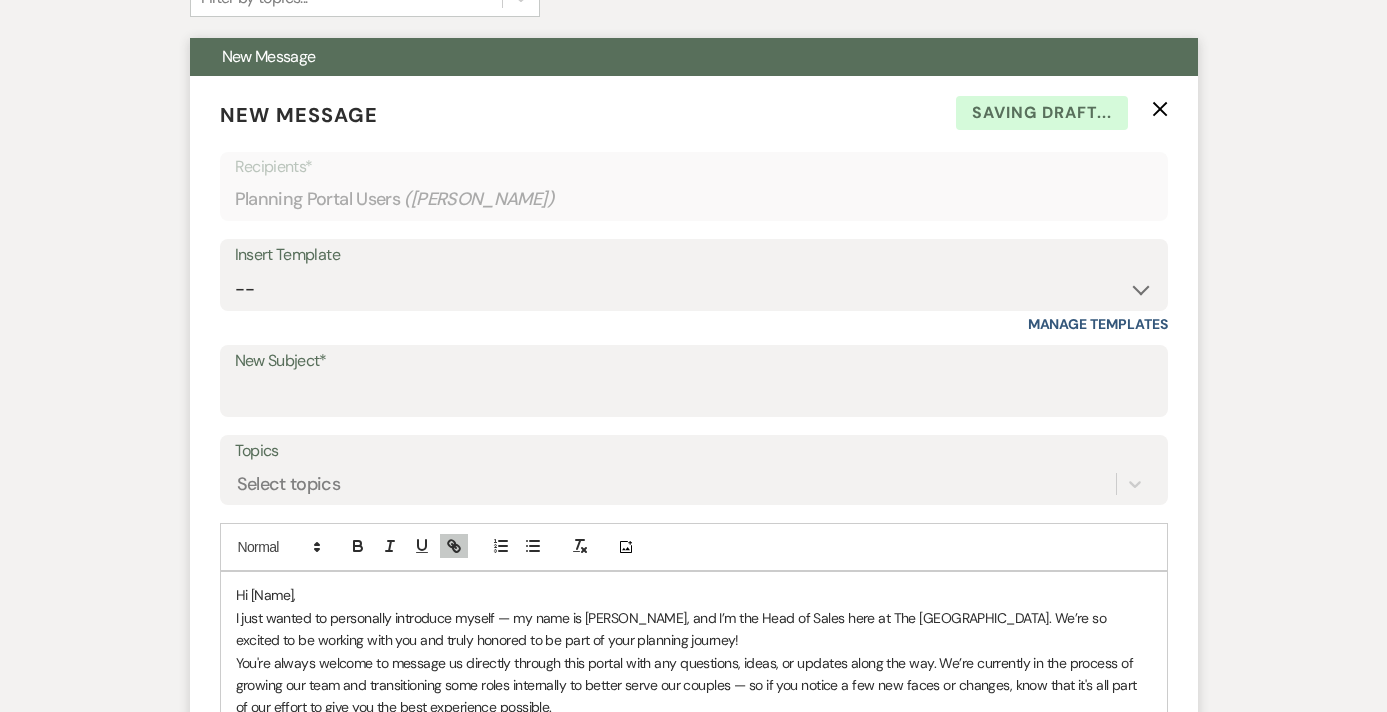 click on "Hi [Name]," at bounding box center [694, 595] 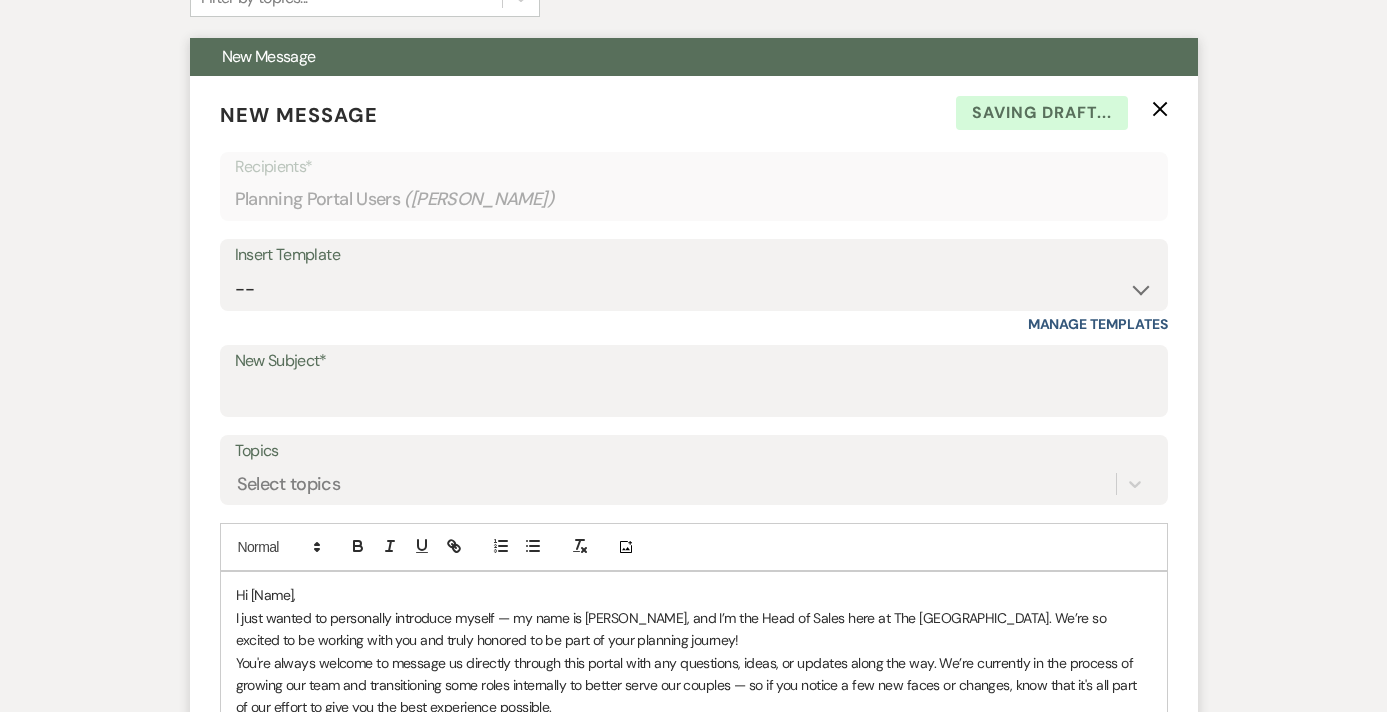 type 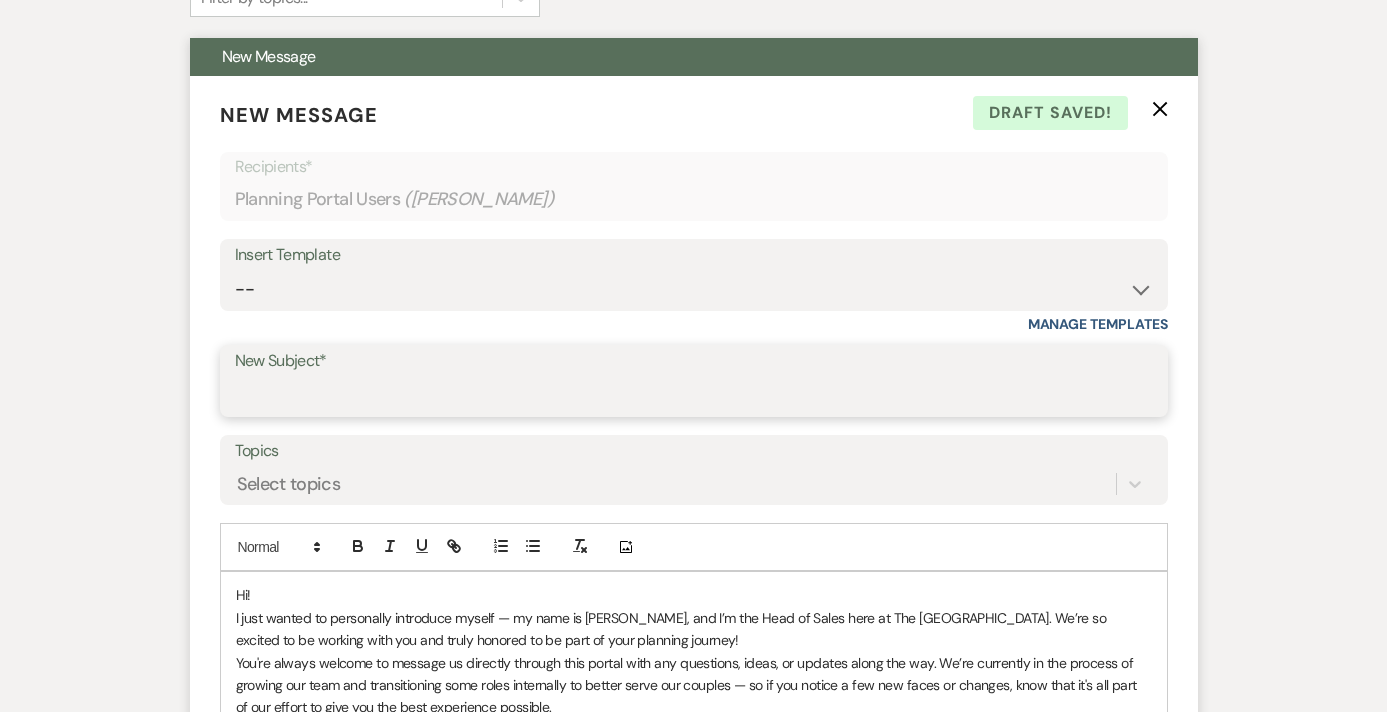 click on "New Subject*" at bounding box center [694, 395] 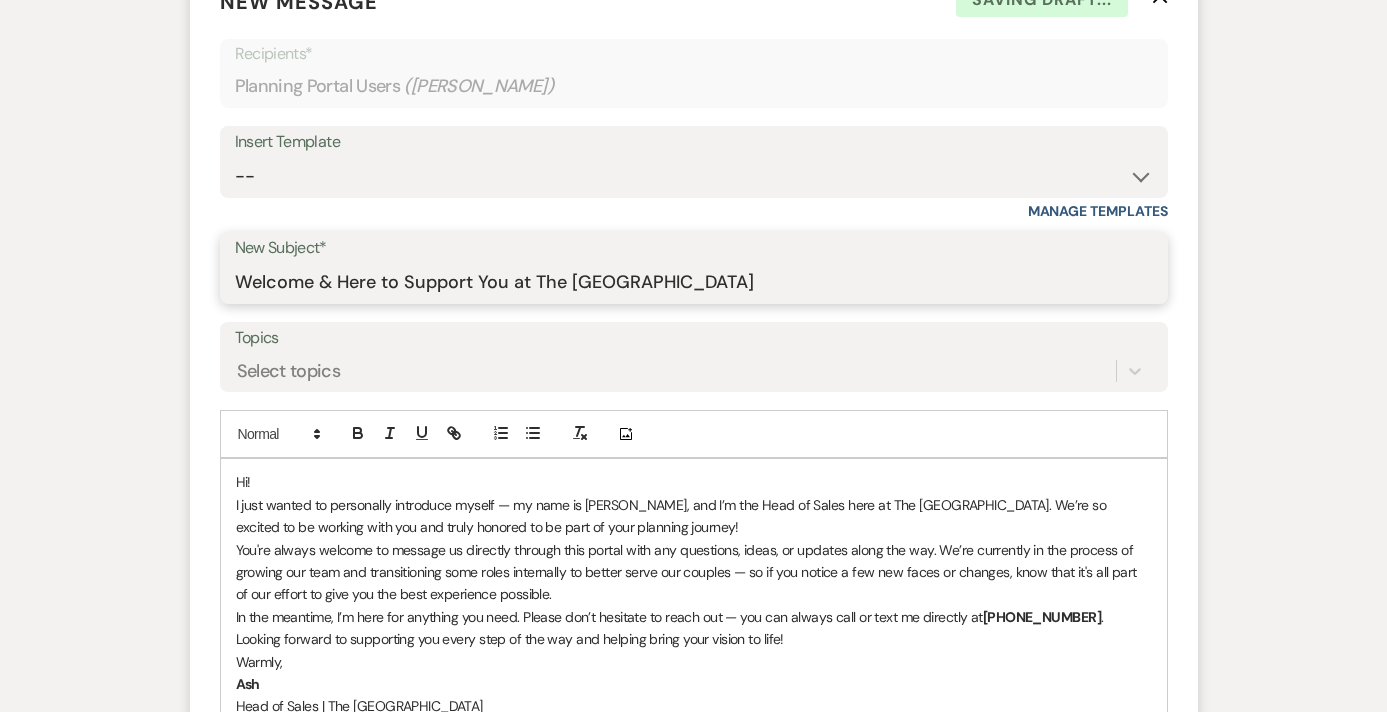 scroll, scrollTop: 687, scrollLeft: 0, axis: vertical 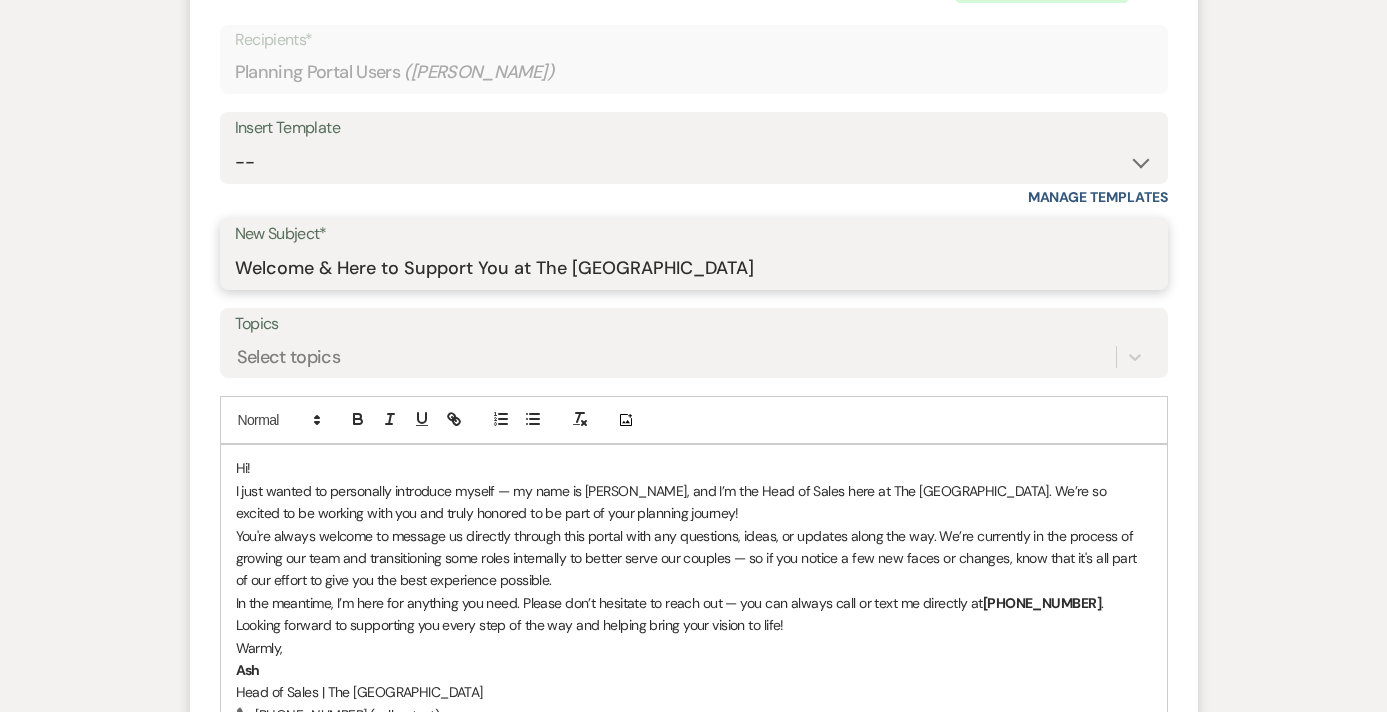 type on "Welcome & Here to Support You at The [GEOGRAPHIC_DATA]" 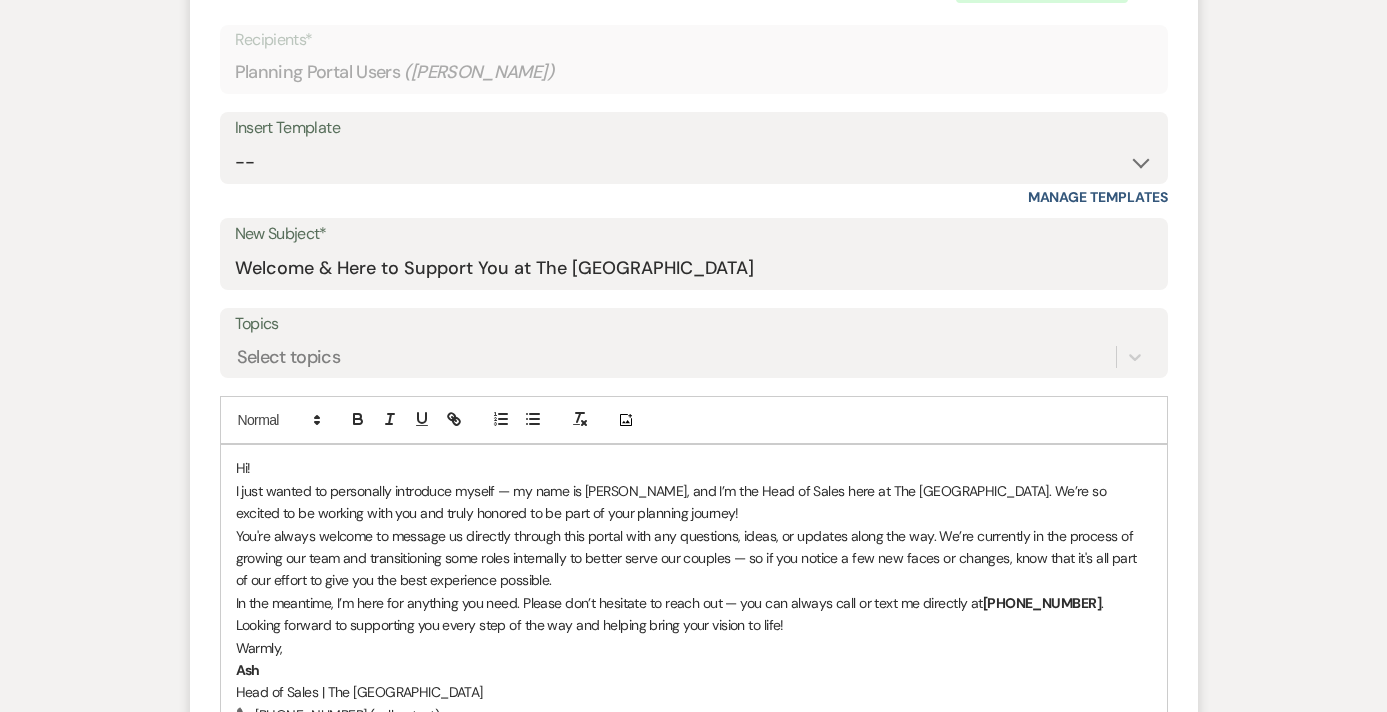 click on "Hi!" at bounding box center [694, 468] 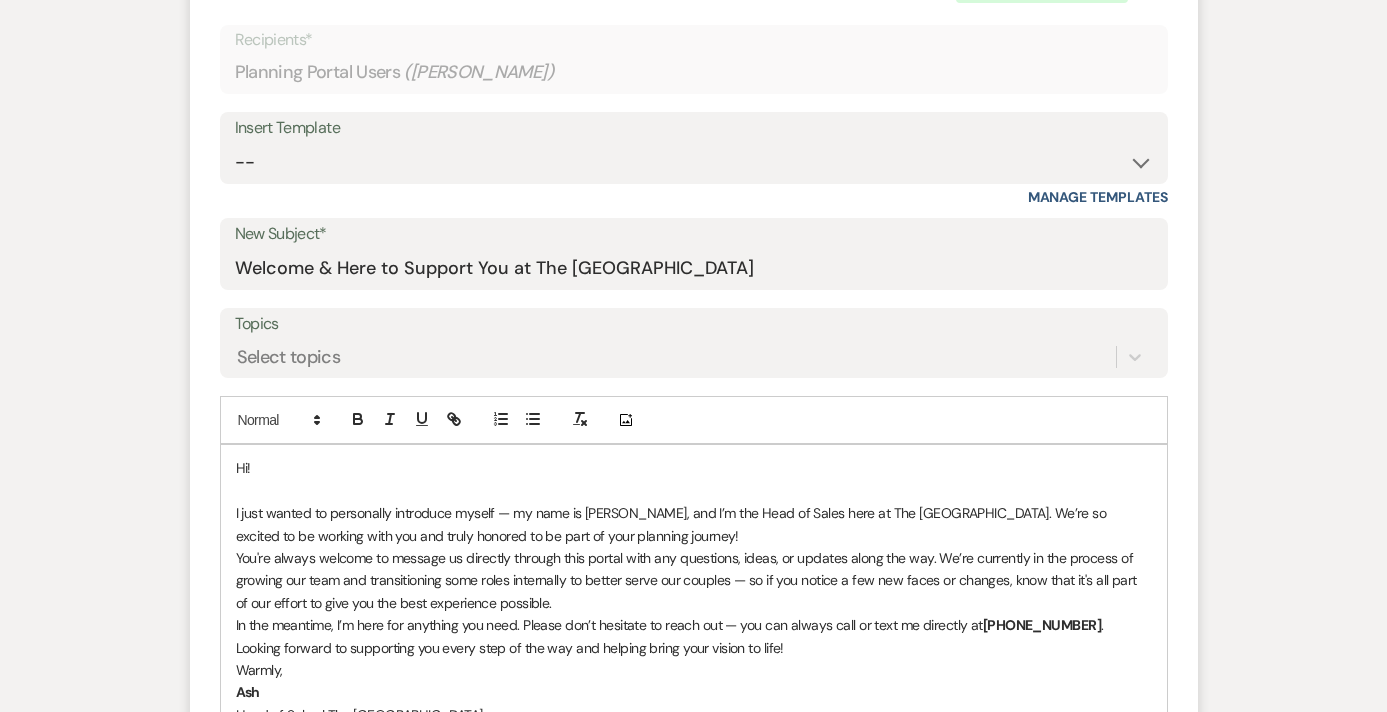 click on "I just wanted to personally introduce myself — my name is [PERSON_NAME], and I’m the Head of Sales here at The [GEOGRAPHIC_DATA]. We’re so excited to be working with you and truly honored to be part of your planning journey!" at bounding box center [694, 524] 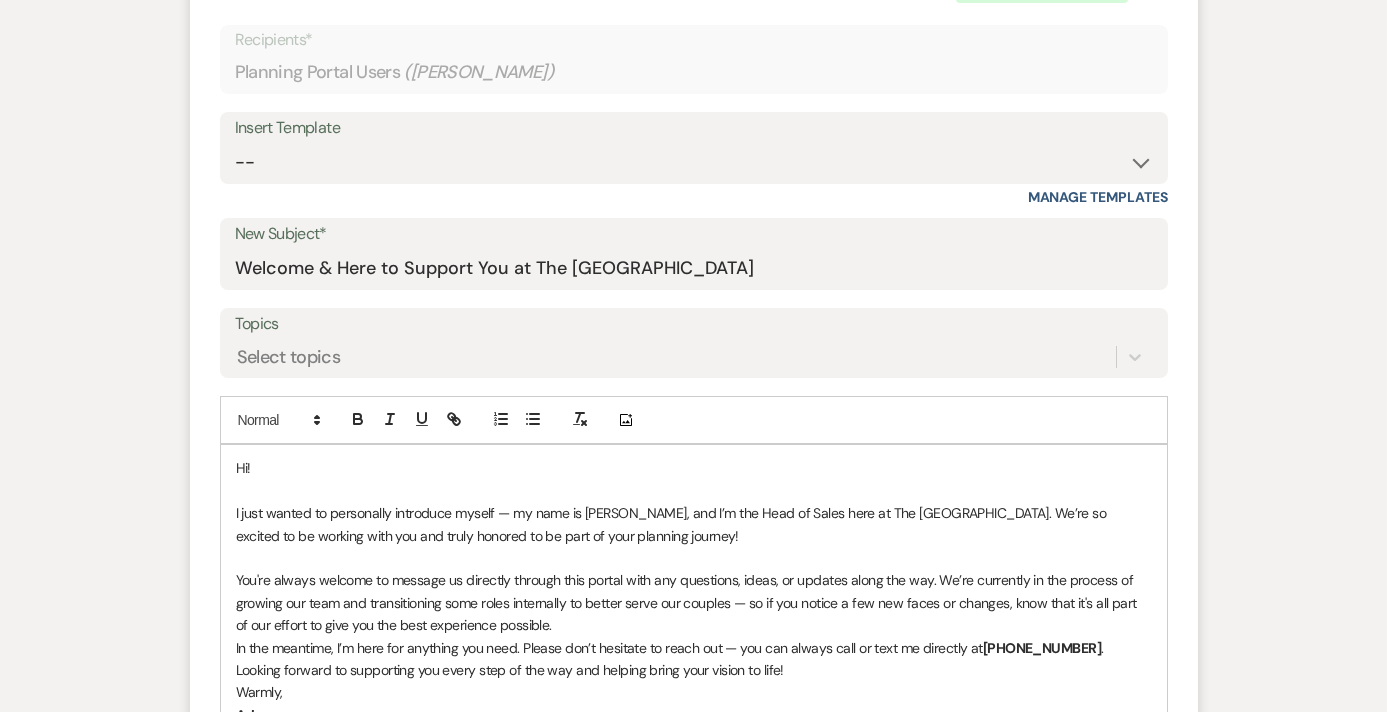 scroll, scrollTop: 713, scrollLeft: 0, axis: vertical 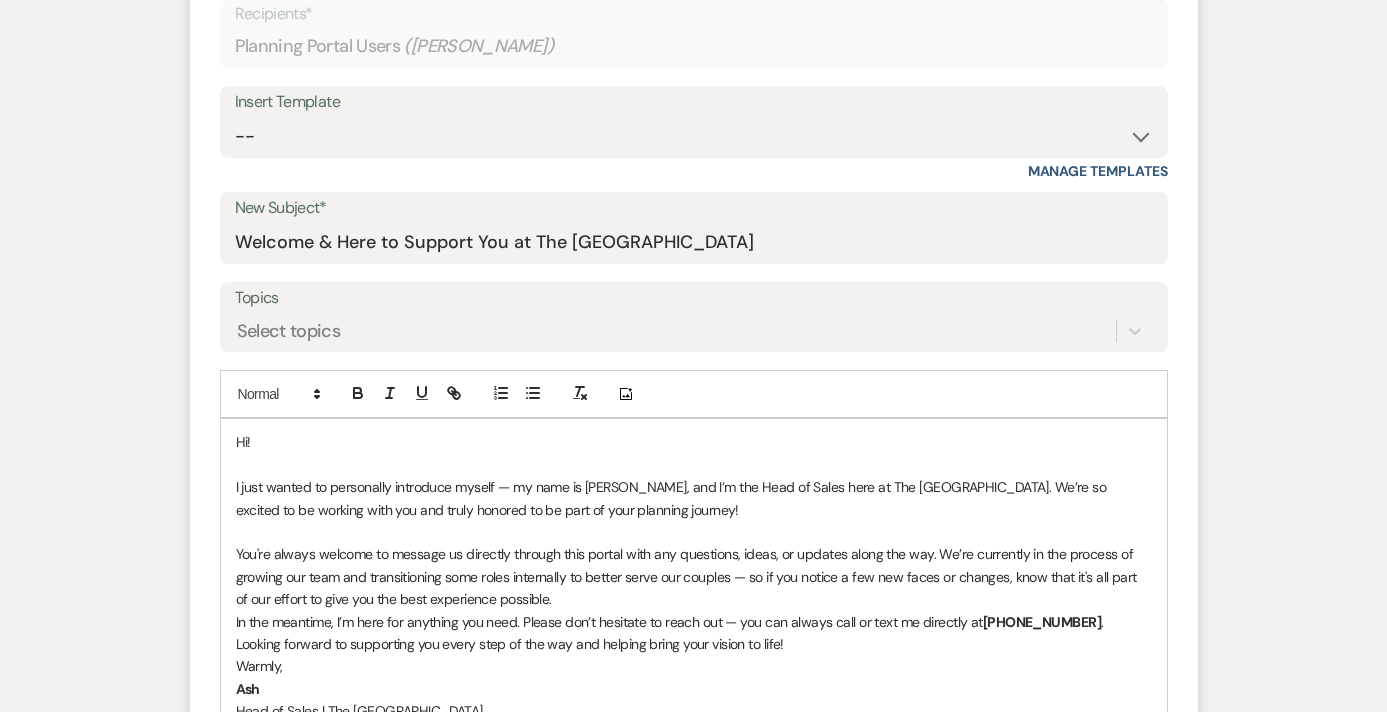 click on "You're always welcome to message us directly through this portal with any questions, ideas, or updates along the way. We’re currently in the process of growing our team and transitioning some roles internally to better serve our couples — so if you notice a few new faces or changes, know that it's all part of our effort to give you the best experience possible." at bounding box center [694, 576] 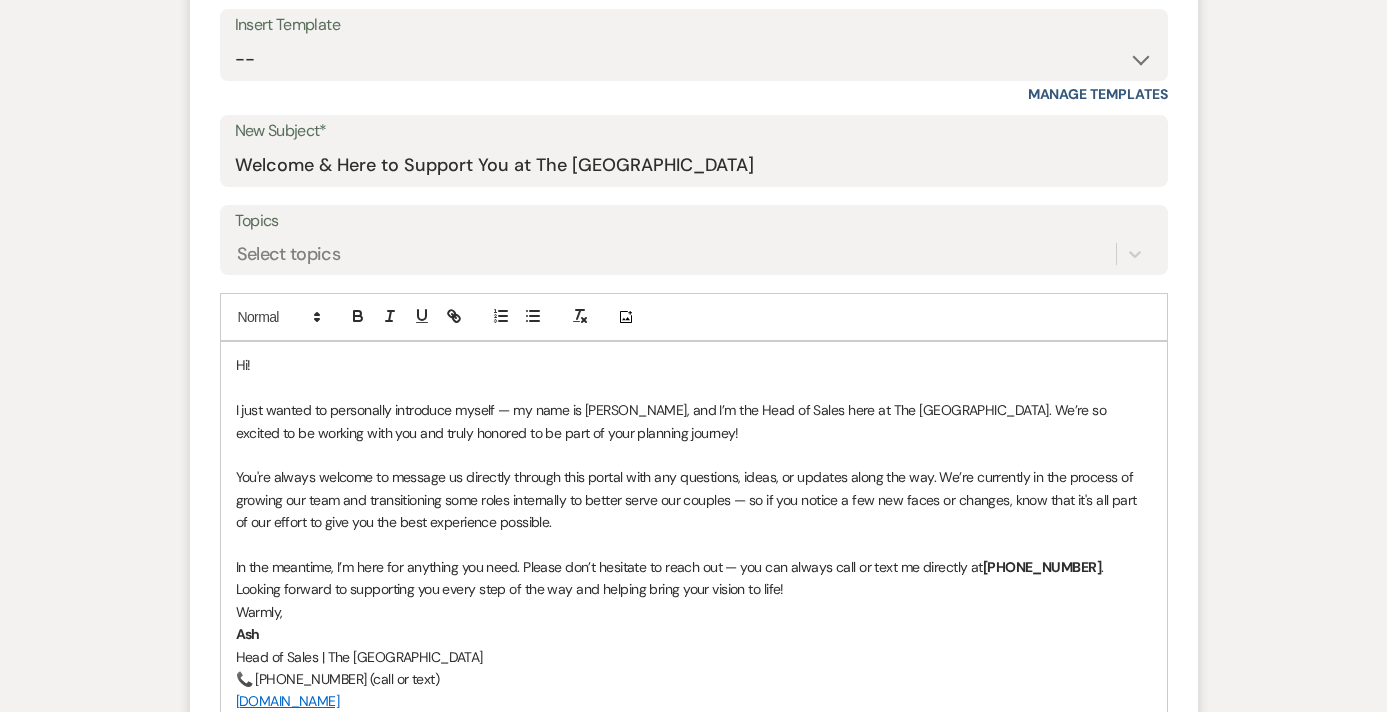 scroll, scrollTop: 855, scrollLeft: 0, axis: vertical 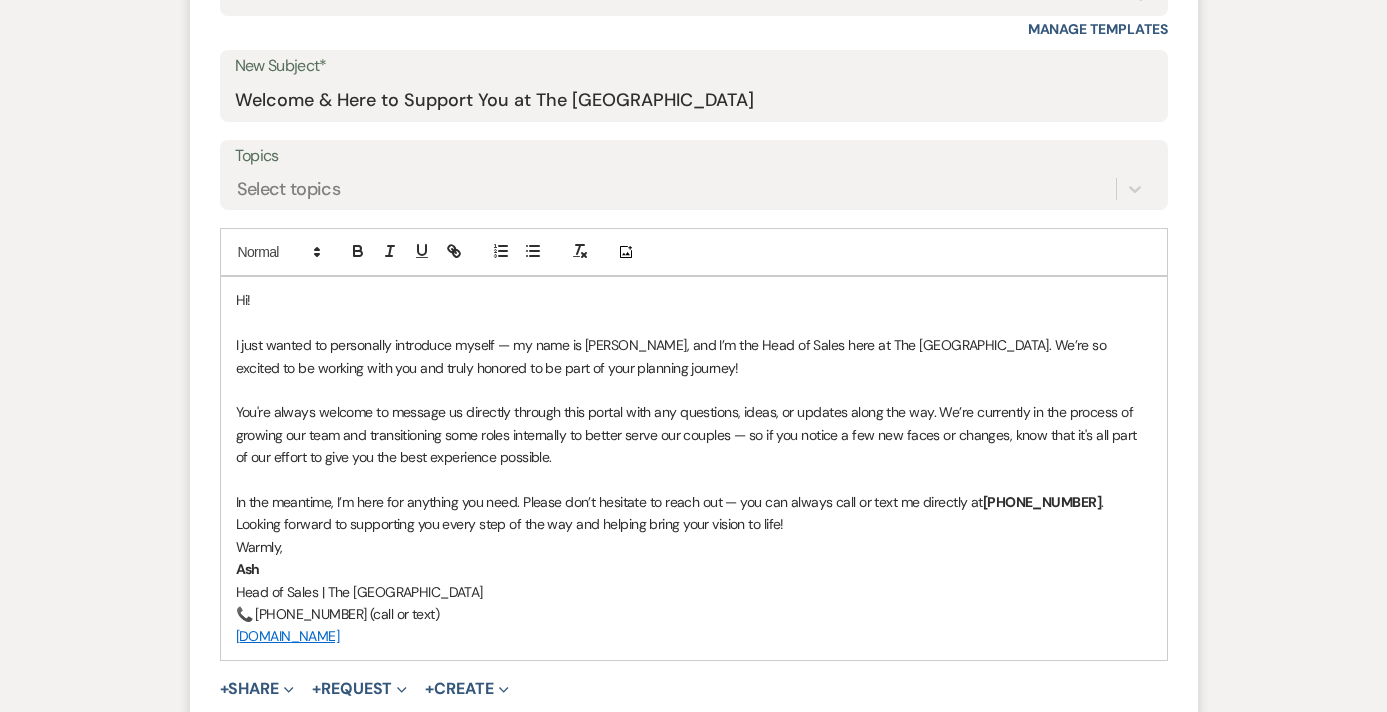 click on "In the meantime, I’m here for anything you need. Please don’t hesitate to reach out — you can always call or text me directly at  [PHONE_NUMBER] ." at bounding box center (694, 502) 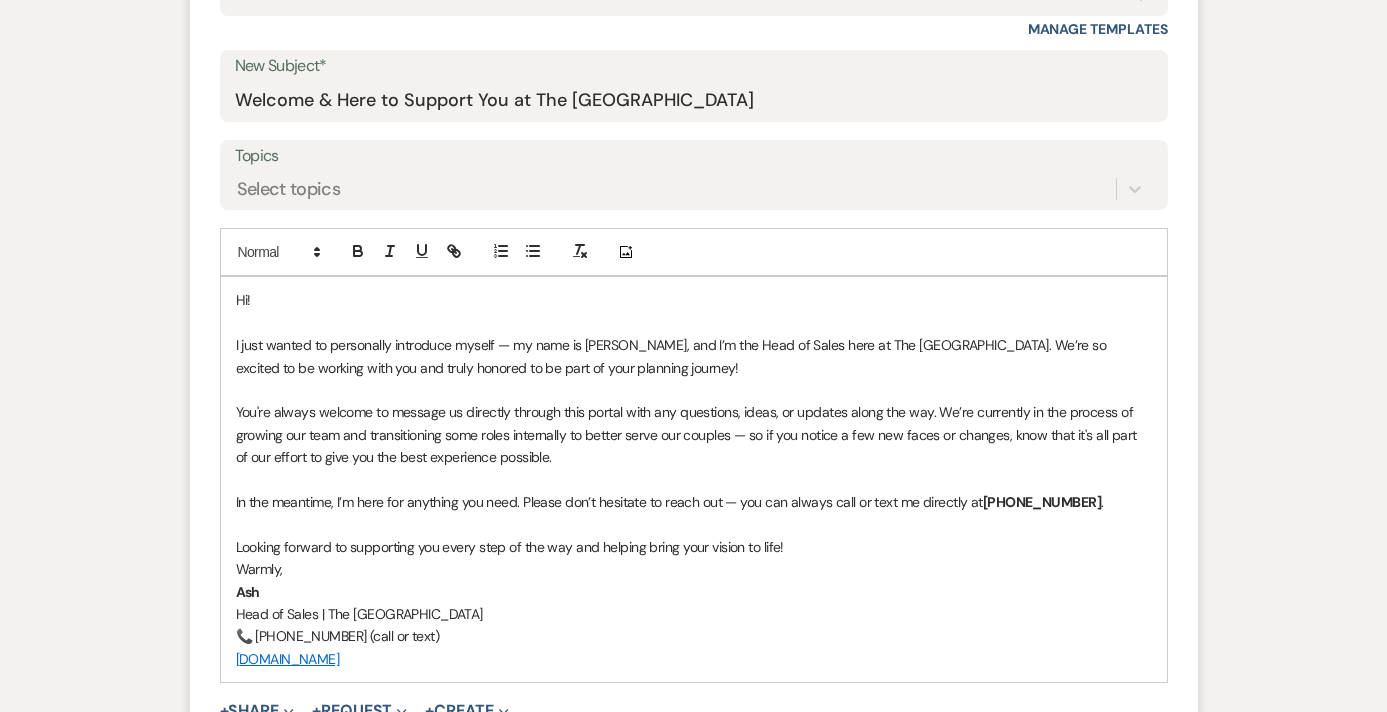 click on "Looking forward to supporting you every step of the way and helping bring your vision to life!" at bounding box center [694, 547] 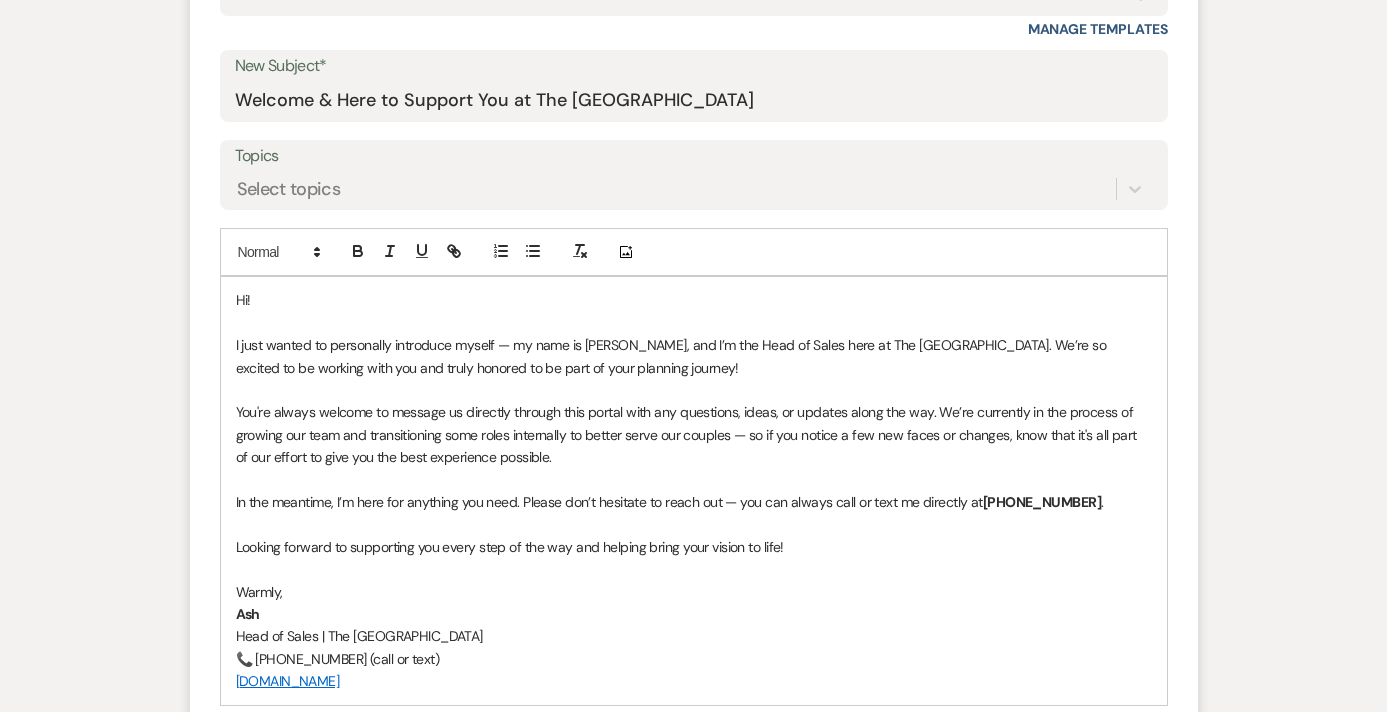 click on "Warmly," at bounding box center [694, 592] 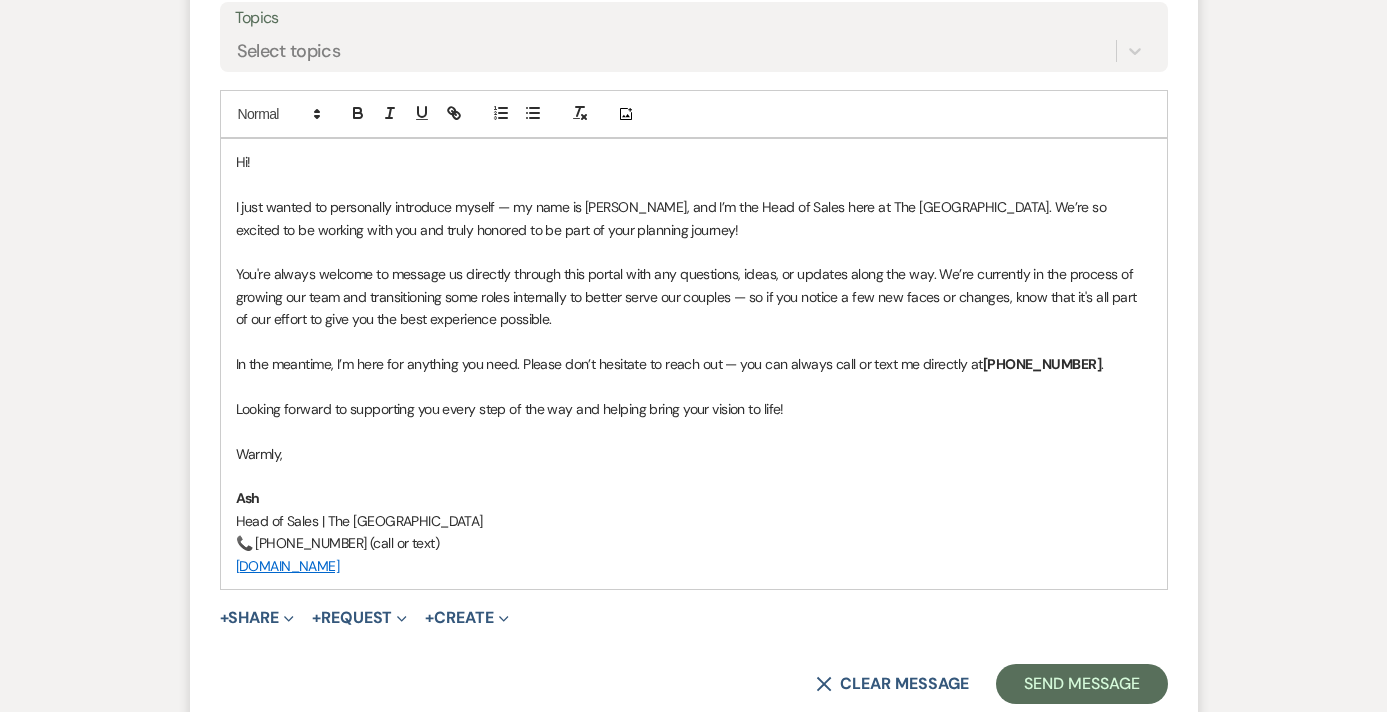 scroll, scrollTop: 1020, scrollLeft: 0, axis: vertical 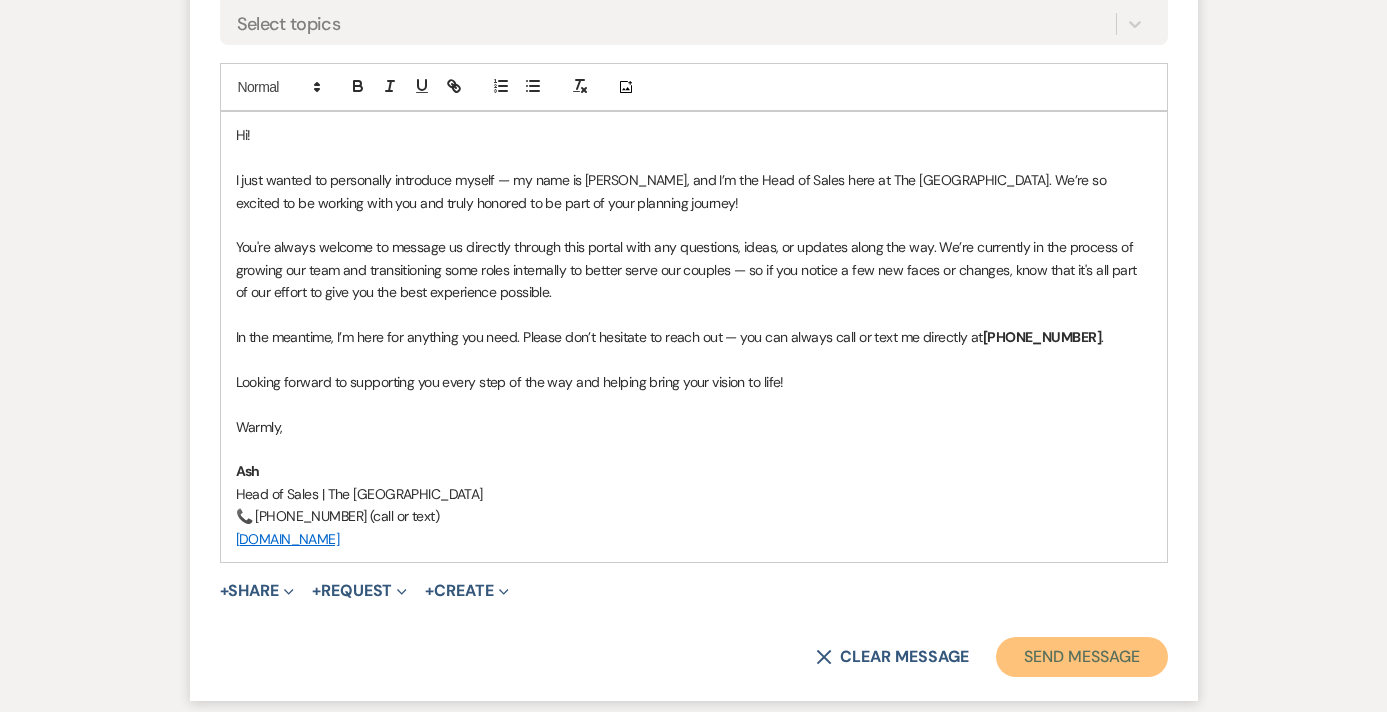 click on "Send Message" at bounding box center (1081, 657) 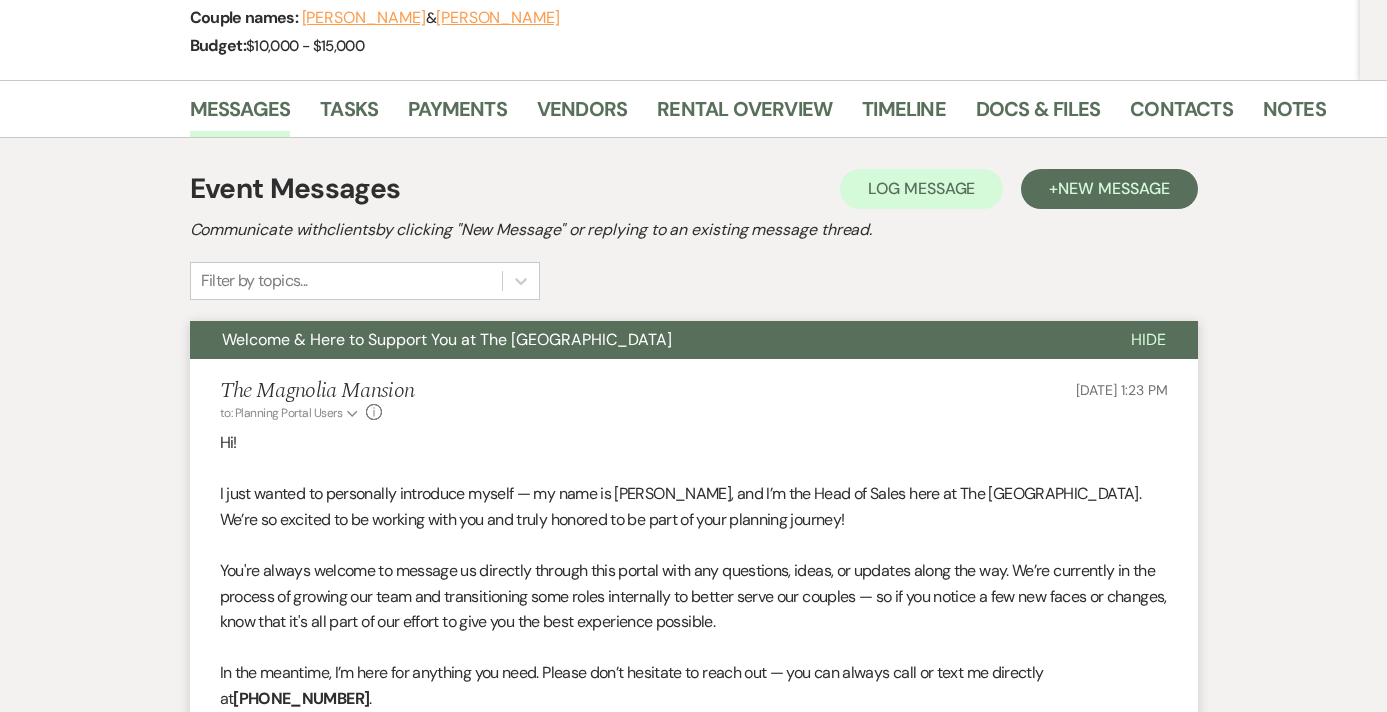 scroll, scrollTop: 0, scrollLeft: 0, axis: both 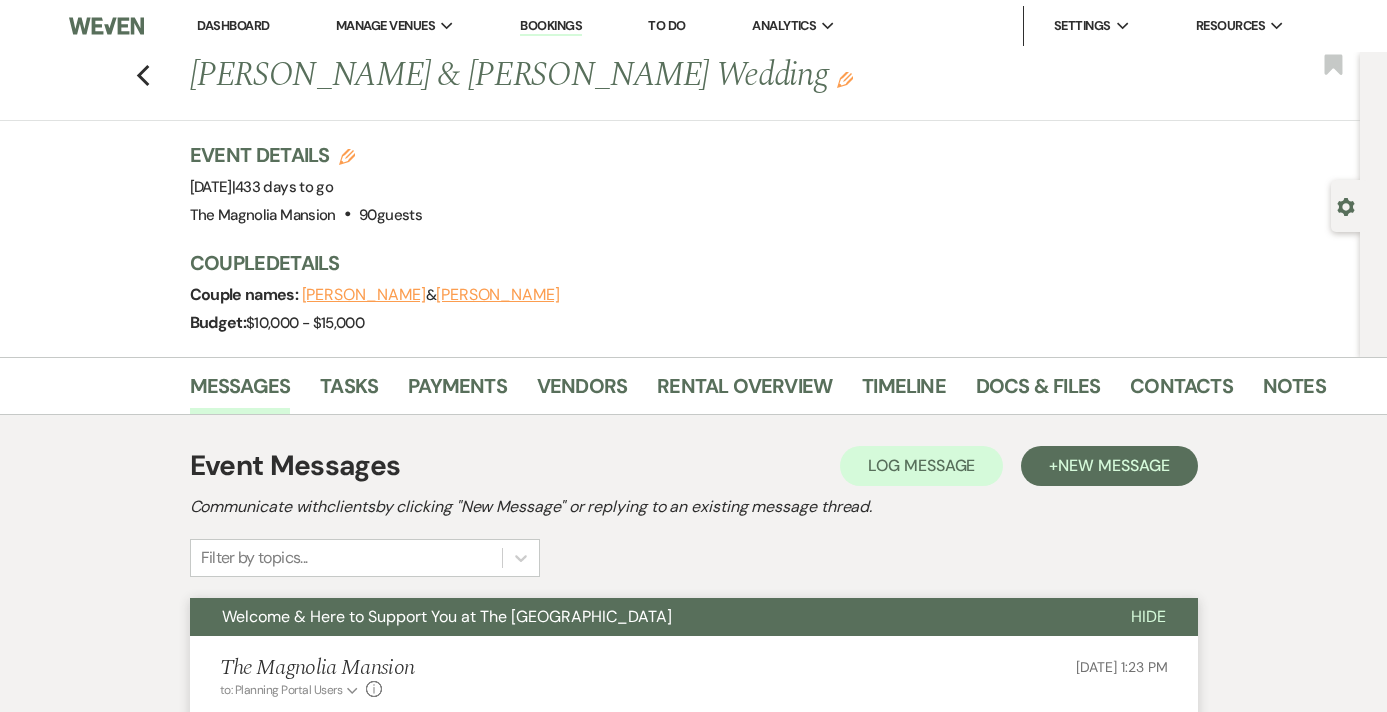 click on "Previous [PERSON_NAME] & [PERSON_NAME] Wedding Edit Bookmark" at bounding box center (675, 86) 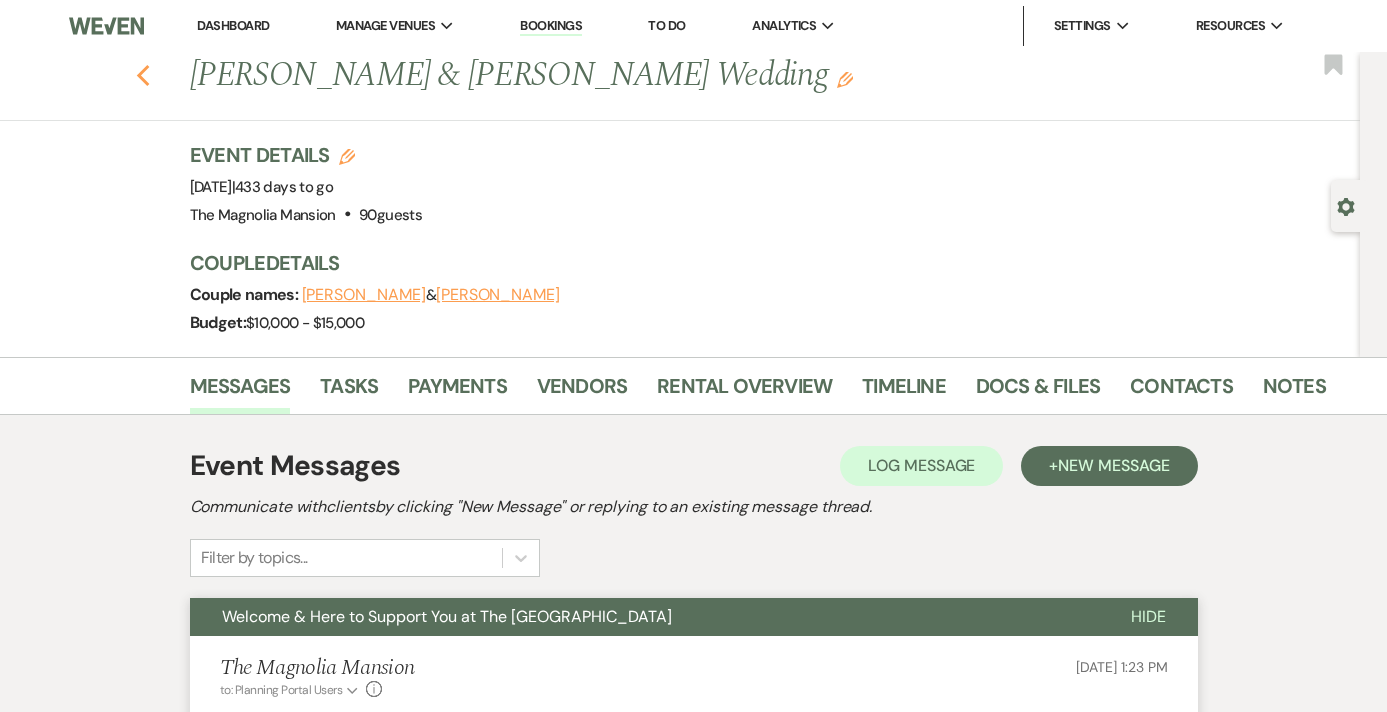 click on "Previous" 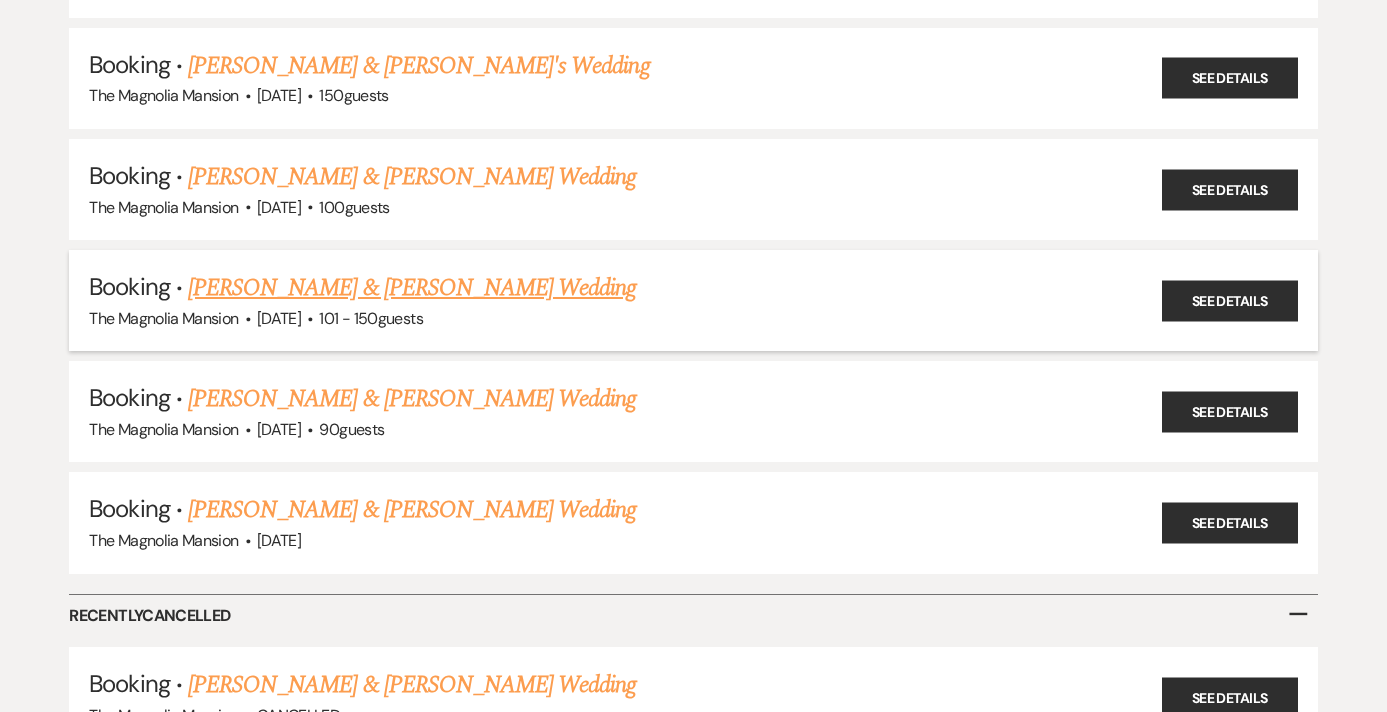 click on "[PERSON_NAME] & [PERSON_NAME] Wedding" at bounding box center [412, 288] 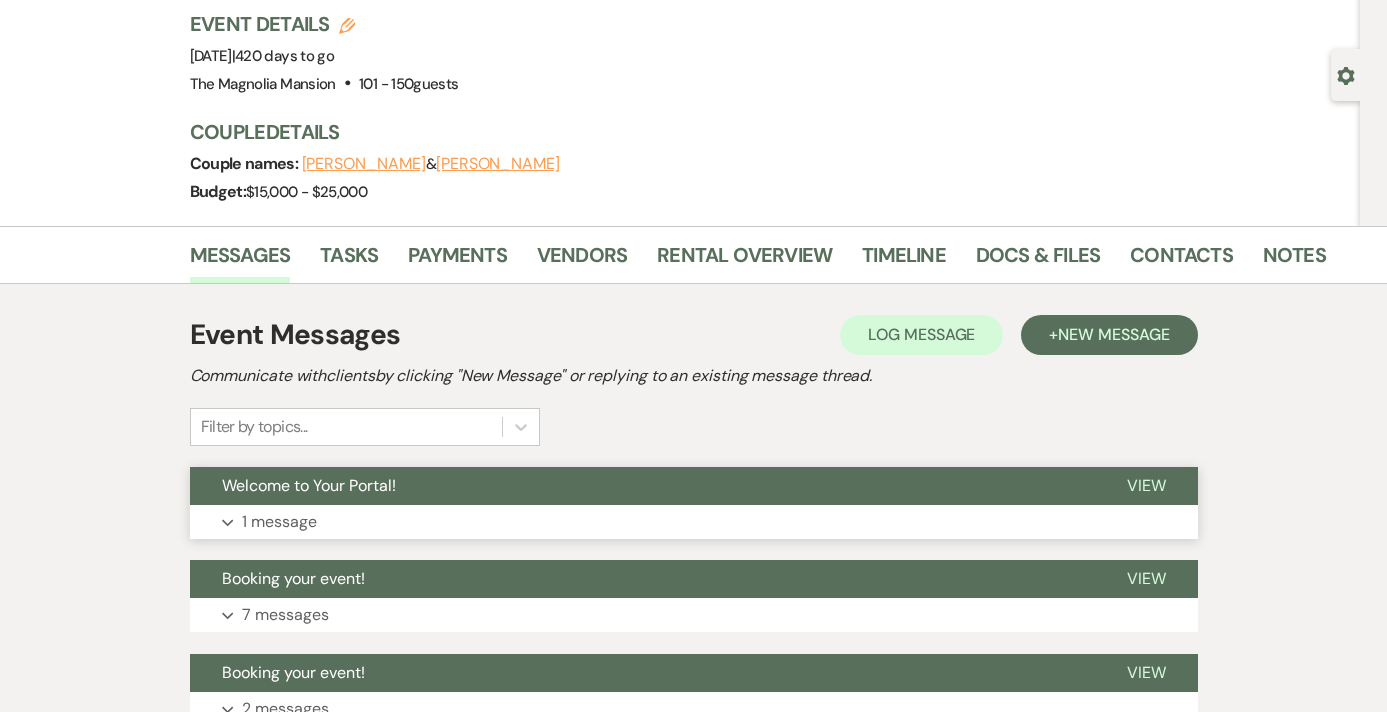 click on "Welcome to Your Portal!" at bounding box center (642, 486) 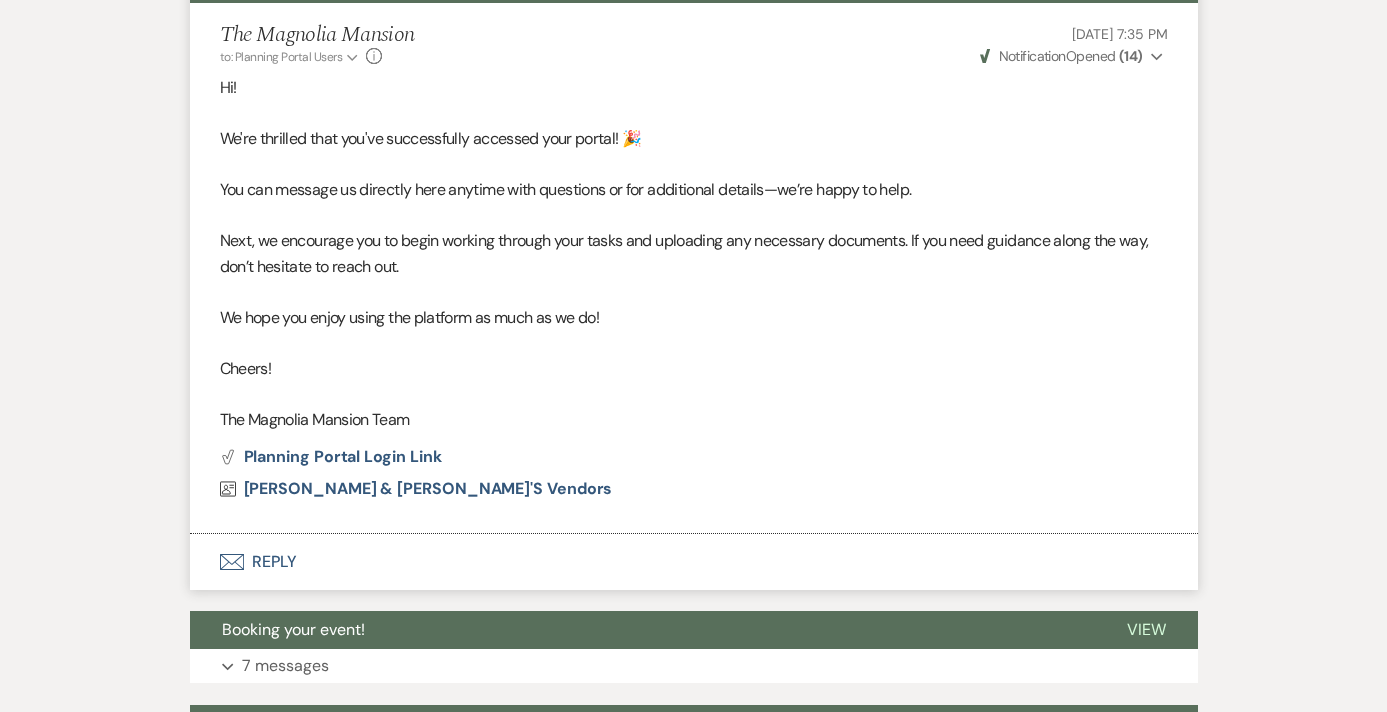 scroll, scrollTop: 453, scrollLeft: 0, axis: vertical 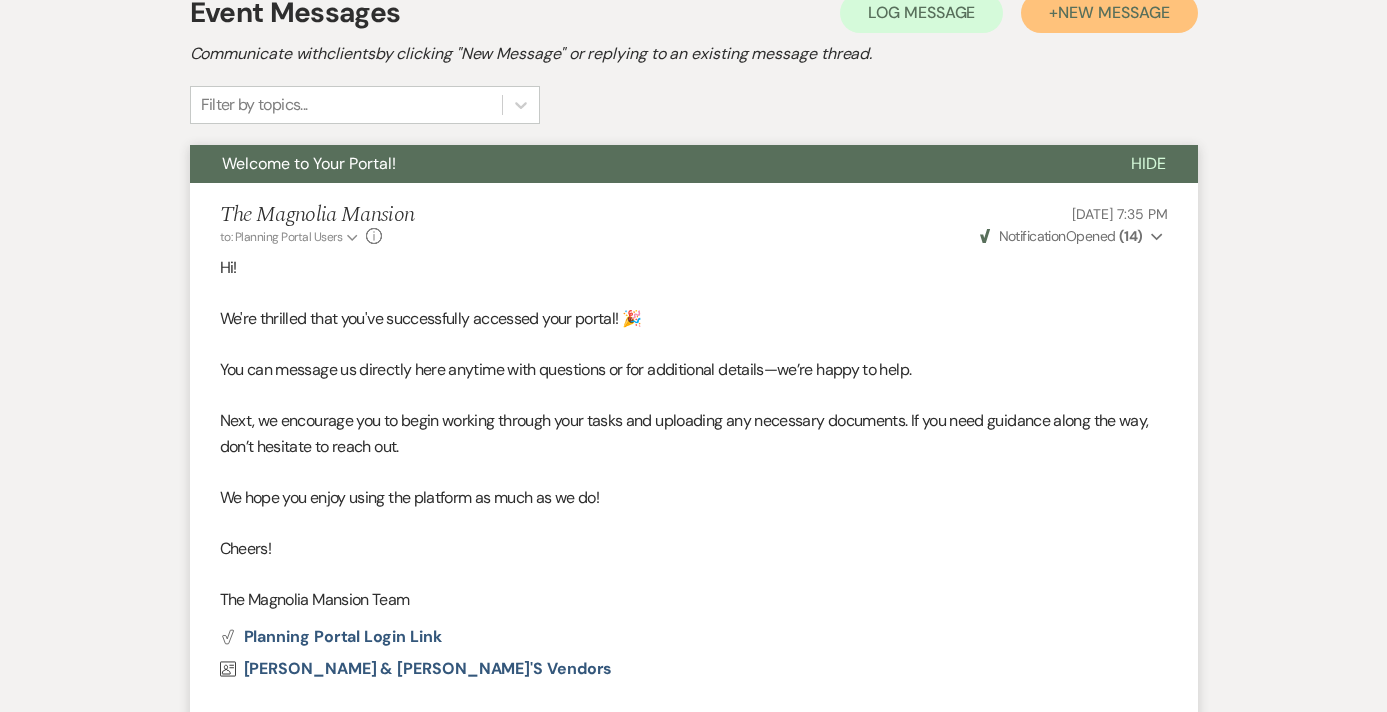click on "New Message" at bounding box center [1113, 12] 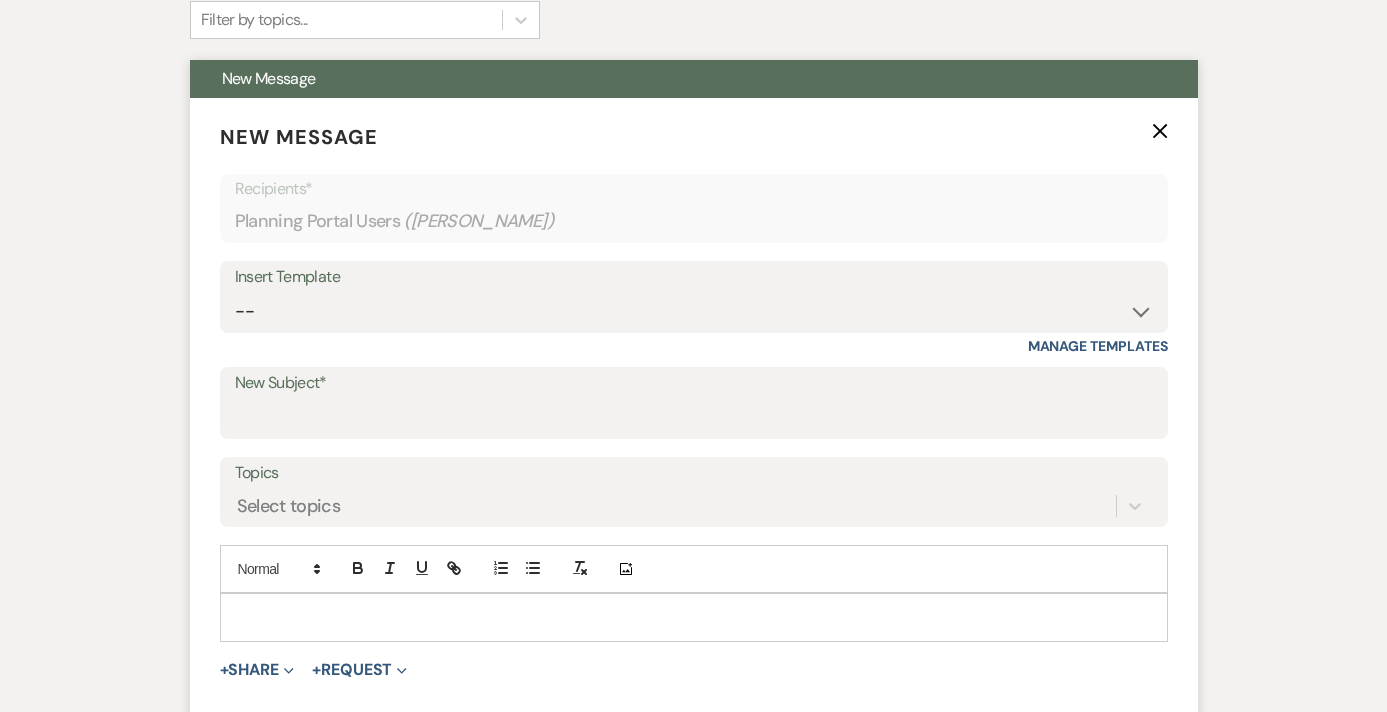 scroll, scrollTop: 642, scrollLeft: 0, axis: vertical 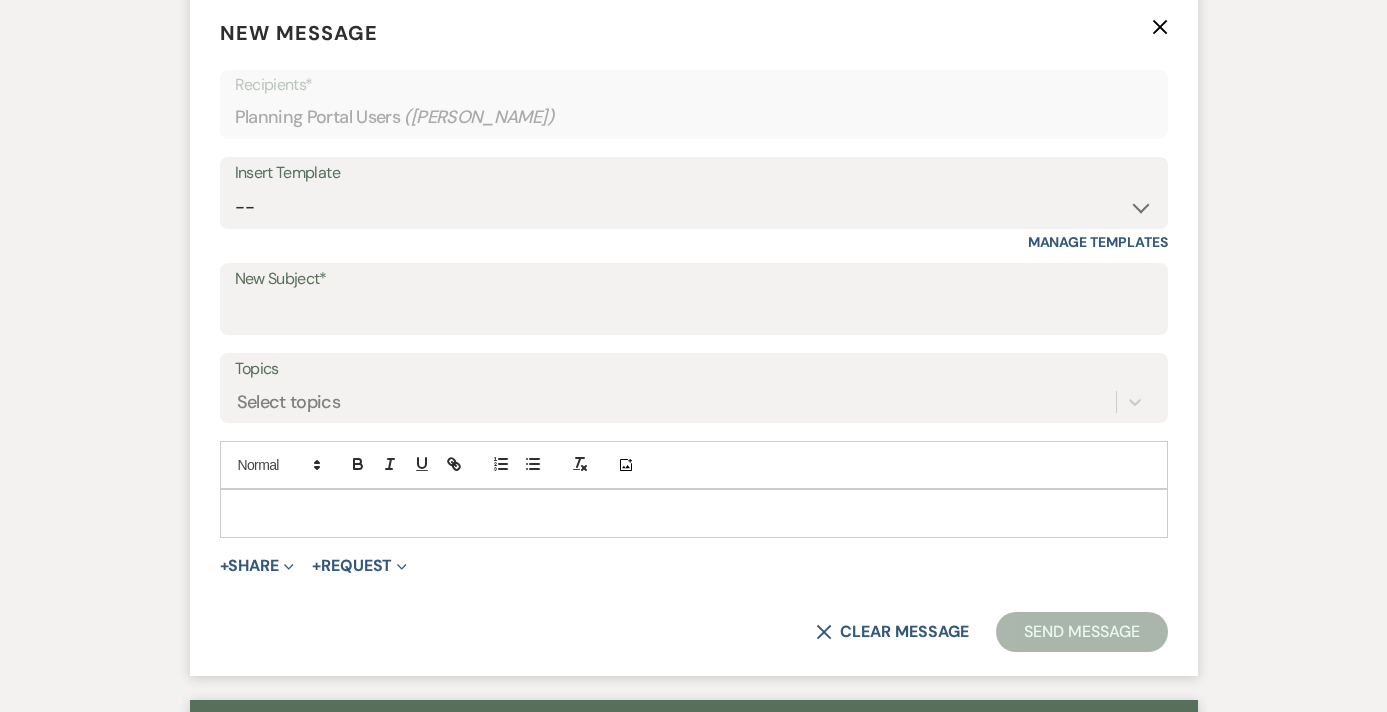 click at bounding box center [694, 513] 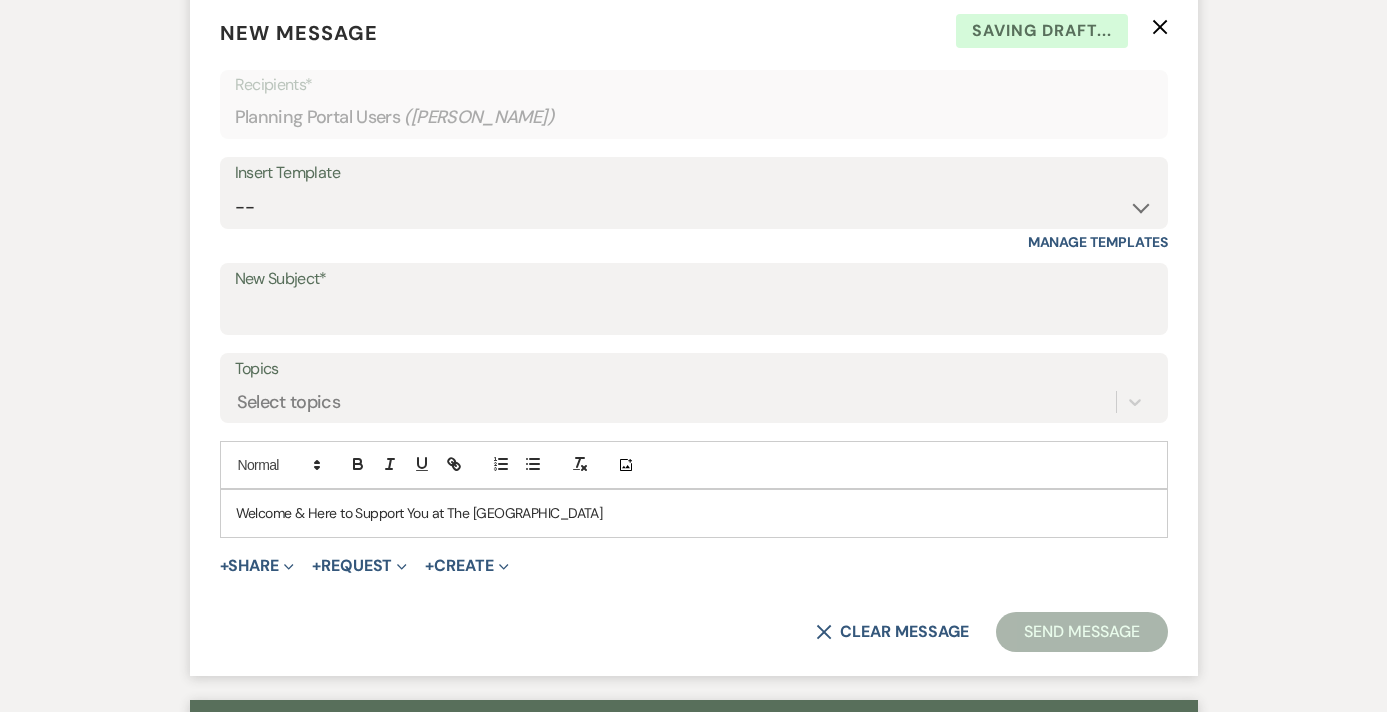 click on "Welcome & Here to Support You at The [GEOGRAPHIC_DATA]" at bounding box center (694, 513) 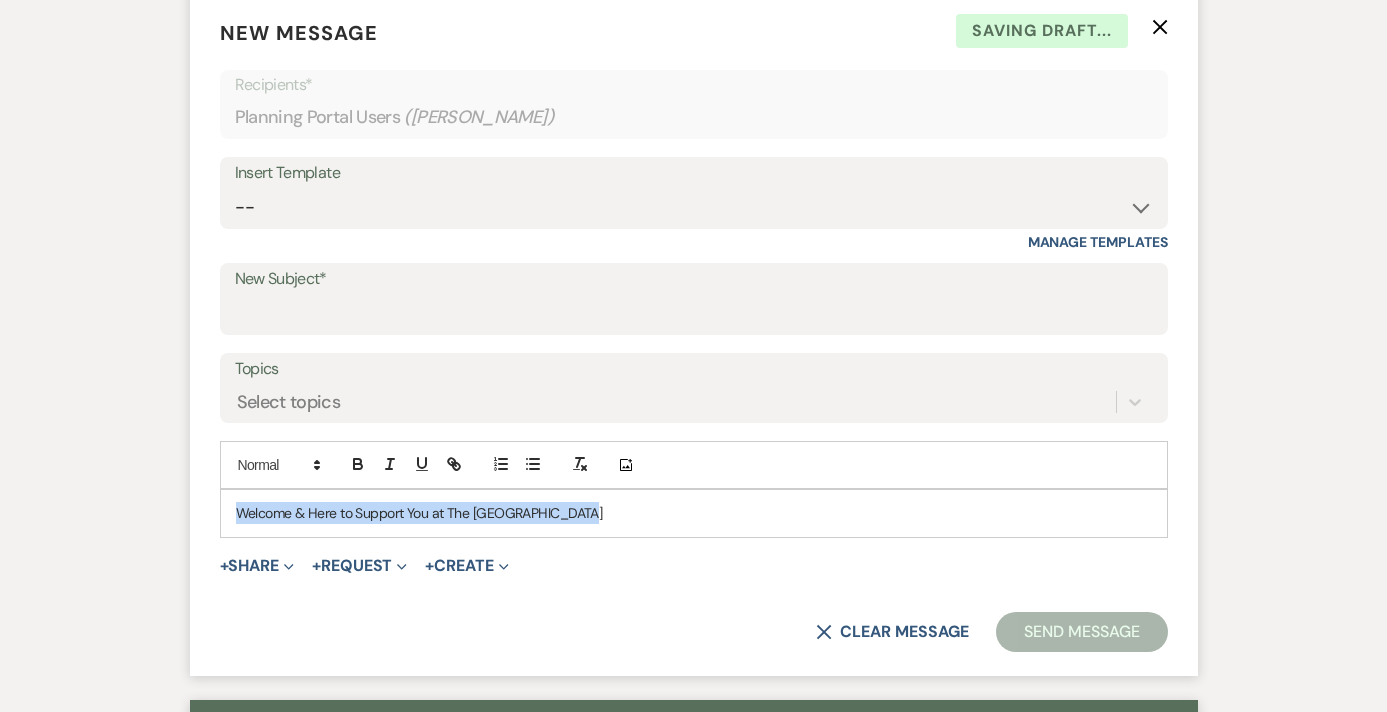click on "Welcome & Here to Support You at The [GEOGRAPHIC_DATA]" at bounding box center [694, 513] 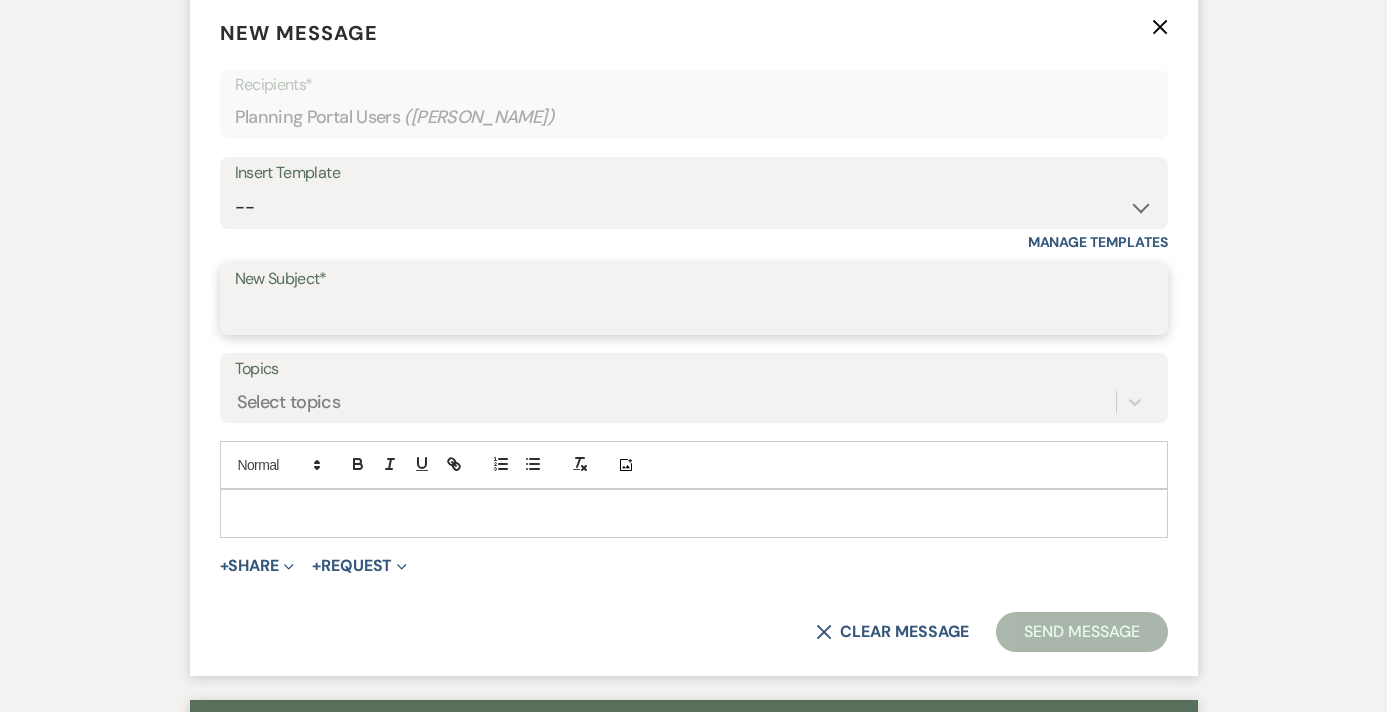 click on "New Subject*" at bounding box center (694, 313) 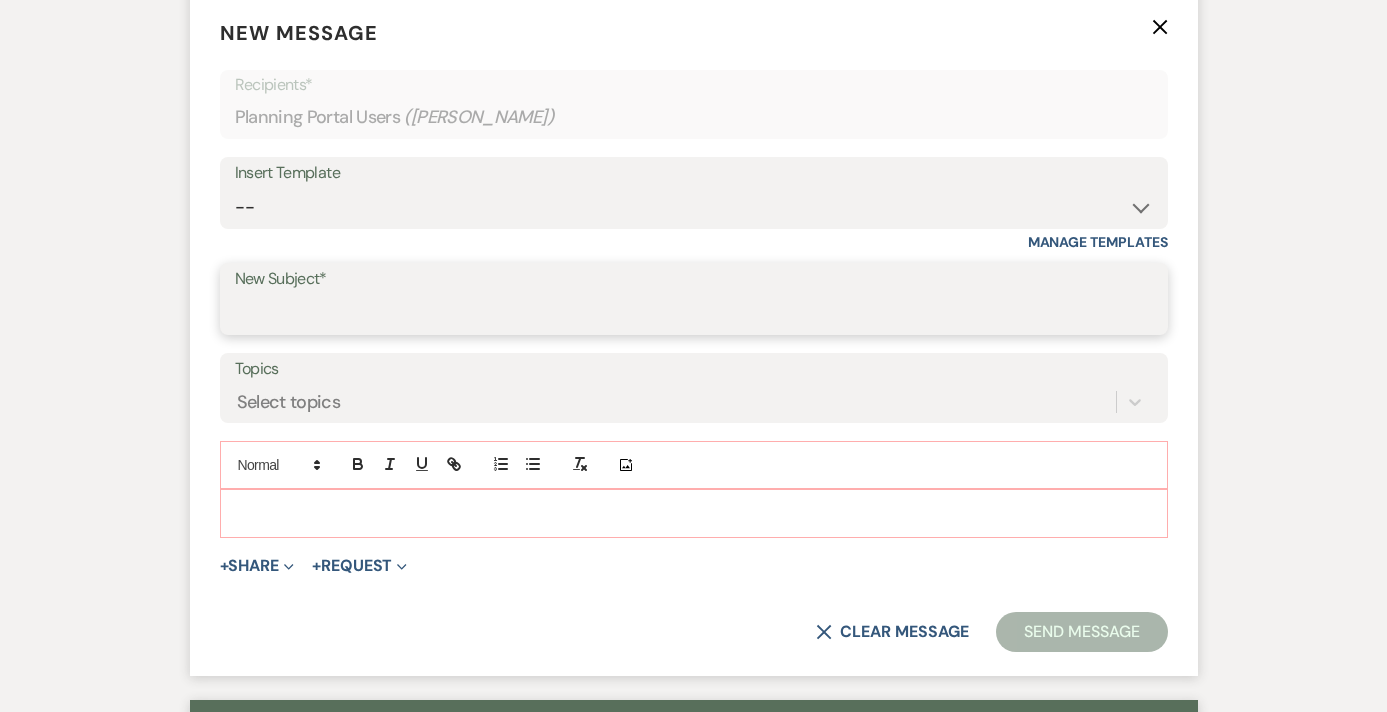 paste on "Welcome & Here to Support You at The [GEOGRAPHIC_DATA]" 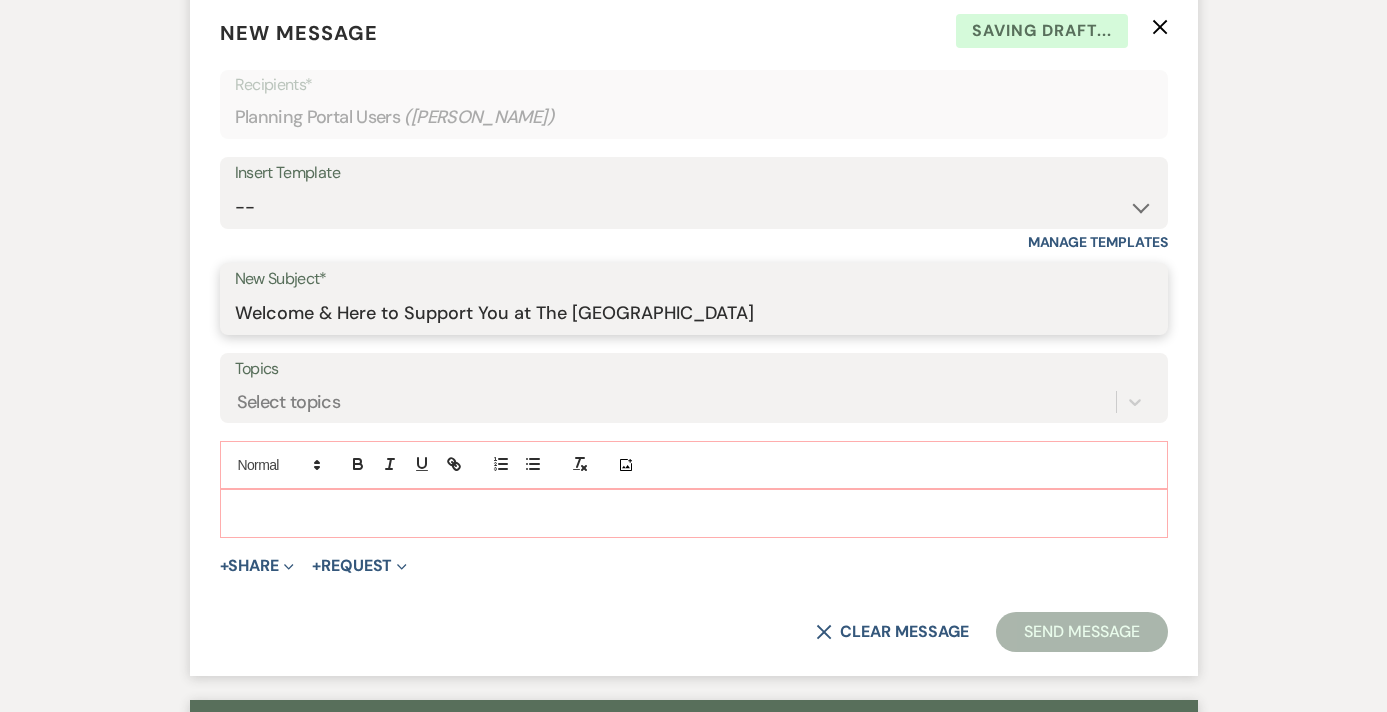 type on "Welcome & Here to Support You at The [GEOGRAPHIC_DATA]" 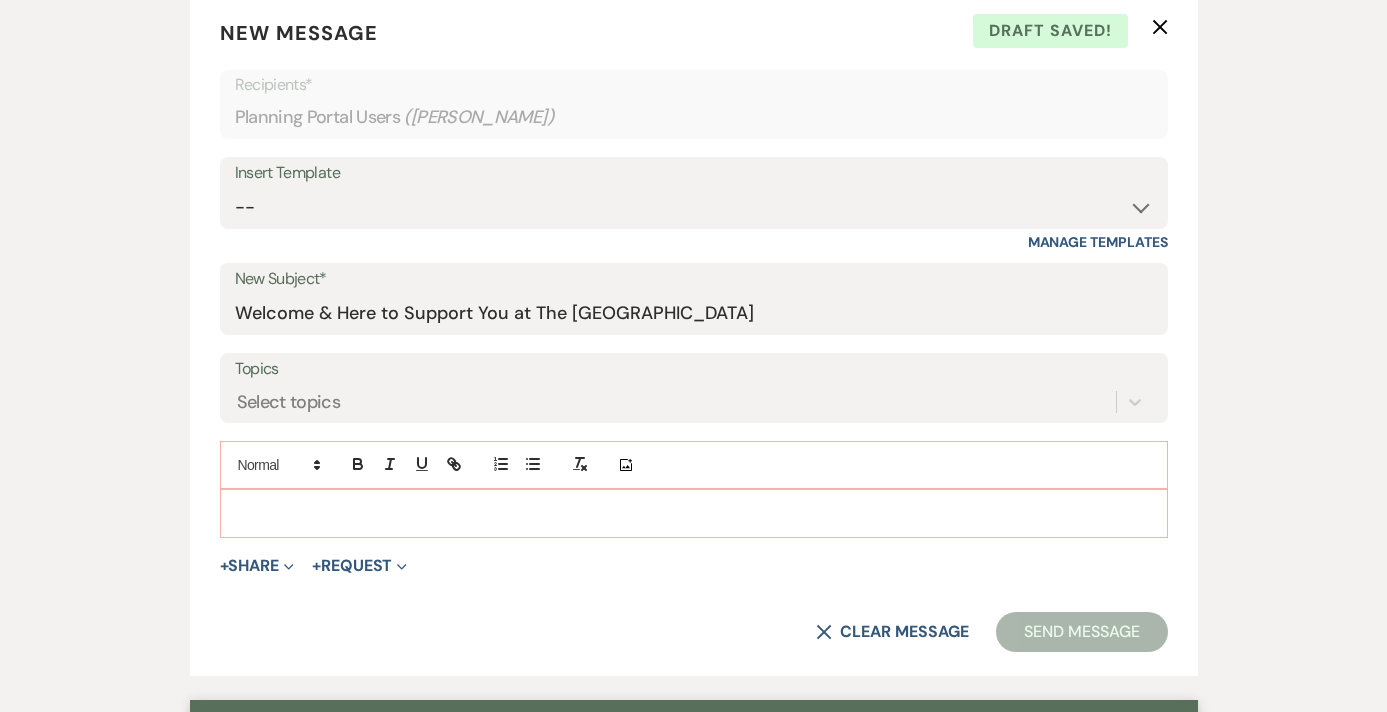 paste 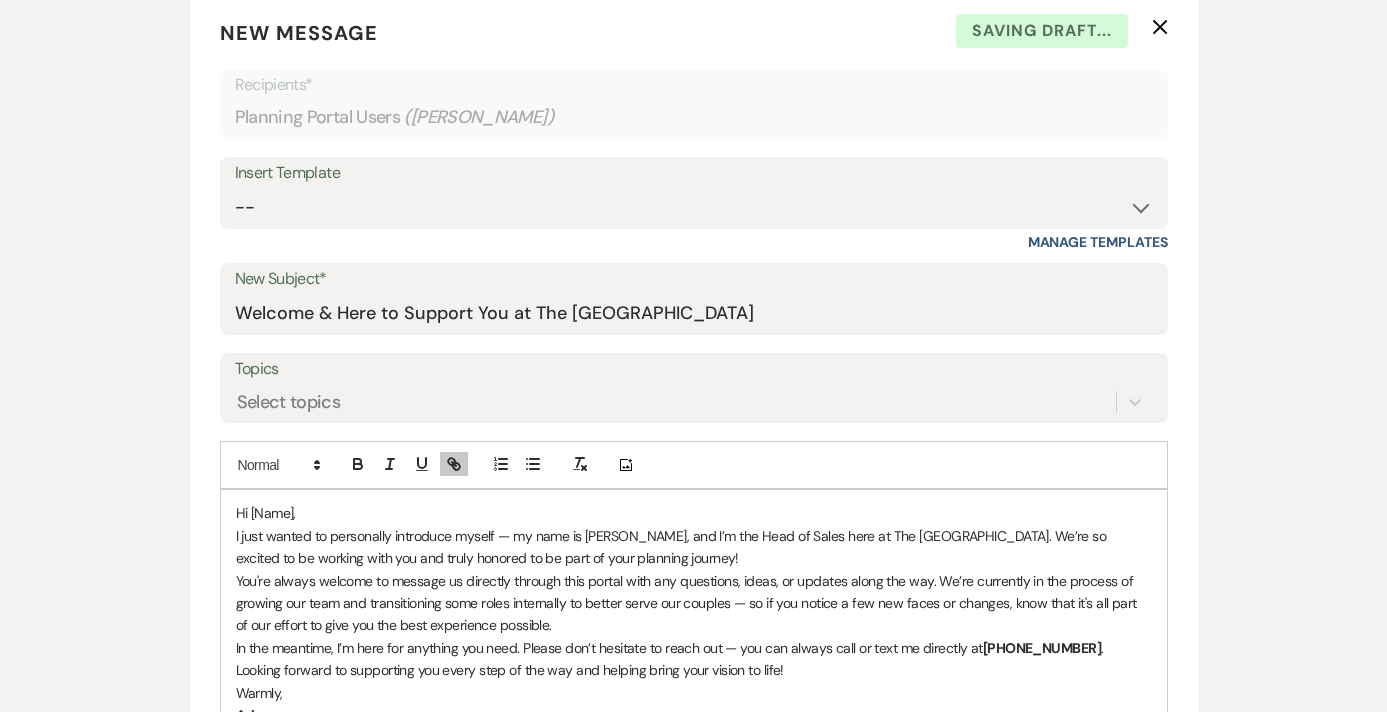 click on "Hi [Name]," at bounding box center (694, 513) 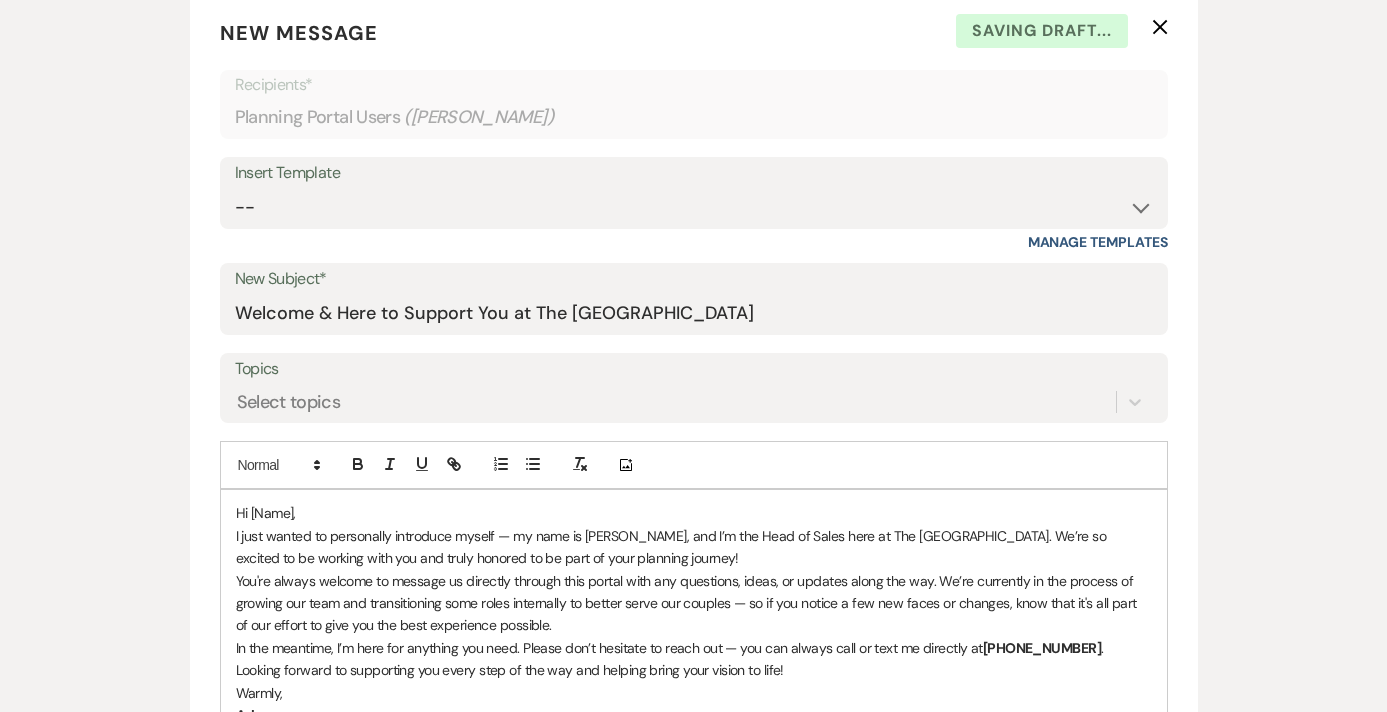 type 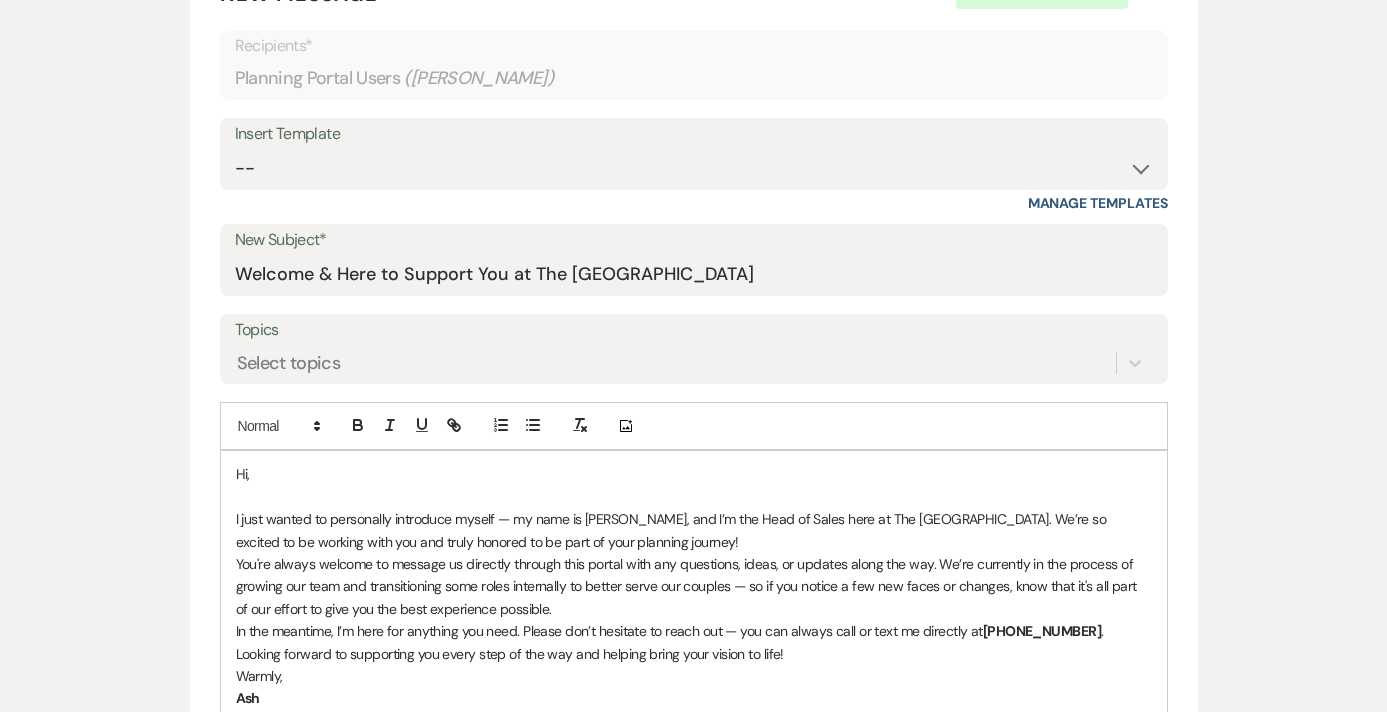 scroll, scrollTop: 752, scrollLeft: 0, axis: vertical 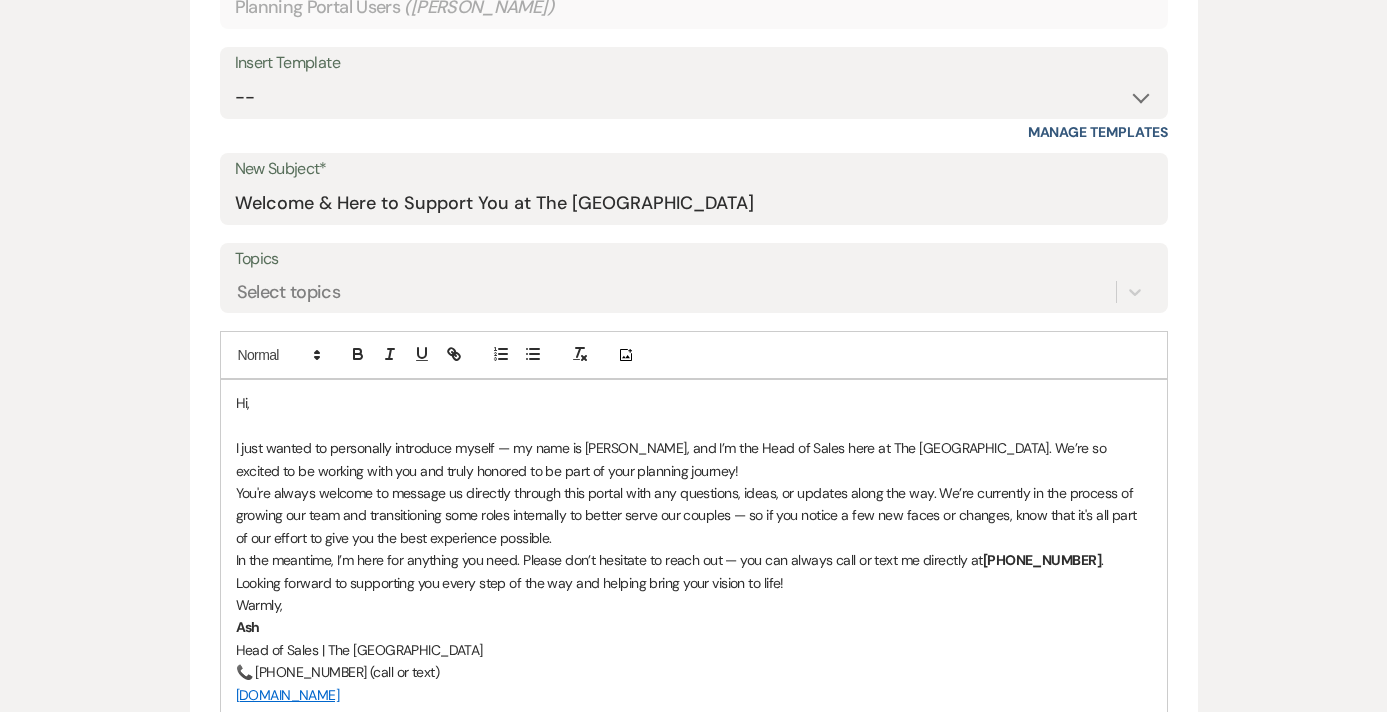 click on "I just wanted to personally introduce myself — my name is [PERSON_NAME], and I’m the Head of Sales here at The [GEOGRAPHIC_DATA]. We’re so excited to be working with you and truly honored to be part of your planning journey!" at bounding box center (694, 459) 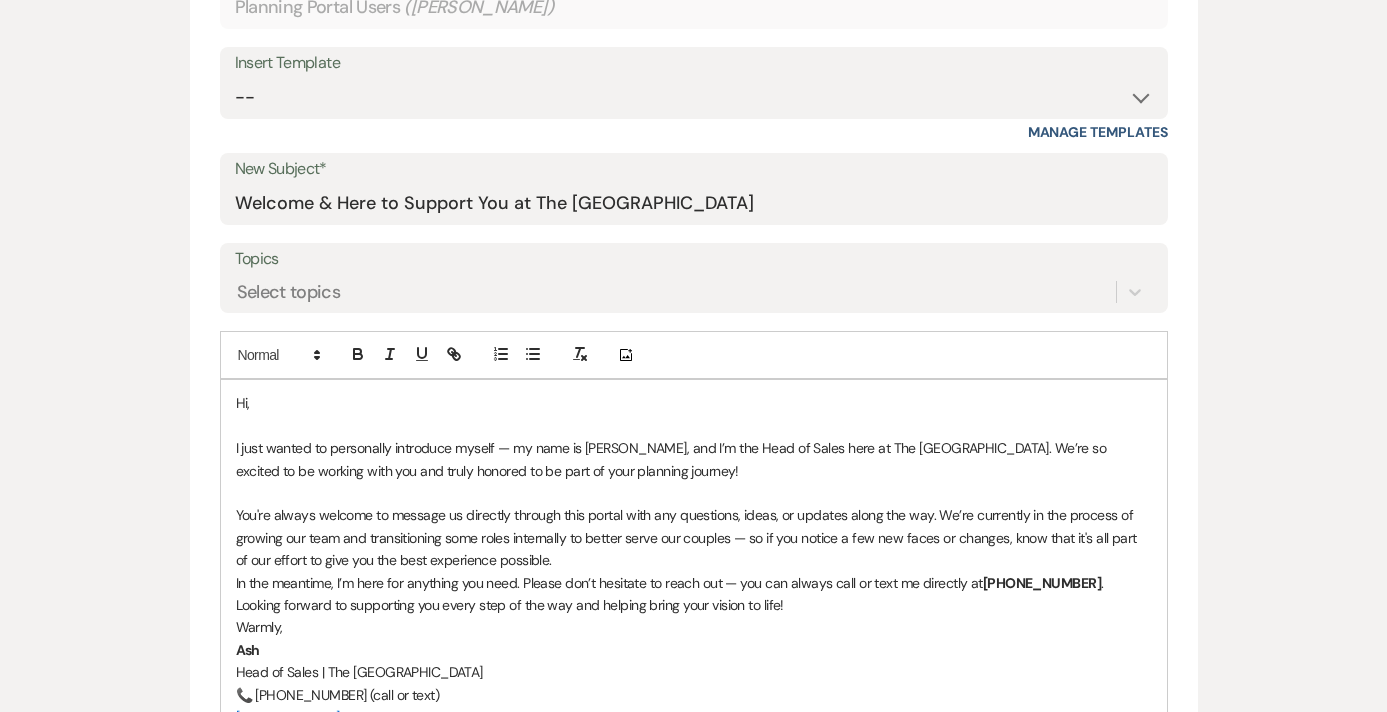 click on "You're always welcome to message us directly through this portal with any questions, ideas, or updates along the way. We’re currently in the process of growing our team and transitioning some roles internally to better serve our couples — so if you notice a few new faces or changes, know that it's all part of our effort to give you the best experience possible." at bounding box center [694, 537] 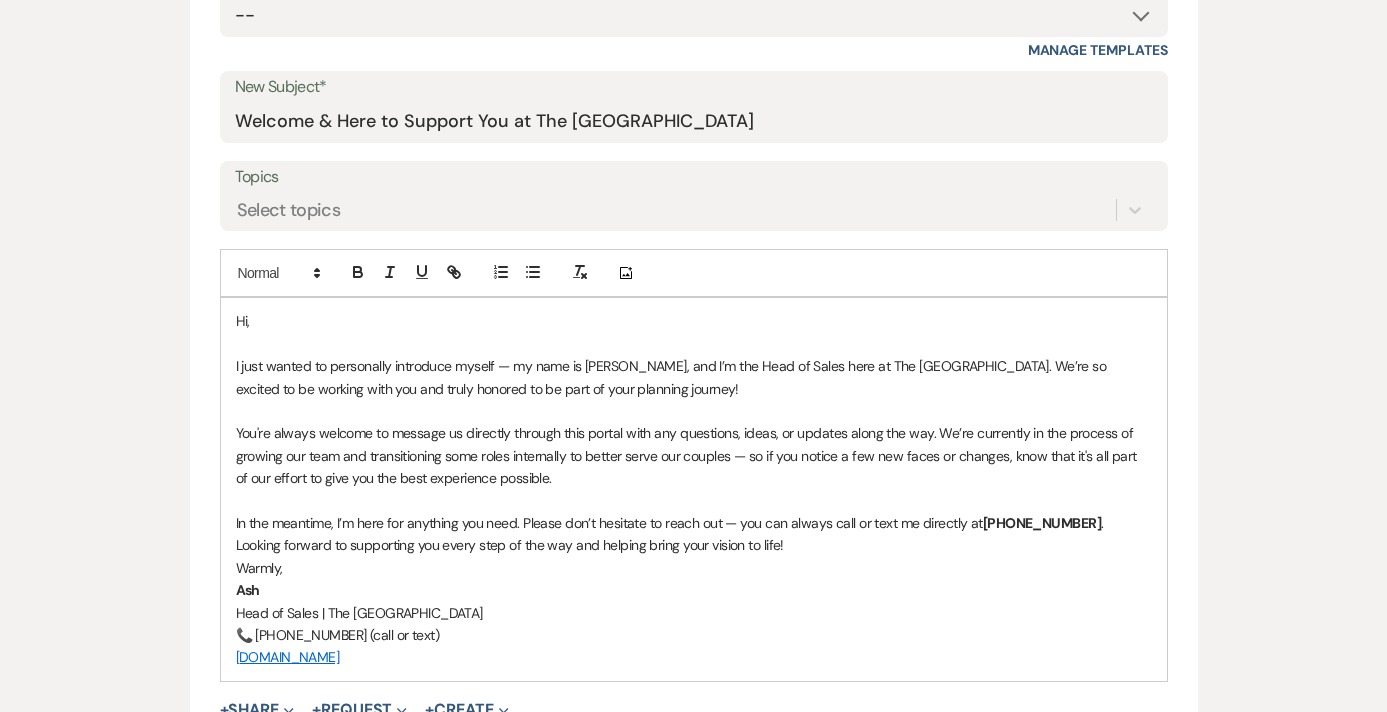 scroll, scrollTop: 851, scrollLeft: 0, axis: vertical 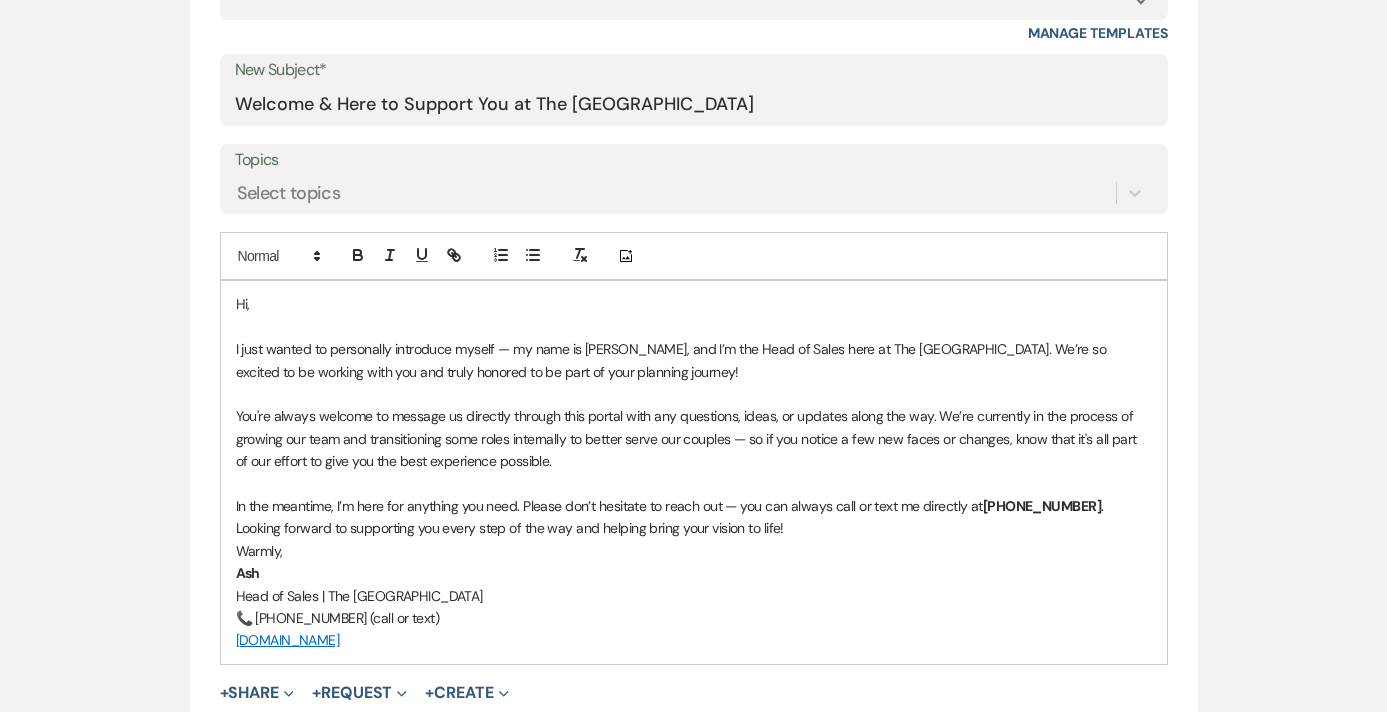 click on "In the meantime, I’m here for anything you need. Please don’t hesitate to reach out — you can always call or text me directly at  [PHONE_NUMBER] ." at bounding box center (694, 506) 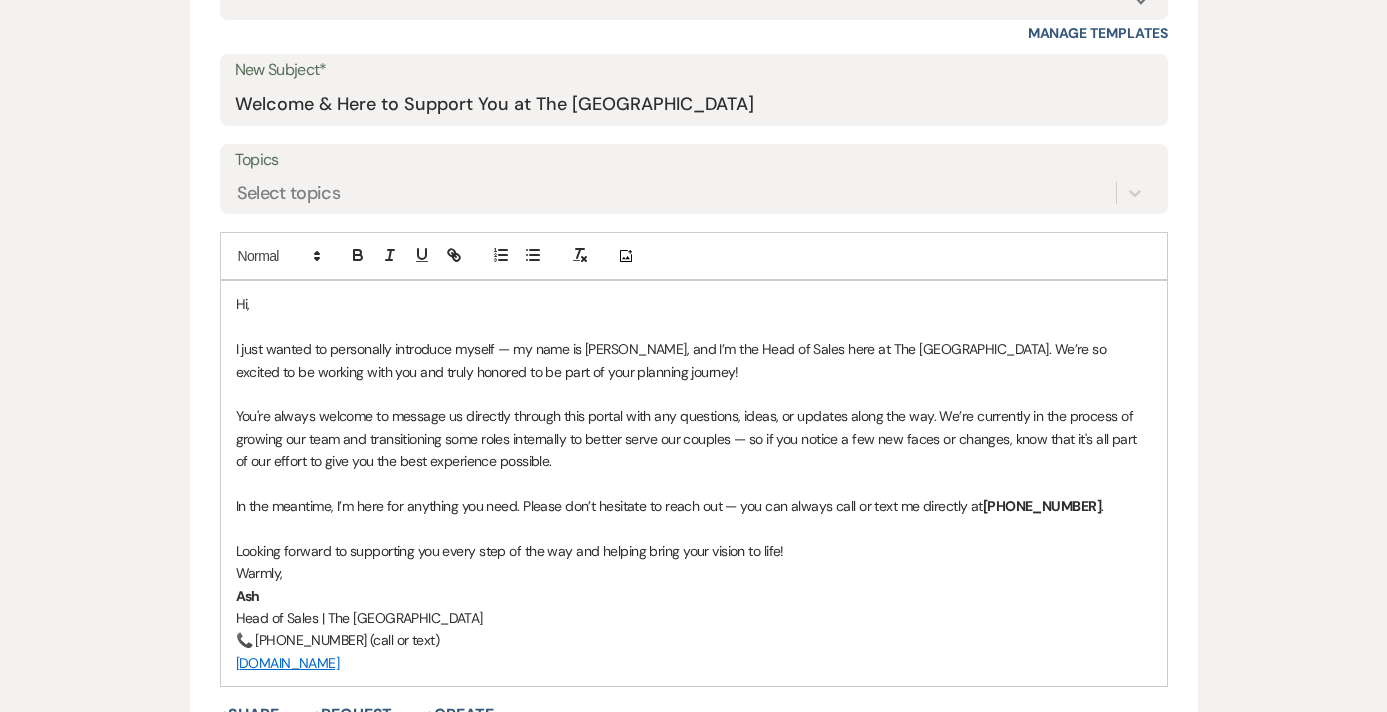 click on "Looking forward to supporting you every step of the way and helping bring your vision to life!" at bounding box center [694, 551] 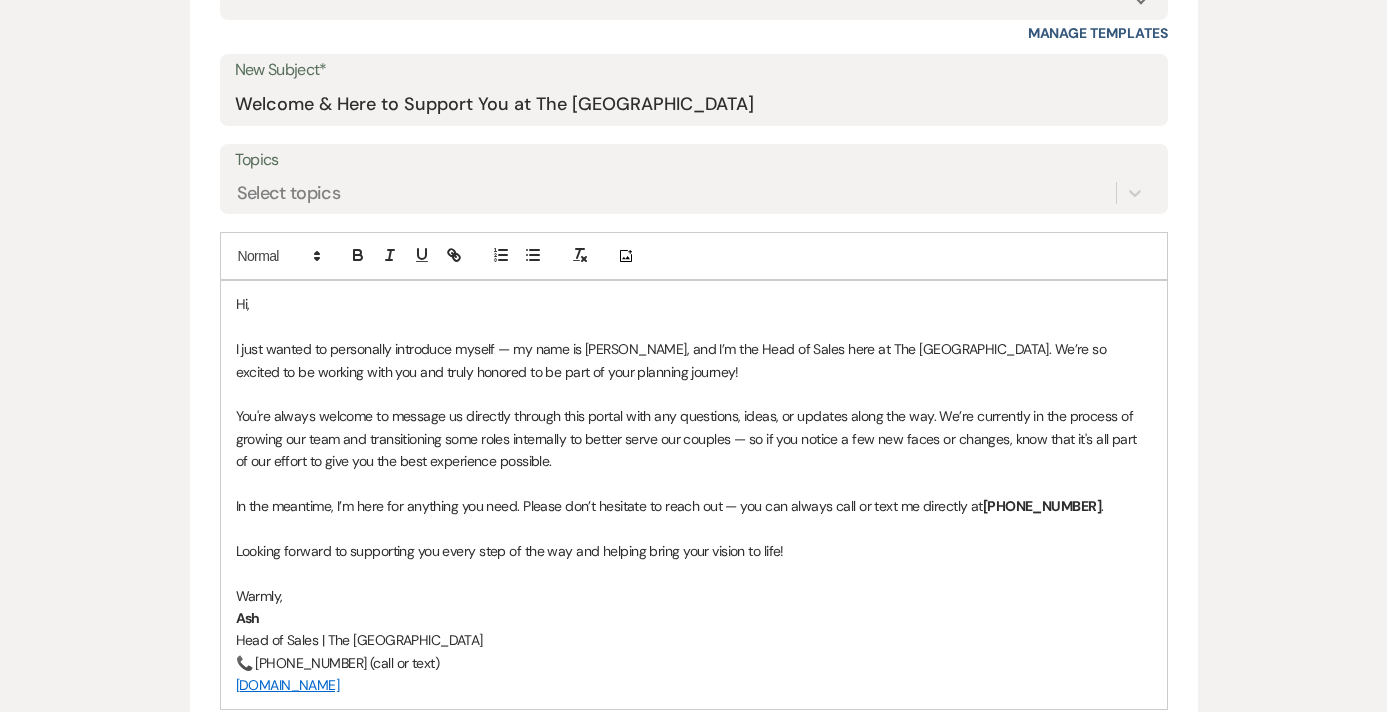 click on "Warmly," at bounding box center [694, 596] 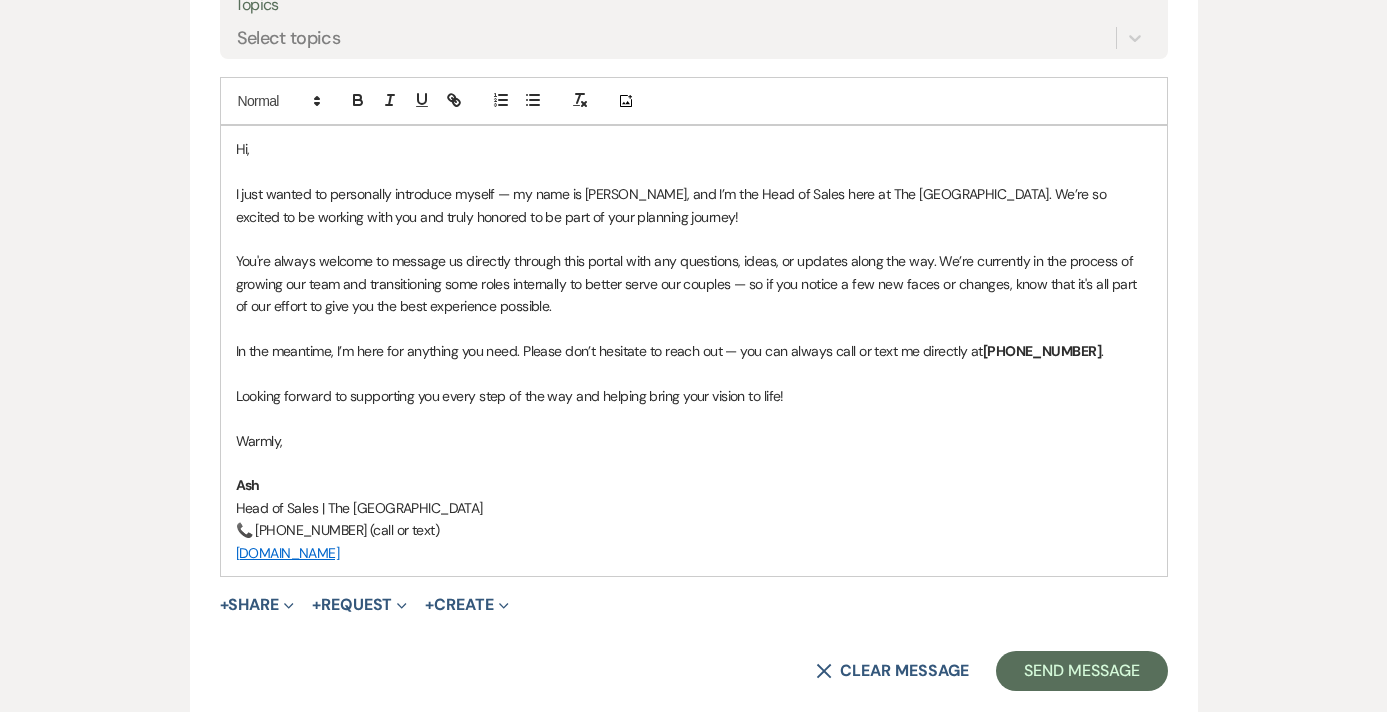 scroll, scrollTop: 1030, scrollLeft: 0, axis: vertical 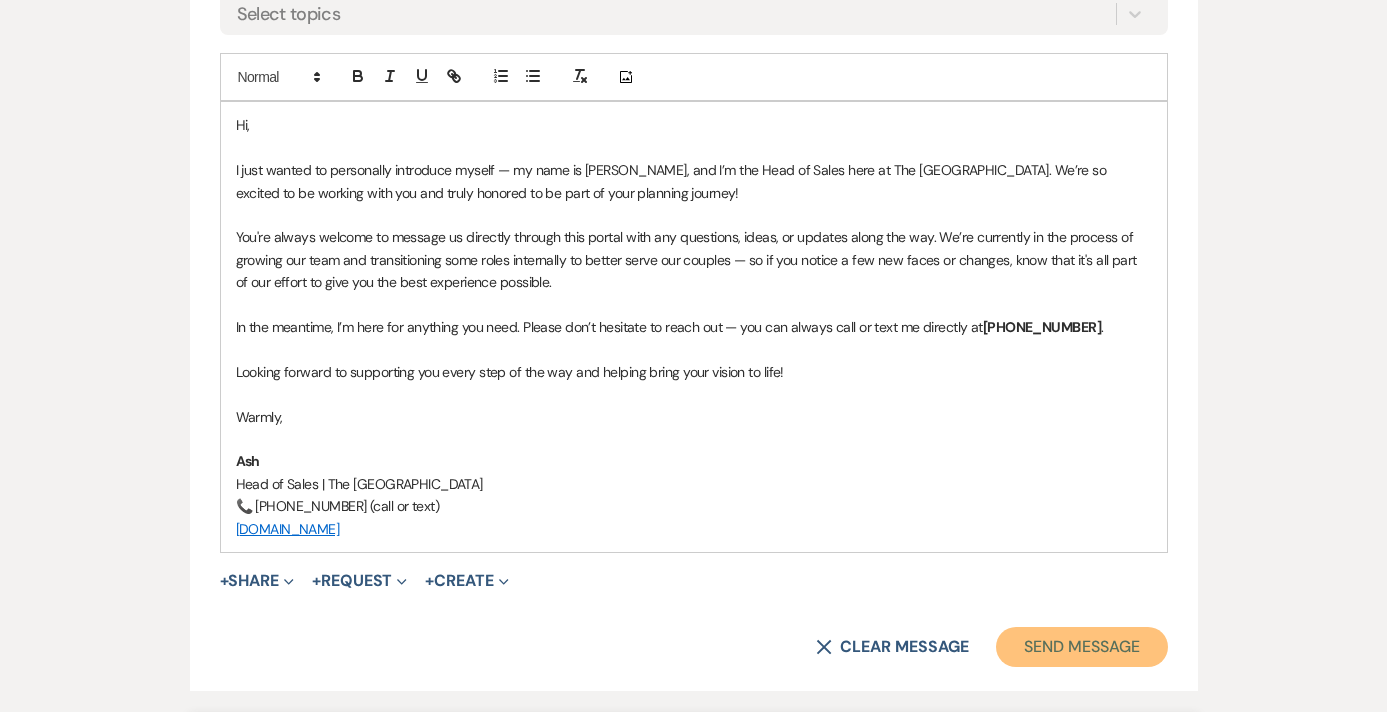 click on "Send Message" at bounding box center [1081, 647] 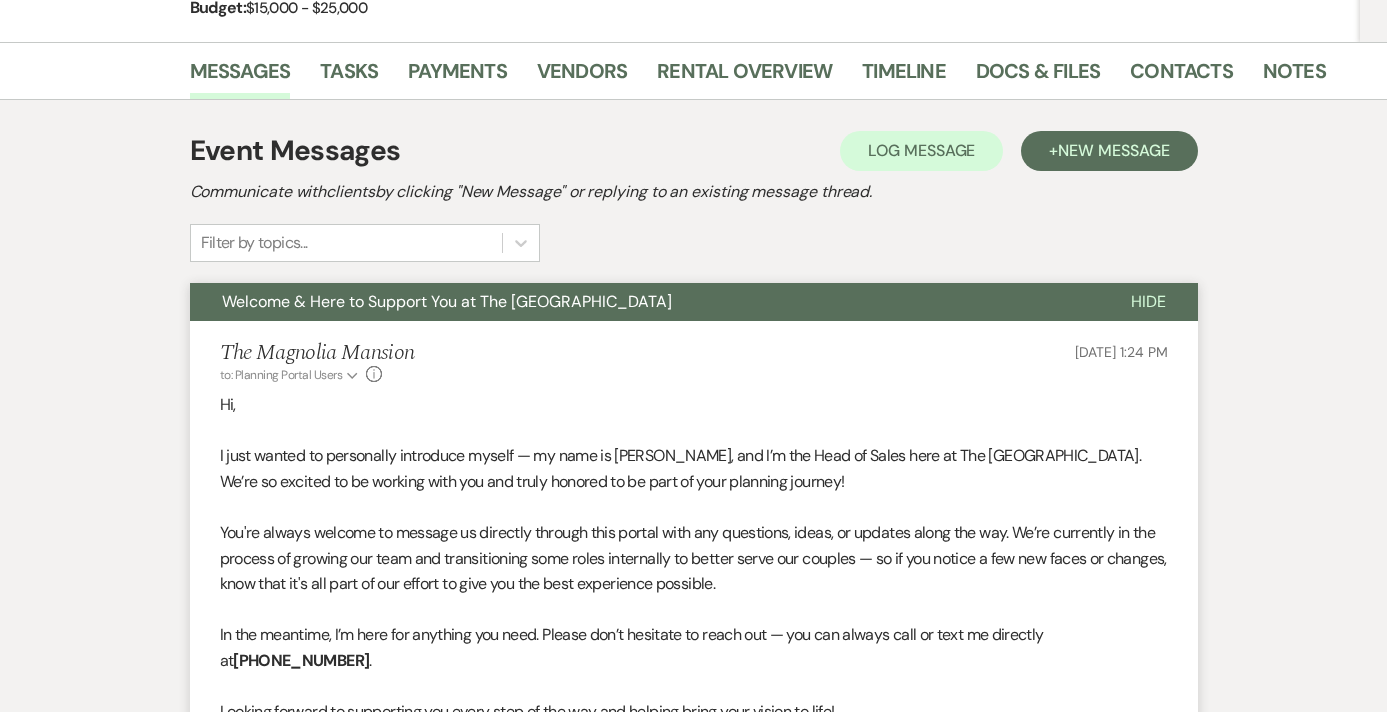 scroll, scrollTop: 44, scrollLeft: 0, axis: vertical 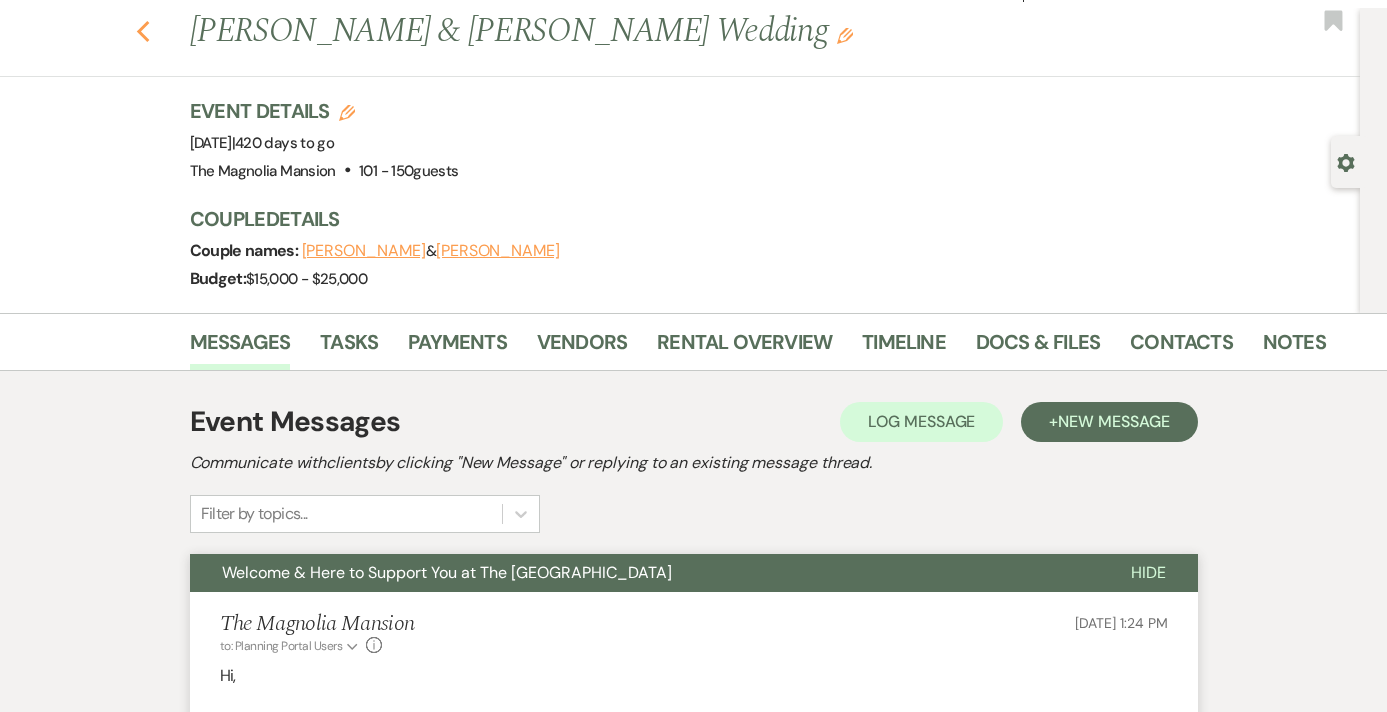 click 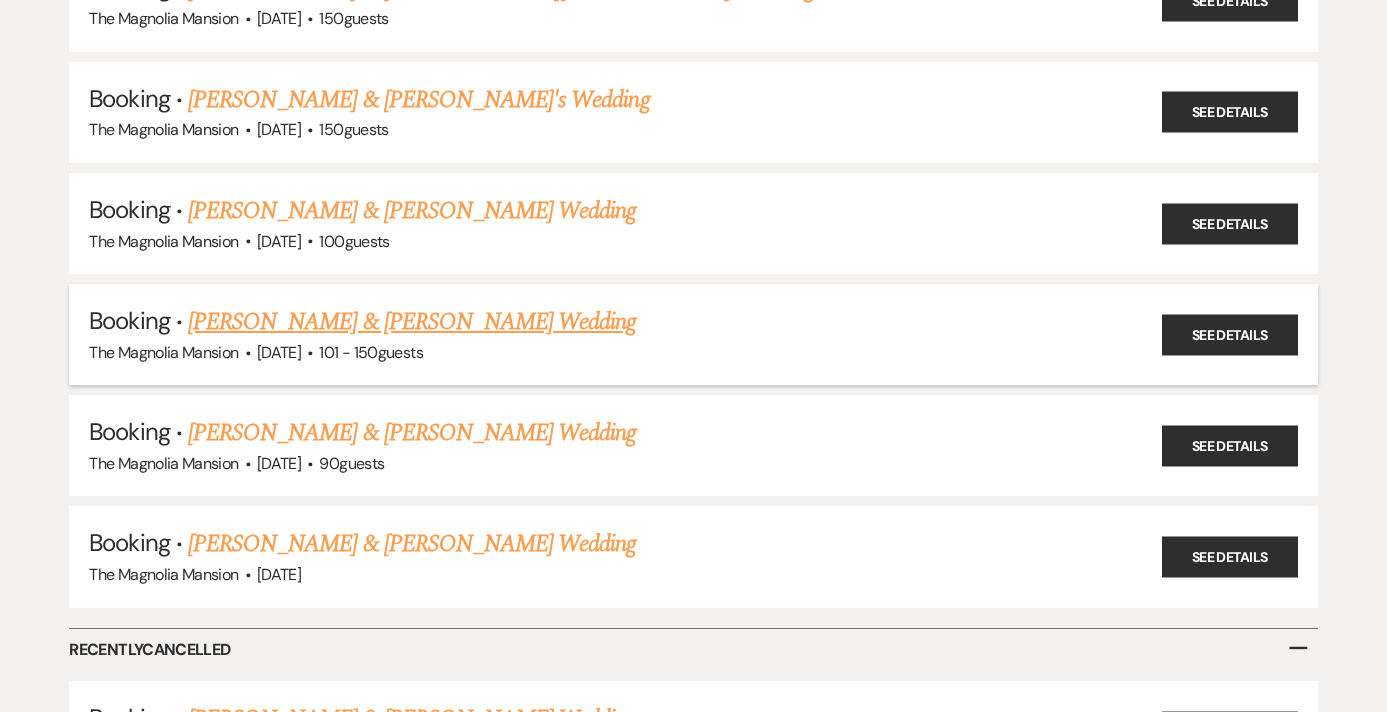 scroll, scrollTop: 2619, scrollLeft: 0, axis: vertical 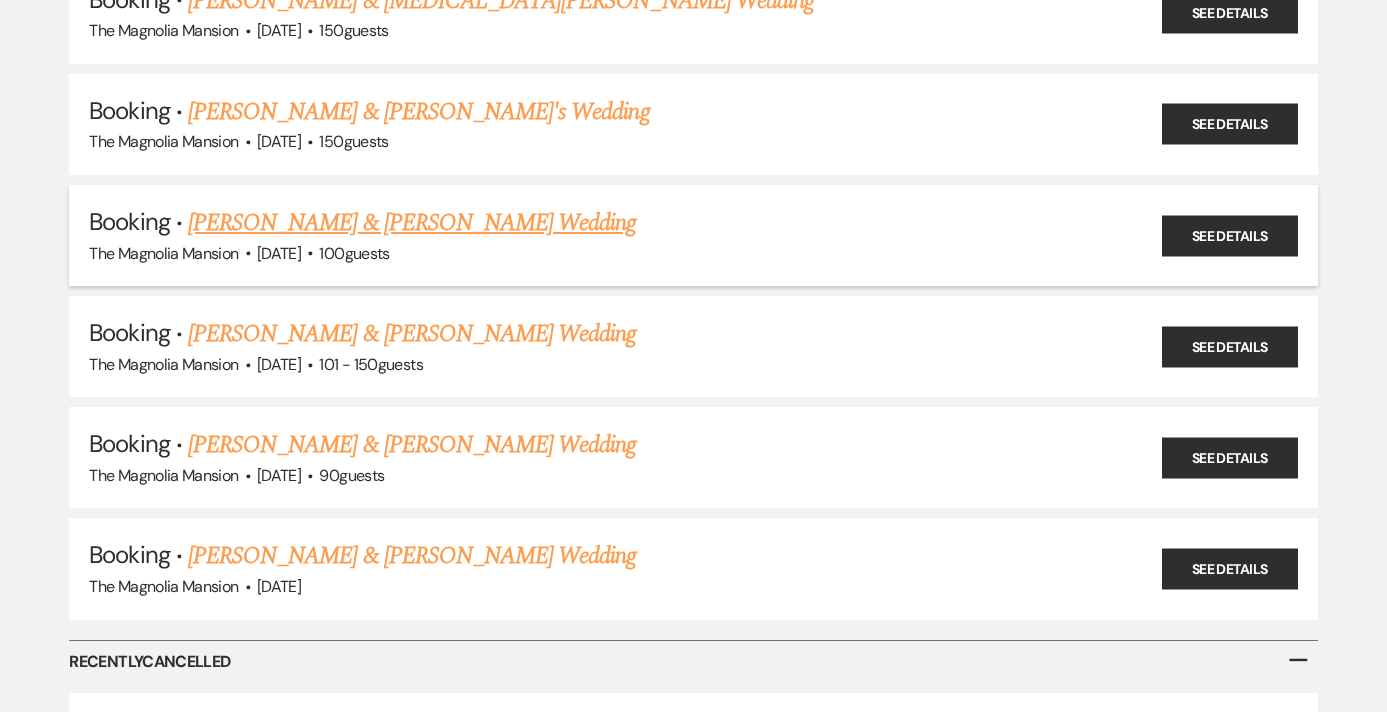click on "[PERSON_NAME] & [PERSON_NAME] Wedding" at bounding box center [412, 223] 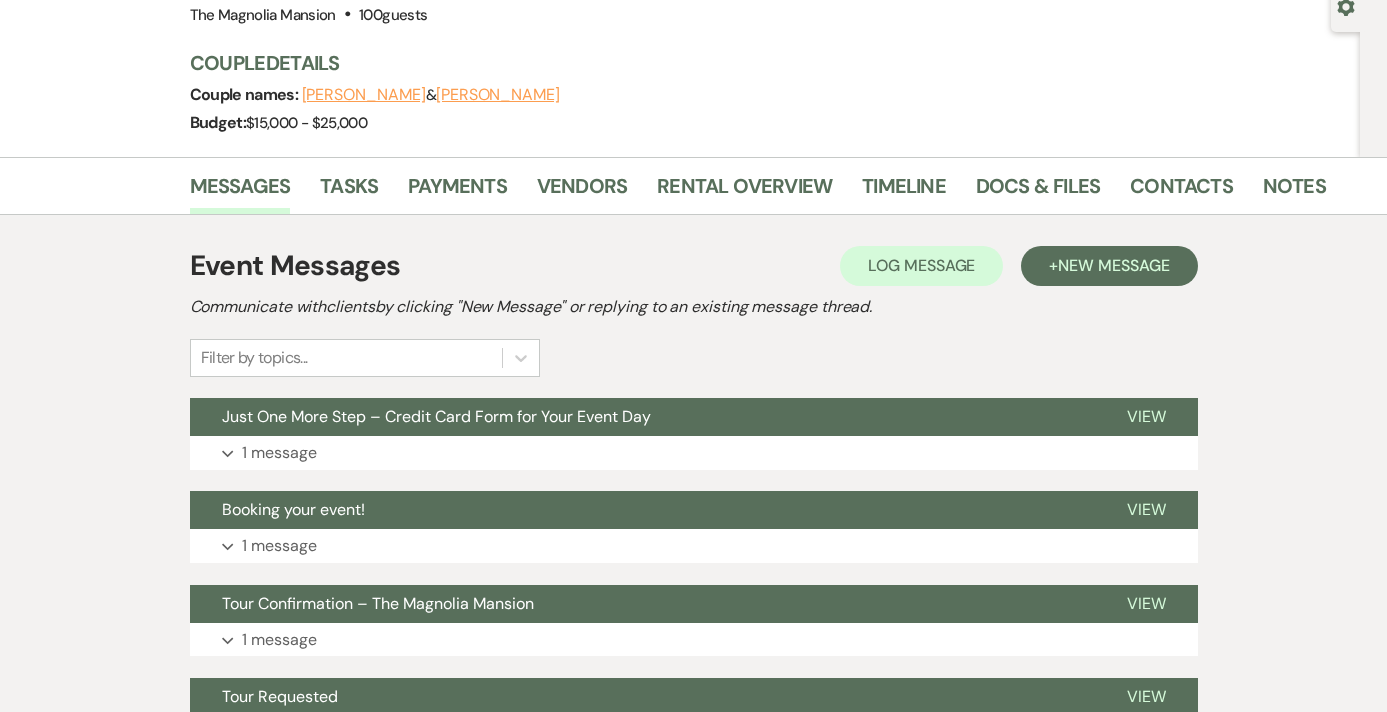scroll, scrollTop: 202, scrollLeft: 0, axis: vertical 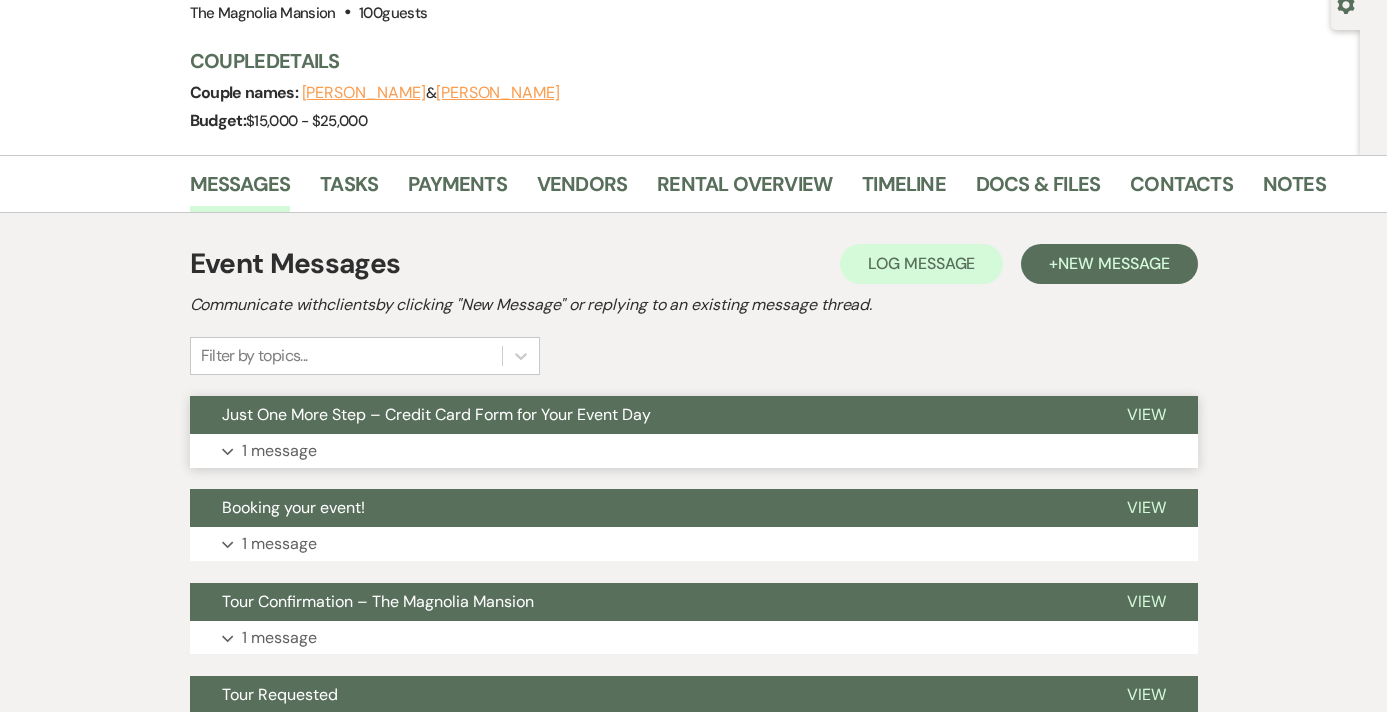 click on "Expand 1 message" at bounding box center (694, 451) 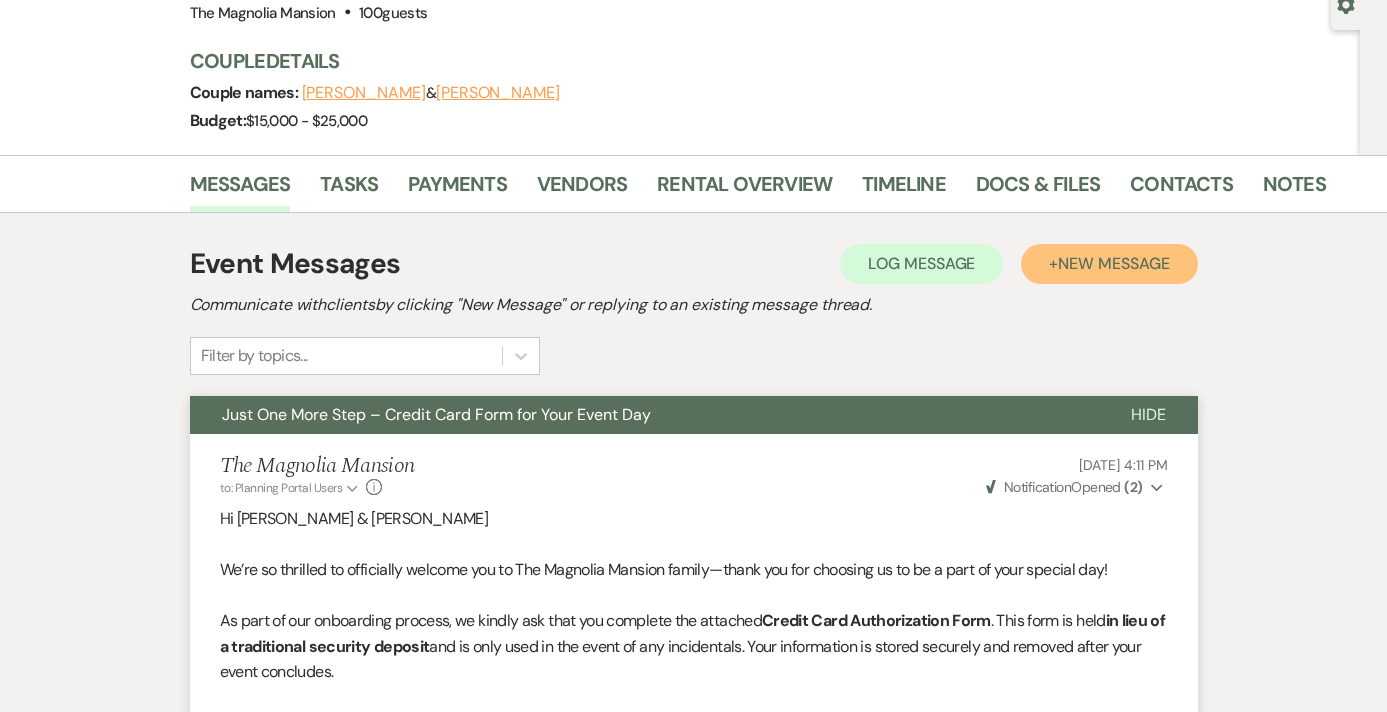 click on "New Message" at bounding box center (1113, 263) 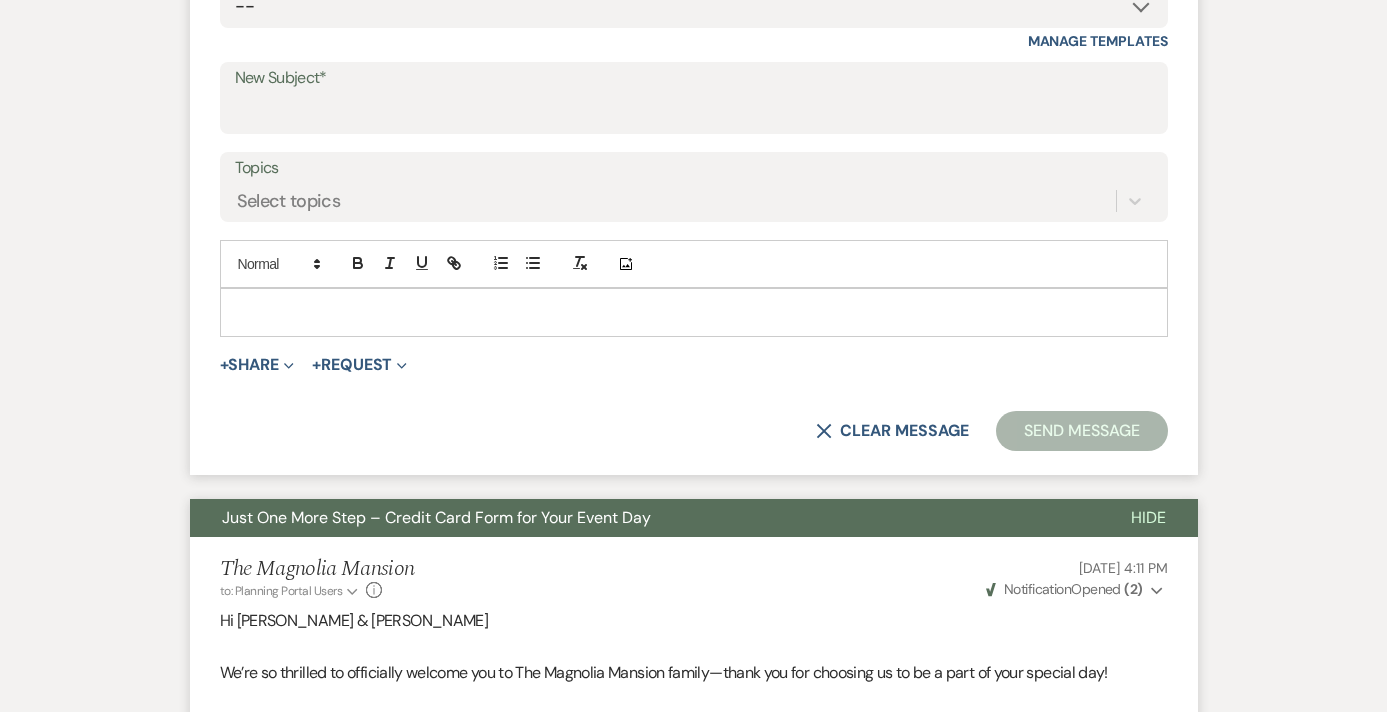 scroll, scrollTop: 685, scrollLeft: 0, axis: vertical 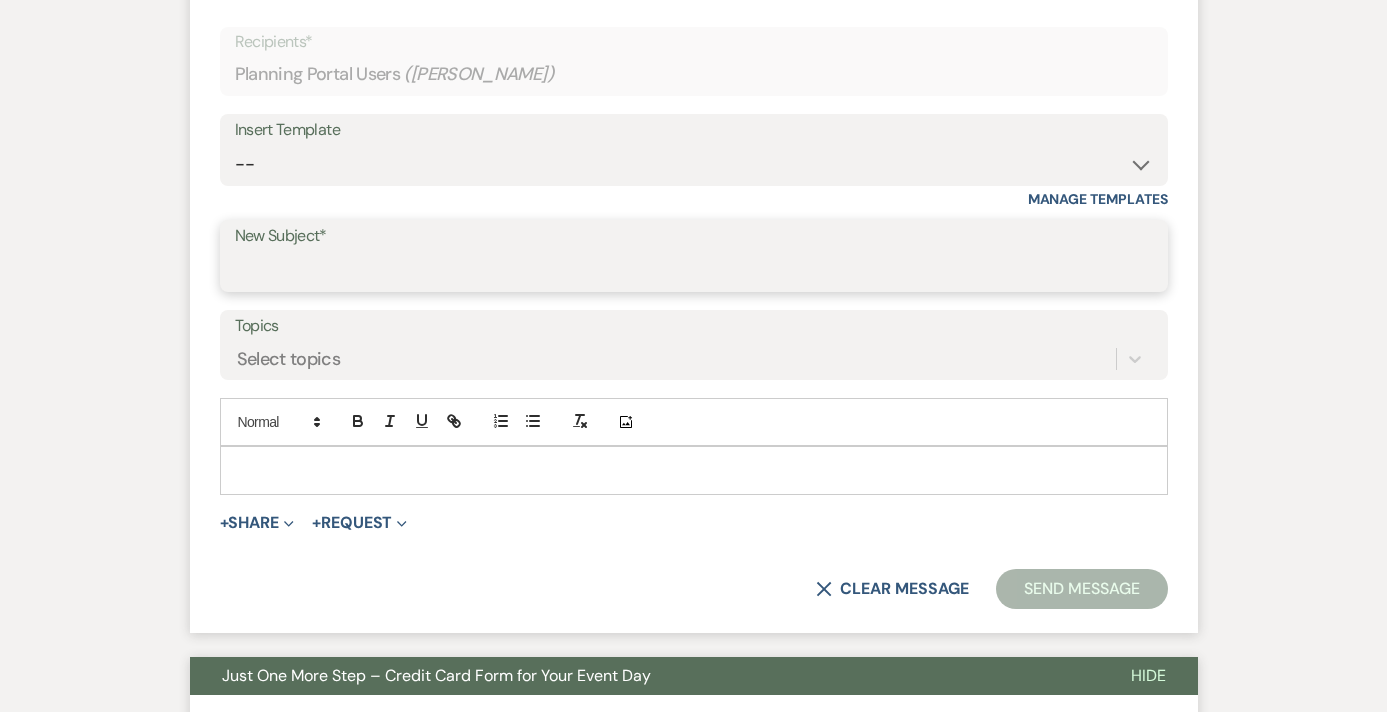 click on "New Subject*" at bounding box center (694, 270) 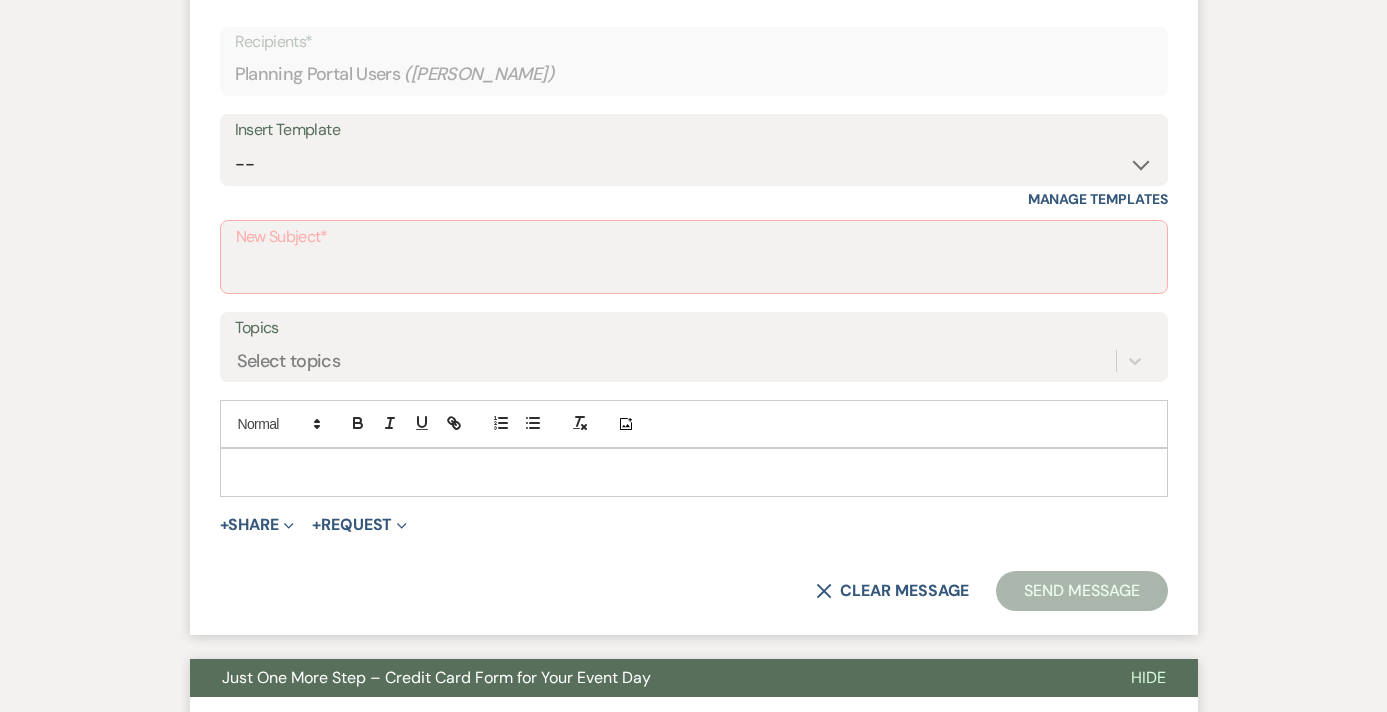 click at bounding box center (694, 472) 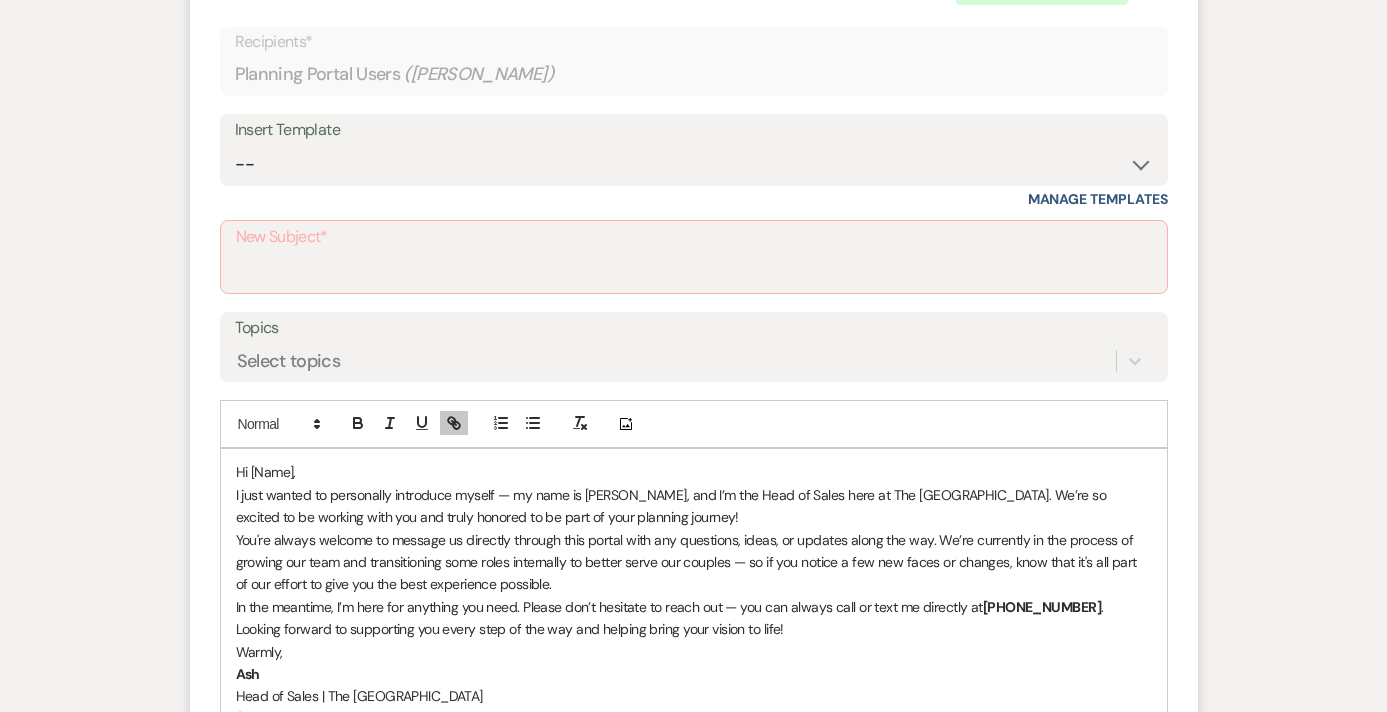 click on "Hi [Name]," at bounding box center [694, 472] 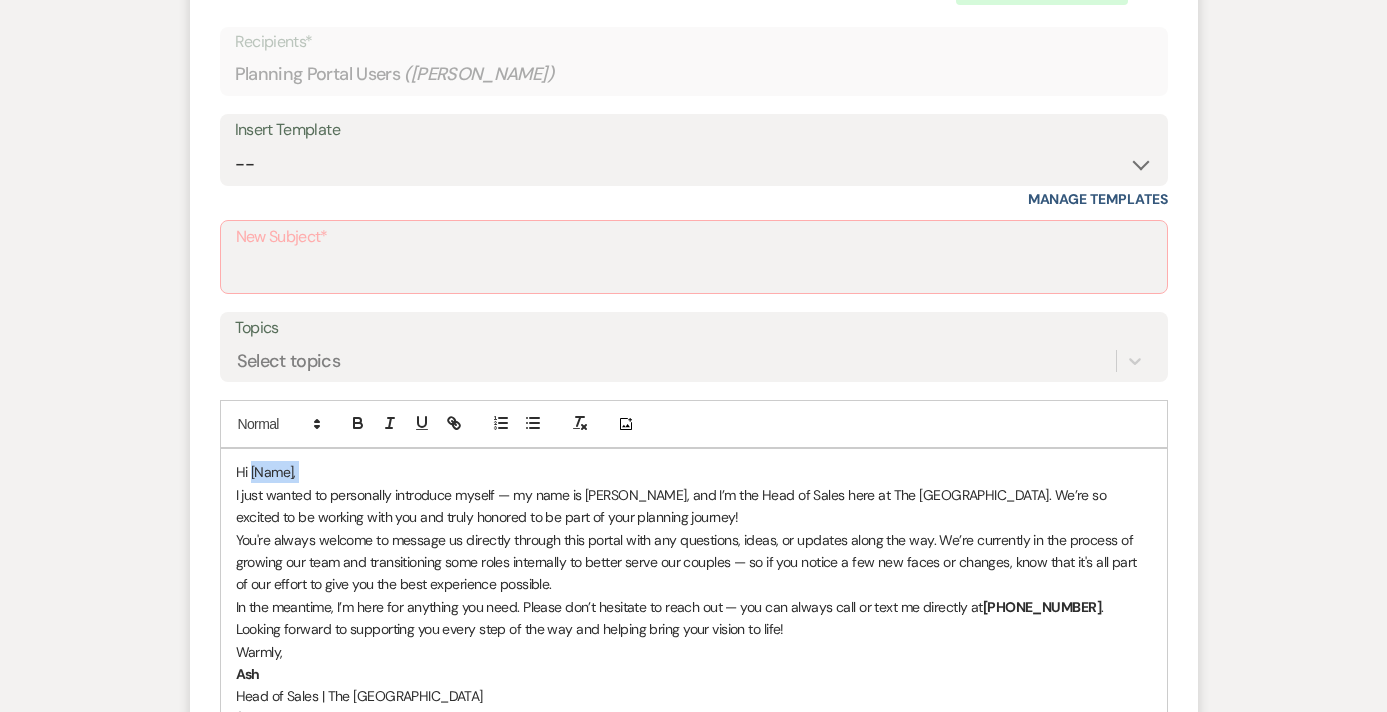 drag, startPoint x: 324, startPoint y: 473, endPoint x: 249, endPoint y: 467, distance: 75.23962 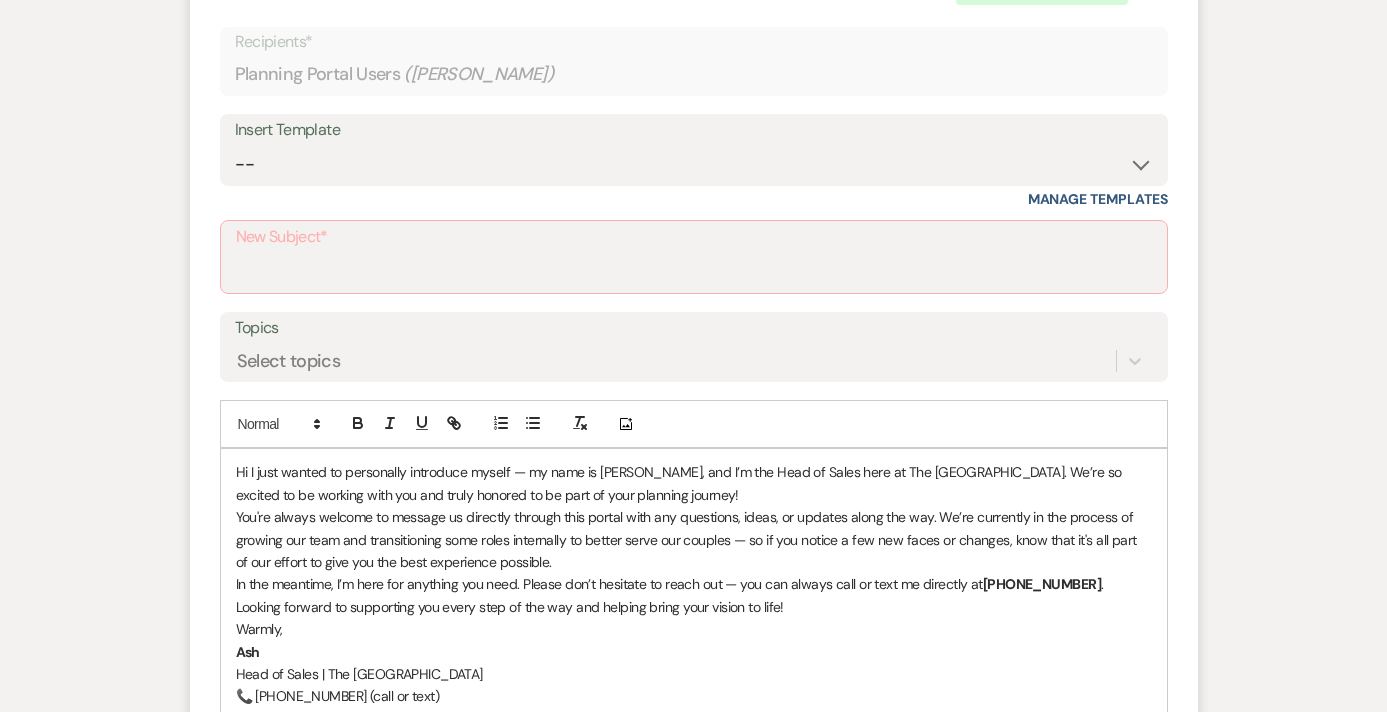 type 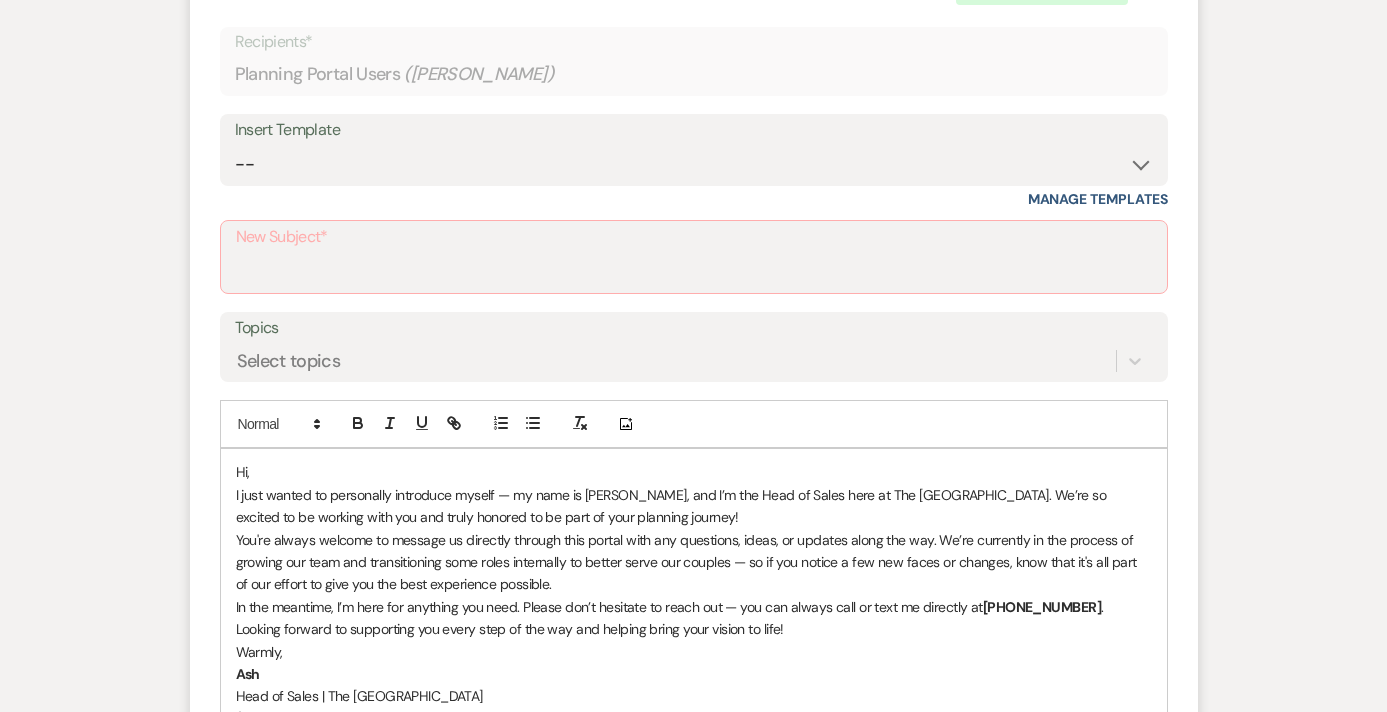 click on "I just wanted to personally introduce myself — my name is [PERSON_NAME], and I’m the Head of Sales here at The [GEOGRAPHIC_DATA]. We’re so excited to be working with you and truly honored to be part of your planning journey!" at bounding box center (694, 506) 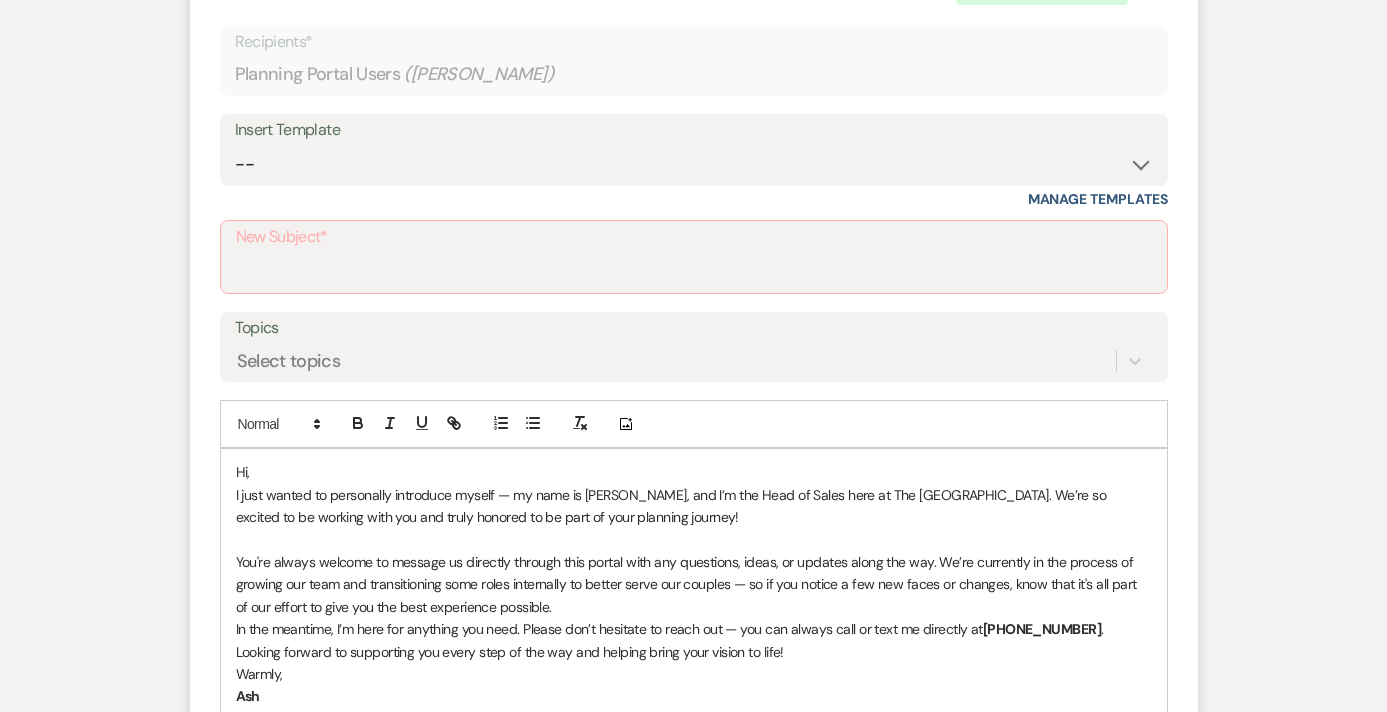 click on "I just wanted to personally introduce myself — my name is [PERSON_NAME], and I’m the Head of Sales here at The [GEOGRAPHIC_DATA]. We’re so excited to be working with you and truly honored to be part of your planning journey!" at bounding box center [694, 506] 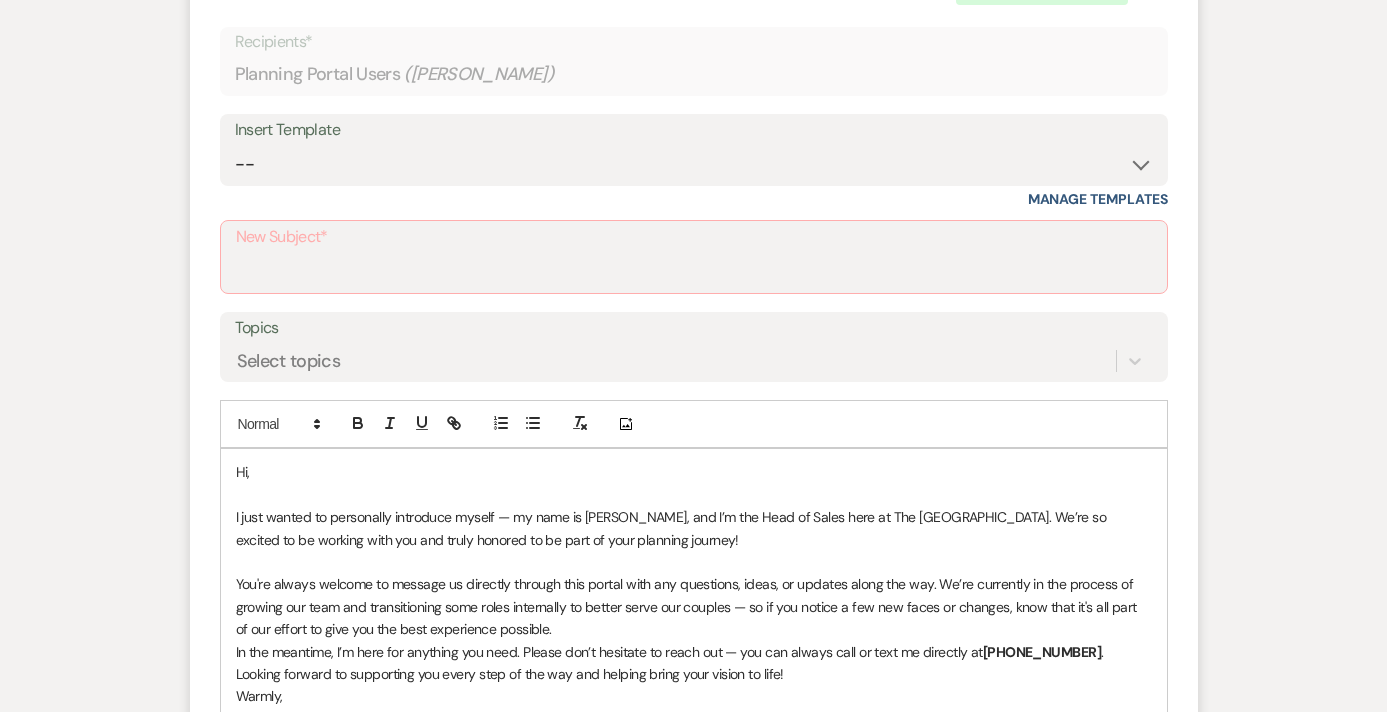 click on "You're always welcome to message us directly through this portal with any questions, ideas, or updates along the way. We’re currently in the process of growing our team and transitioning some roles internally to better serve our couples — so if you notice a few new faces or changes, know that it's all part of our effort to give you the best experience possible." at bounding box center [694, 606] 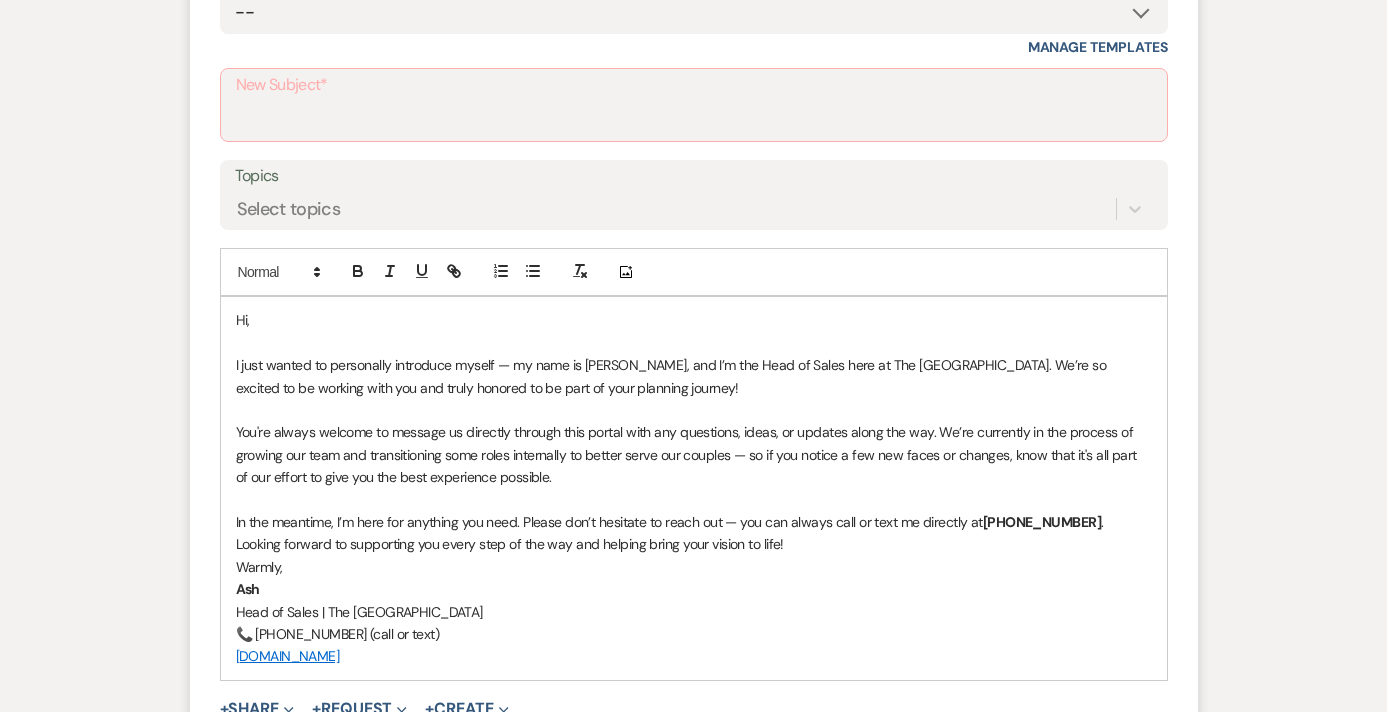scroll, scrollTop: 879, scrollLeft: 0, axis: vertical 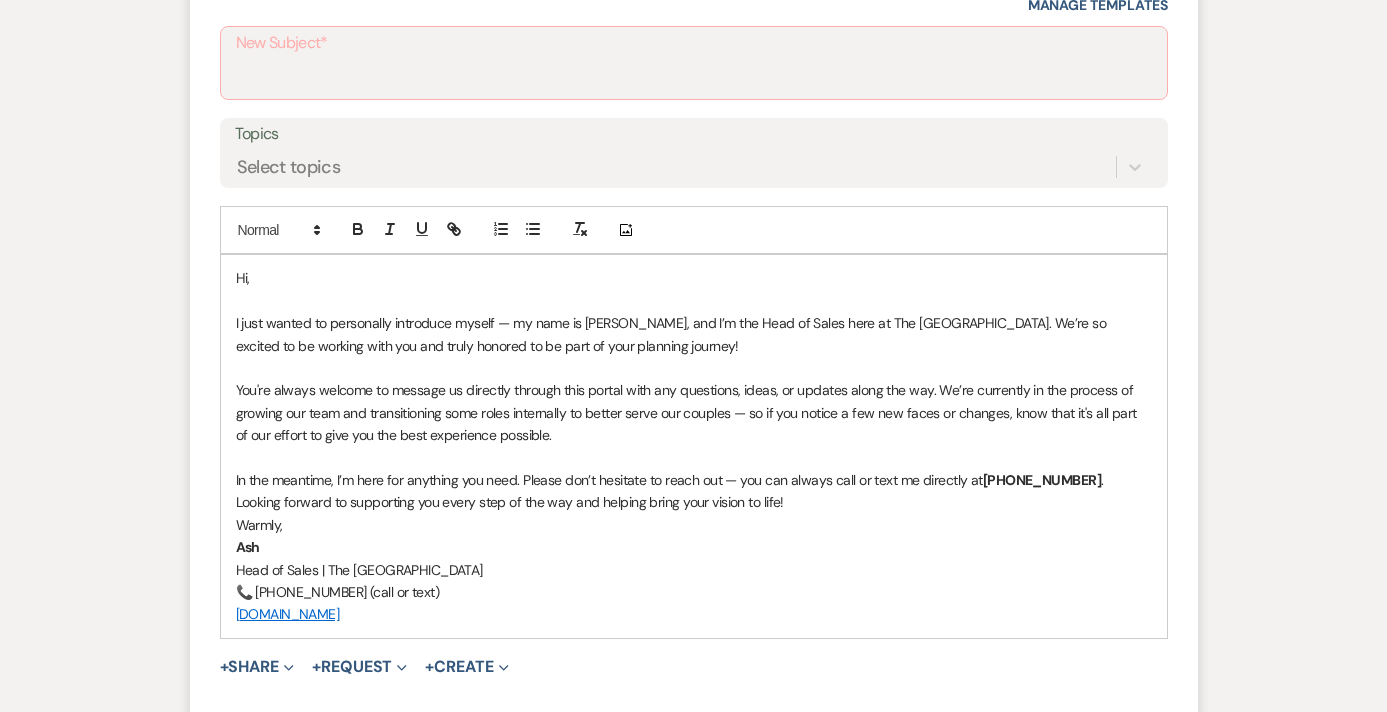 click on "In the meantime, I’m here for anything you need. Please don’t hesitate to reach out — you can always call or text me directly at  [PHONE_NUMBER] ." at bounding box center (694, 480) 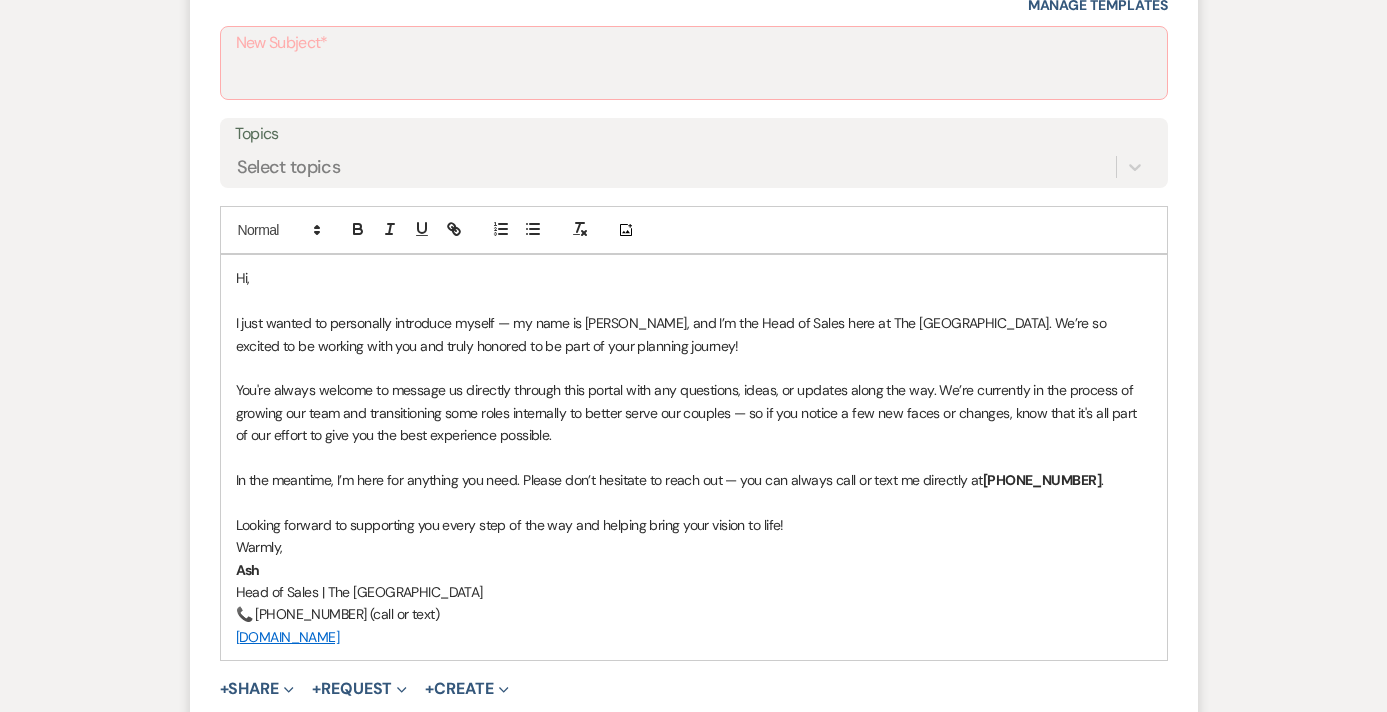 click on "Looking forward to supporting you every step of the way and helping bring your vision to life!" at bounding box center [694, 525] 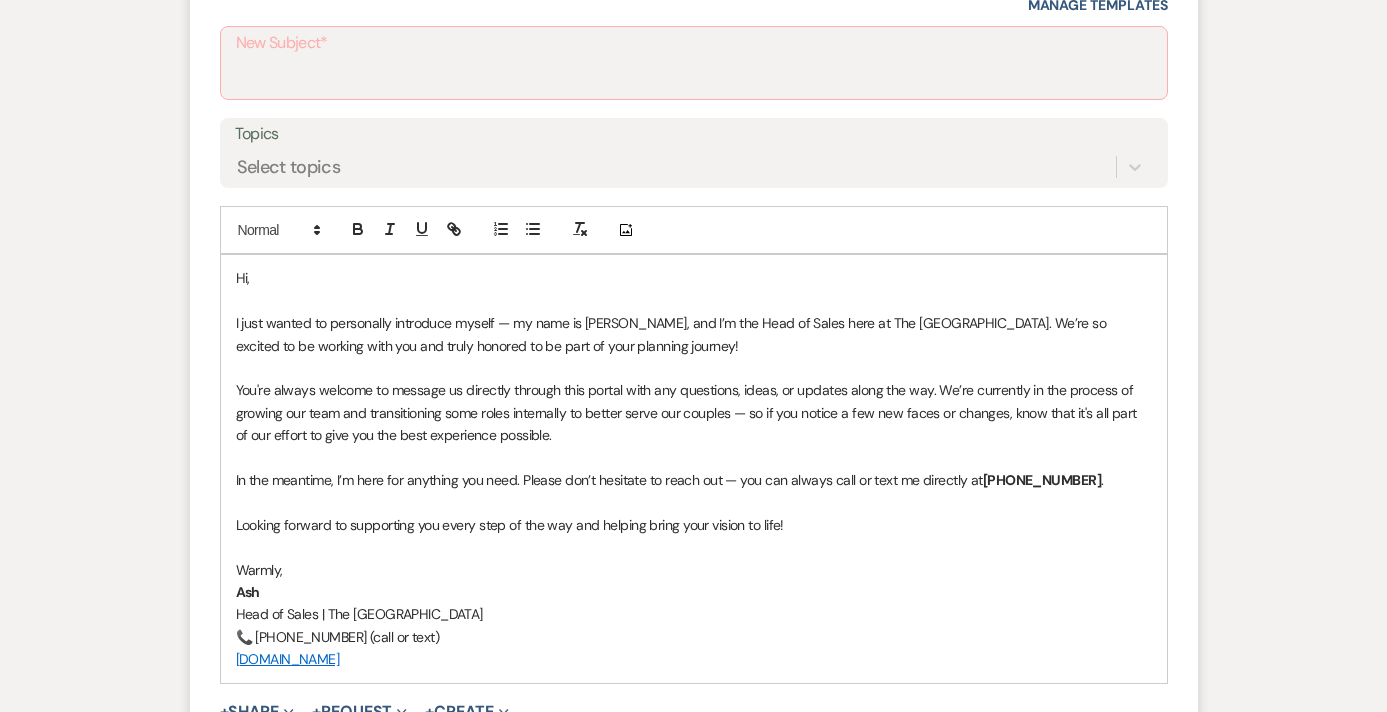 click on "Warmly," at bounding box center (694, 570) 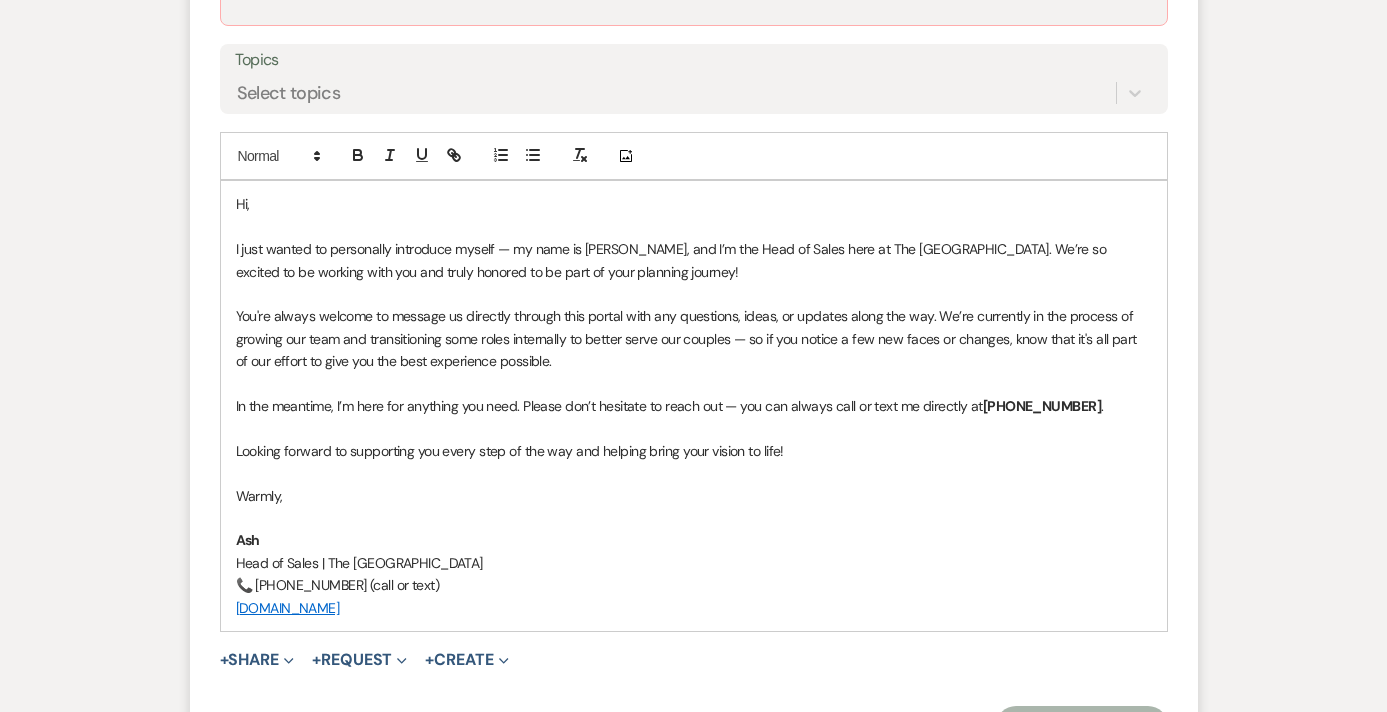 scroll, scrollTop: 954, scrollLeft: 0, axis: vertical 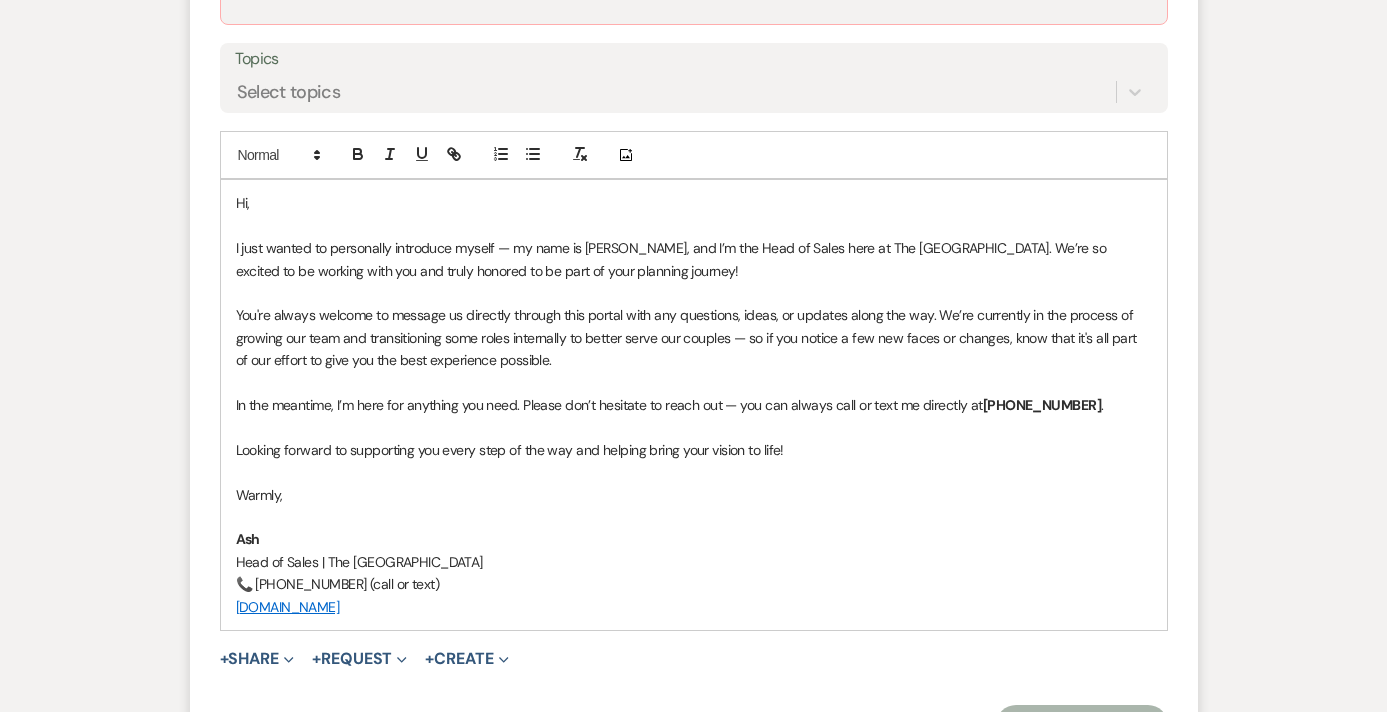 drag, startPoint x: 411, startPoint y: 586, endPoint x: 225, endPoint y: 207, distance: 422.18124 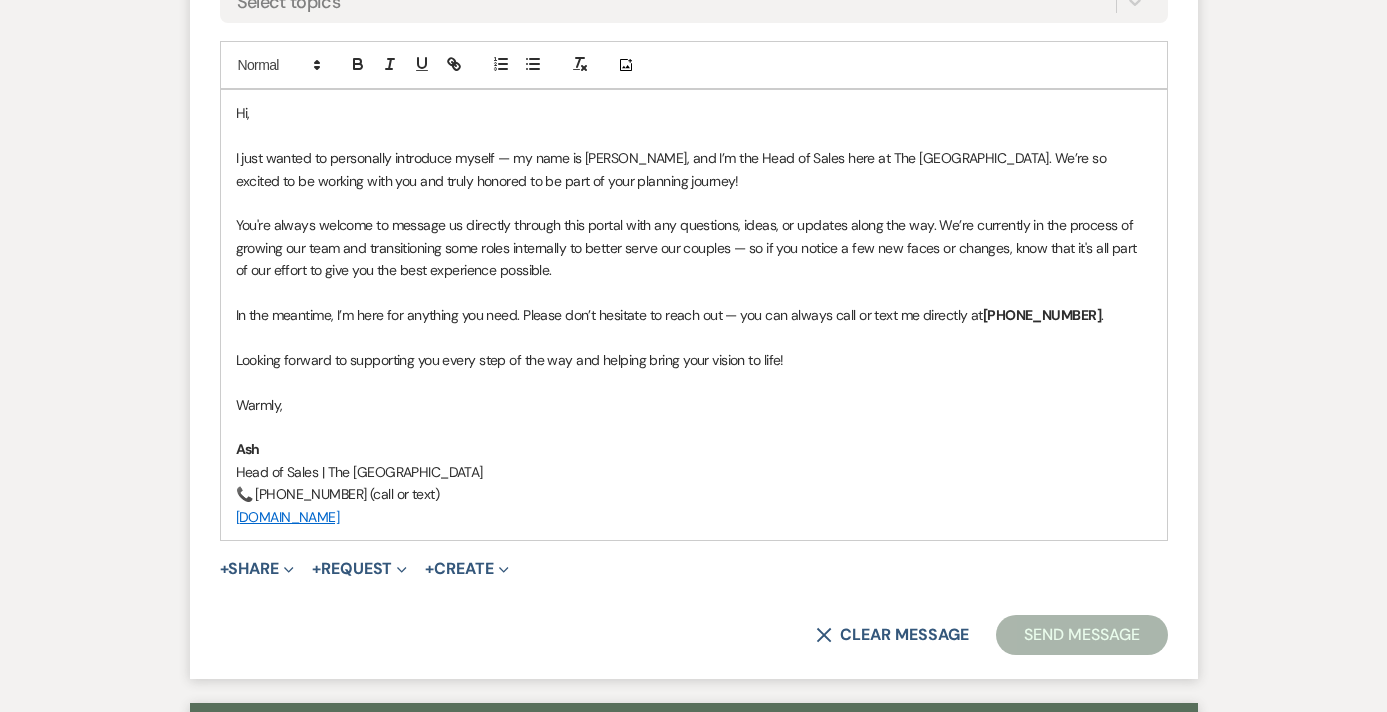 scroll, scrollTop: 1065, scrollLeft: 0, axis: vertical 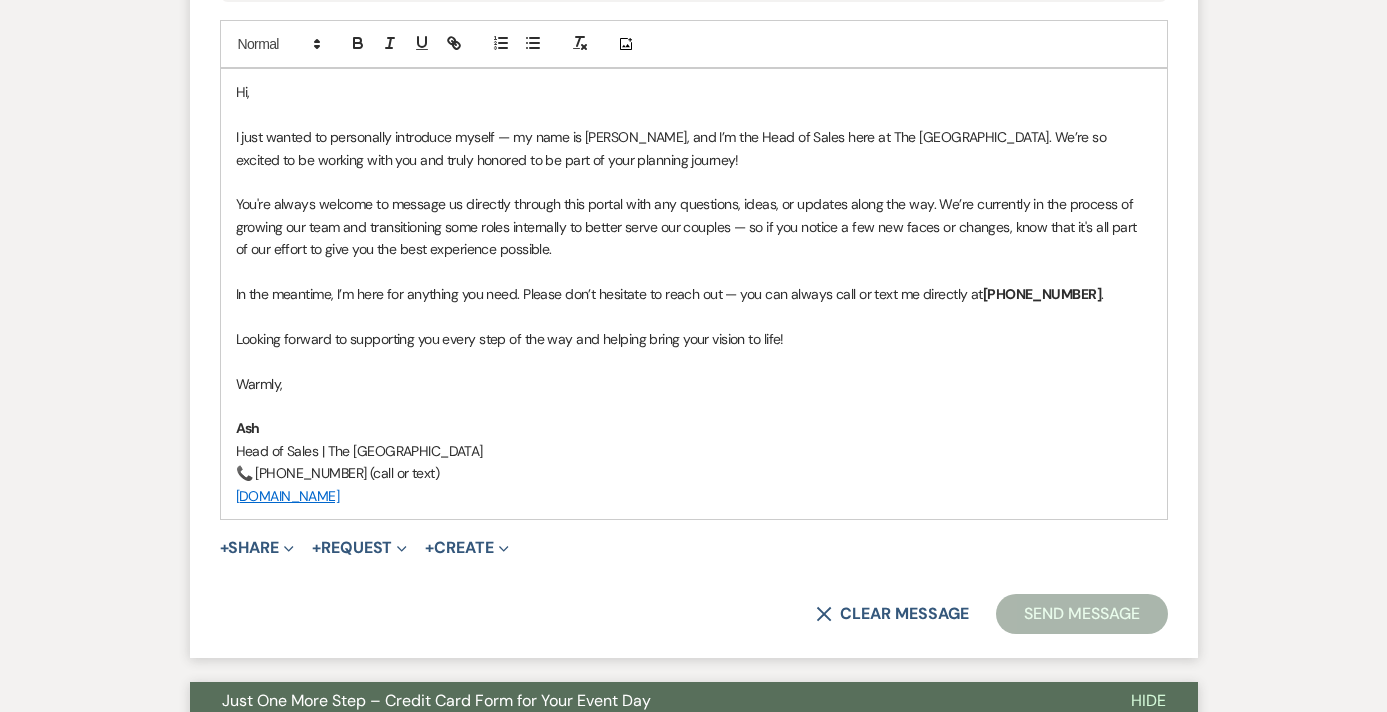 click at bounding box center [694, 406] 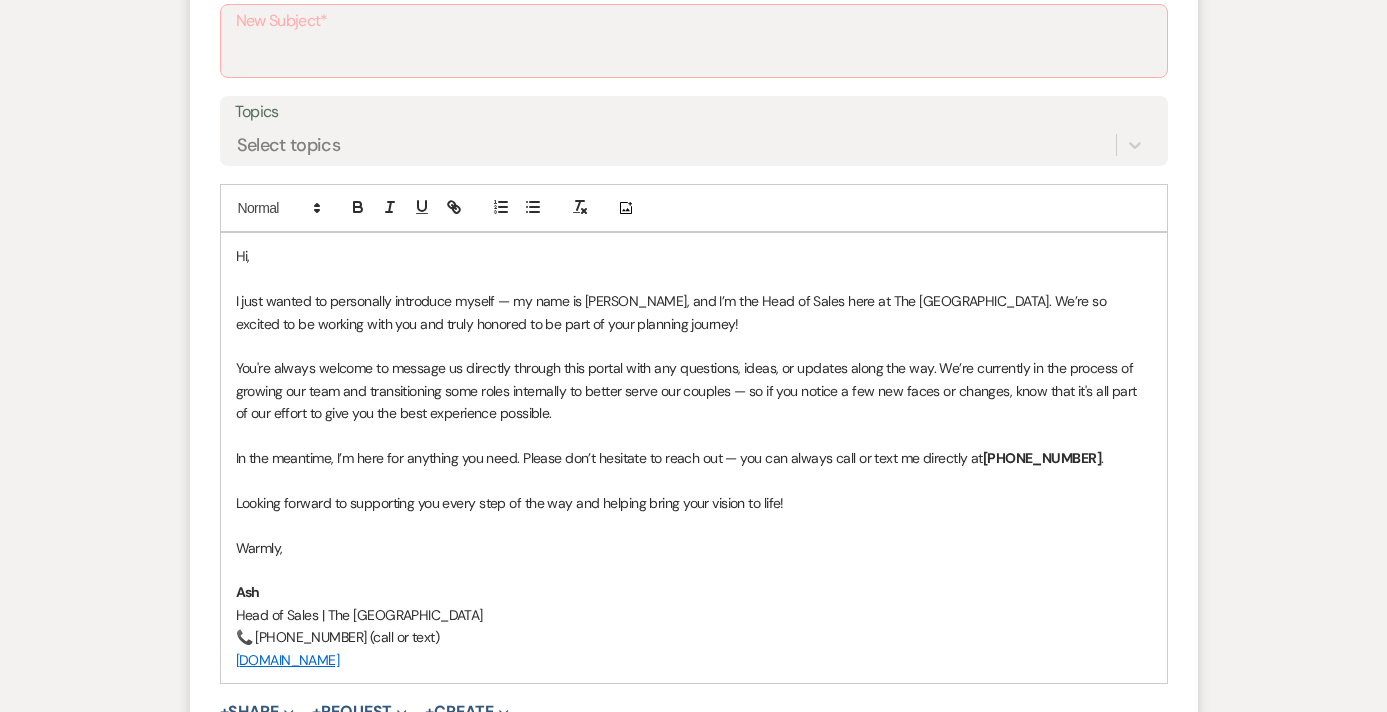 scroll, scrollTop: 746, scrollLeft: 0, axis: vertical 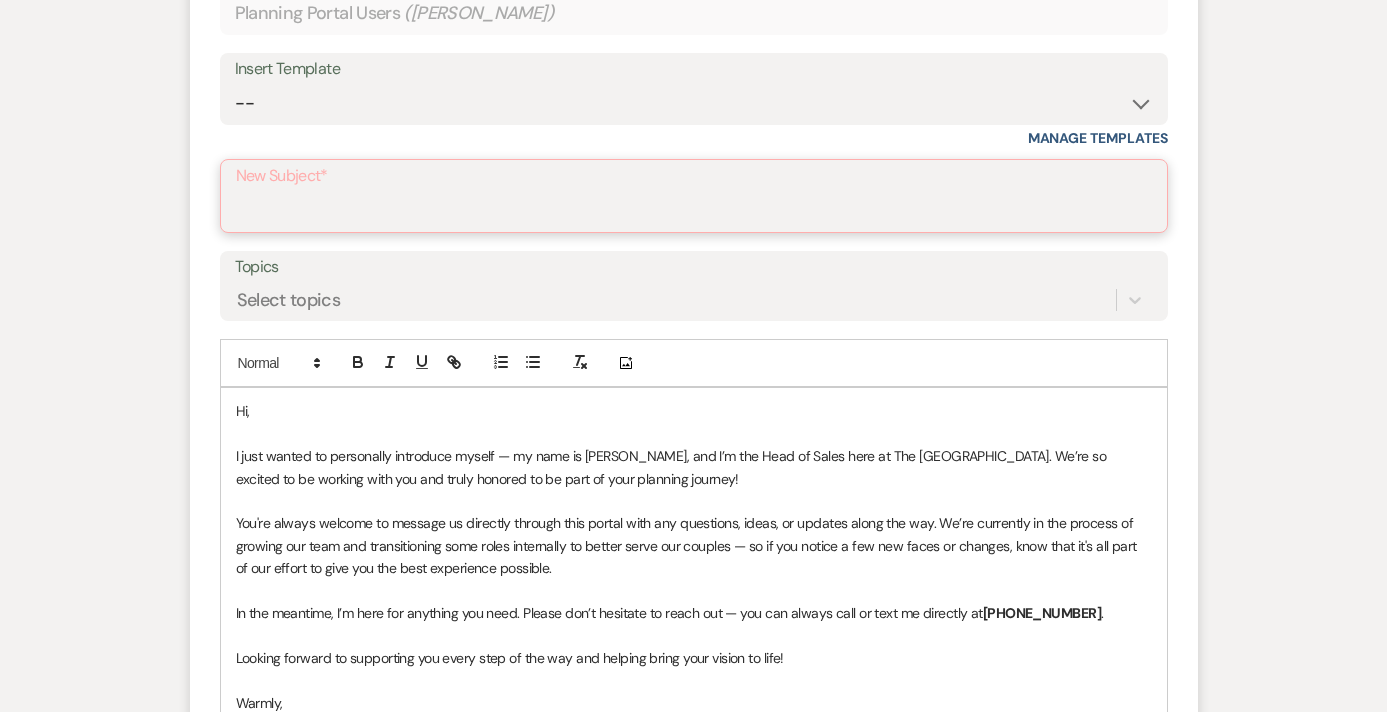 click on "New Subject*" at bounding box center (694, 210) 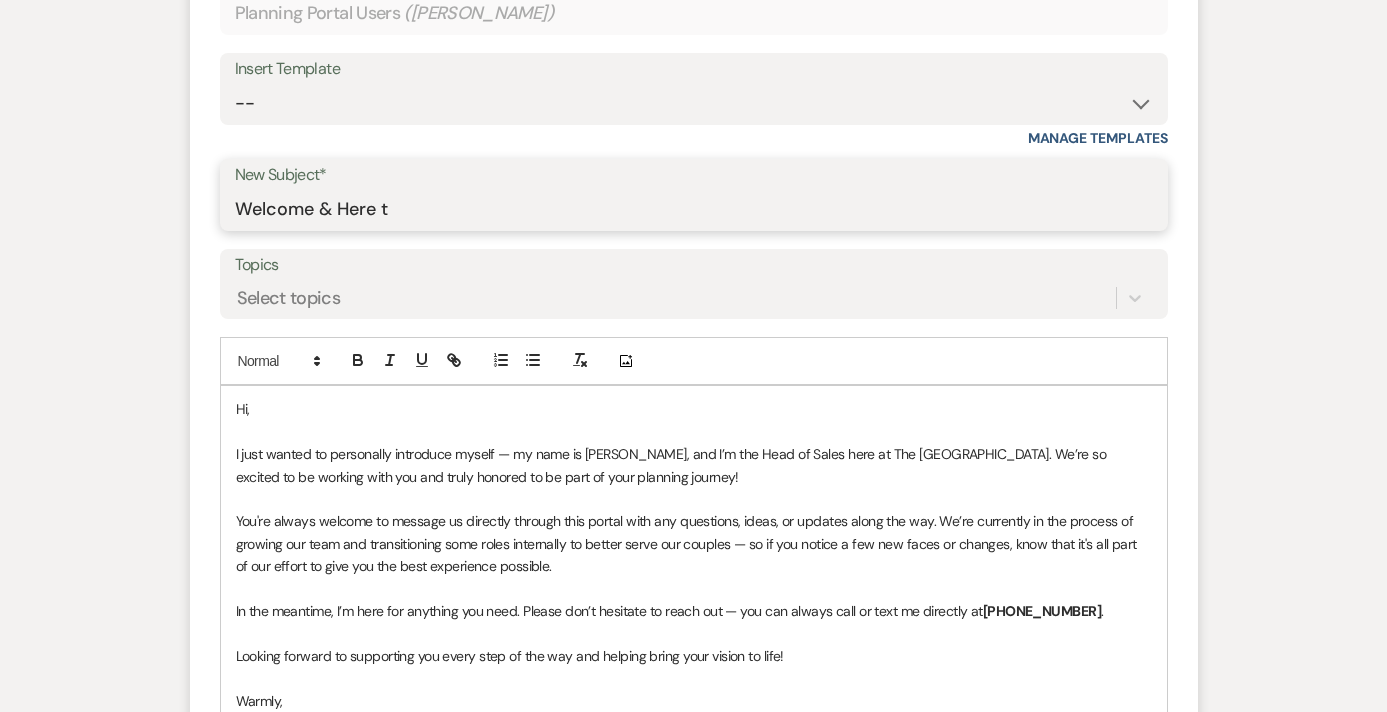 type on "Welcome & Here to Support You at The [GEOGRAPHIC_DATA]" 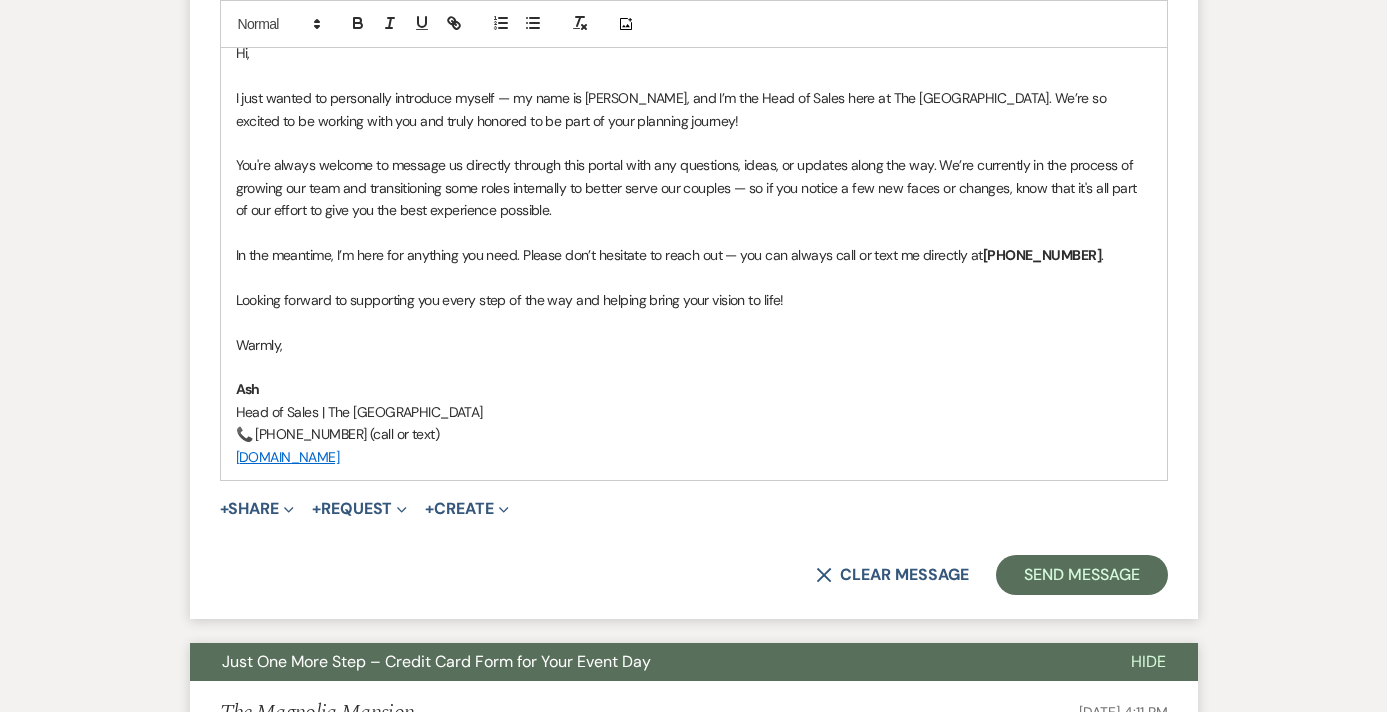 scroll, scrollTop: 1128, scrollLeft: 0, axis: vertical 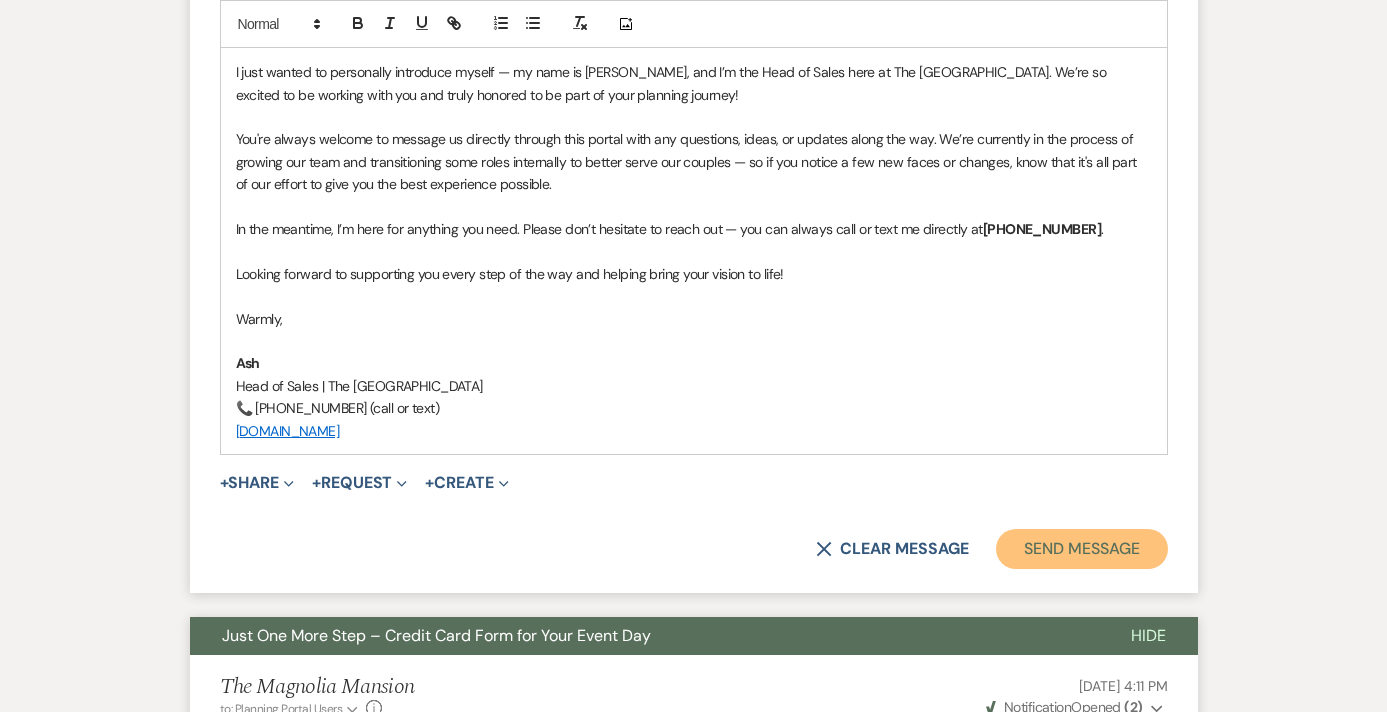 click on "Send Message" at bounding box center [1081, 549] 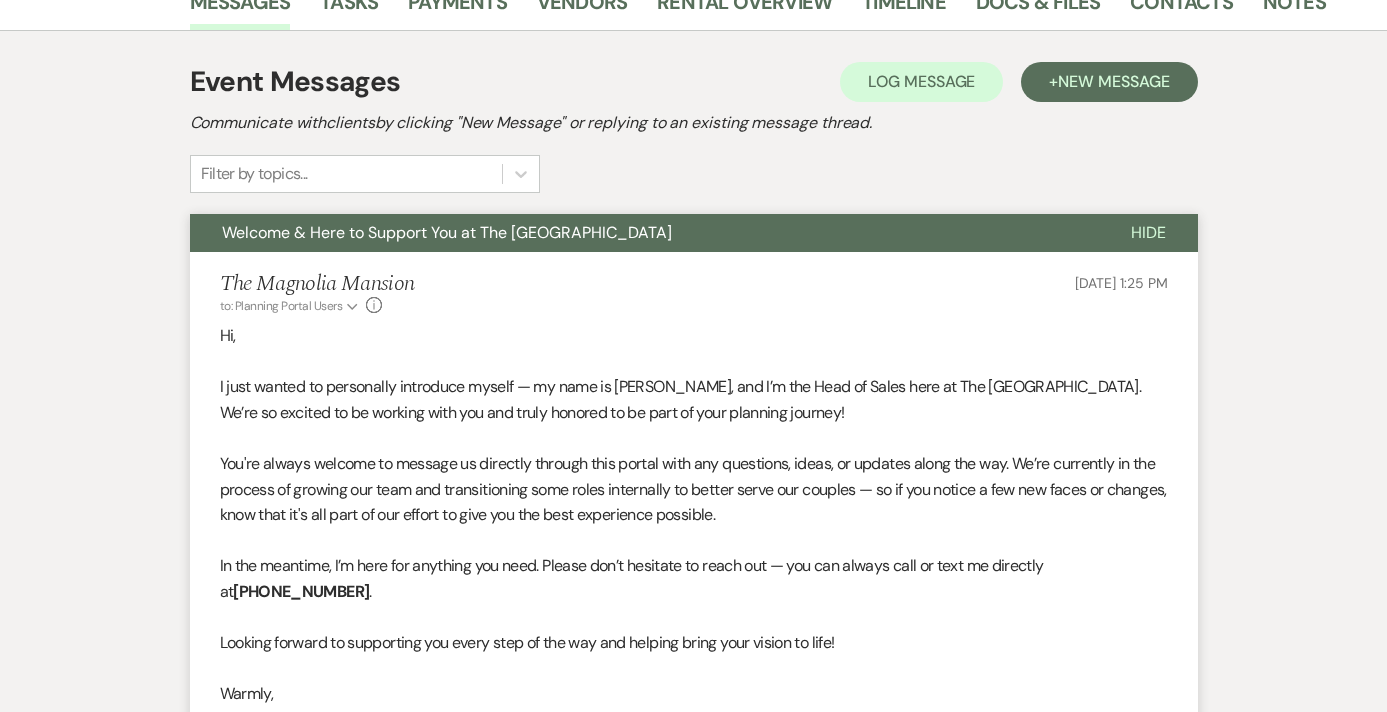 scroll, scrollTop: 0, scrollLeft: 0, axis: both 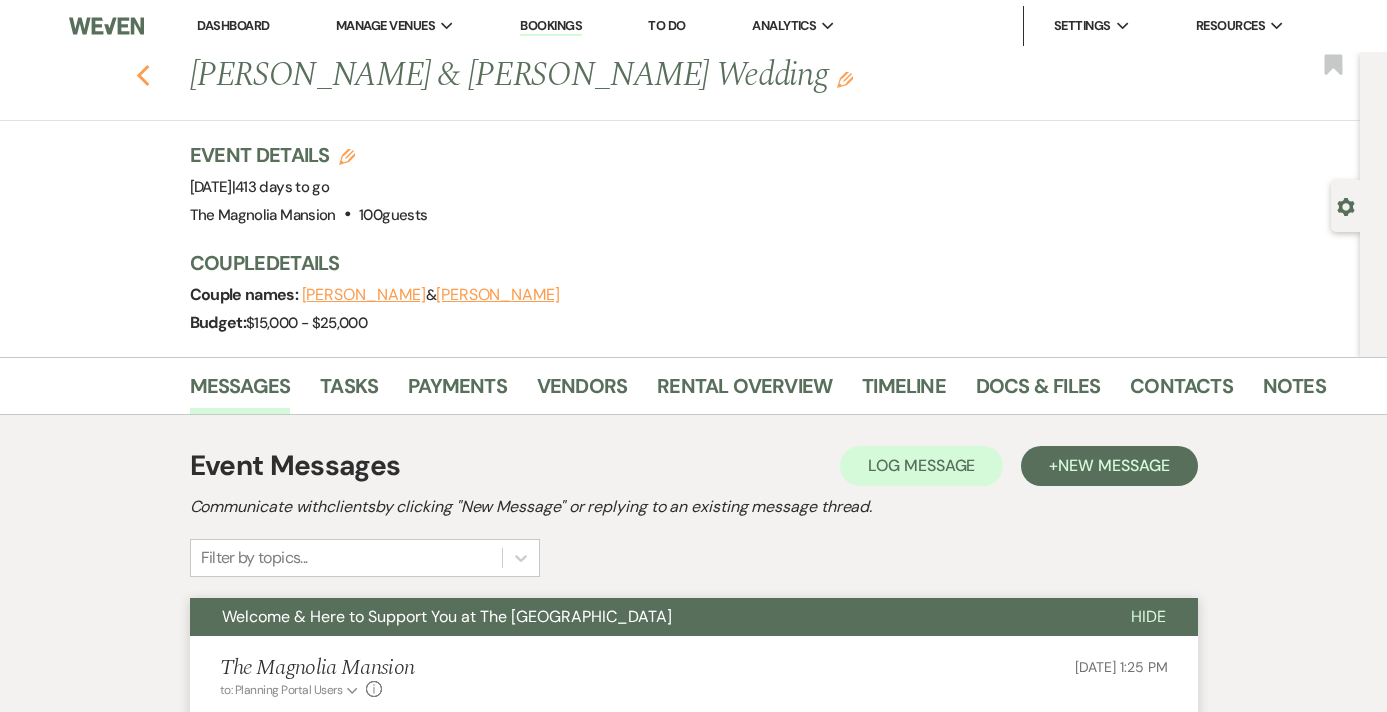 click 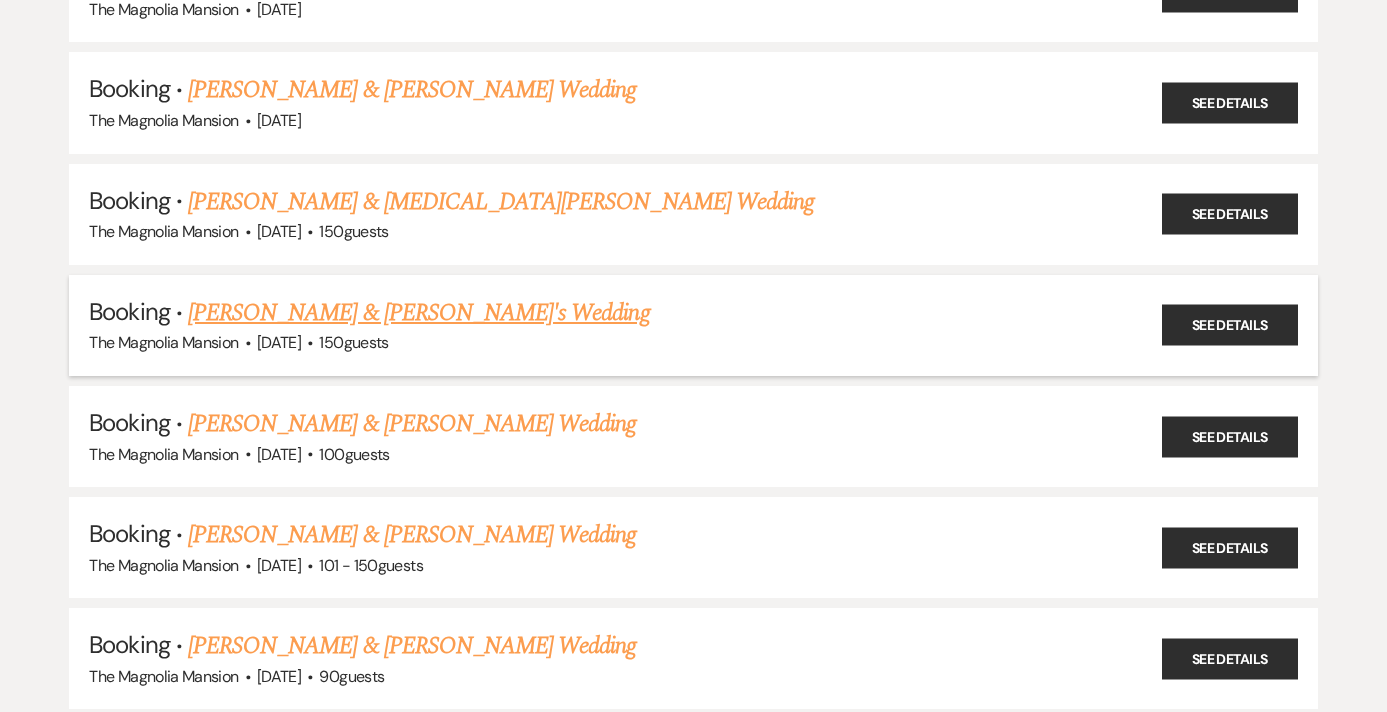scroll, scrollTop: 2401, scrollLeft: 0, axis: vertical 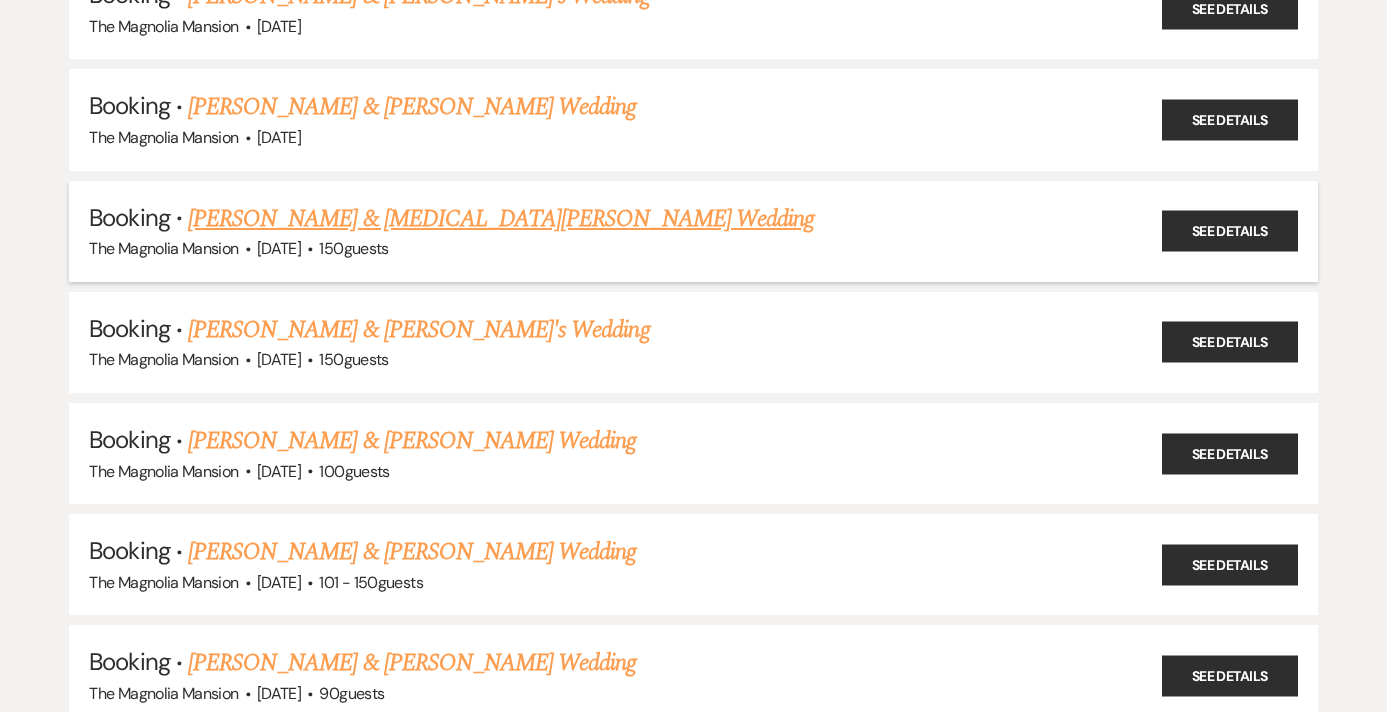 click on "[PERSON_NAME] & [MEDICAL_DATA][PERSON_NAME] Wedding" at bounding box center [501, 219] 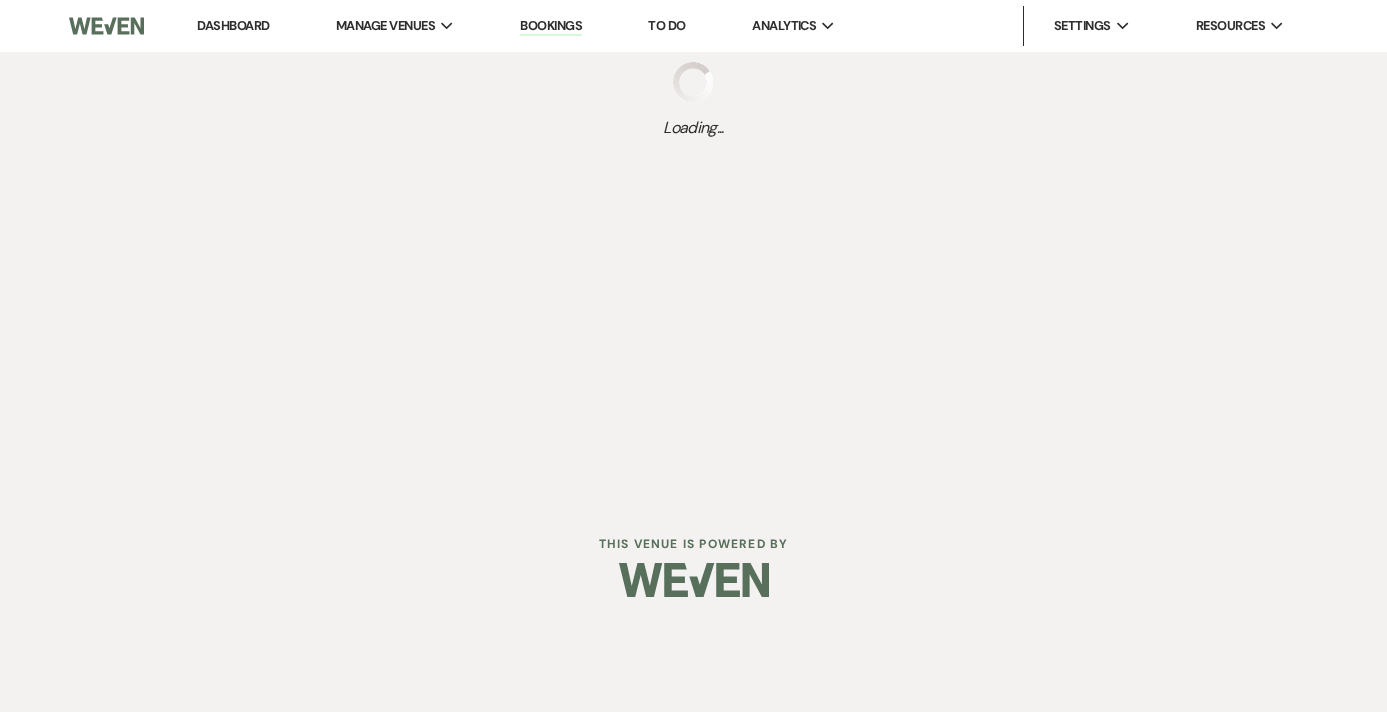 scroll, scrollTop: 0, scrollLeft: 0, axis: both 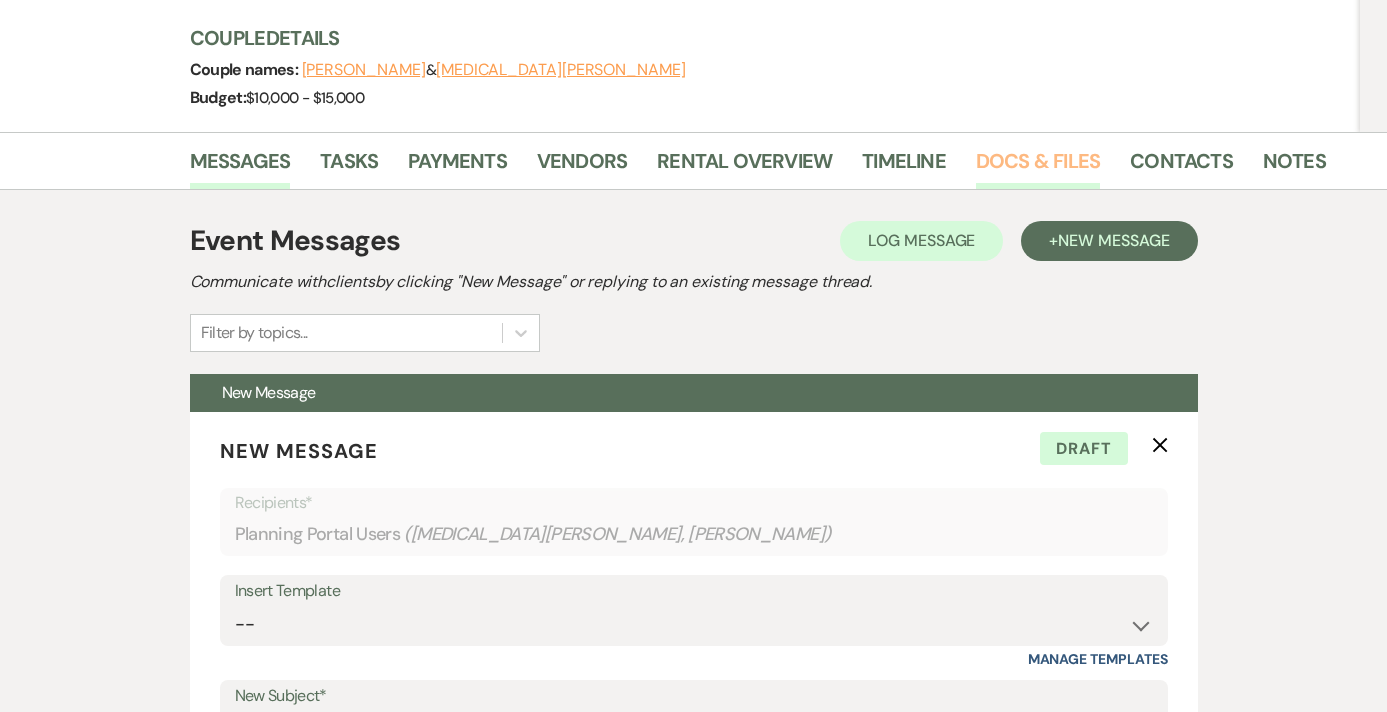 click on "Docs & Files" at bounding box center (1038, 167) 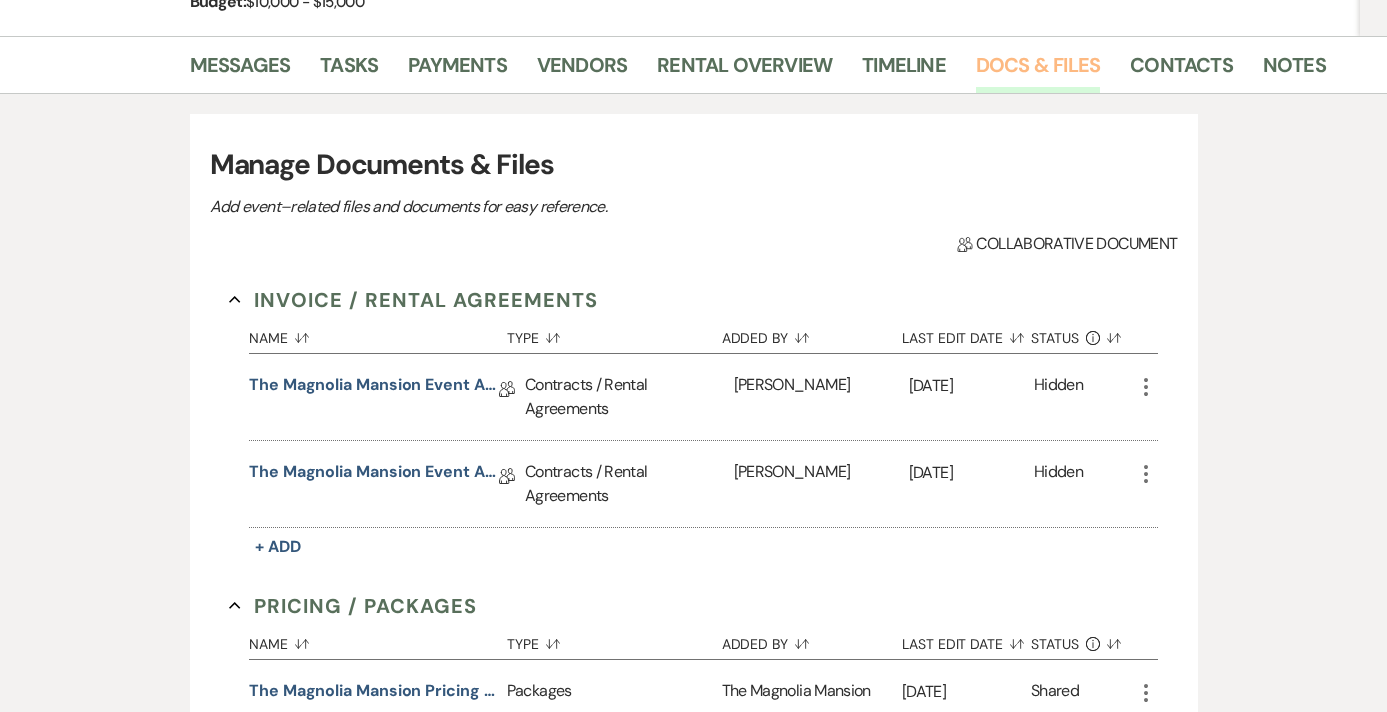 scroll, scrollTop: 370, scrollLeft: 0, axis: vertical 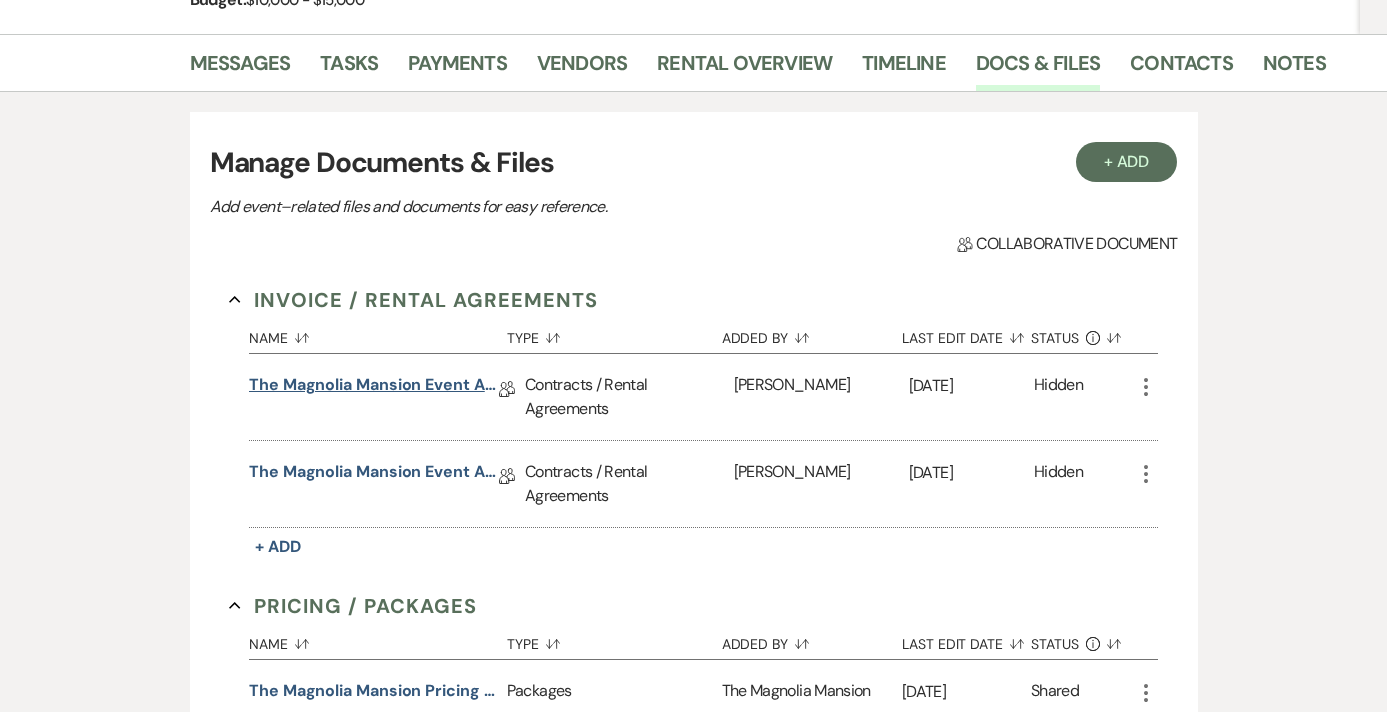click on "The Magnolia Mansion Event Agreement [DATE]-[DATE]" at bounding box center [374, 388] 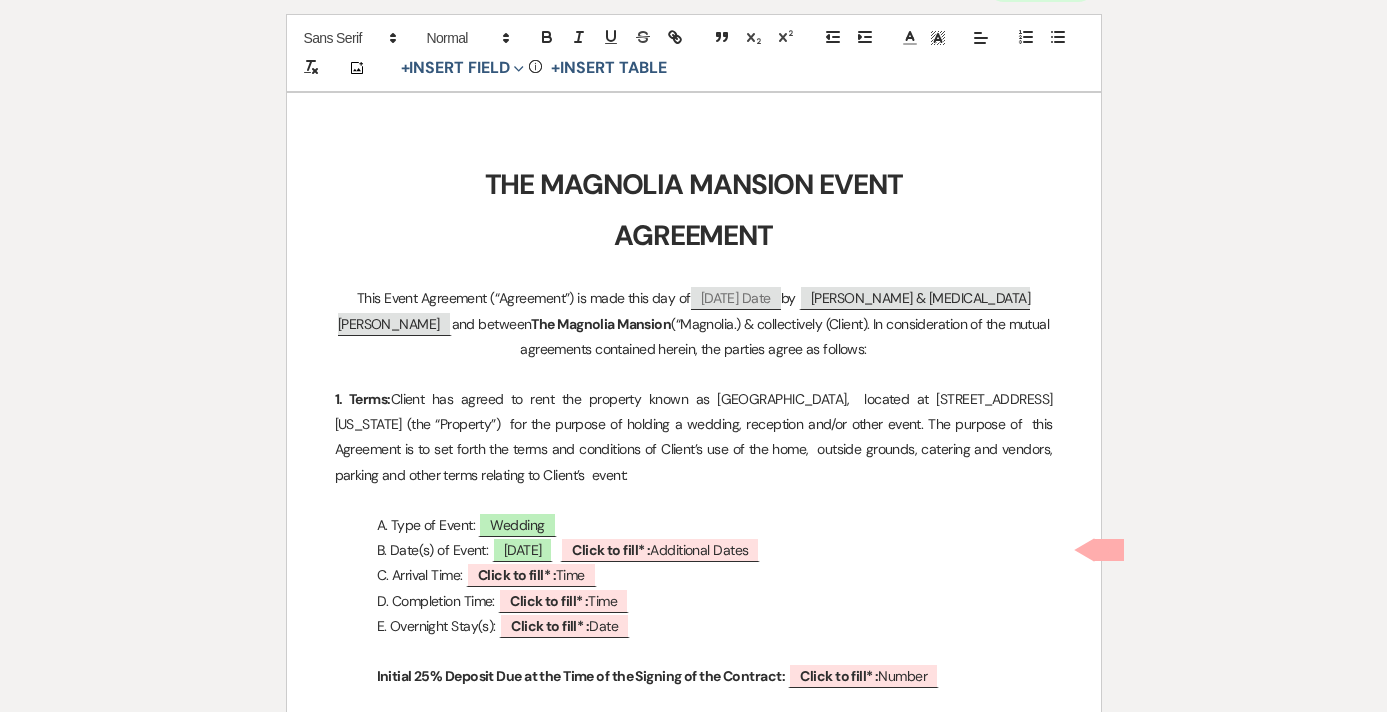 scroll, scrollTop: 0, scrollLeft: 0, axis: both 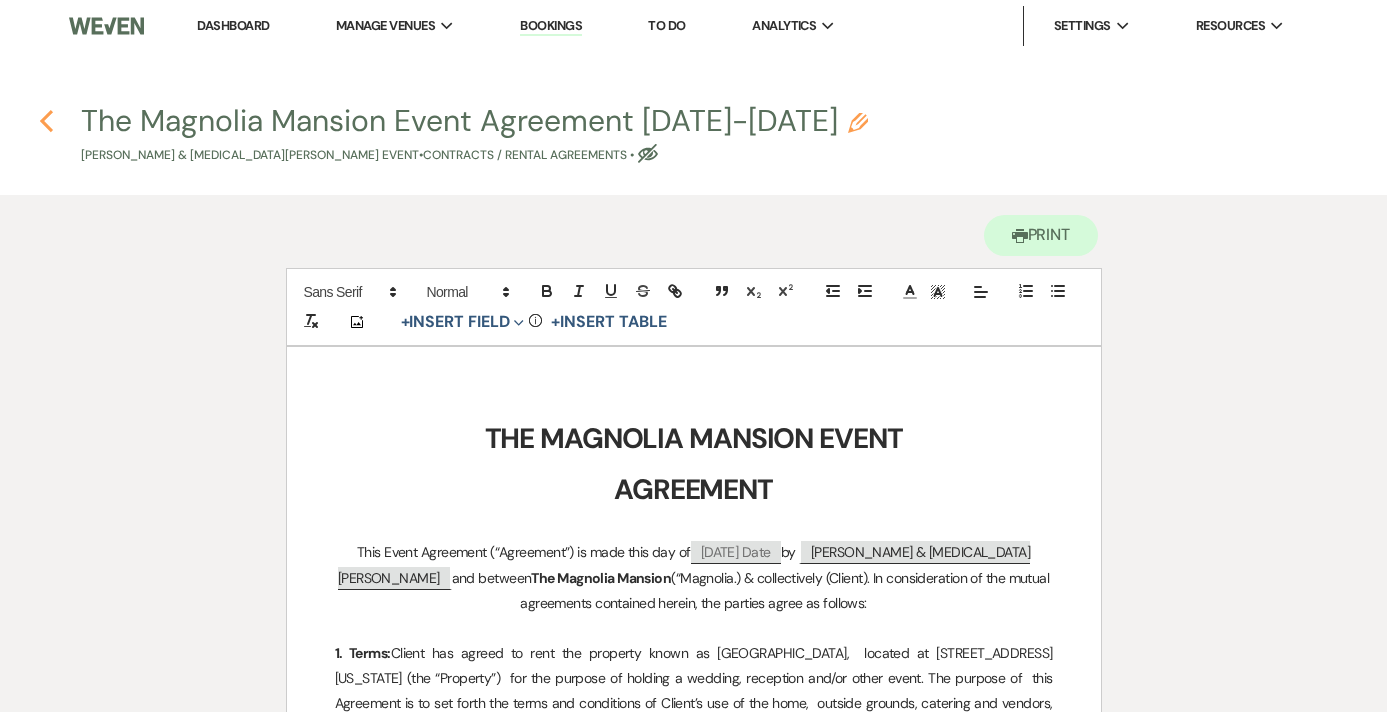 click on "Previous" 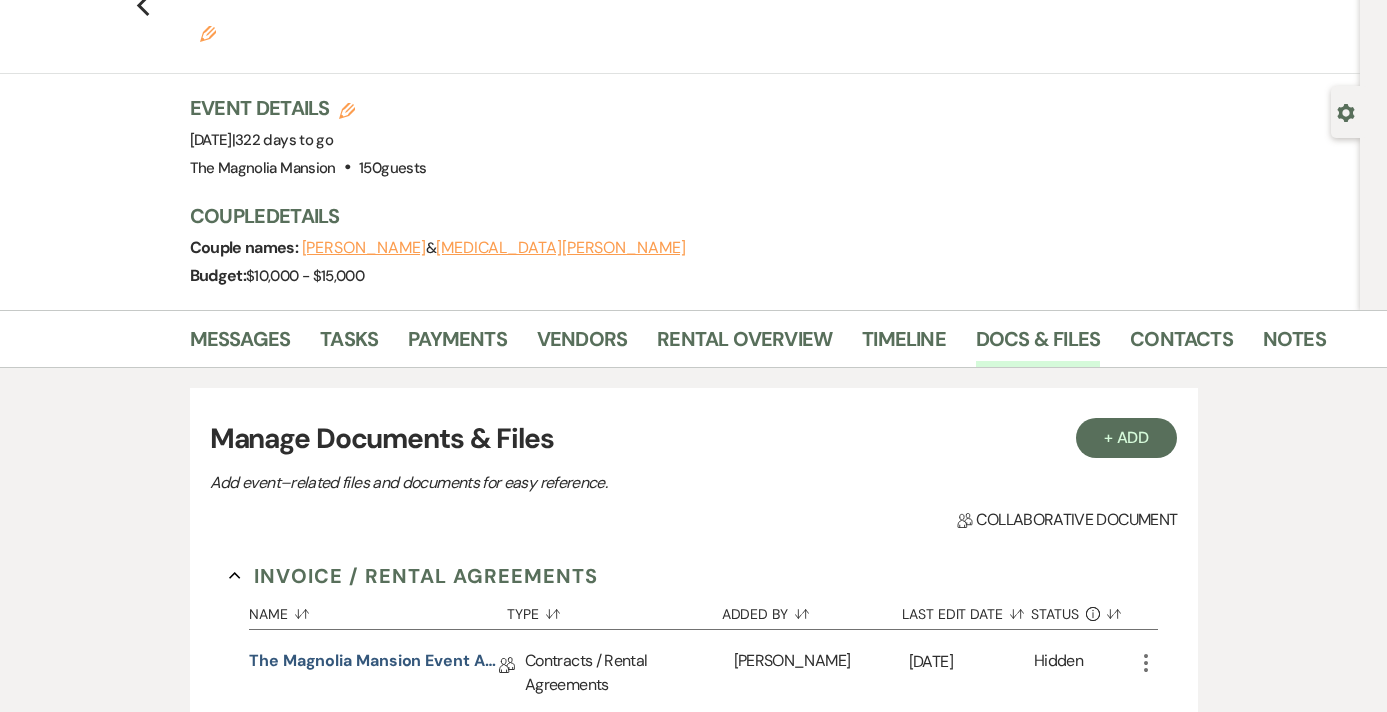 scroll, scrollTop: 0, scrollLeft: 0, axis: both 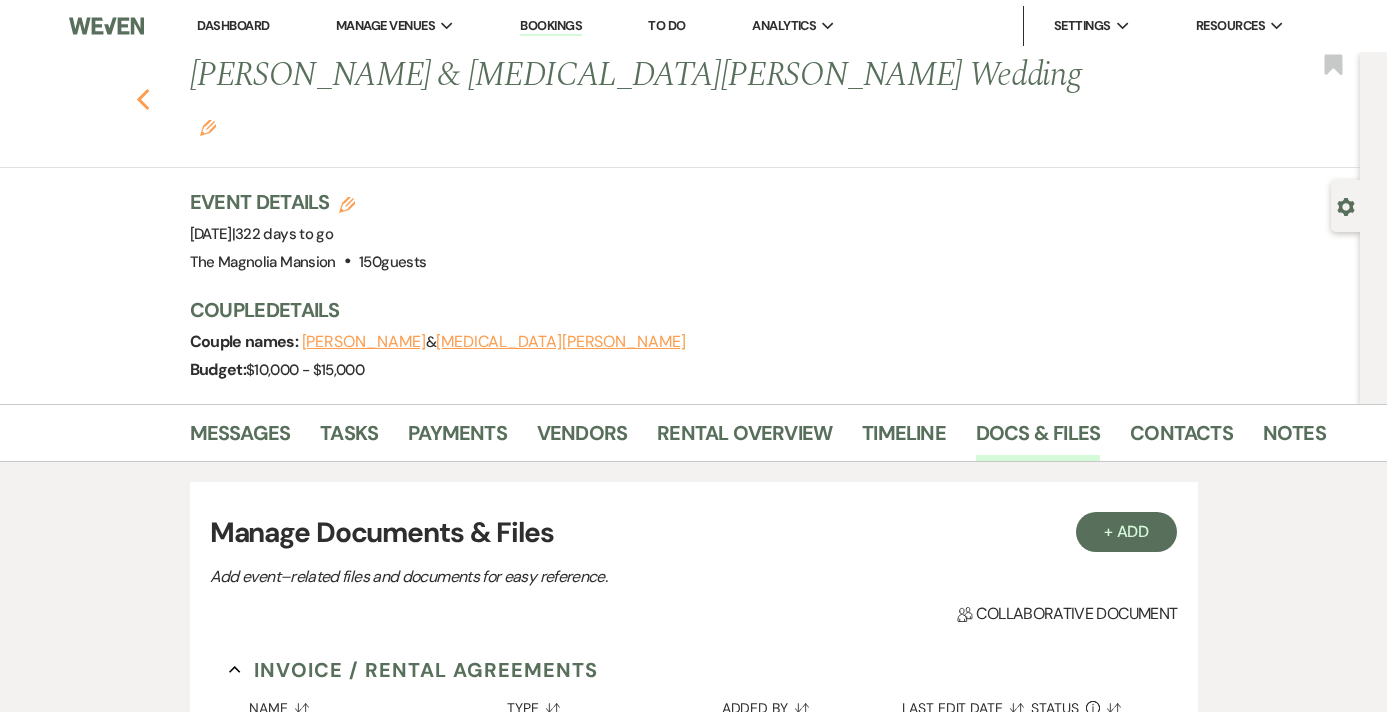 click 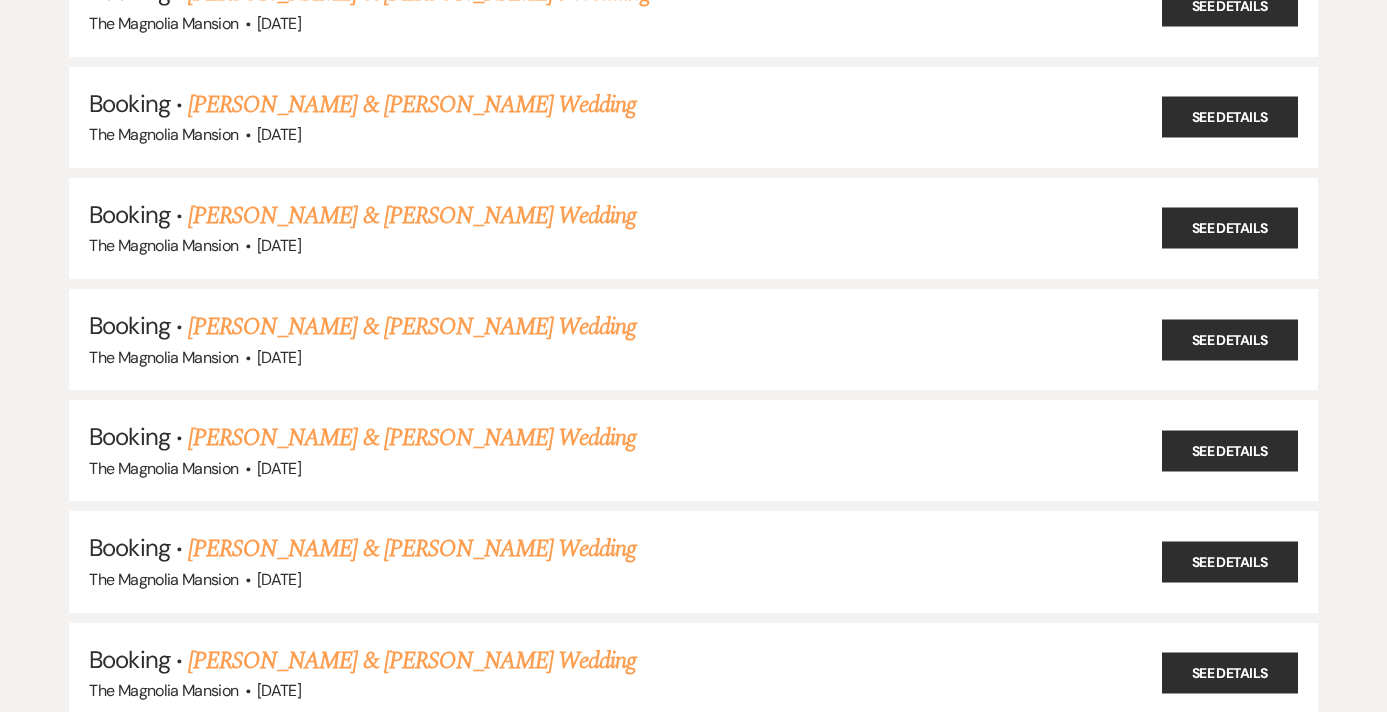 scroll, scrollTop: 1399, scrollLeft: 0, axis: vertical 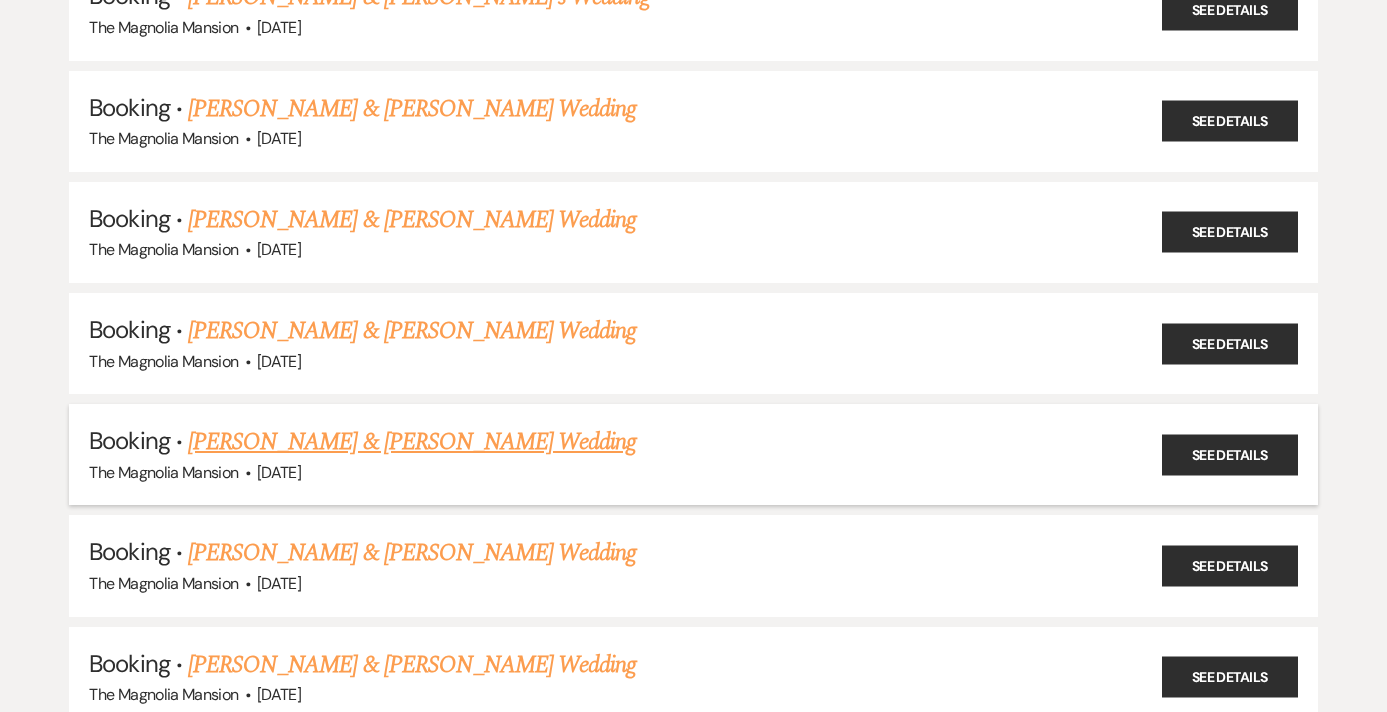 click on "[PERSON_NAME] & [PERSON_NAME] Wedding" at bounding box center [412, 442] 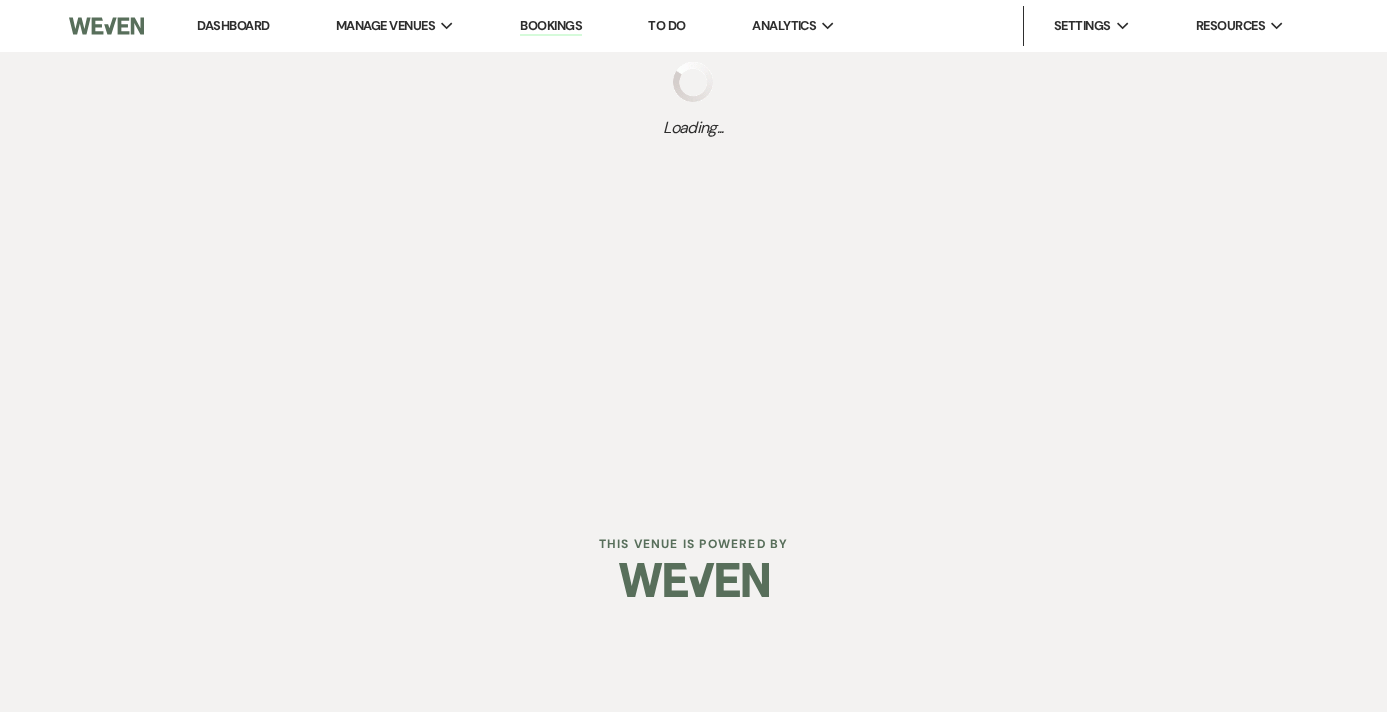 scroll, scrollTop: 0, scrollLeft: 0, axis: both 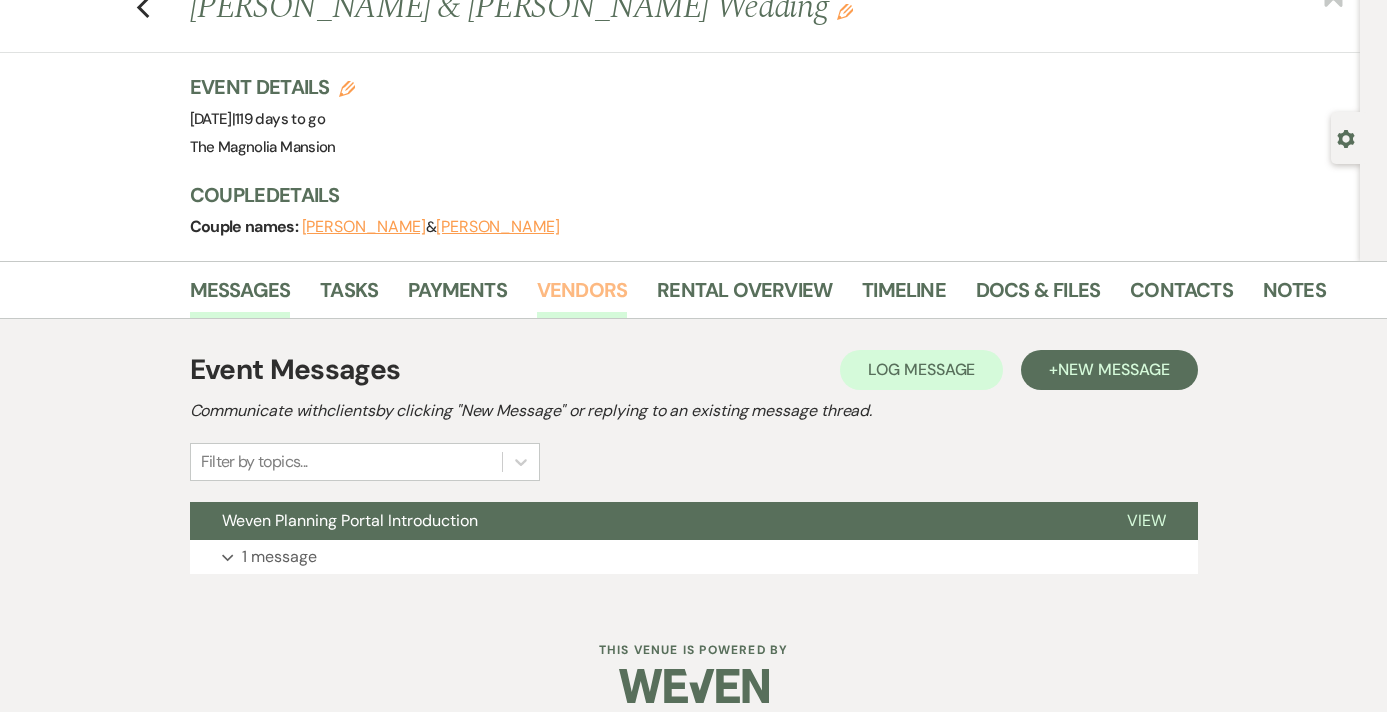click on "Vendors" at bounding box center (582, 296) 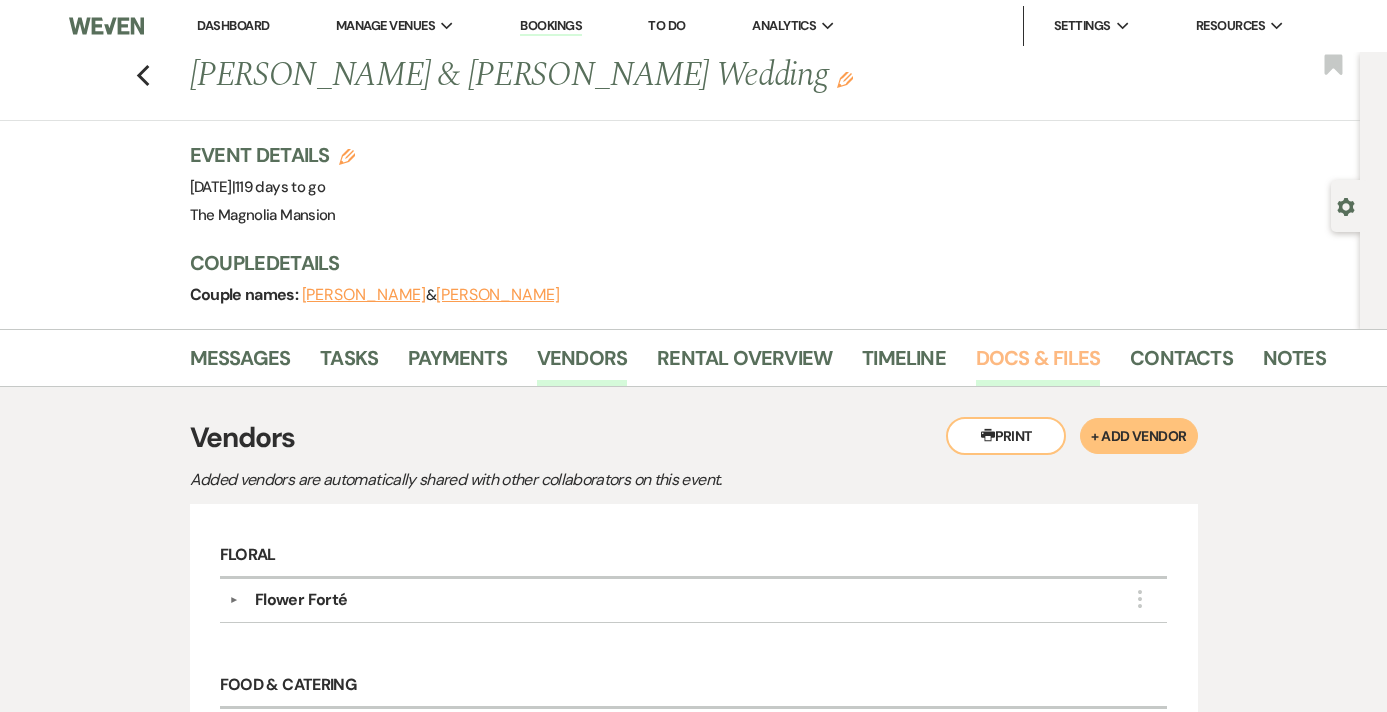 click on "Docs & Files" at bounding box center (1038, 364) 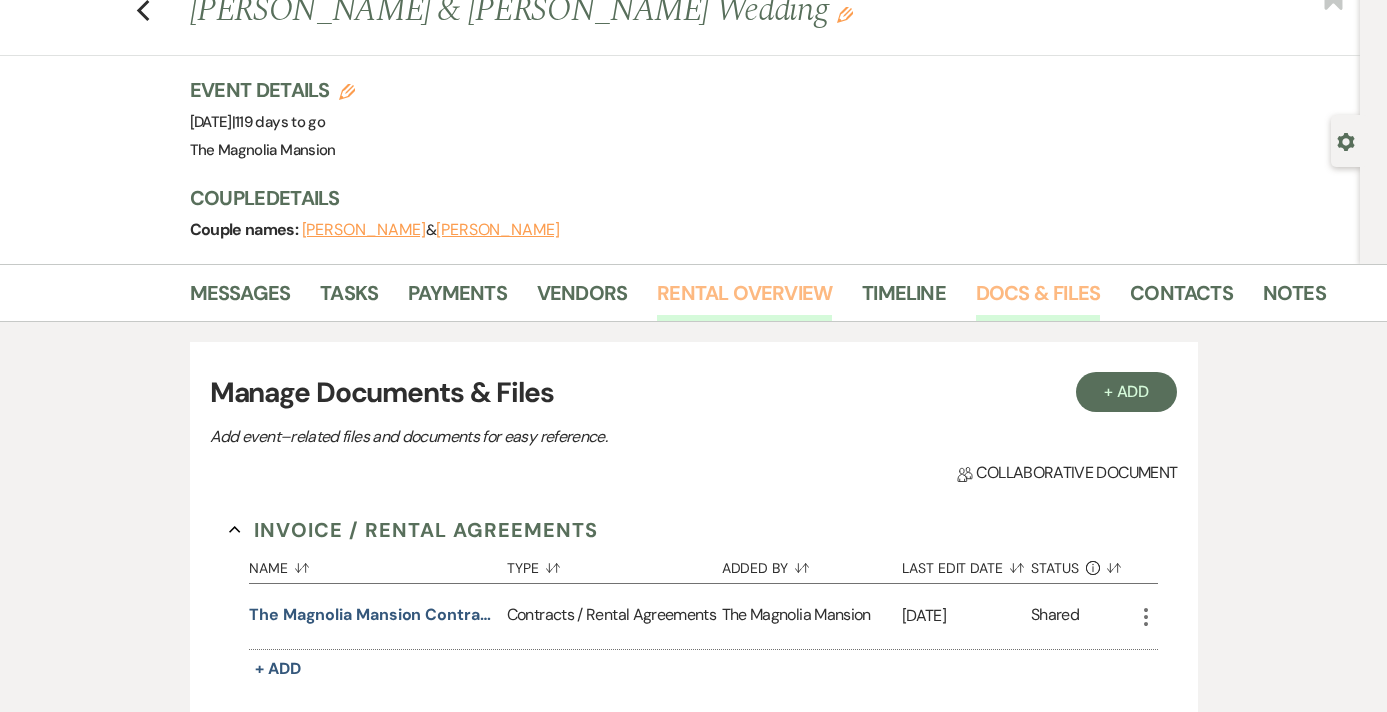 scroll, scrollTop: 172, scrollLeft: 0, axis: vertical 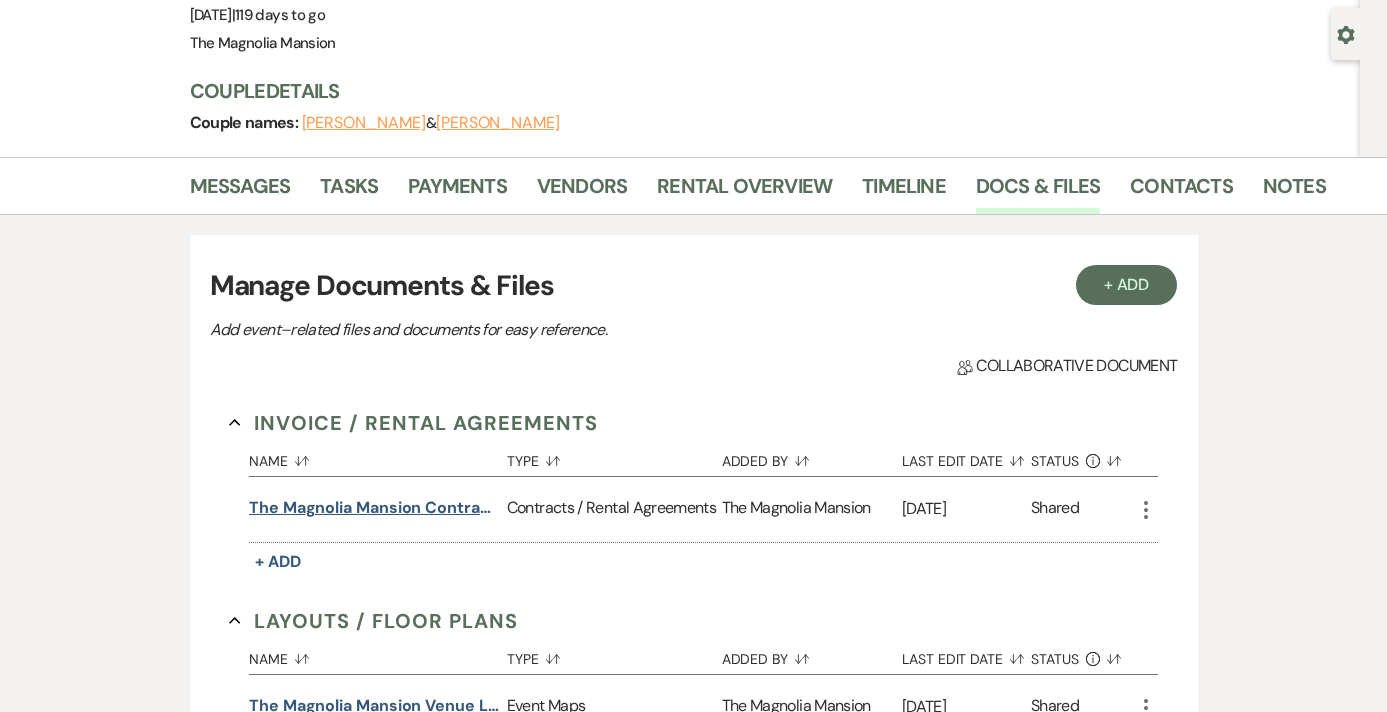 click on "The Magnolia Mansion Contract : [PERSON_NAME] & Bancord" at bounding box center (374, 508) 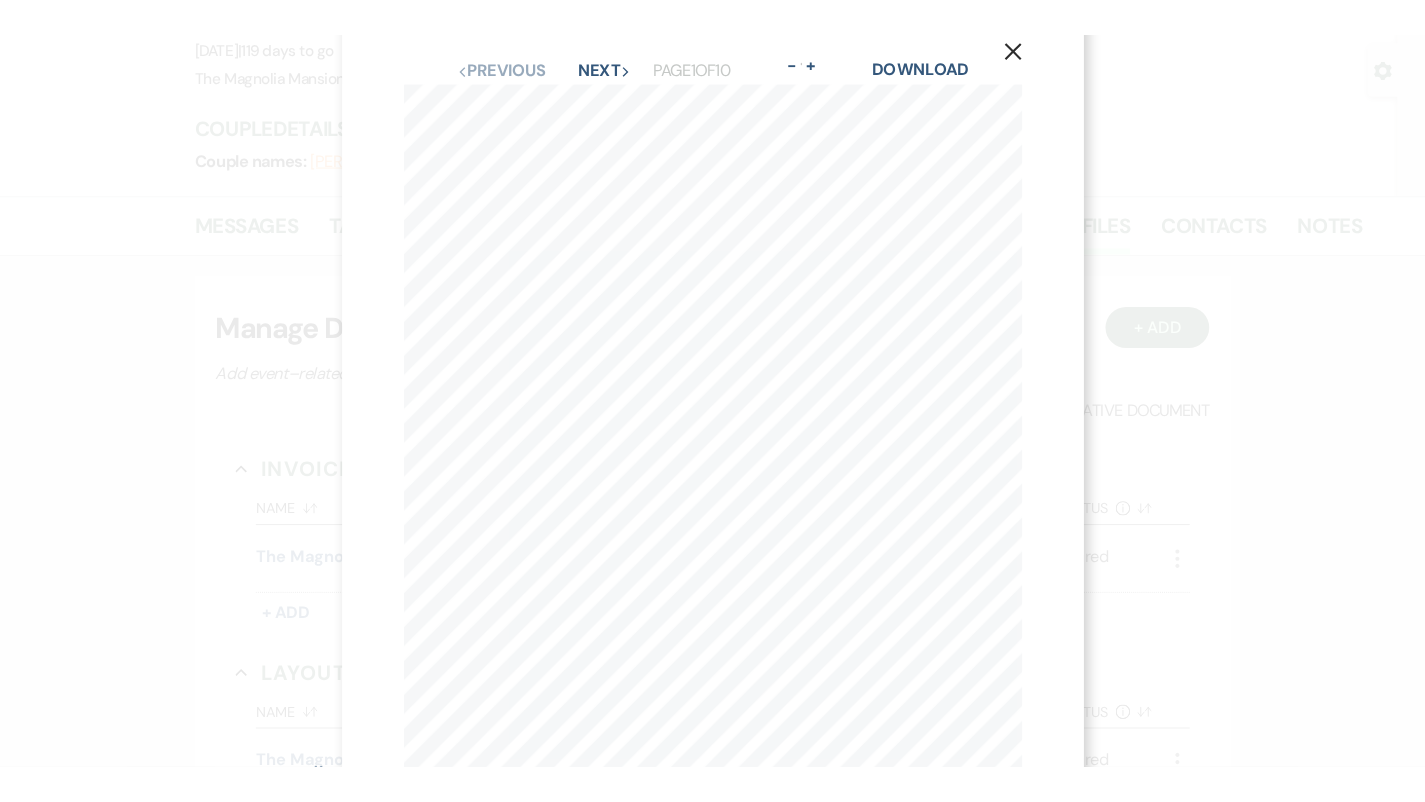 scroll, scrollTop: 39, scrollLeft: 0, axis: vertical 